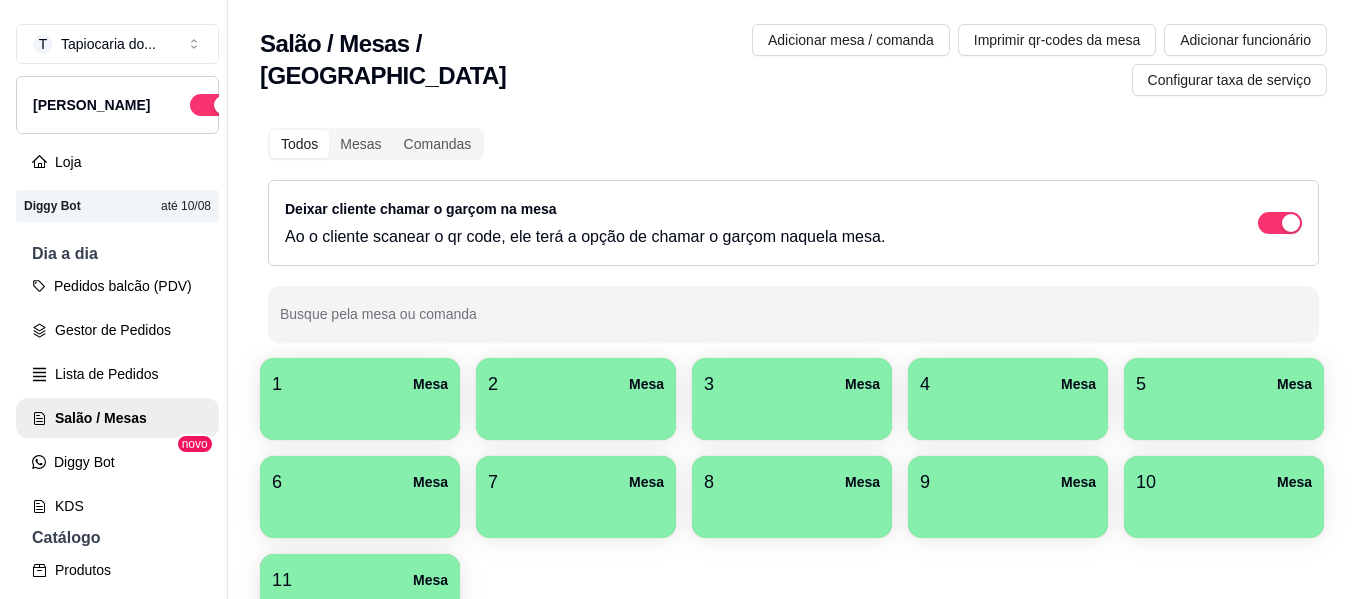 scroll, scrollTop: 0, scrollLeft: 0, axis: both 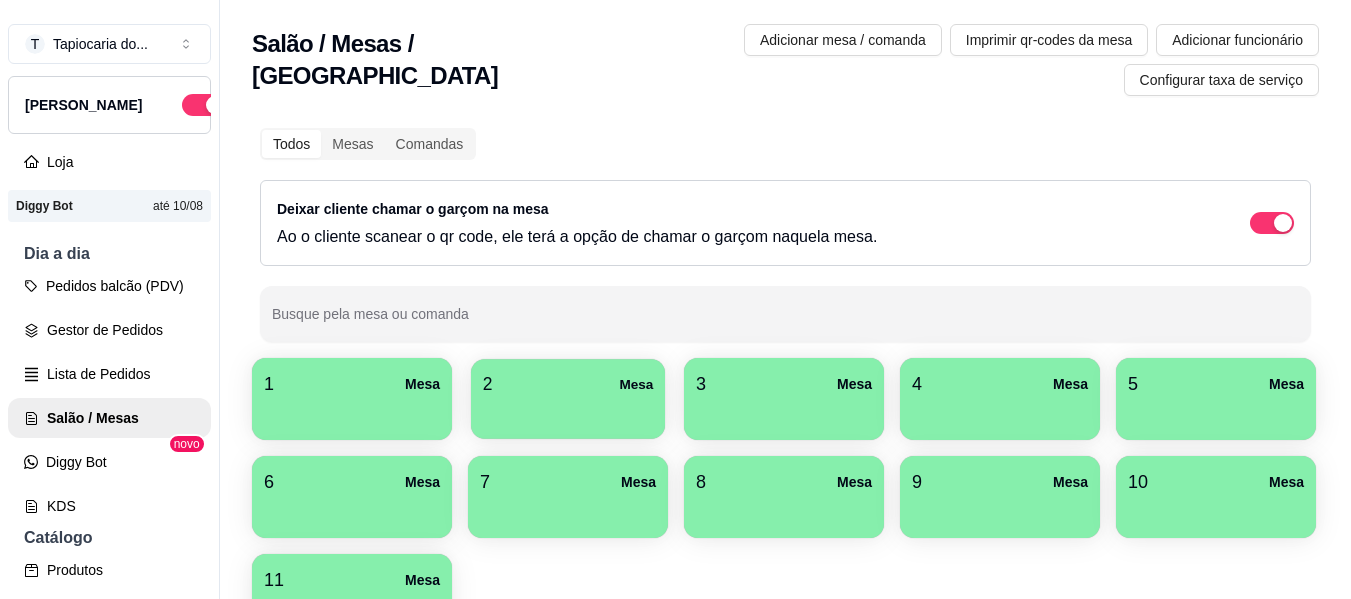 click at bounding box center [568, 412] 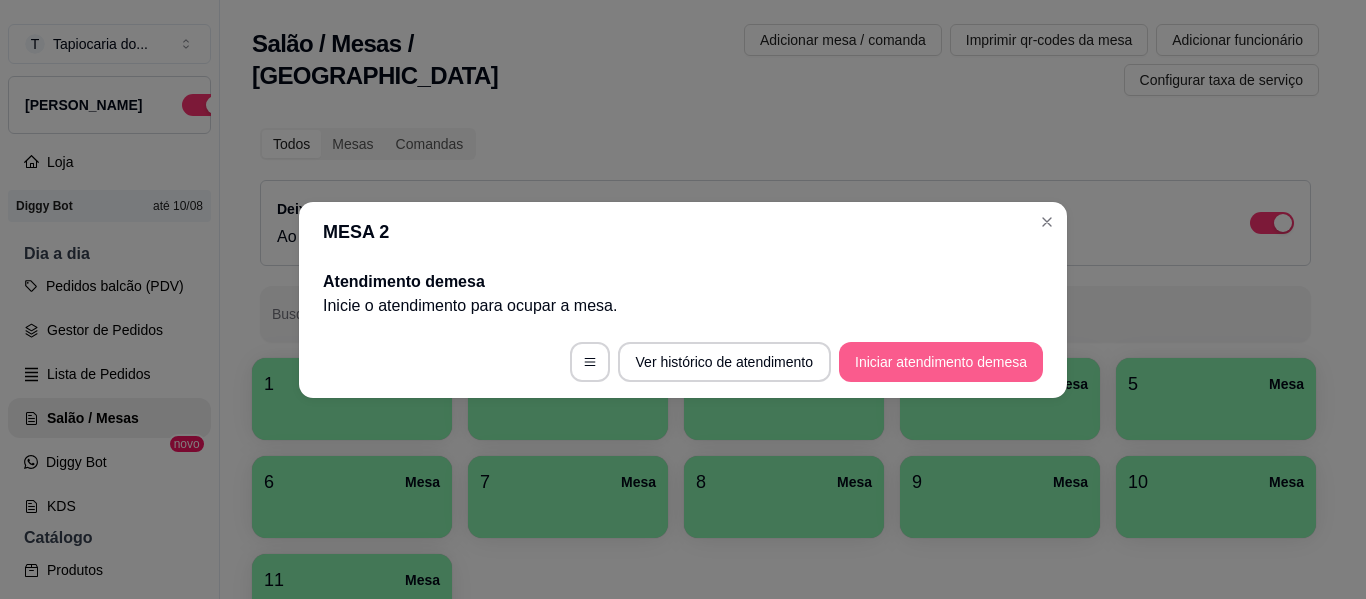 click on "Iniciar atendimento de  mesa" at bounding box center (941, 362) 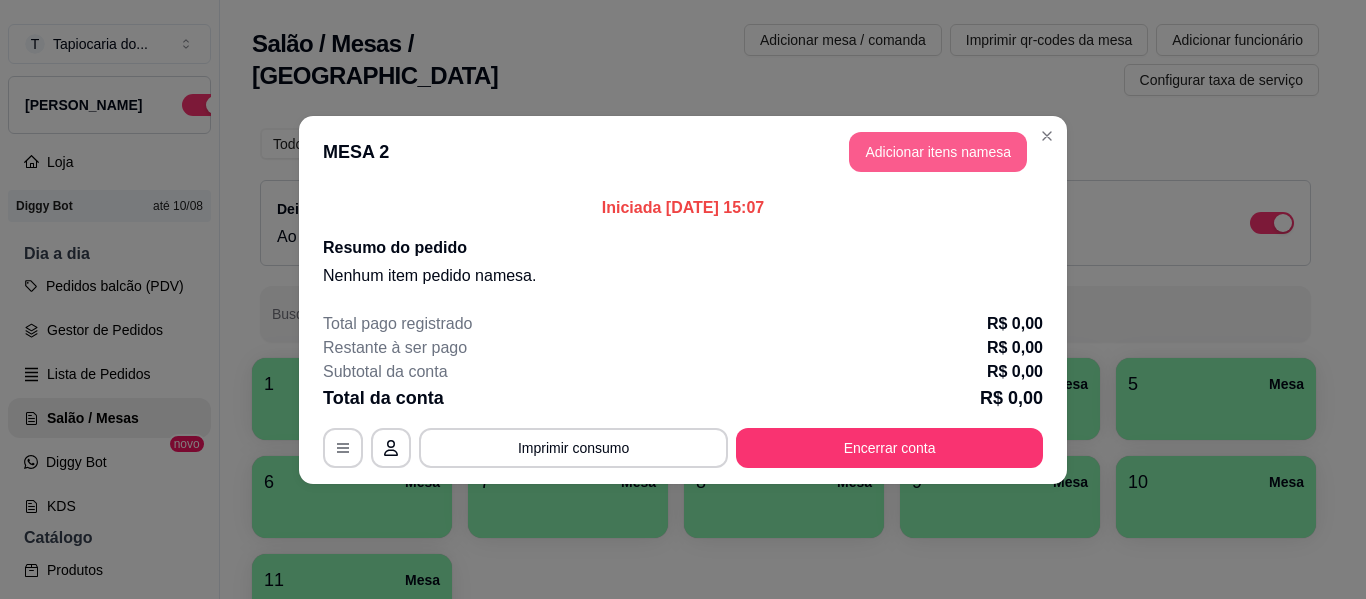 click on "Adicionar itens na  mesa" at bounding box center [938, 152] 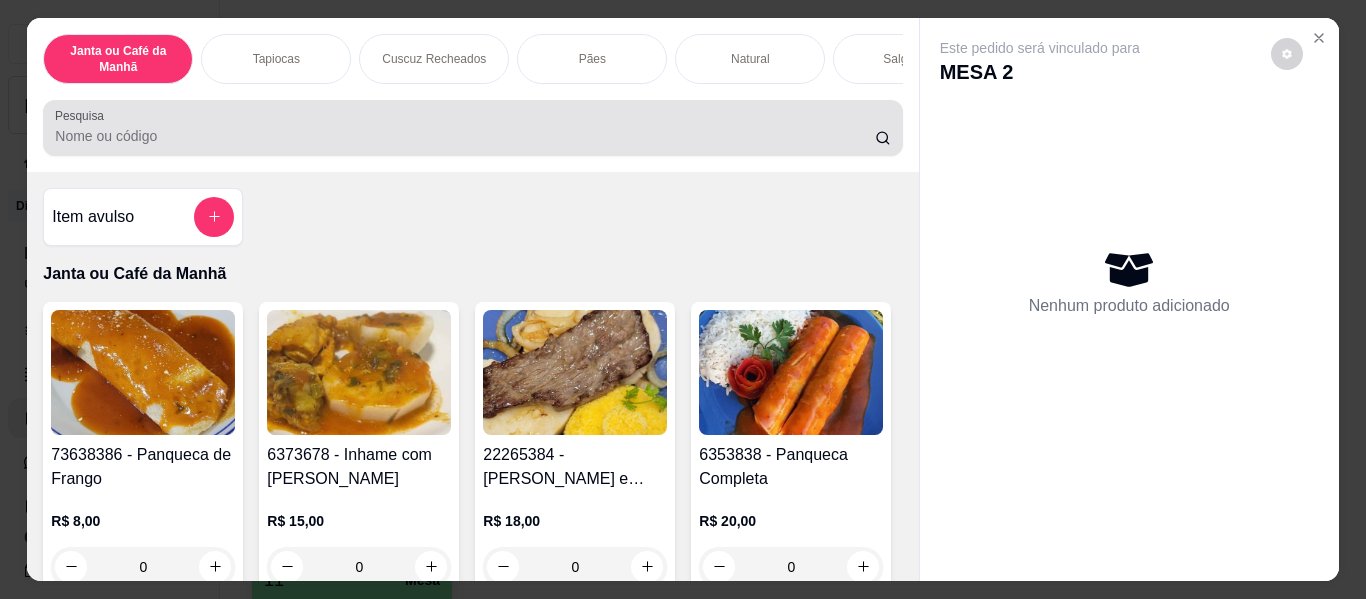 click on "Pesquisa" at bounding box center [465, 136] 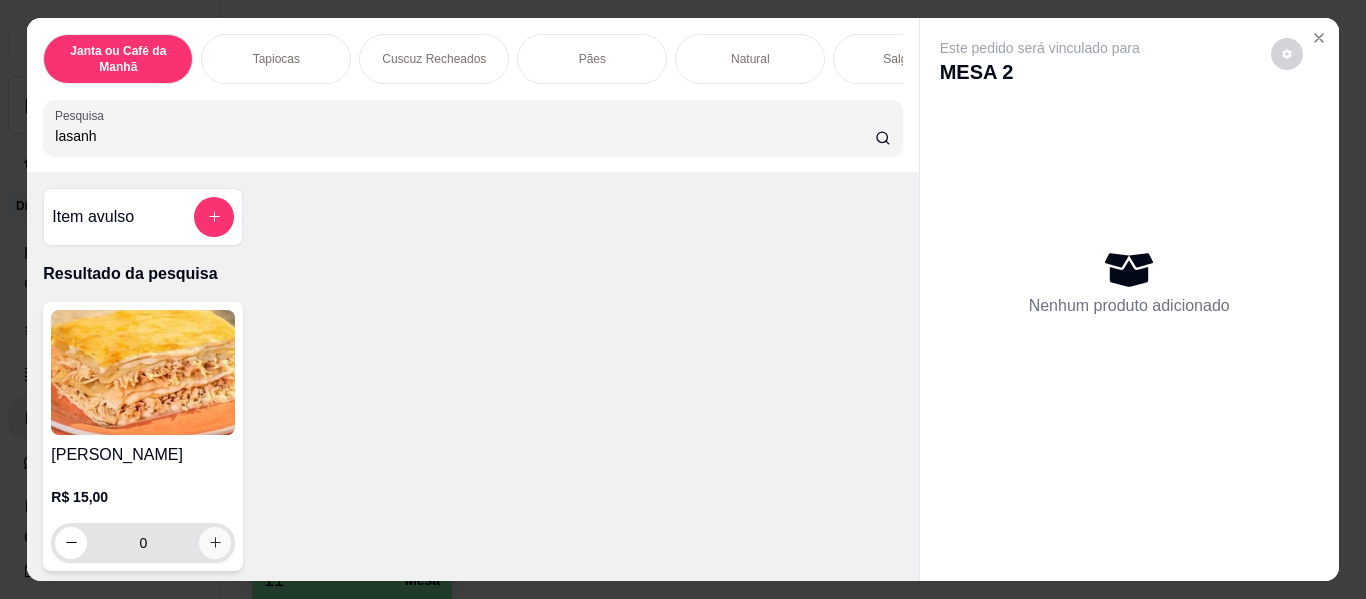 type on "lasanh" 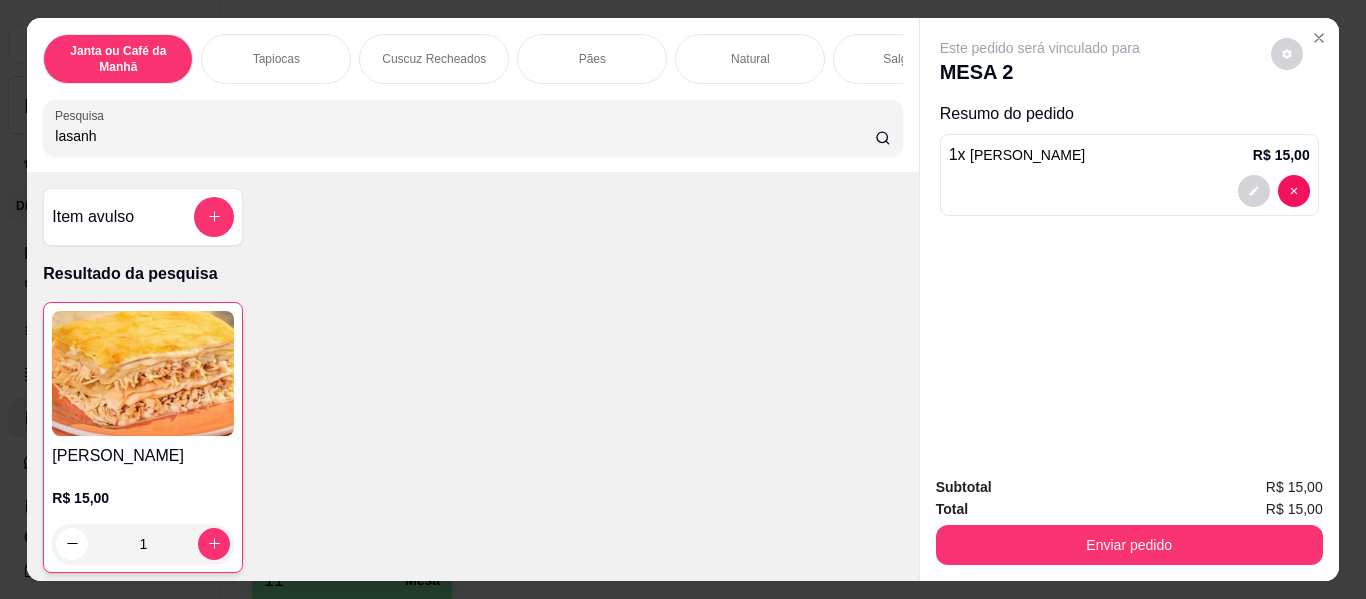 click on "lasanh" at bounding box center (465, 136) 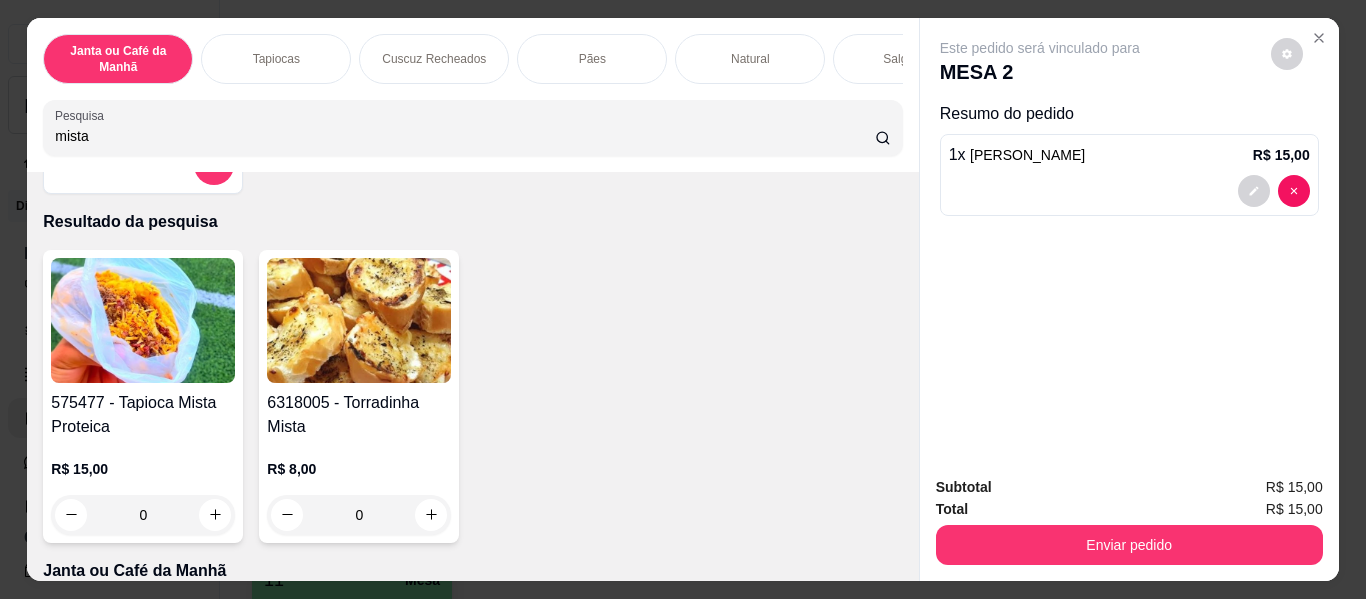 scroll, scrollTop: 100, scrollLeft: 0, axis: vertical 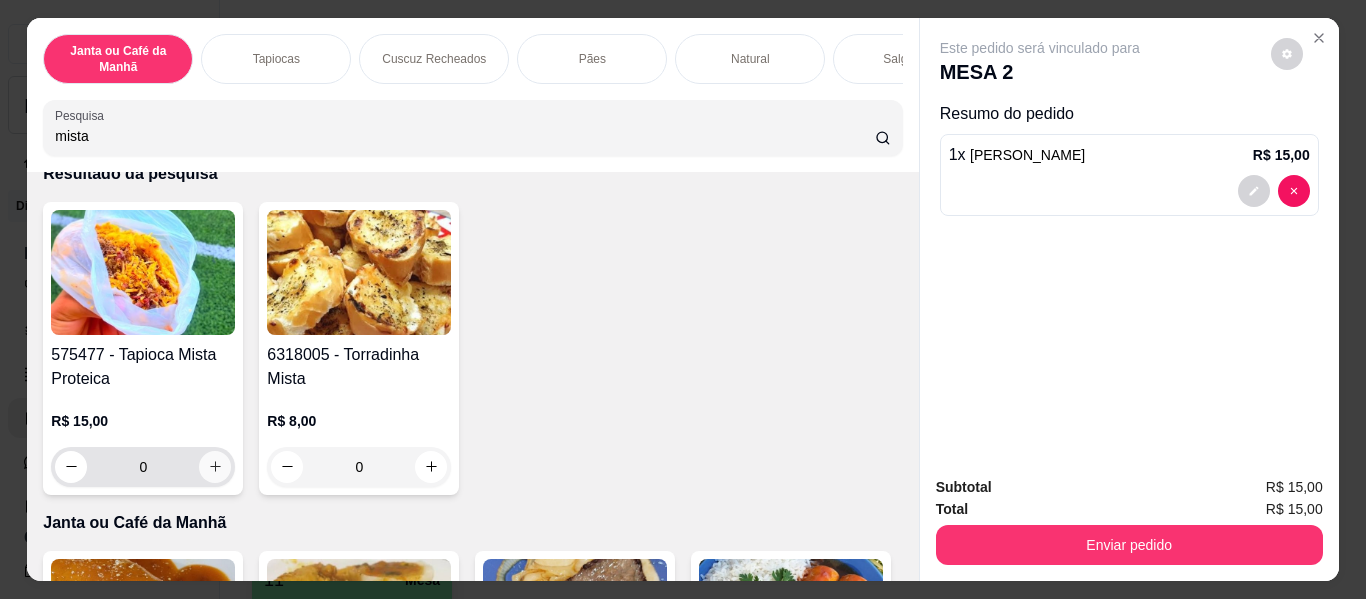 type on "mista" 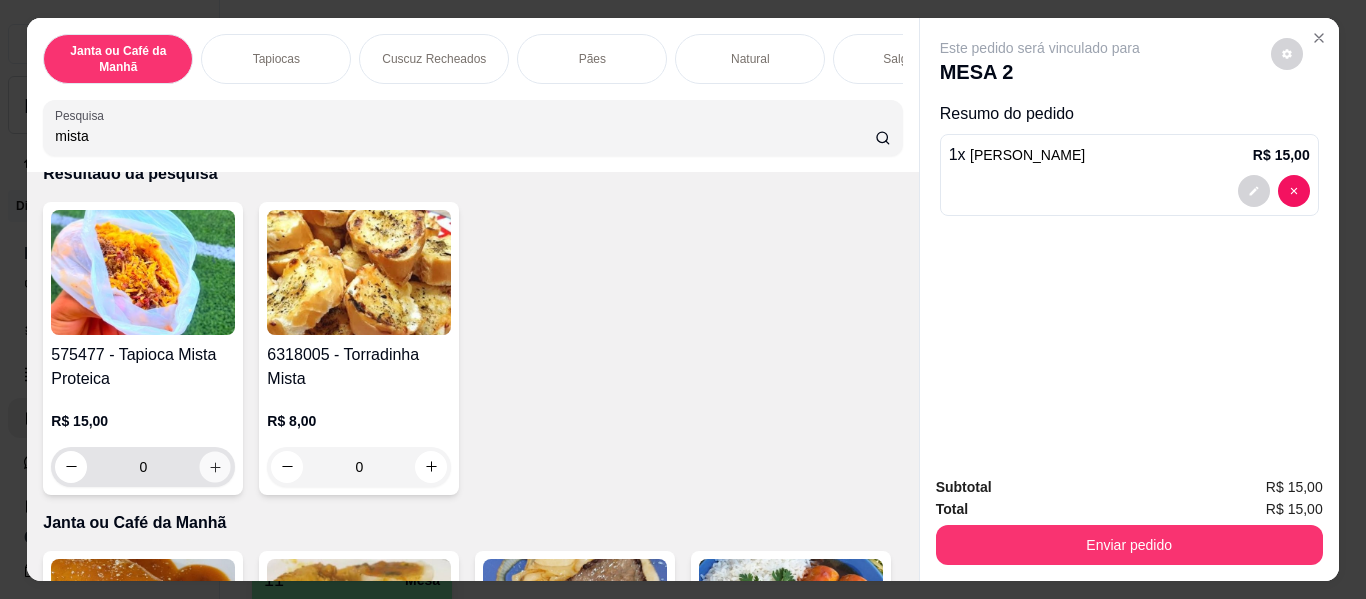 click 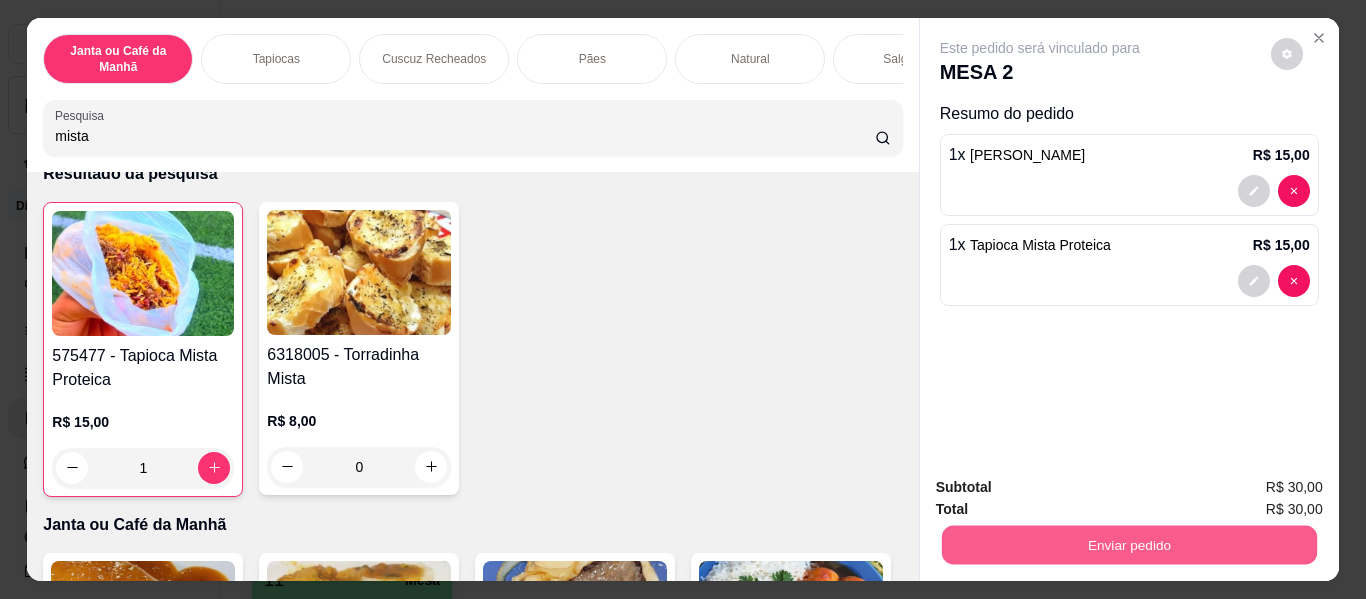 click on "Enviar pedido" at bounding box center (1128, 545) 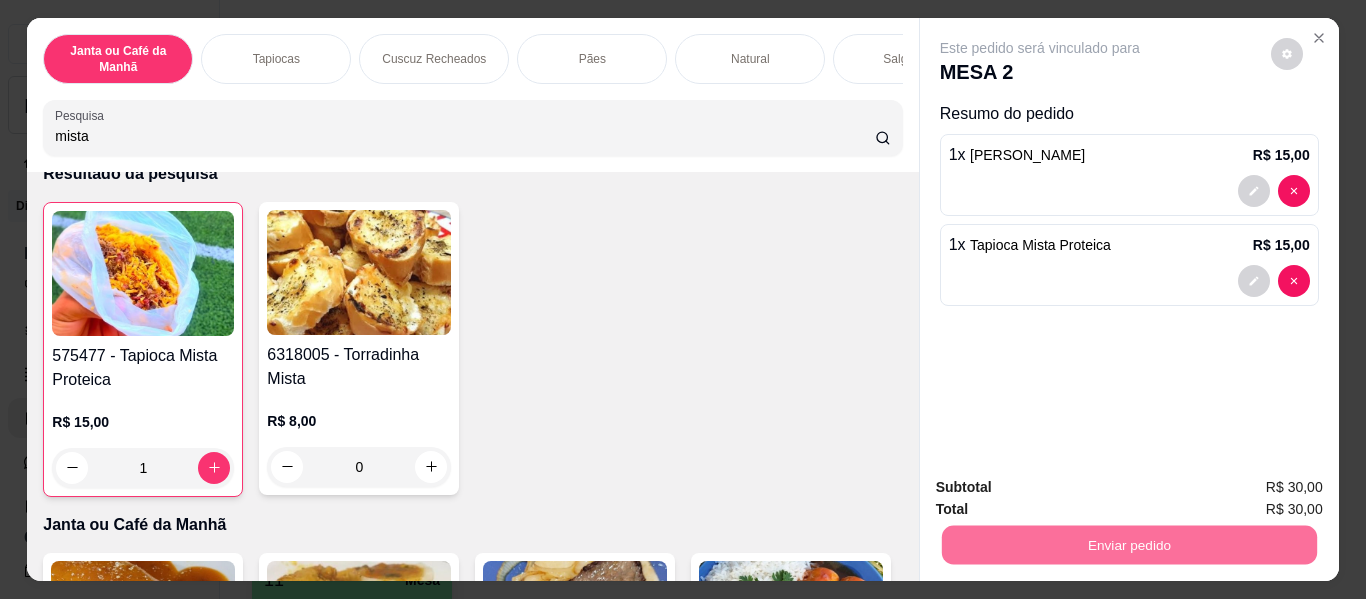 click on "Não registrar e enviar pedido" at bounding box center [1063, 488] 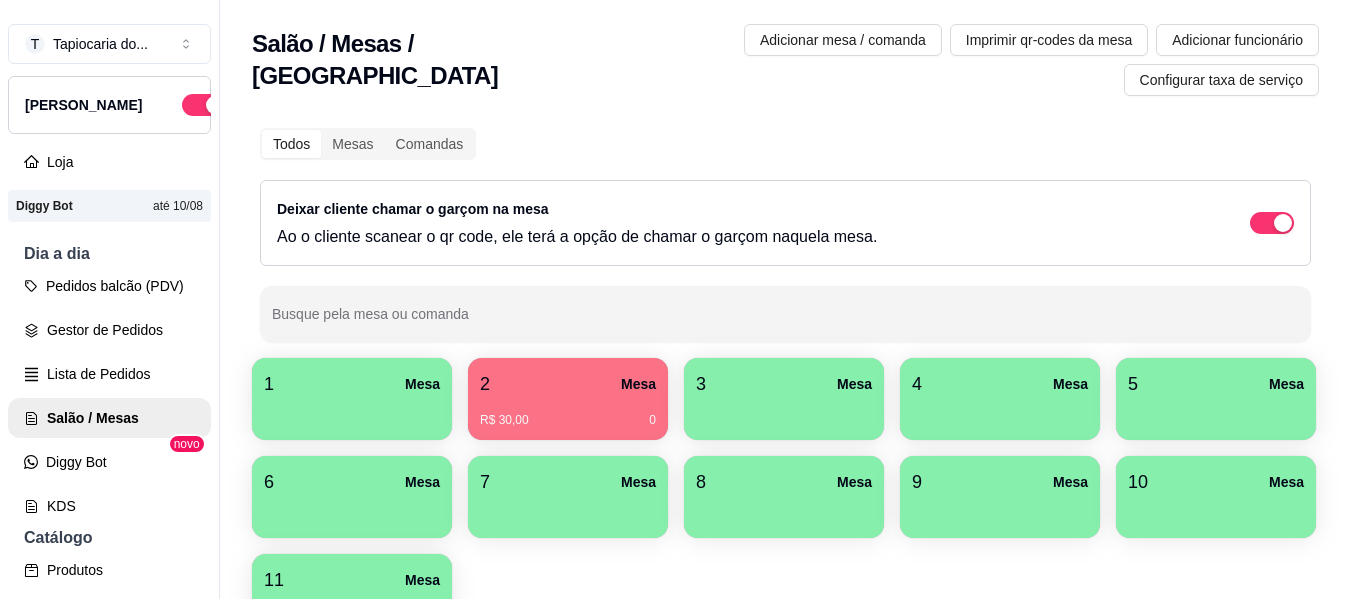 click on "R$ 30,00 0" at bounding box center (568, 413) 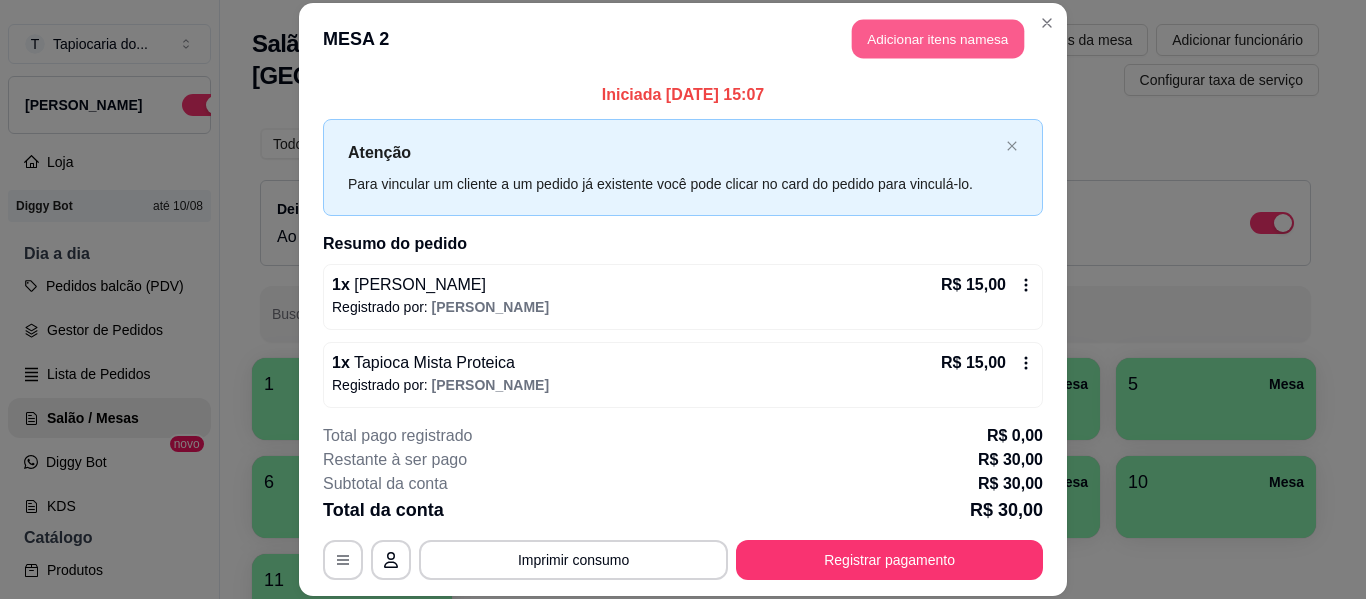 click on "Adicionar itens na  mesa" at bounding box center [938, 39] 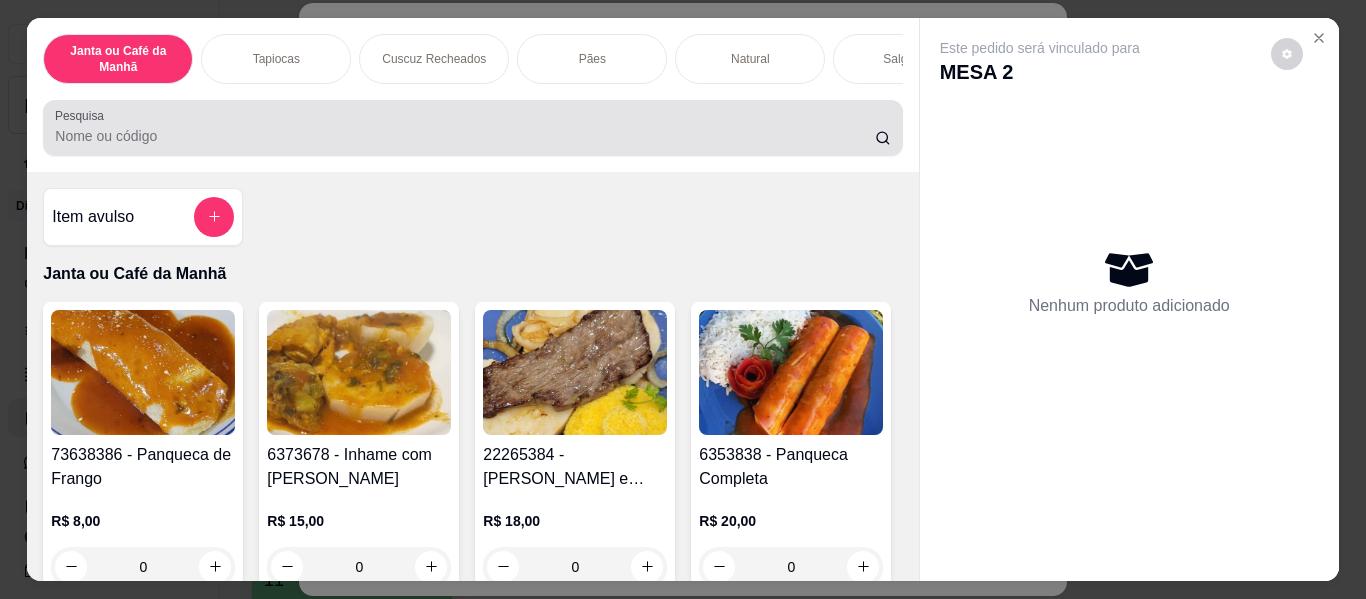 click at bounding box center [472, 128] 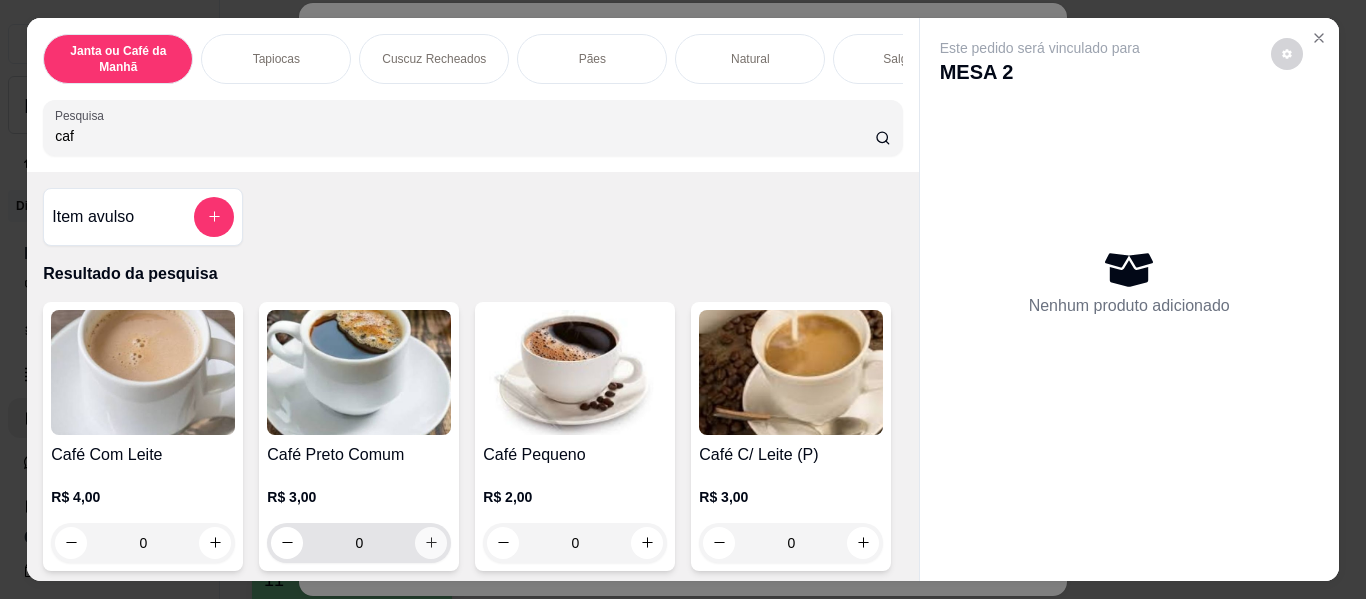 type on "caf" 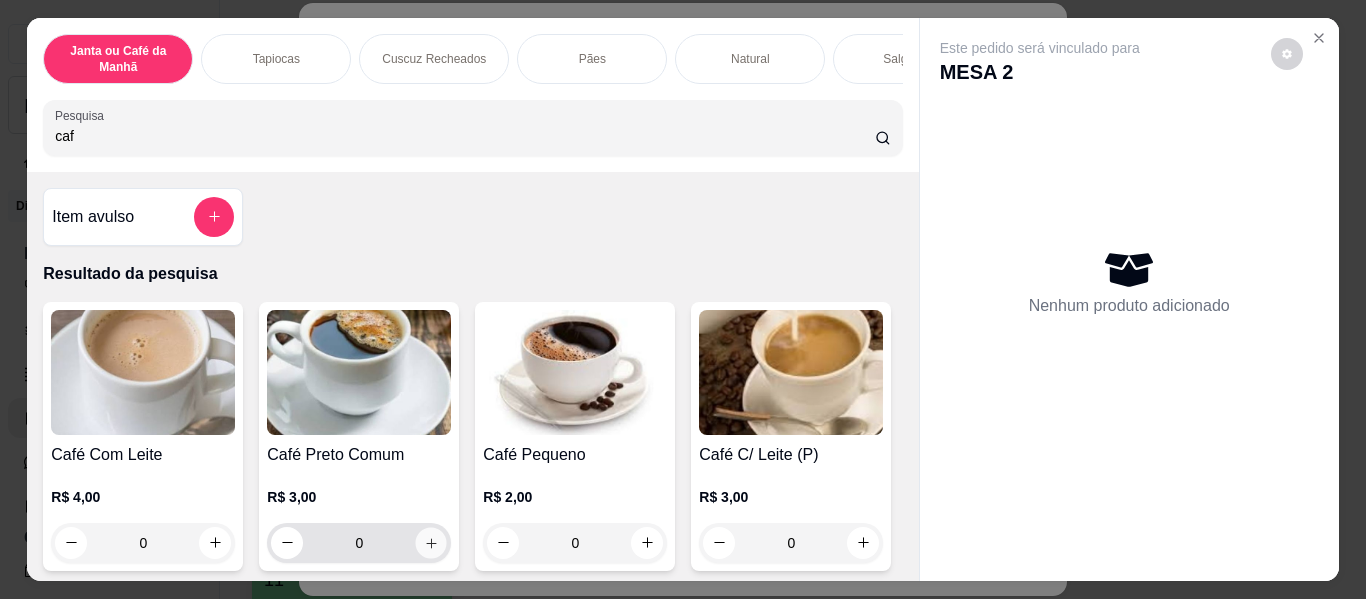 click at bounding box center (431, 542) 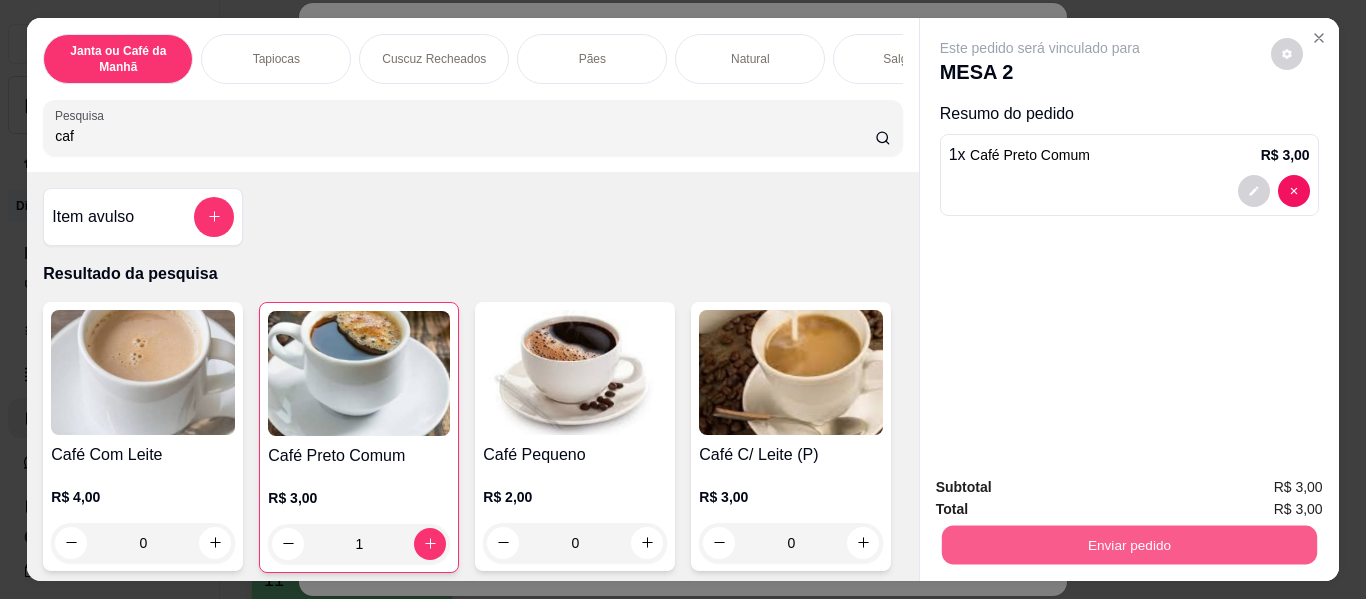 click on "Enviar pedido" at bounding box center (1128, 545) 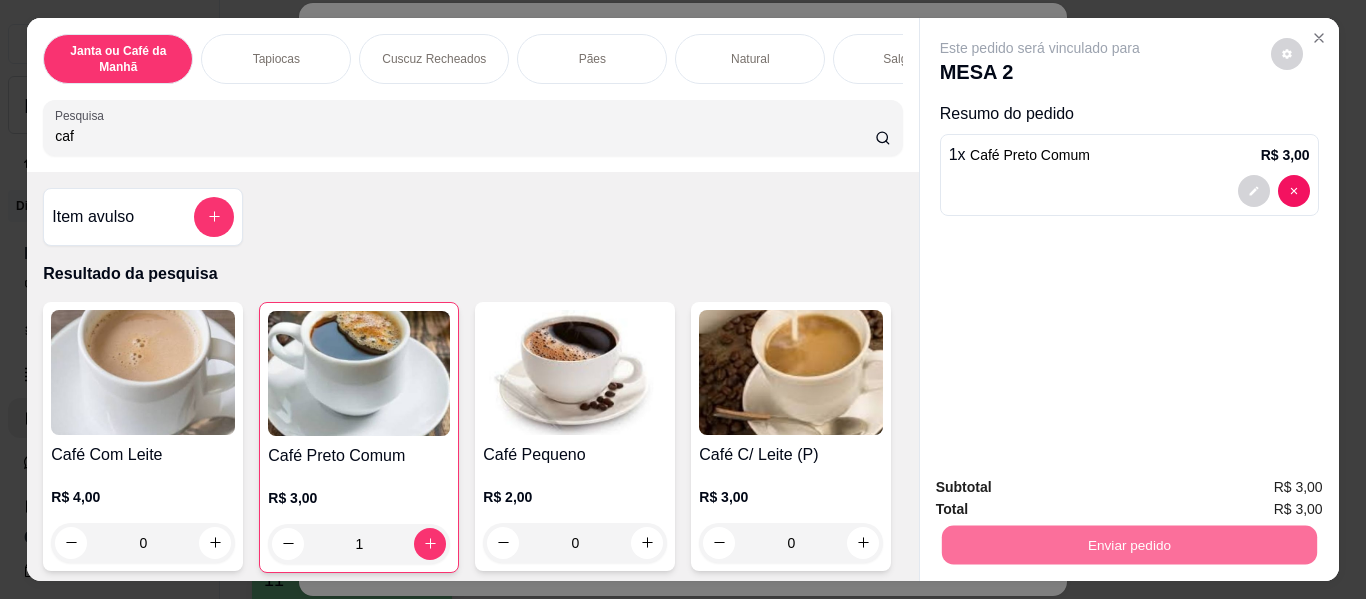 click on "Não registrar e enviar pedido" at bounding box center (1063, 488) 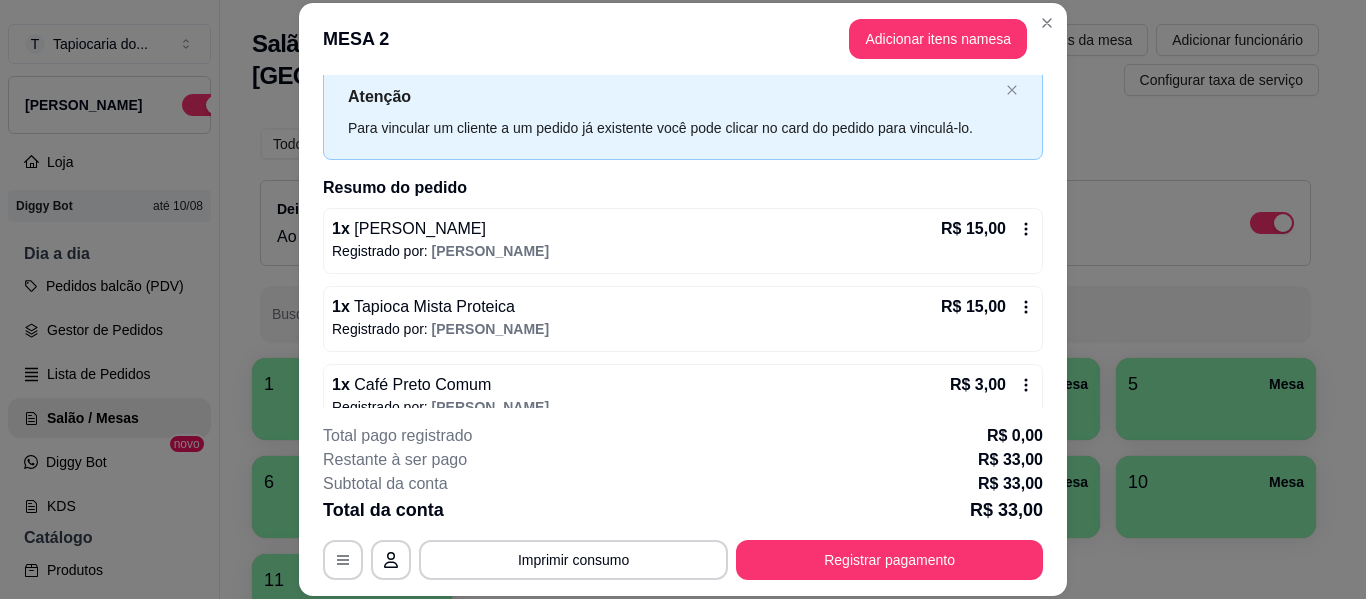 scroll, scrollTop: 86, scrollLeft: 0, axis: vertical 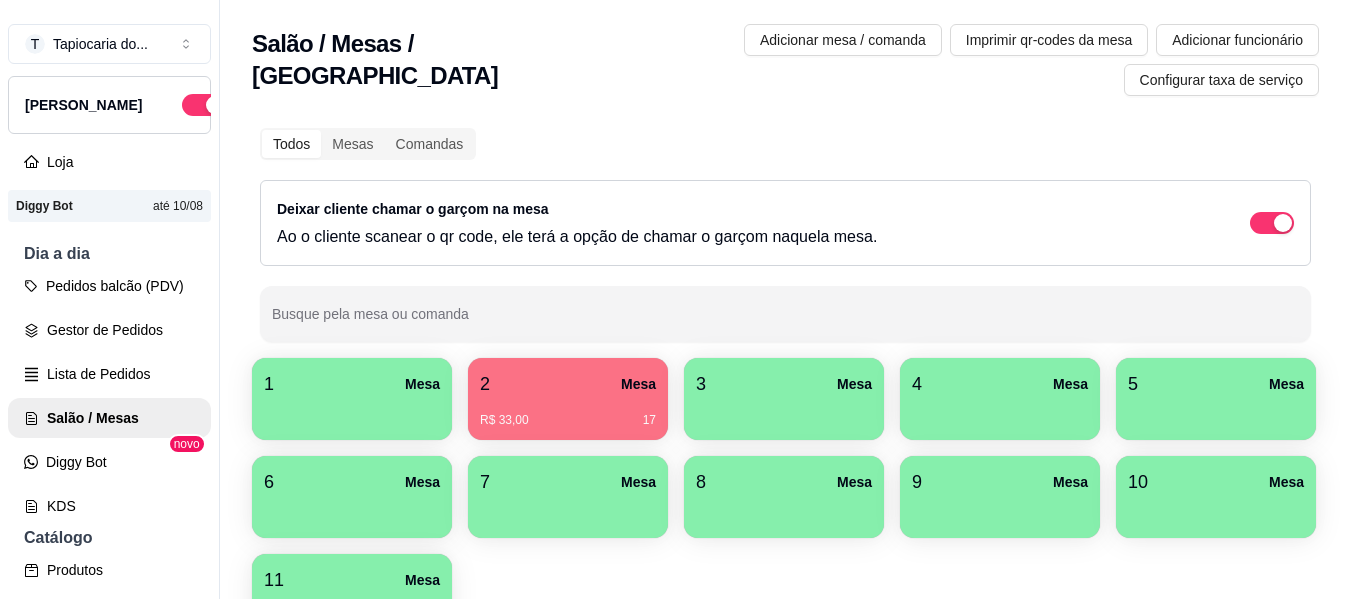 click on "1 Mesa" at bounding box center (352, 384) 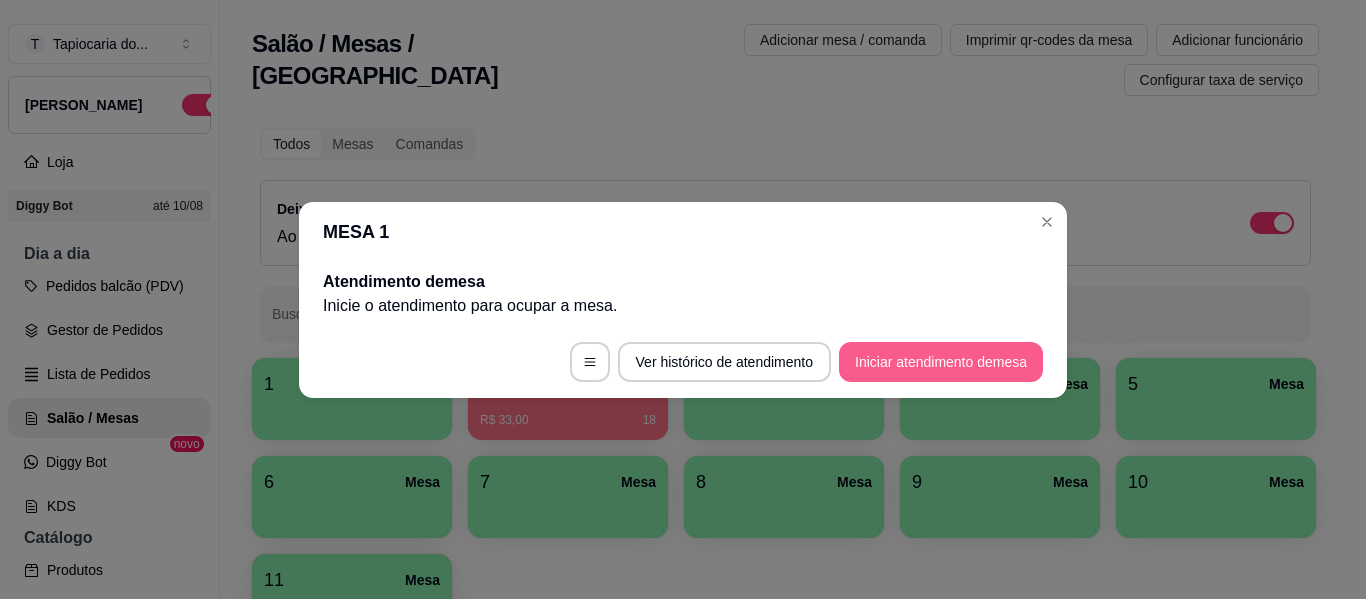 click on "Iniciar atendimento de  mesa" at bounding box center (941, 362) 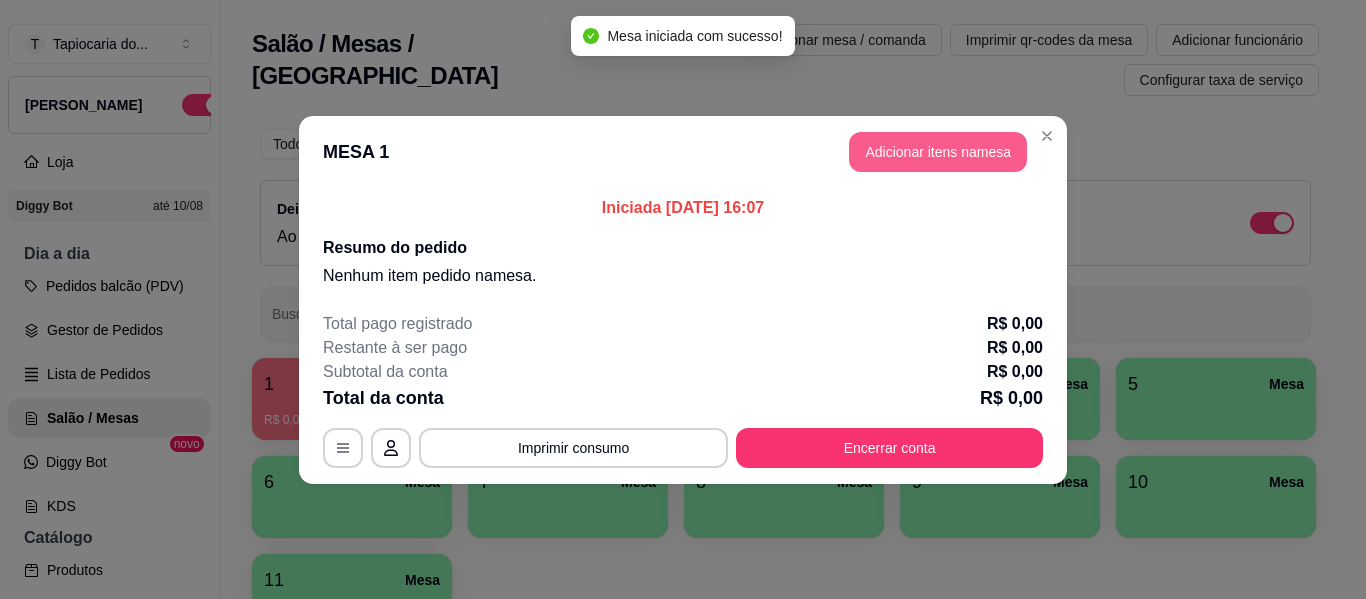 click on "Adicionar itens na  mesa" at bounding box center [938, 152] 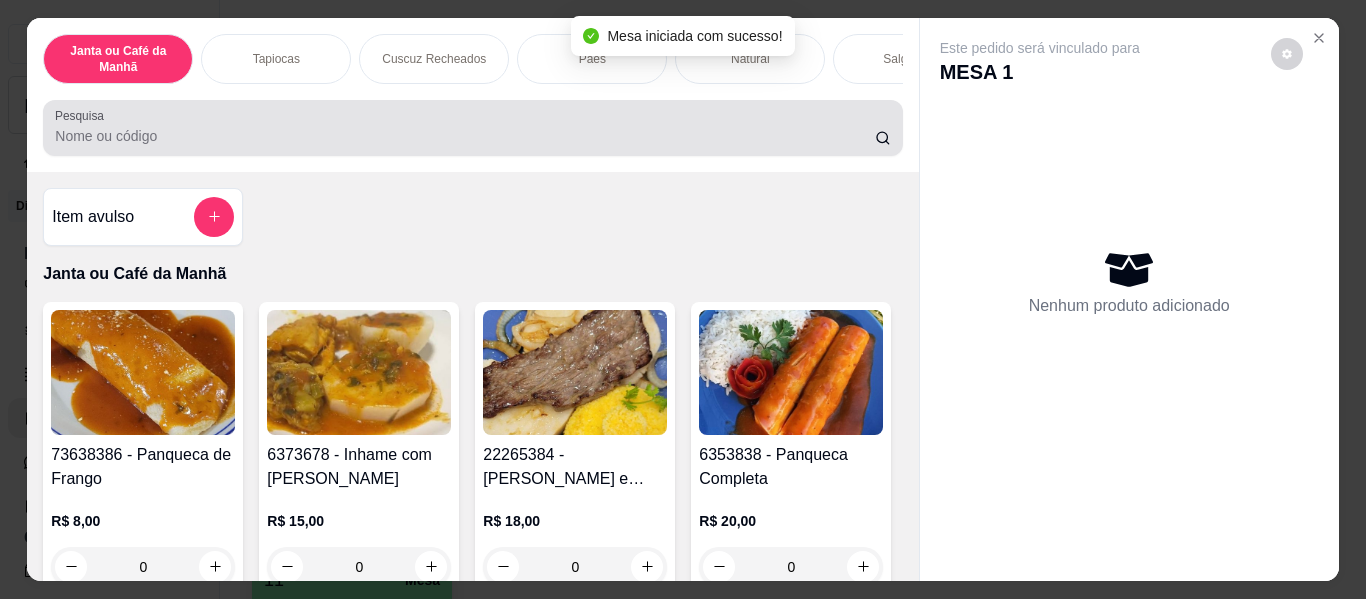 drag, startPoint x: 703, startPoint y: 138, endPoint x: 688, endPoint y: 122, distance: 21.931713 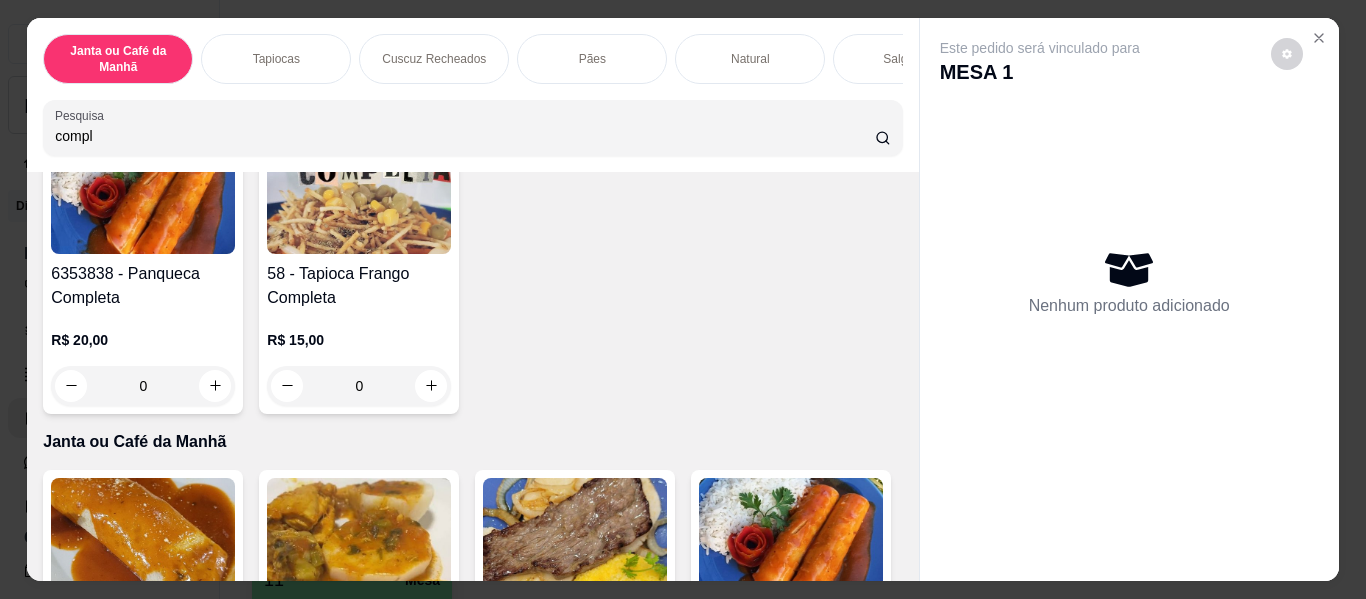 scroll, scrollTop: 200, scrollLeft: 0, axis: vertical 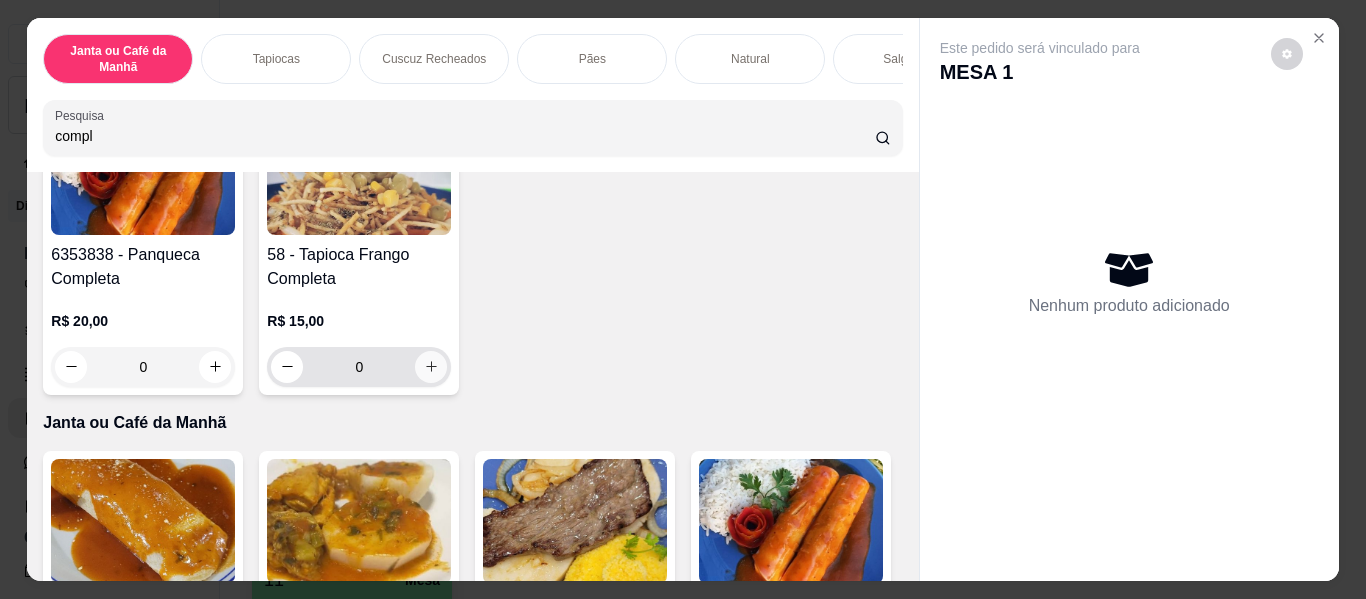 type on "compl" 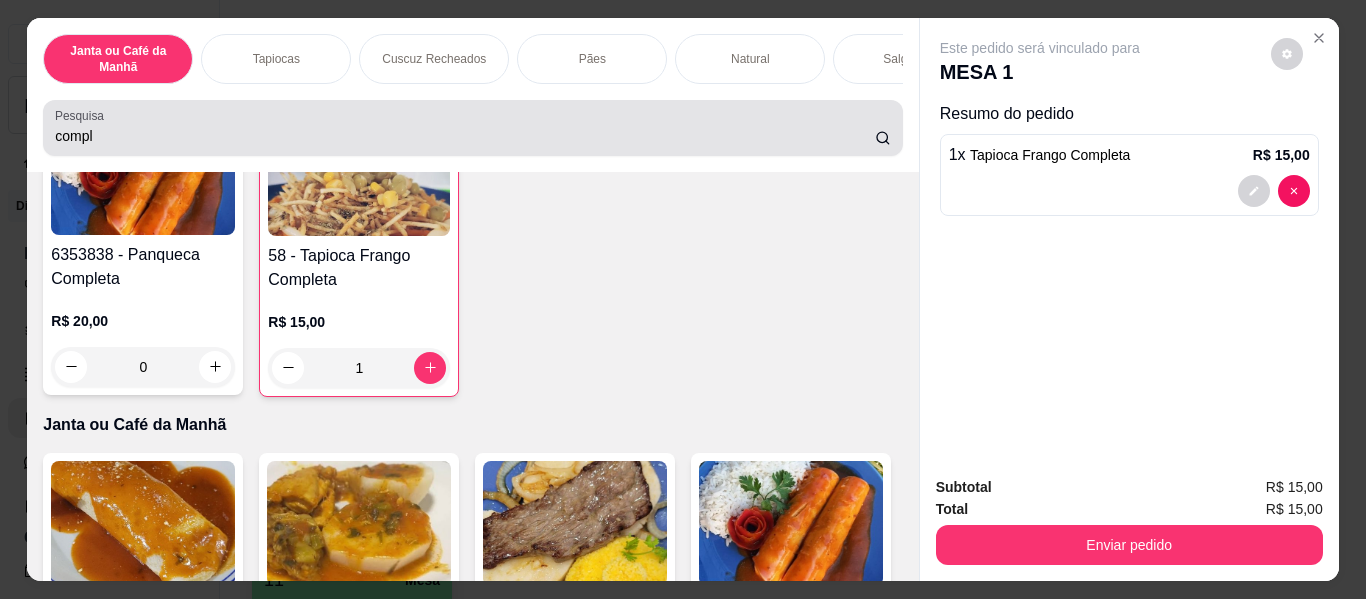 click on "compl" at bounding box center [465, 136] 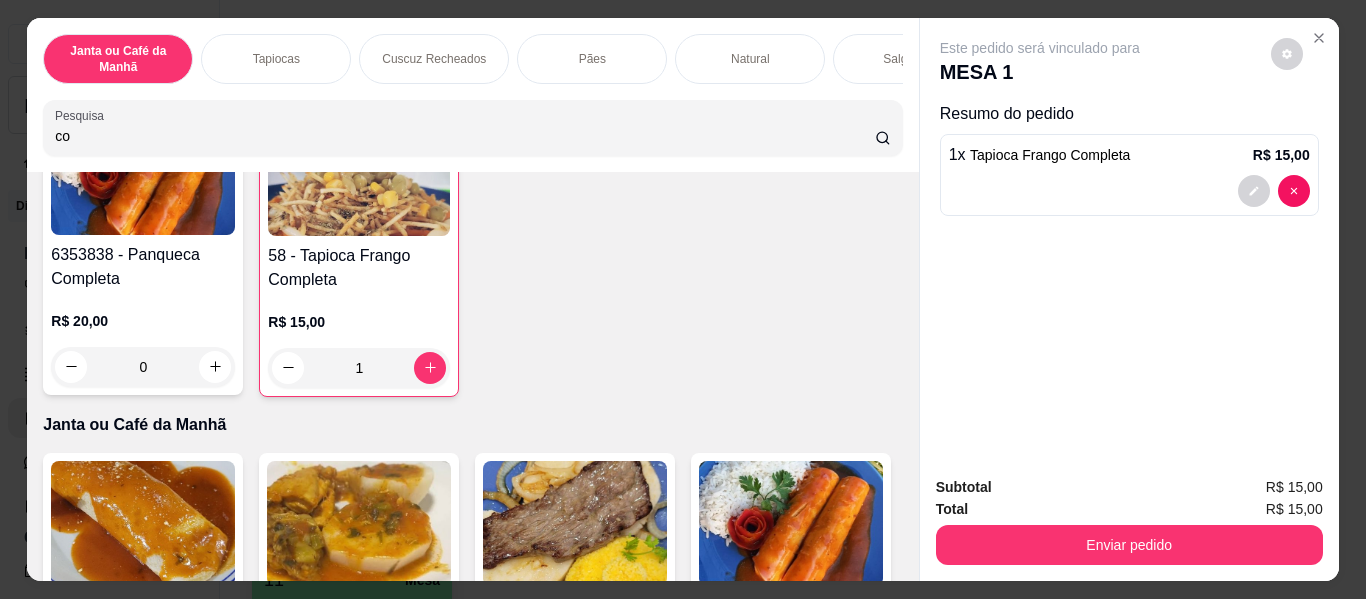 type on "c" 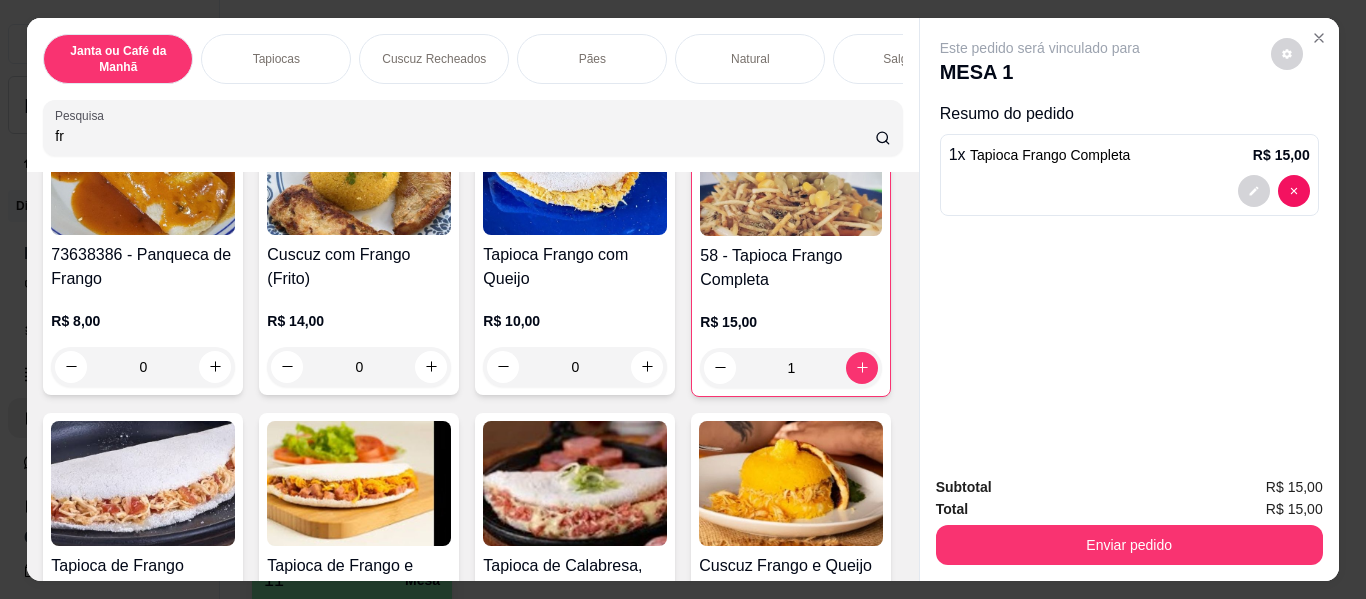 scroll, scrollTop: 0, scrollLeft: 0, axis: both 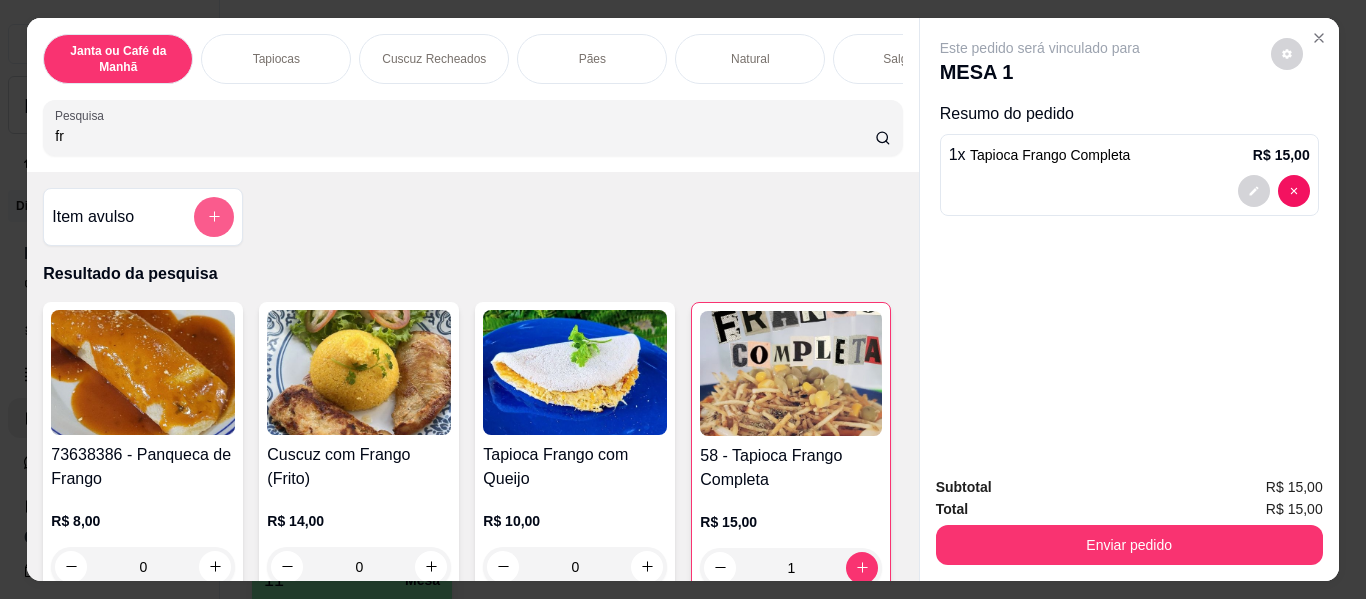 type on "fr" 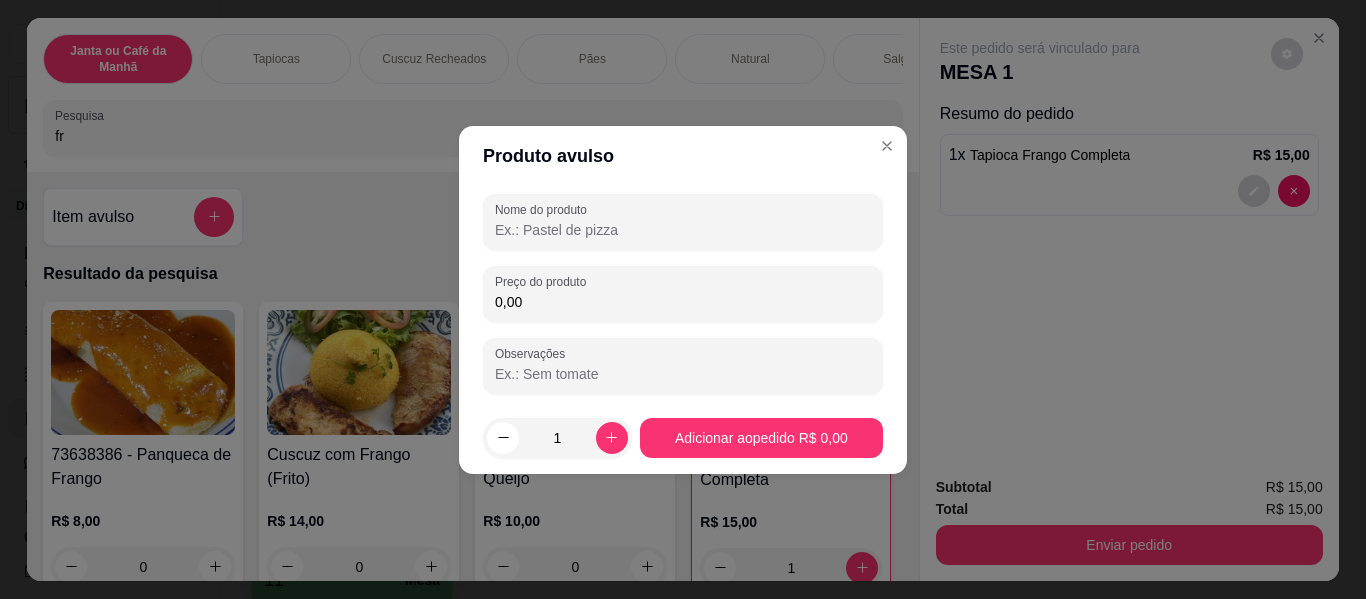 drag, startPoint x: 788, startPoint y: 223, endPoint x: 767, endPoint y: 203, distance: 29 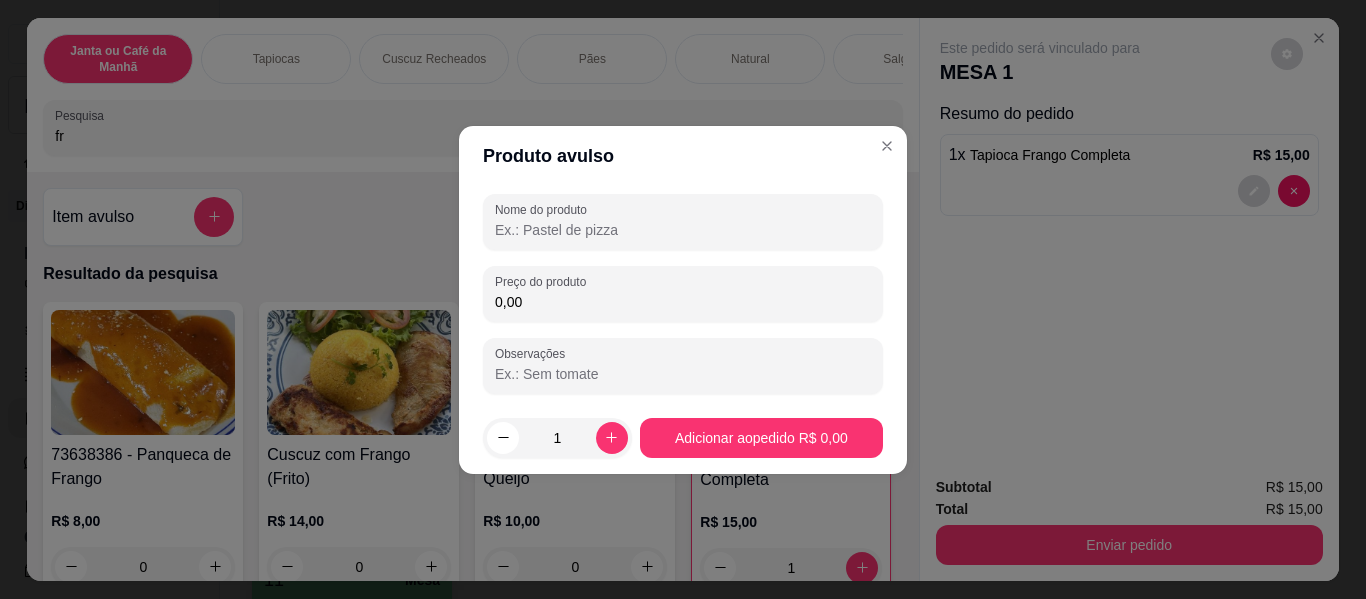 click on "Nome do produto" at bounding box center [683, 230] 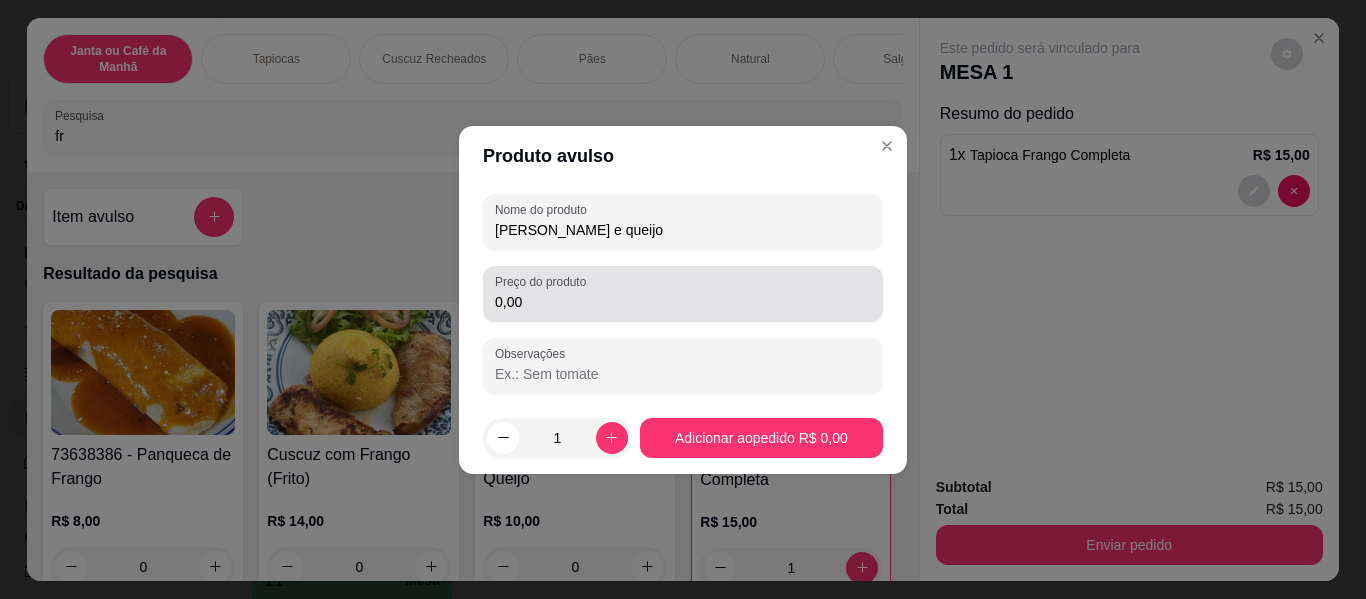 type on "[PERSON_NAME] e queijo" 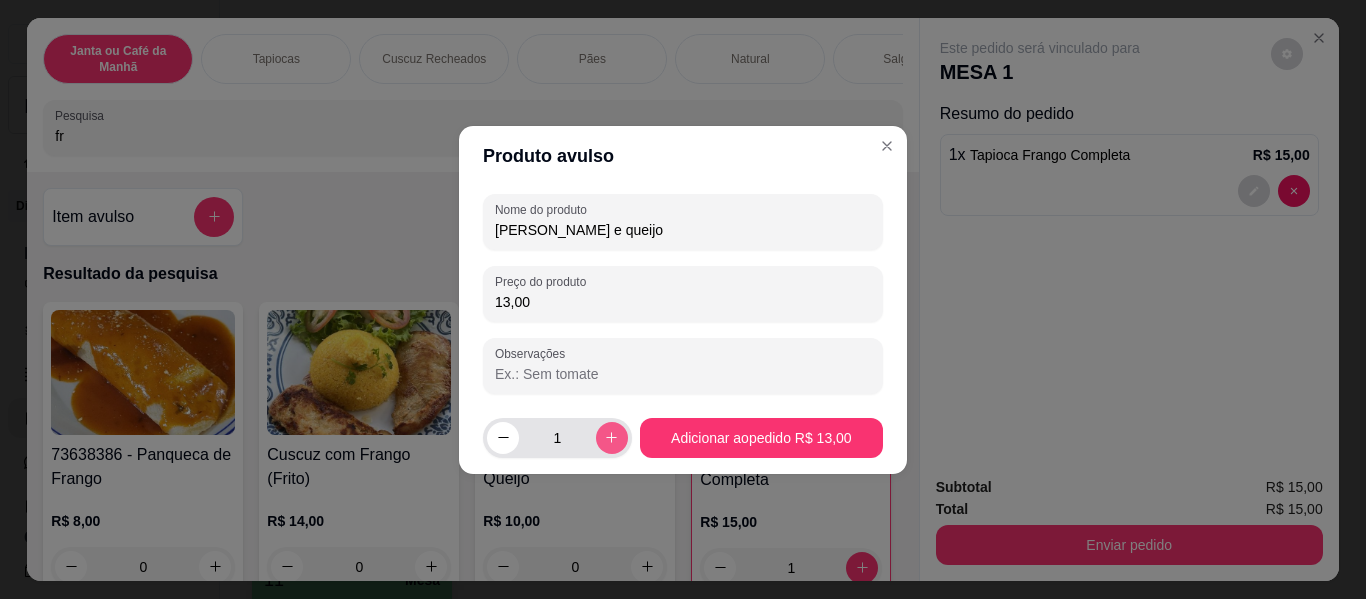type on "13,00" 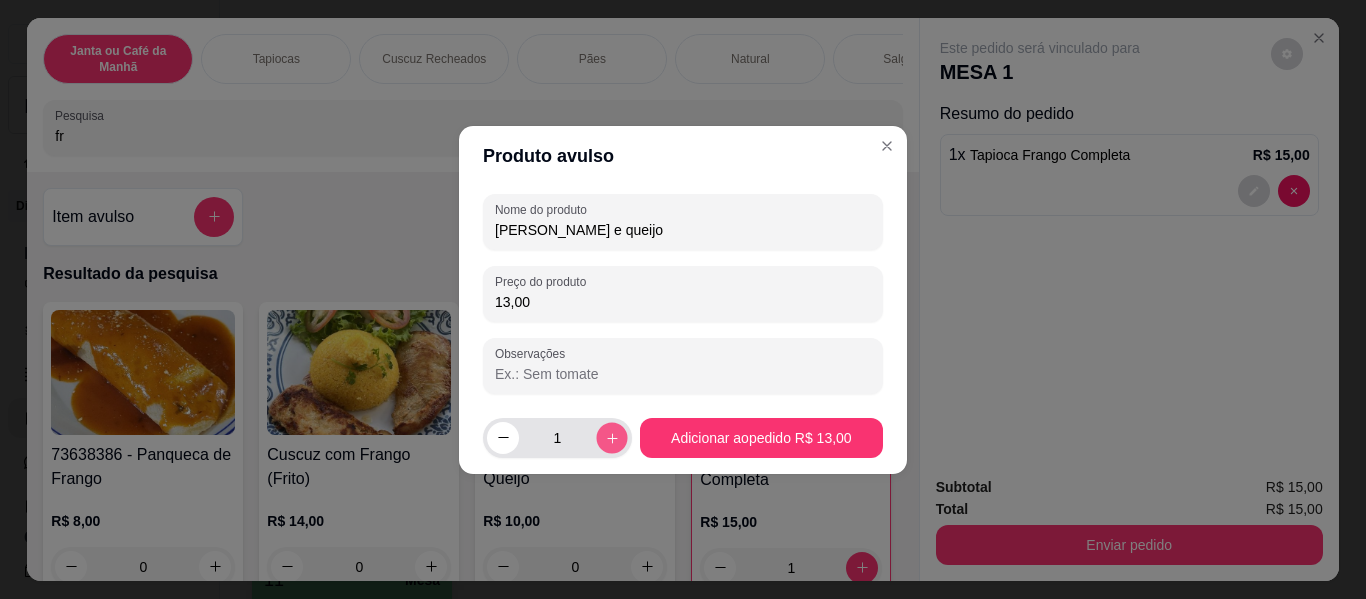 click at bounding box center (611, 437) 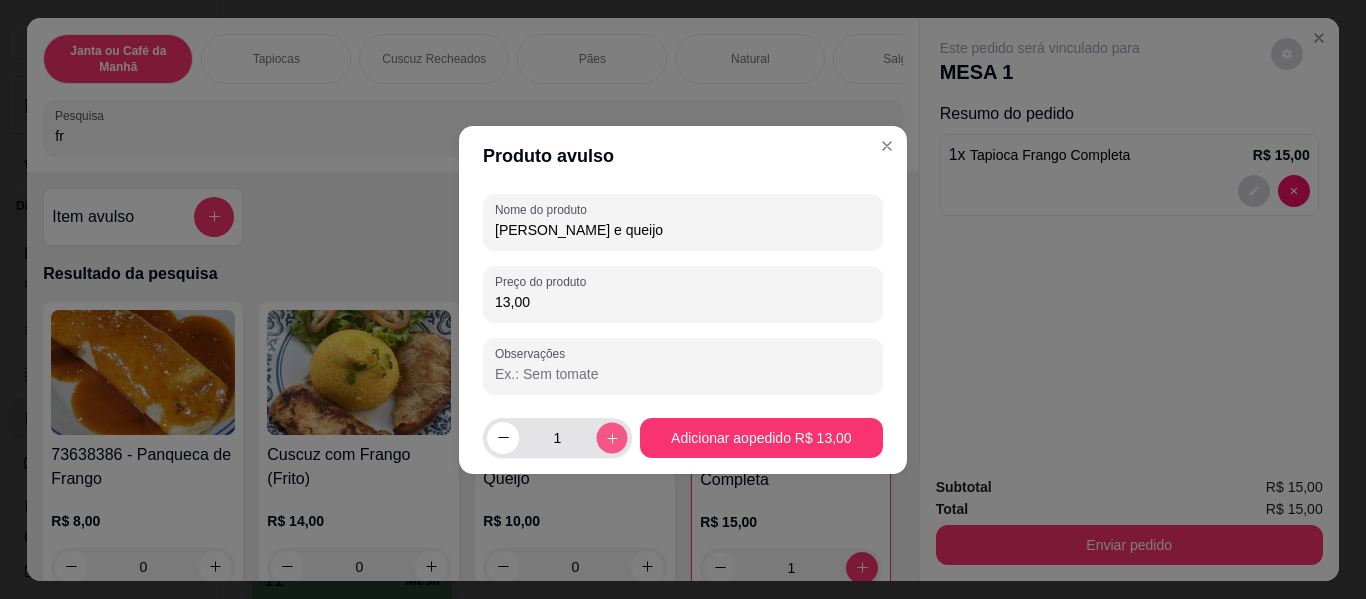 type on "2" 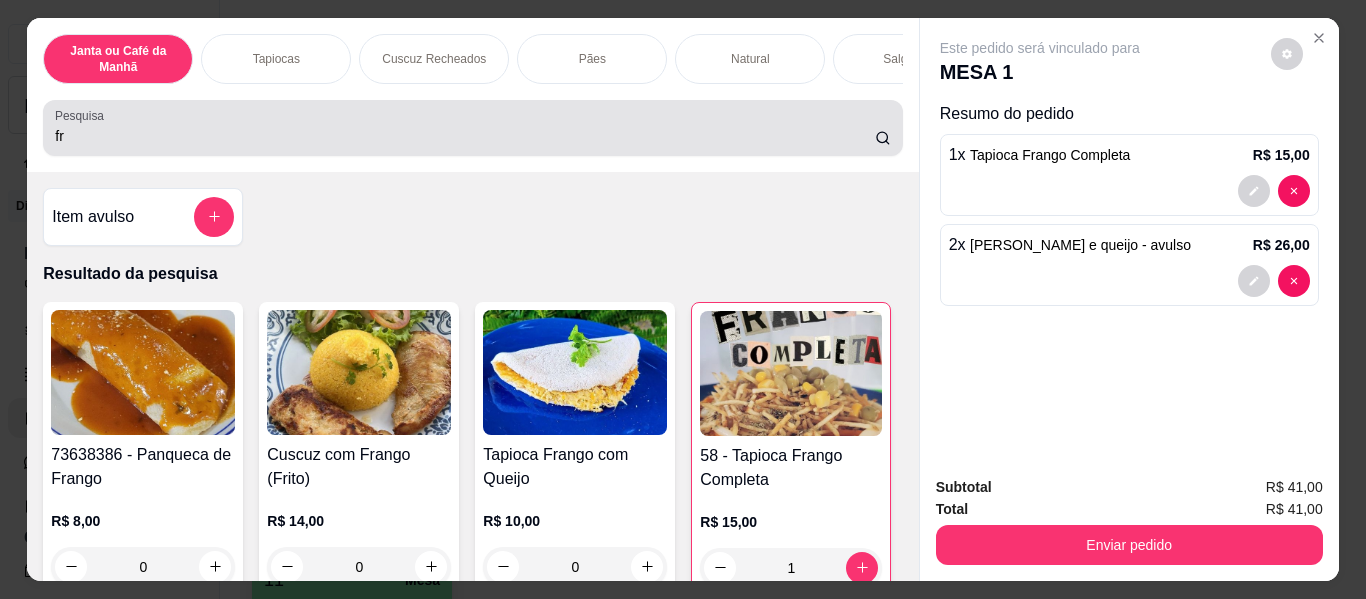 click on "fr" at bounding box center (465, 136) 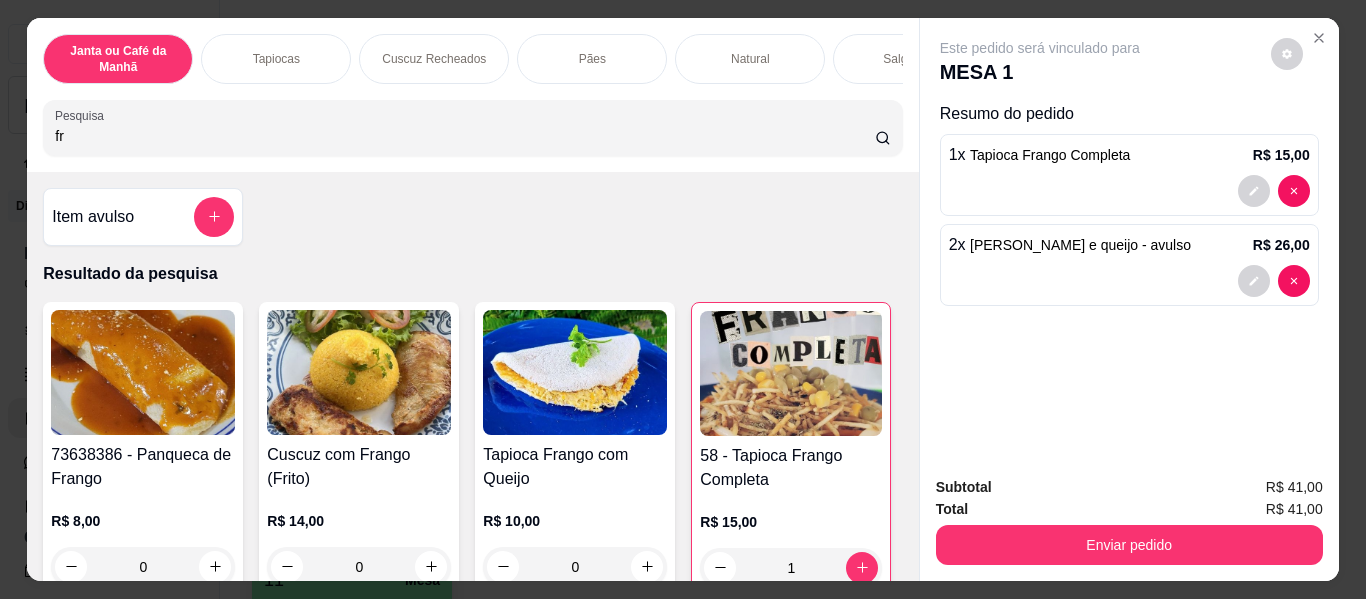 type on "f" 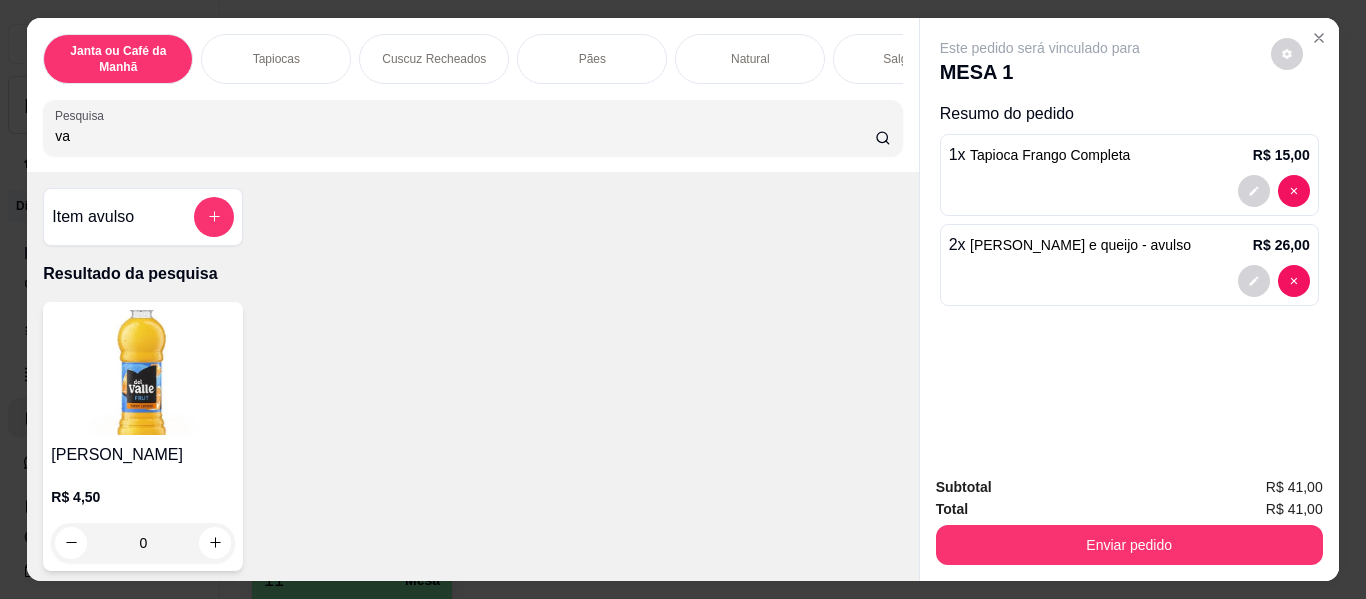 type on "v" 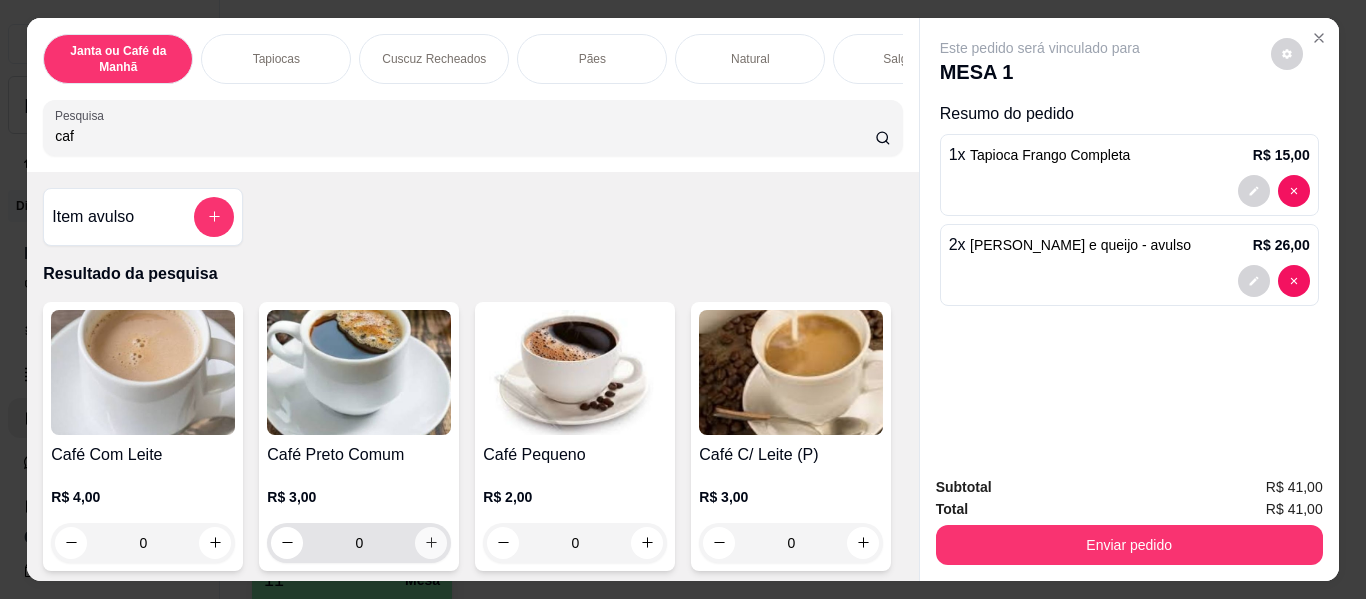 type on "caf" 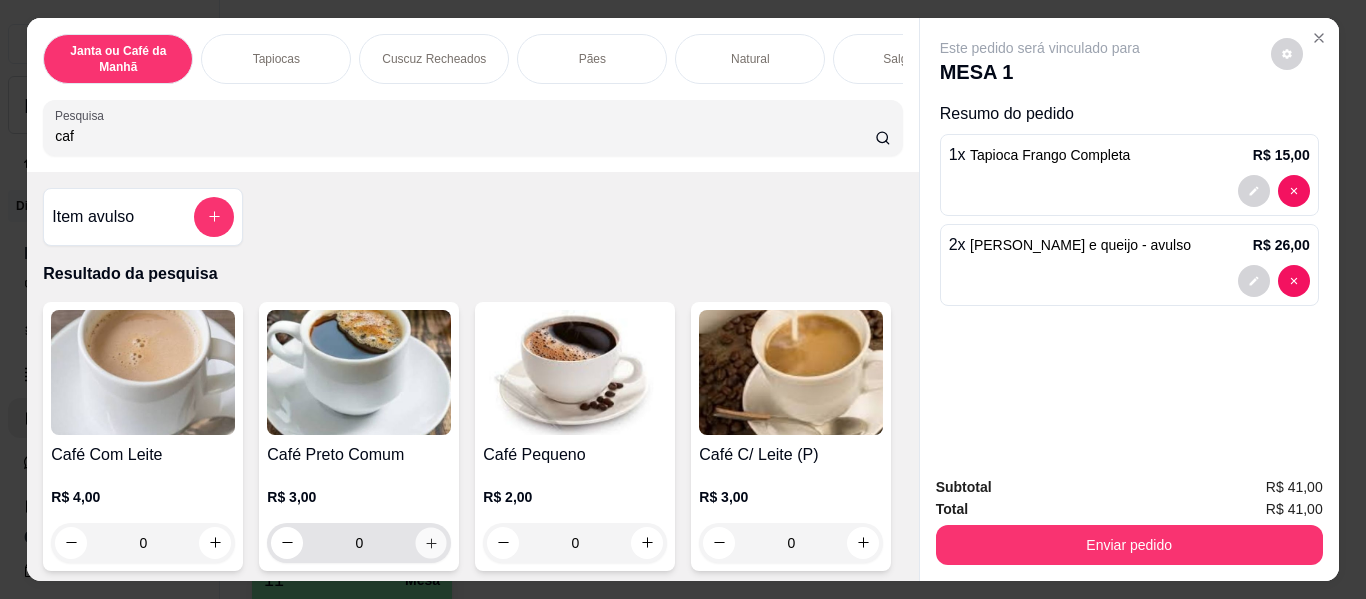 click at bounding box center (431, 542) 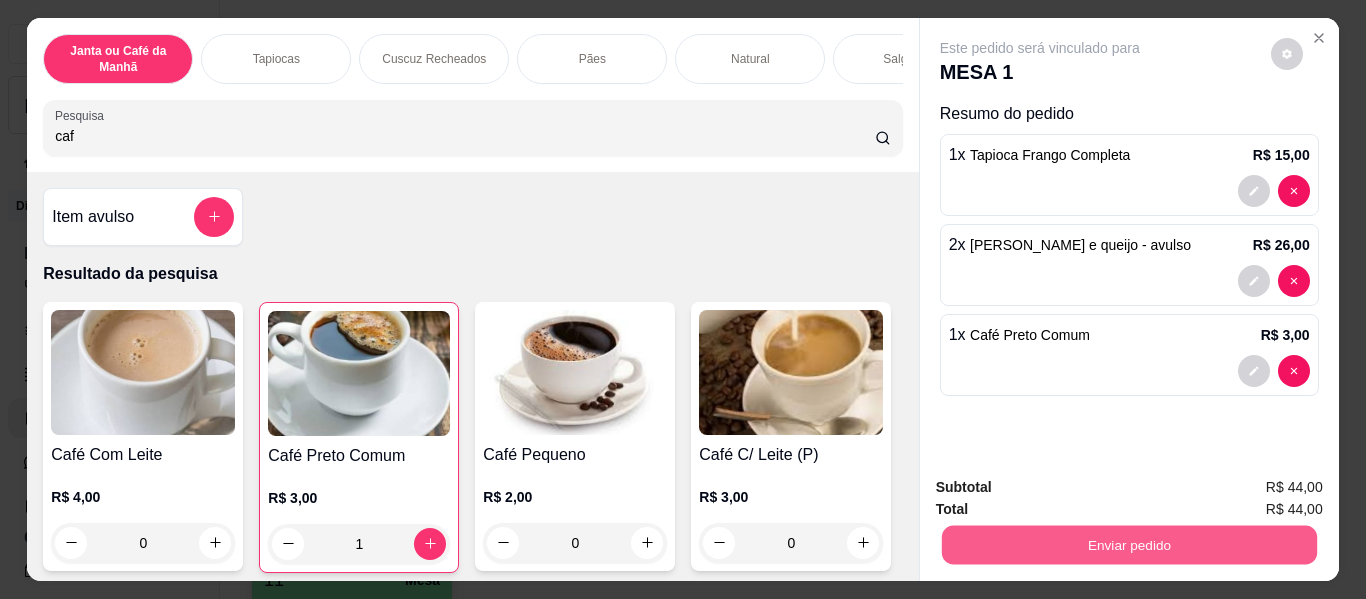 click on "Enviar pedido" at bounding box center (1128, 545) 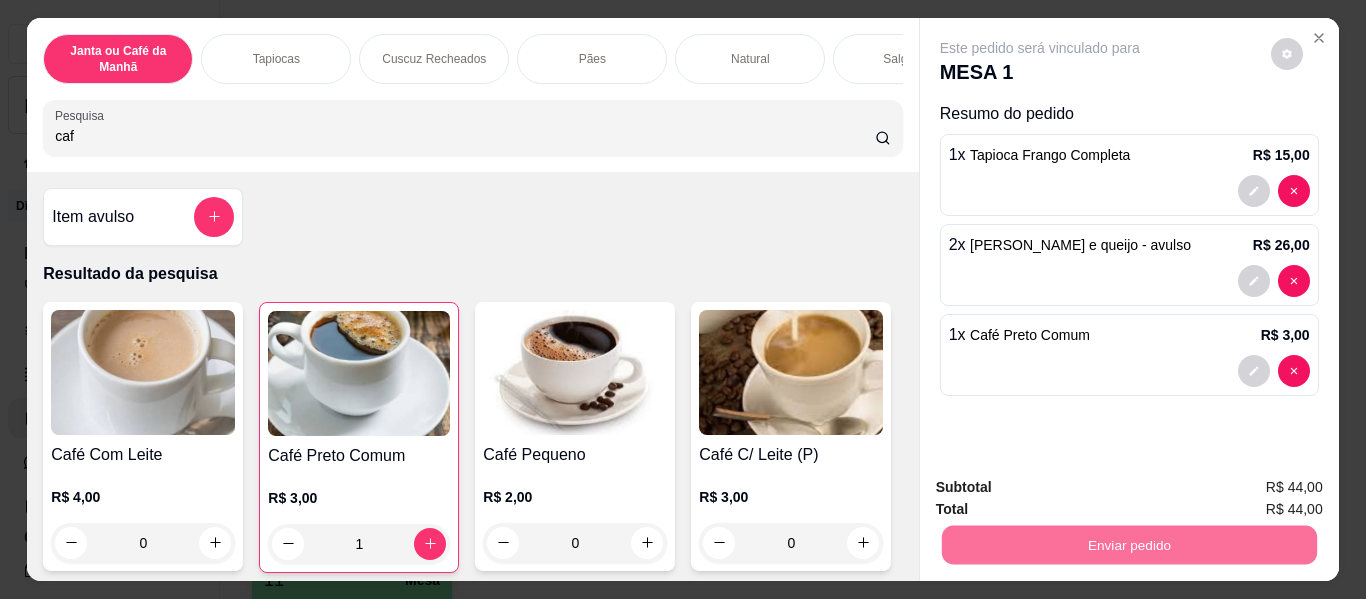 click on "Não registrar e enviar pedido" at bounding box center [1063, 488] 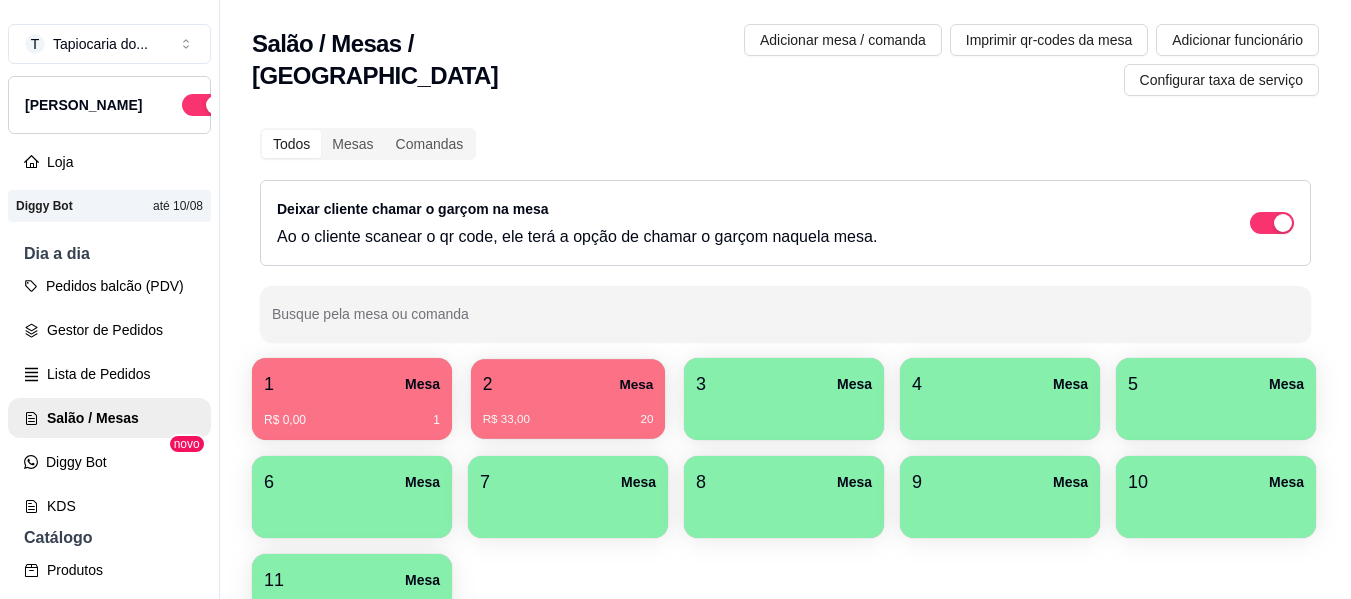 click on "2 Mesa" at bounding box center [568, 384] 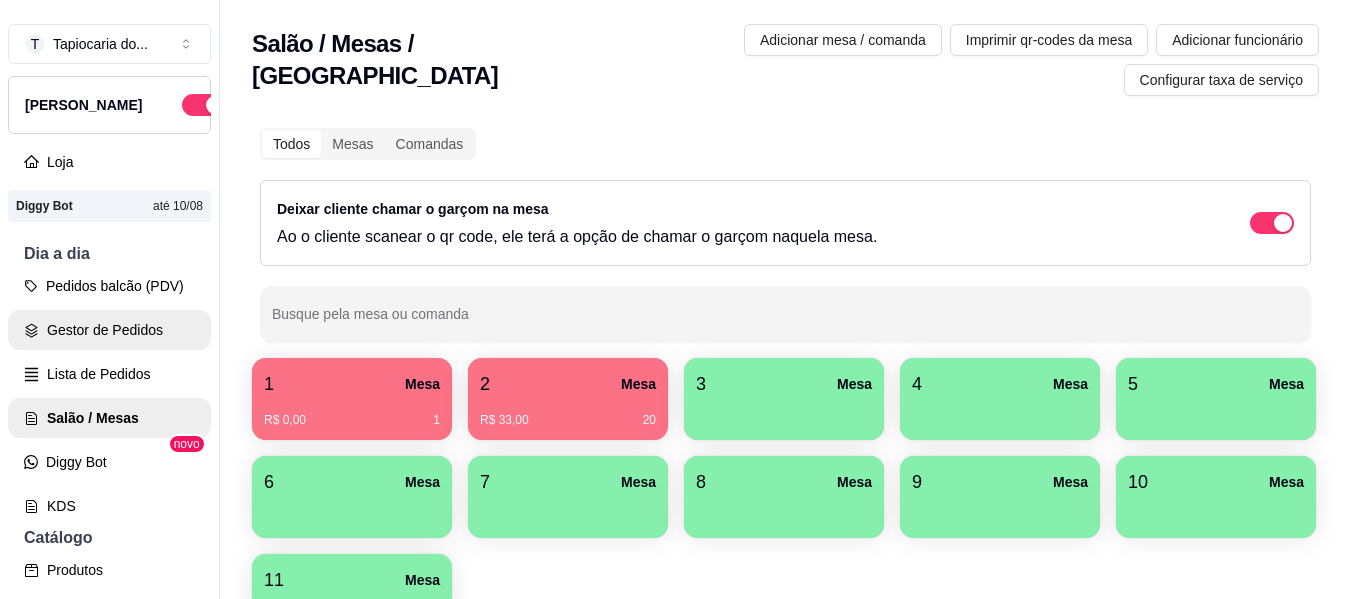 click on "Gestor de Pedidos" at bounding box center [109, 330] 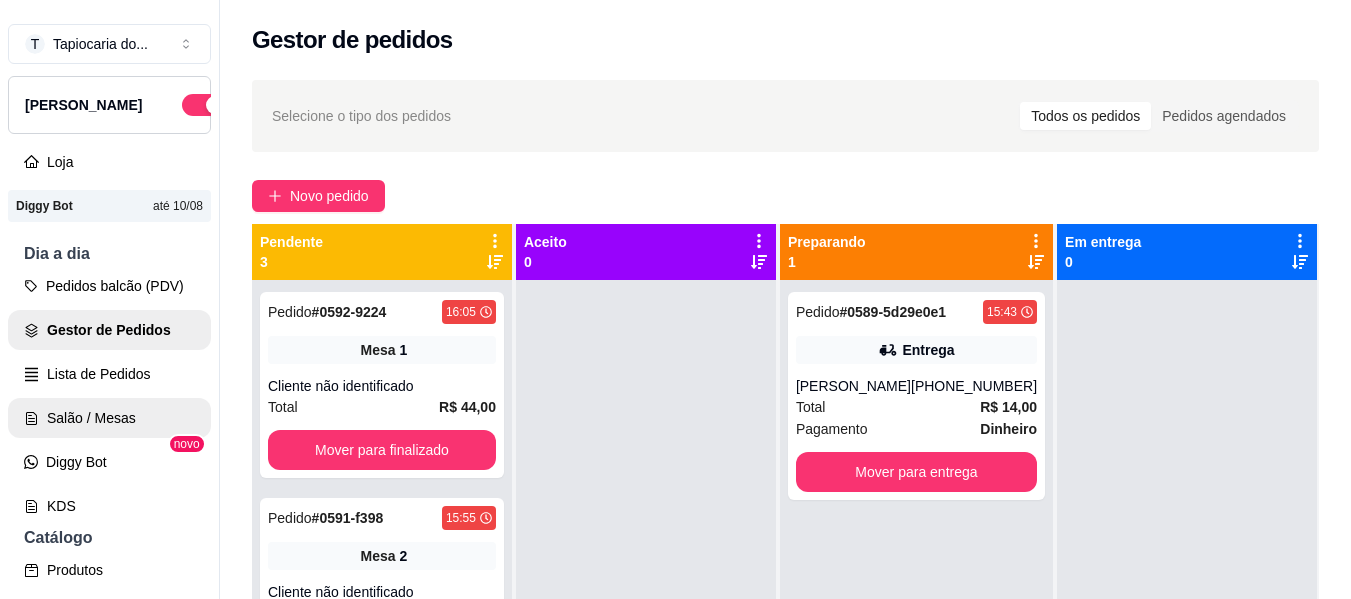 click on "Salão / Mesas" at bounding box center (109, 418) 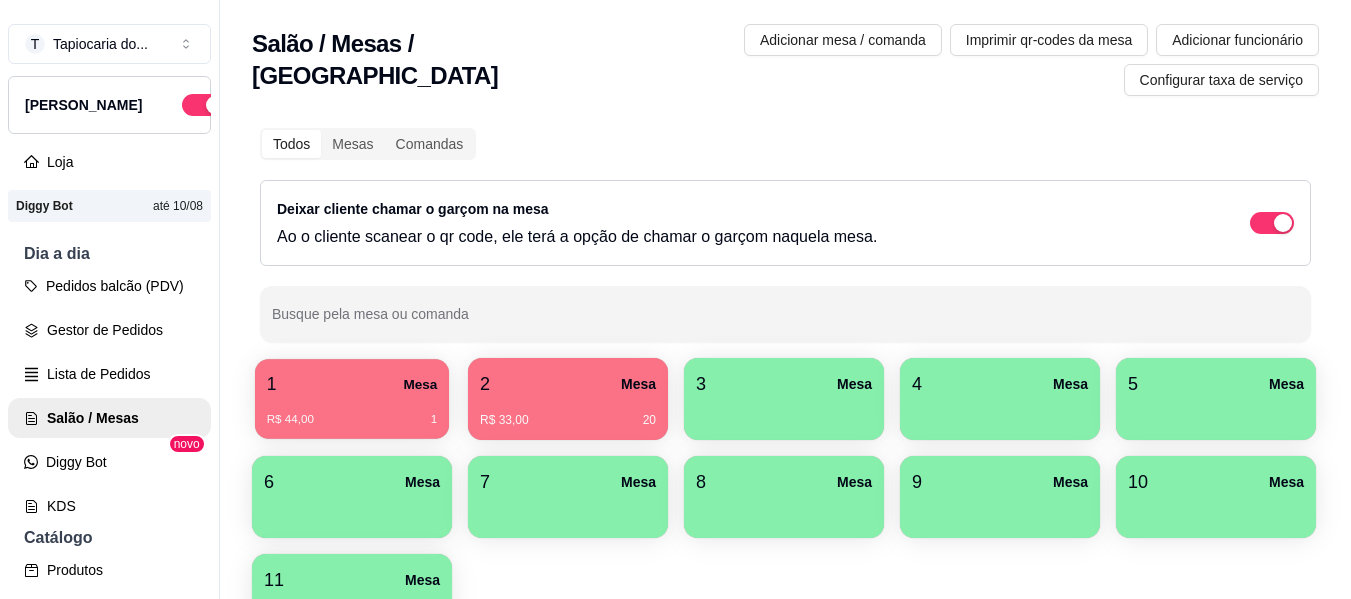 click on "1 Mesa" at bounding box center [352, 384] 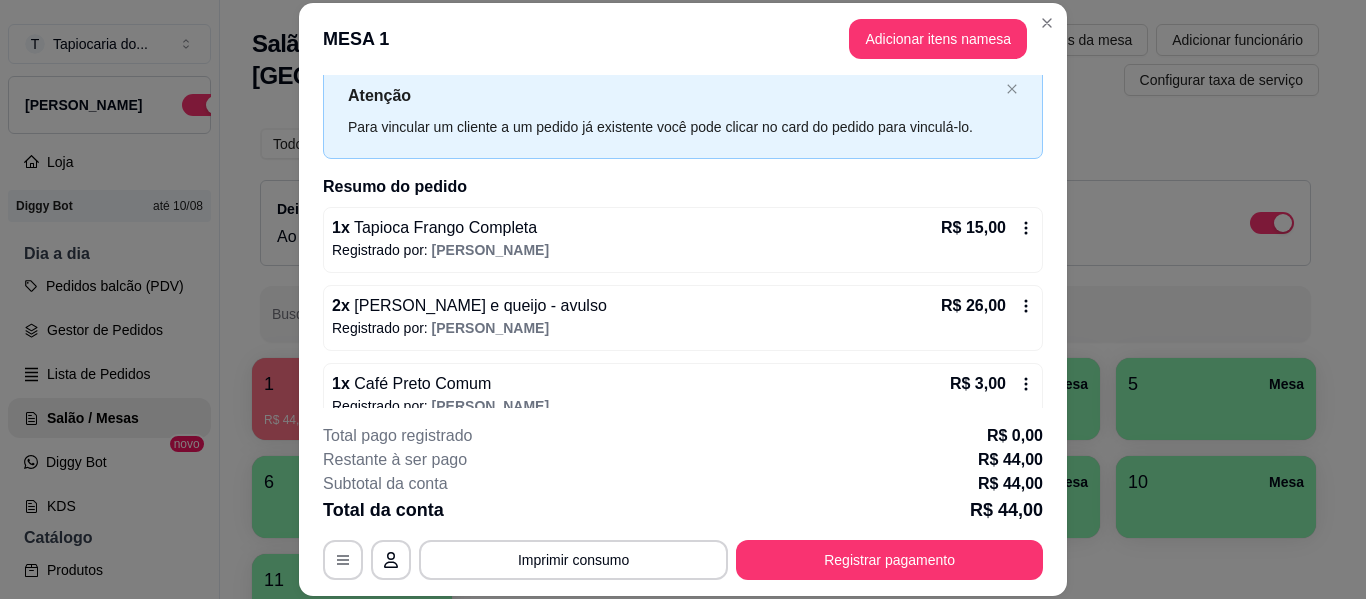 scroll, scrollTop: 86, scrollLeft: 0, axis: vertical 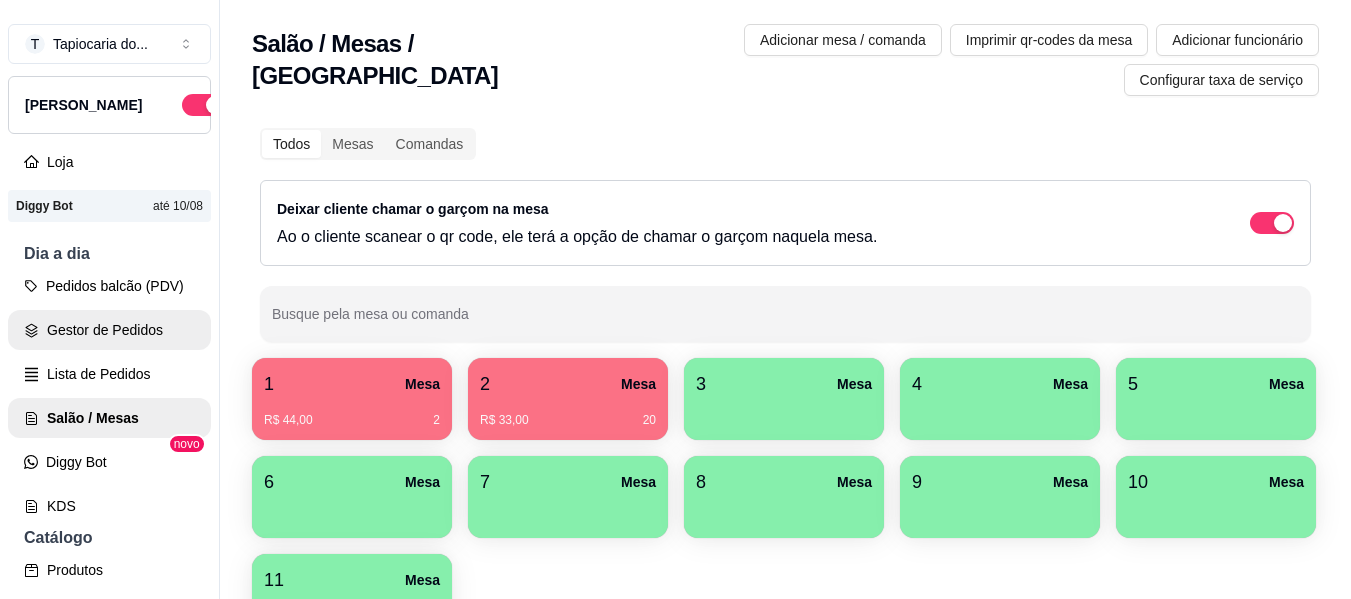 click on "Gestor de Pedidos" at bounding box center (109, 330) 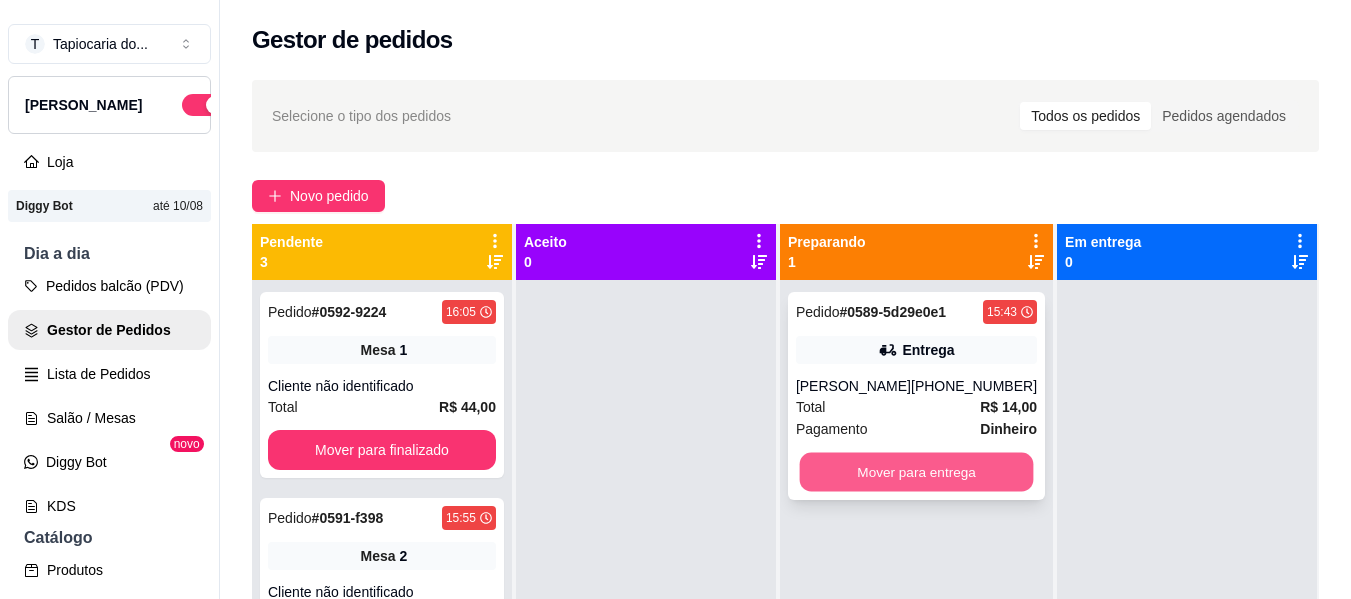 click on "Mover para entrega" at bounding box center (916, 472) 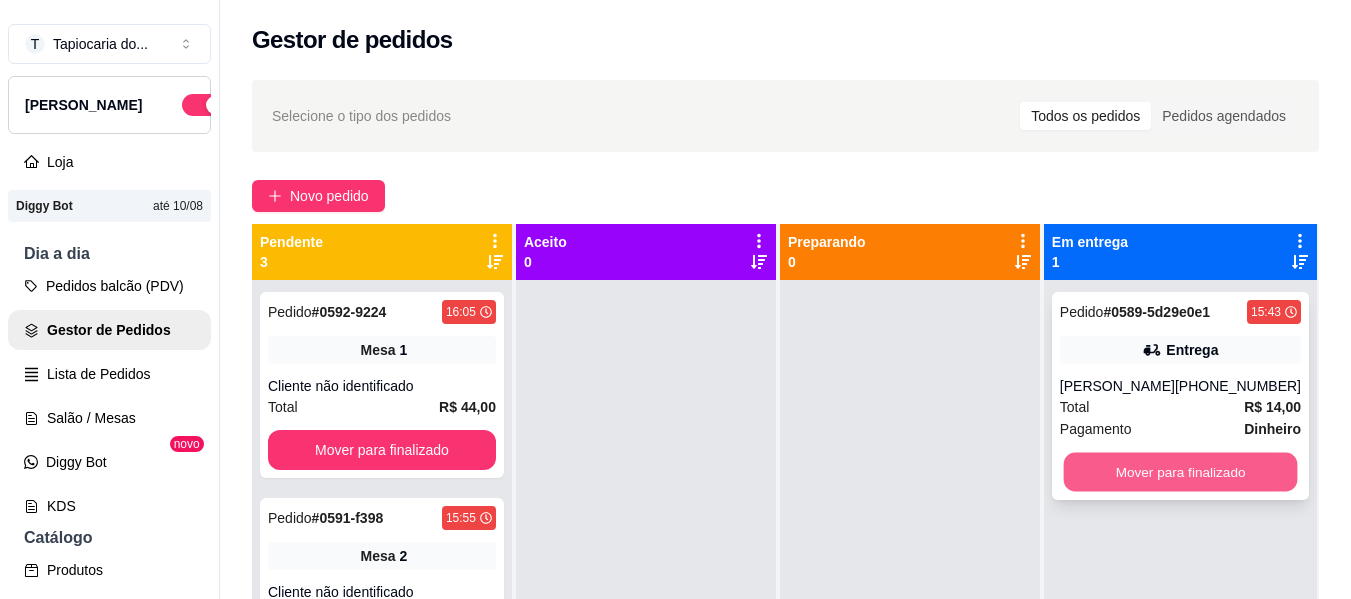 click on "Mover para finalizado" at bounding box center [1180, 472] 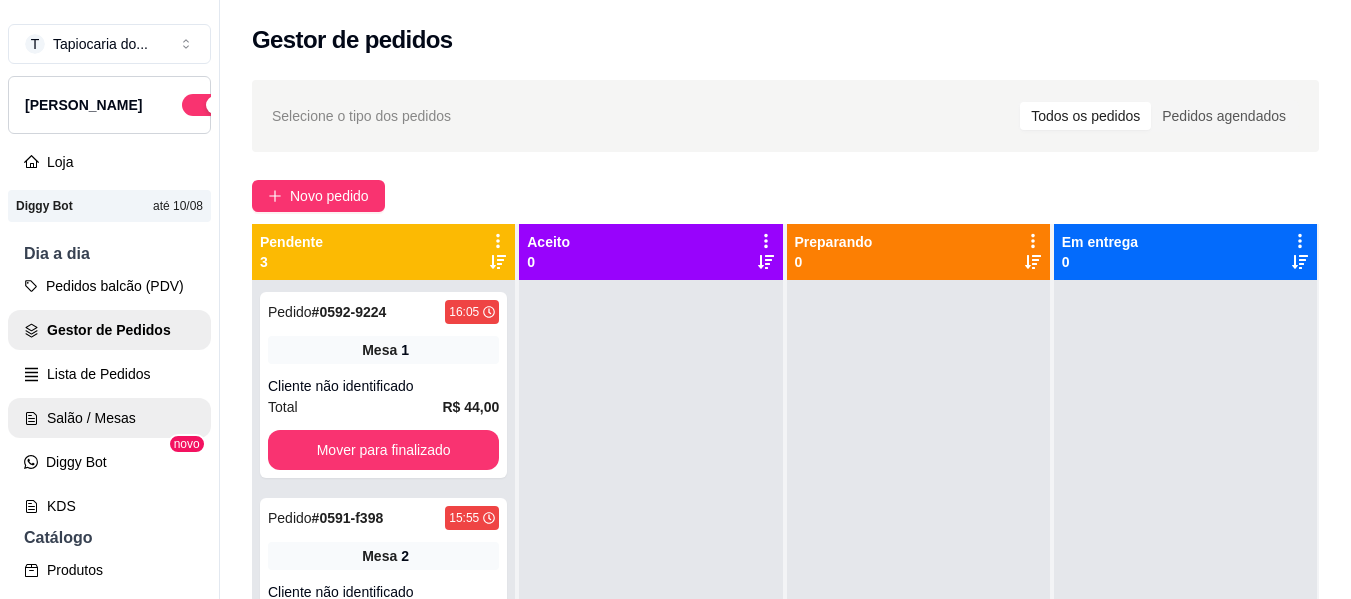 click on "Salão / Mesas" at bounding box center (109, 418) 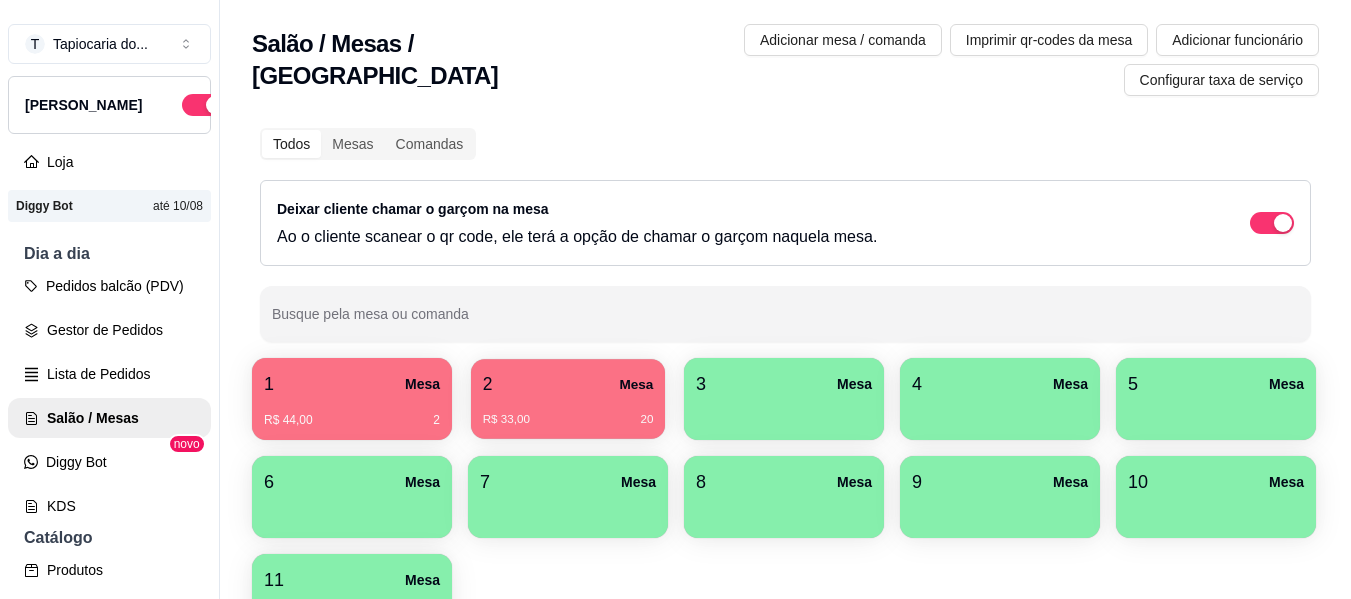 click on "2 Mesa" at bounding box center [568, 384] 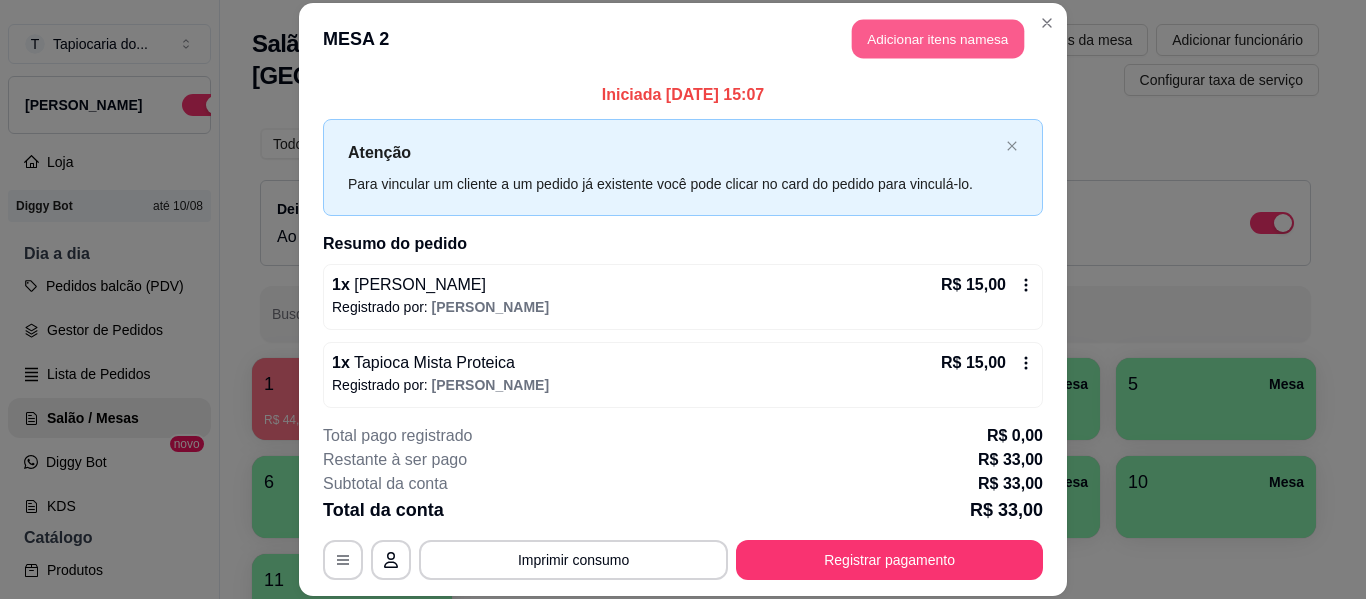 click on "Adicionar itens na  mesa" at bounding box center (938, 39) 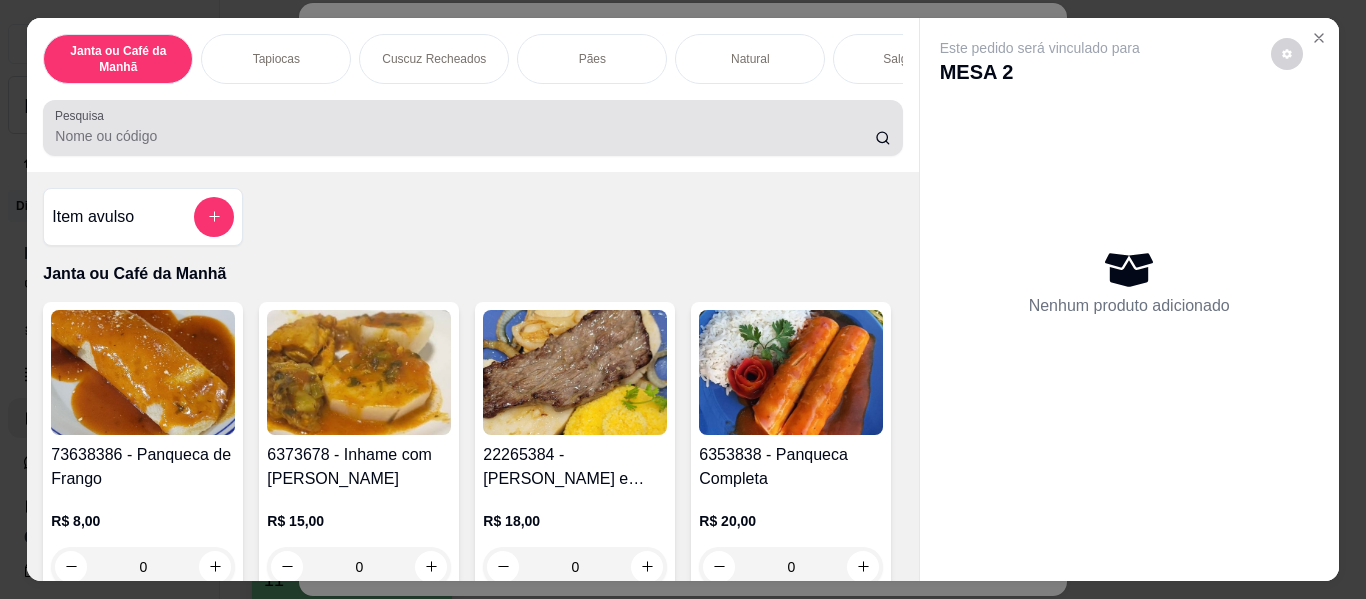 drag, startPoint x: 671, startPoint y: 136, endPoint x: 664, endPoint y: 127, distance: 11.401754 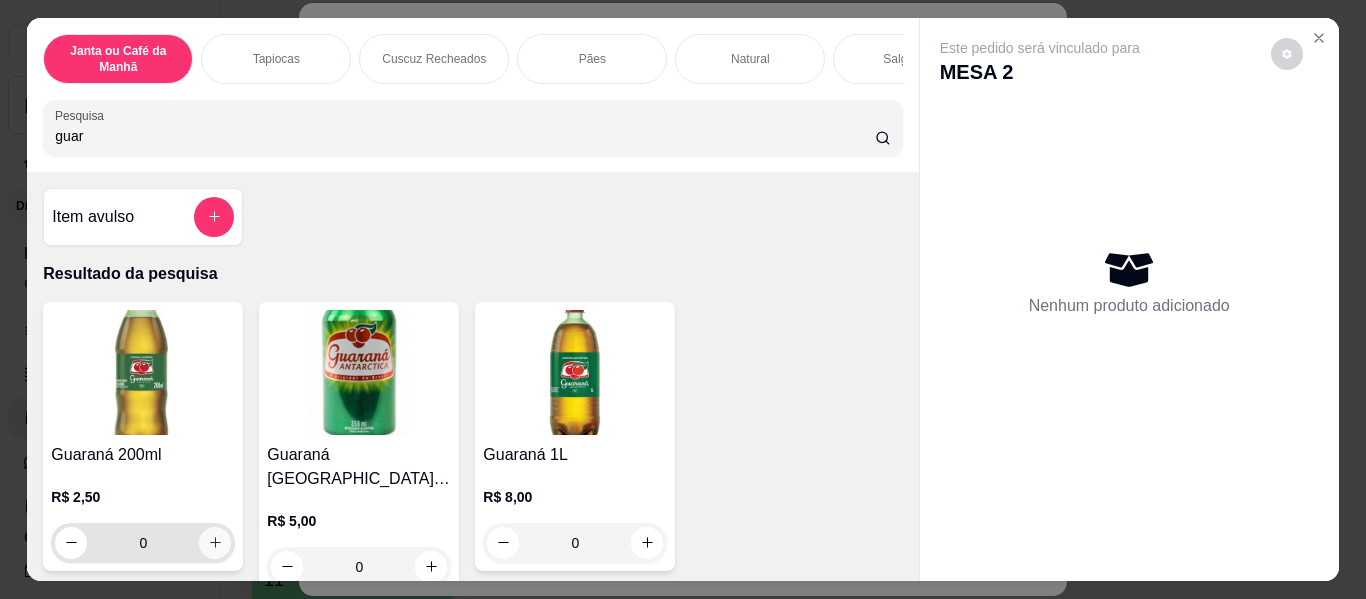 type on "guar" 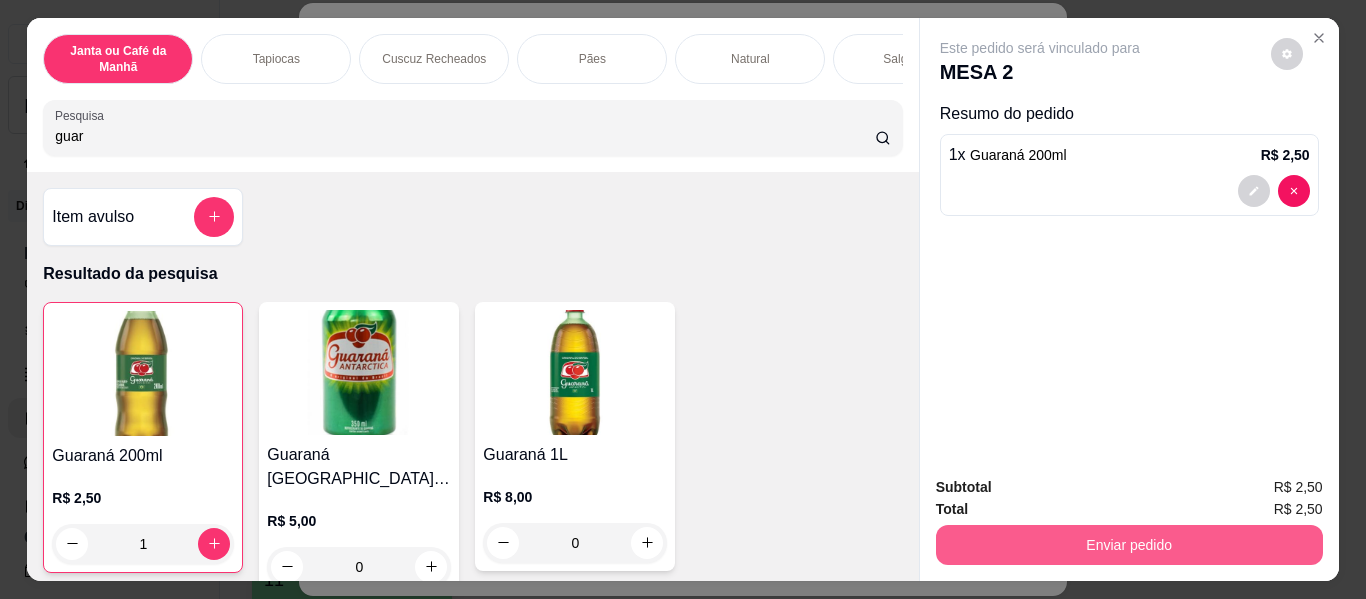 click on "Enviar pedido" at bounding box center (1129, 545) 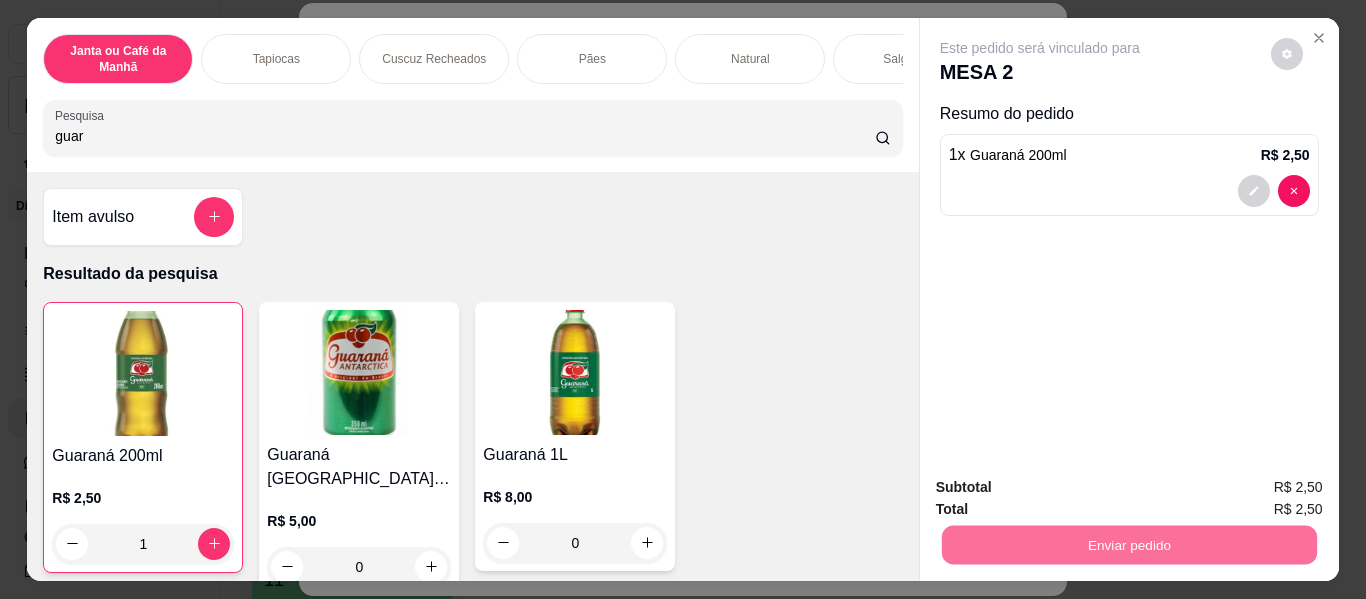 click on "Não registrar e enviar pedido" at bounding box center (1063, 489) 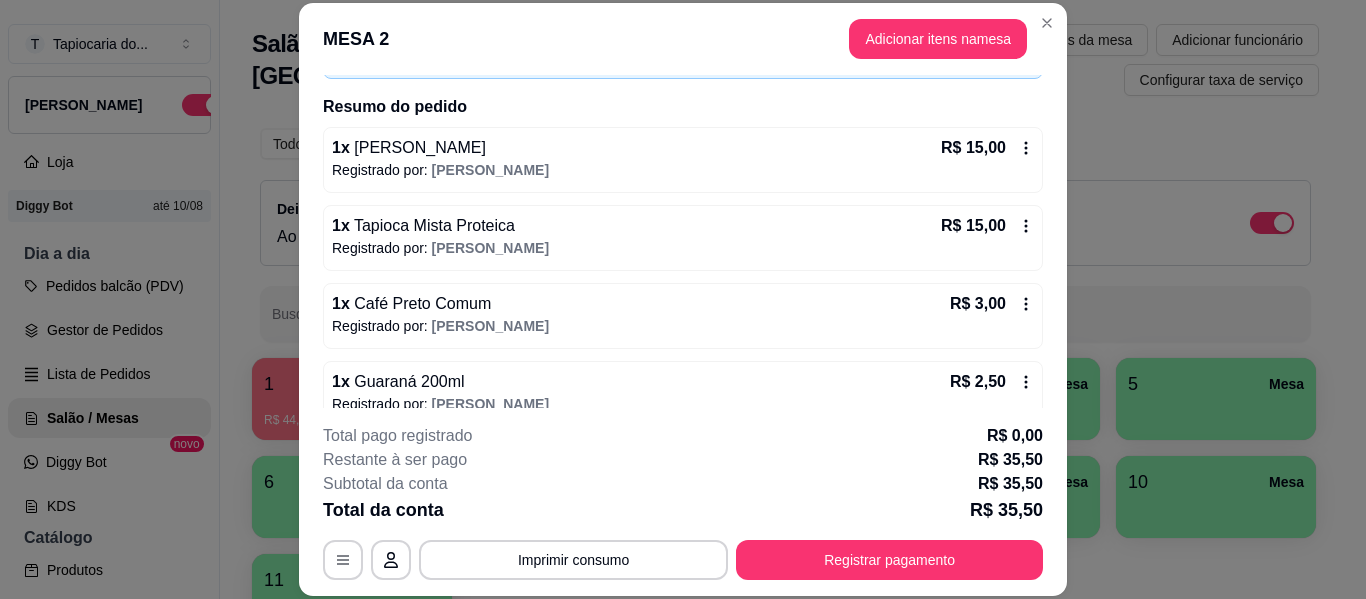 scroll, scrollTop: 164, scrollLeft: 0, axis: vertical 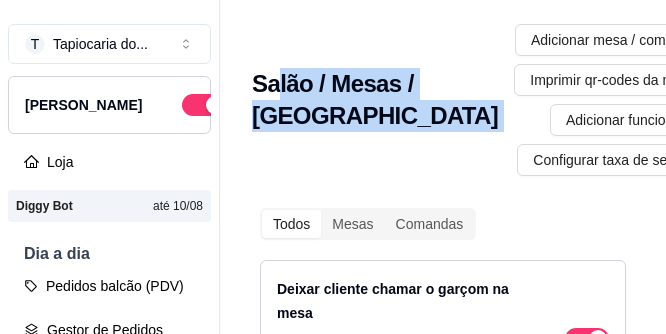 drag, startPoint x: 277, startPoint y: 56, endPoint x: 340, endPoint y: -124, distance: 190.70657 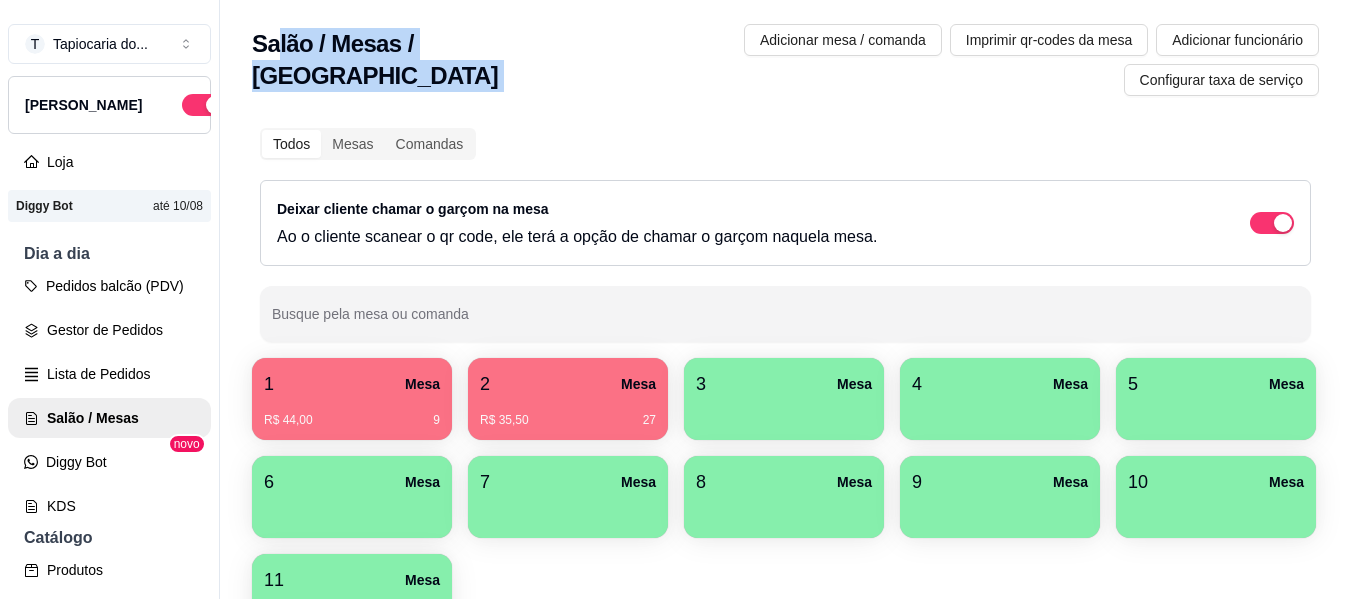 click on "R$ 35,50 27" at bounding box center [568, 413] 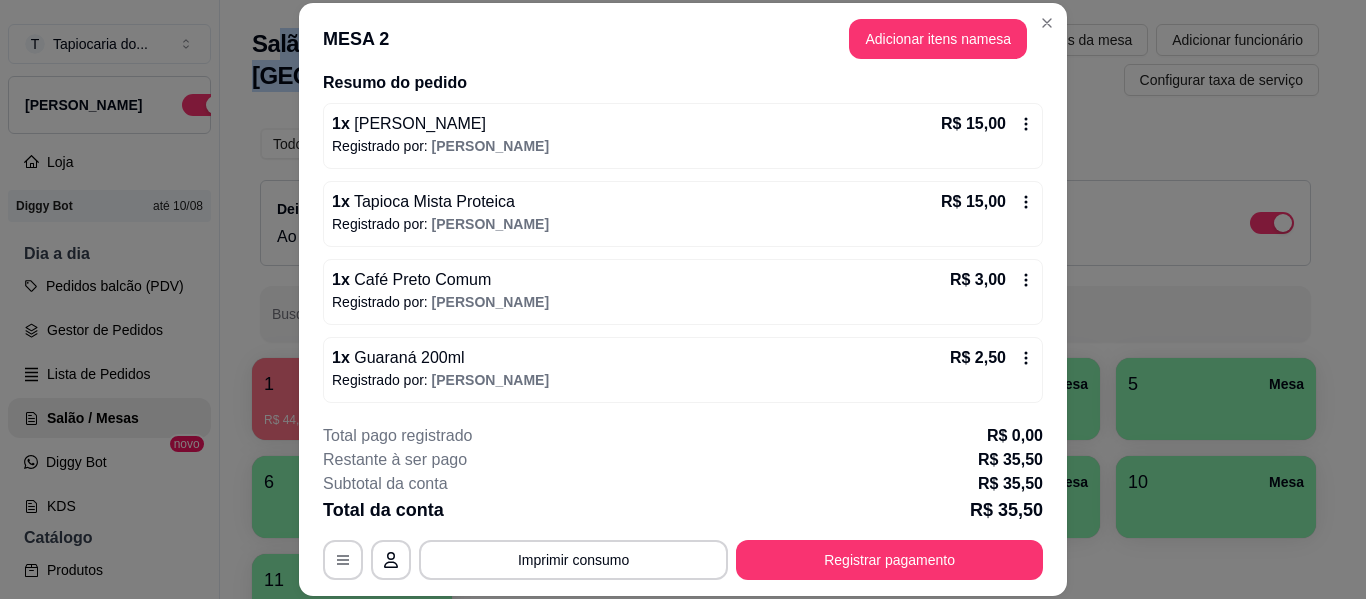 scroll, scrollTop: 164, scrollLeft: 0, axis: vertical 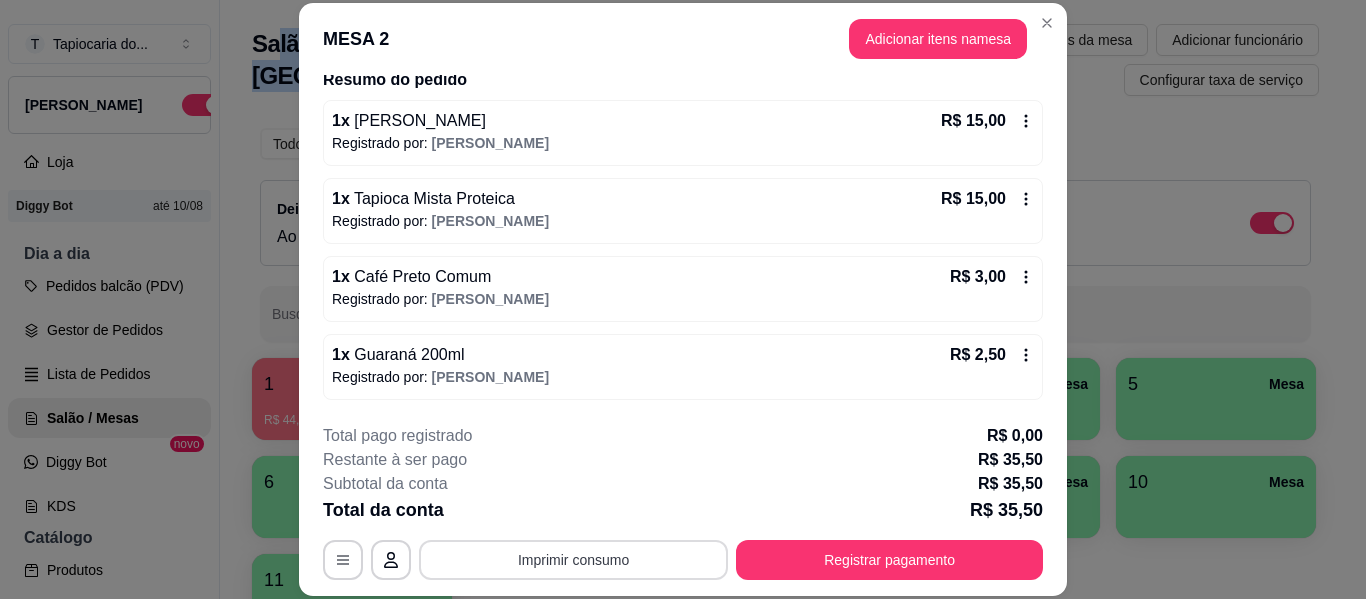 click on "Imprimir consumo" at bounding box center [573, 560] 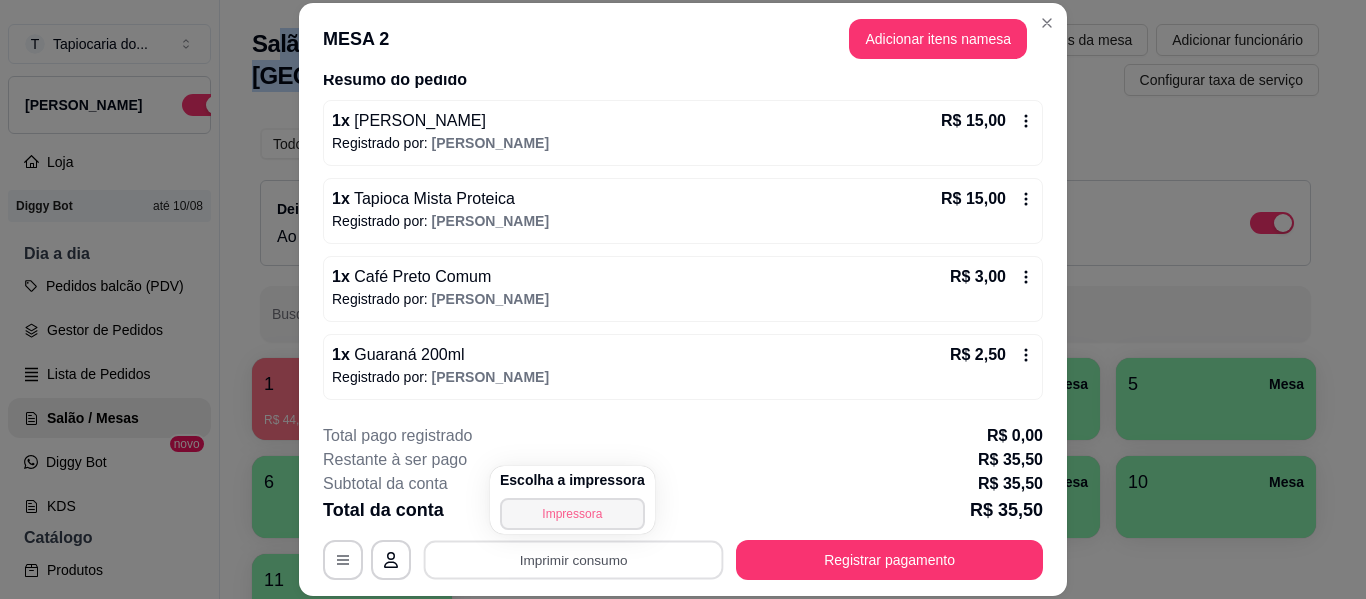 click on "Impressora" at bounding box center [572, 514] 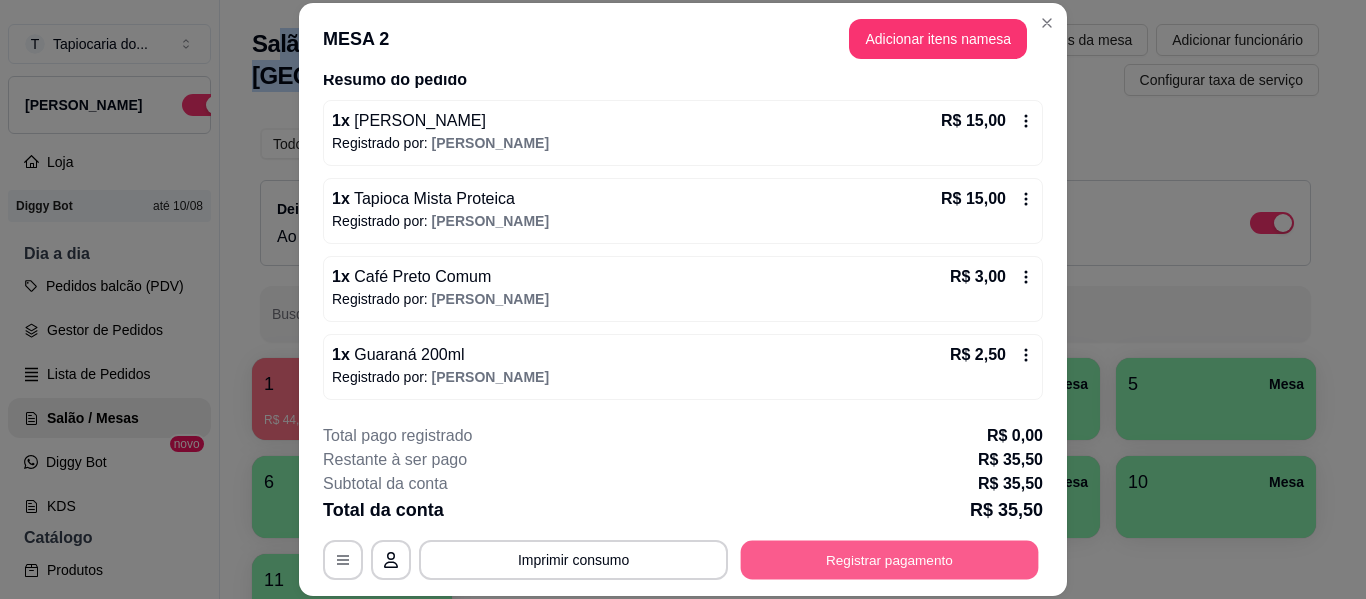 click on "Registrar pagamento" at bounding box center [890, 560] 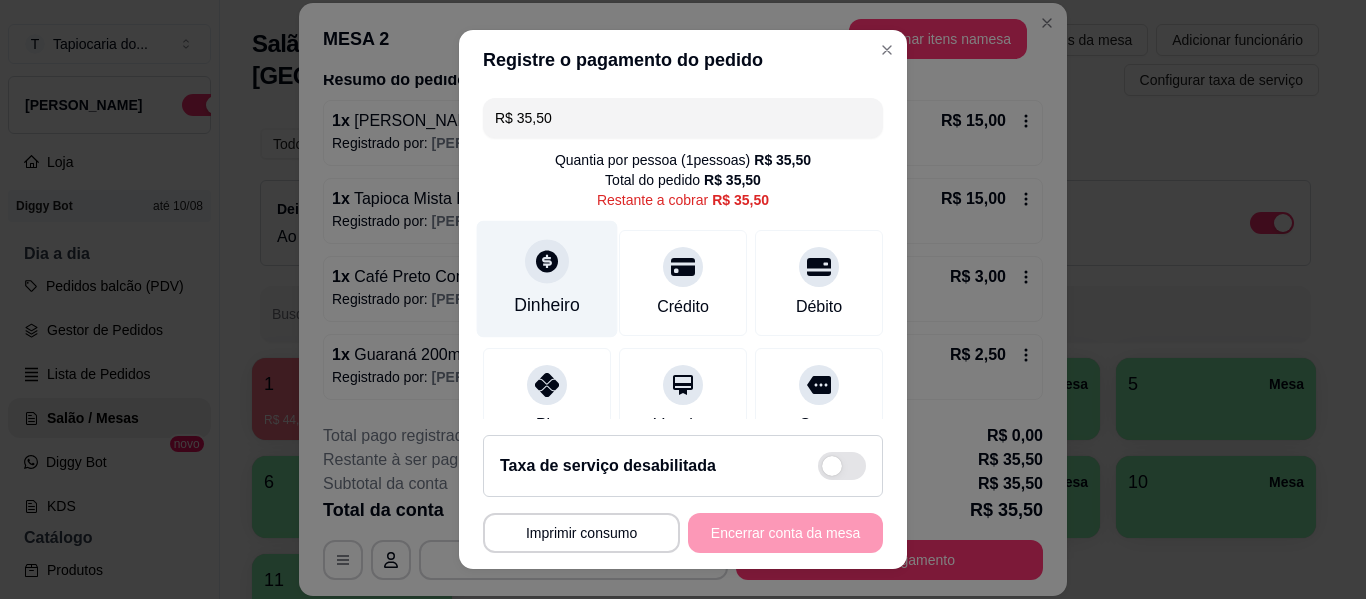 click 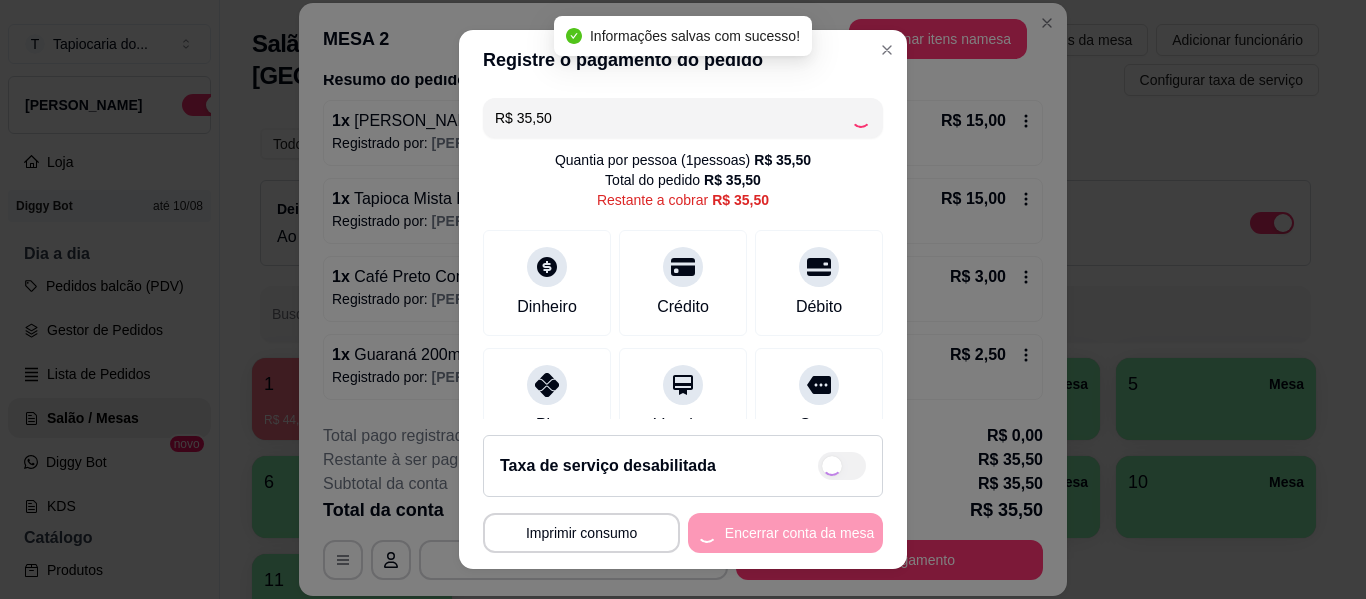 type on "R$ 0,00" 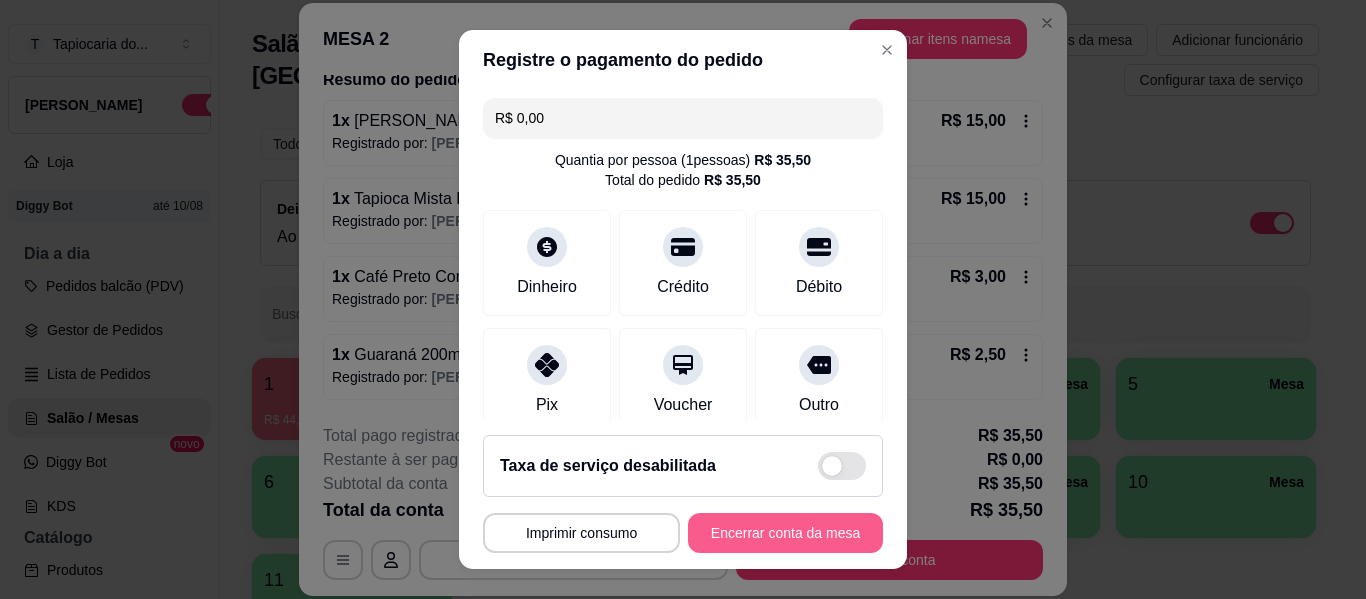click on "Encerrar conta da mesa" at bounding box center (785, 533) 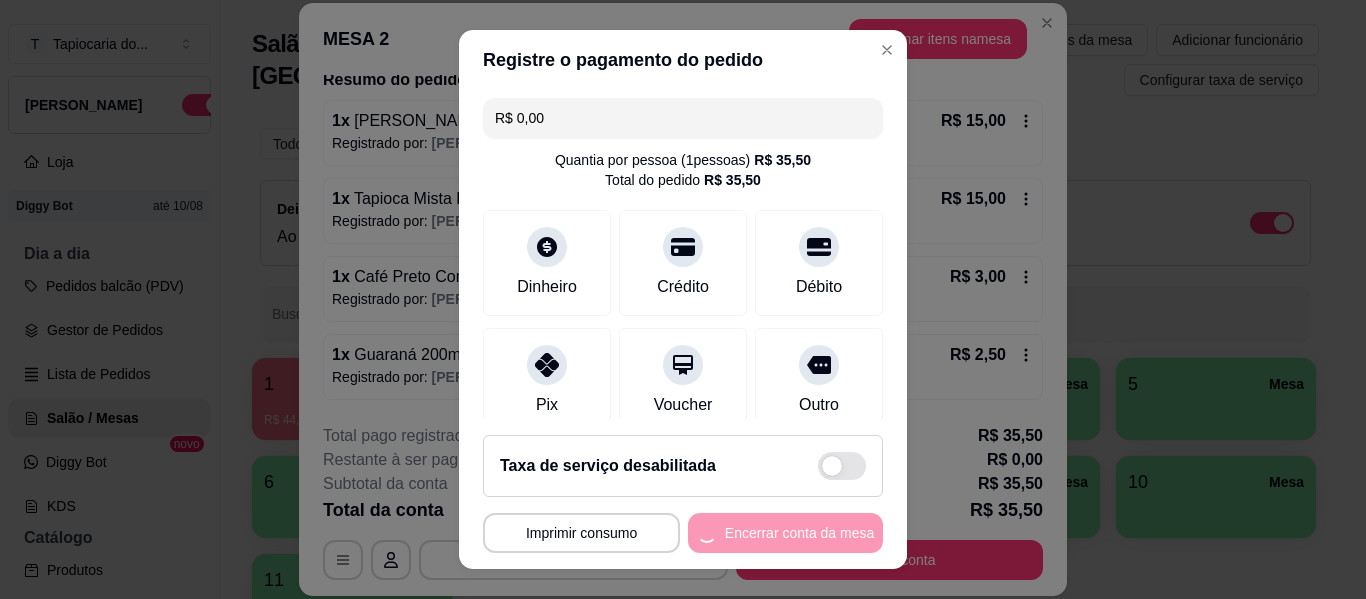 scroll, scrollTop: 0, scrollLeft: 0, axis: both 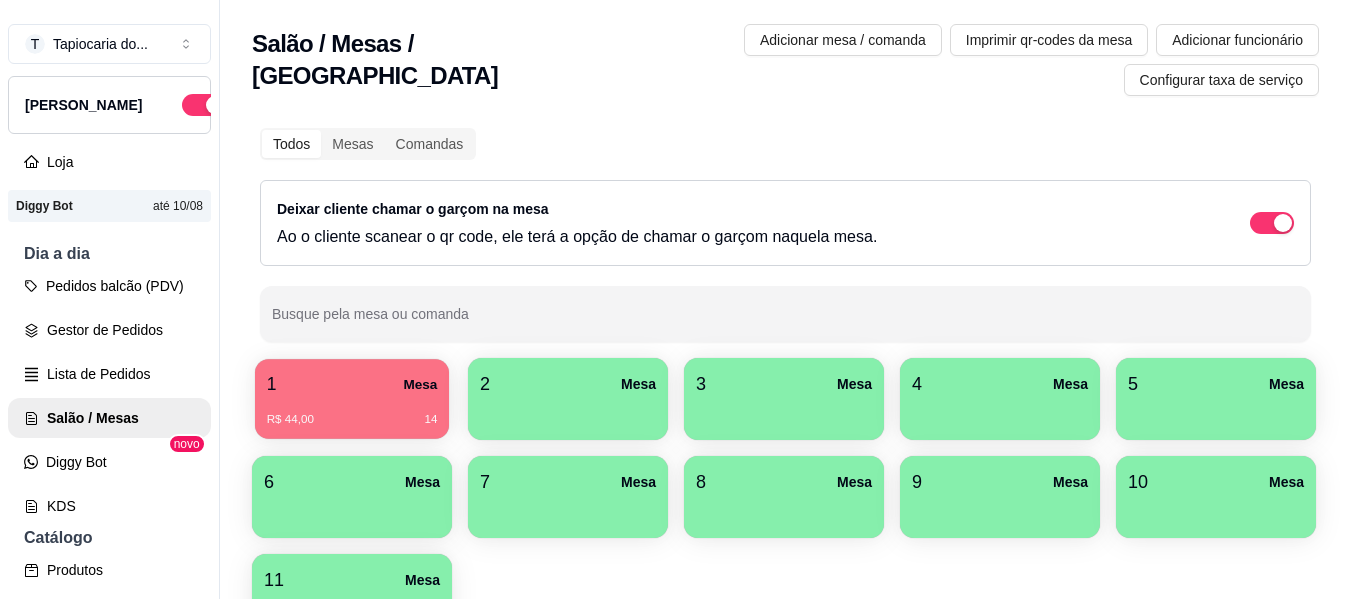 click on "R$ 44,00 14" at bounding box center [352, 412] 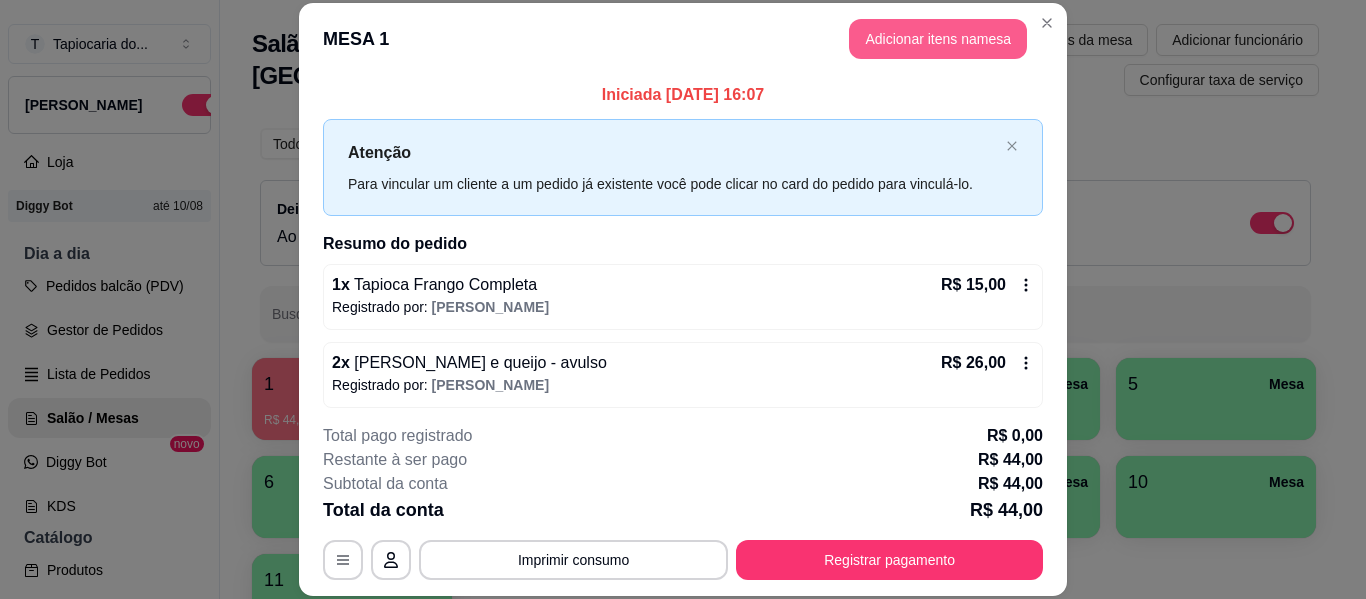 click on "Adicionar itens na  mesa" at bounding box center [938, 39] 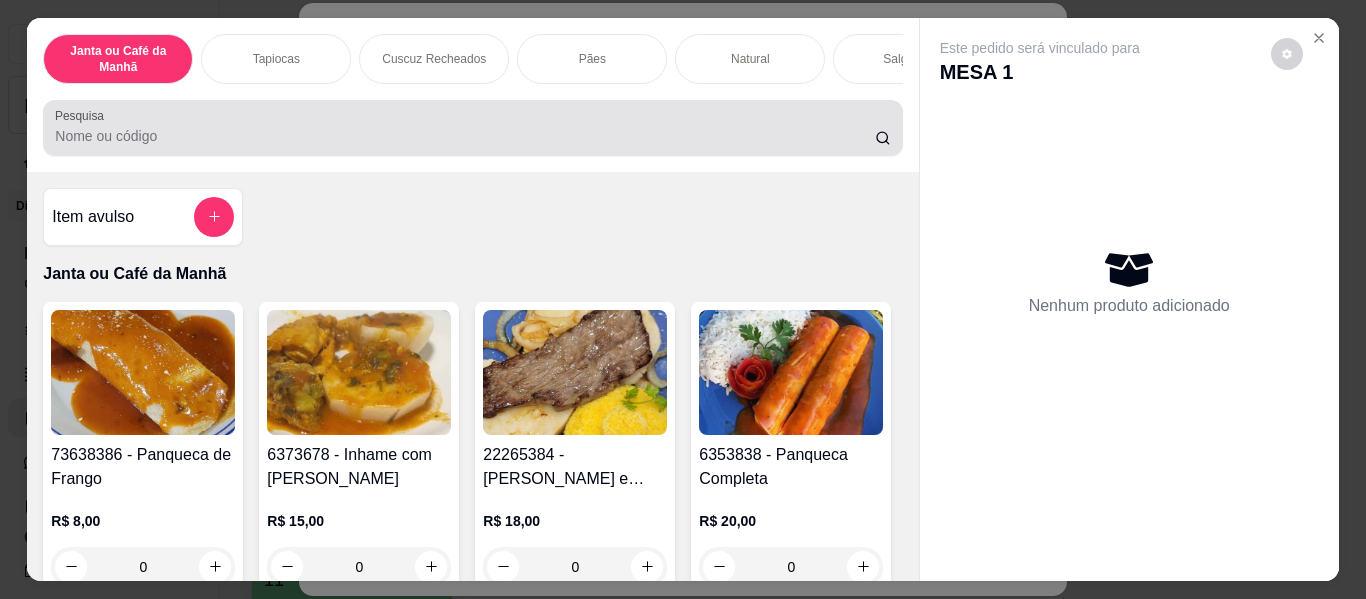 click on "Pesquisa" at bounding box center [472, 128] 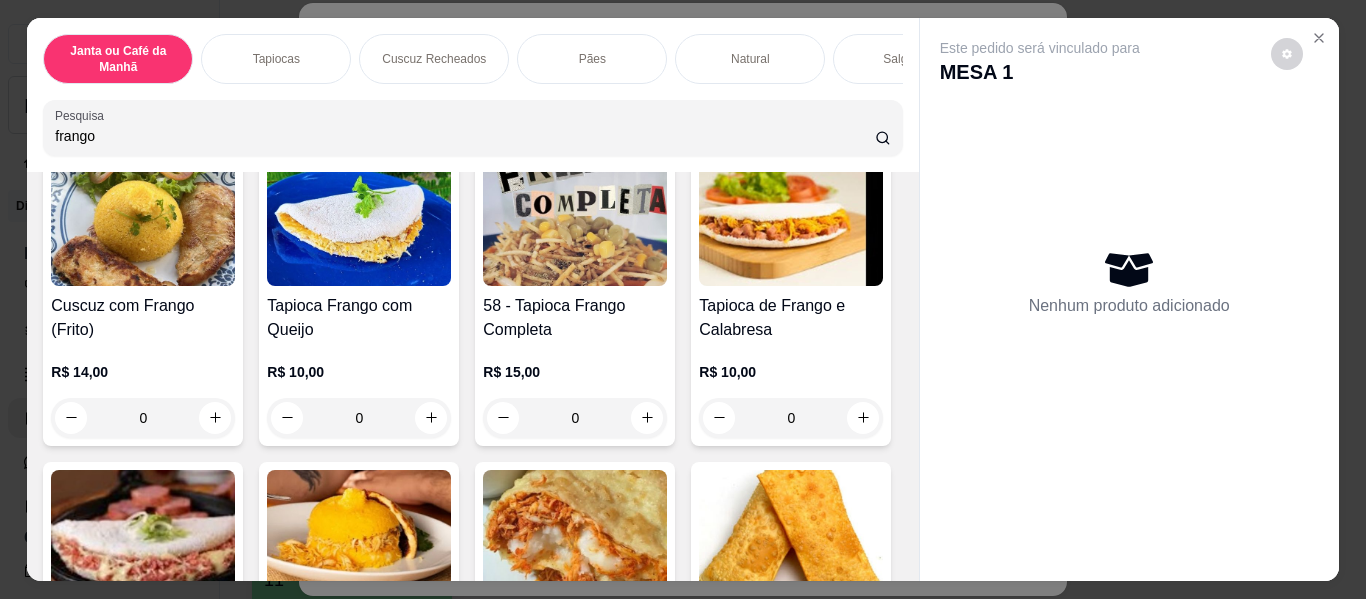 scroll, scrollTop: 200, scrollLeft: 0, axis: vertical 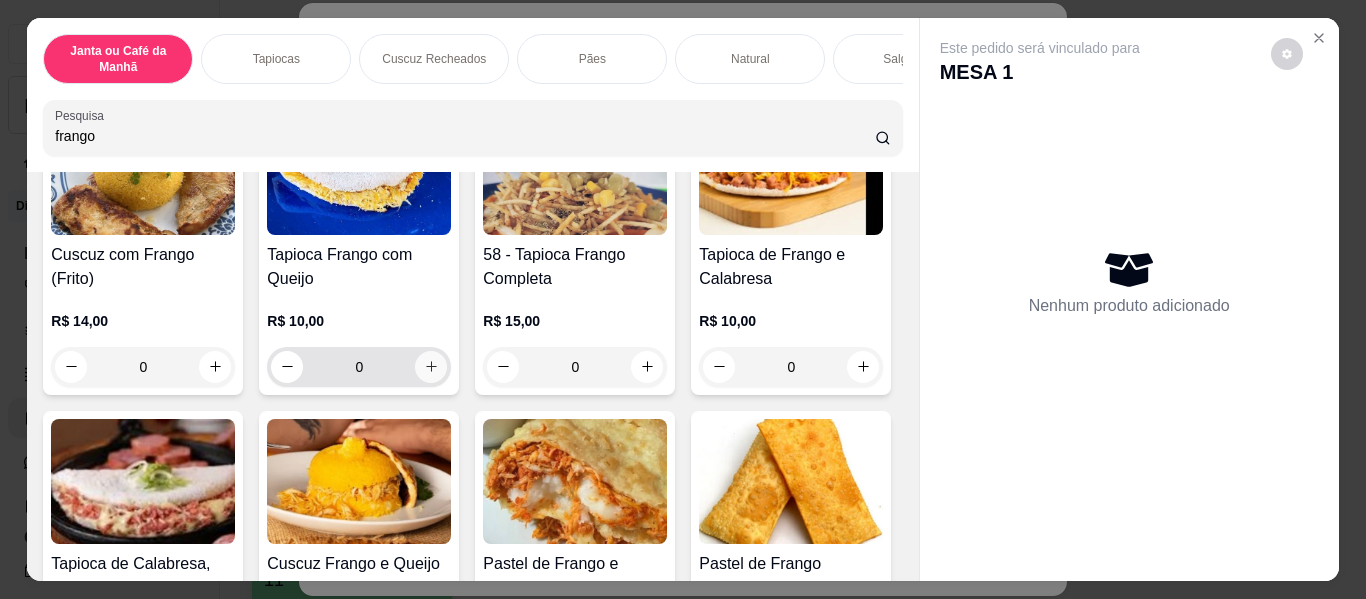 type on "frango" 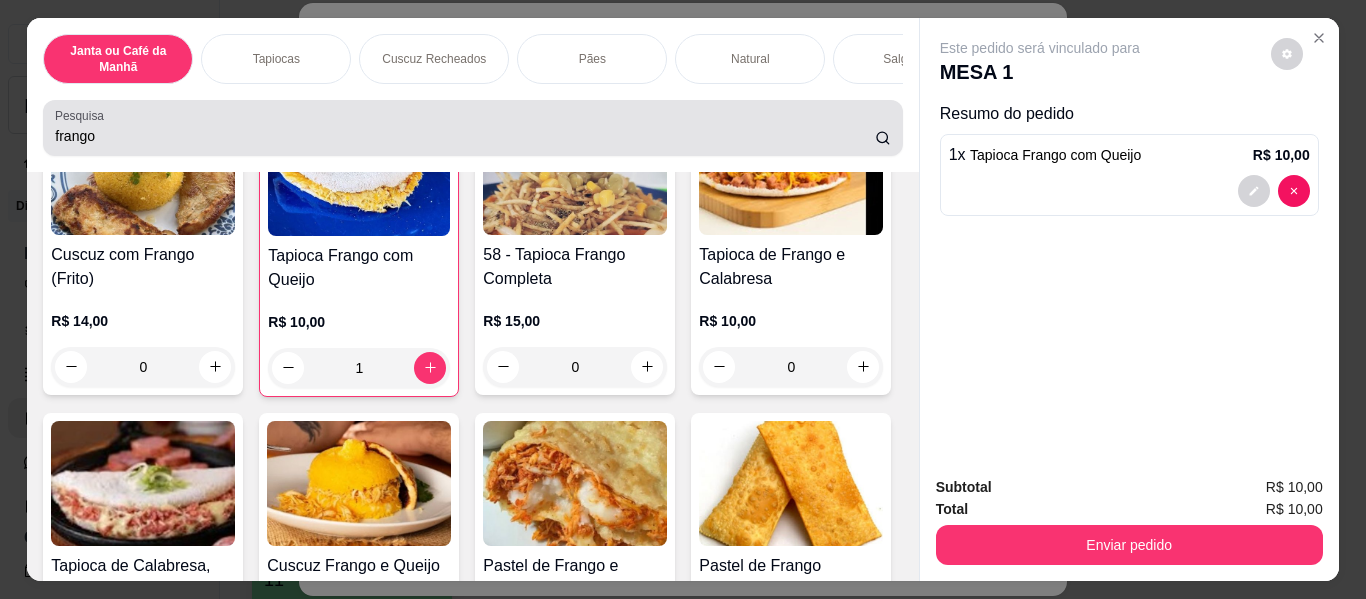 click on "frango" at bounding box center (472, 128) 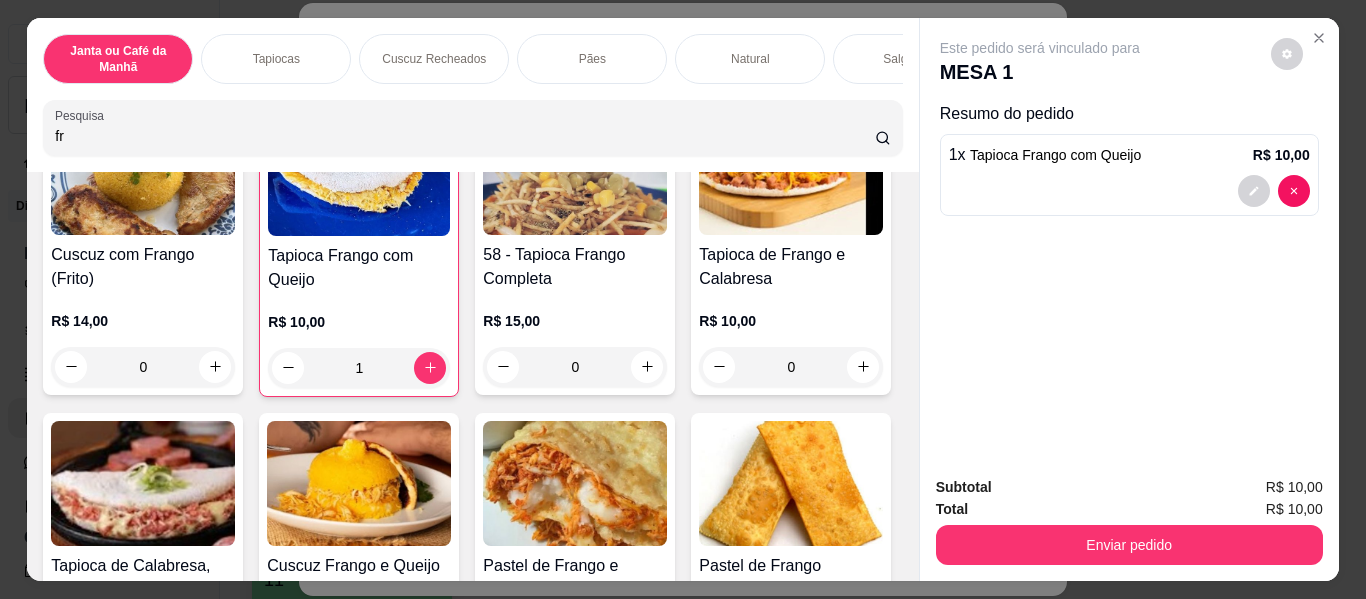 type on "f" 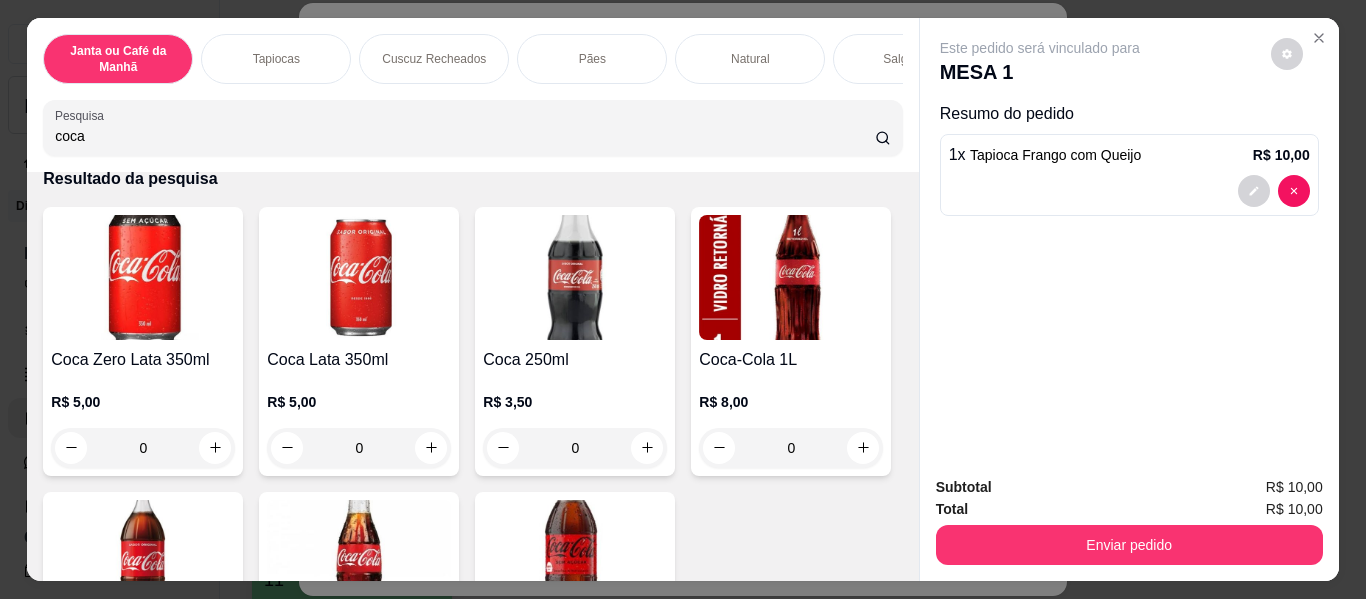 scroll, scrollTop: 0, scrollLeft: 0, axis: both 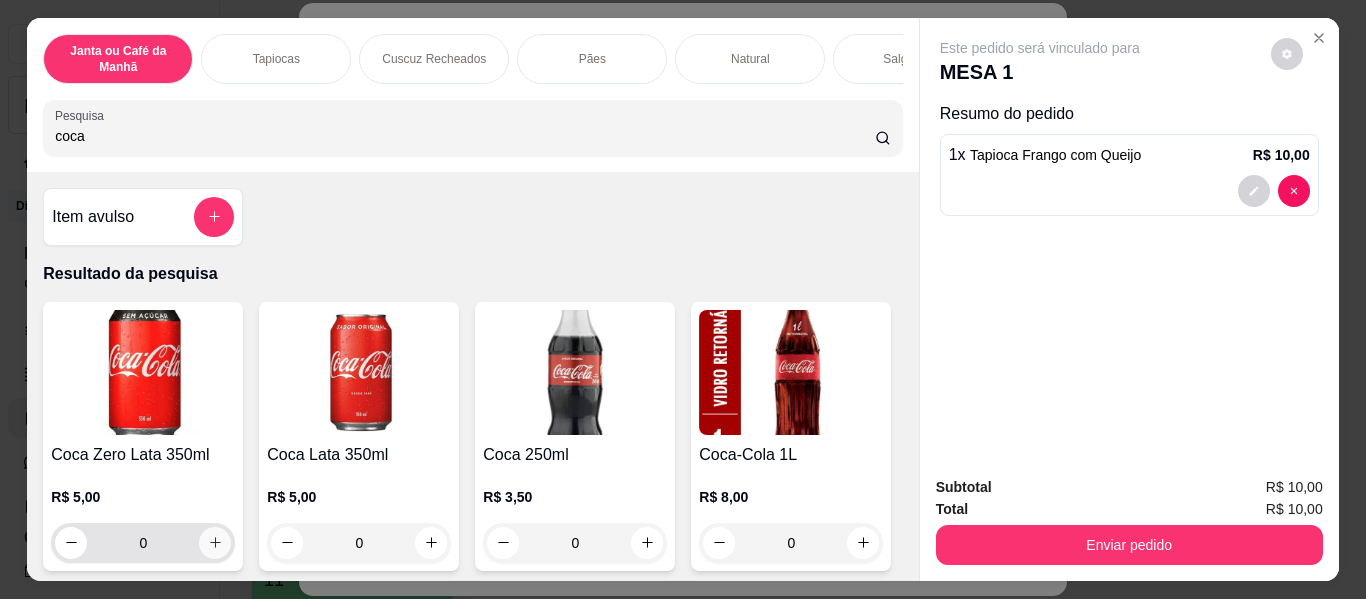 type on "coca" 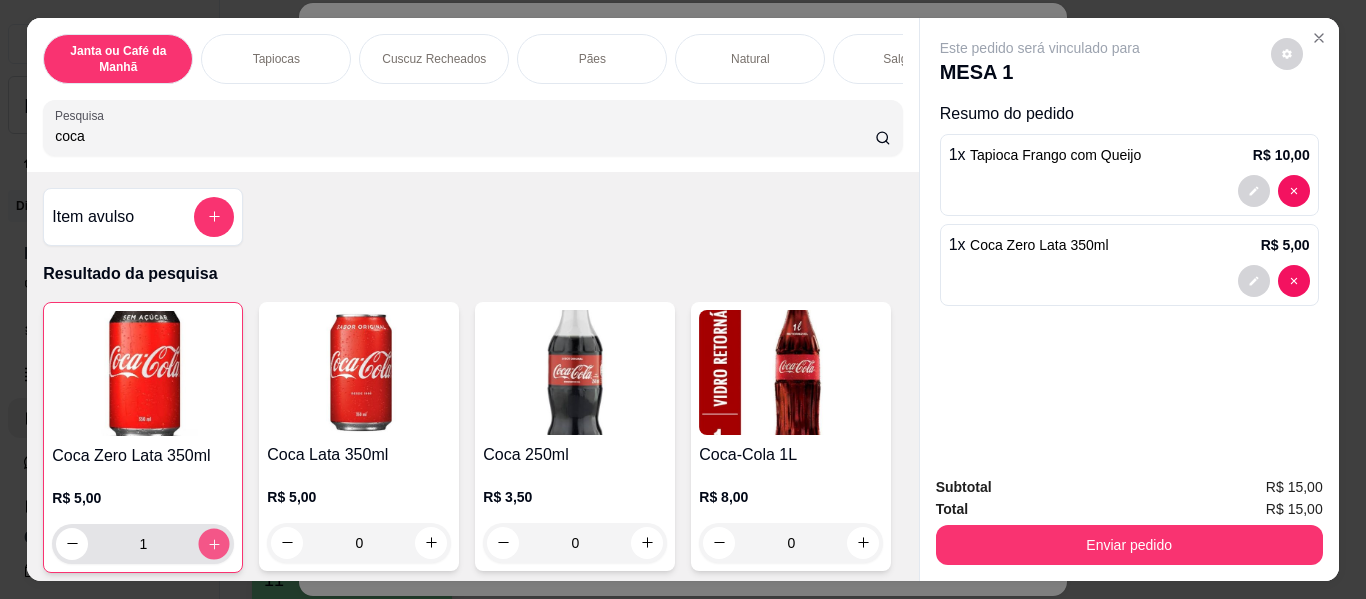 click 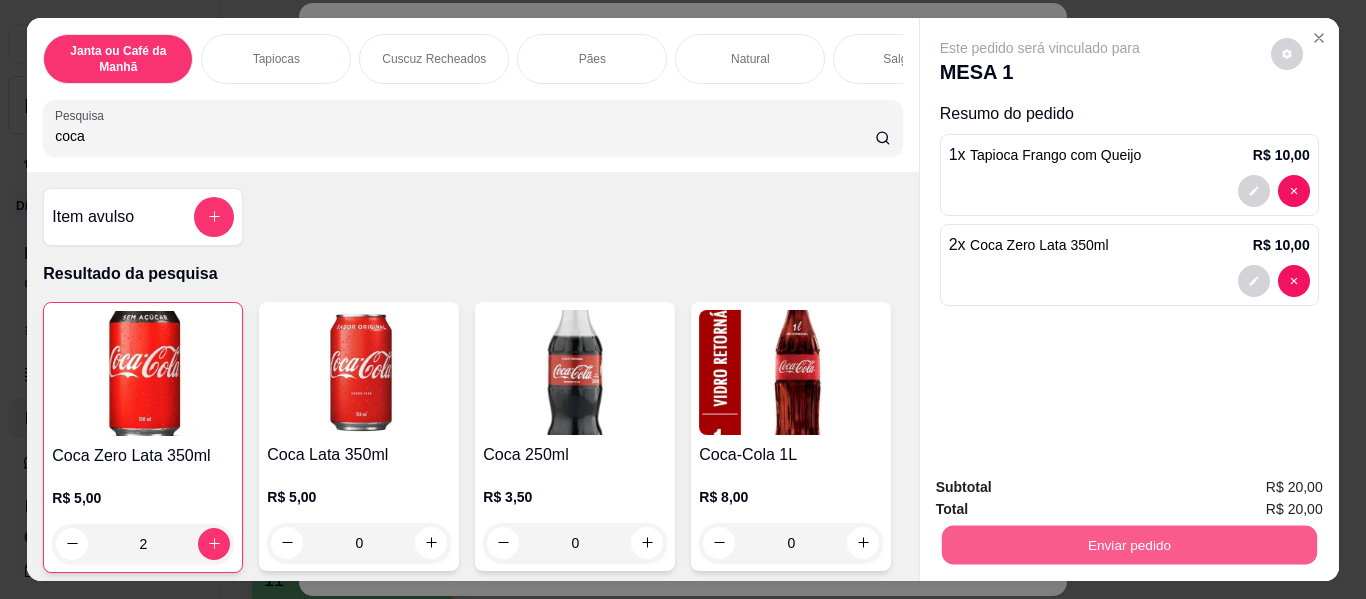 click on "Enviar pedido" at bounding box center [1128, 545] 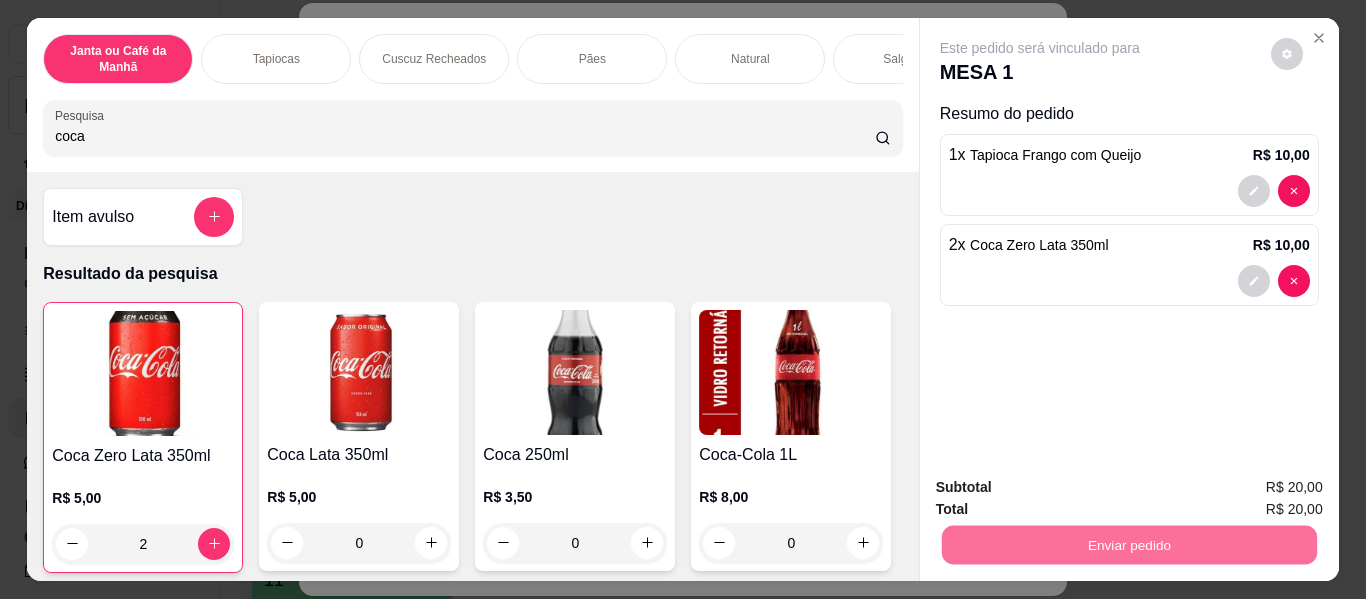 click on "Não registrar e enviar pedido" at bounding box center [1063, 488] 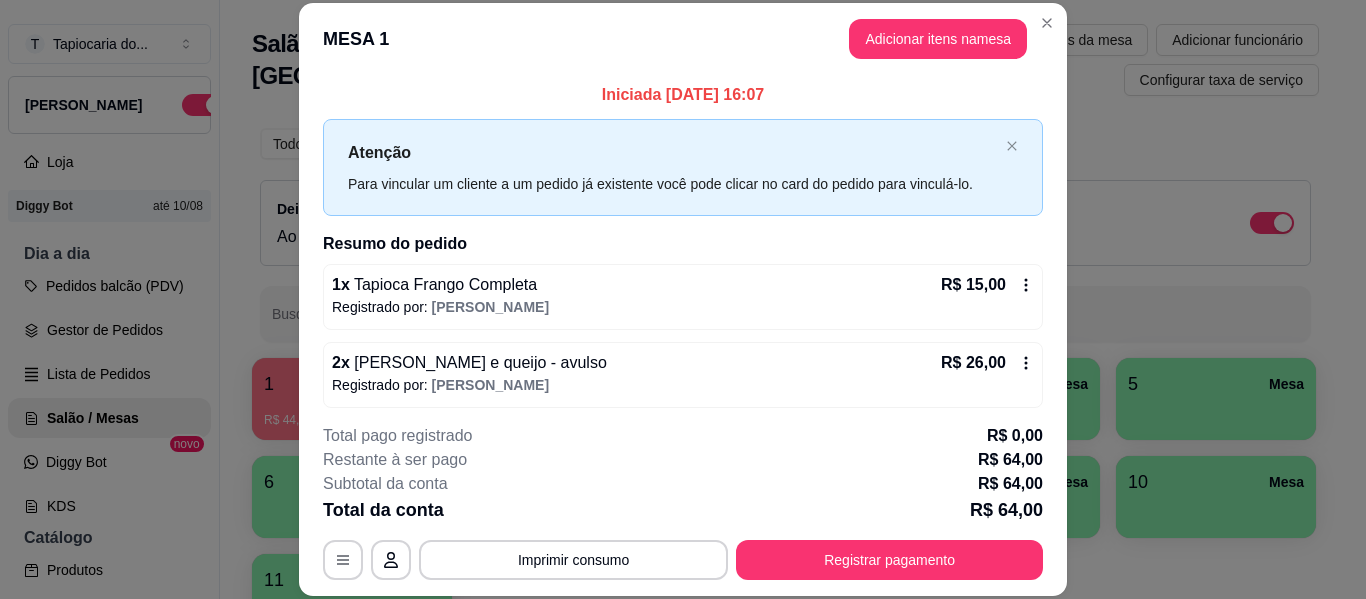 scroll, scrollTop: 242, scrollLeft: 0, axis: vertical 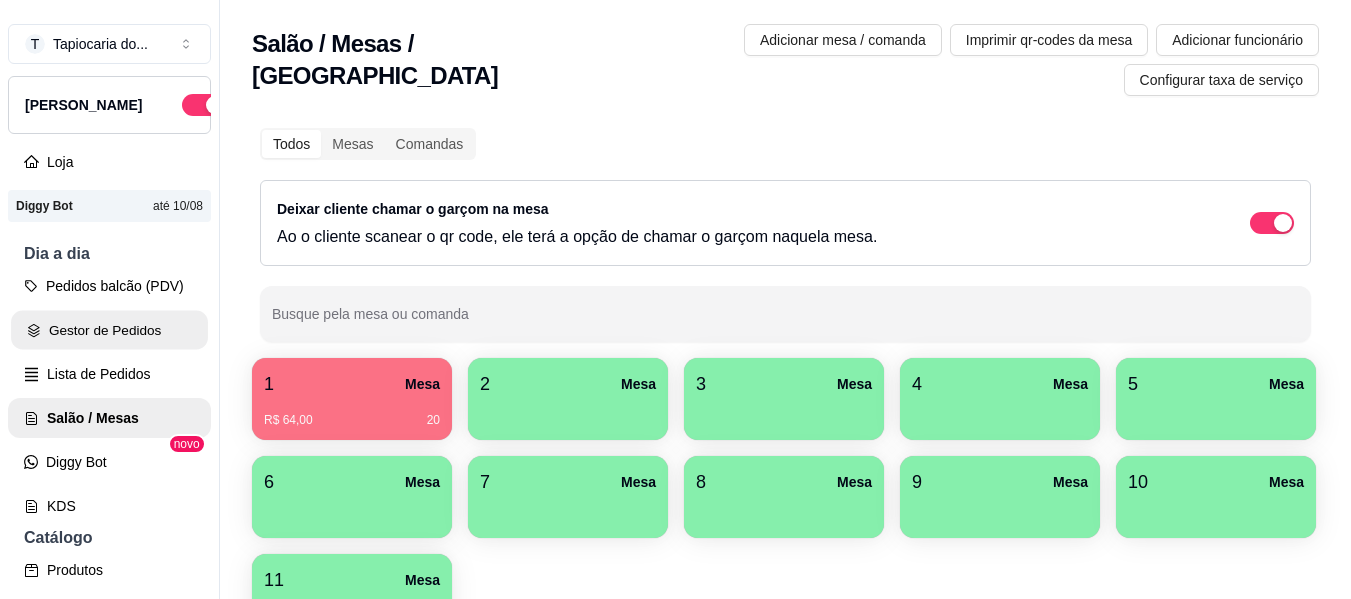 click on "Gestor de Pedidos" at bounding box center (109, 330) 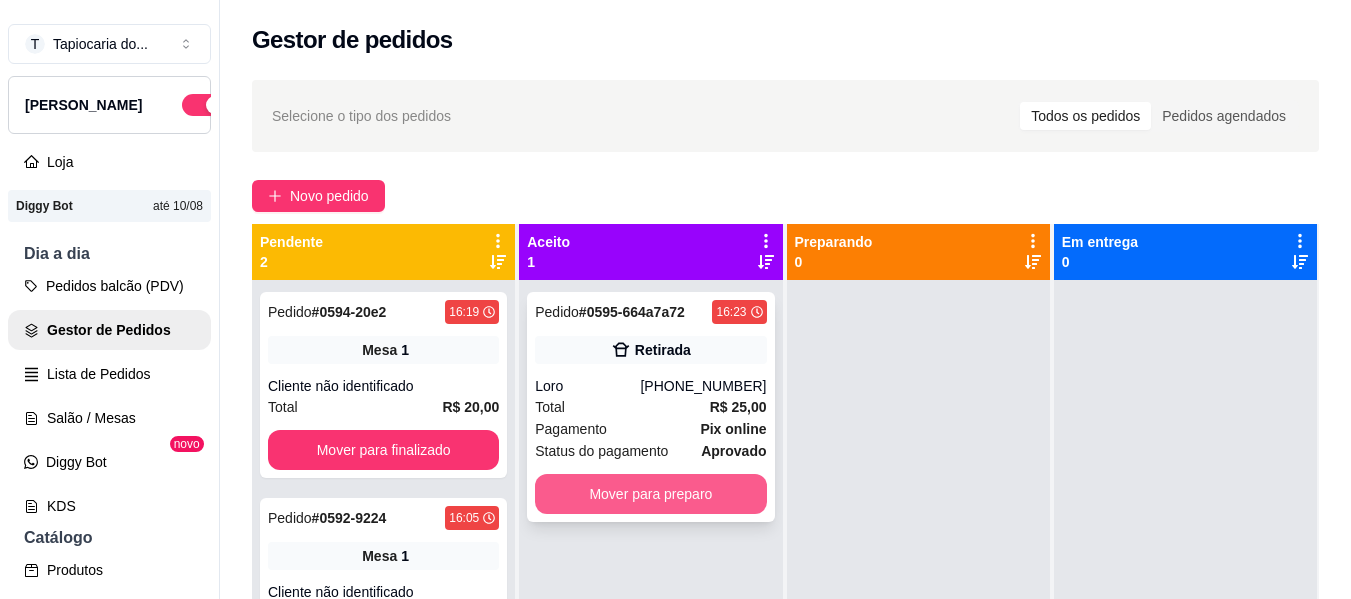 click on "Mover para preparo" at bounding box center (650, 494) 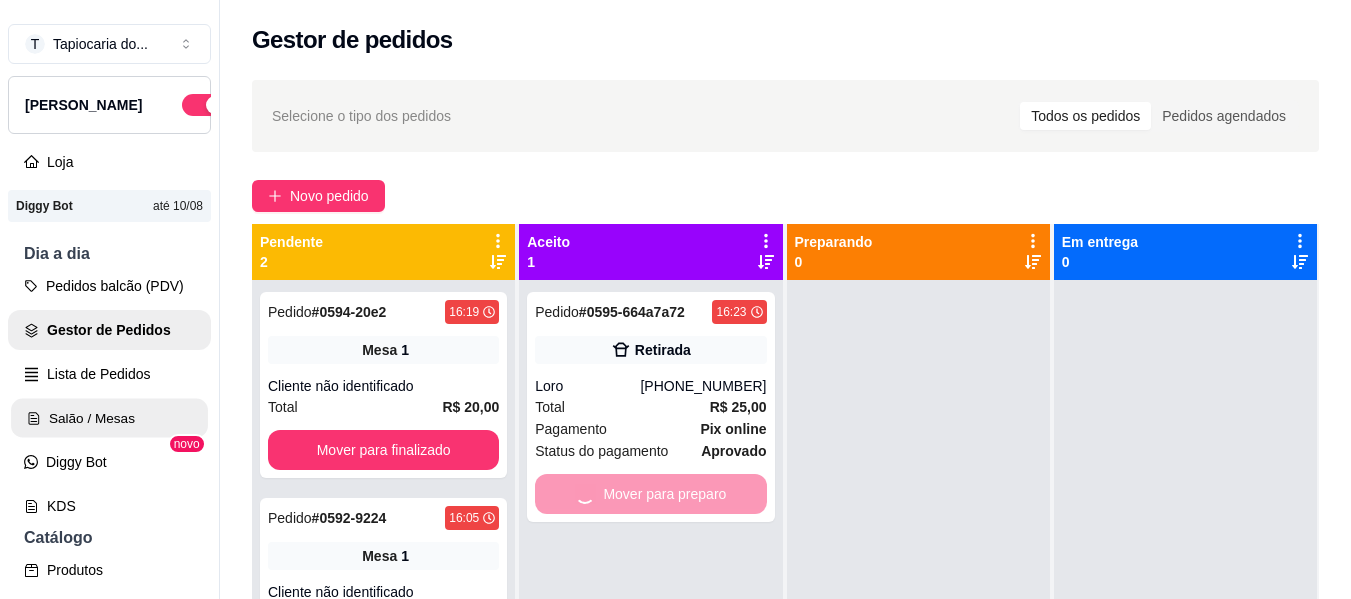 click on "Salão / Mesas" at bounding box center (109, 418) 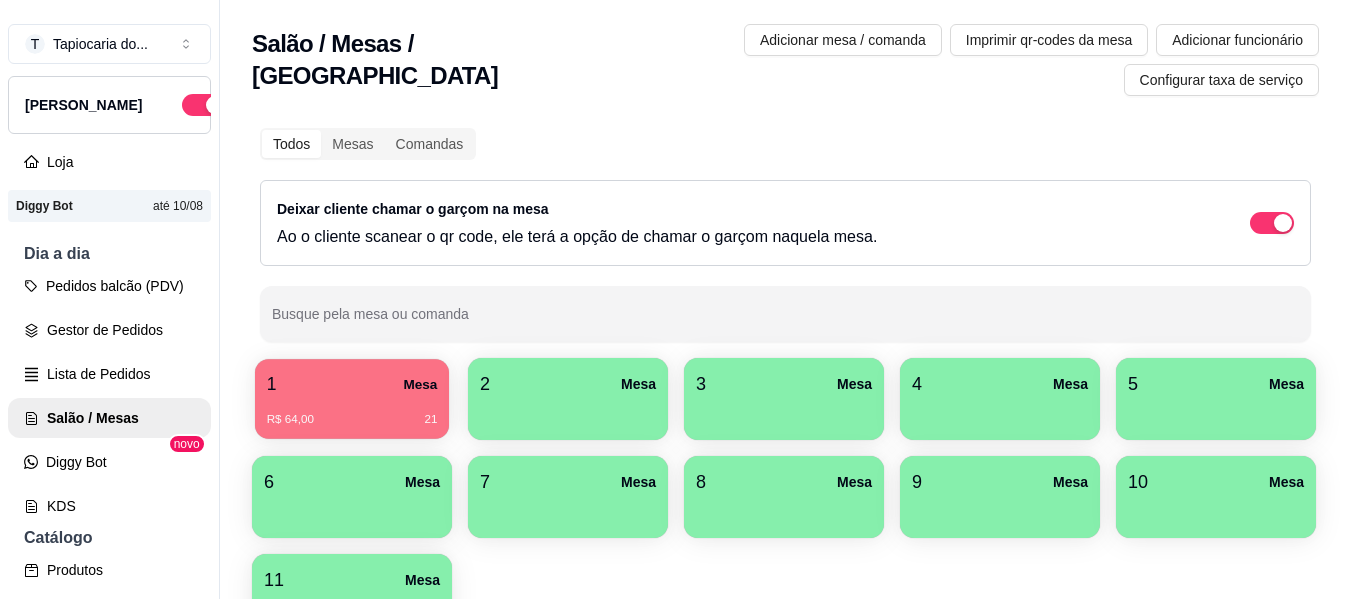 click on "1 Mesa R$ 64,00 21" at bounding box center (352, 399) 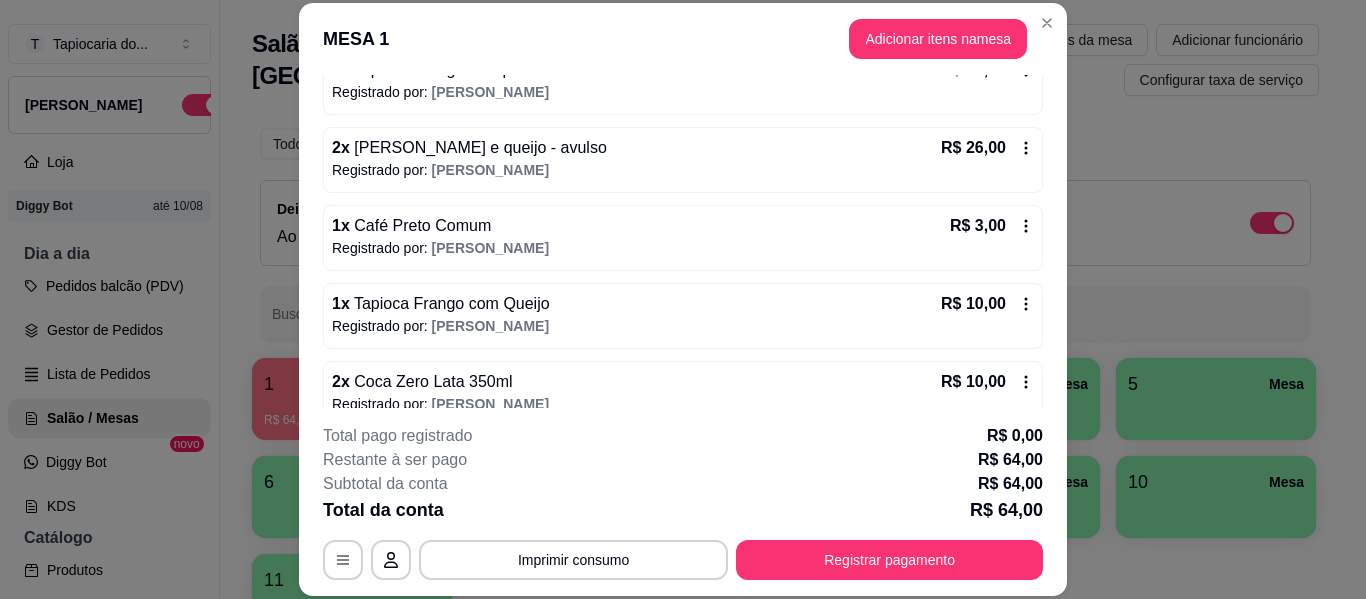 scroll, scrollTop: 242, scrollLeft: 0, axis: vertical 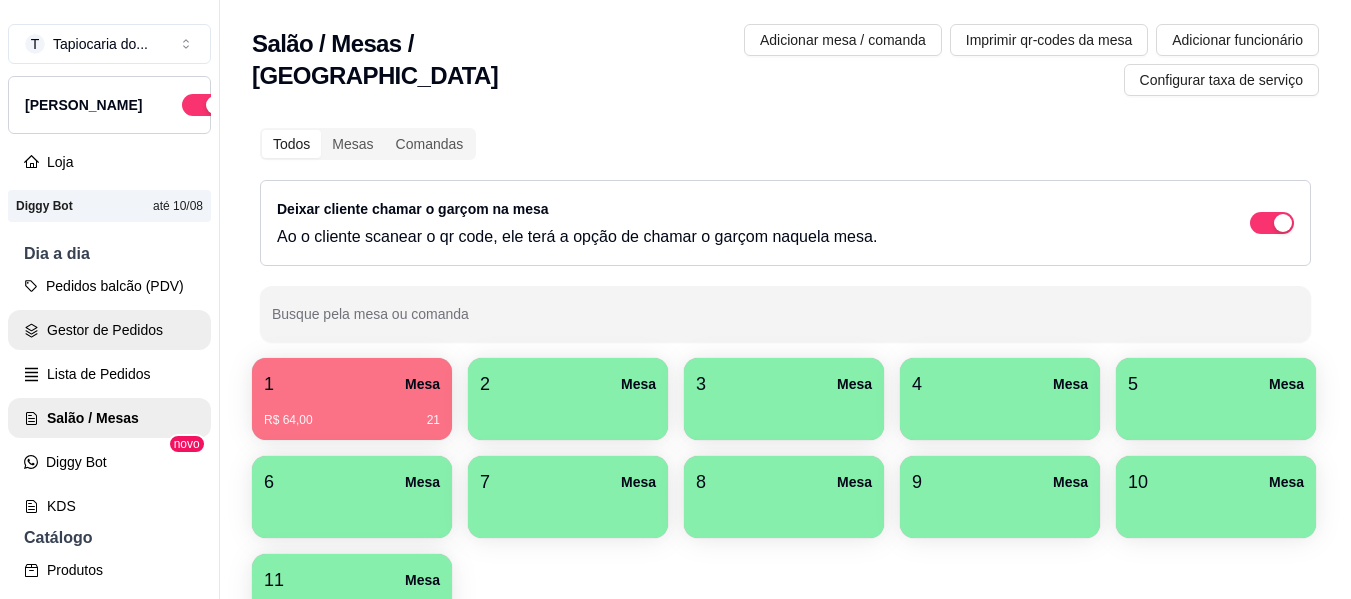 click on "Gestor de Pedidos" at bounding box center (109, 330) 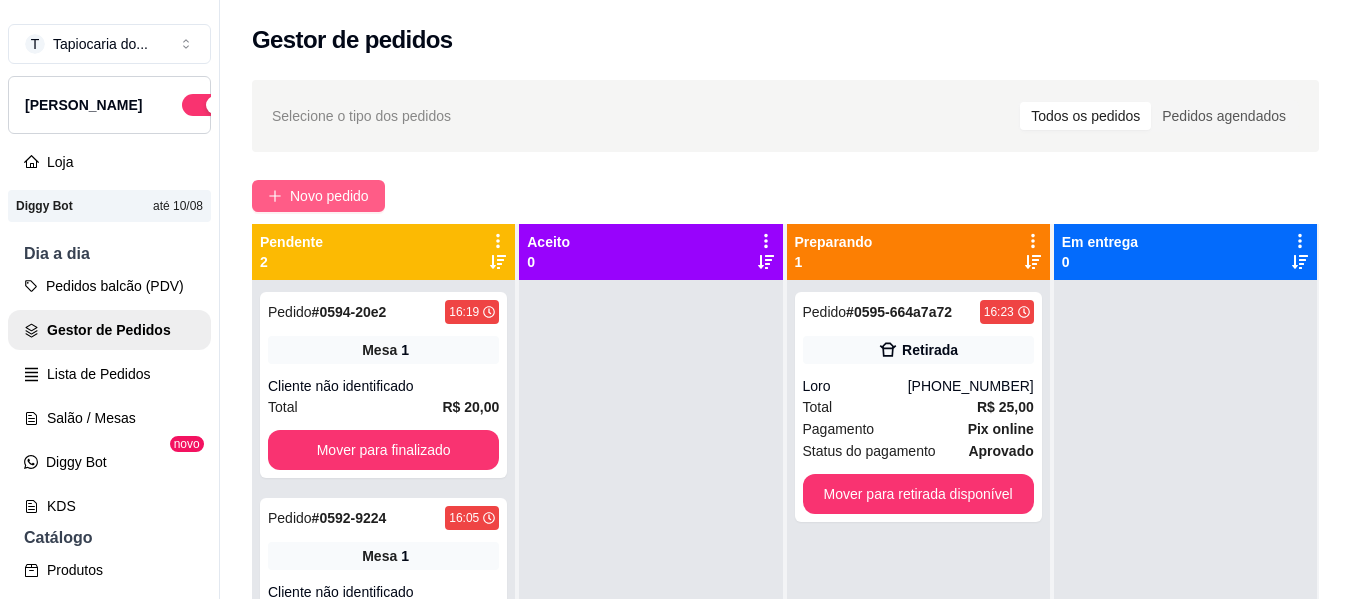 drag, startPoint x: 292, startPoint y: 170, endPoint x: 301, endPoint y: 203, distance: 34.20526 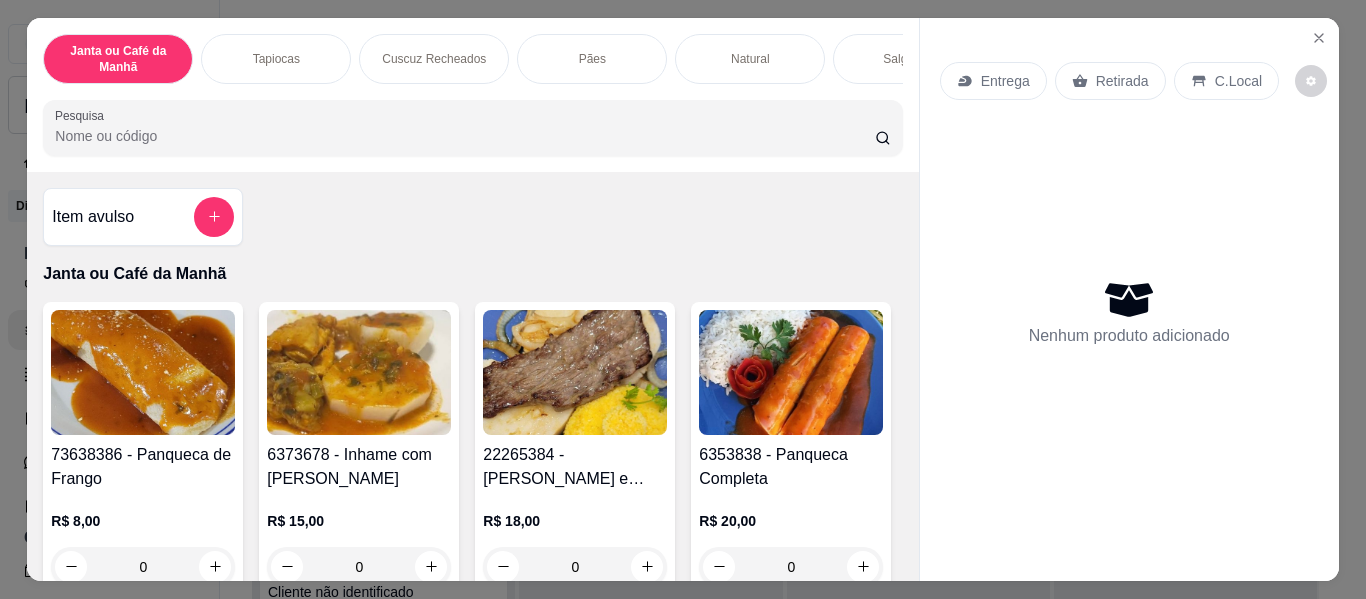 click on "Pesquisa" at bounding box center [465, 136] 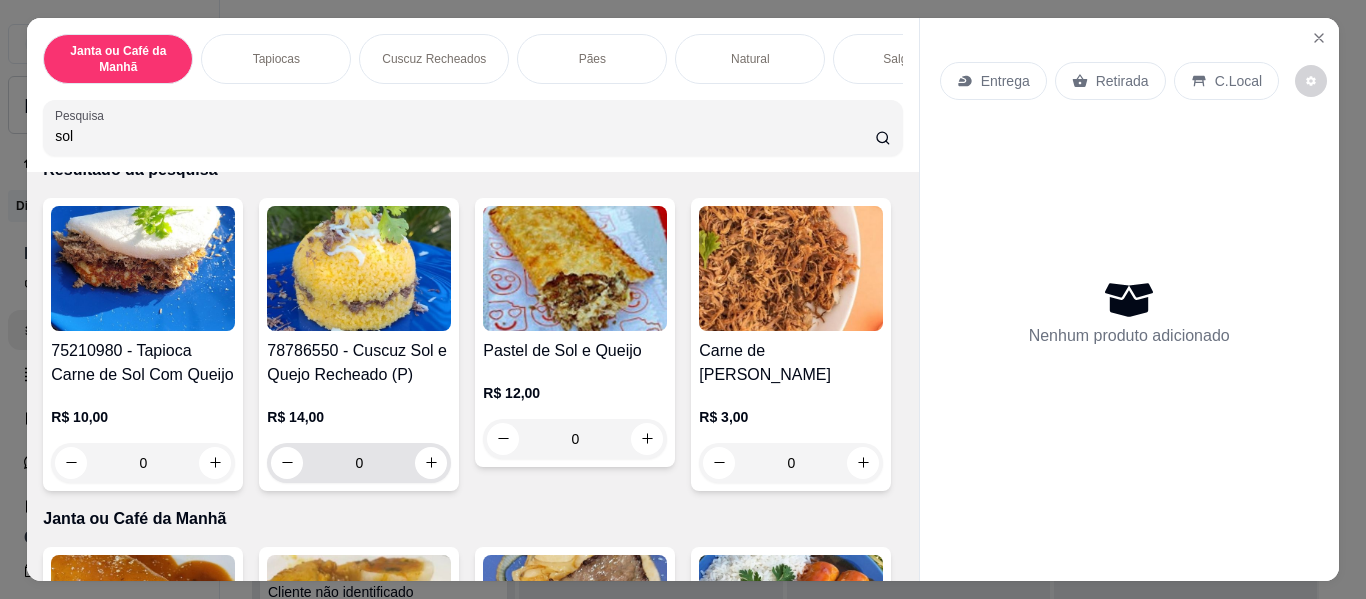 scroll, scrollTop: 200, scrollLeft: 0, axis: vertical 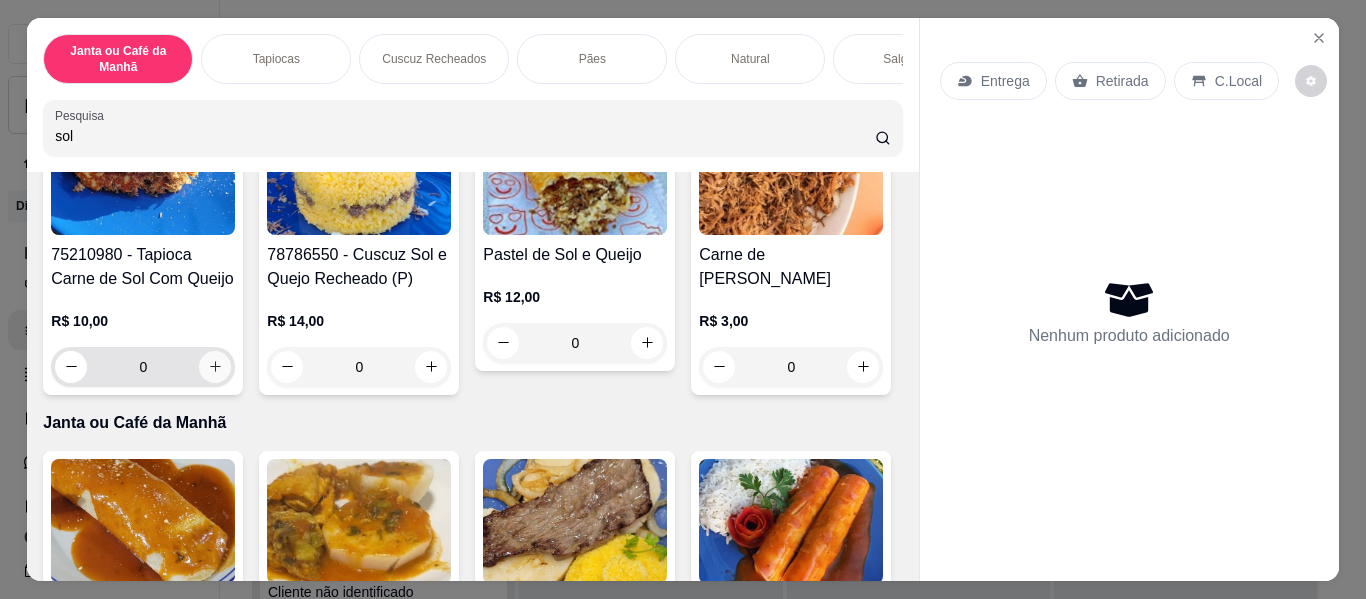 type on "sol" 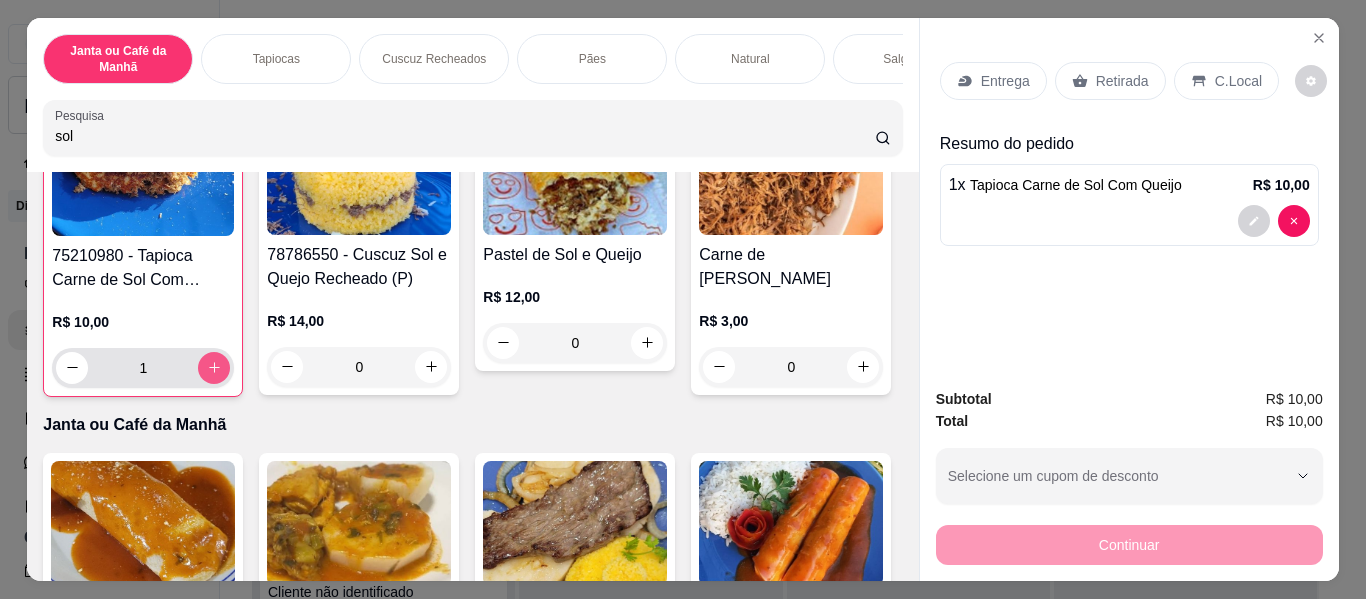scroll, scrollTop: 201, scrollLeft: 0, axis: vertical 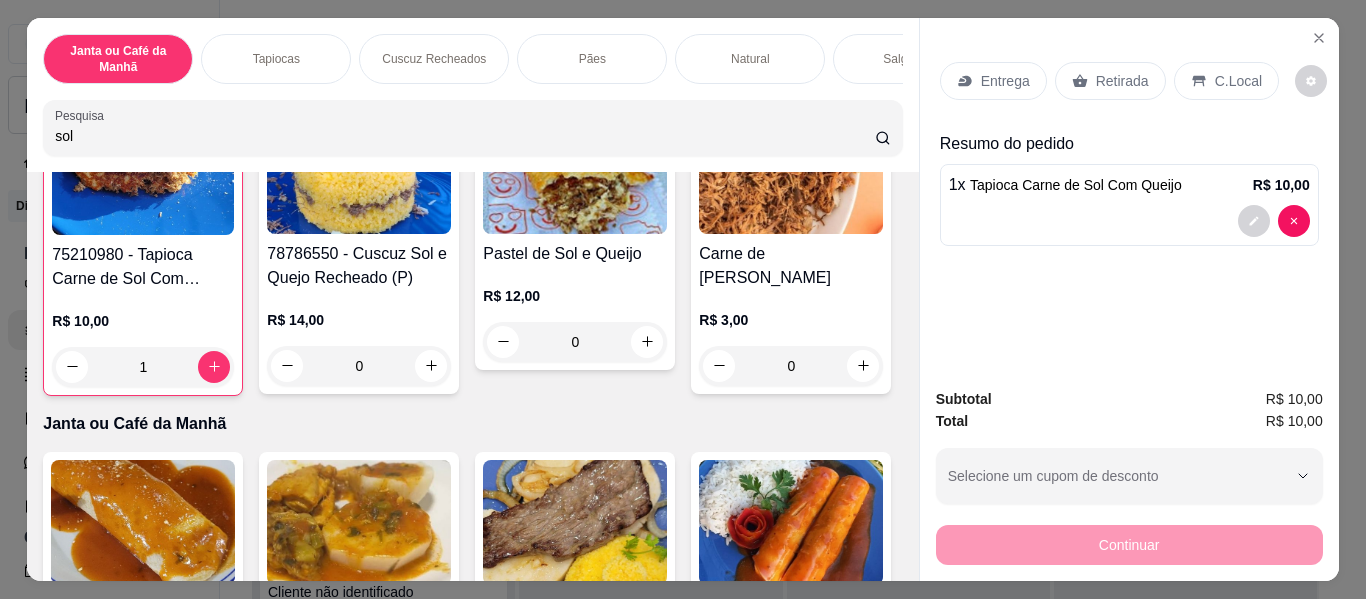 click on "Entrega" at bounding box center (1005, 81) 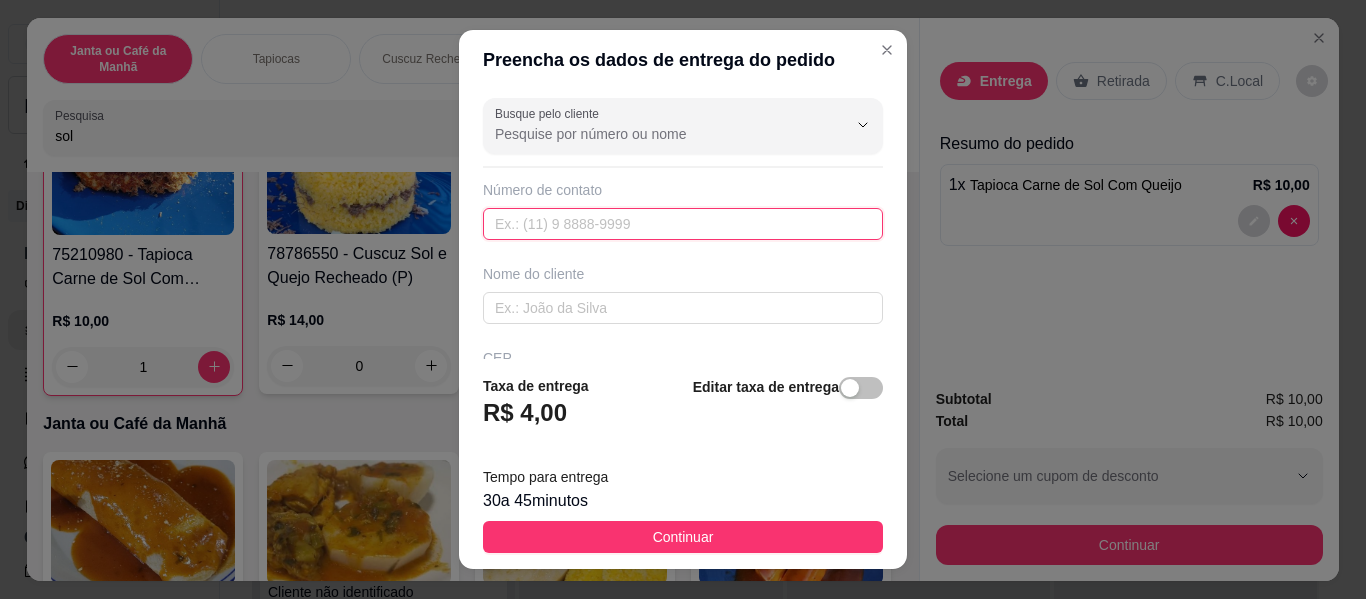 paste on "[PHONE_NUMBER]" 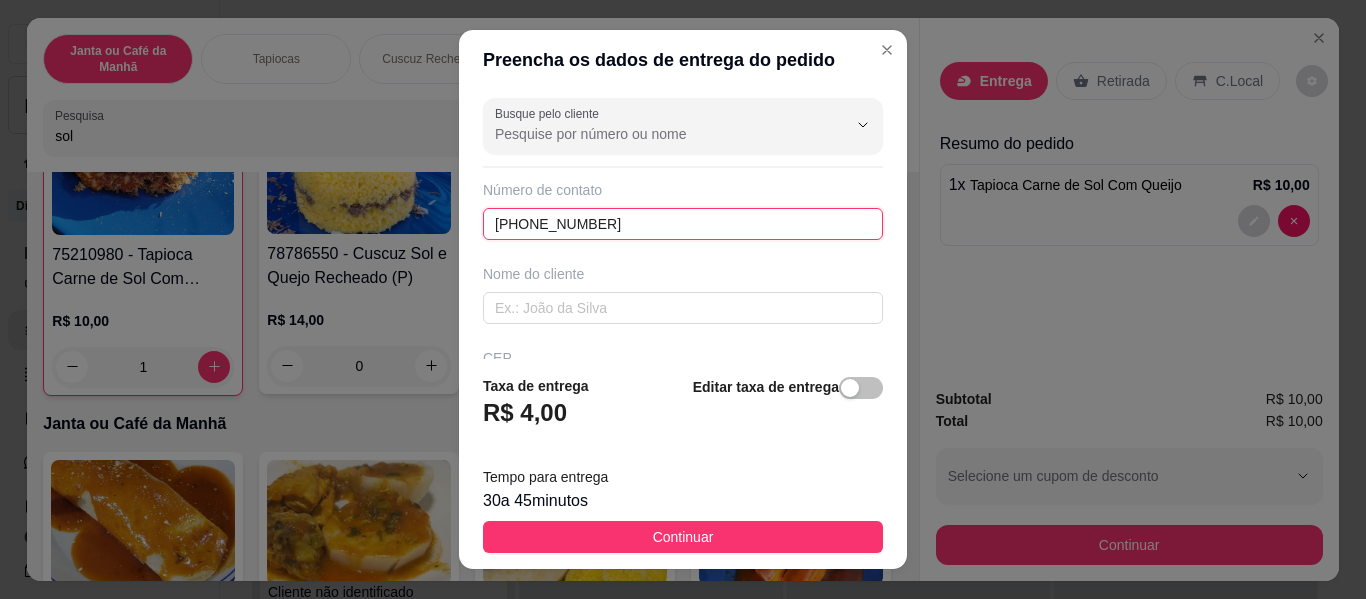 click on "[PHONE_NUMBER]" at bounding box center (683, 224) 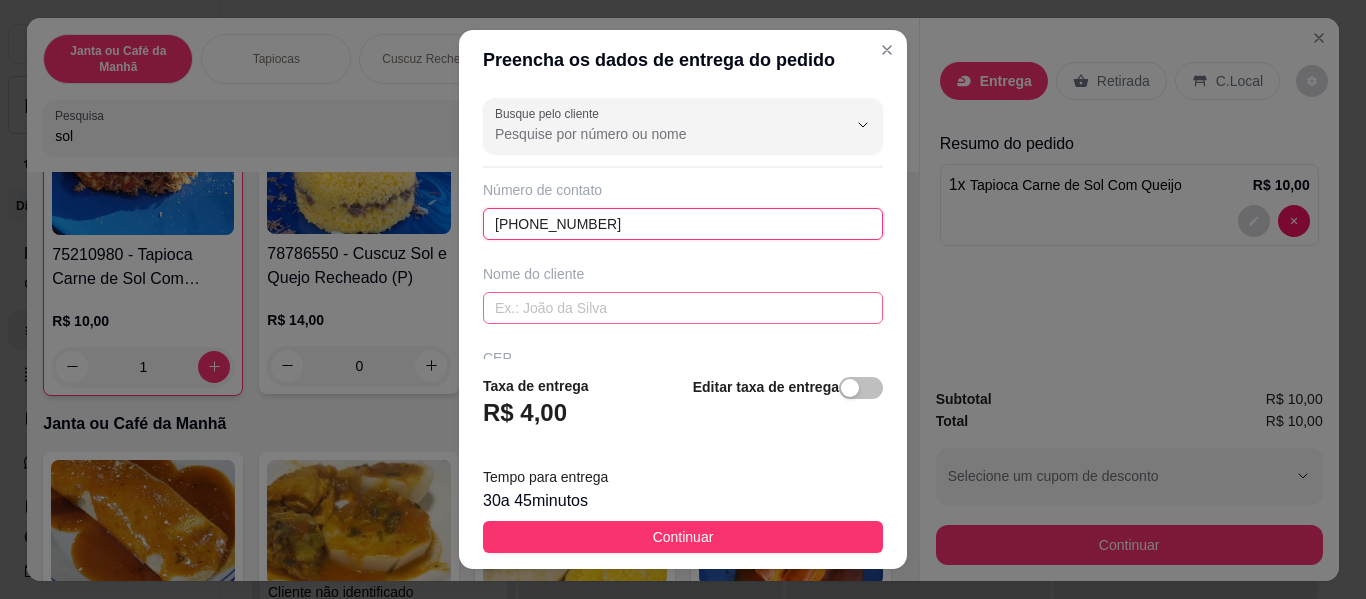 type on "[PHONE_NUMBER]" 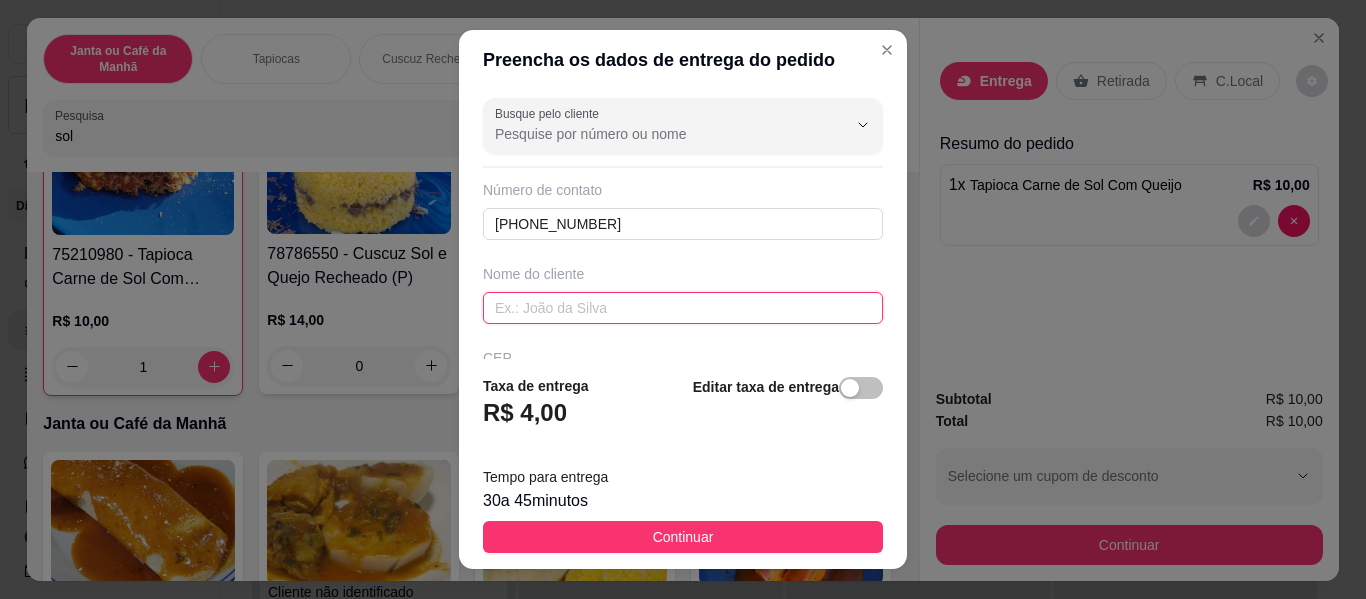 click at bounding box center (683, 308) 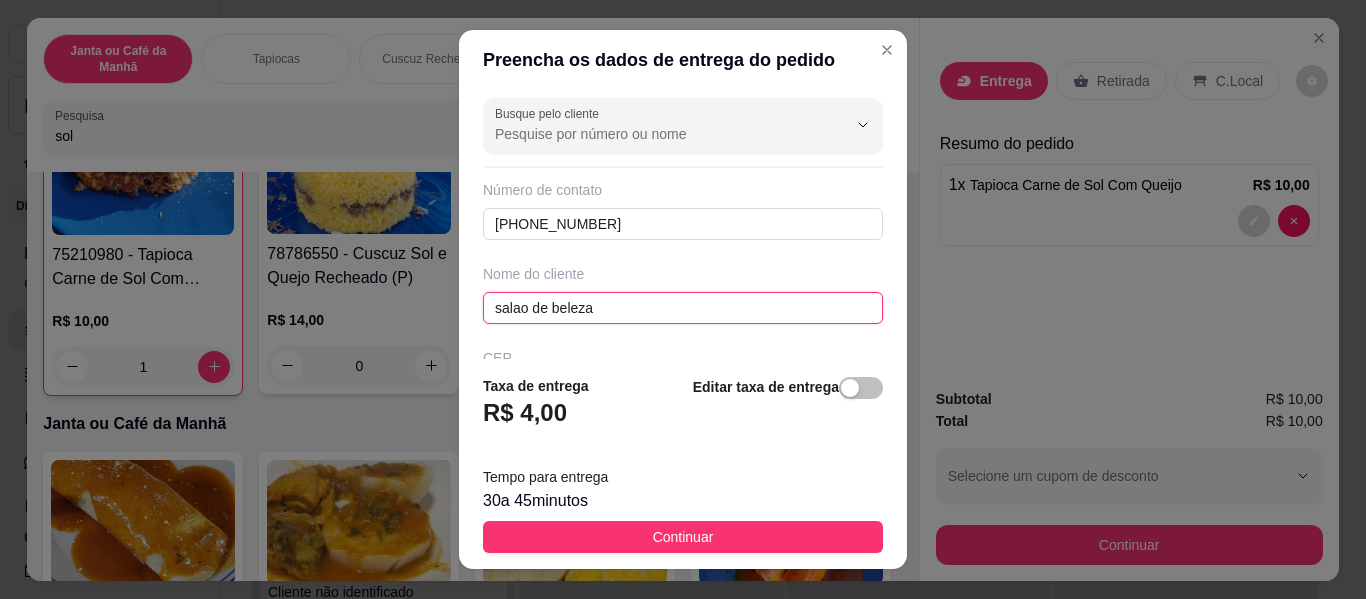 scroll, scrollTop: 200, scrollLeft: 0, axis: vertical 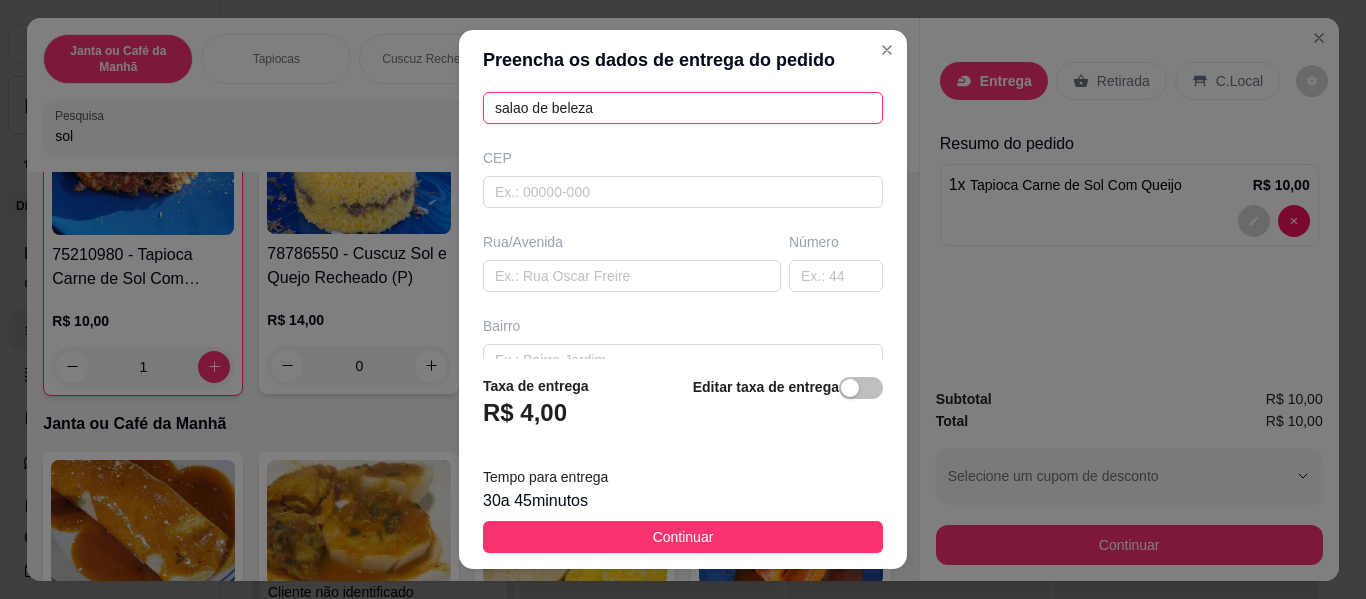 type on "salao de beleza" 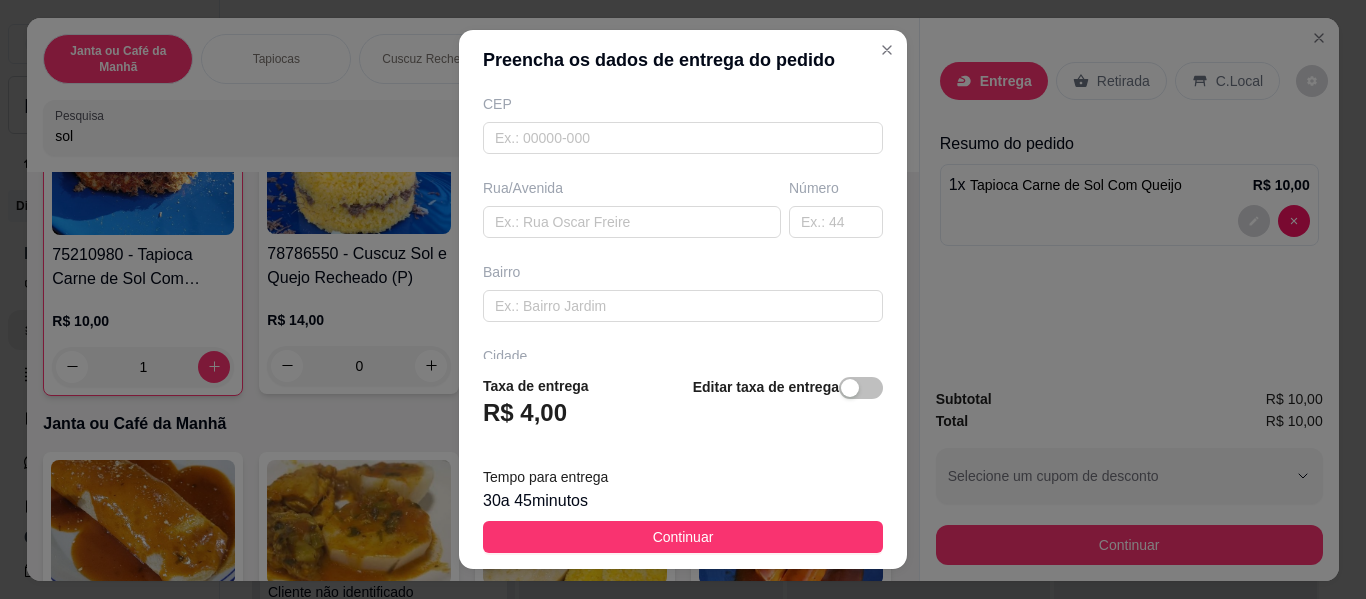 scroll, scrollTop: 300, scrollLeft: 0, axis: vertical 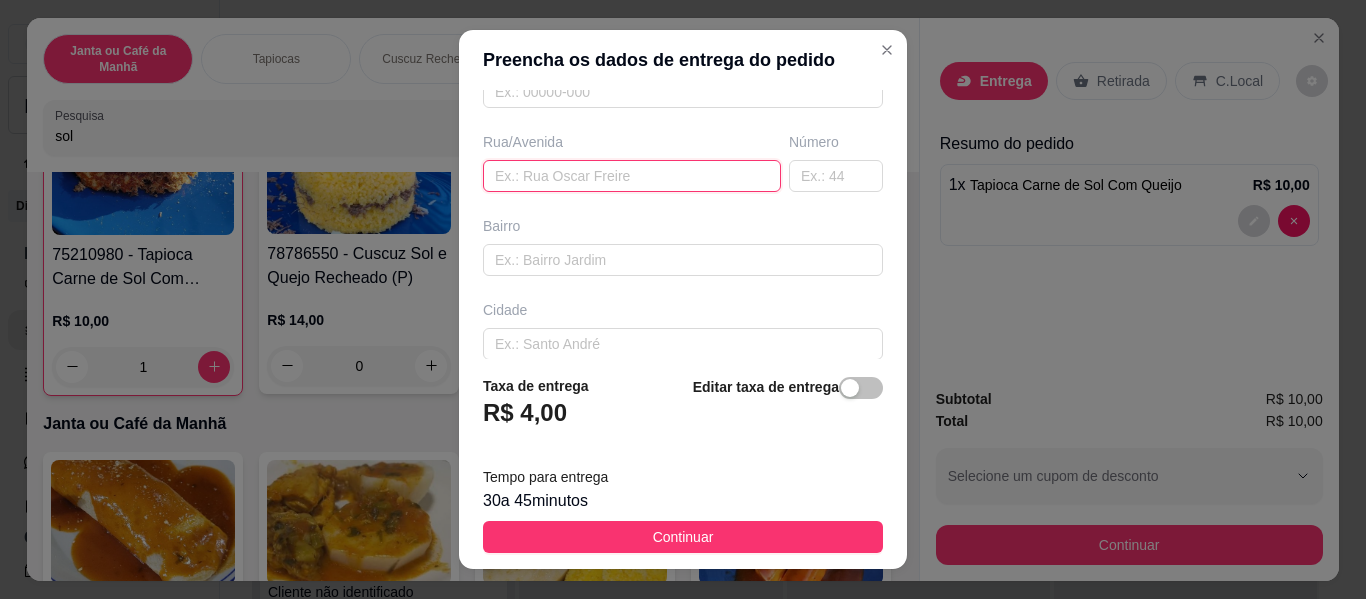 paste on "[STREET_ADDRESS][PERSON_NAME]" 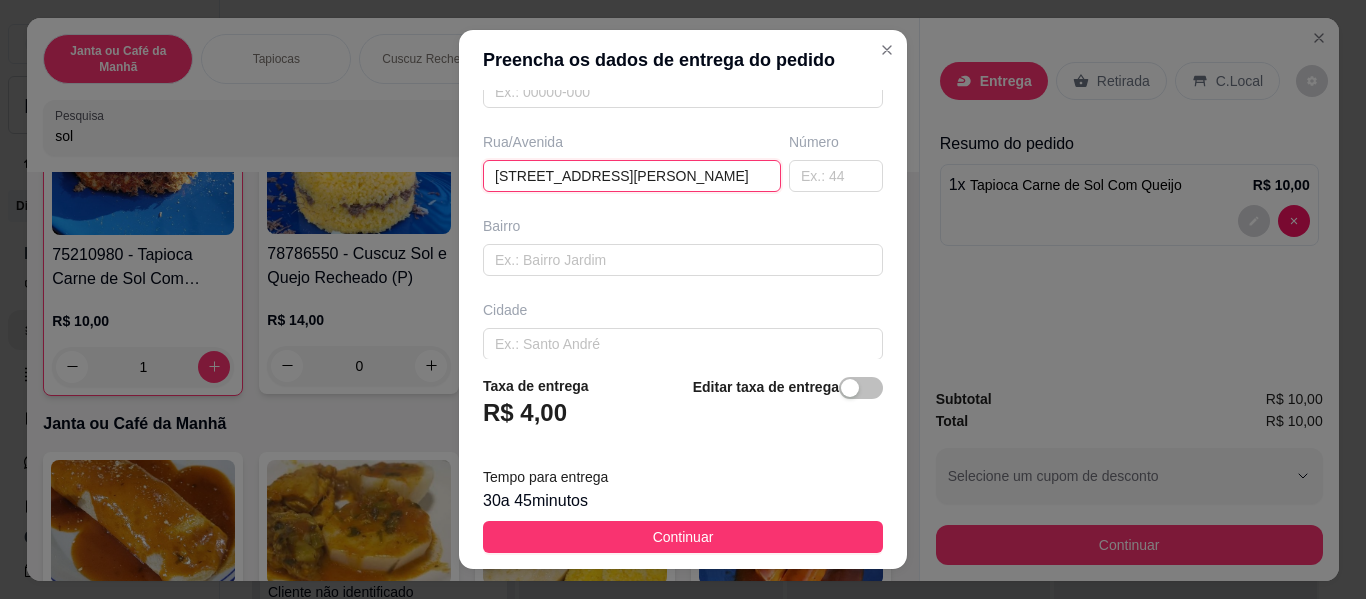 type on "[STREET_ADDRESS][PERSON_NAME]" 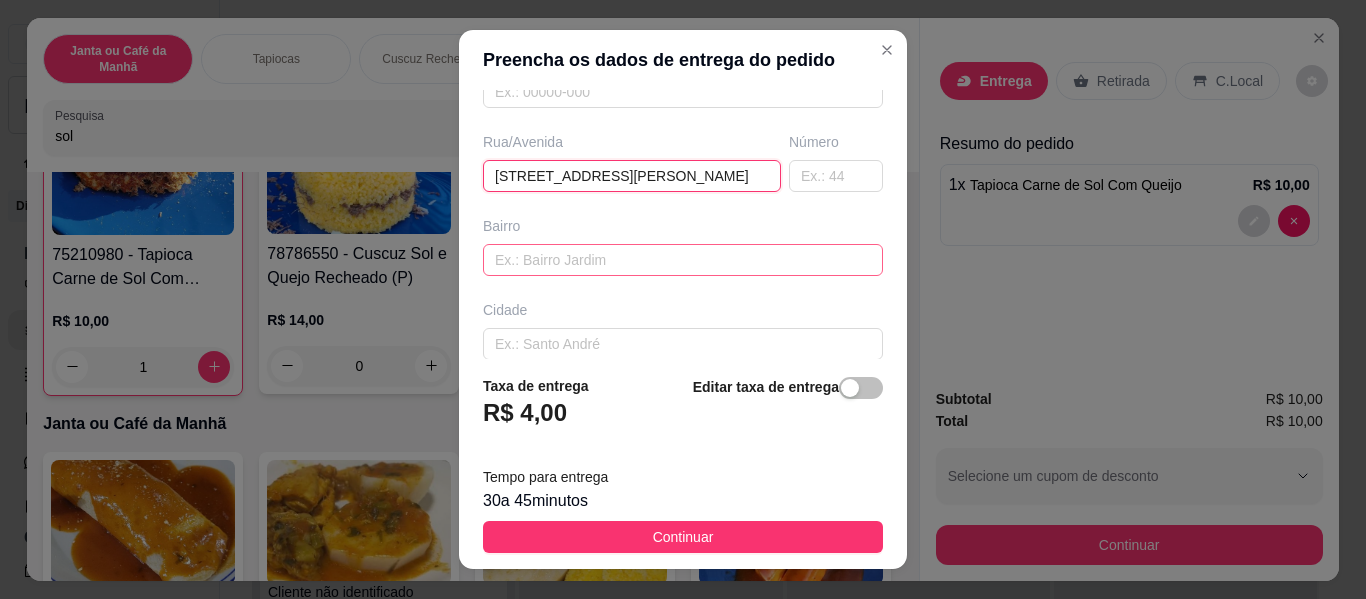 scroll, scrollTop: 405, scrollLeft: 0, axis: vertical 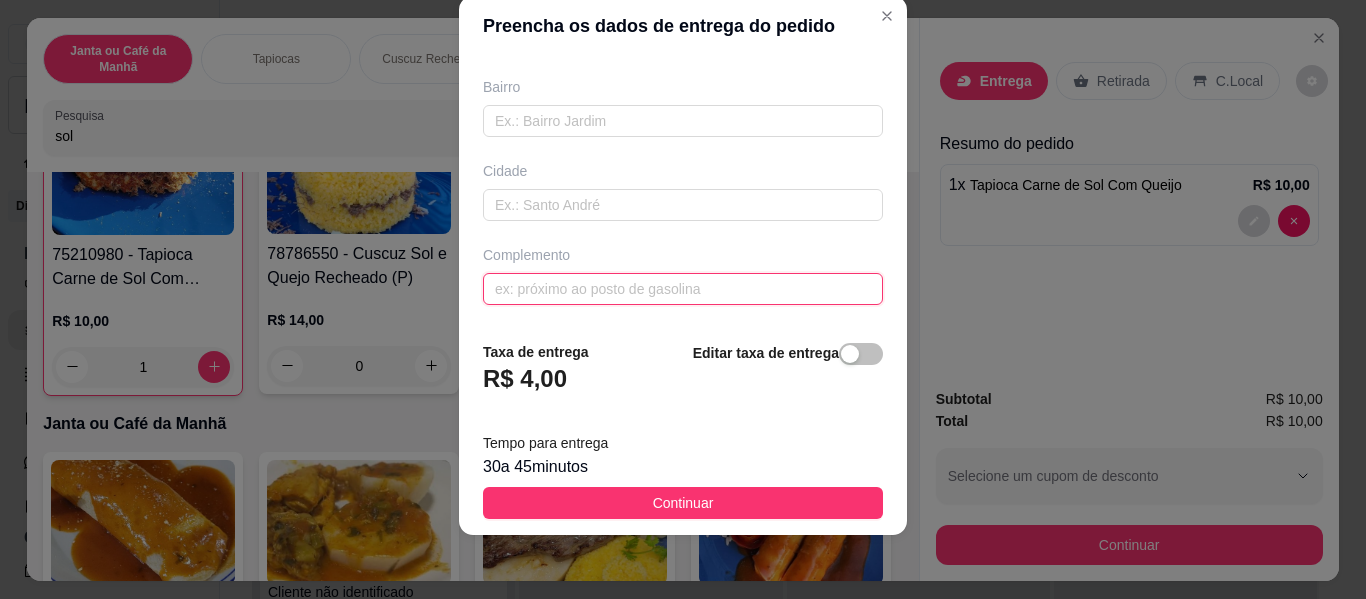 paste on "[GEOGRAPHIC_DATA] ao Tadeuzao" 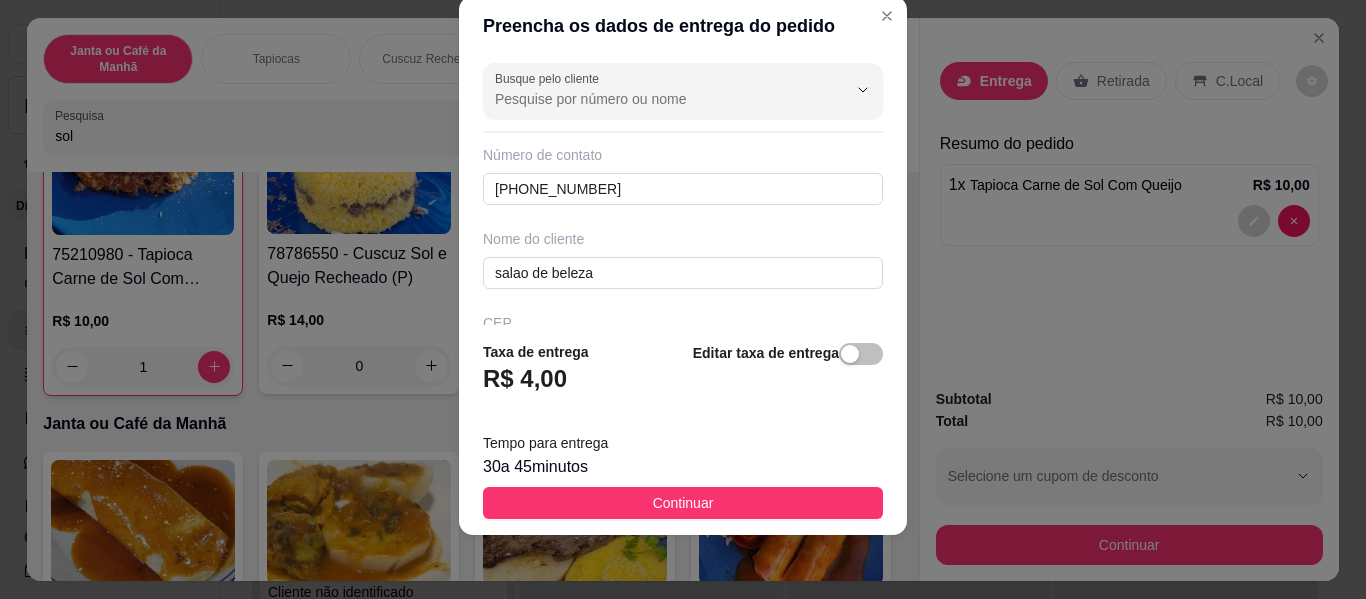 scroll, scrollTop: 0, scrollLeft: 0, axis: both 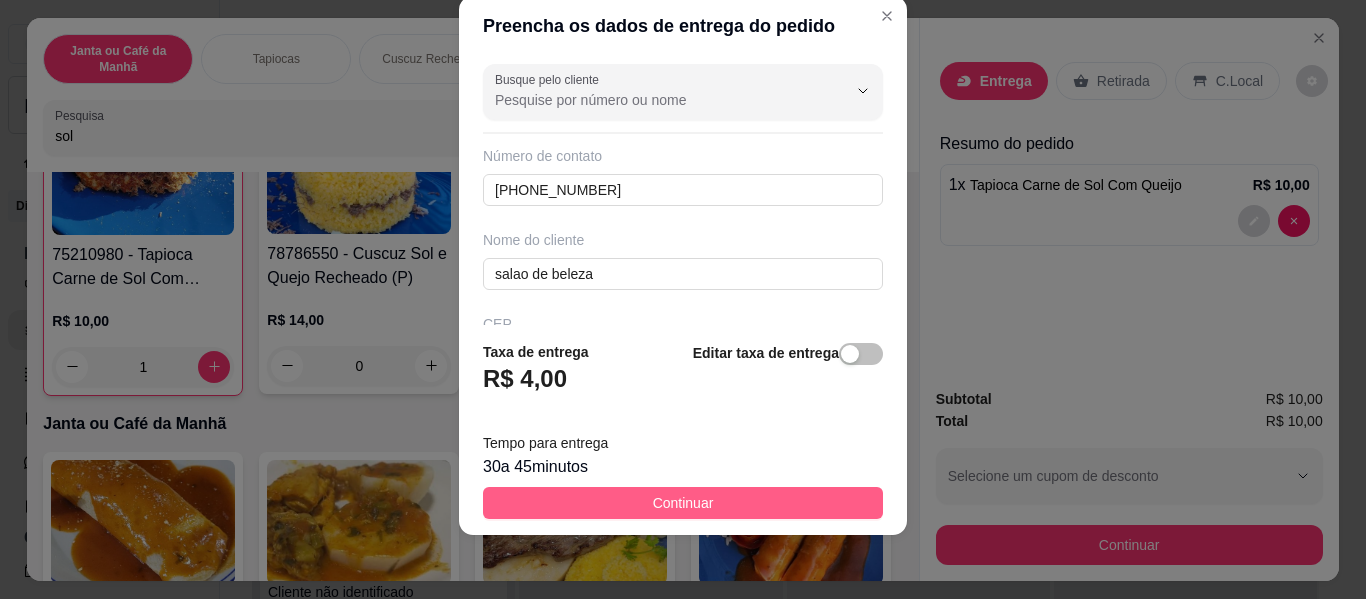 type on "[GEOGRAPHIC_DATA] ao Tadeuzao" 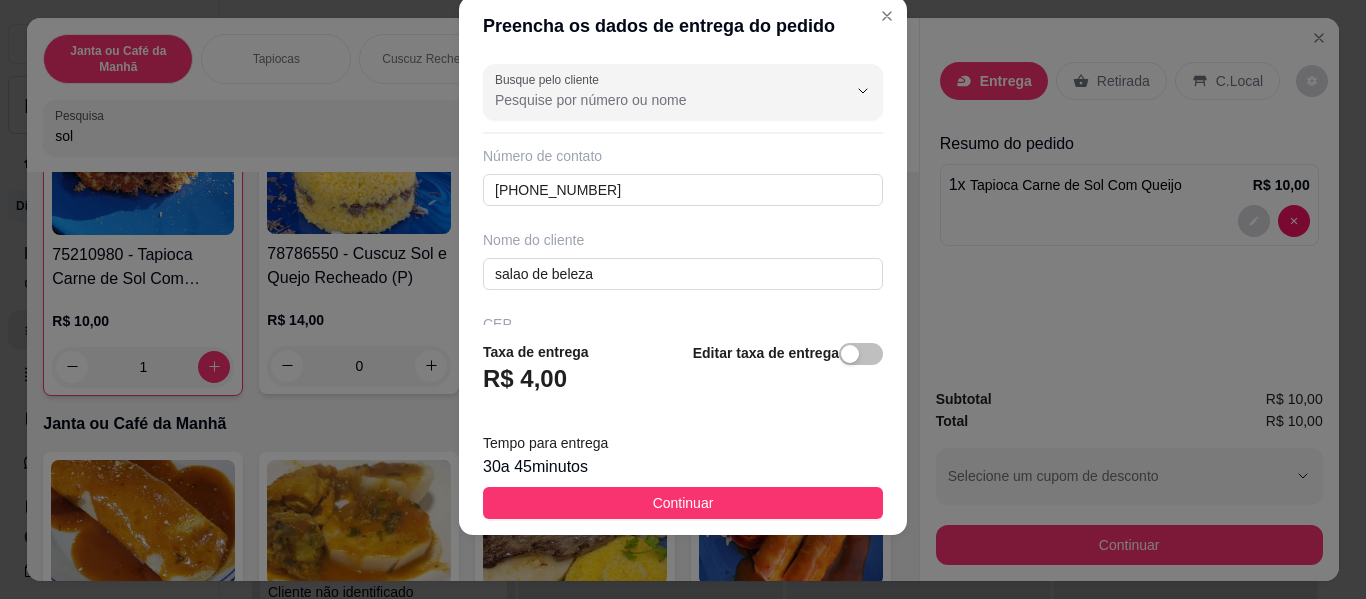 click on "Continuar" at bounding box center [683, 503] 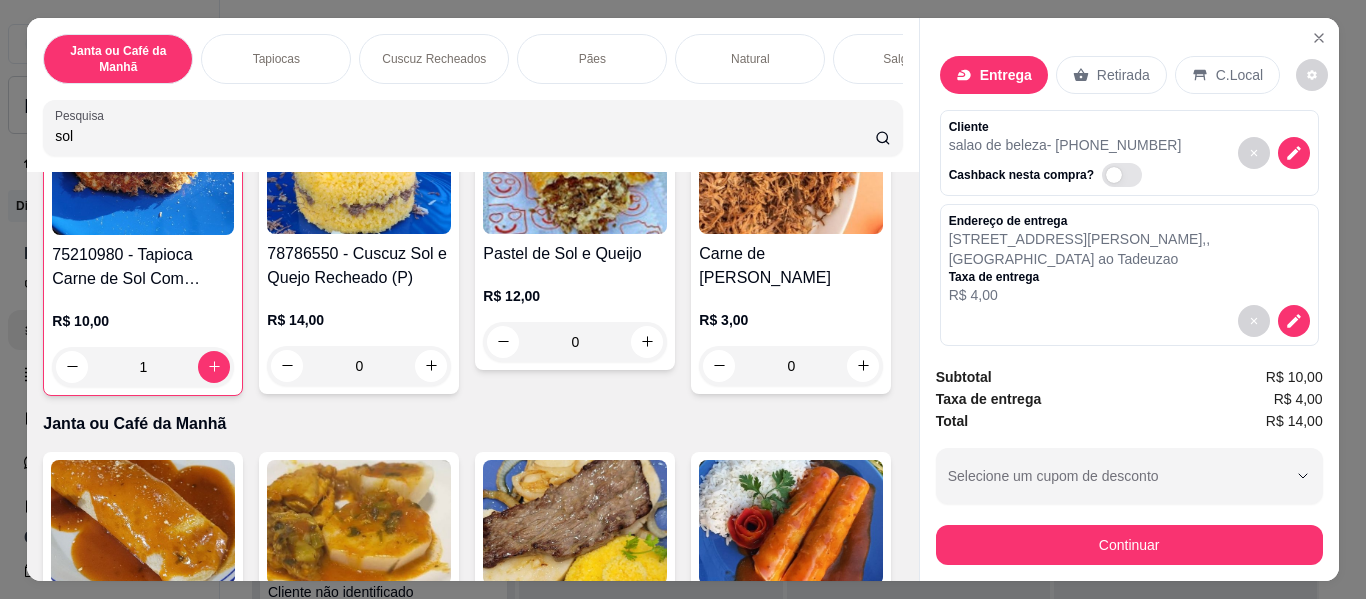 scroll, scrollTop: 0, scrollLeft: 0, axis: both 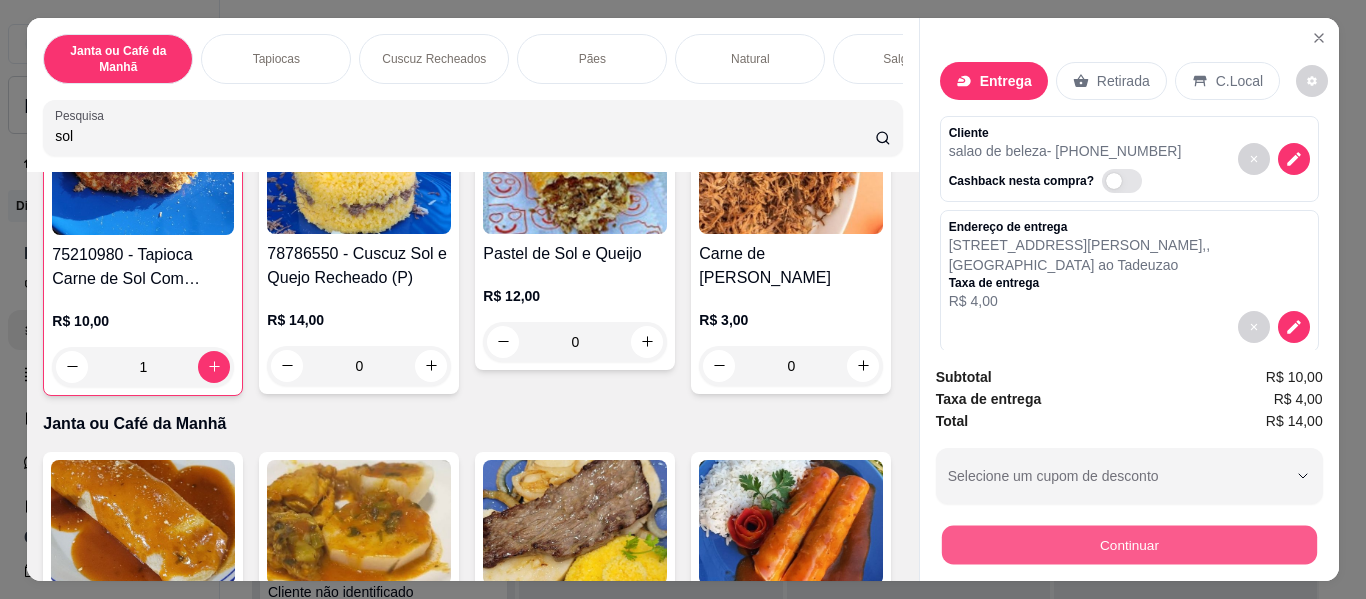 click on "Continuar" at bounding box center [1128, 545] 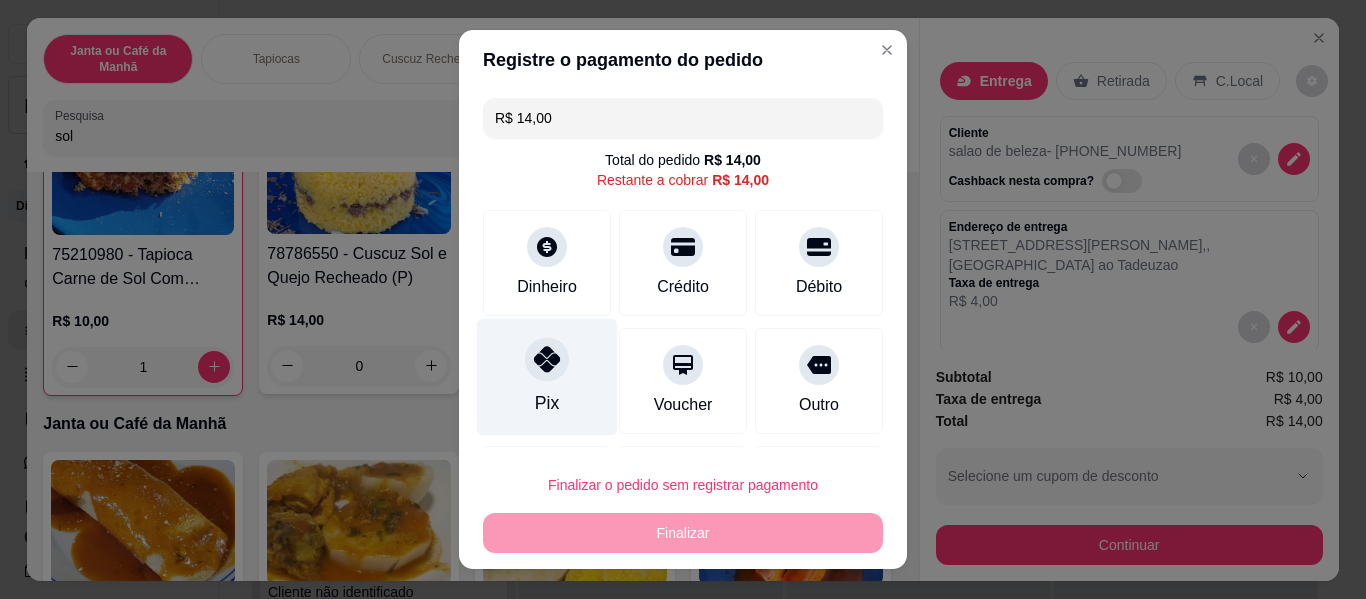 click on "Pix" at bounding box center [547, 377] 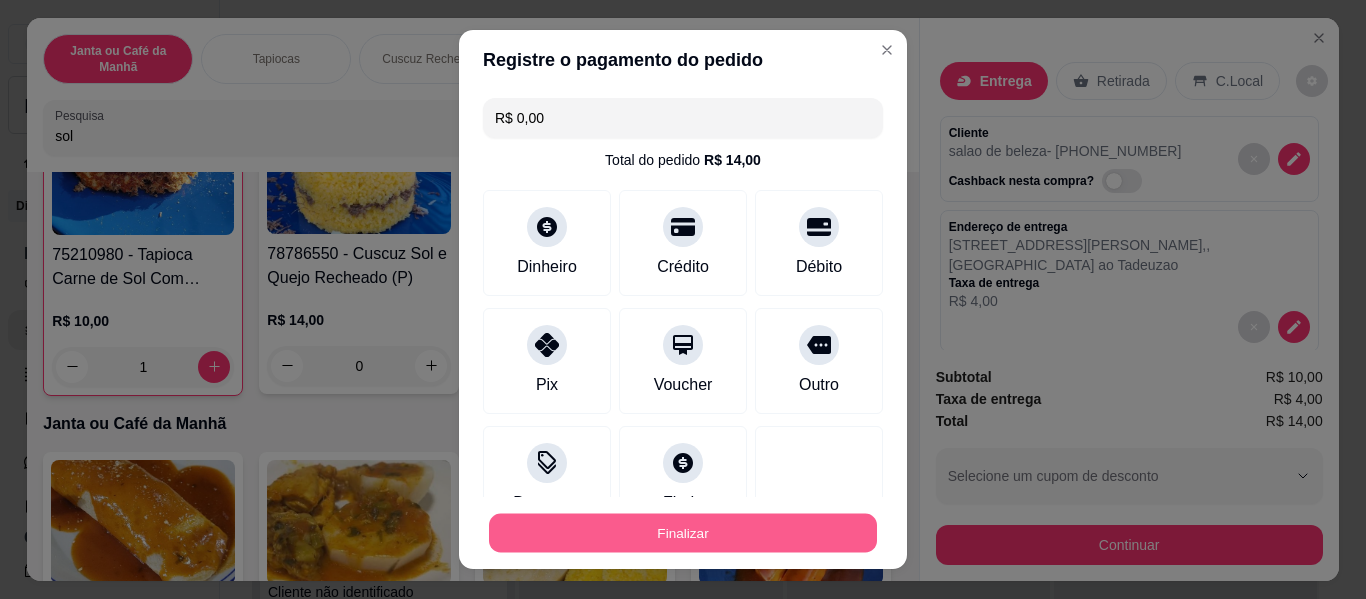 click on "Finalizar" at bounding box center (683, 533) 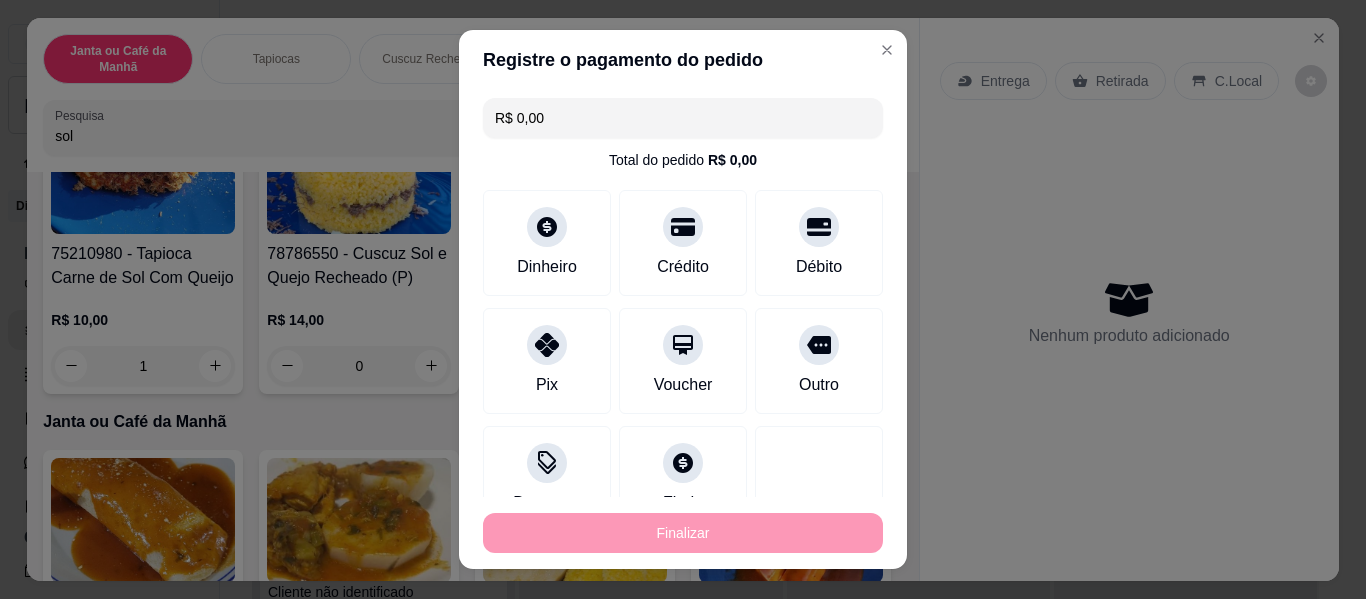 type on "0" 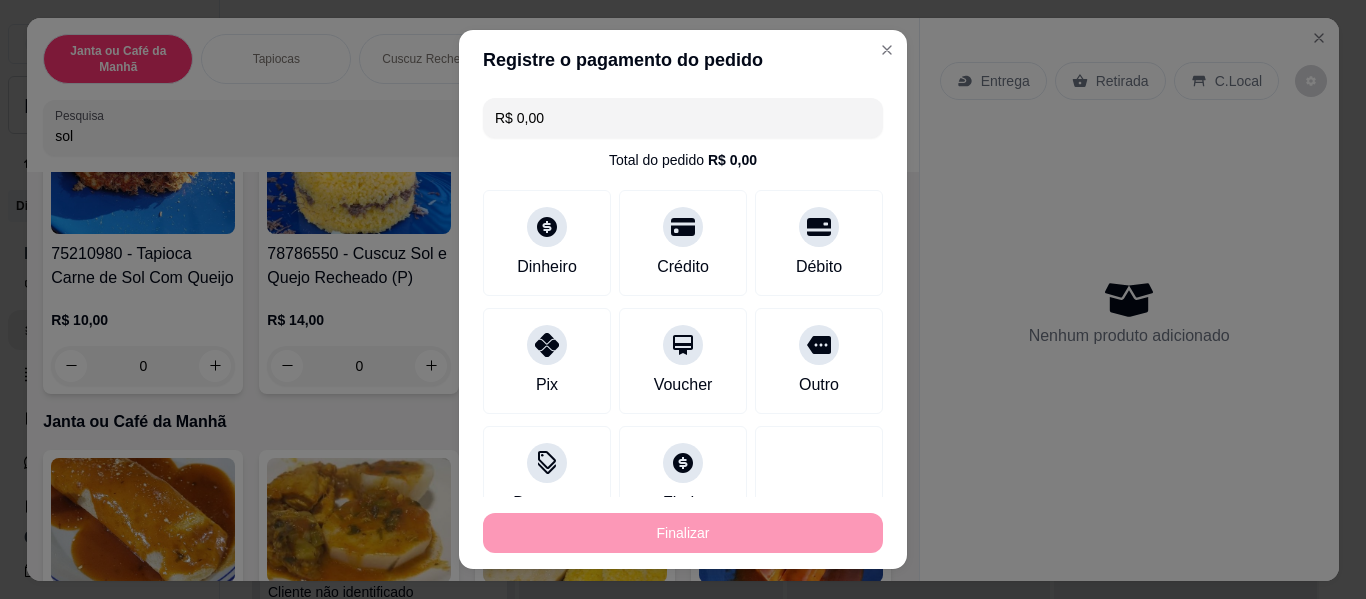 type on "-R$ 14,00" 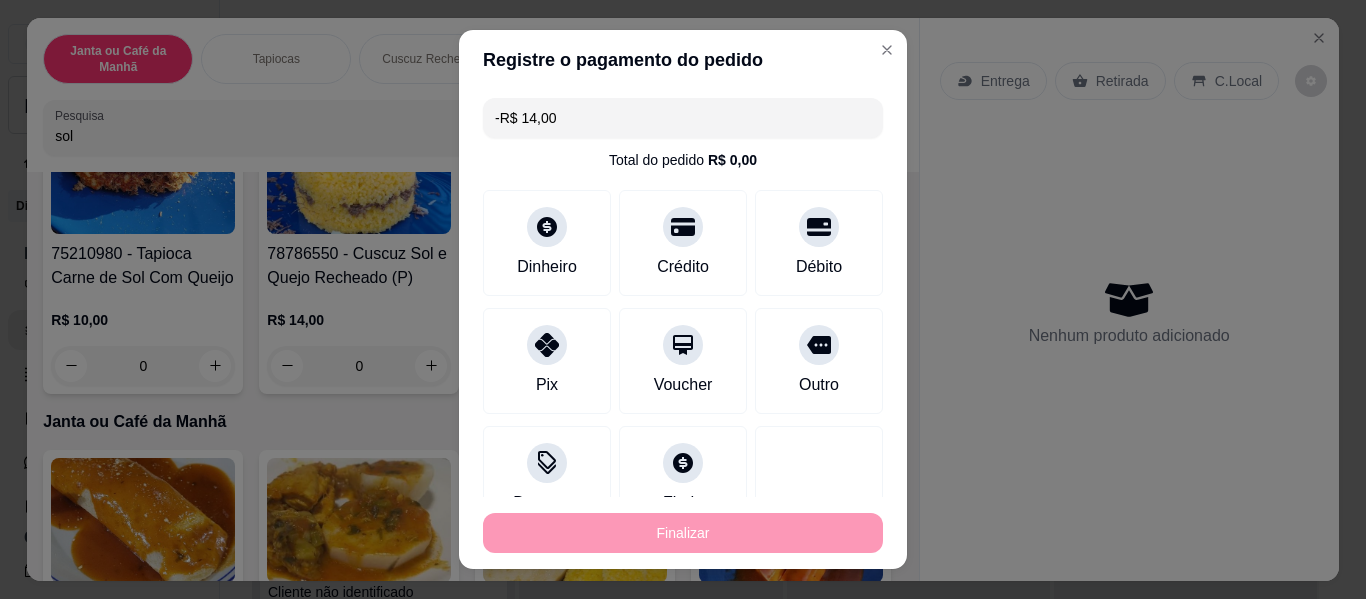 scroll, scrollTop: 200, scrollLeft: 0, axis: vertical 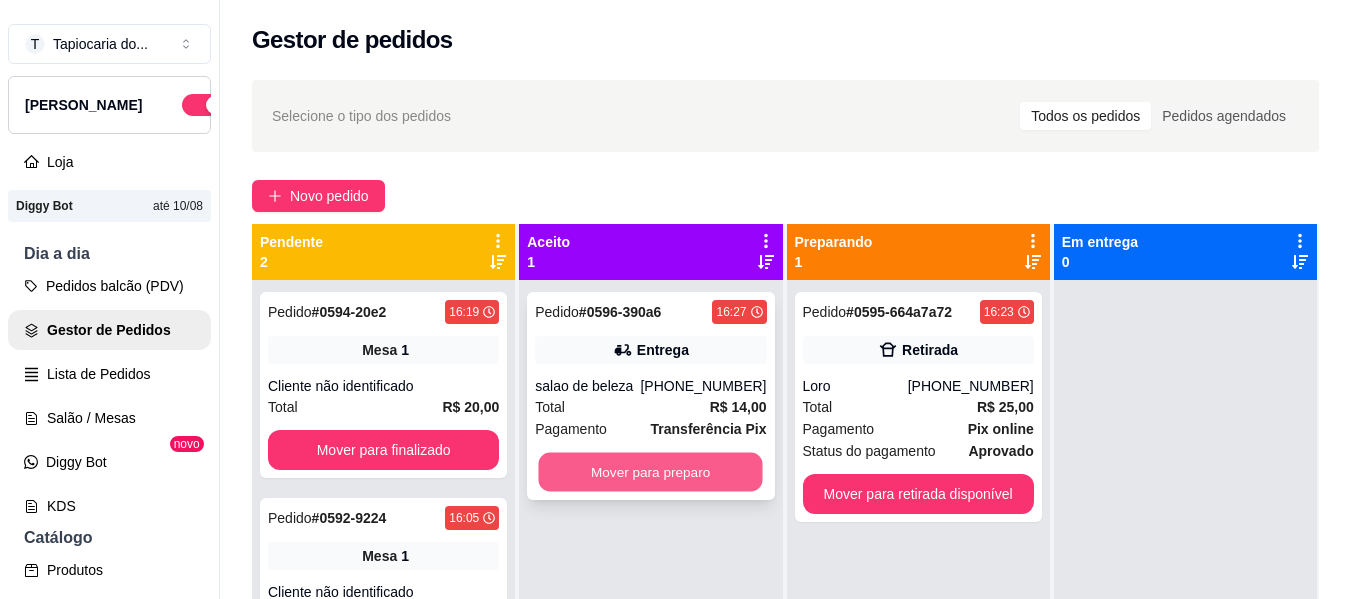 click on "Mover para preparo" at bounding box center (651, 472) 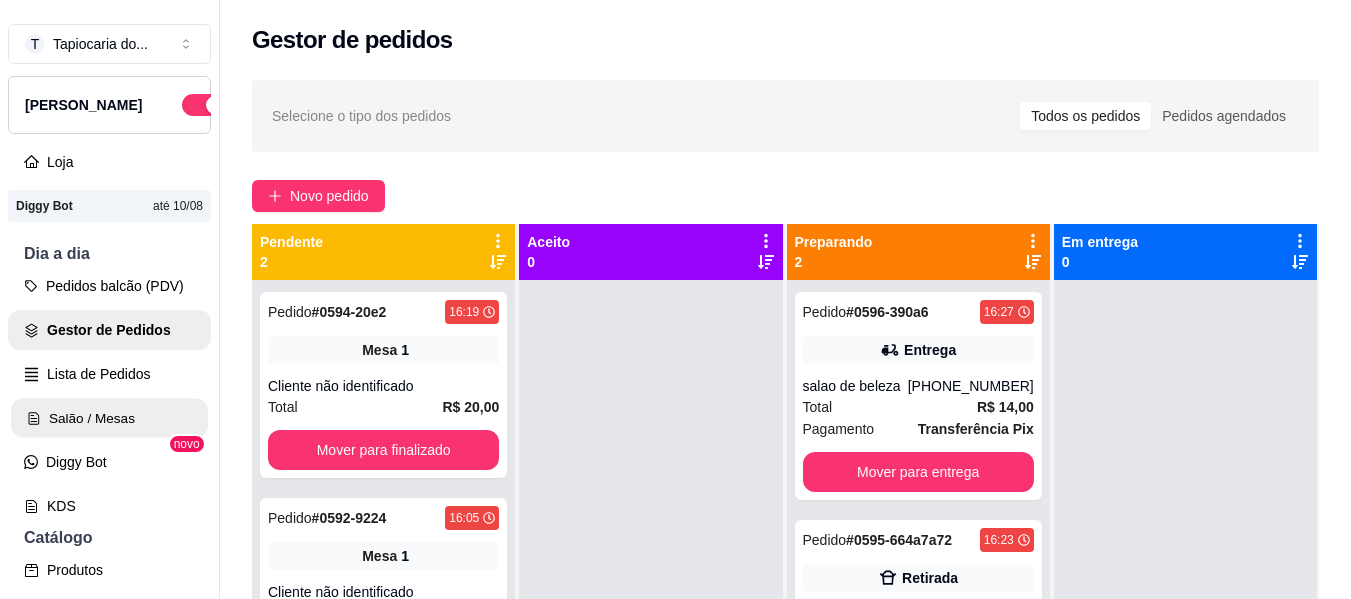 click on "Salão / Mesas" at bounding box center (109, 418) 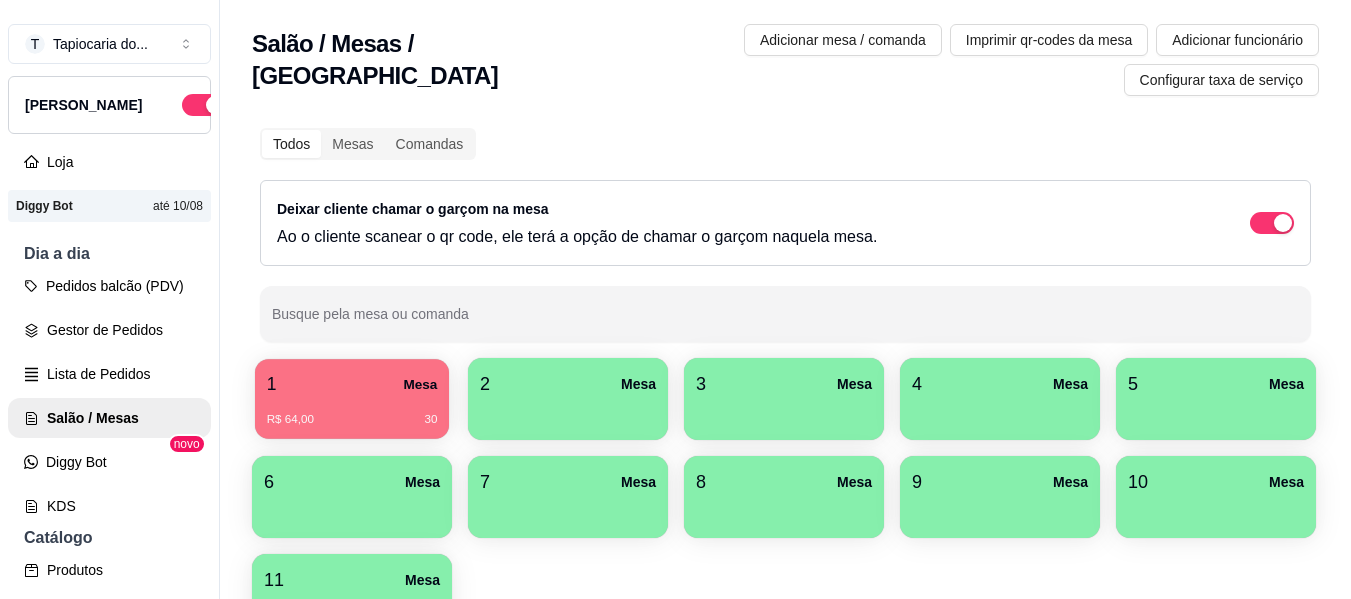 click on "R$ 64,00 30" at bounding box center (352, 412) 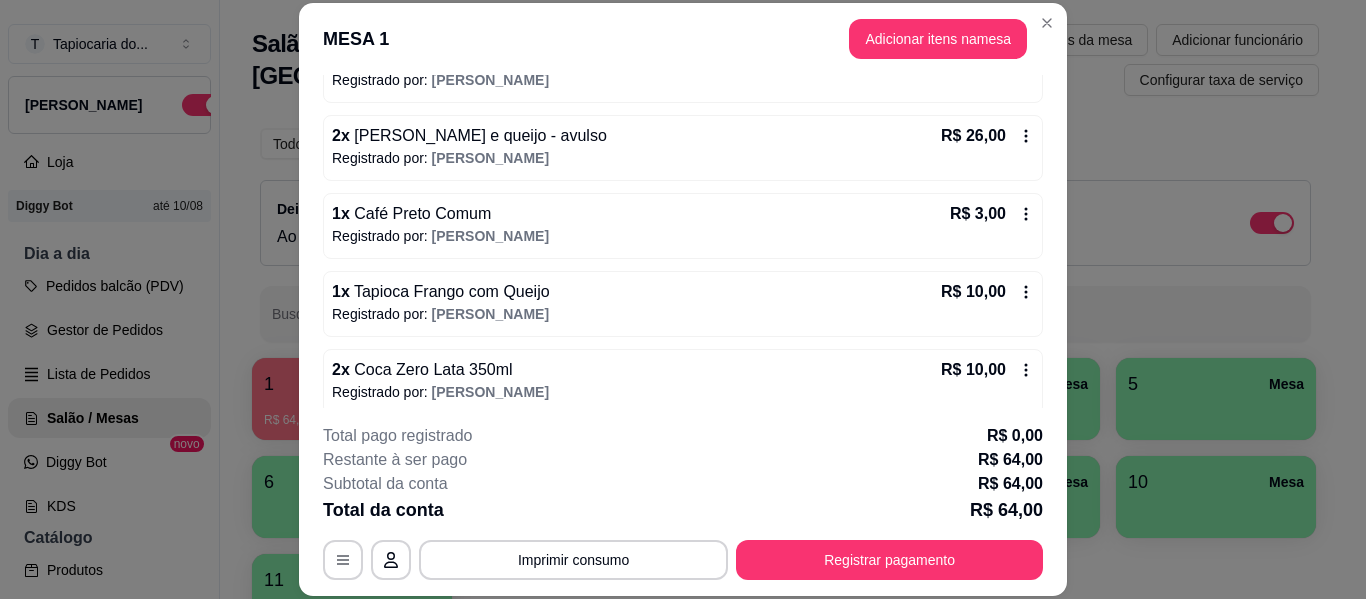 scroll, scrollTop: 242, scrollLeft: 0, axis: vertical 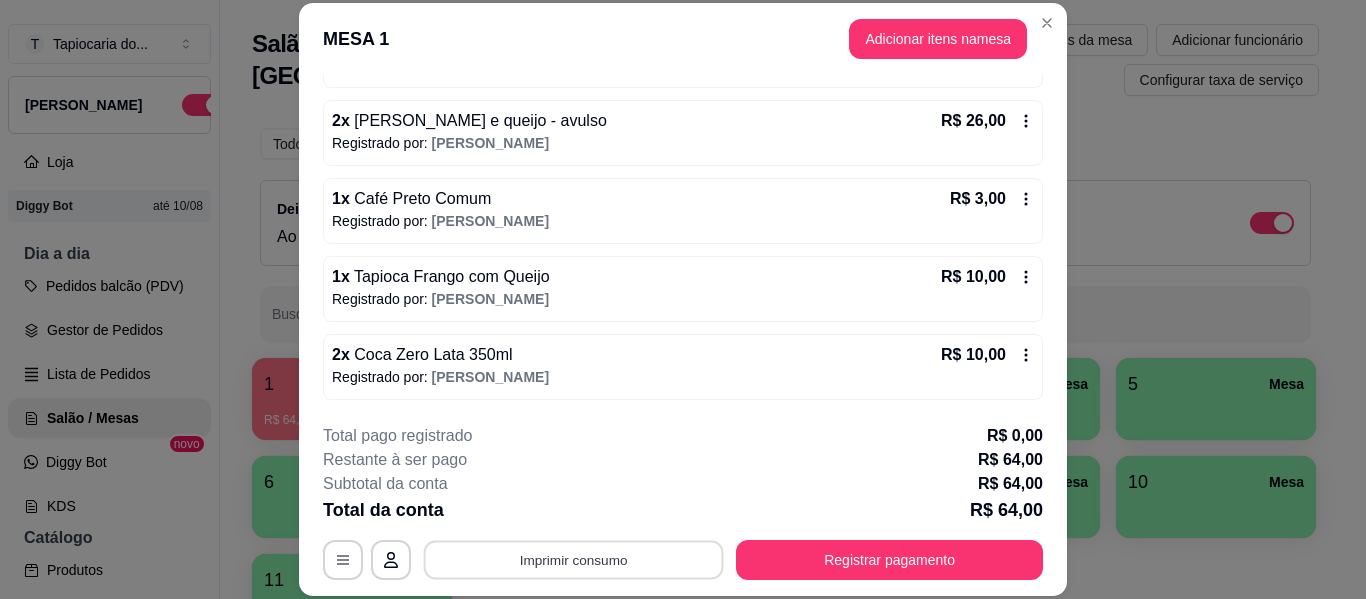 click on "Imprimir consumo" at bounding box center (574, 560) 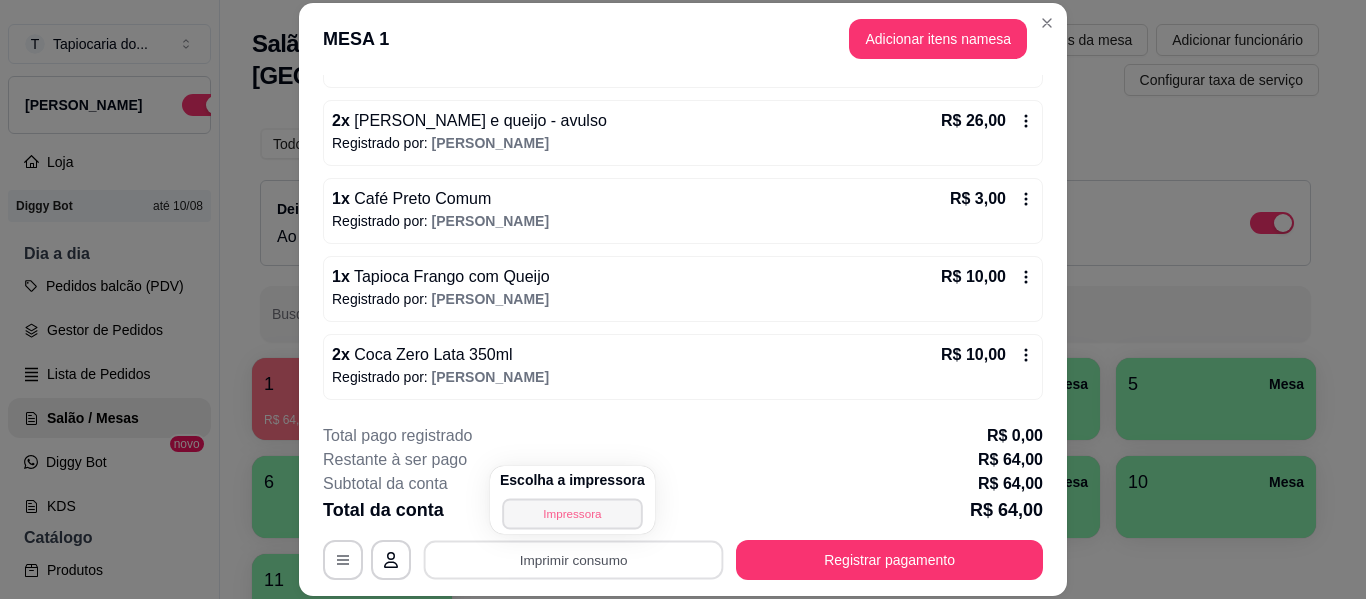 click on "Impressora" at bounding box center (572, 513) 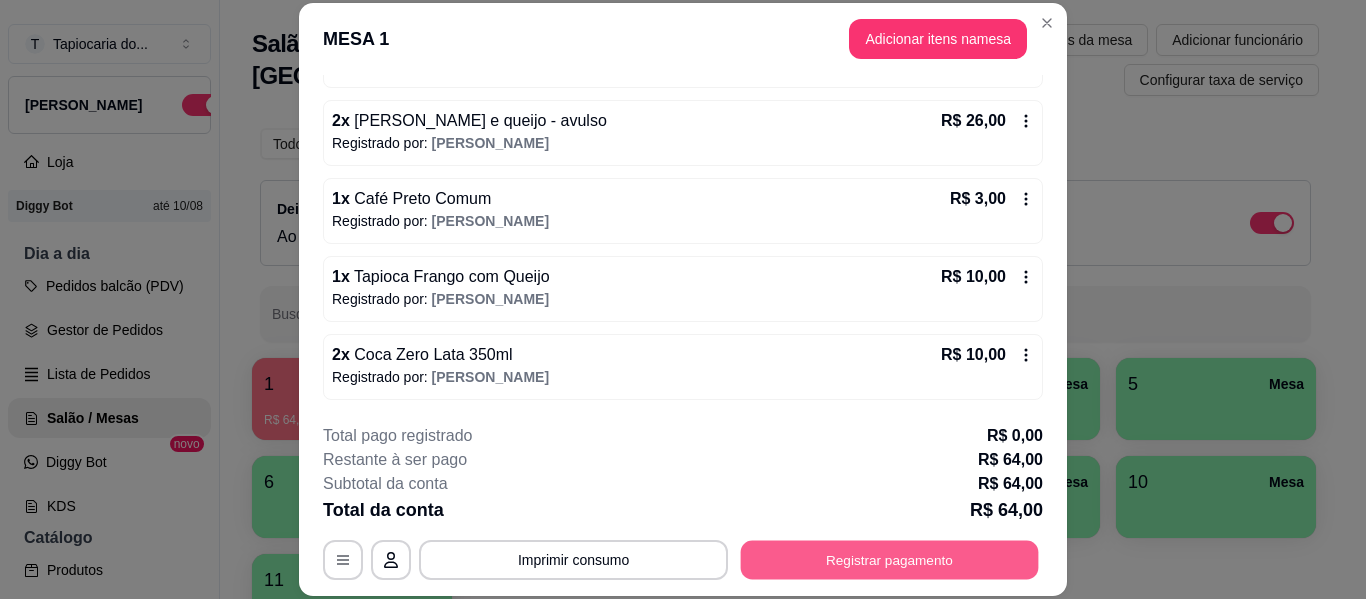click on "Registrar pagamento" at bounding box center [890, 560] 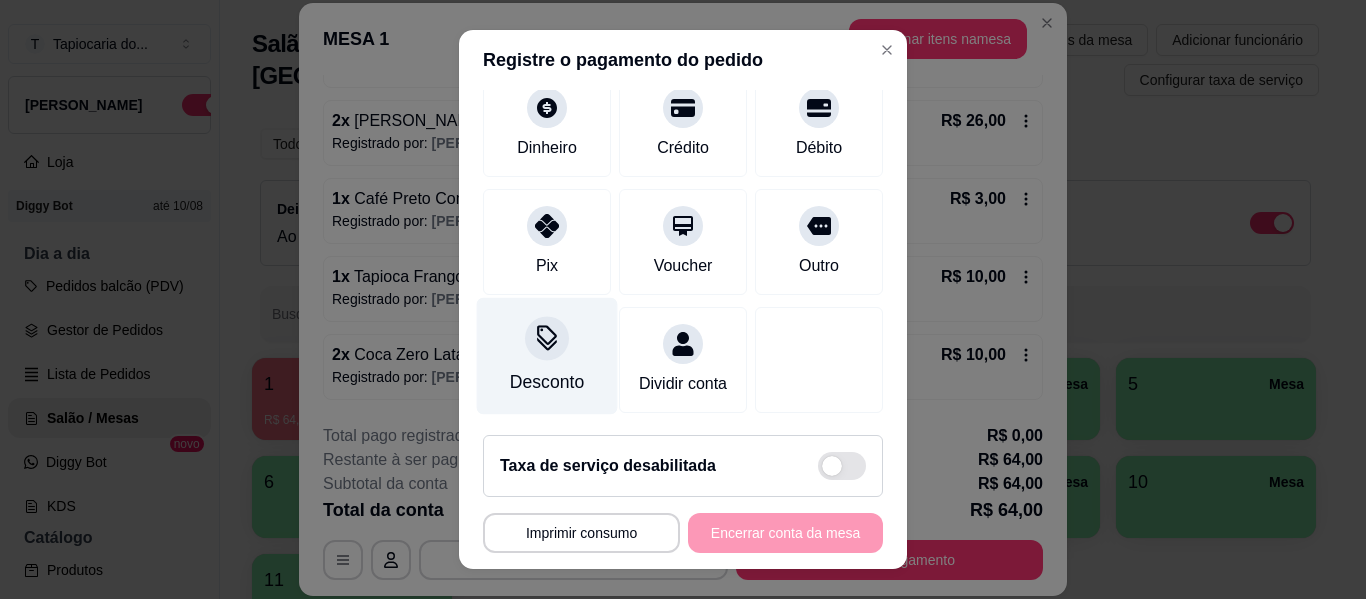scroll, scrollTop: 185, scrollLeft: 0, axis: vertical 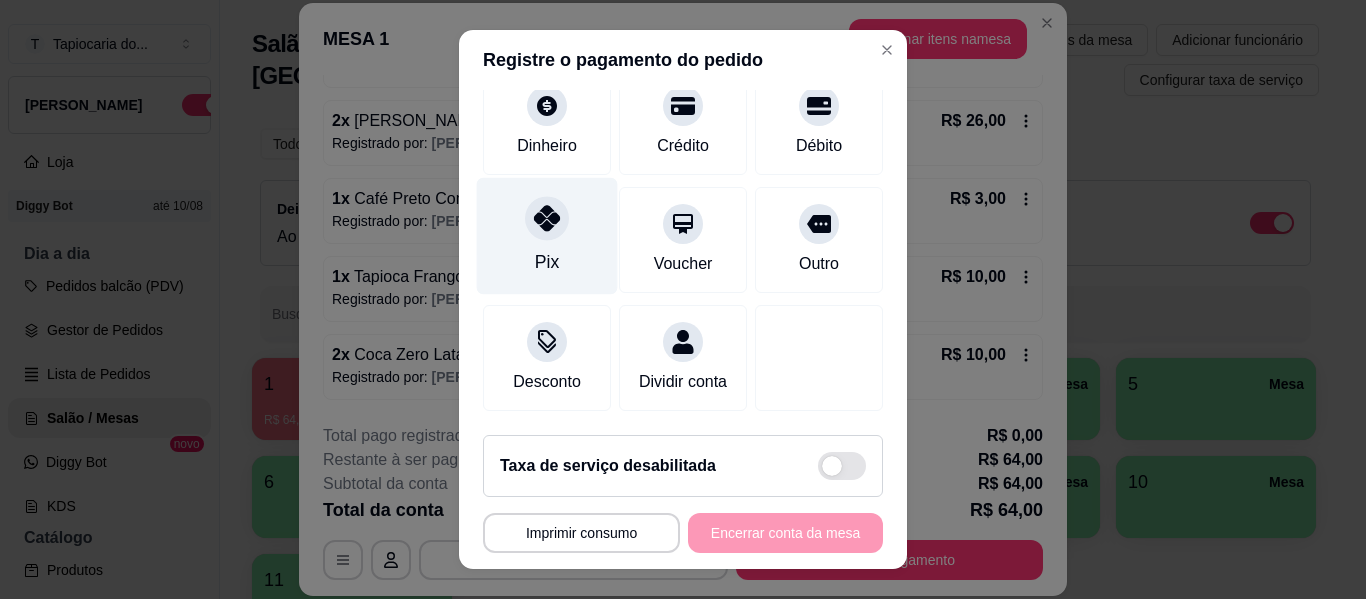click on "Pix" at bounding box center [547, 236] 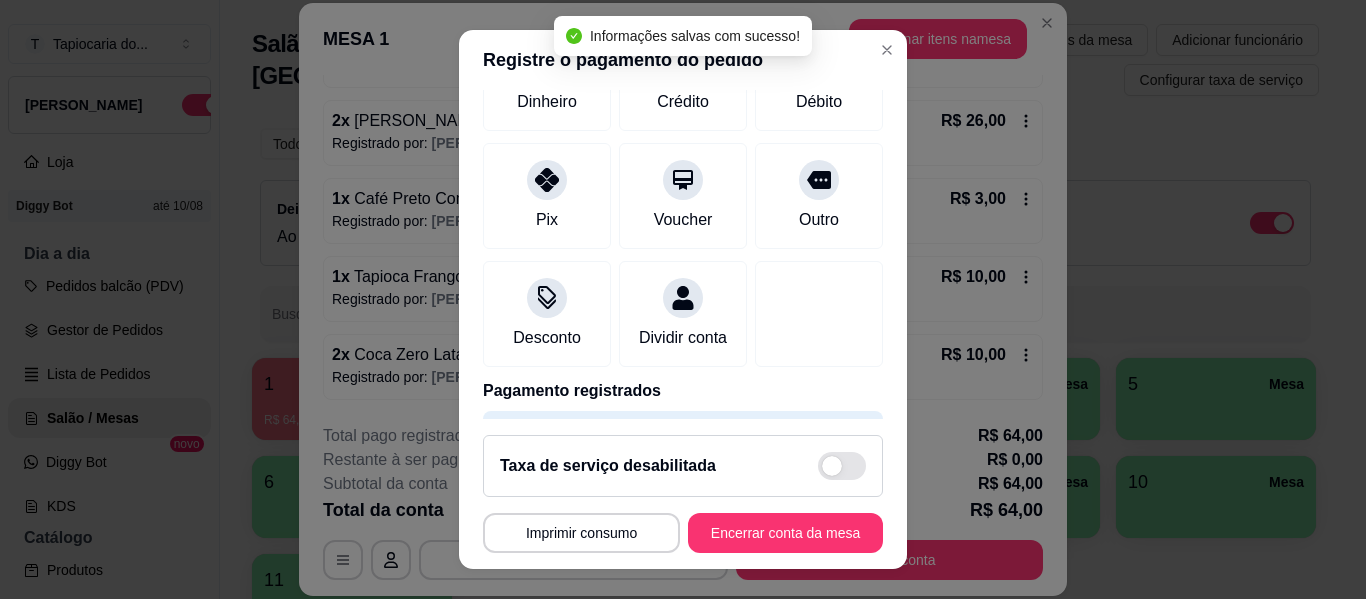 type on "R$ 0,00" 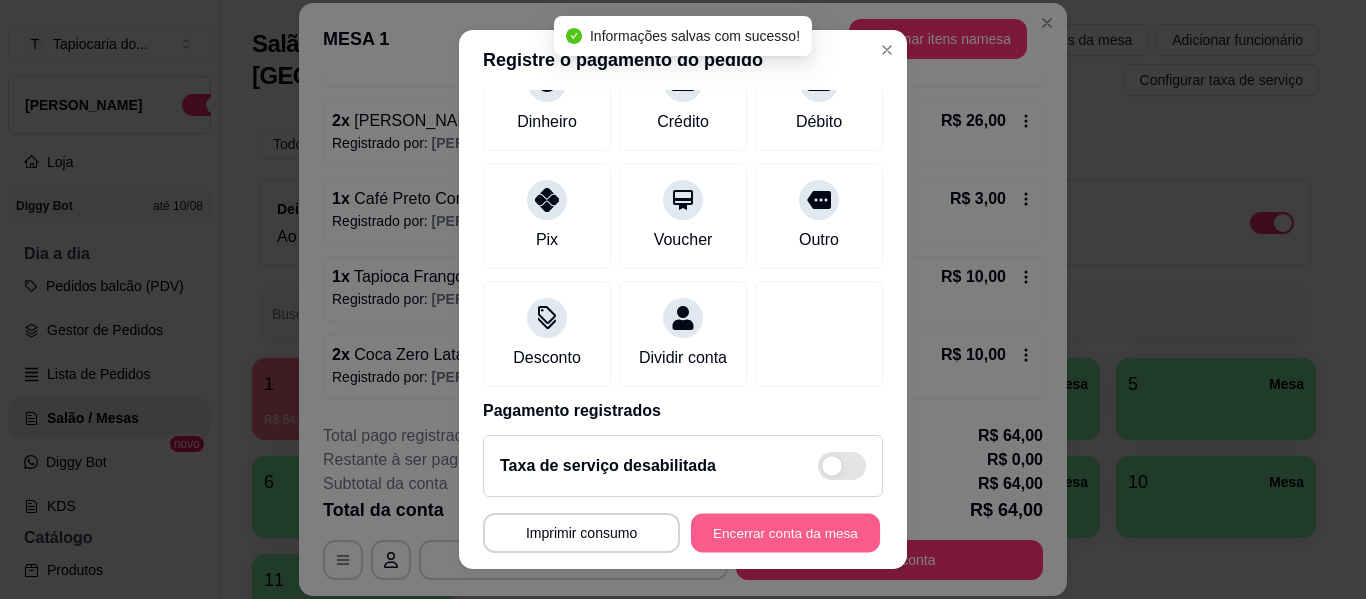 click on "Encerrar conta da mesa" at bounding box center (785, 533) 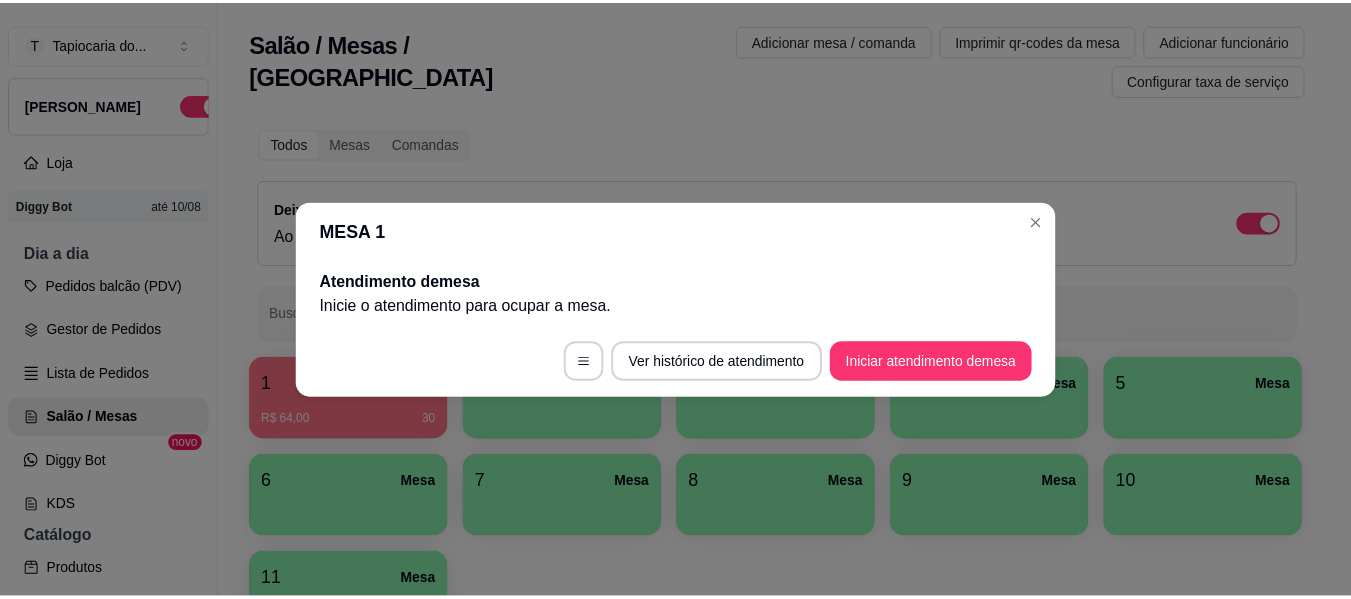 scroll, scrollTop: 0, scrollLeft: 0, axis: both 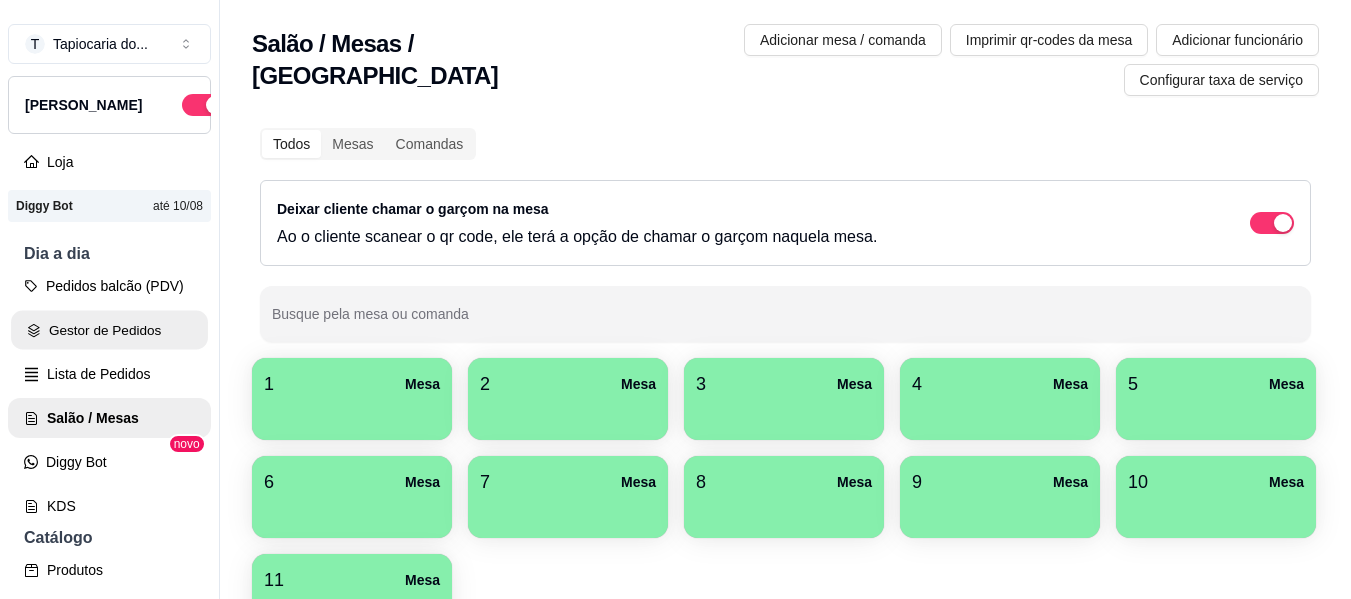 click on "Gestor de Pedidos" at bounding box center [109, 330] 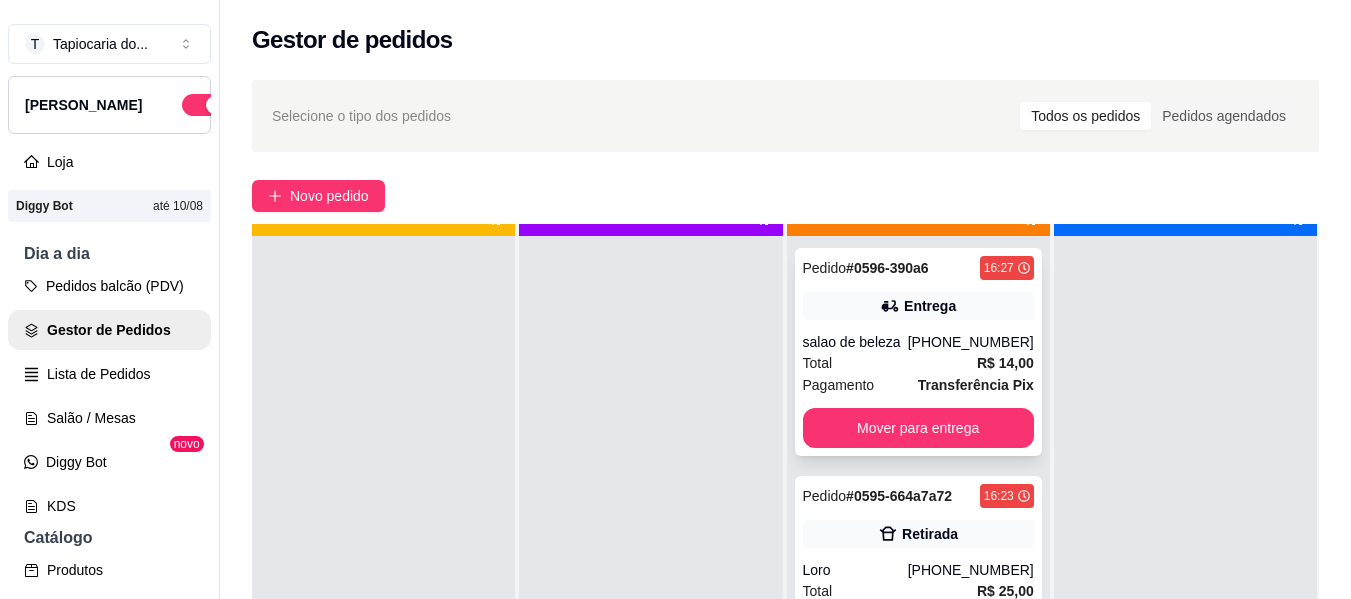 scroll, scrollTop: 56, scrollLeft: 0, axis: vertical 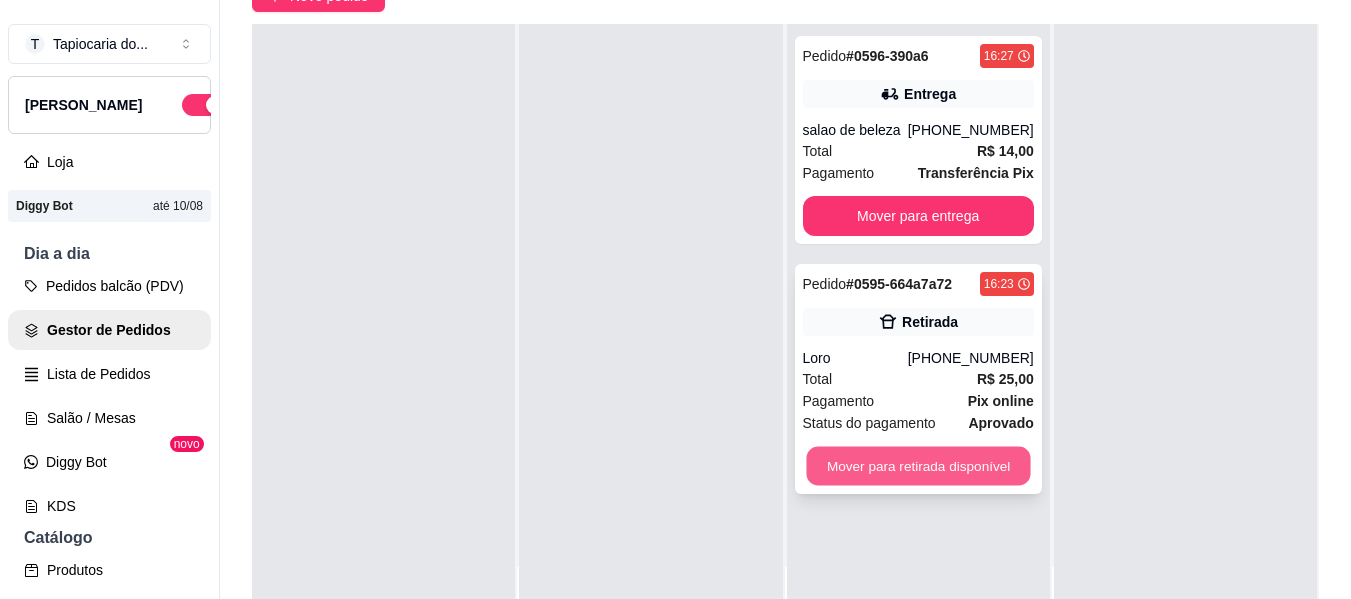 click on "Mover para retirada disponível" at bounding box center [918, 466] 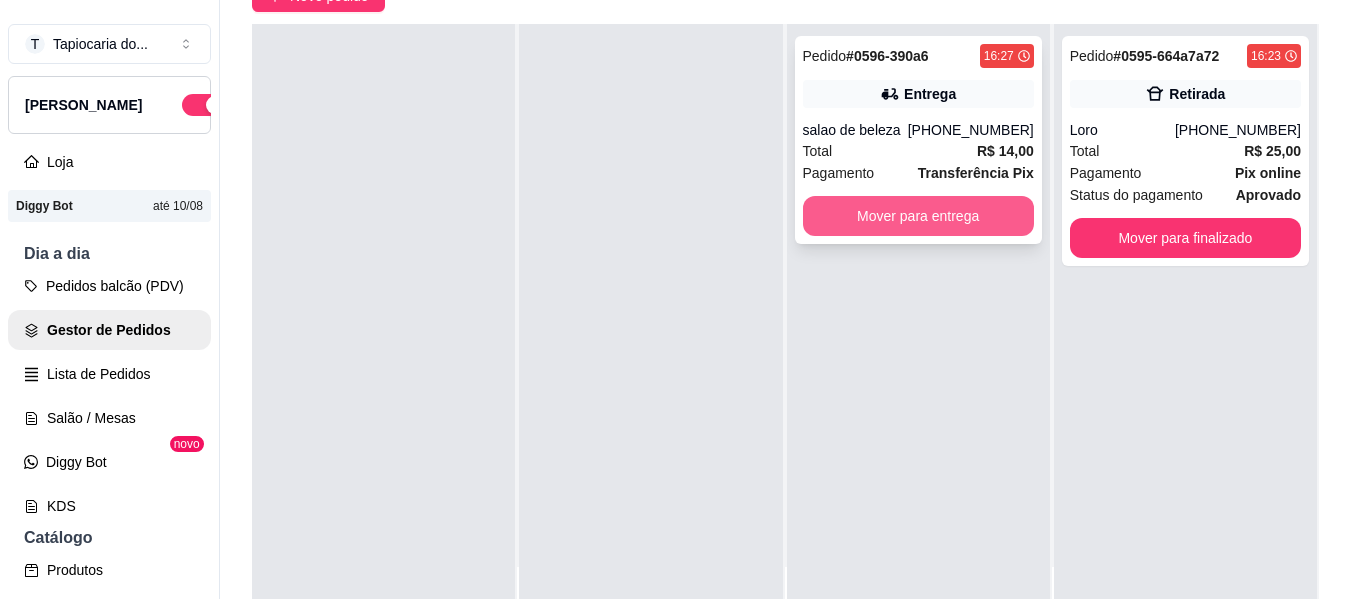 click on "Mover para entrega" at bounding box center (918, 216) 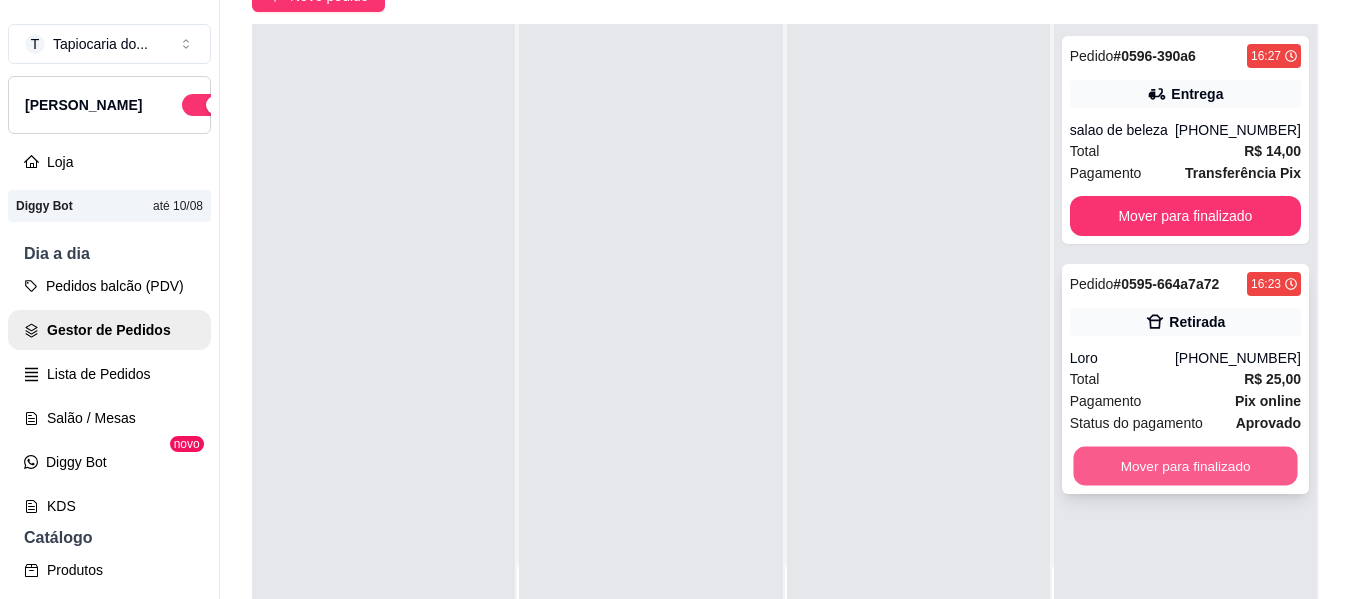 click on "Mover para finalizado" at bounding box center (1185, 466) 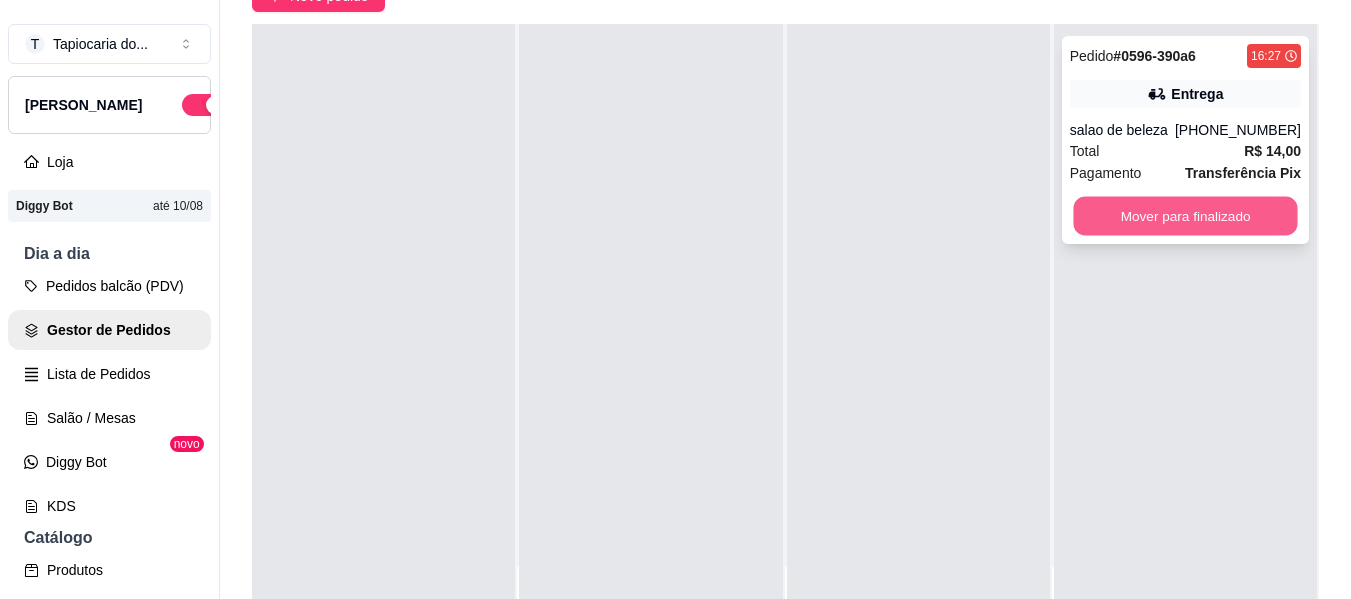 click on "Mover para finalizado" at bounding box center [1185, 216] 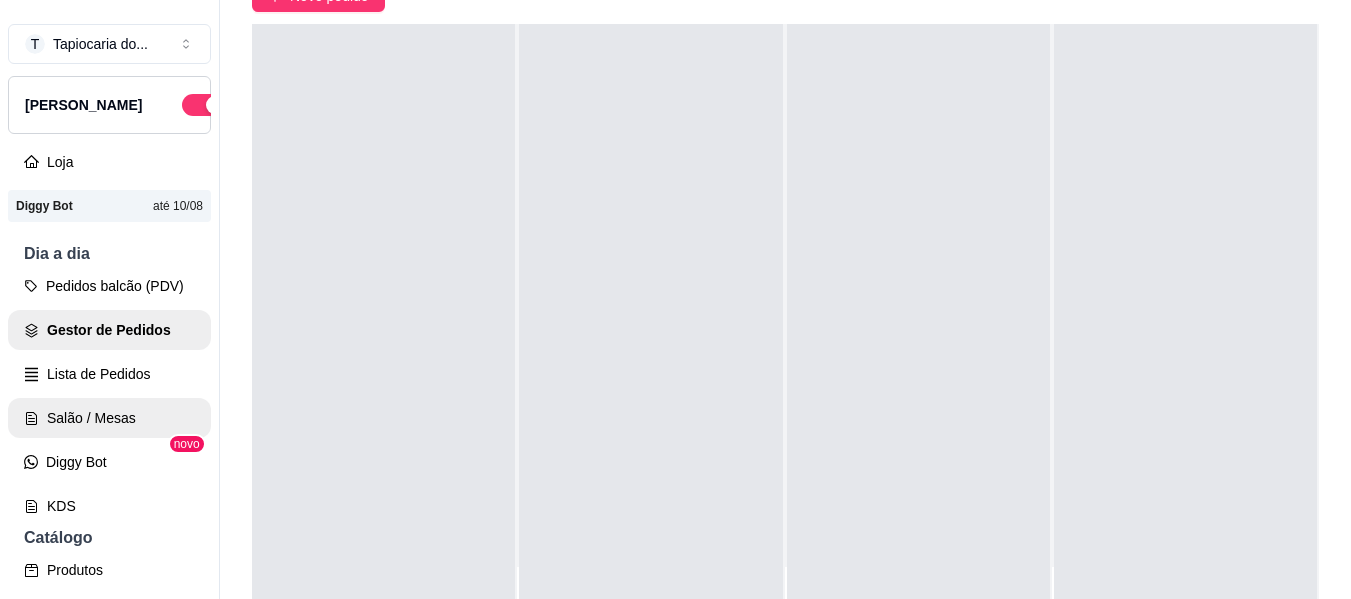 click on "Salão / Mesas" at bounding box center [109, 418] 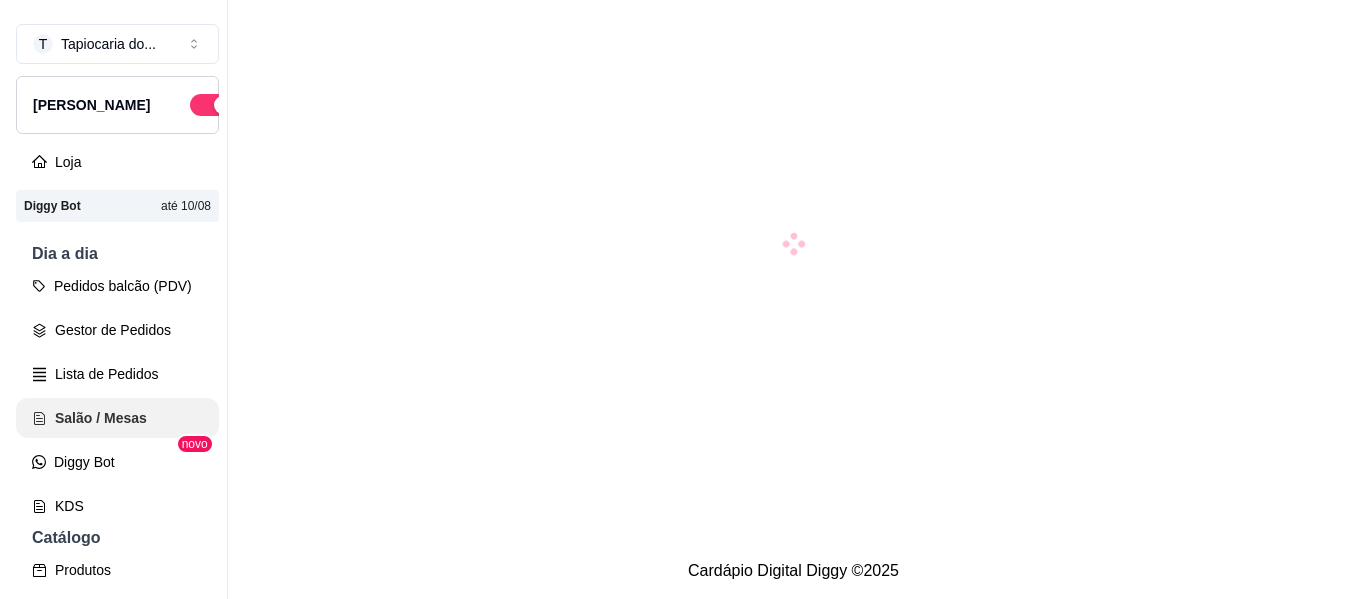 scroll, scrollTop: 0, scrollLeft: 0, axis: both 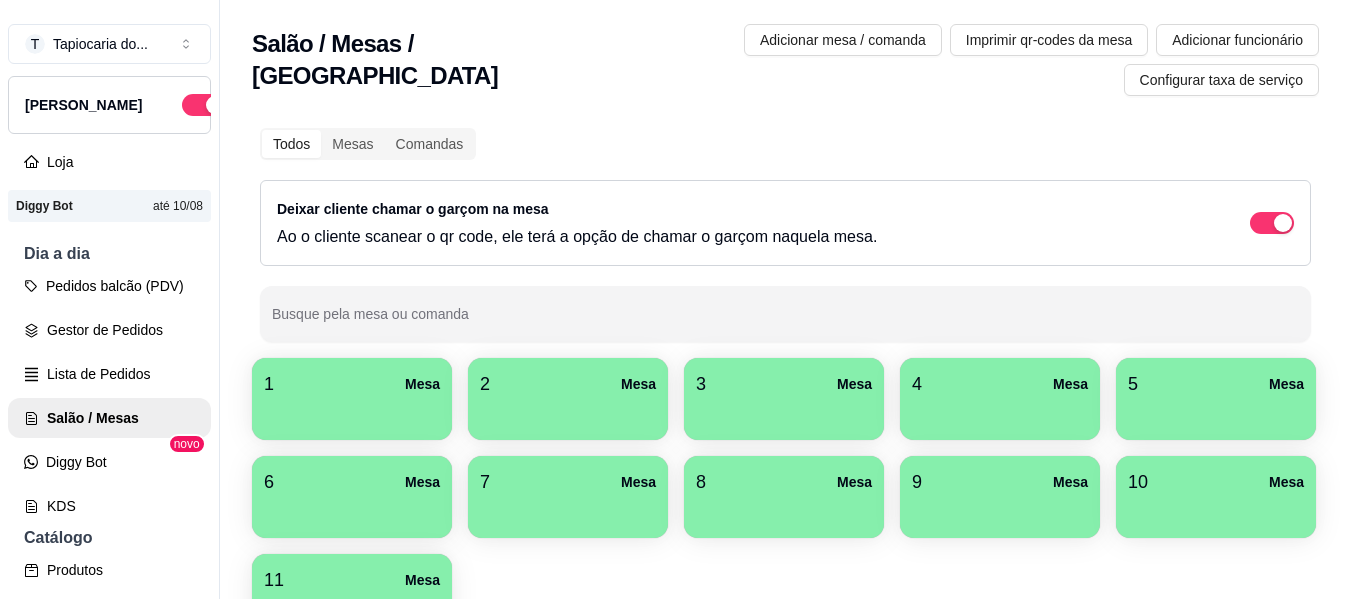 click at bounding box center (568, 511) 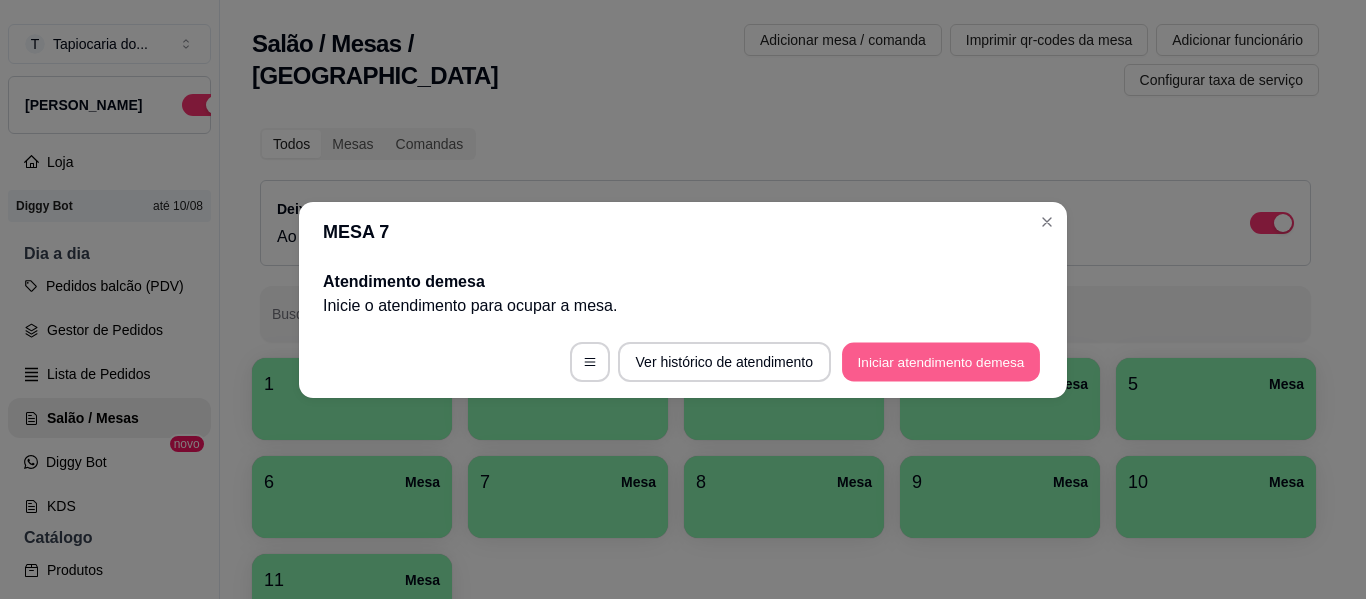click on "Iniciar atendimento de  mesa" at bounding box center (941, 361) 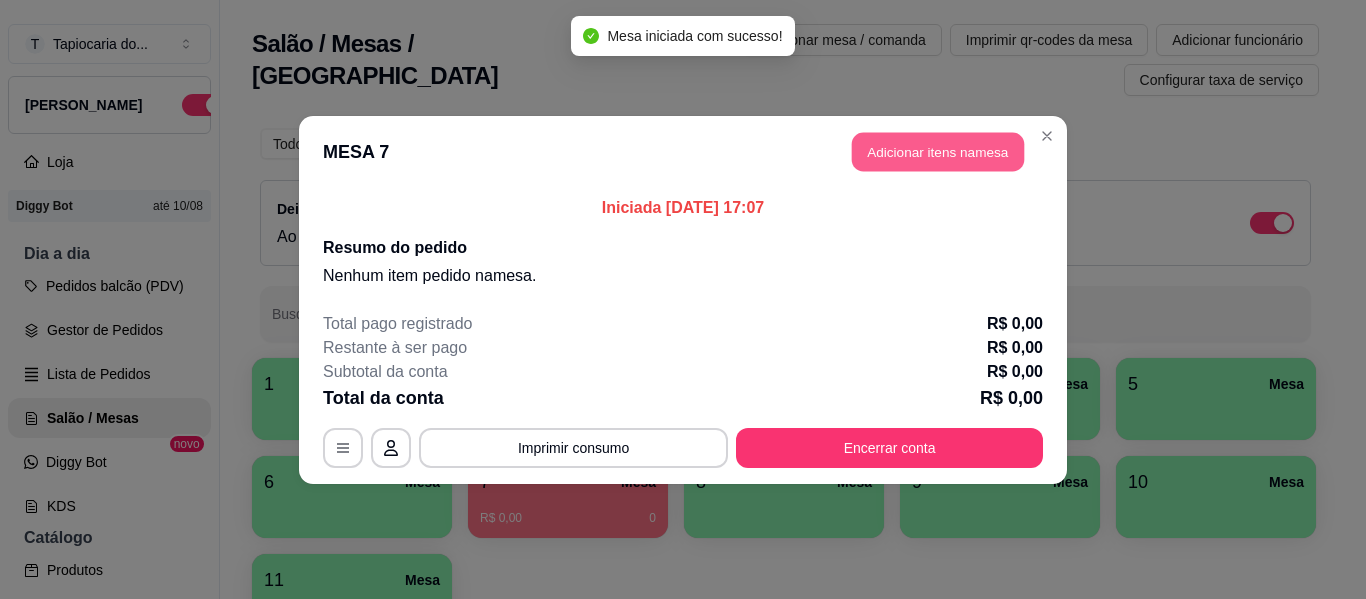 click on "Adicionar itens na  mesa" at bounding box center (938, 151) 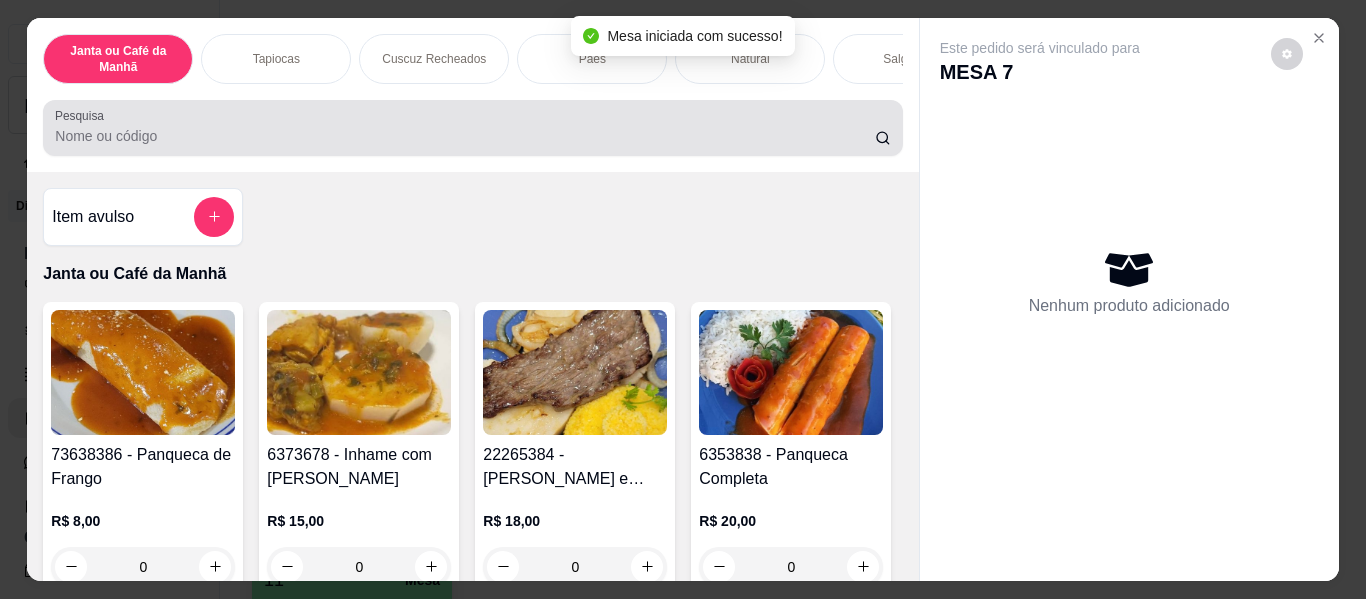 drag, startPoint x: 572, startPoint y: 134, endPoint x: 570, endPoint y: 149, distance: 15.132746 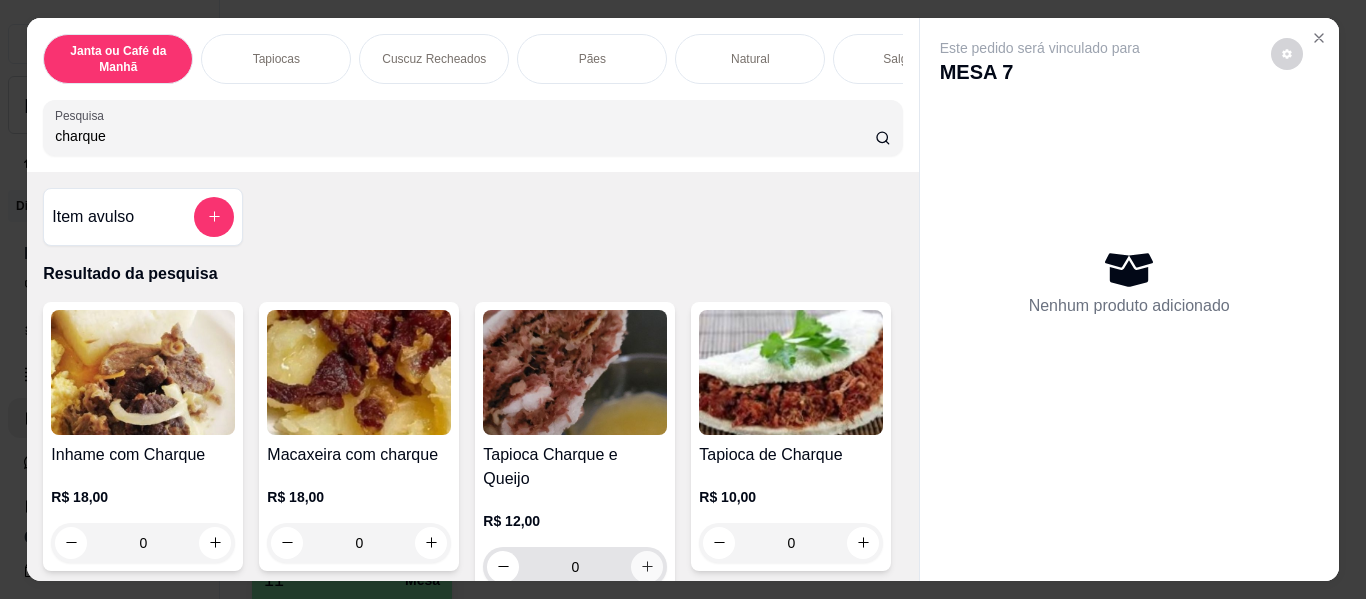 type on "charque" 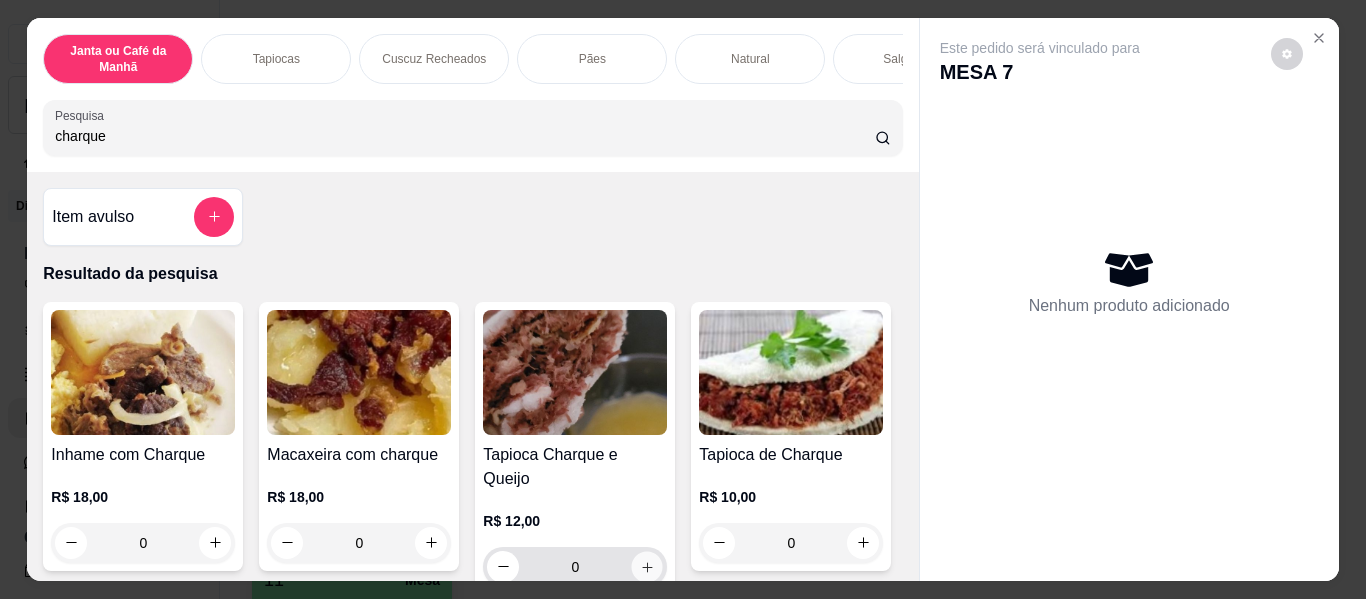 click at bounding box center (647, 566) 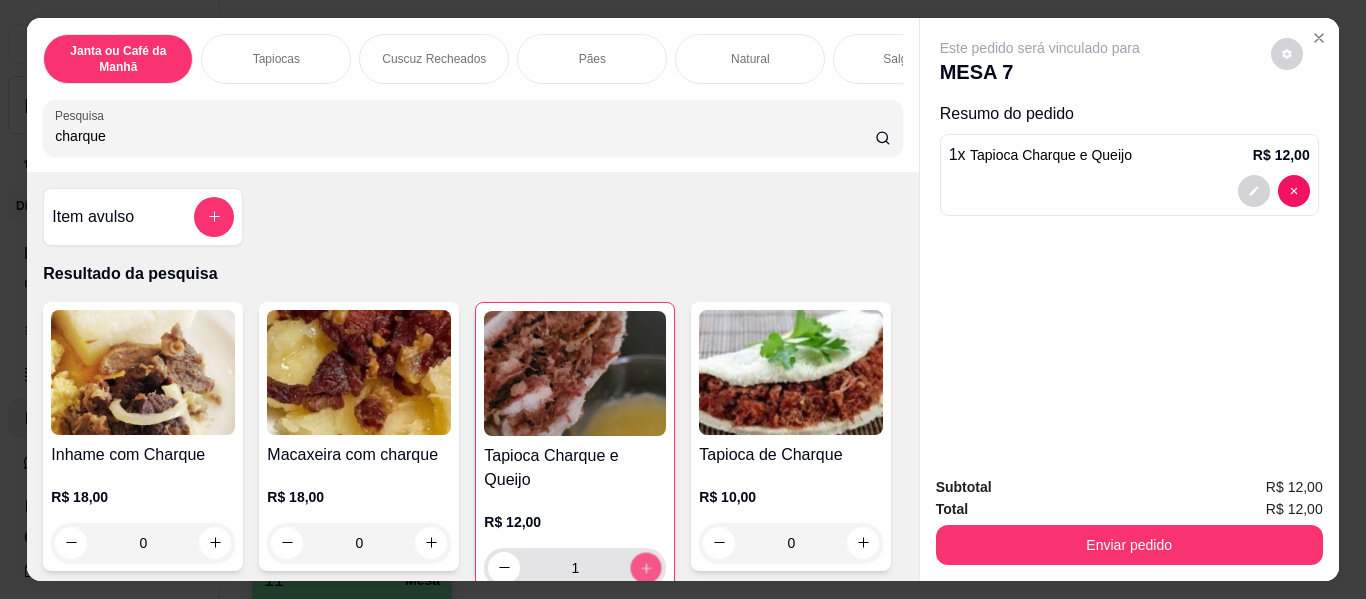 click 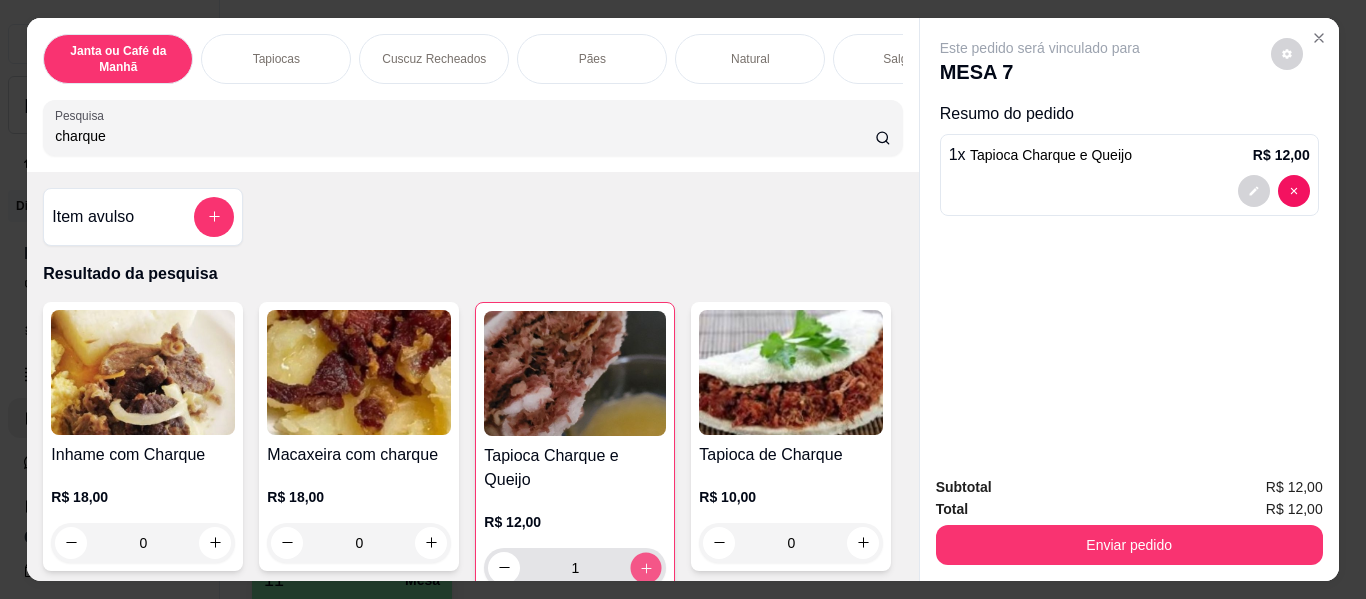 type on "2" 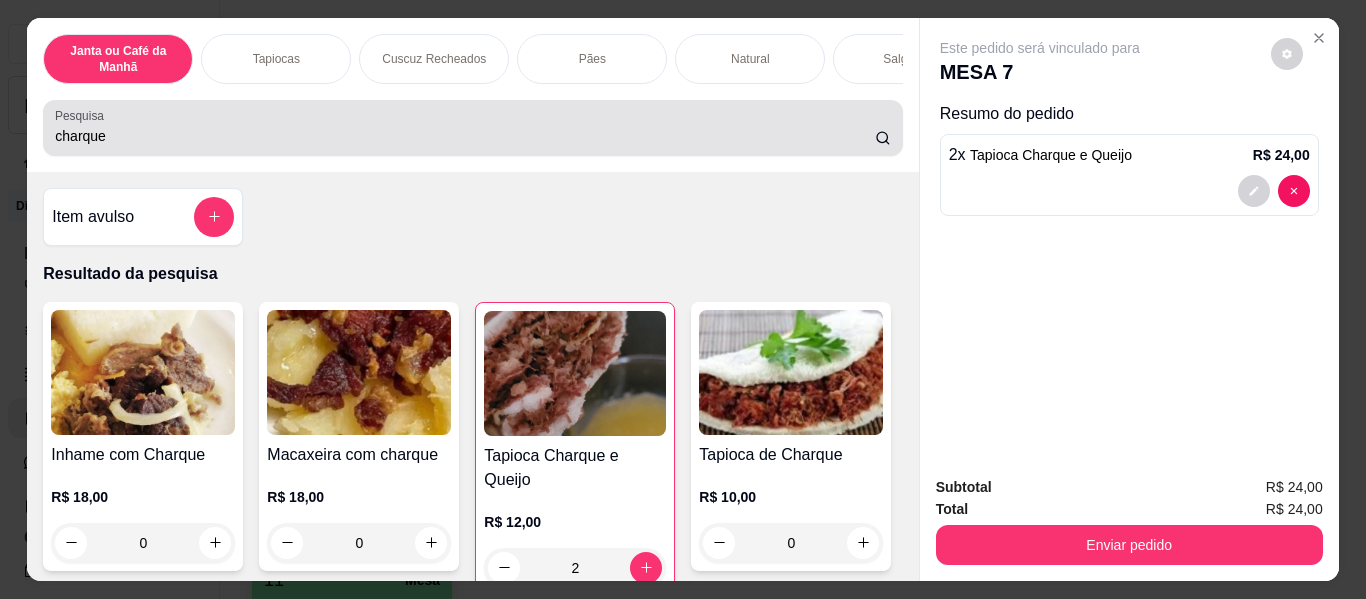 click on "Pesquisa charque" at bounding box center (472, 128) 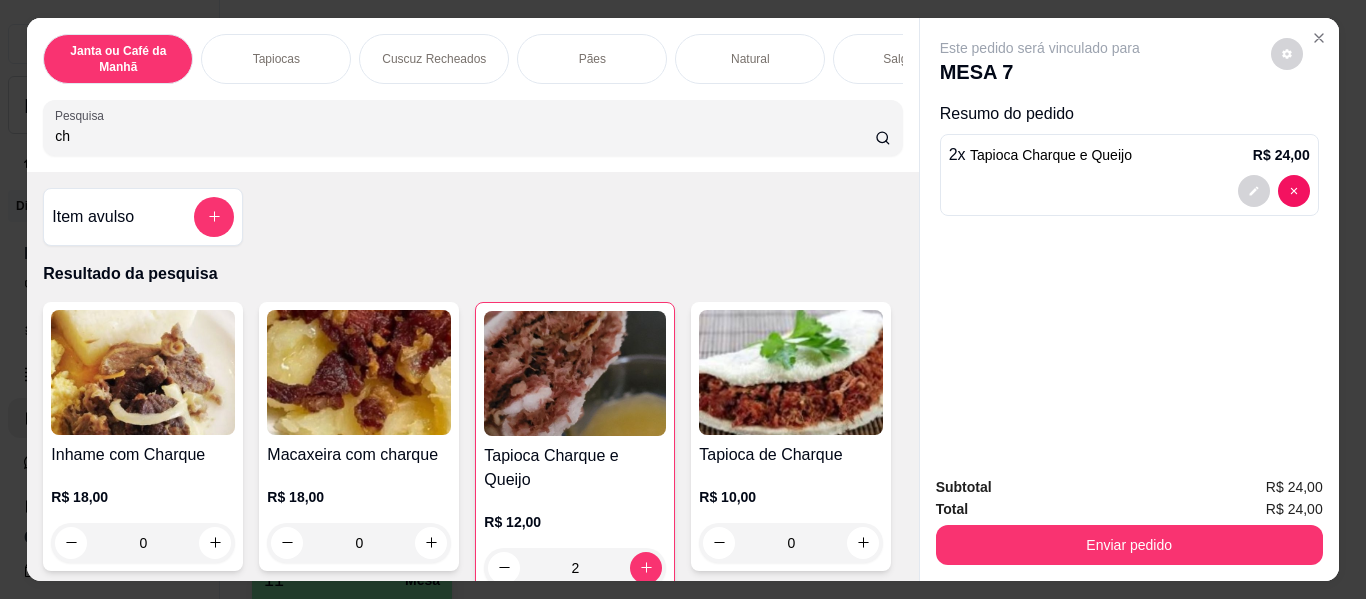 type on "c" 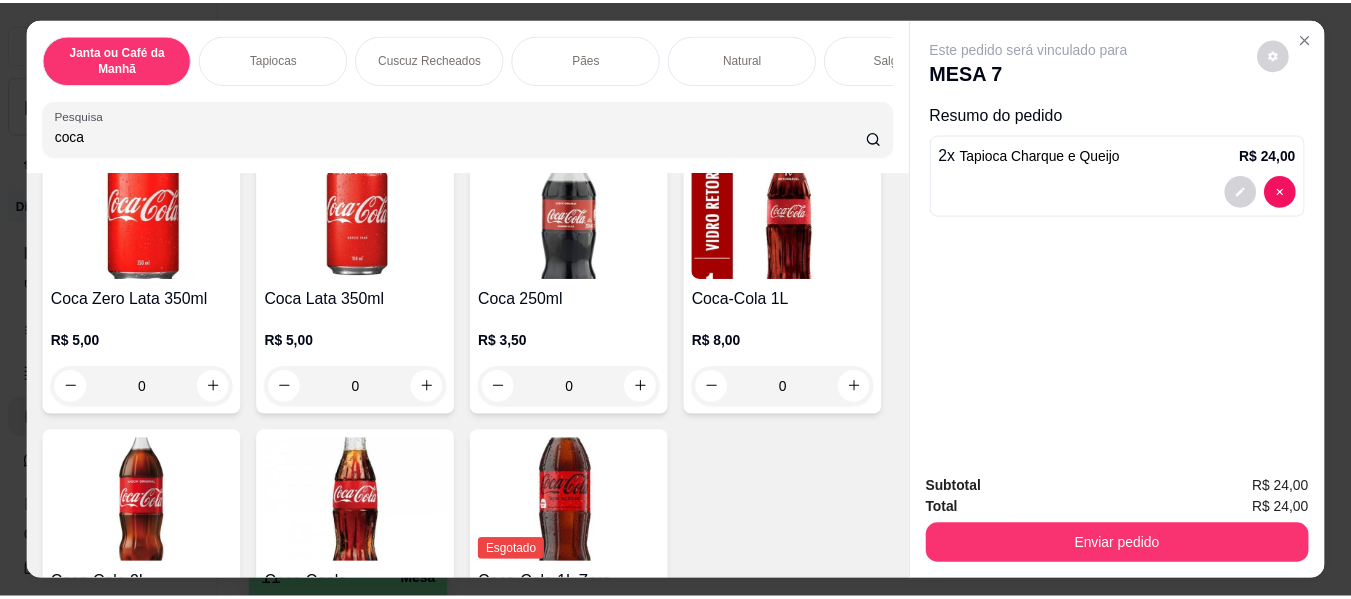 scroll, scrollTop: 300, scrollLeft: 0, axis: vertical 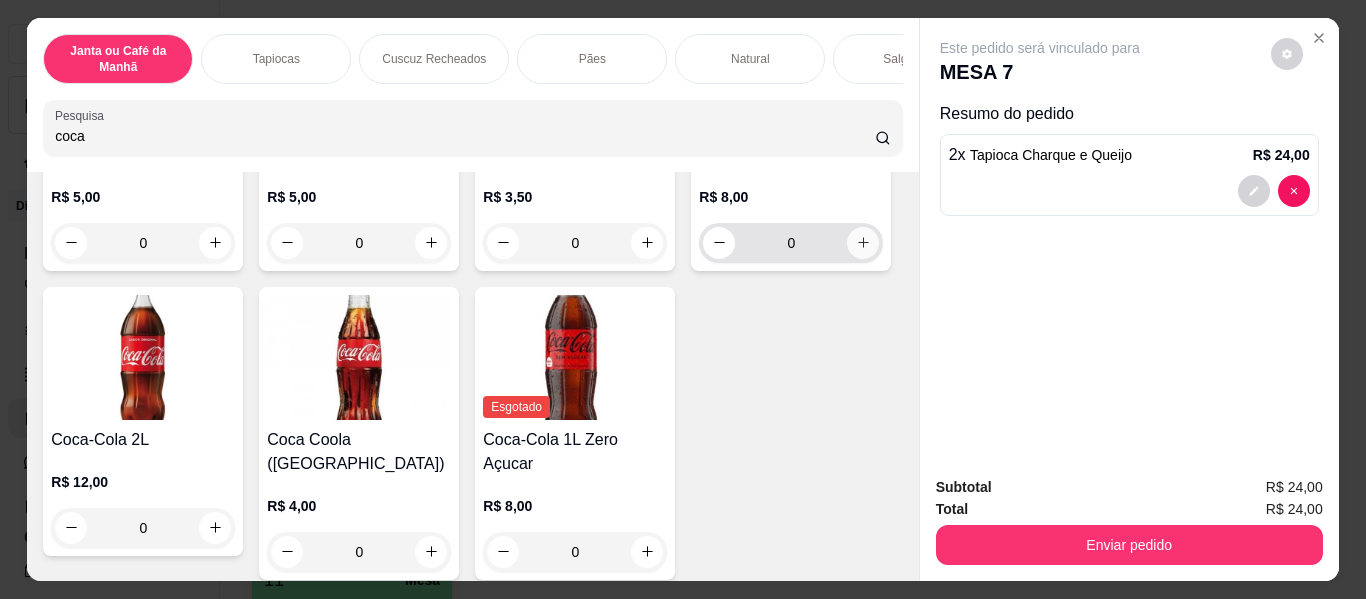 type on "coca" 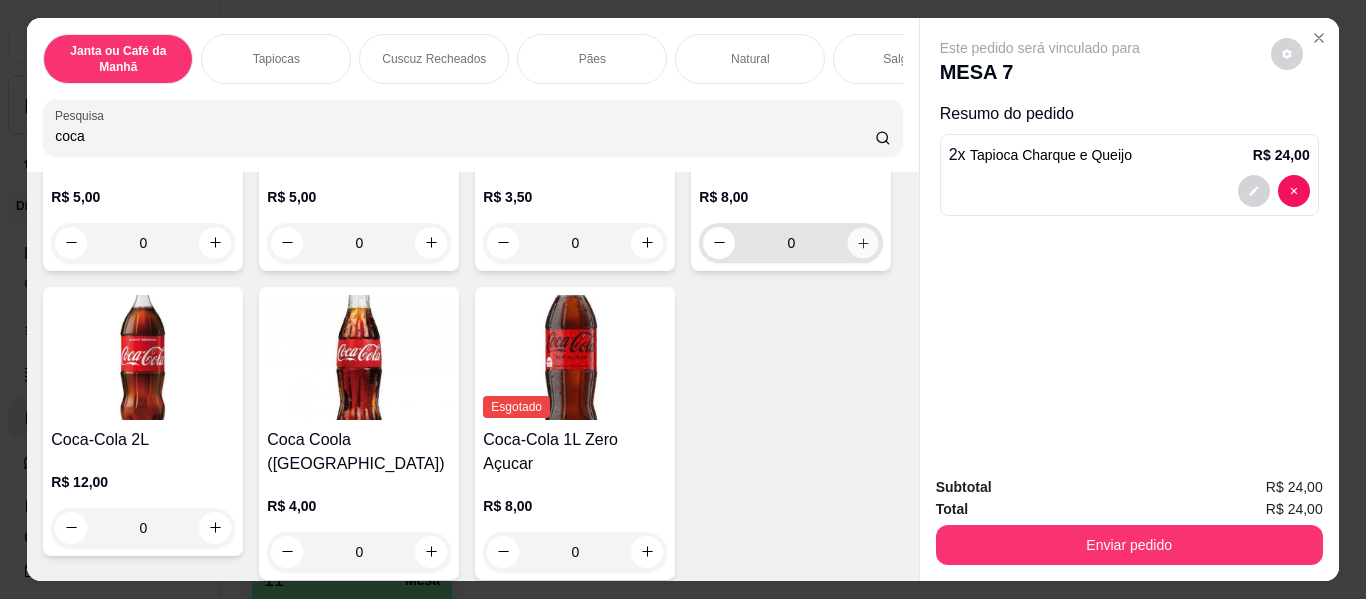click at bounding box center [863, 242] 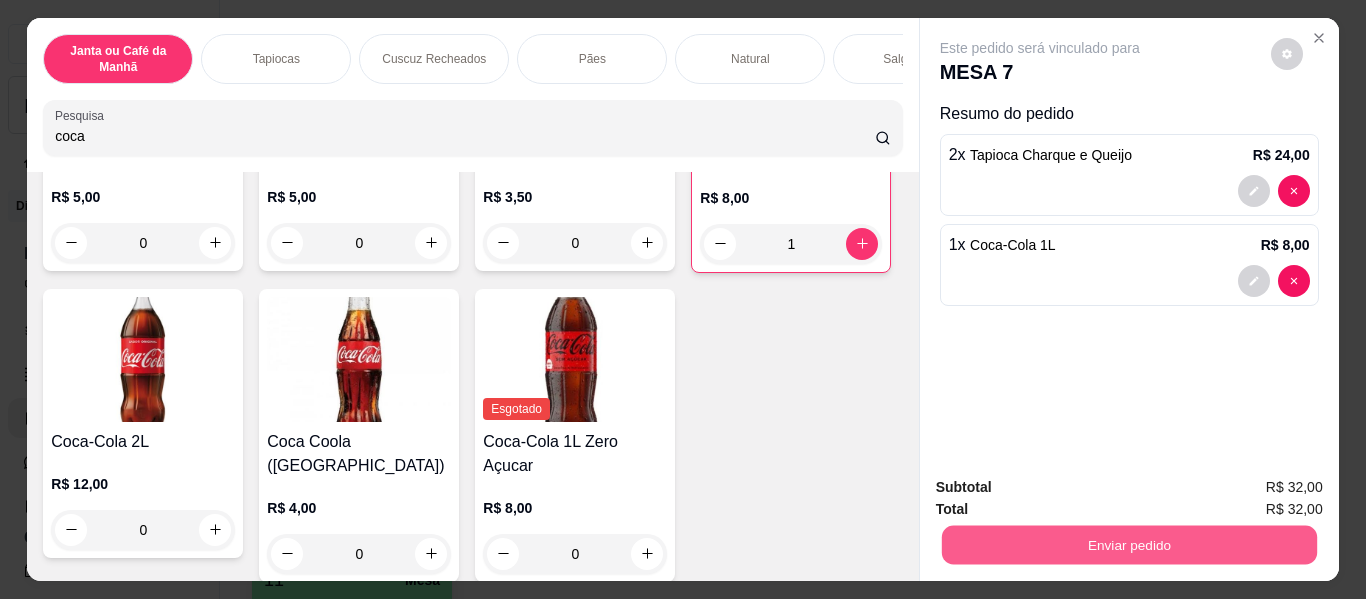click on "Enviar pedido" at bounding box center (1128, 545) 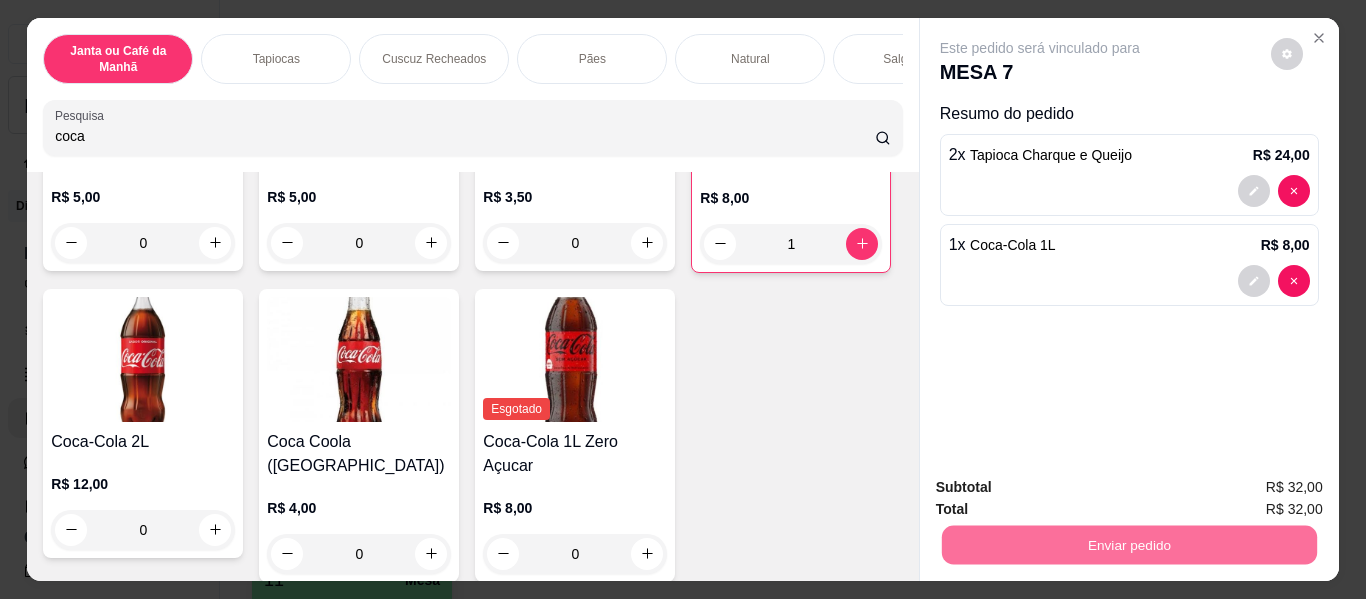 click on "Não registrar e enviar pedido" at bounding box center [1063, 489] 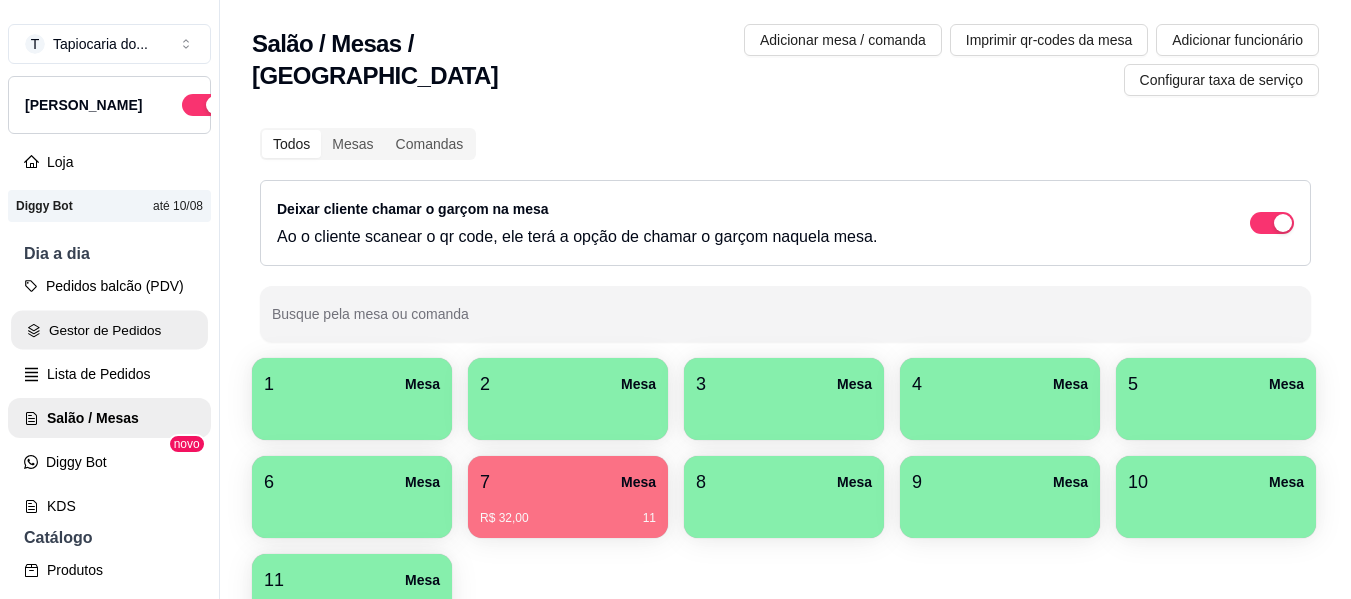 click on "Gestor de Pedidos" at bounding box center (109, 330) 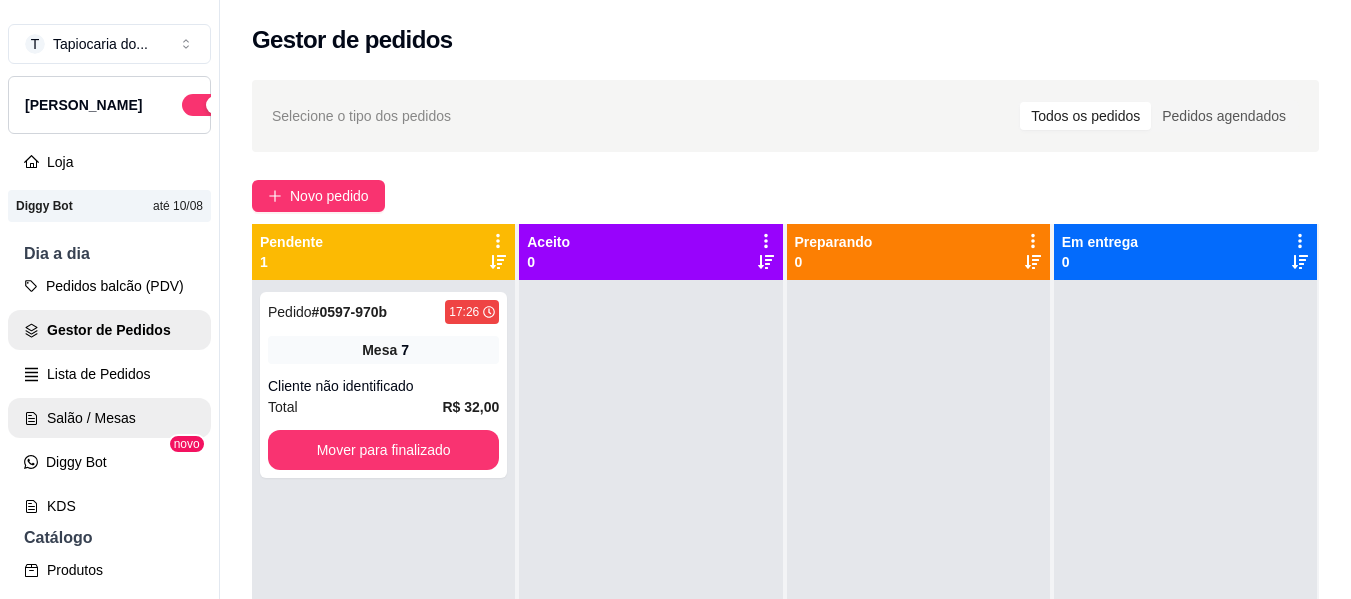 click on "Salão / Mesas" at bounding box center [109, 418] 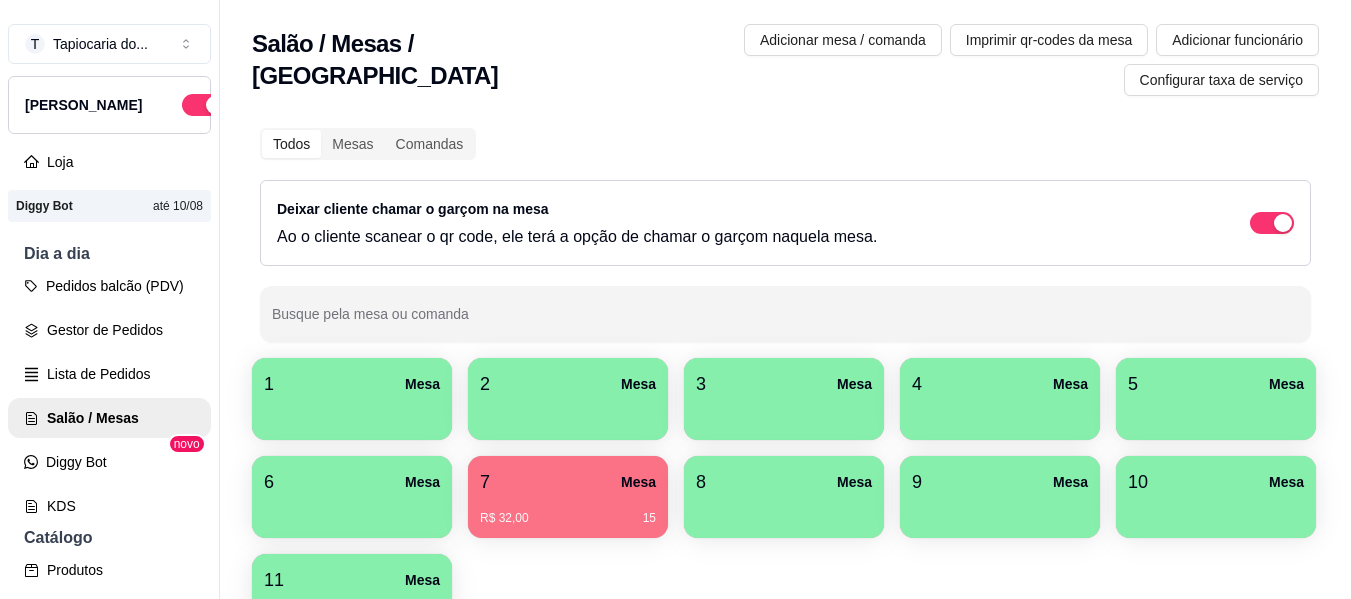 click on "R$ 32,00 15" at bounding box center [568, 511] 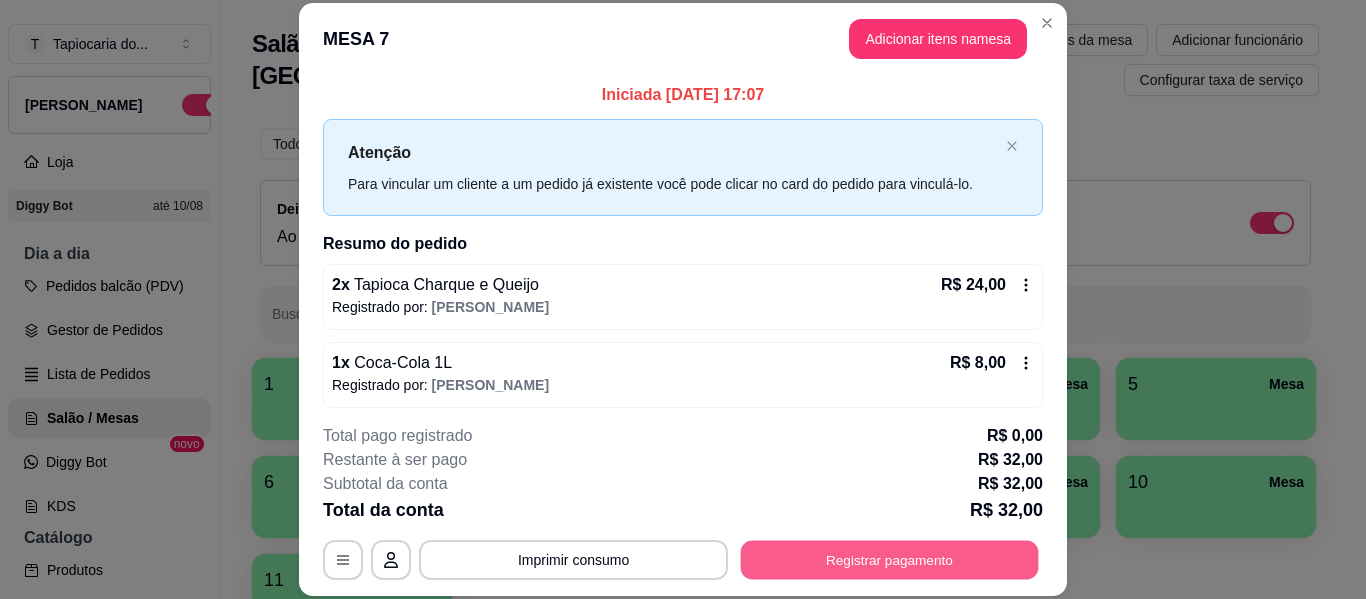click on "Registrar pagamento" at bounding box center (890, 560) 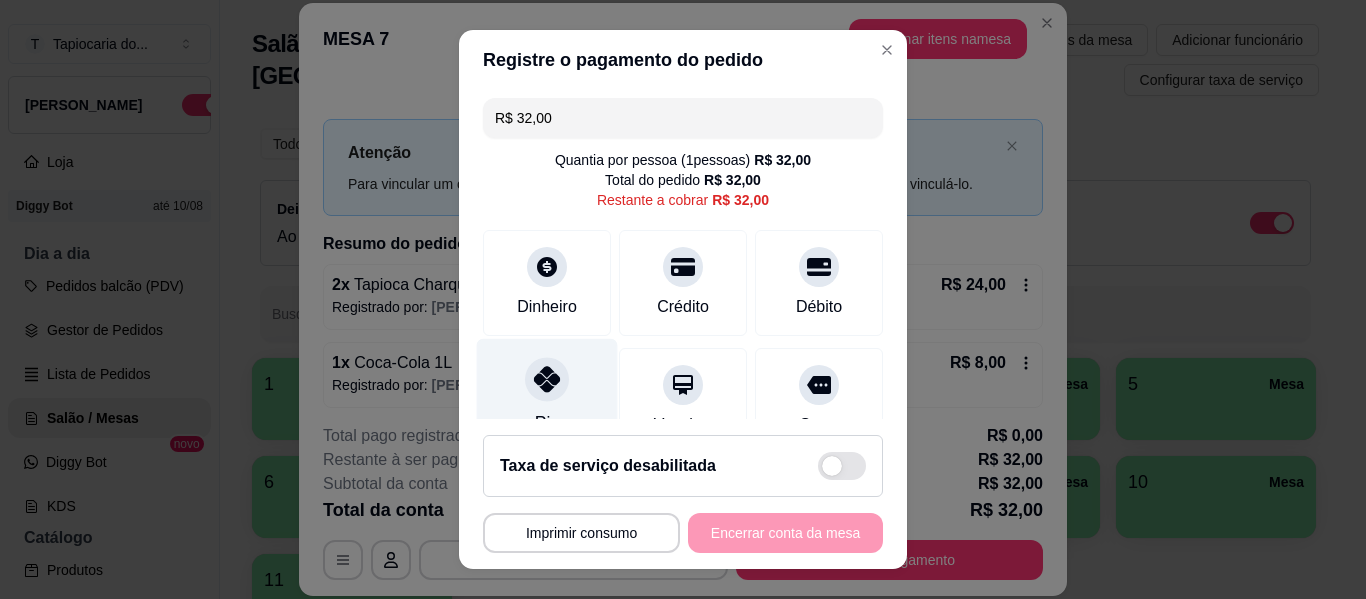 click 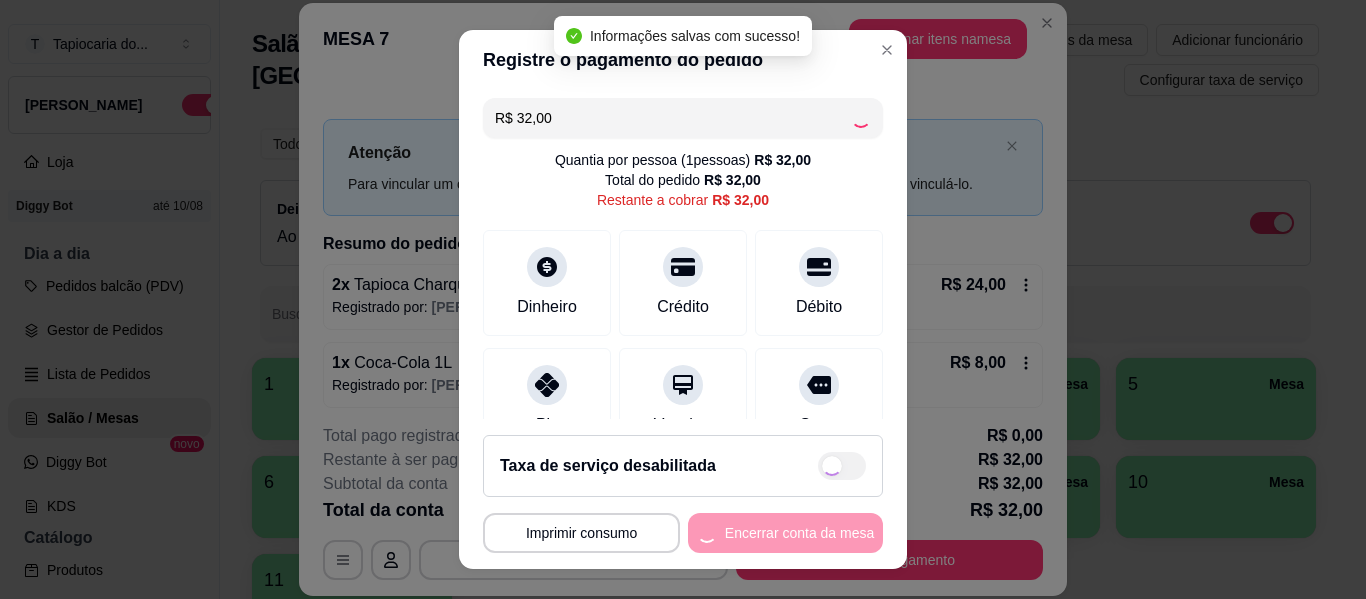 type on "R$ 0,00" 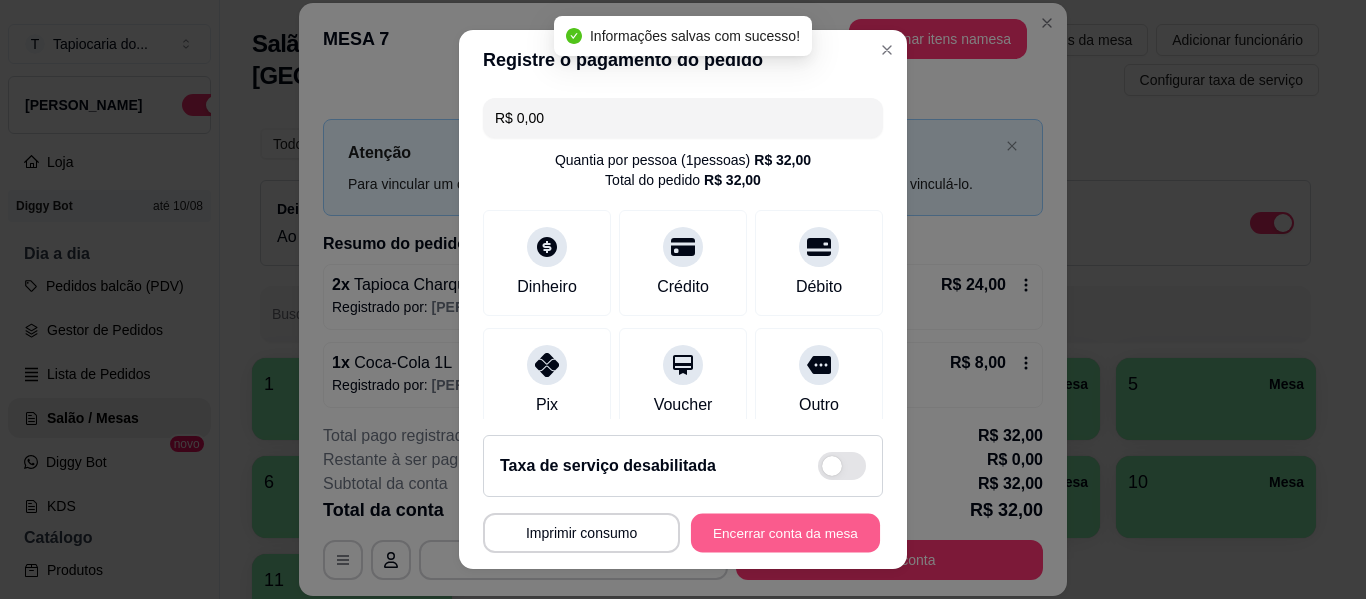 click on "Encerrar conta da mesa" at bounding box center [785, 533] 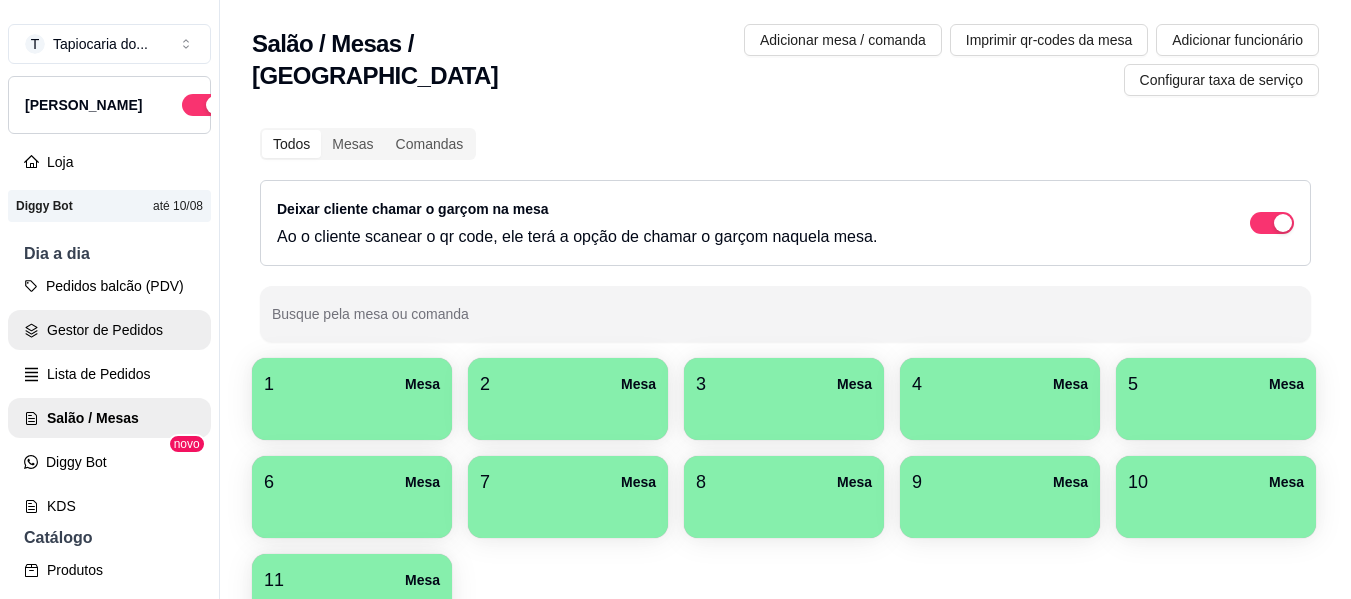 click on "Gestor de Pedidos" at bounding box center [109, 330] 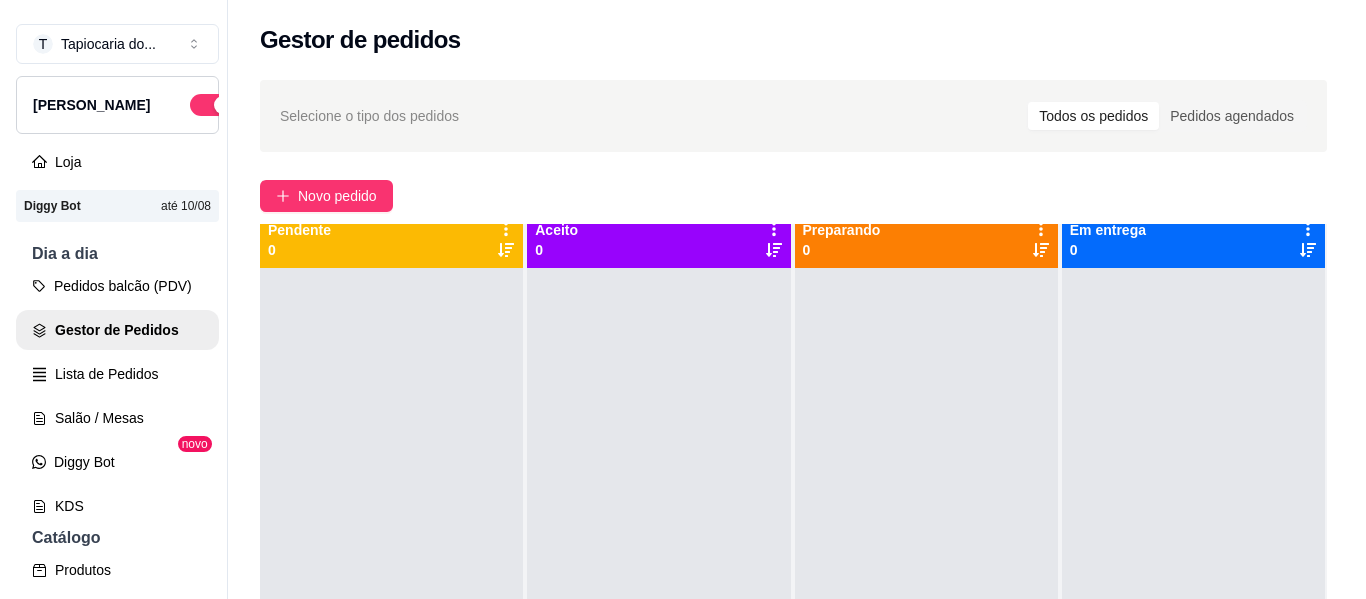 scroll, scrollTop: 0, scrollLeft: 0, axis: both 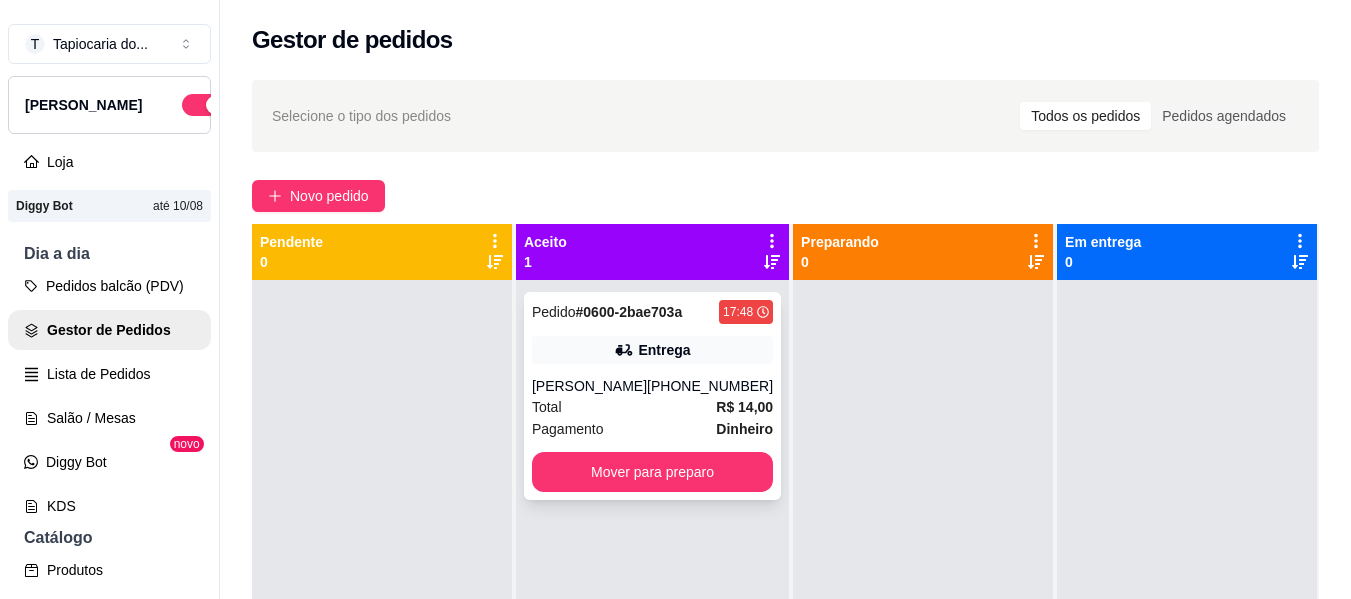 click on "Pedido  # 0600-2bae703a 17:48 [GEOGRAPHIC_DATA] [PHONE_NUMBER] Total R$ 14,00 Pagamento Dinheiro Mover para preparo" at bounding box center [652, 396] 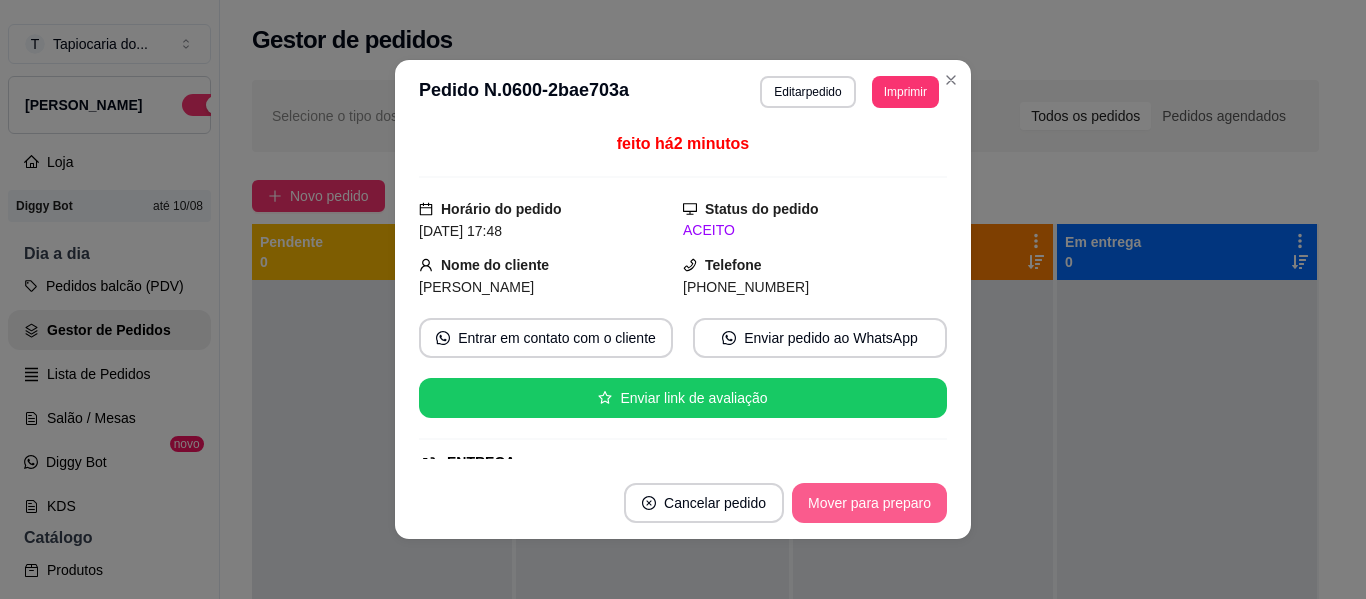 click on "Mover para preparo" at bounding box center [869, 503] 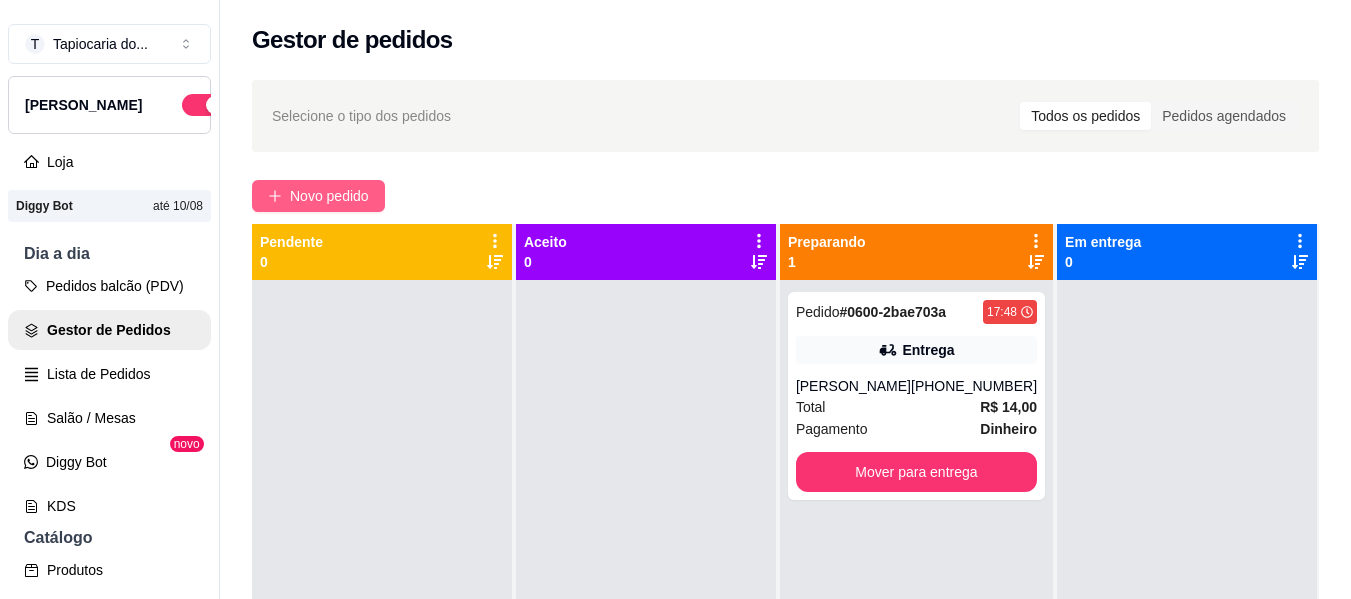 click on "Novo pedido" at bounding box center [329, 196] 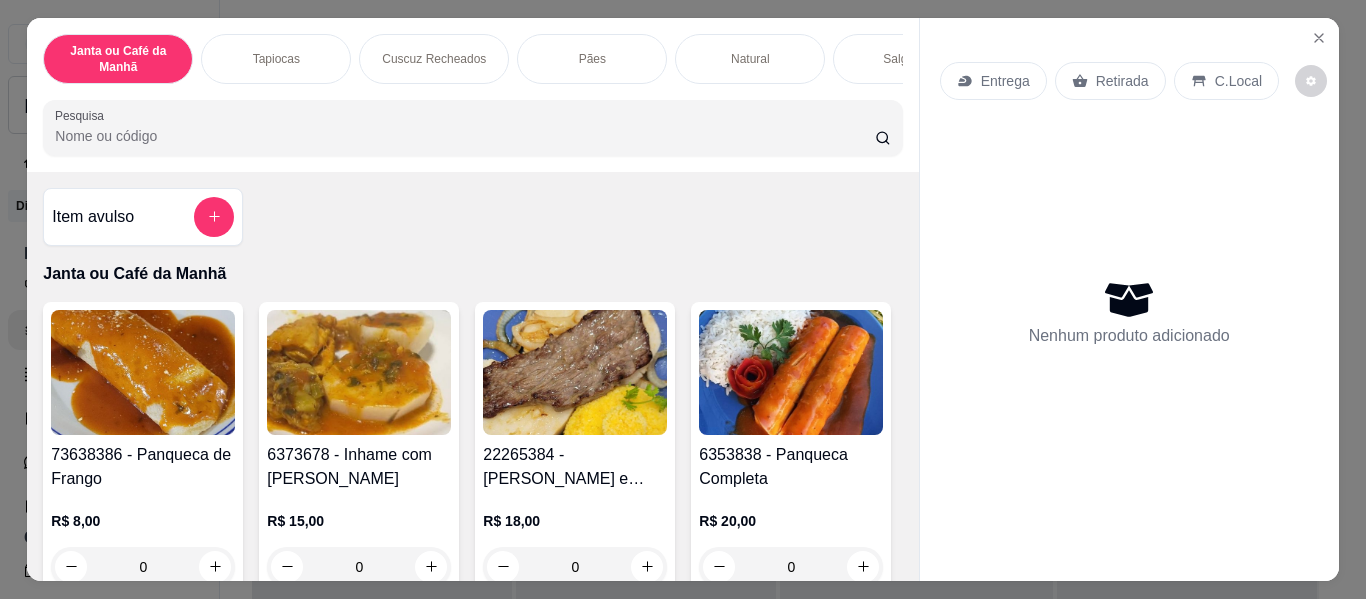 click on "Pesquisa" at bounding box center [465, 136] 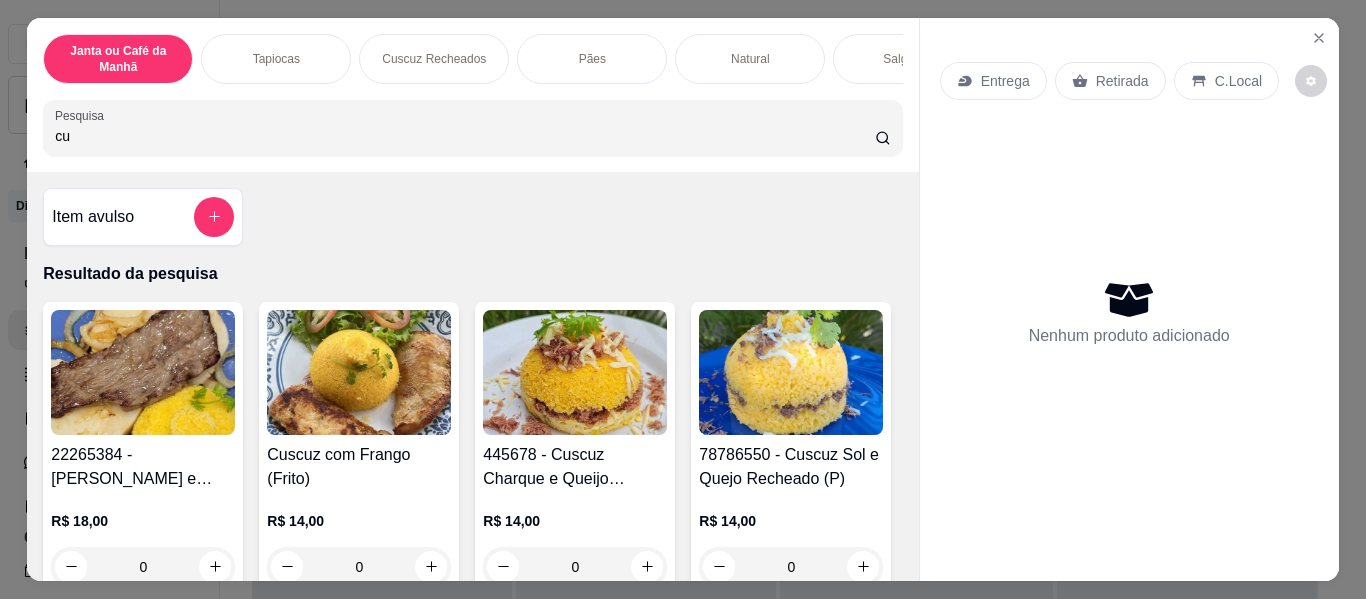 type on "cu" 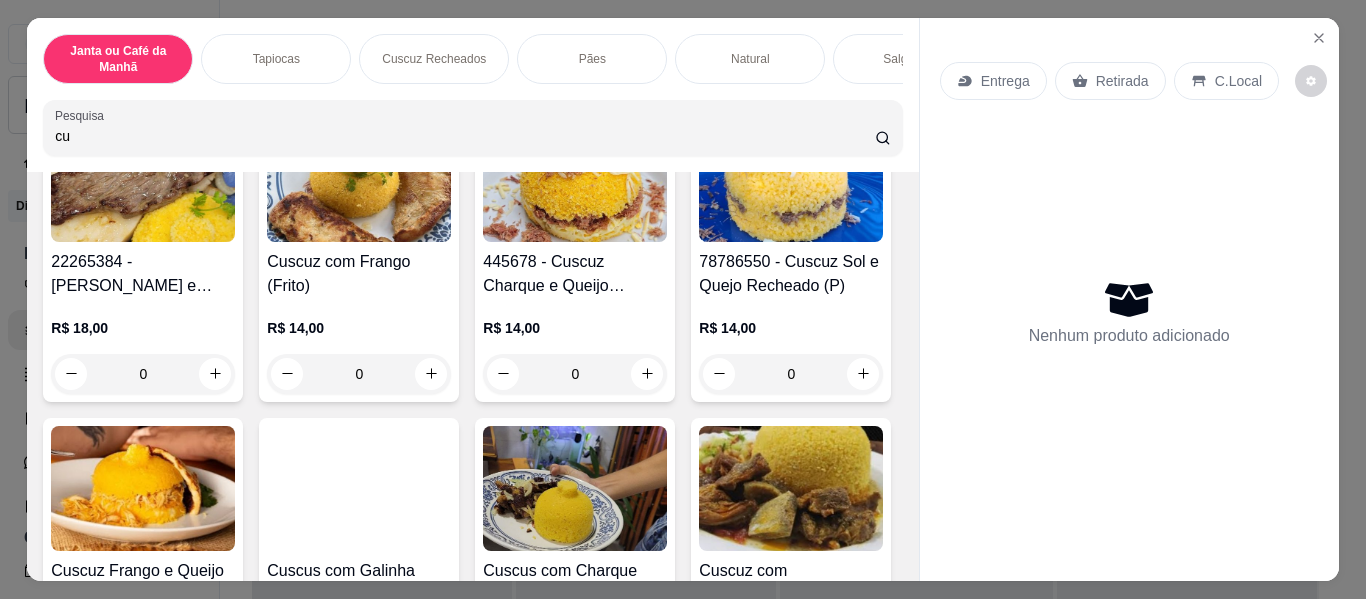 scroll, scrollTop: 200, scrollLeft: 0, axis: vertical 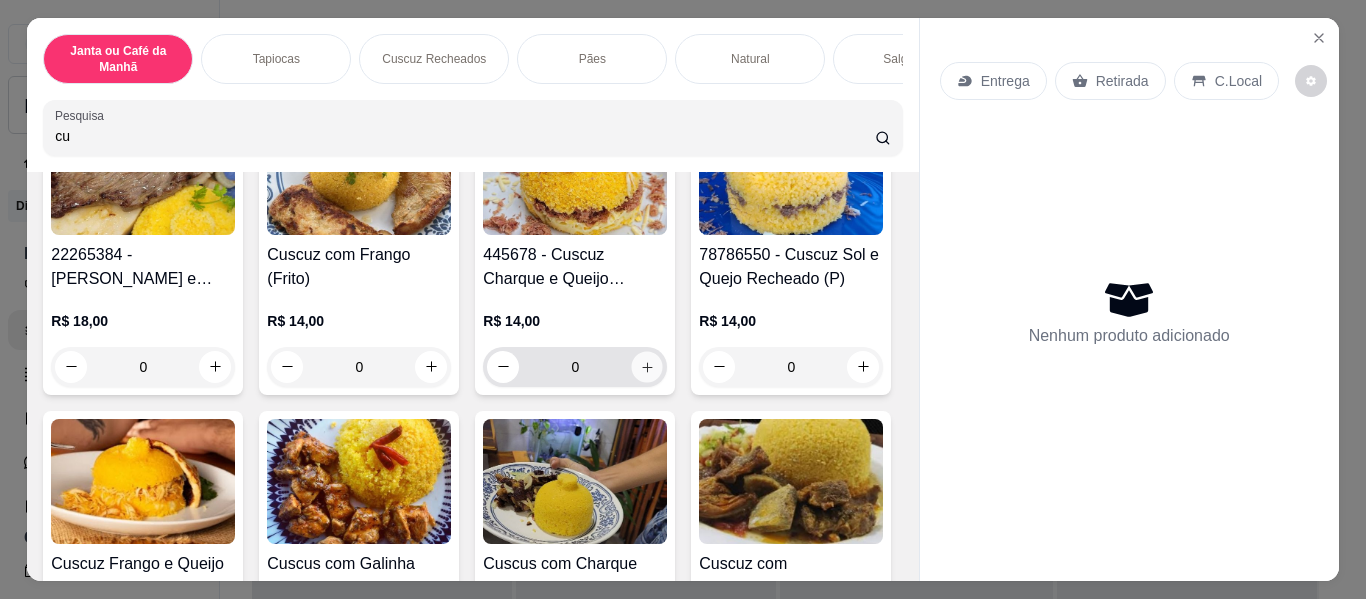 click 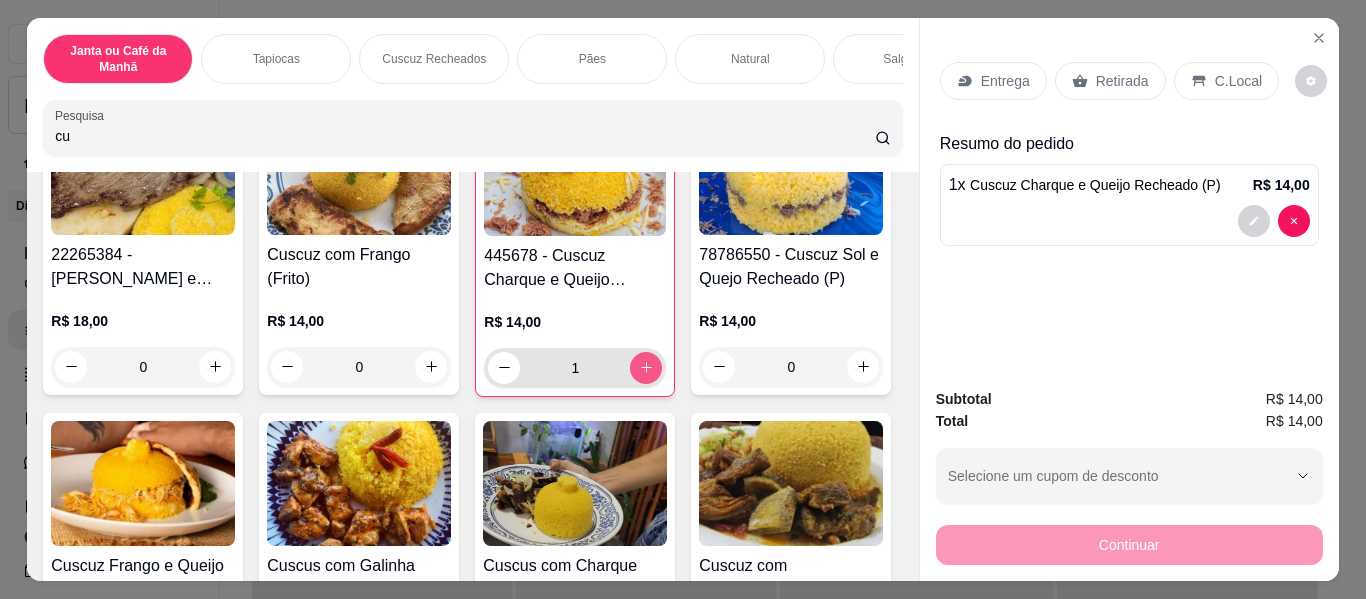 click 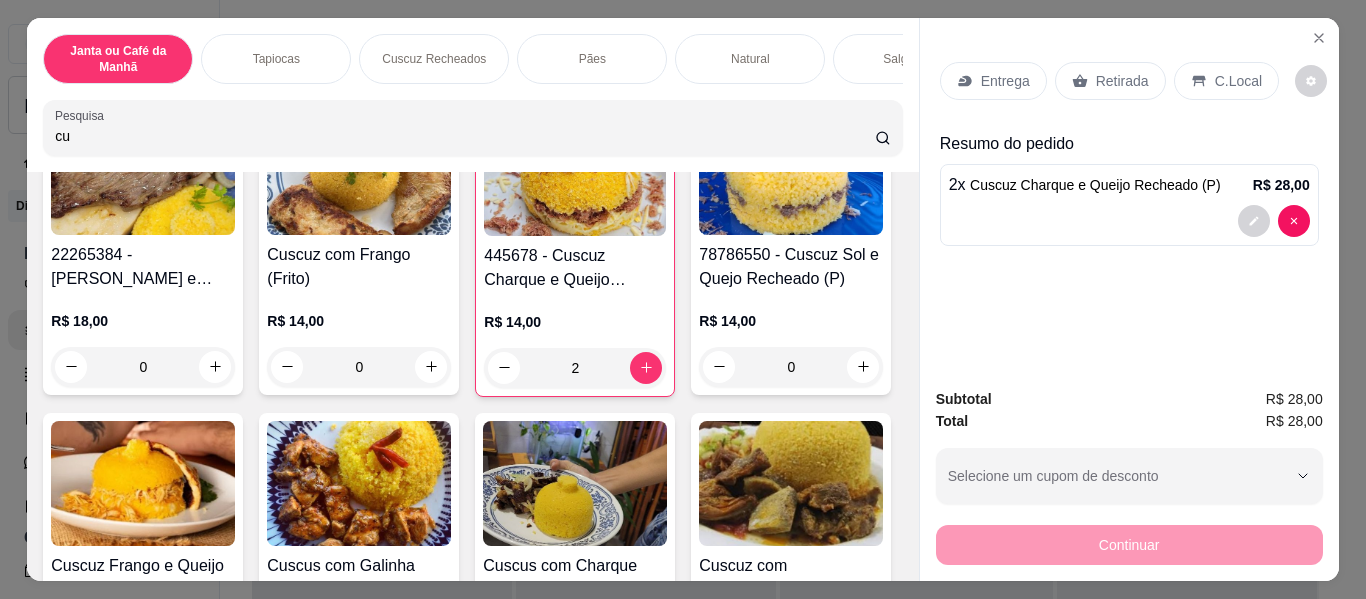 click on "Entrega" at bounding box center [993, 81] 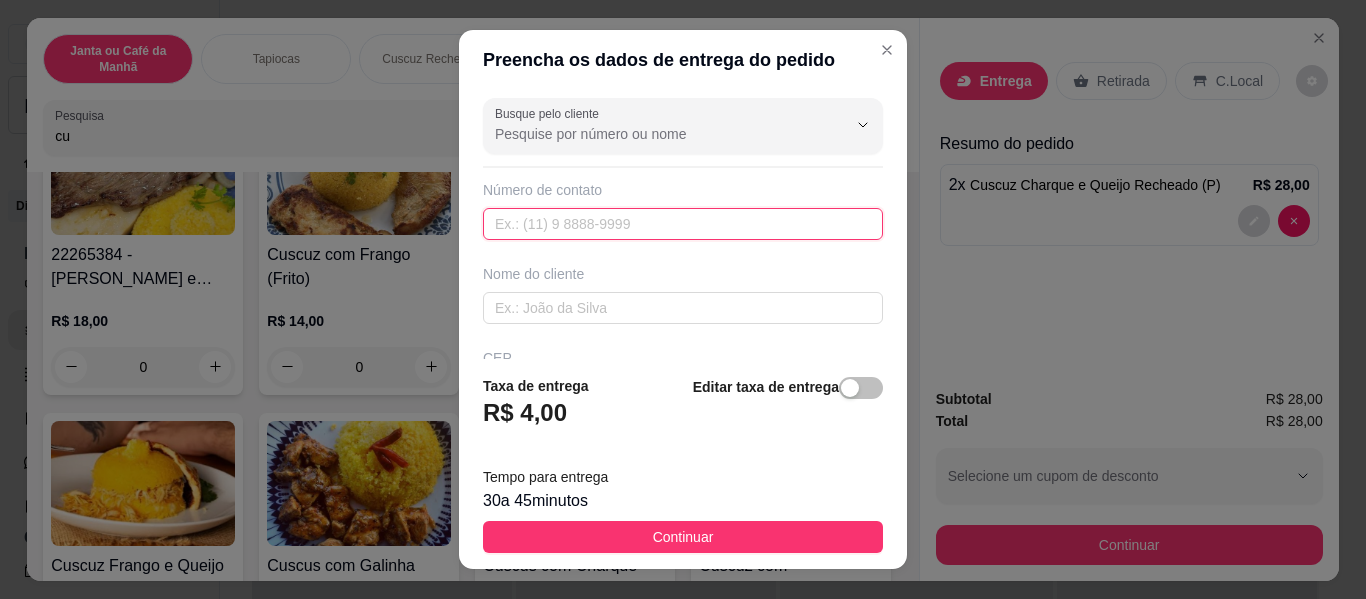 paste on "[PHONE_NUMBER]" 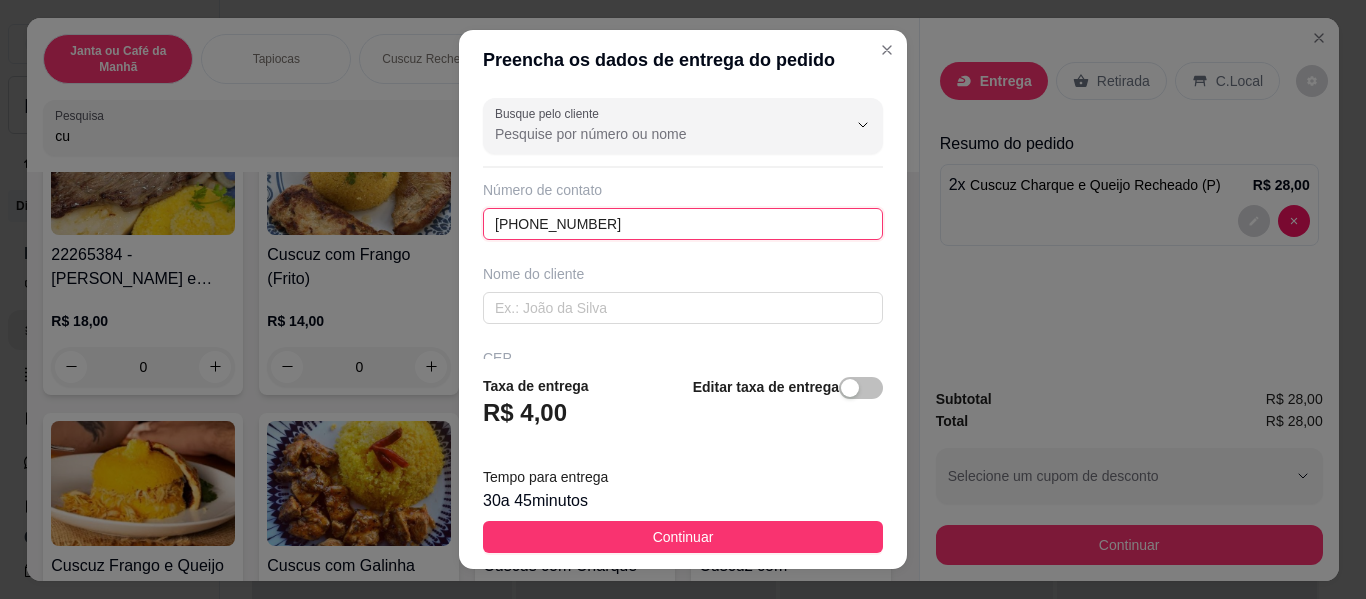 click on "[PHONE_NUMBER]" at bounding box center [683, 224] 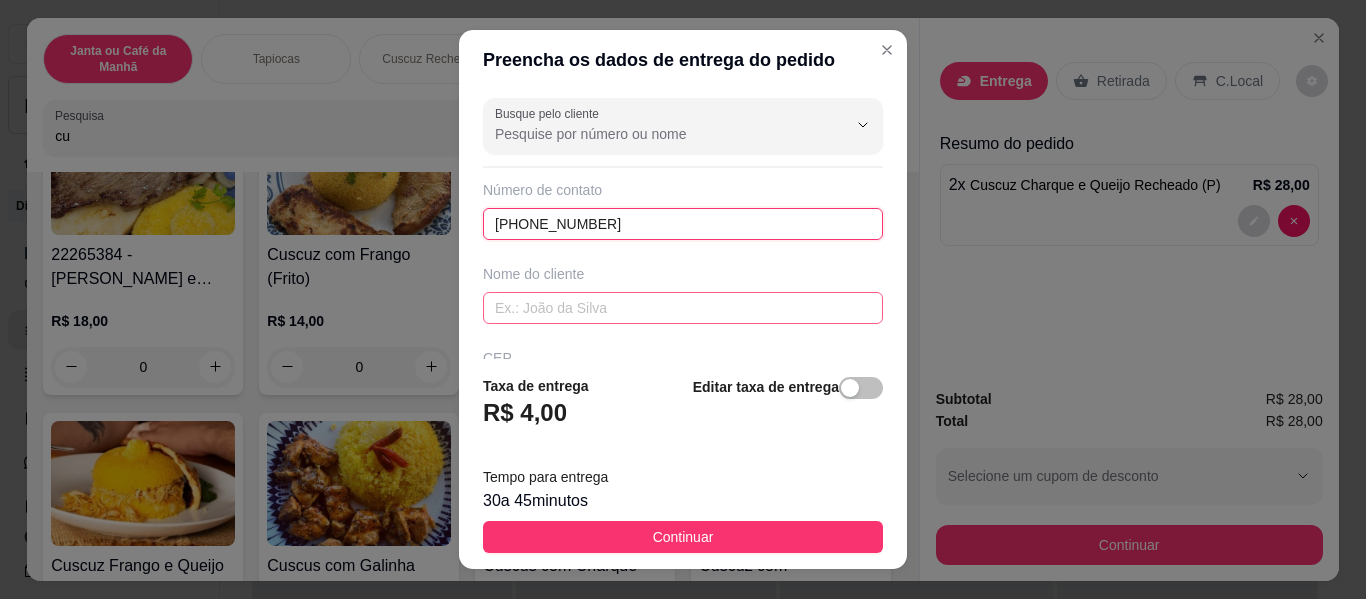 type on "[PHONE_NUMBER]" 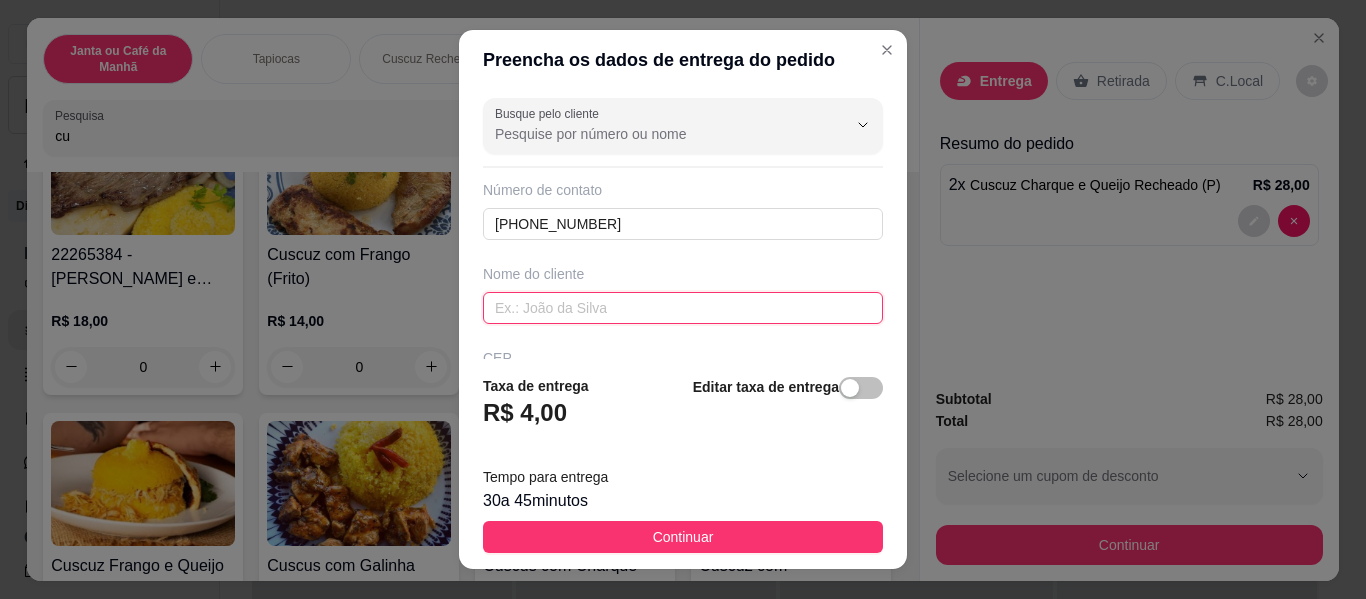 click at bounding box center (683, 308) 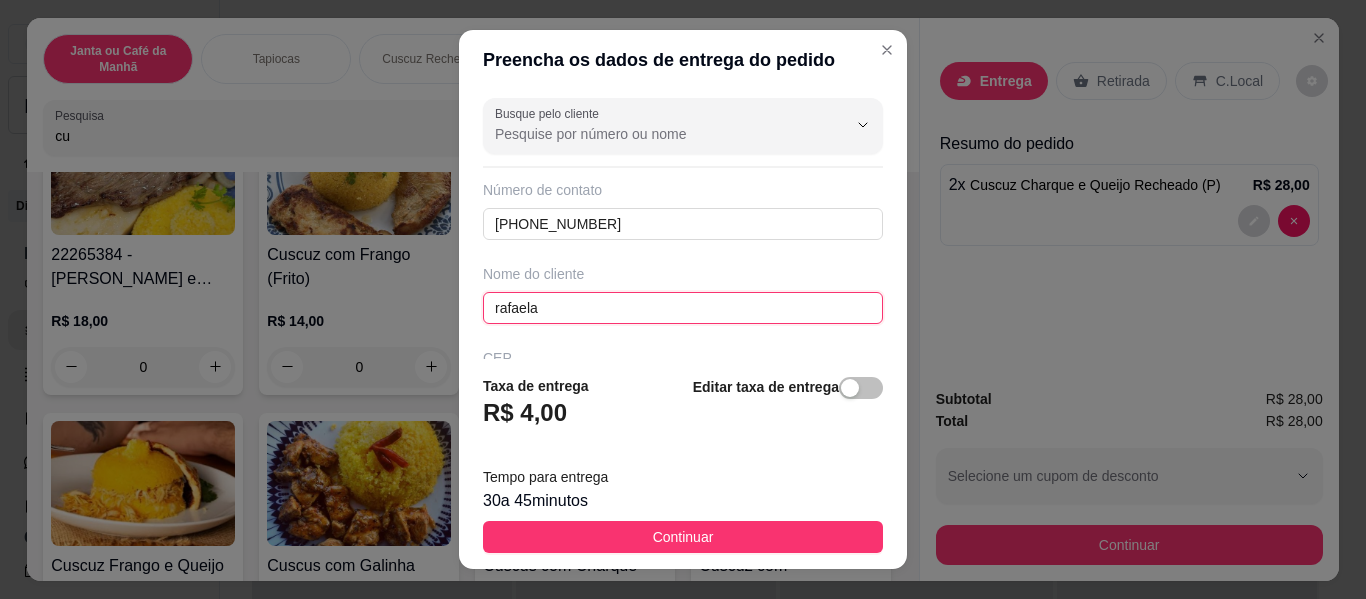 type on "rafaela" 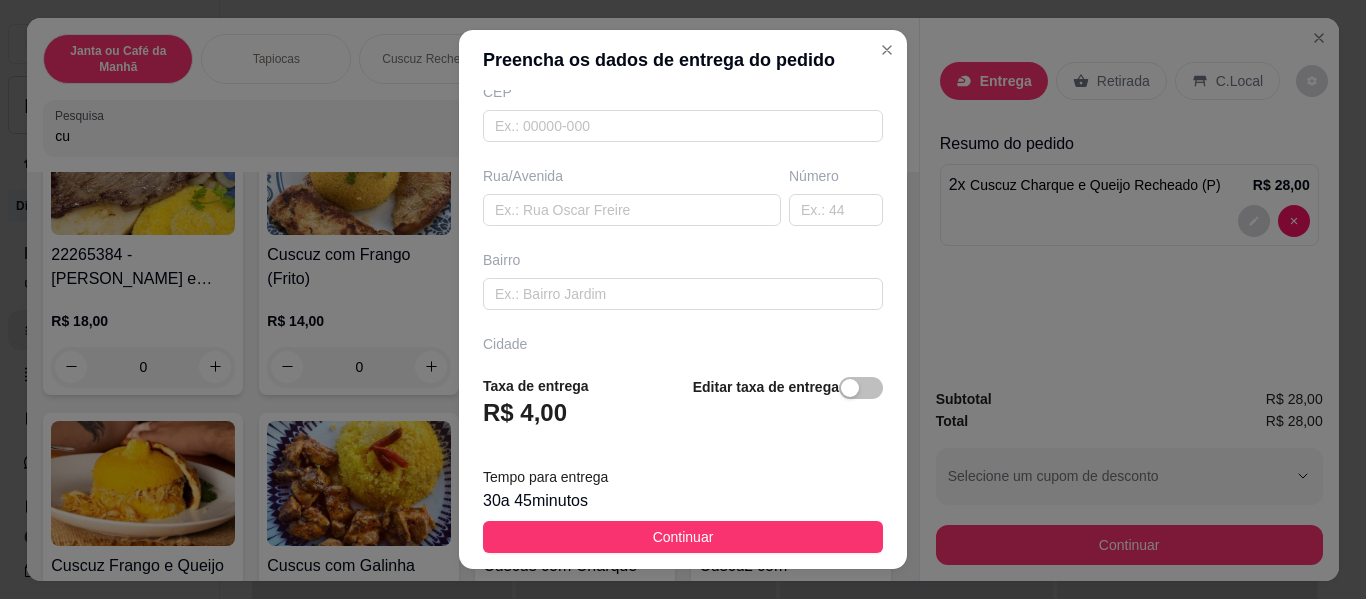 scroll, scrollTop: 300, scrollLeft: 0, axis: vertical 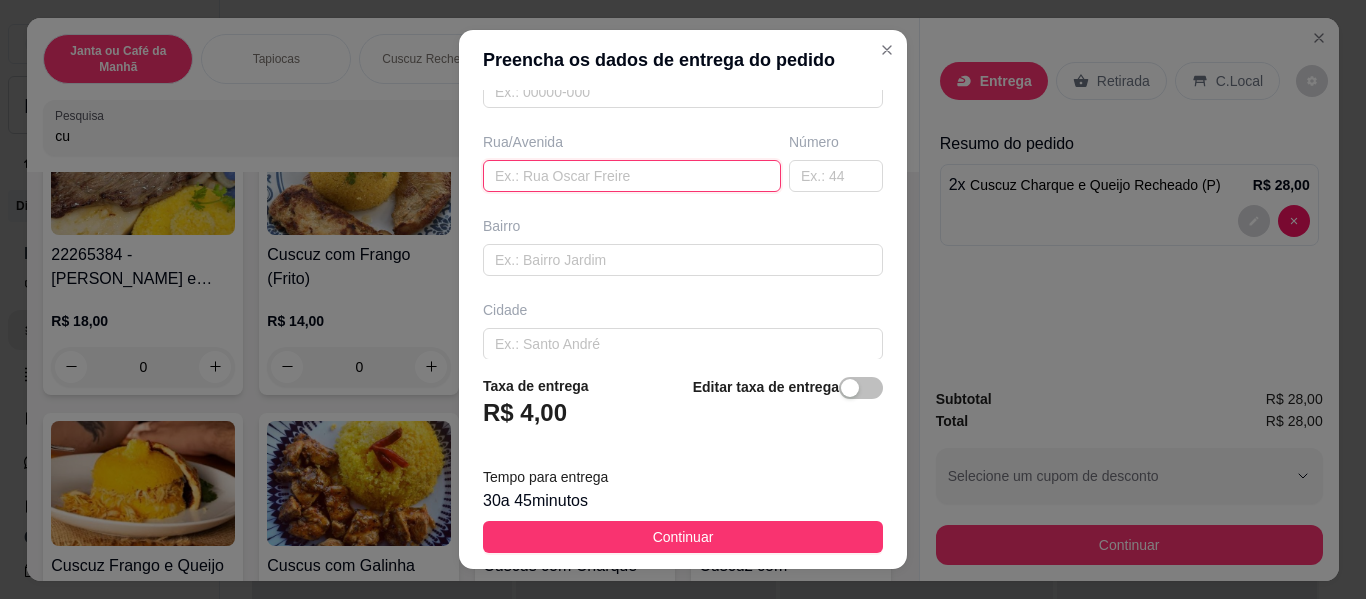 paste on "Rua [PERSON_NAME]" 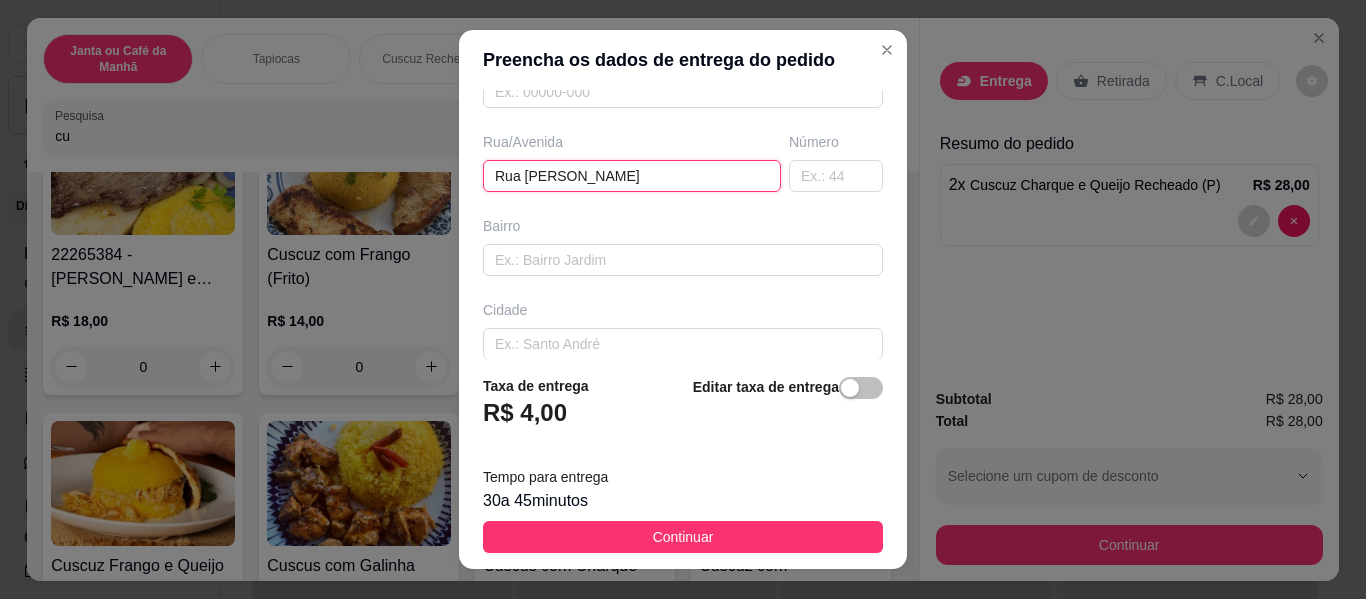 type on "Rua [PERSON_NAME]" 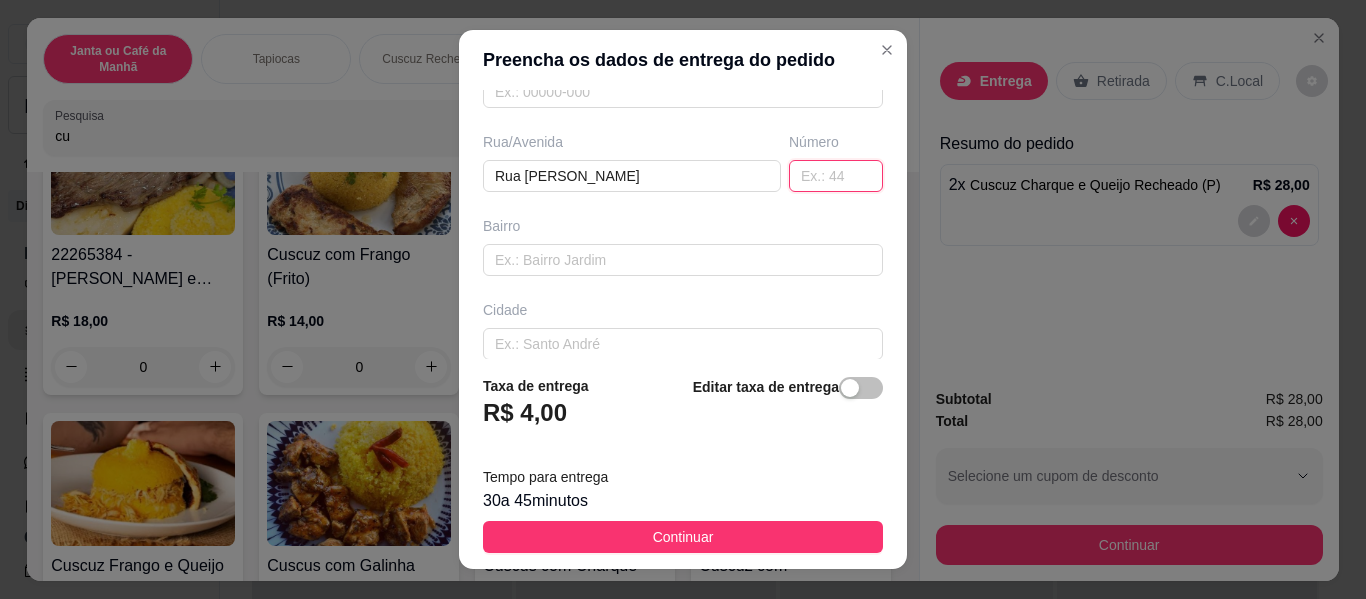 click at bounding box center [836, 176] 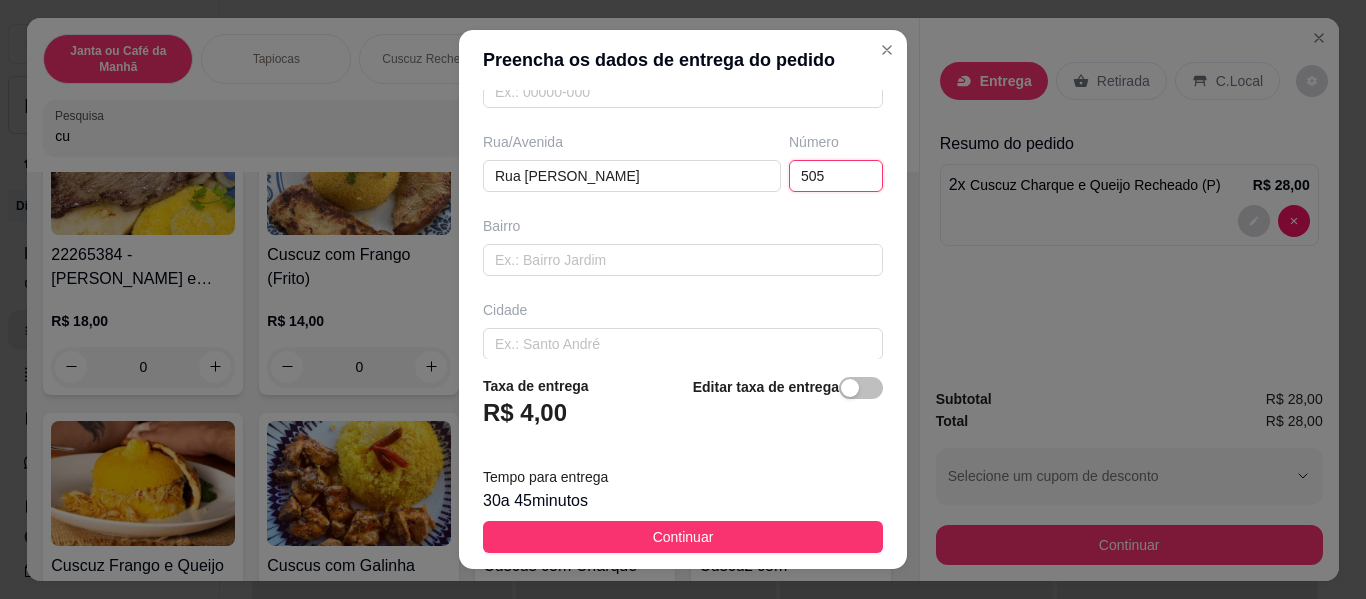 type on "505" 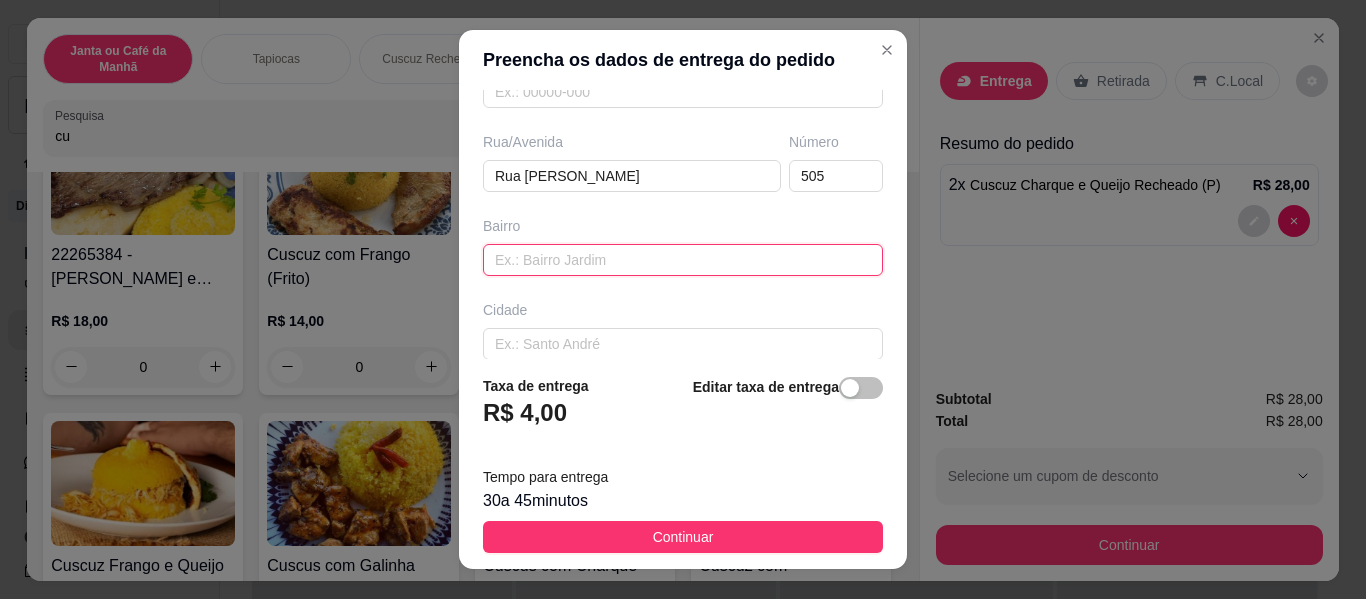 paste on "Nova brasilia" 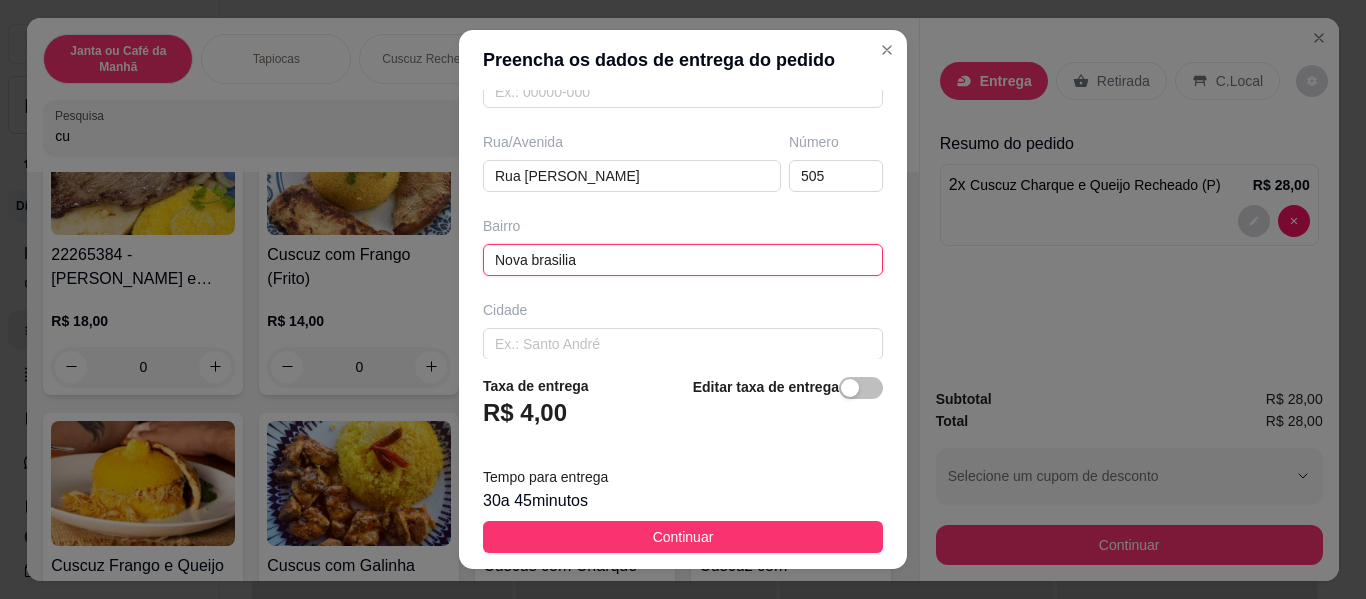 type on "Nova brasilia" 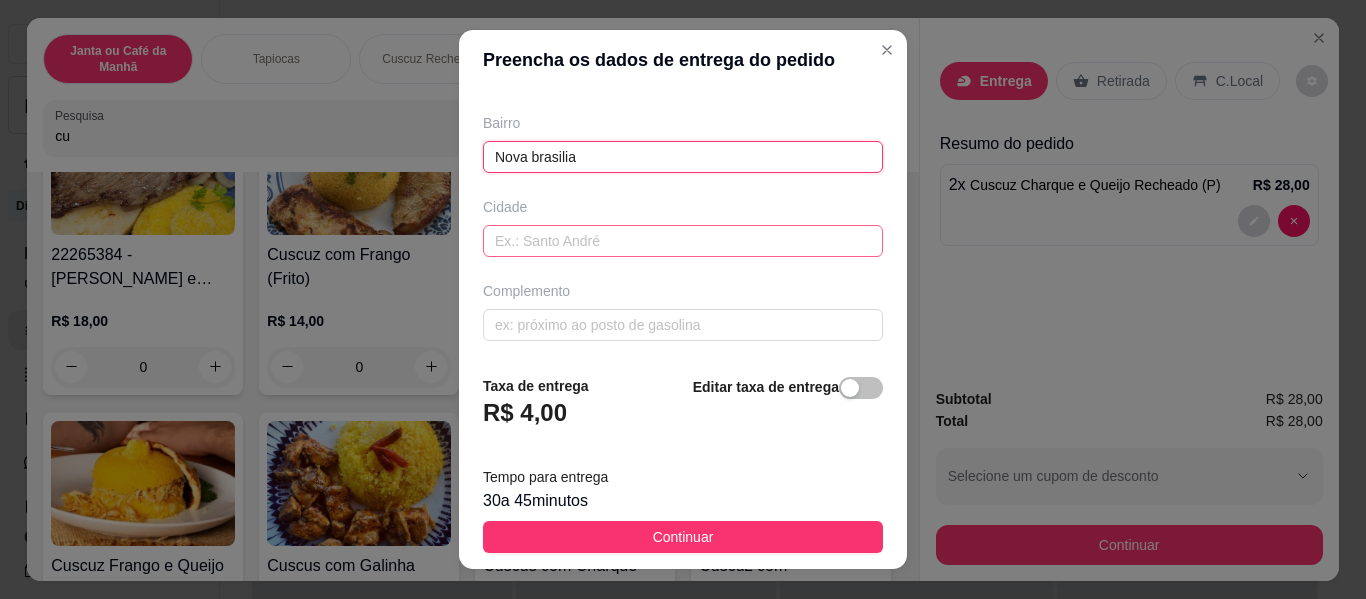 scroll, scrollTop: 405, scrollLeft: 0, axis: vertical 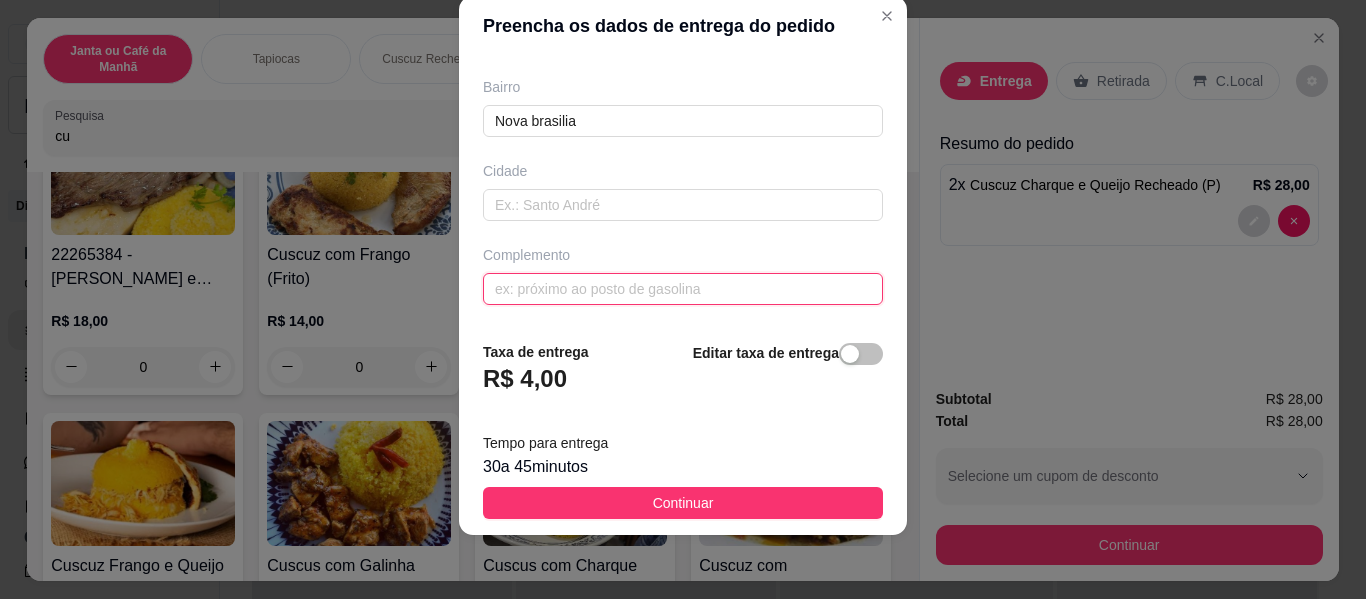 paste on "Por tras do salão de [DATE][PERSON_NAME]" 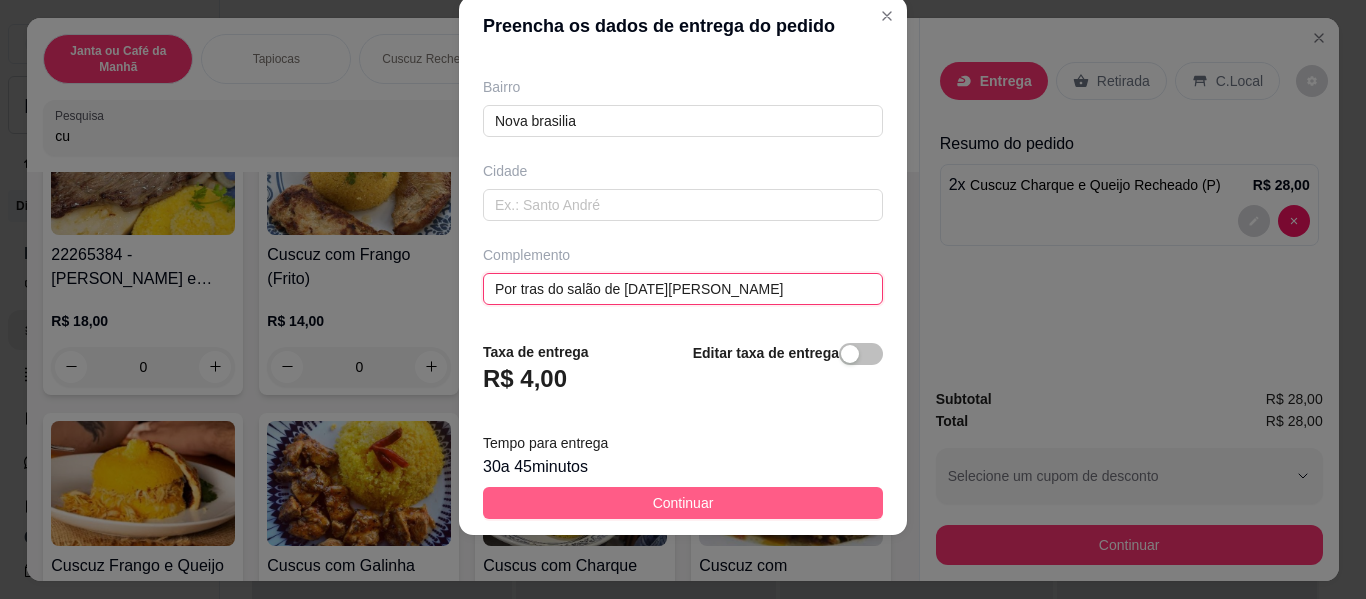 type on "Por tras do salão de [DATE][PERSON_NAME]" 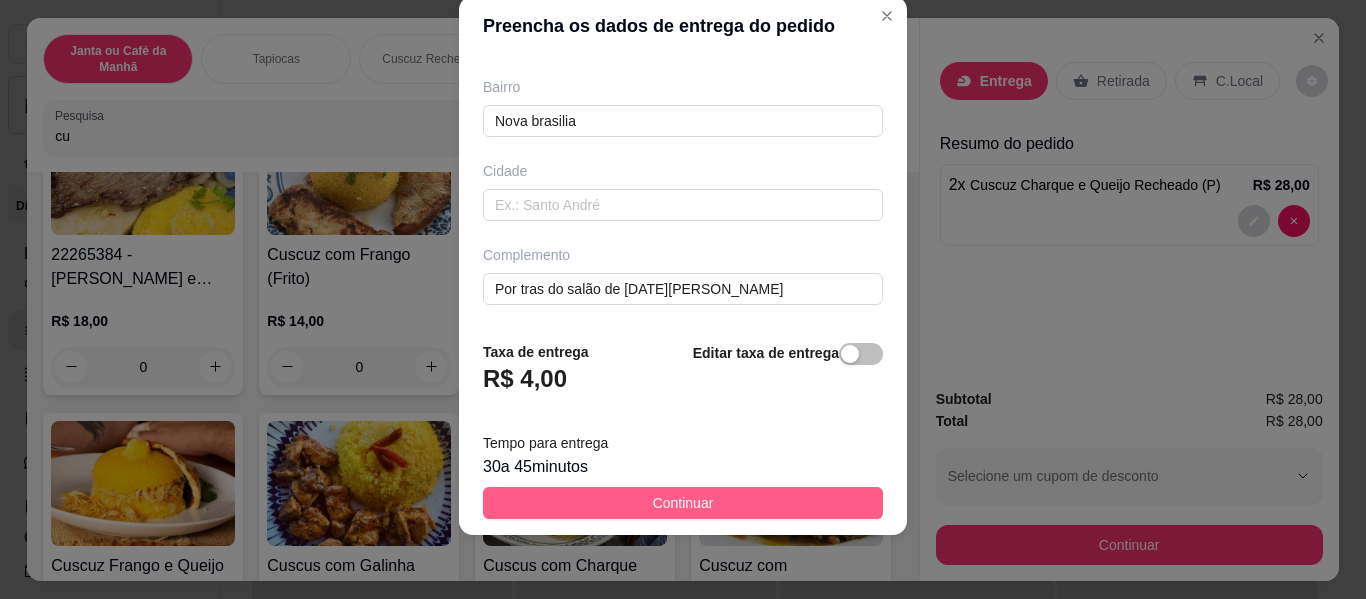 click on "Continuar" at bounding box center (683, 503) 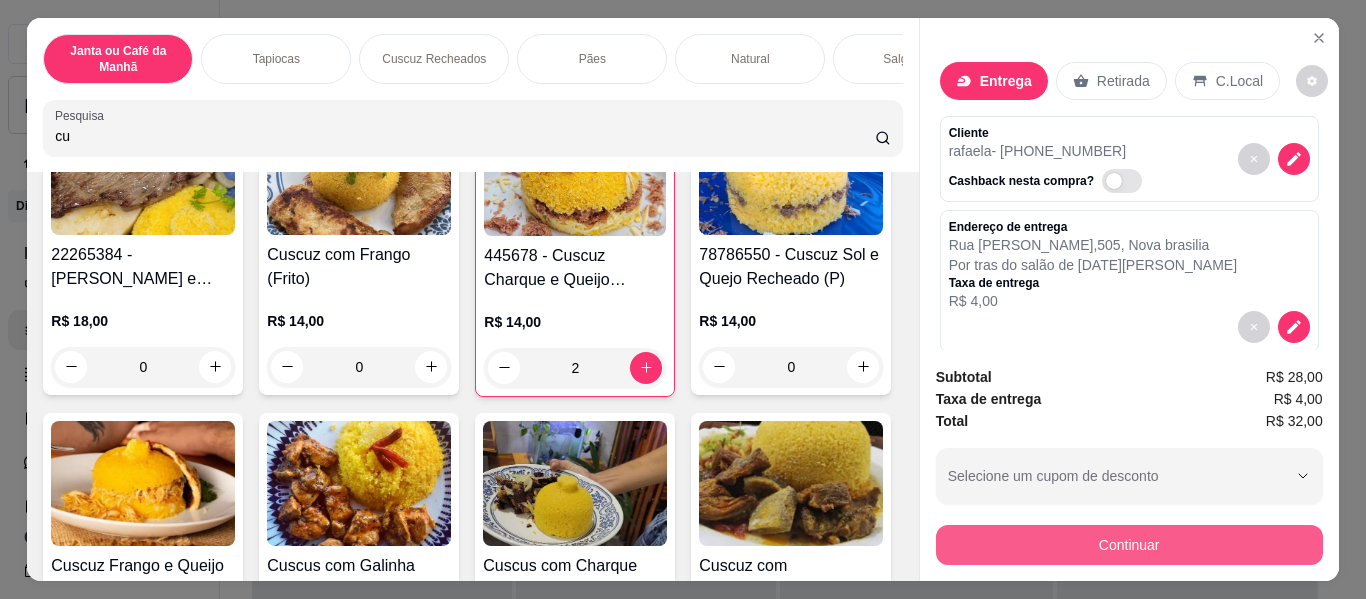 click on "Continuar" at bounding box center [1129, 545] 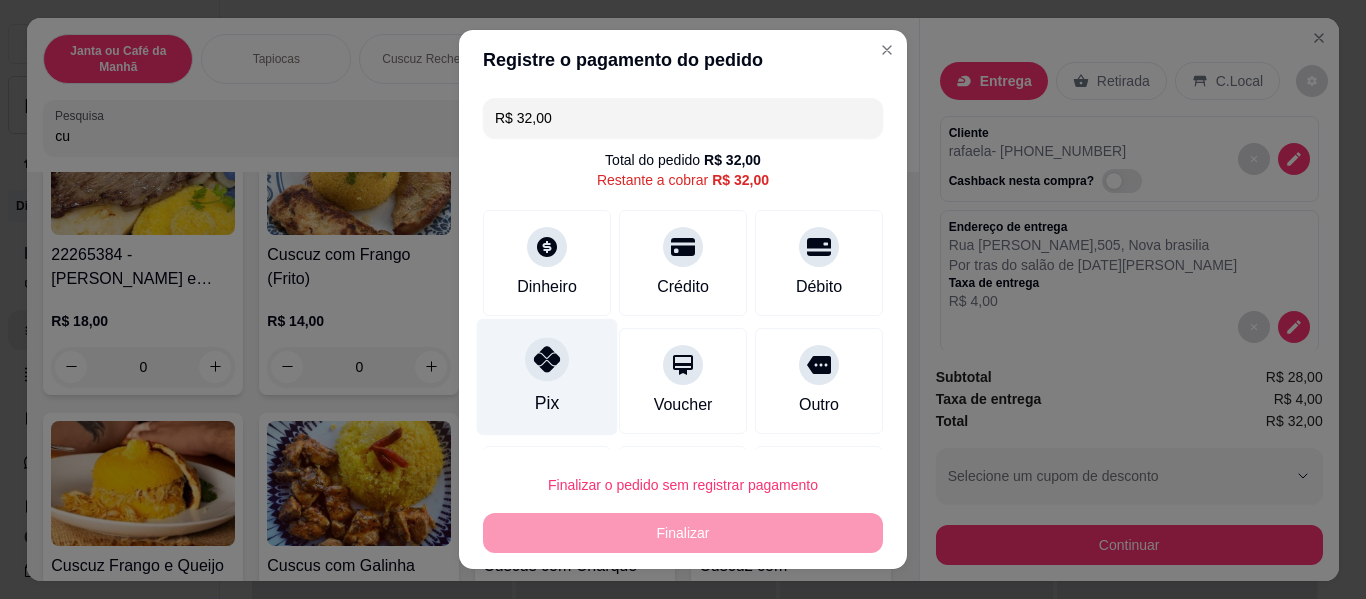 click at bounding box center [547, 359] 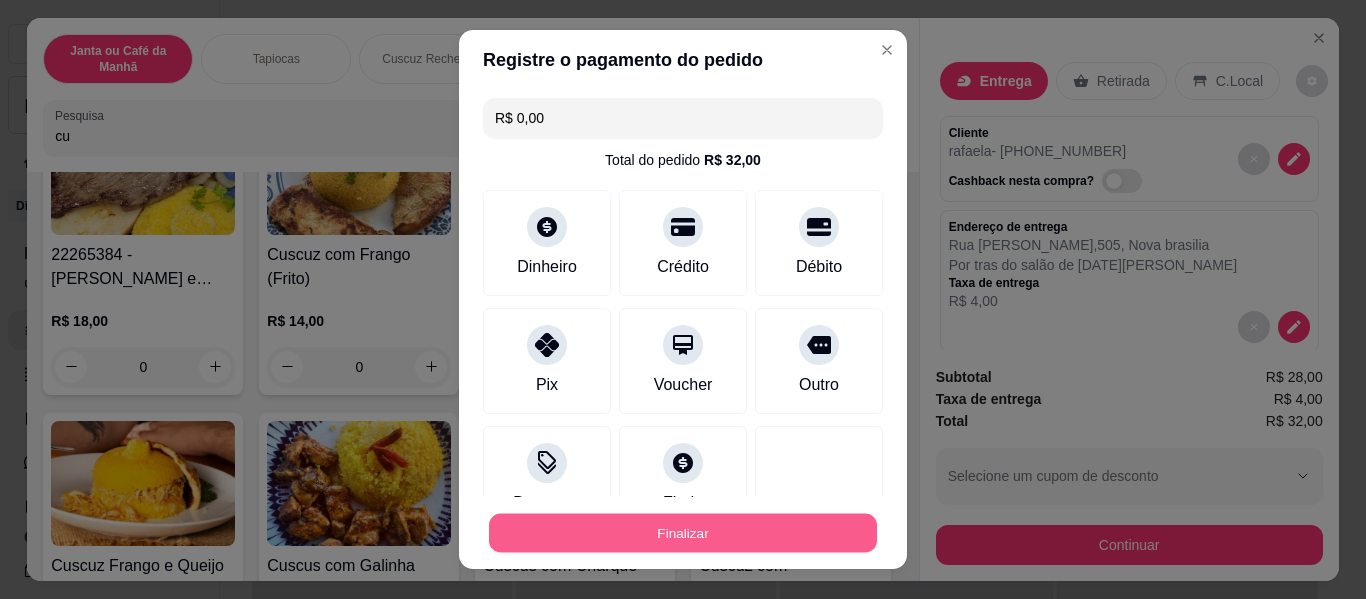 click on "Finalizar" at bounding box center [683, 533] 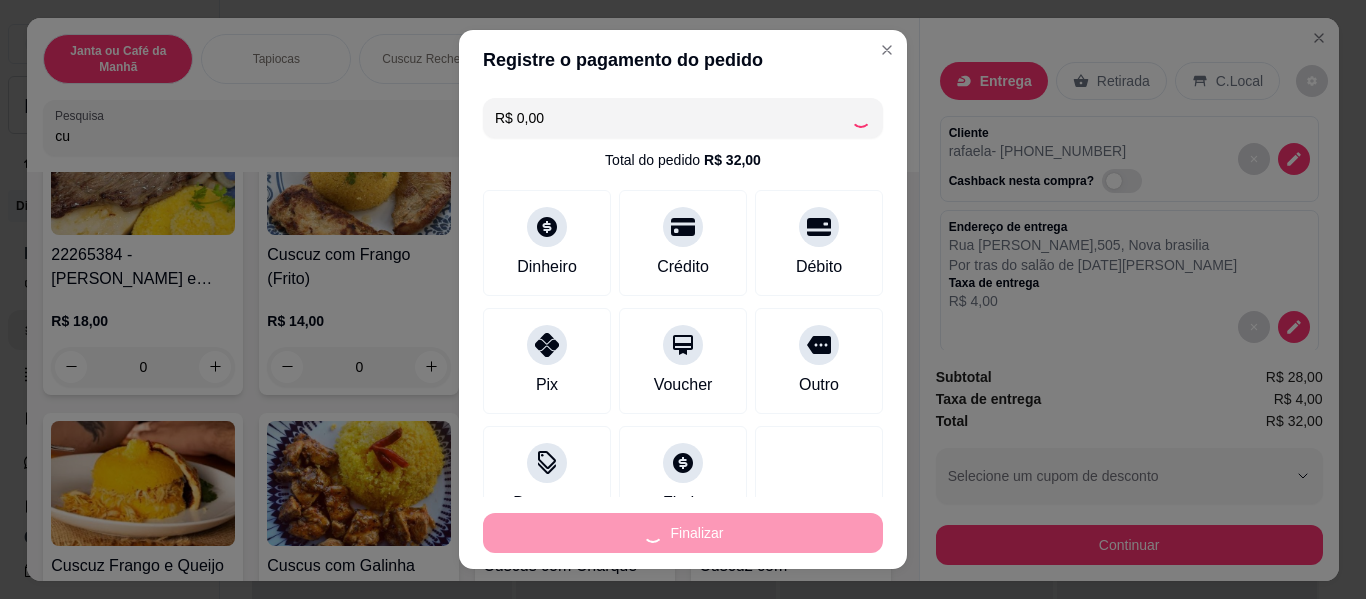 type on "0" 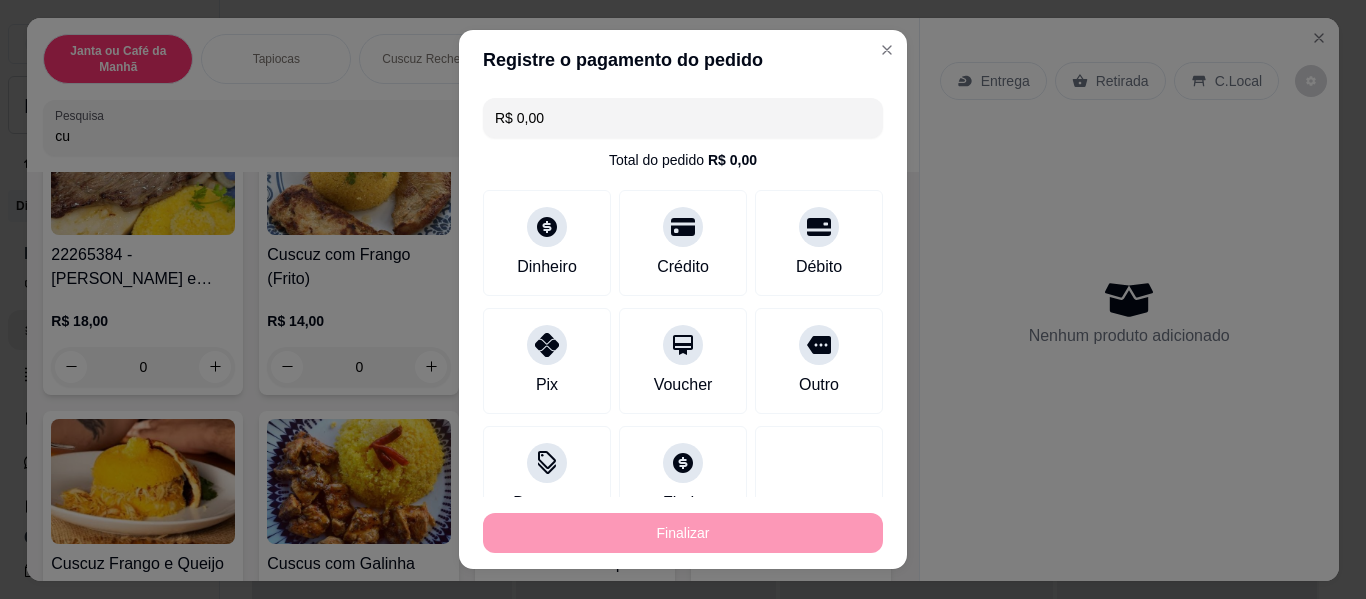type on "-R$ 32,00" 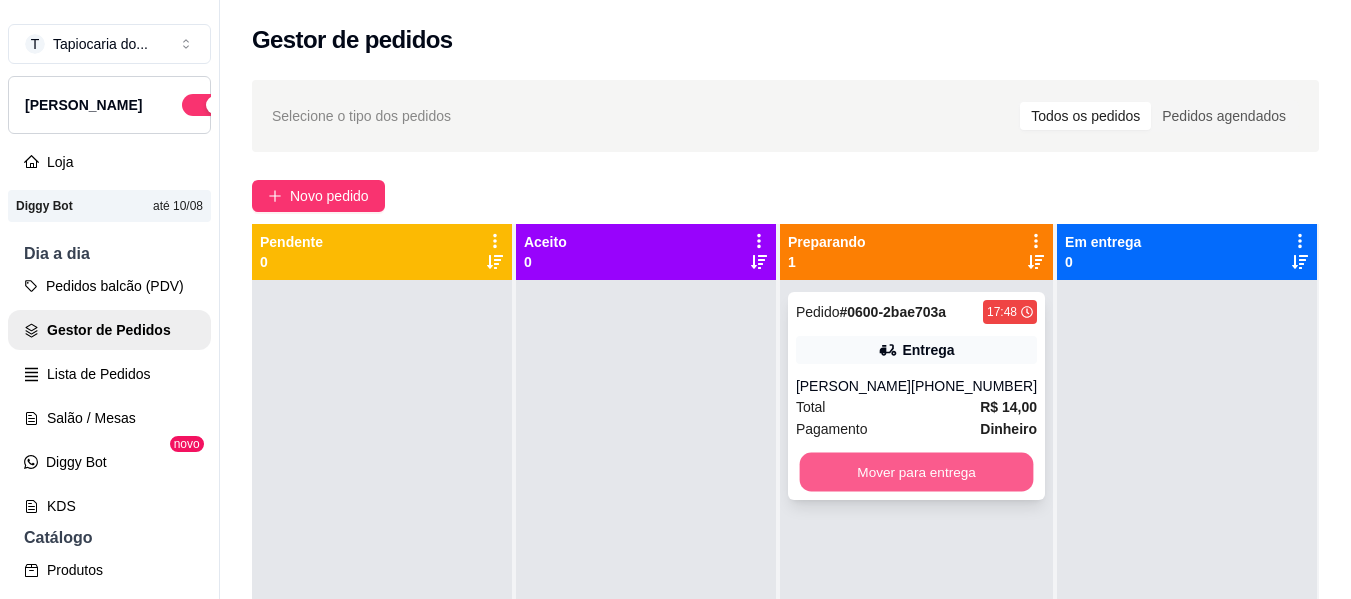 click on "Mover para entrega" at bounding box center [916, 472] 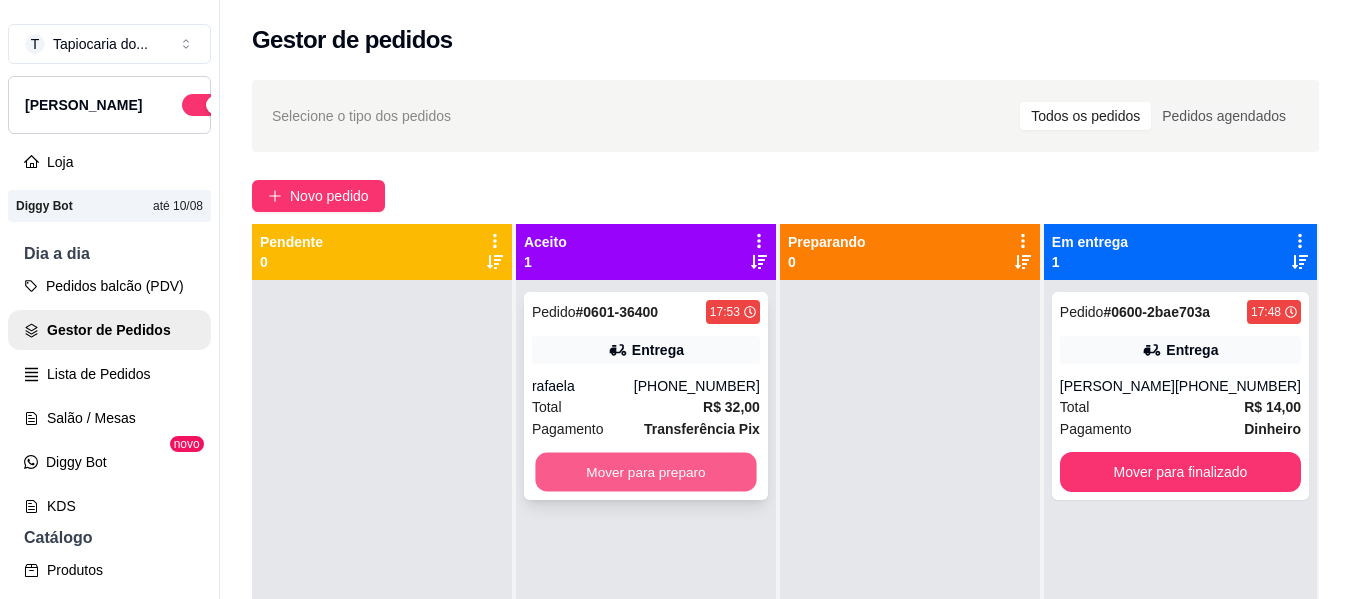 click on "Mover para preparo" at bounding box center (645, 472) 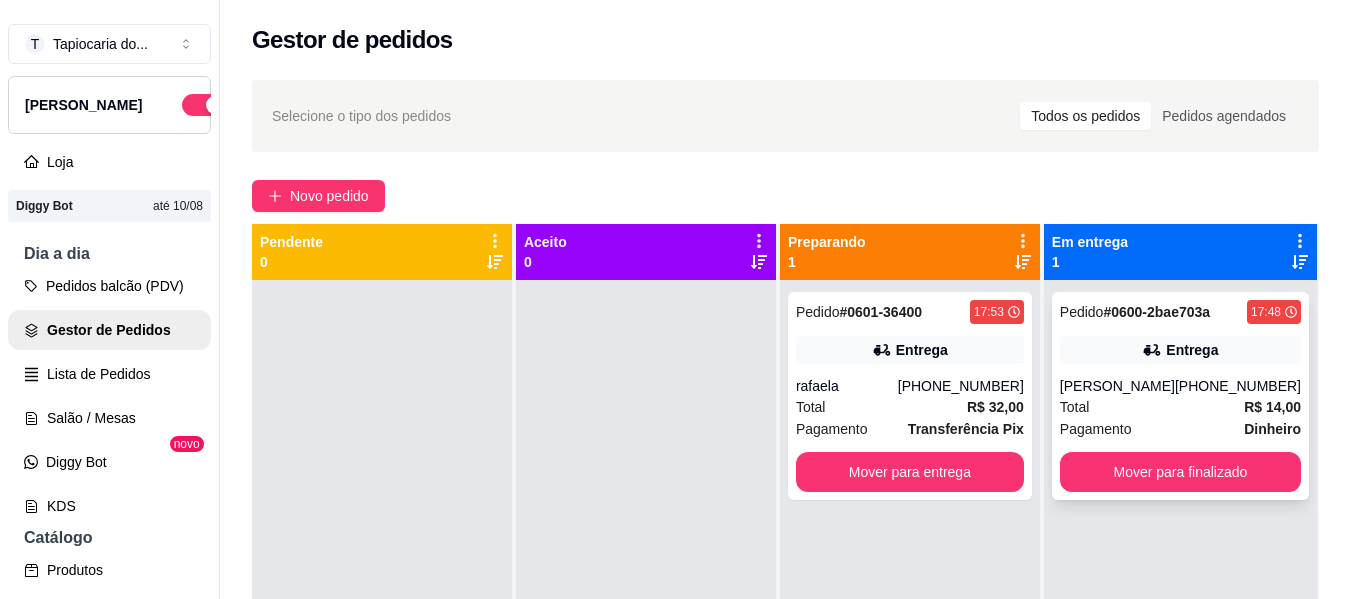 click on "Entrega" at bounding box center (1180, 350) 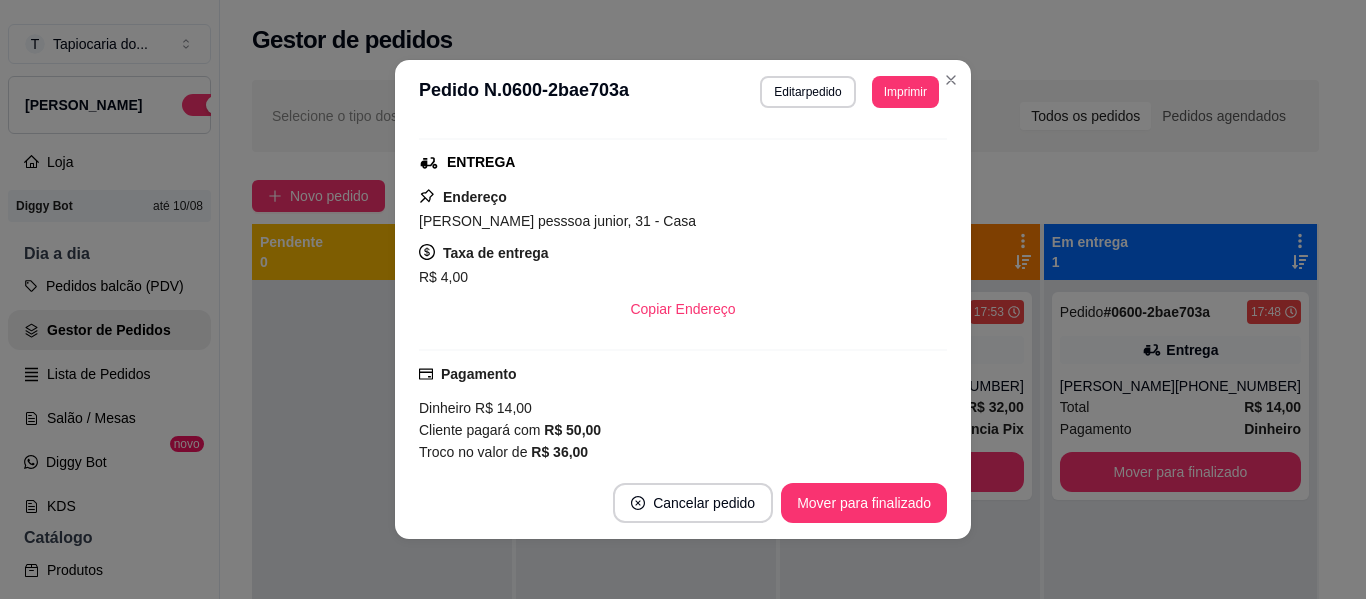 scroll, scrollTop: 400, scrollLeft: 0, axis: vertical 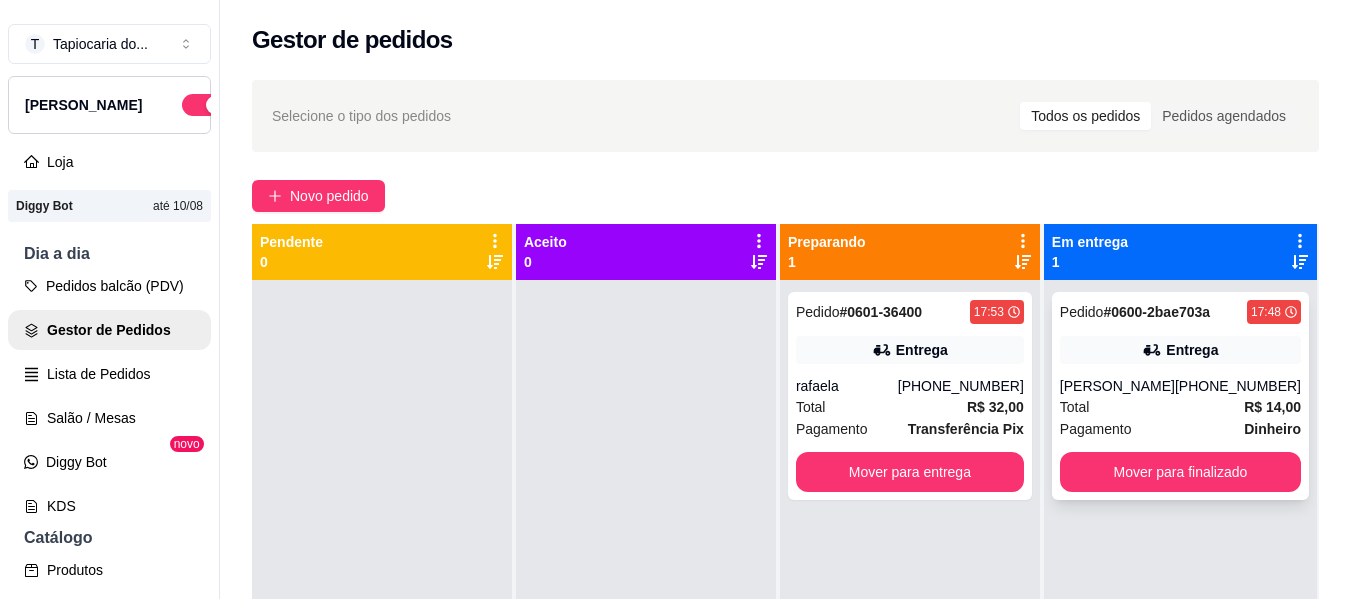 click on "Entrega" at bounding box center [1180, 350] 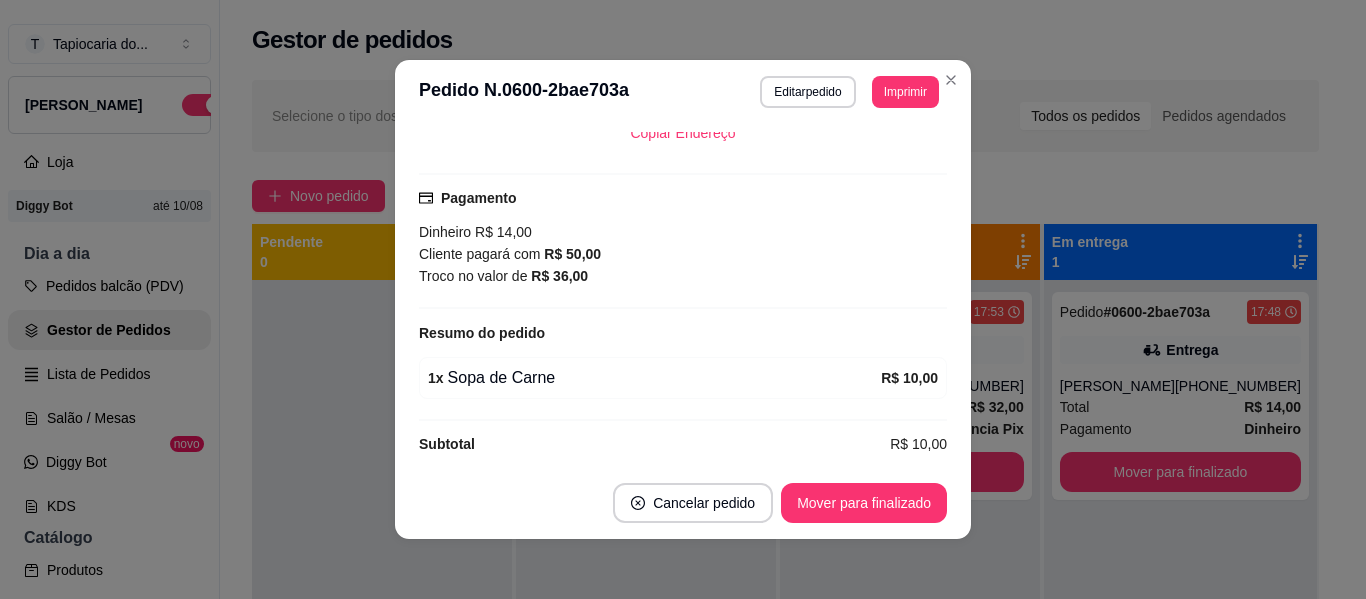scroll, scrollTop: 494, scrollLeft: 0, axis: vertical 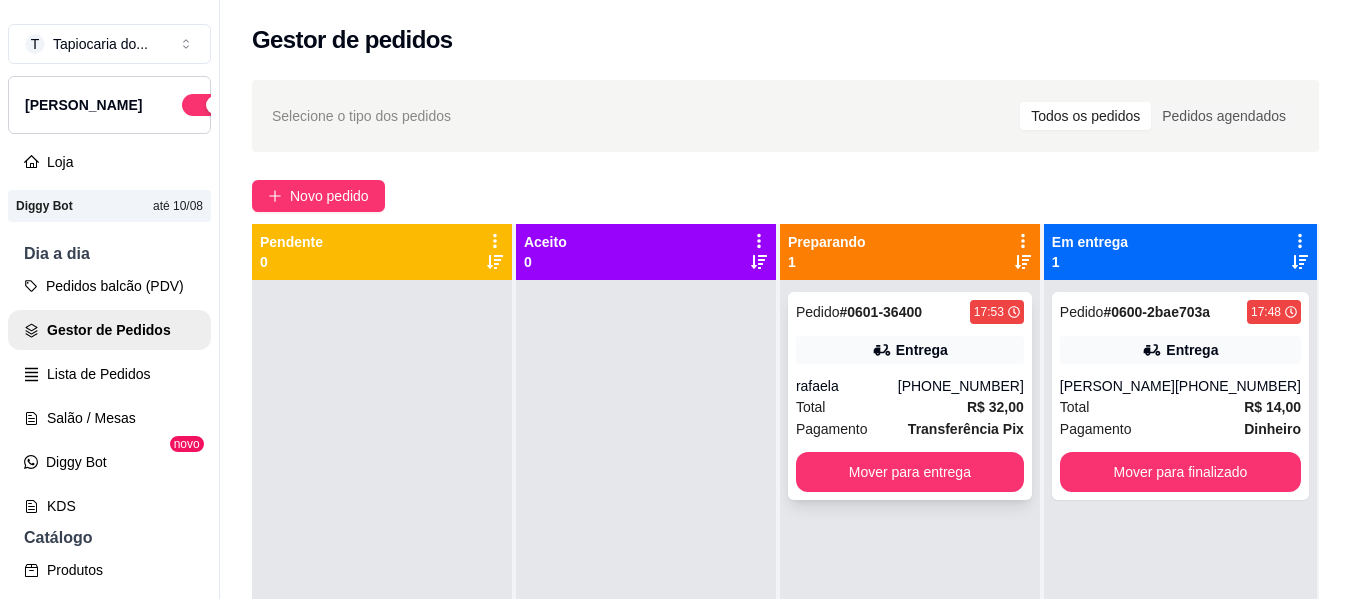 click on "Pedido  # 0601-36400 17:53 Entrega rafaela [PHONE_NUMBER] Total R$ 32,00 Pagamento Transferência Pix Mover para entrega" at bounding box center (910, 396) 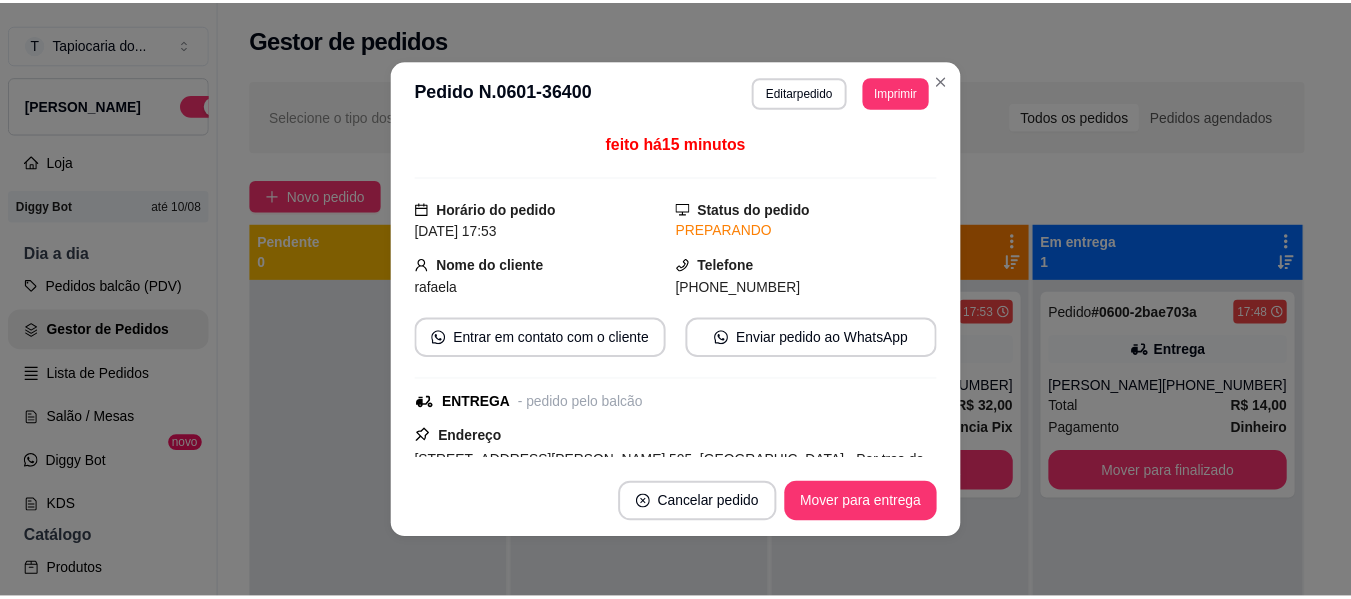 scroll, scrollTop: 200, scrollLeft: 0, axis: vertical 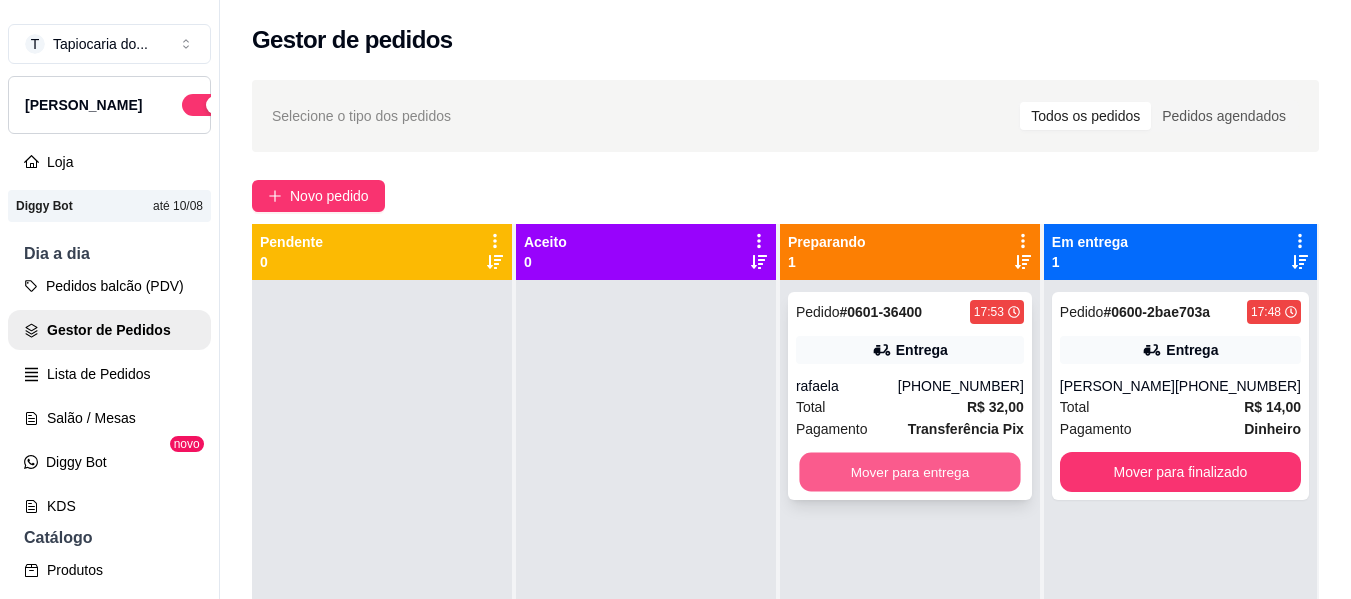 click on "Mover para entrega" at bounding box center [909, 472] 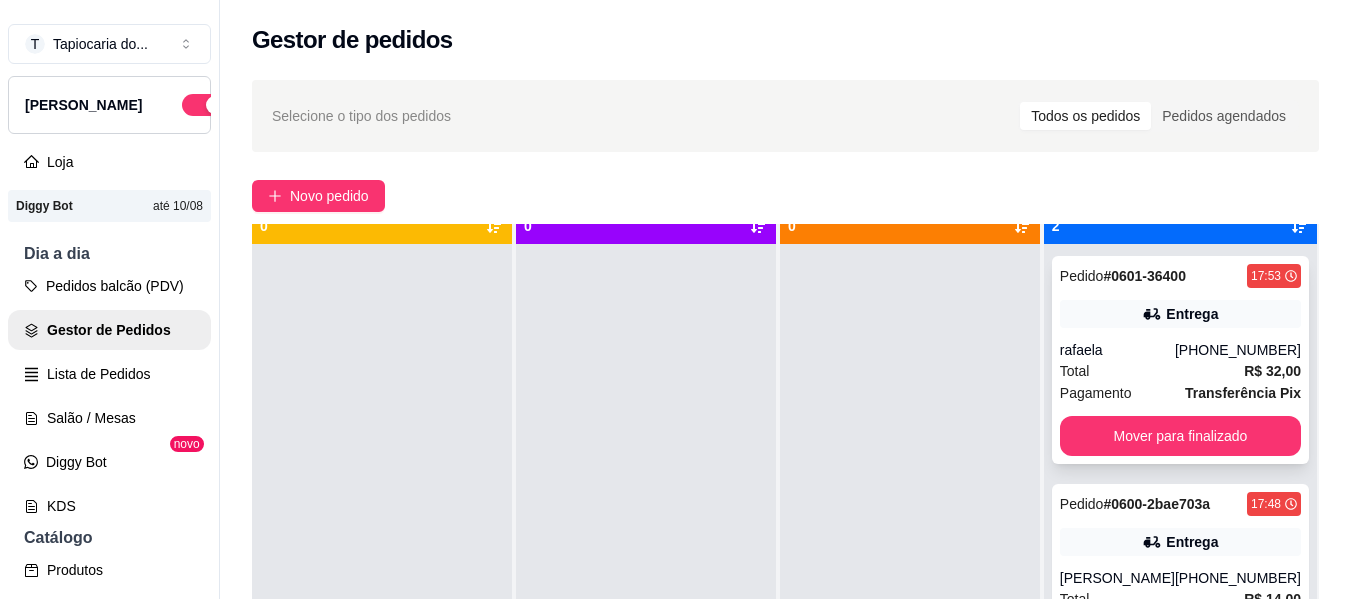 scroll, scrollTop: 56, scrollLeft: 0, axis: vertical 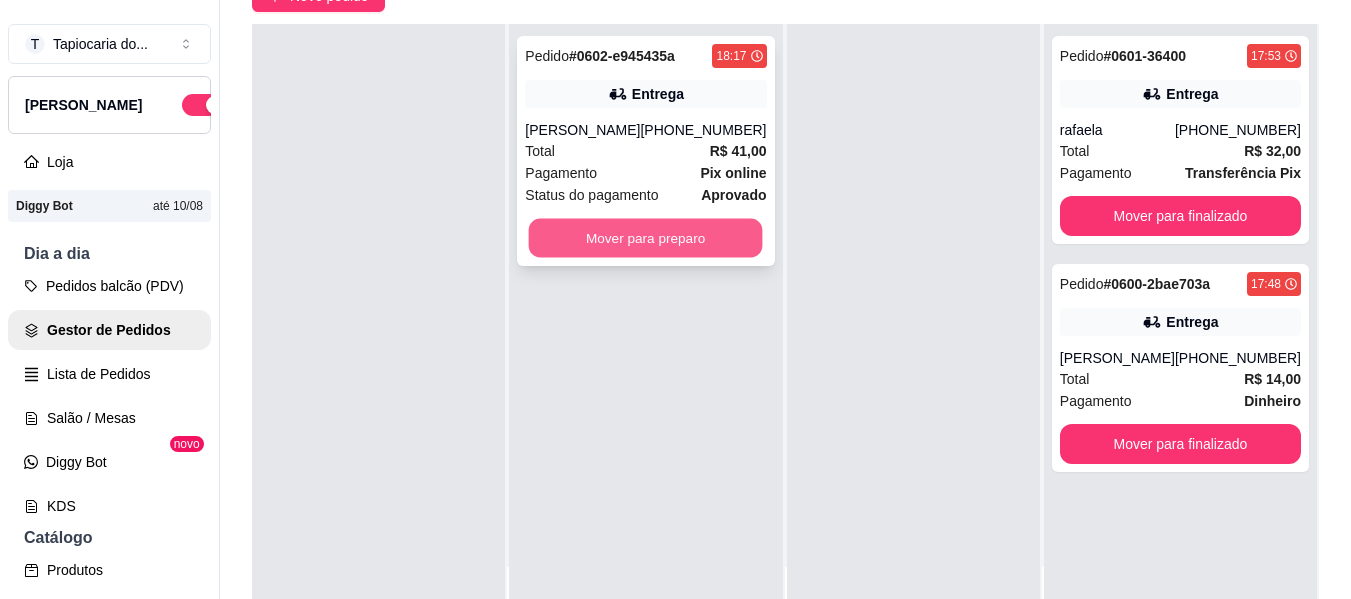 click on "Mover para preparo" at bounding box center (646, 238) 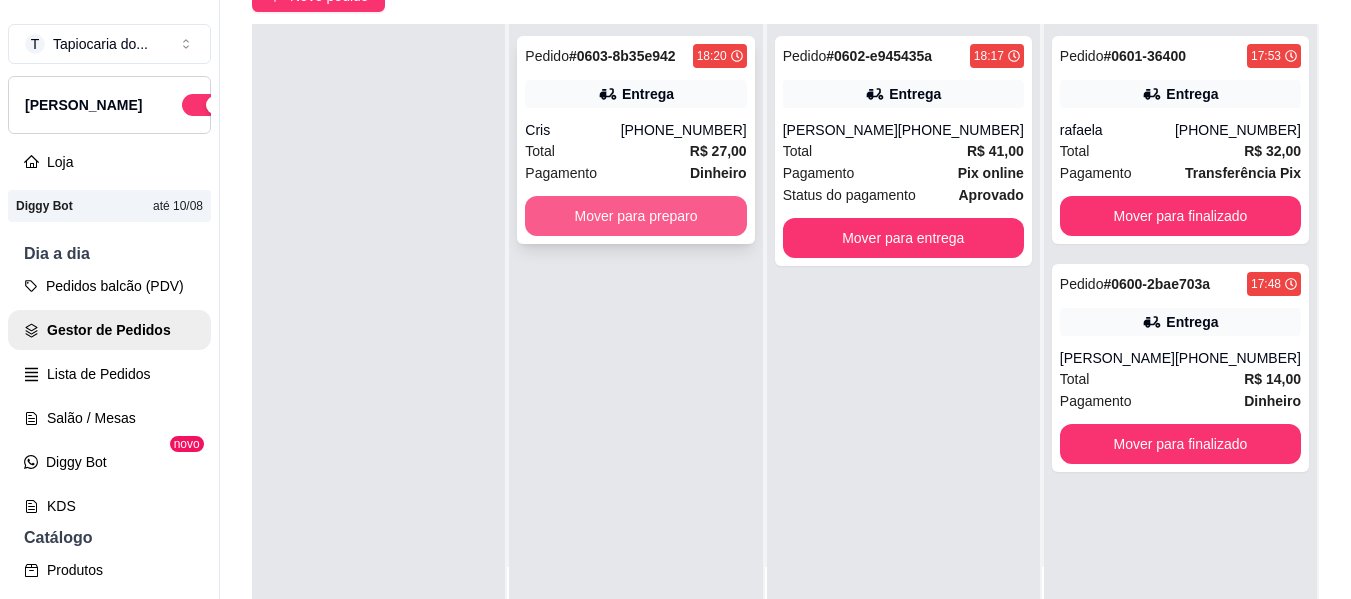 click on "Mover para preparo" at bounding box center [635, 216] 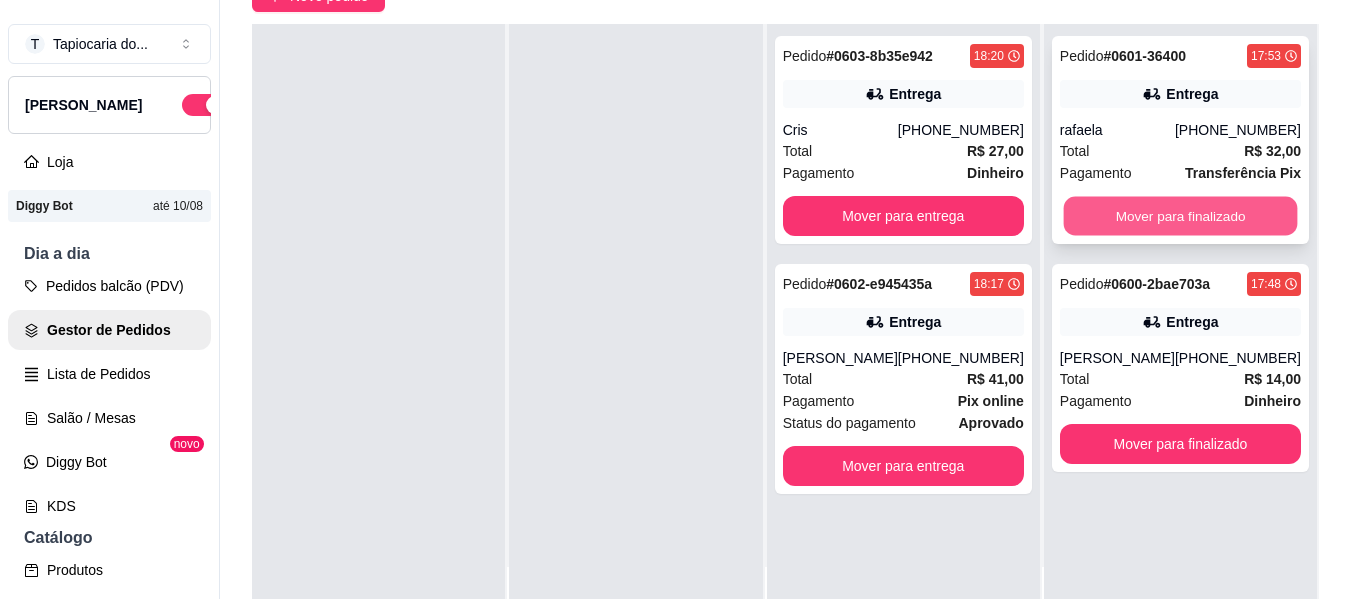 click on "Mover para finalizado" at bounding box center (1180, 216) 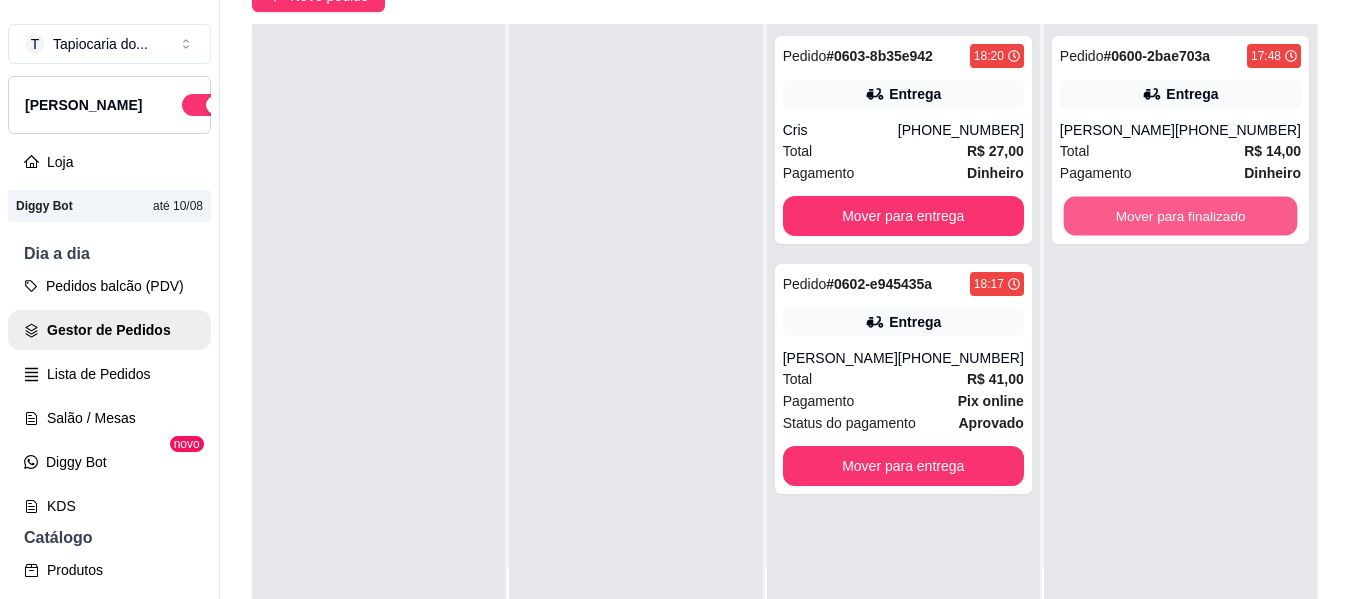 click on "Mover para finalizado" at bounding box center [1180, 216] 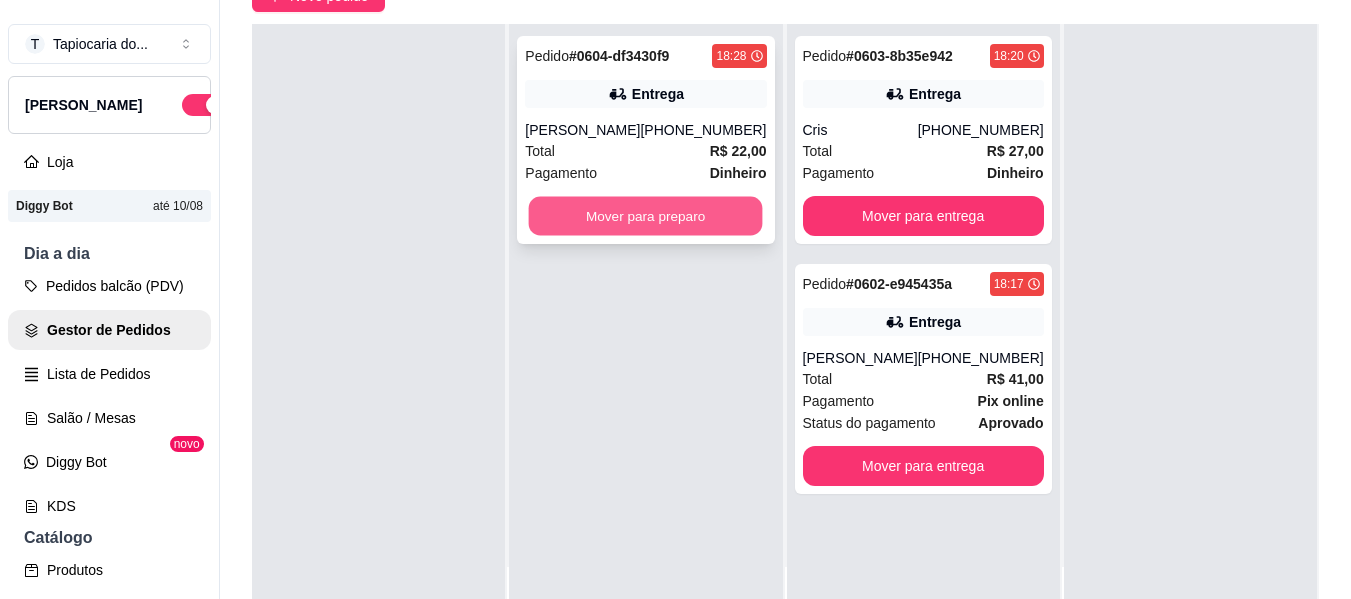 click on "Mover para preparo" at bounding box center [646, 216] 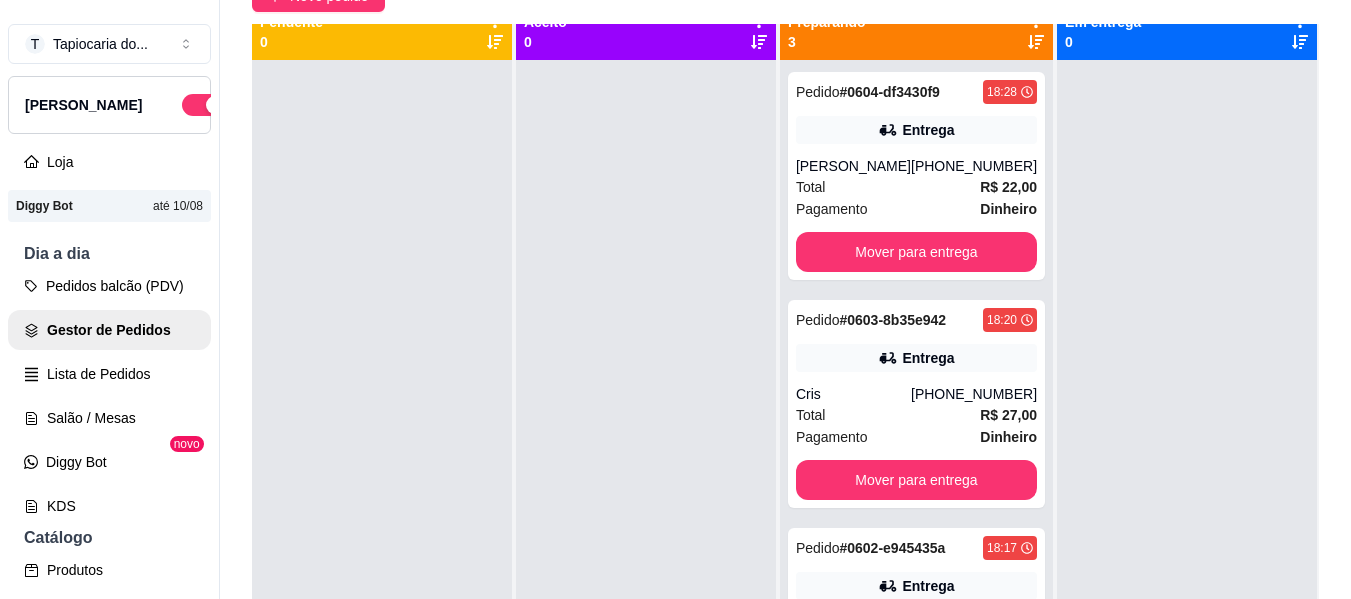 scroll, scrollTop: 0, scrollLeft: 0, axis: both 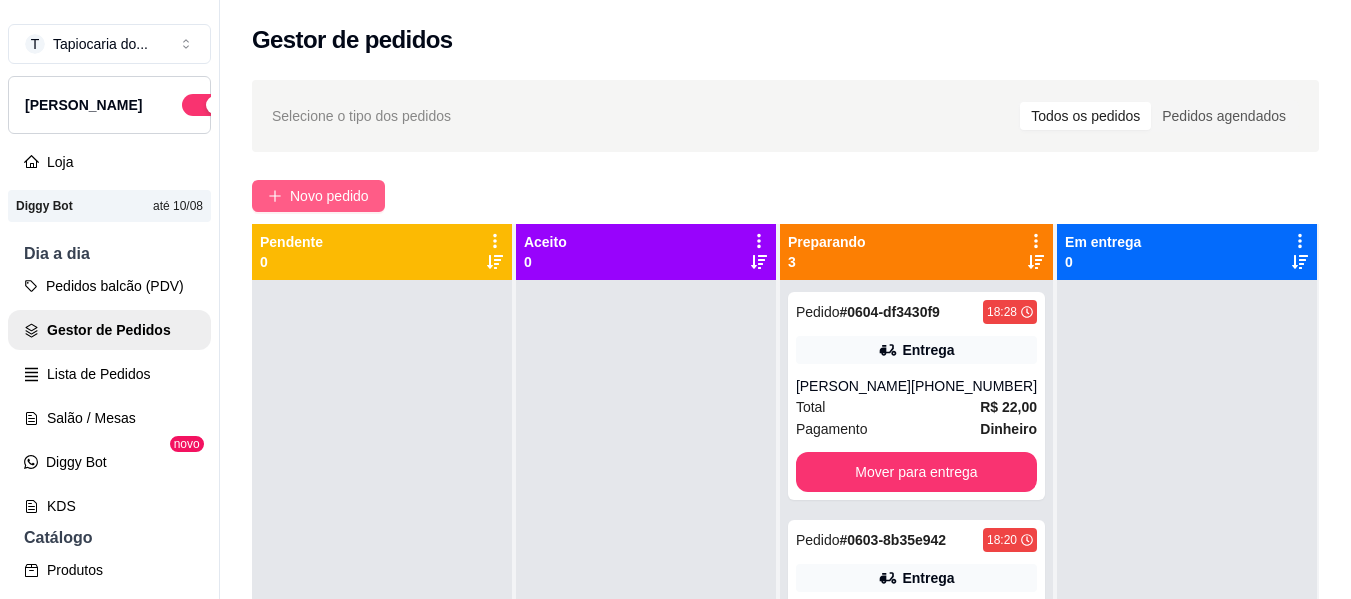 click on "Novo pedido" at bounding box center [318, 196] 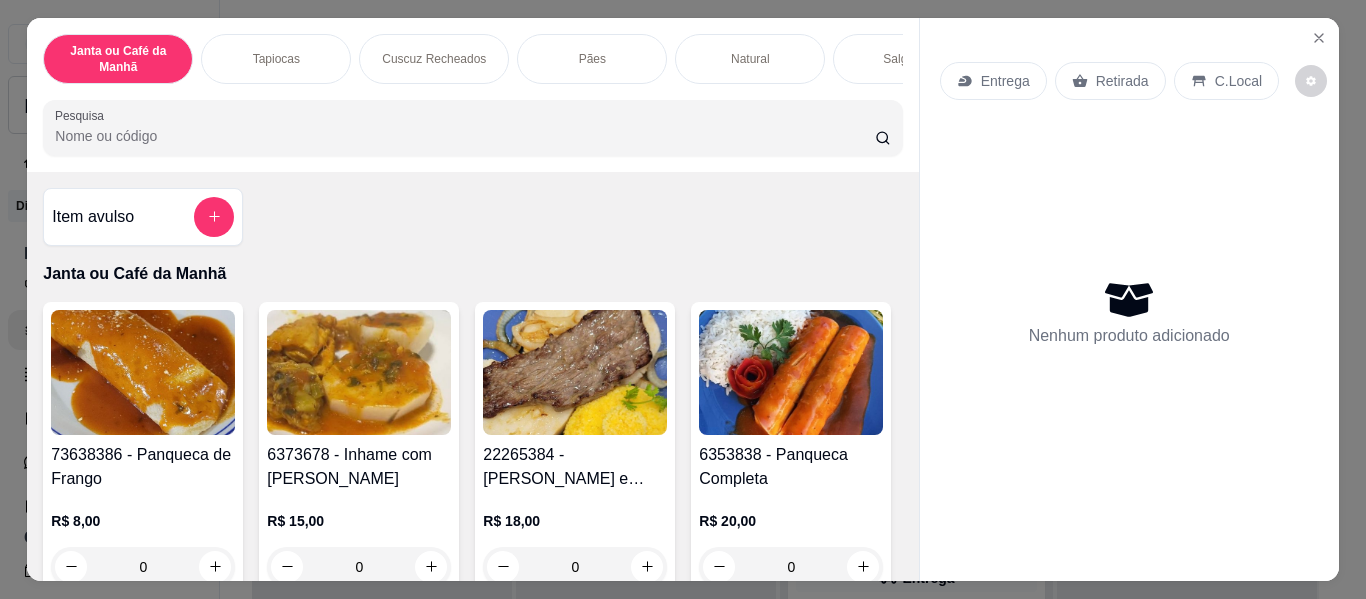 click on "Janta ou Café da Manhã  Tapiocas Cuscuz Recheados Pães  Natural Salgados Tapiocas Doces Bebidas Sucos Sopas  Hambúrguer  Café  Crepioca Adcionais Pesquisa" at bounding box center [472, 95] 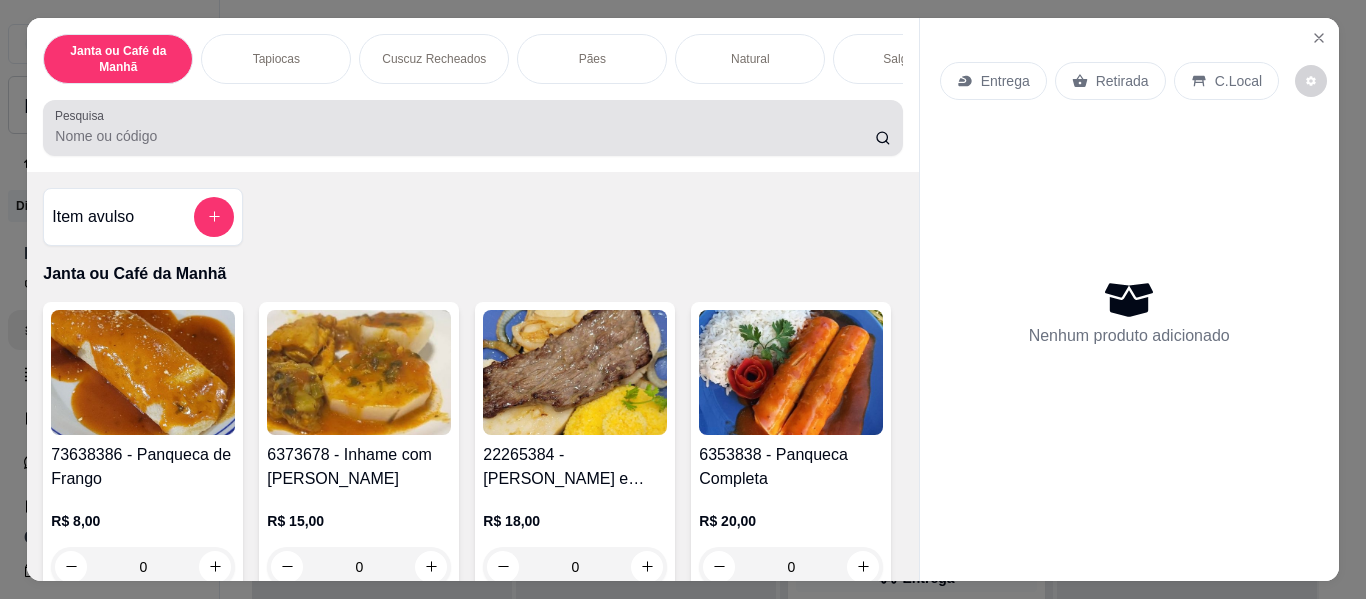 click at bounding box center [472, 128] 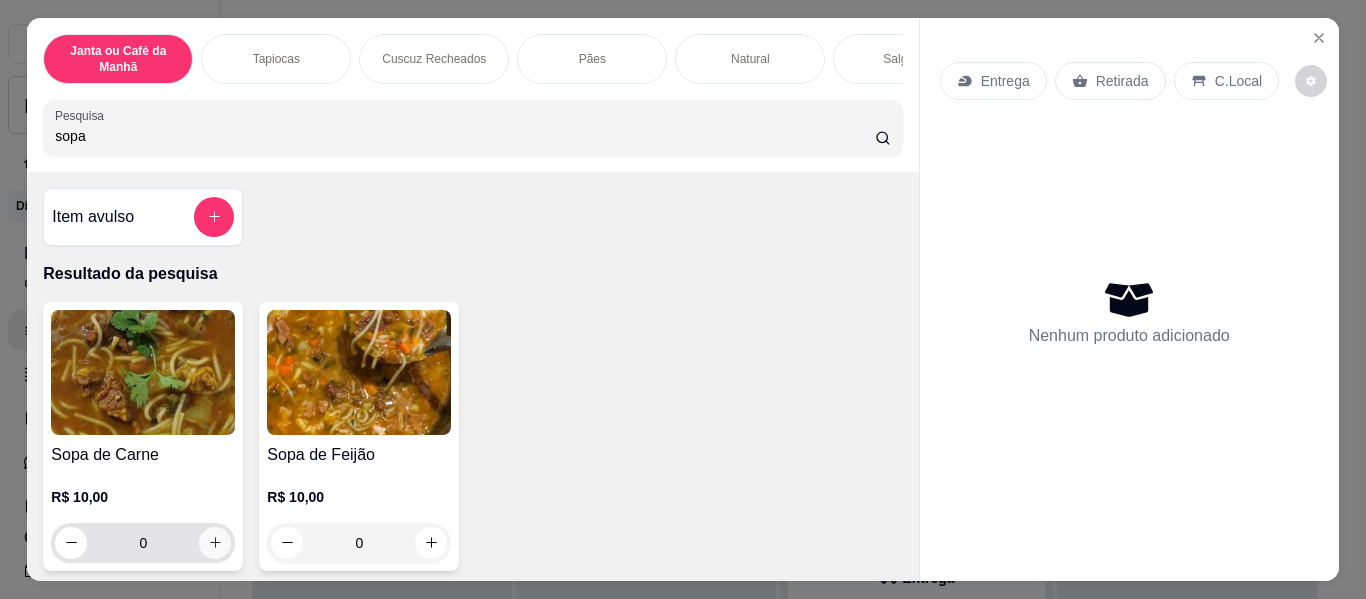 type on "sopa" 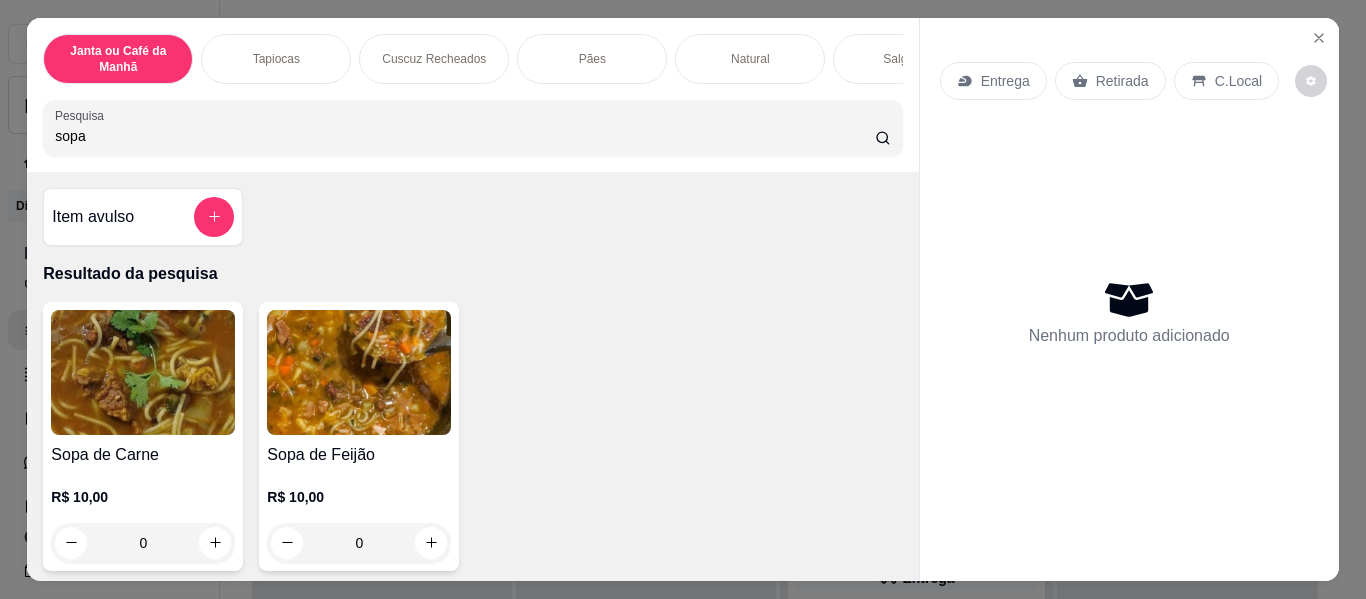 click on "Sopa de Carne   R$ 10,00 0 Sopa de Feijão    R$ 10,00 0" at bounding box center (472, 436) 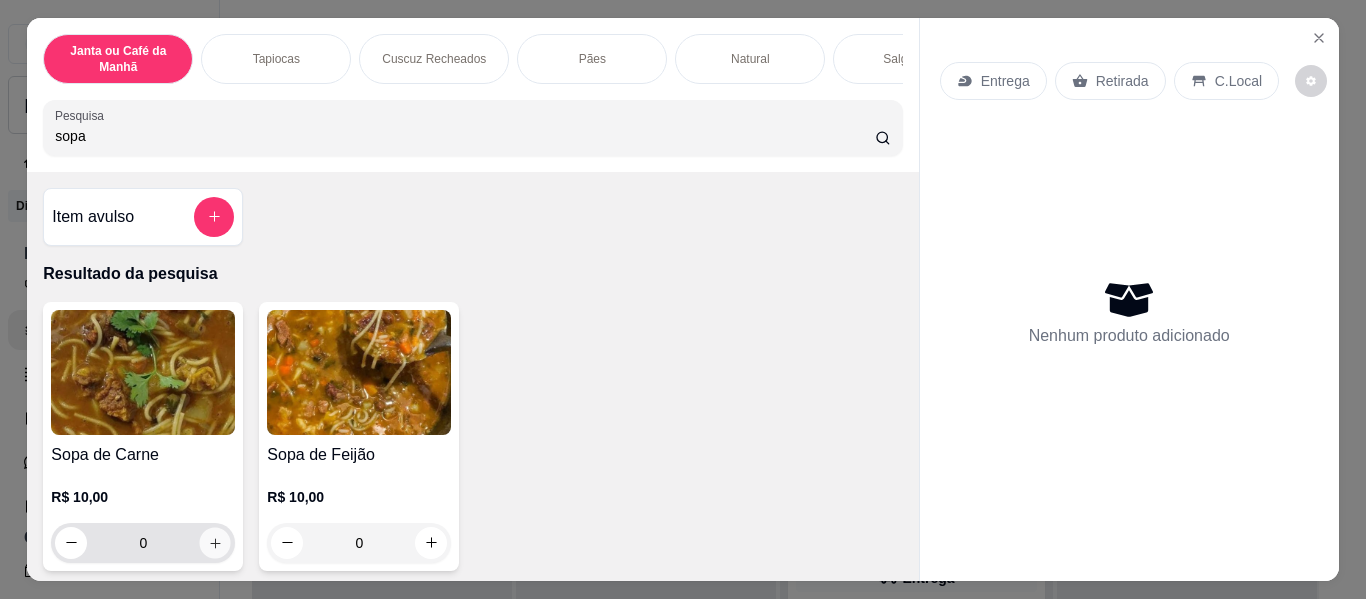 click 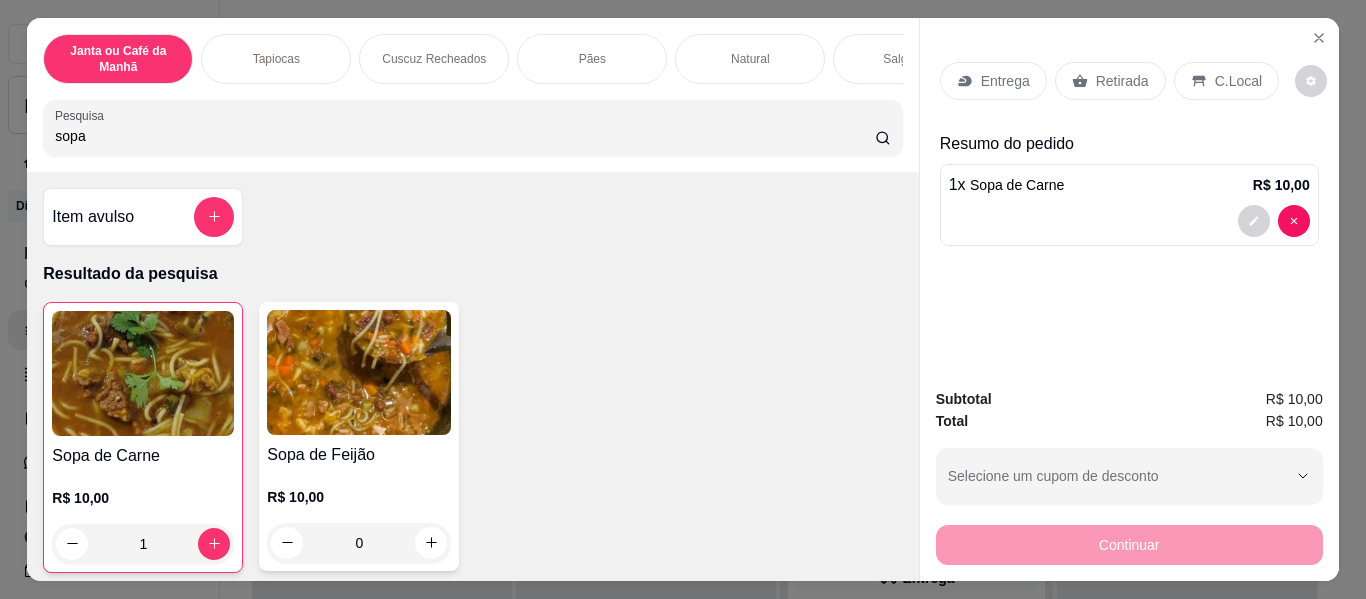 click 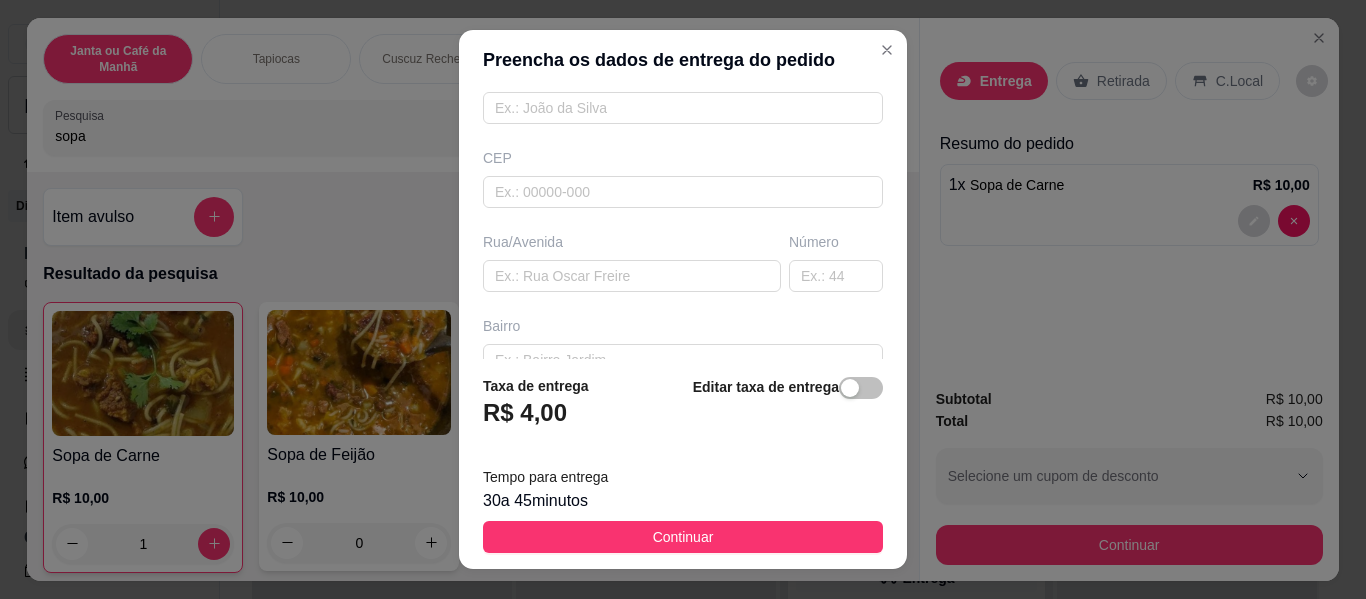 scroll, scrollTop: 300, scrollLeft: 0, axis: vertical 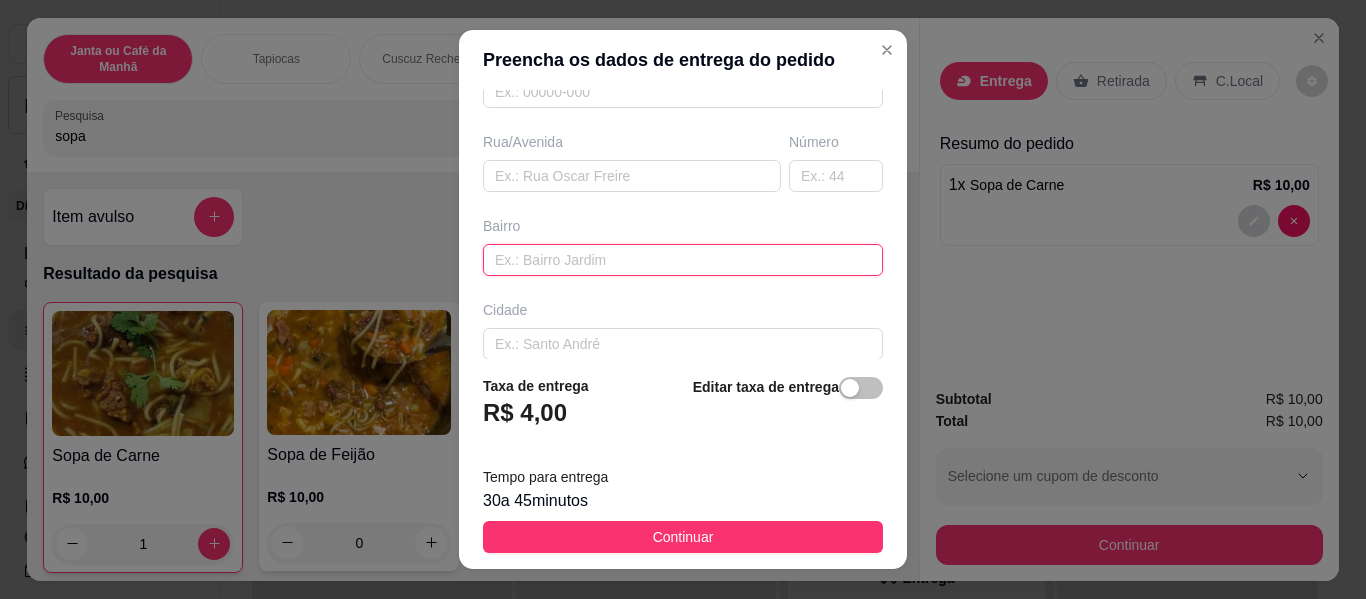 paste on "Loteamento parque dos coqueiros" 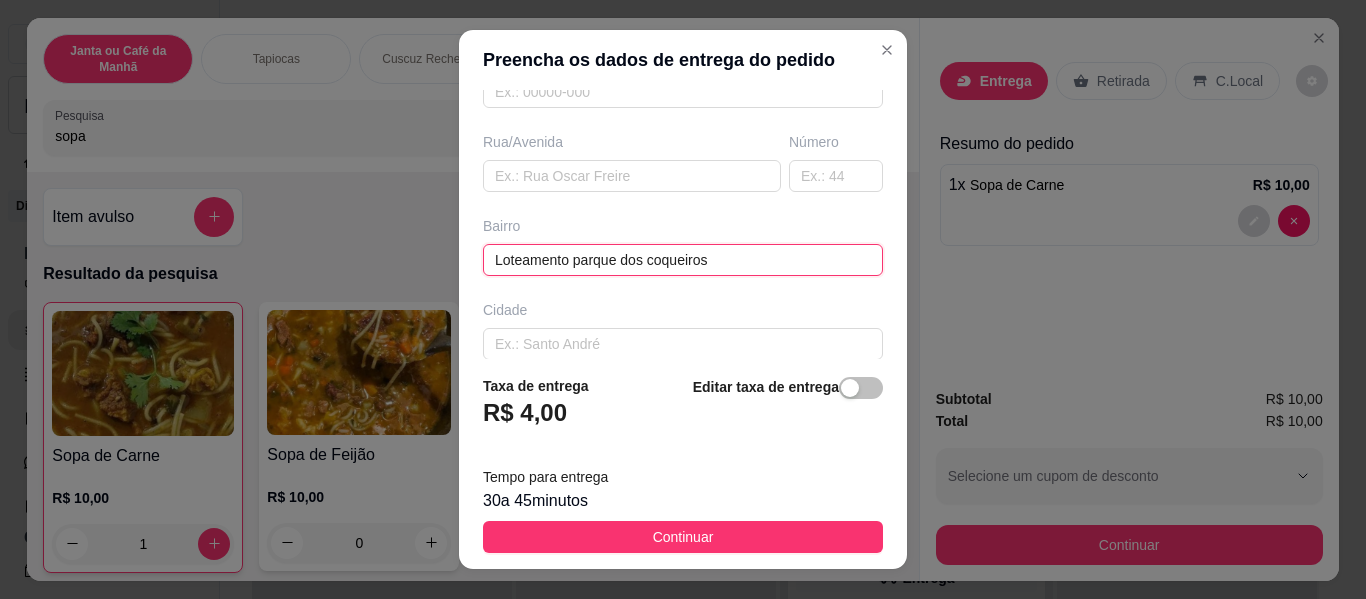 type on "Loteamento parque dos coqueiros" 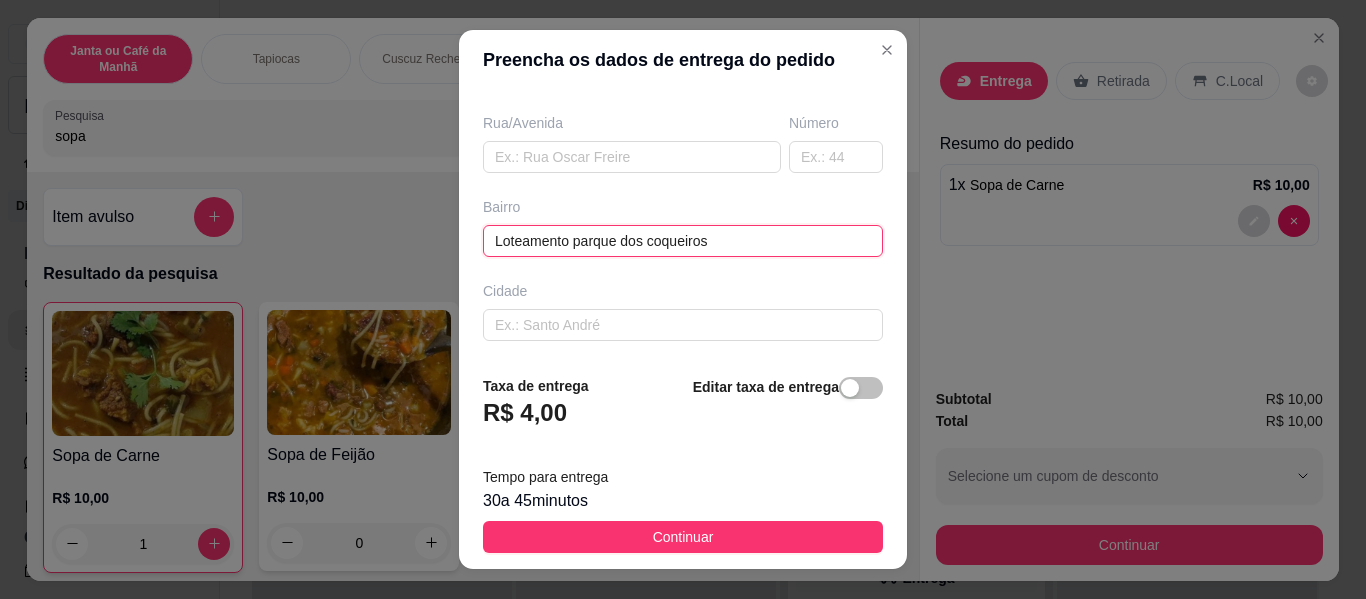 scroll, scrollTop: 205, scrollLeft: 0, axis: vertical 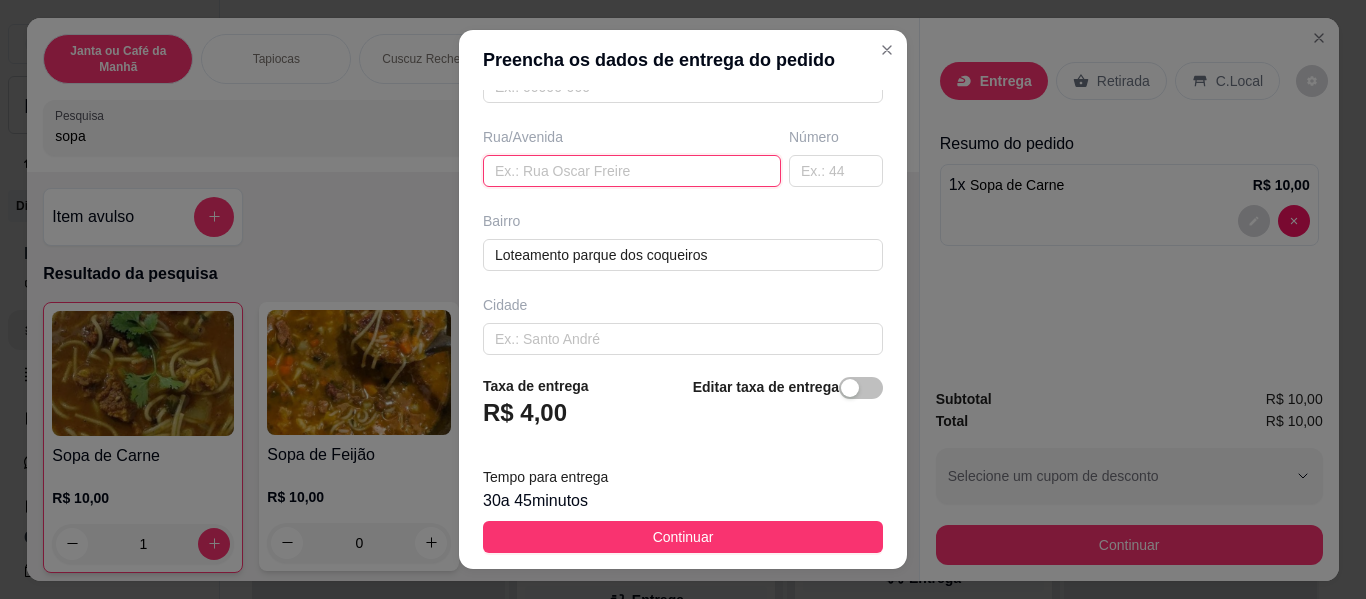 paste on "[STREET_ADDRESS][PERSON_NAME]" 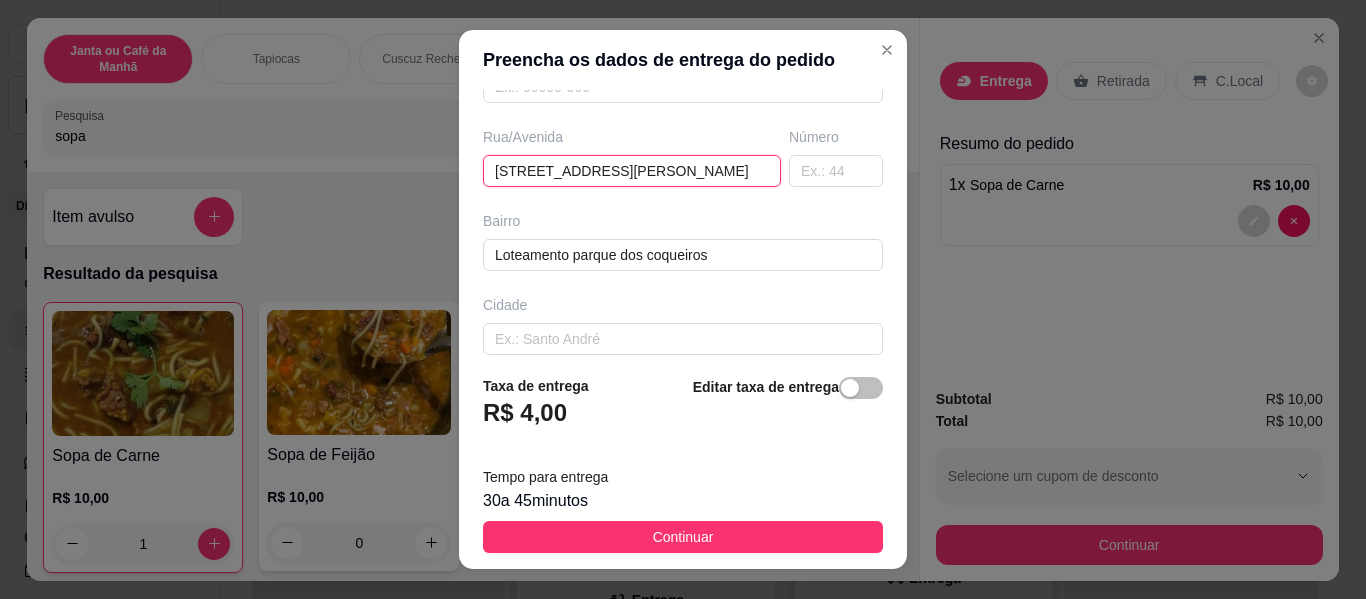 type on "[STREET_ADDRESS][PERSON_NAME]" 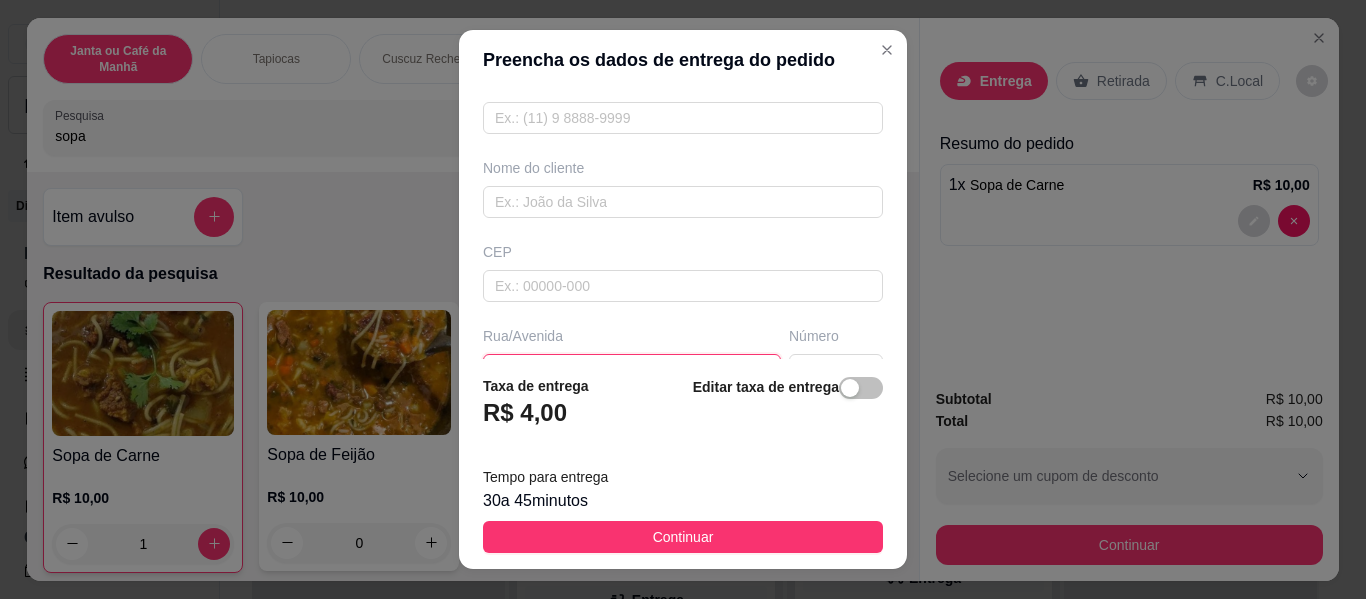 scroll, scrollTop: 105, scrollLeft: 0, axis: vertical 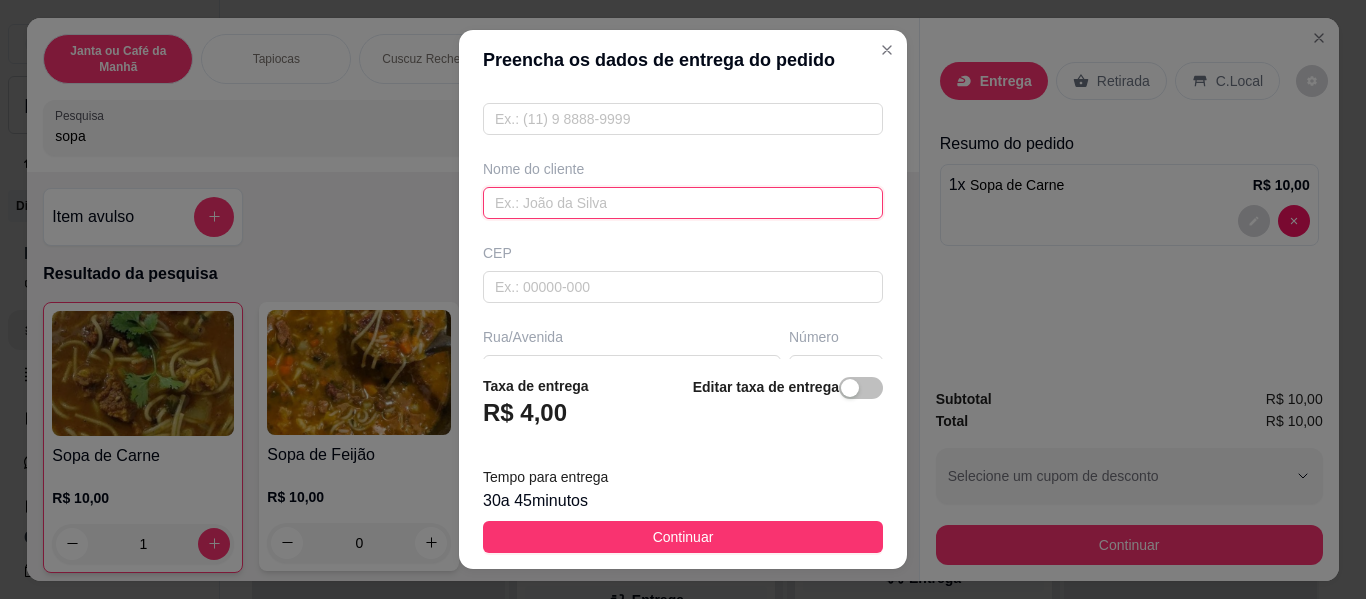 click at bounding box center (683, 203) 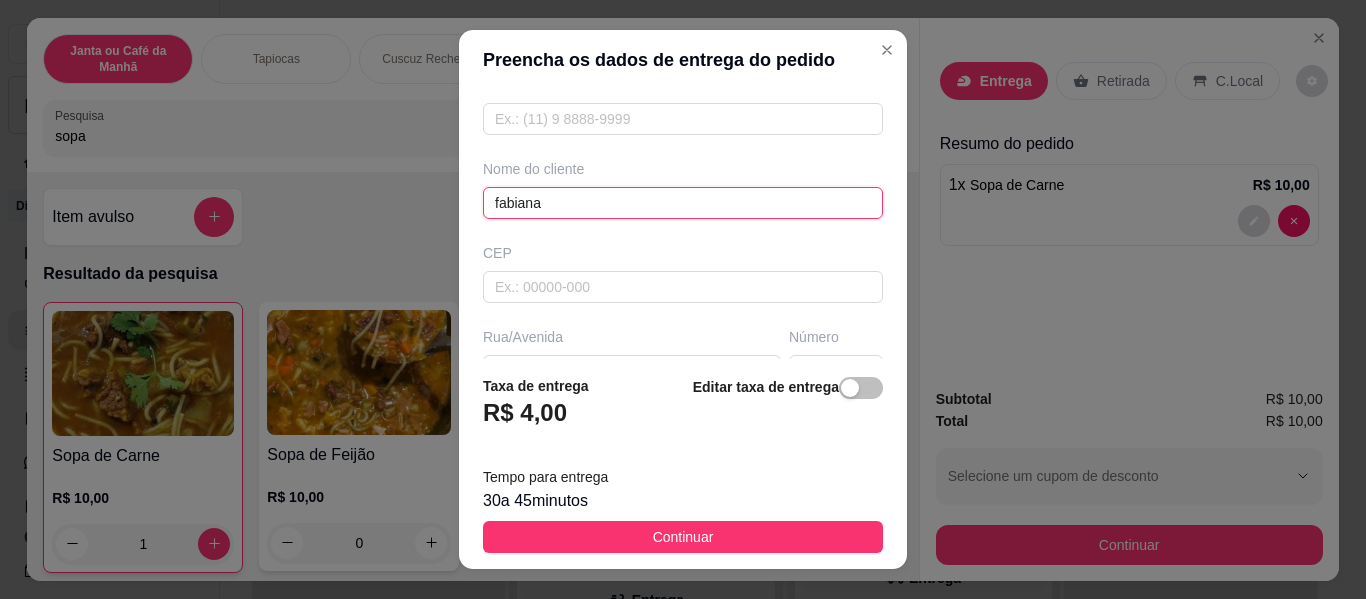 type on "fabiana" 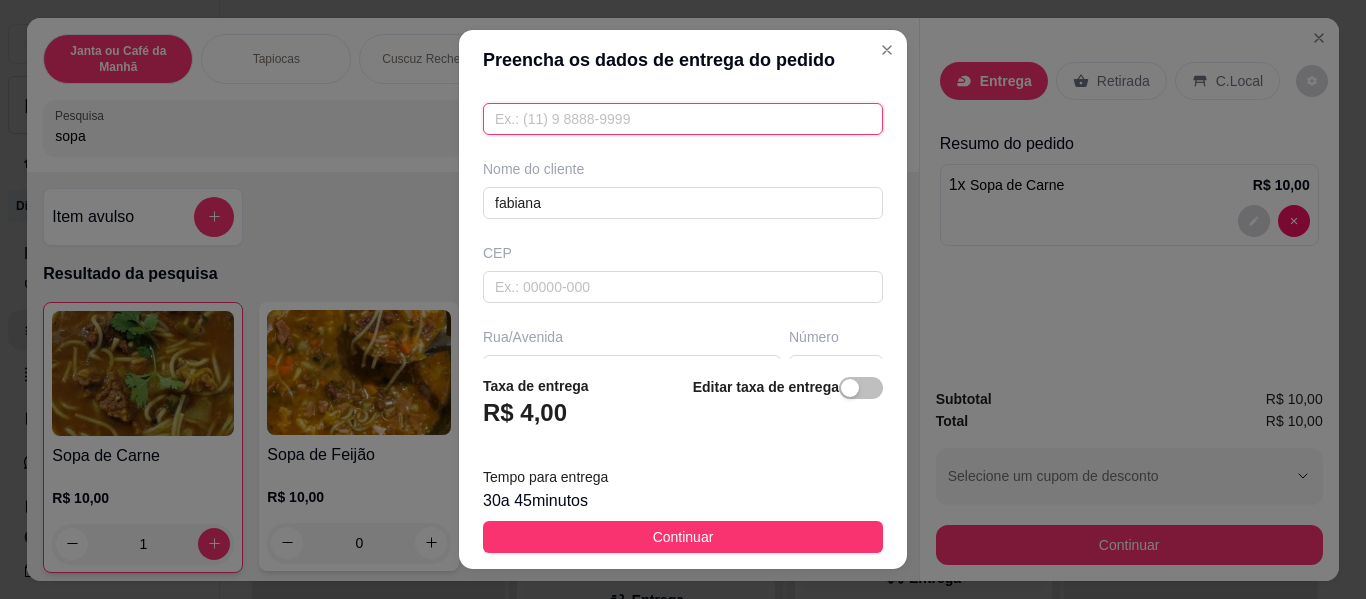 paste on "[PHONE_NUMBER]" 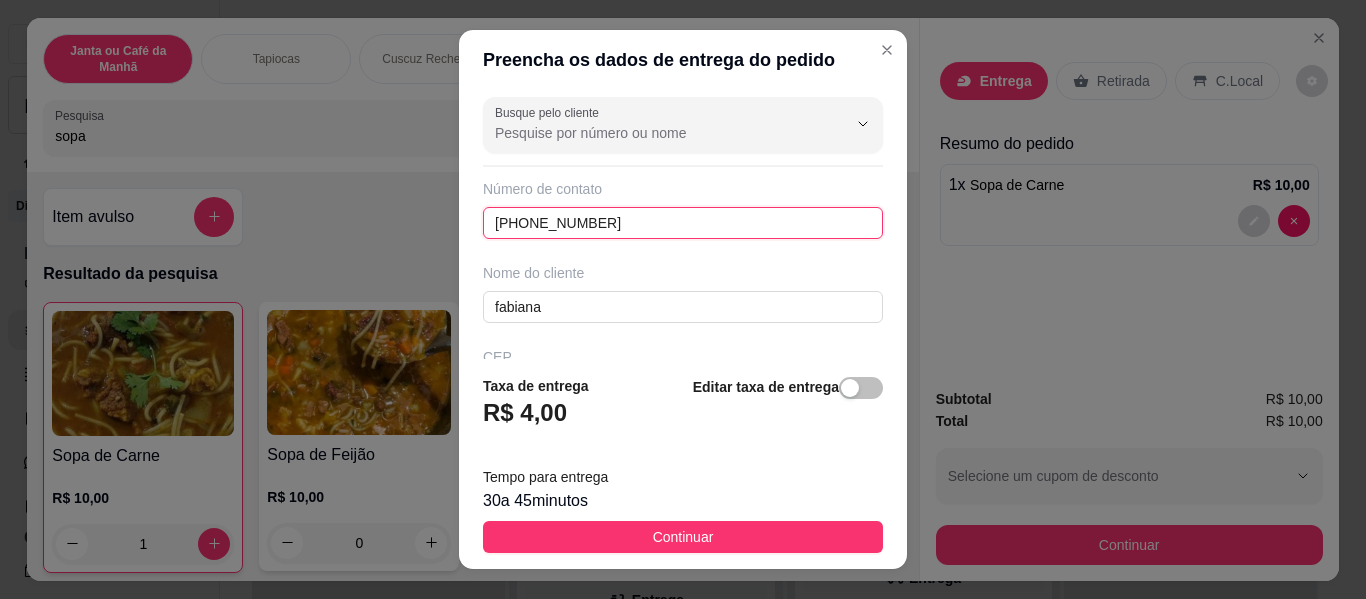 scroll, scrollTop: 0, scrollLeft: 0, axis: both 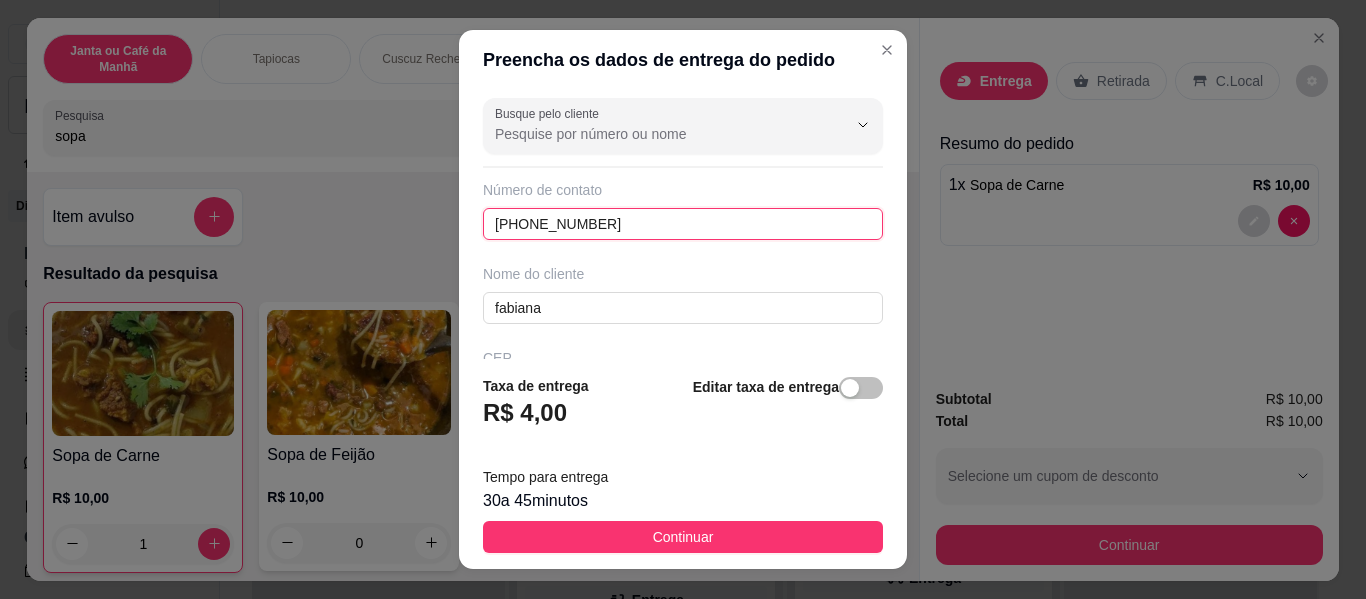 click on "[PHONE_NUMBER]" at bounding box center (683, 224) 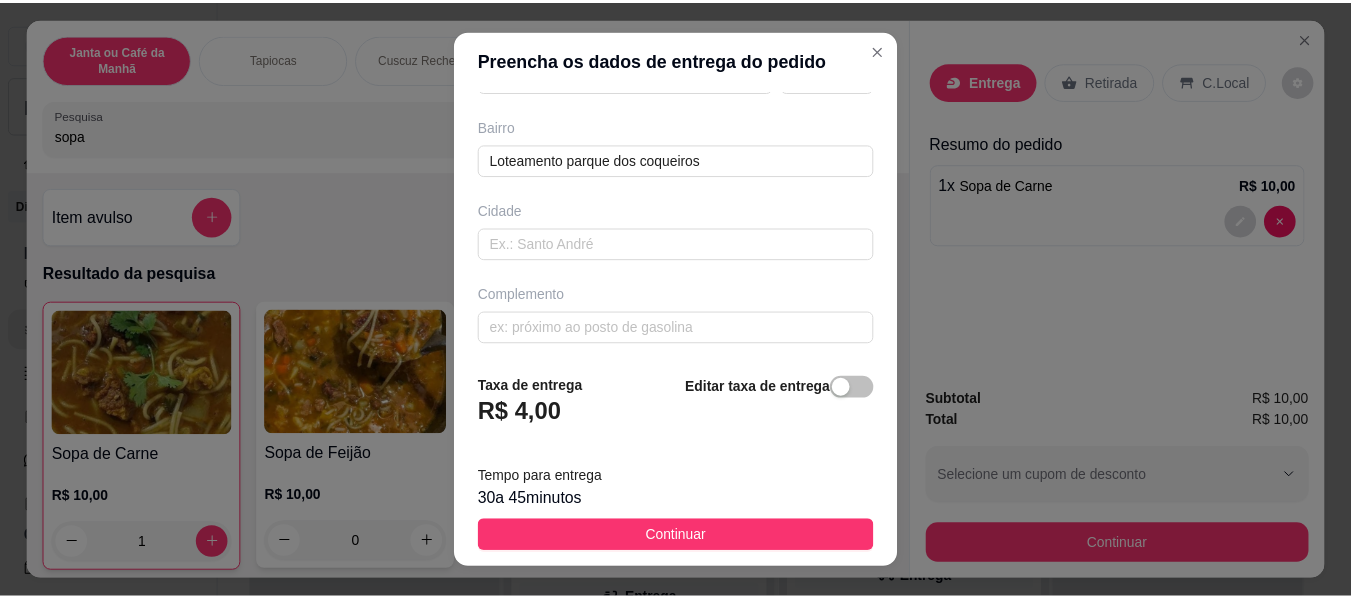 scroll, scrollTop: 405, scrollLeft: 0, axis: vertical 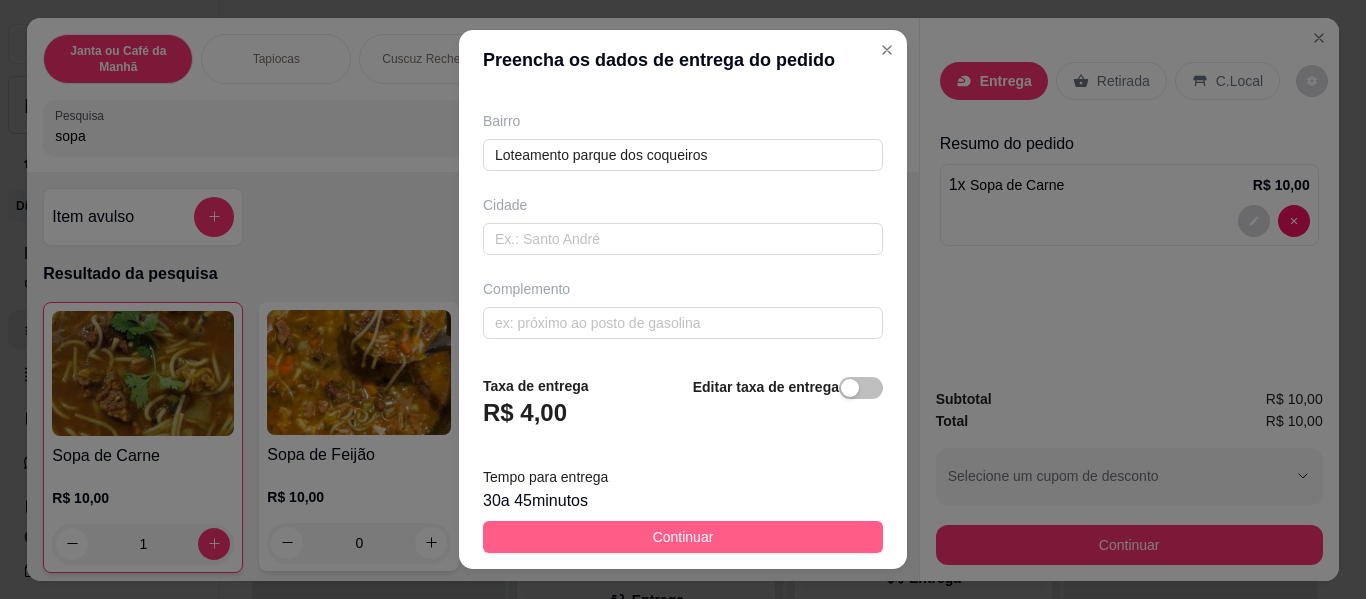 type on "[PHONE_NUMBER]" 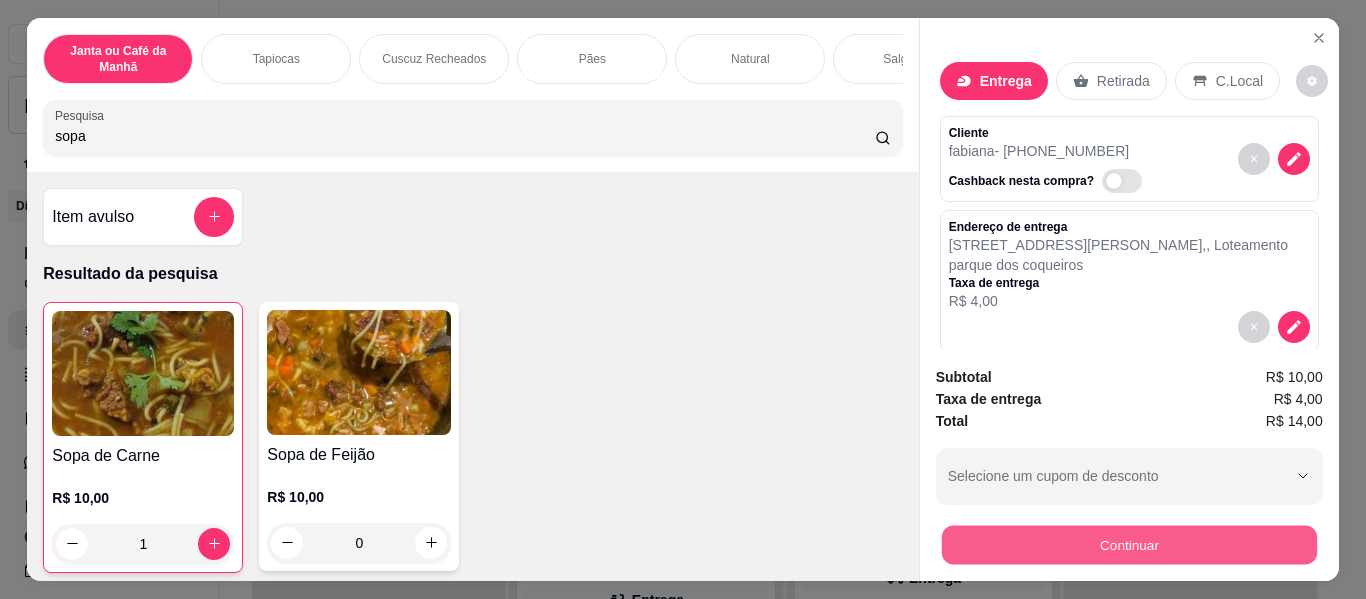 click on "Continuar" at bounding box center [1128, 545] 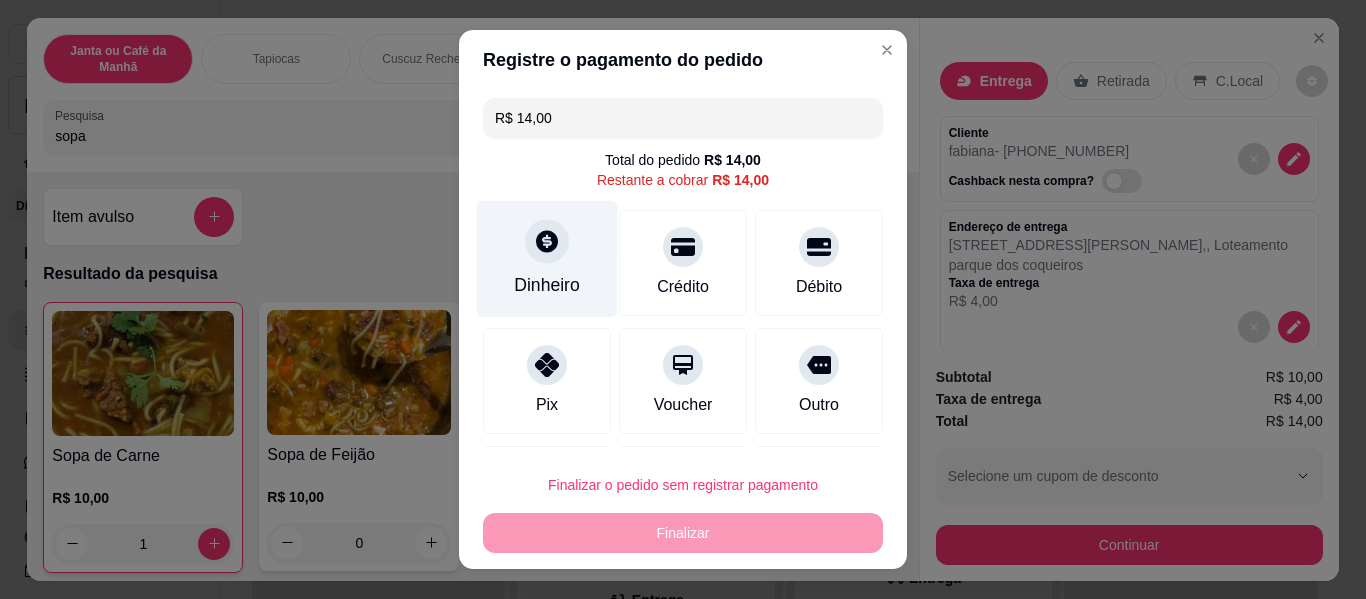click on "Dinheiro" at bounding box center (547, 259) 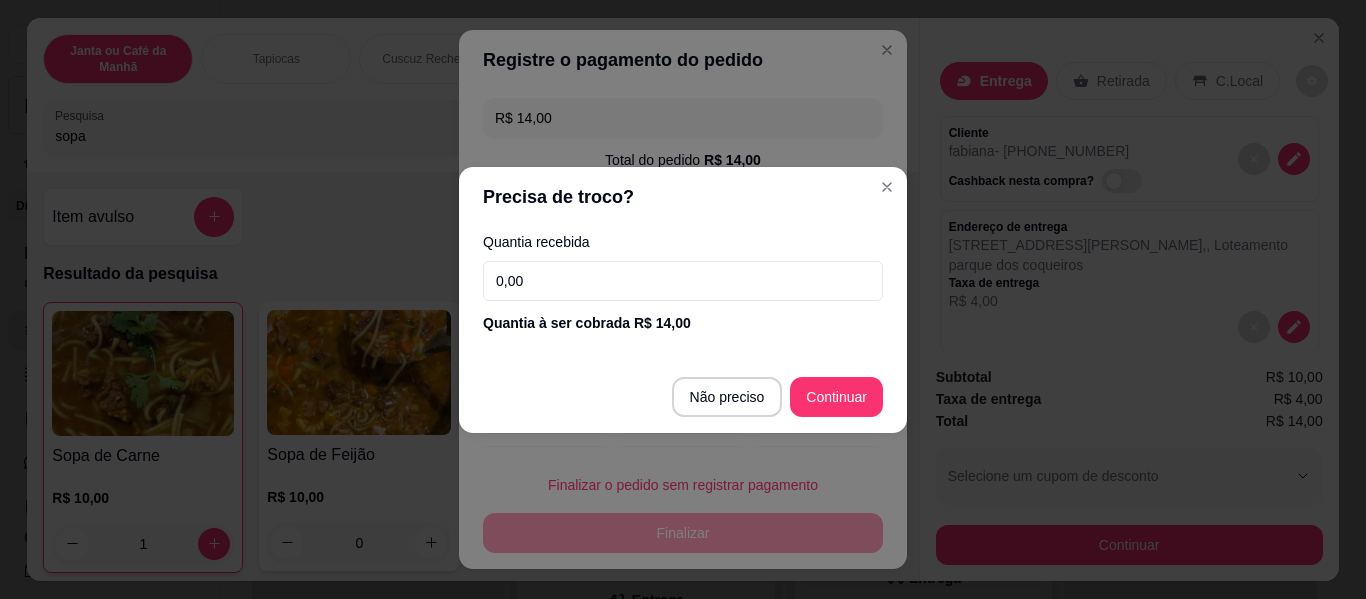 click on "0,00" at bounding box center (683, 281) 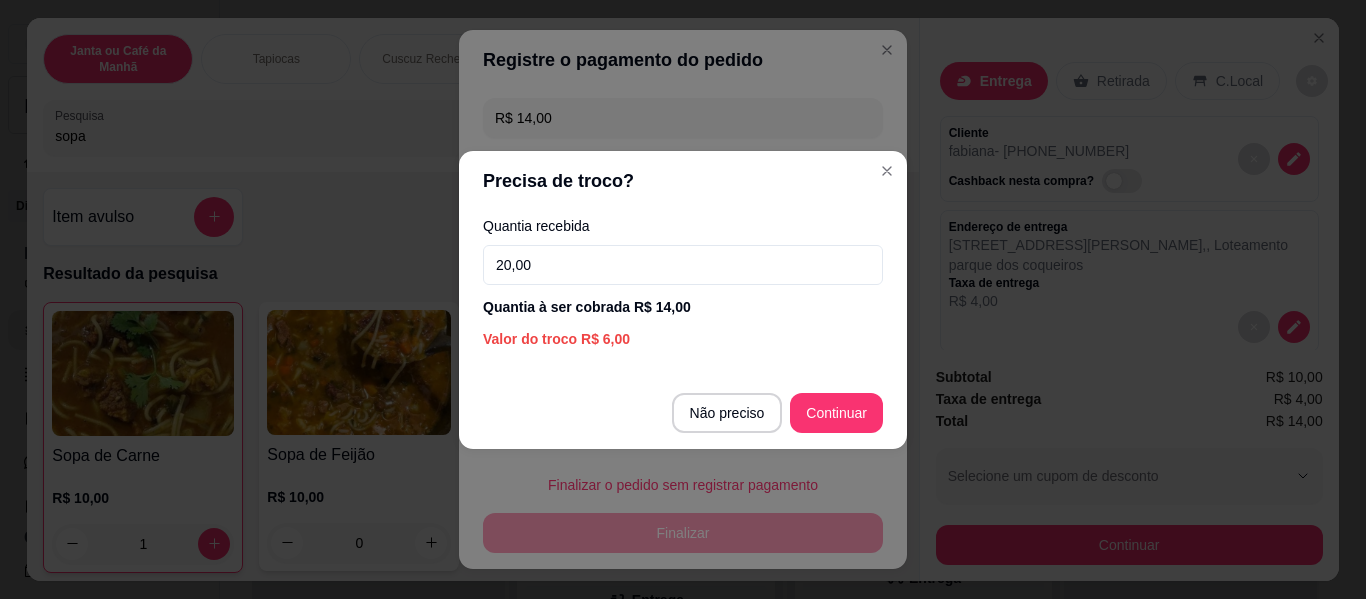 type on "20,00" 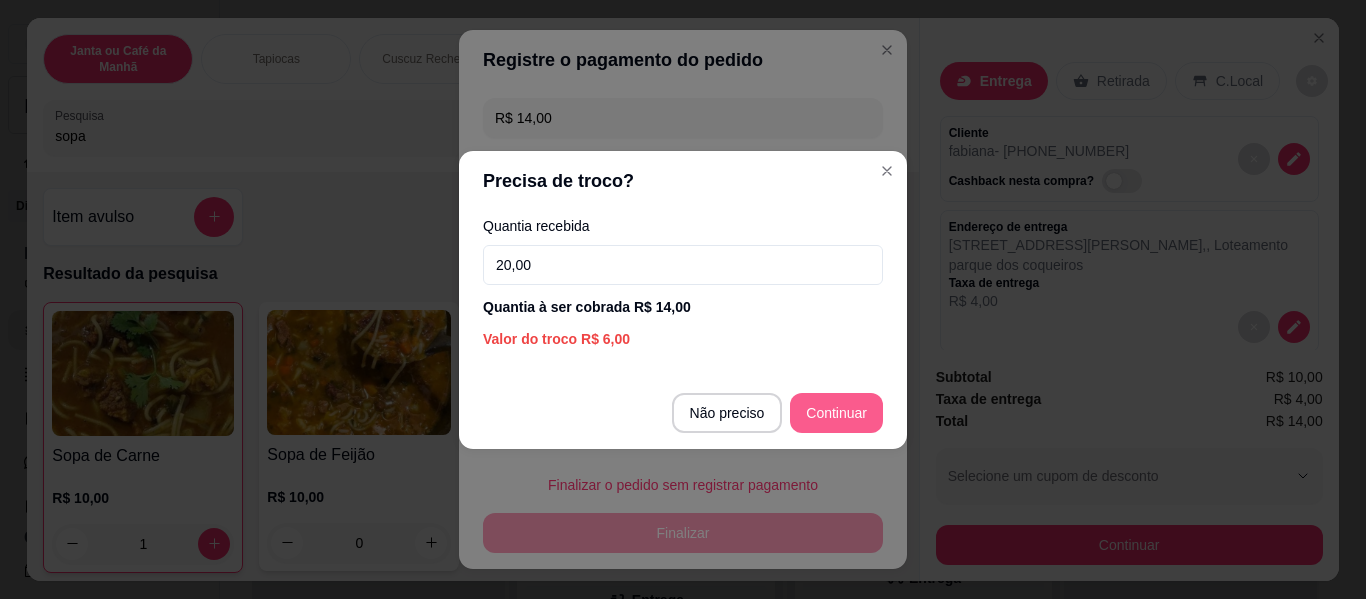 type on "R$ 0,00" 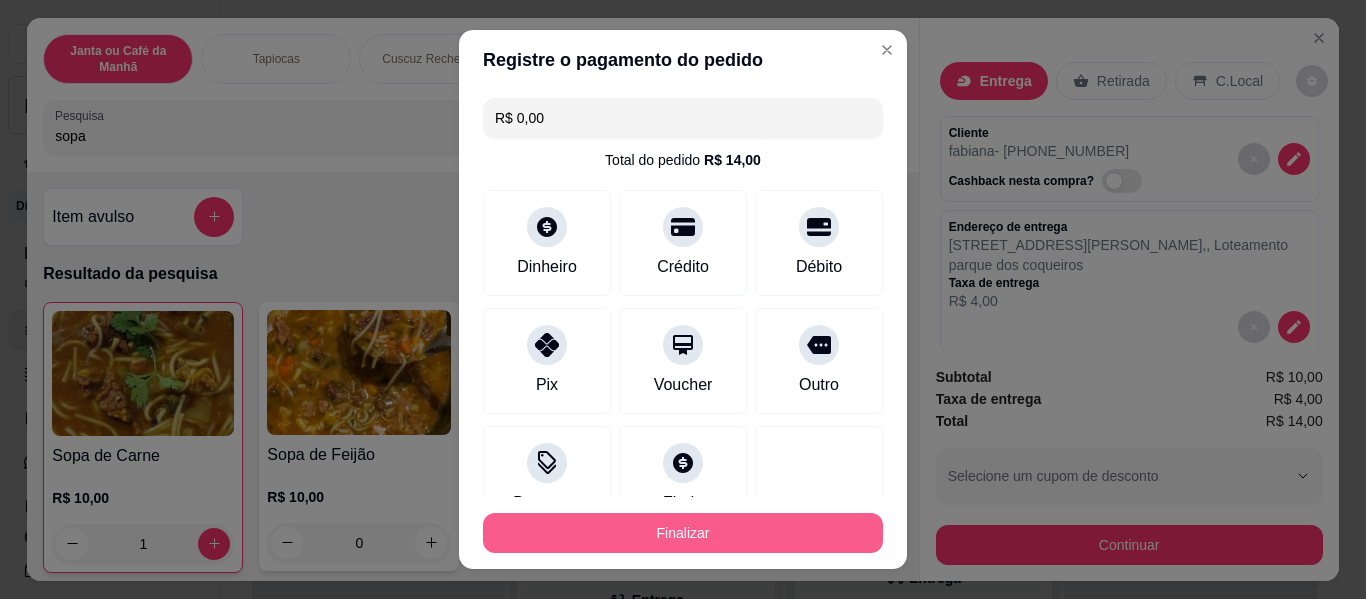 click on "Finalizar" at bounding box center [683, 533] 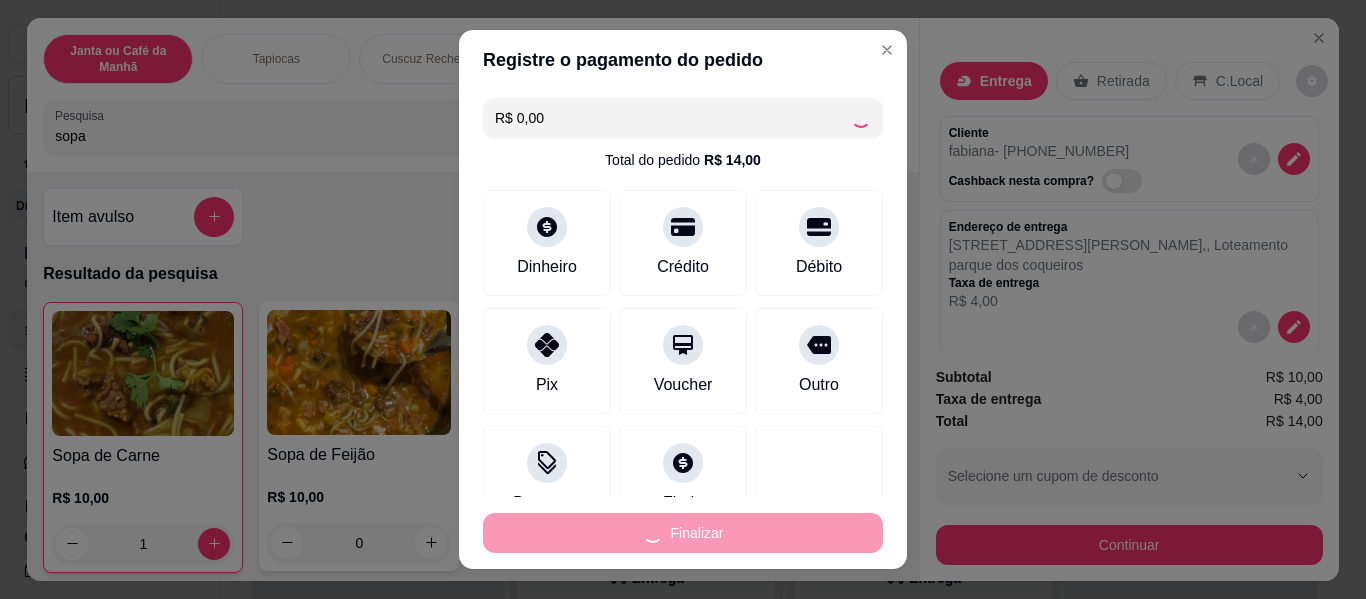 type on "0" 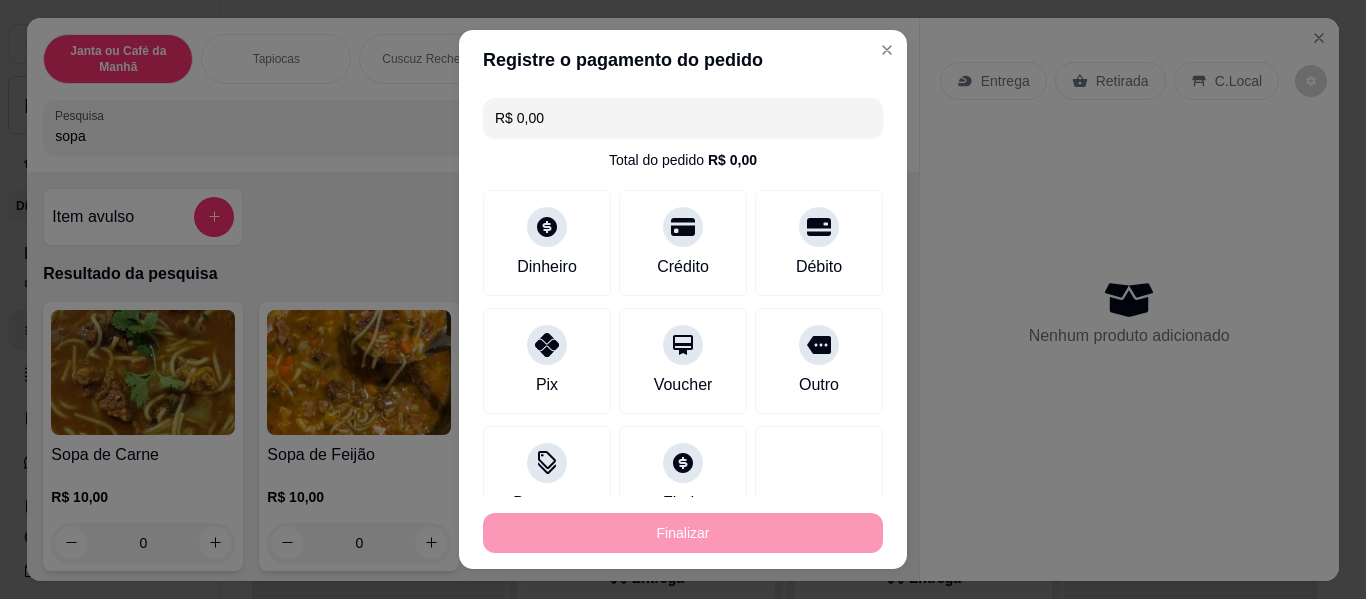 type on "-R$ 14,00" 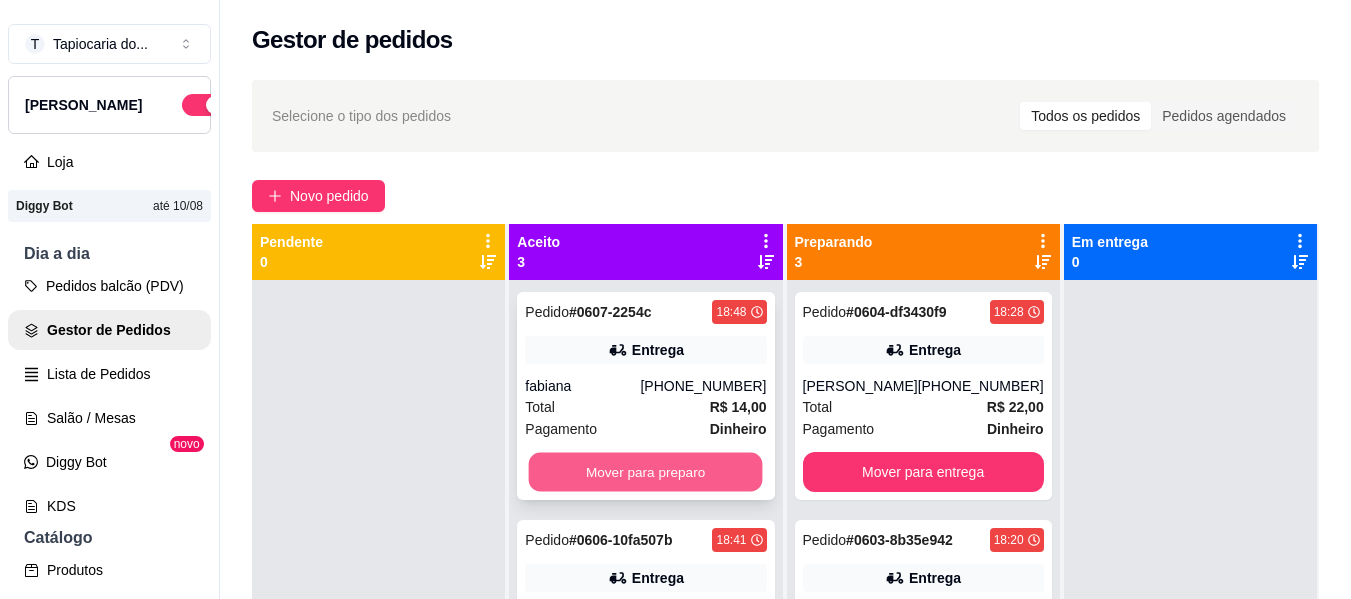 click on "Mover para preparo" at bounding box center (646, 472) 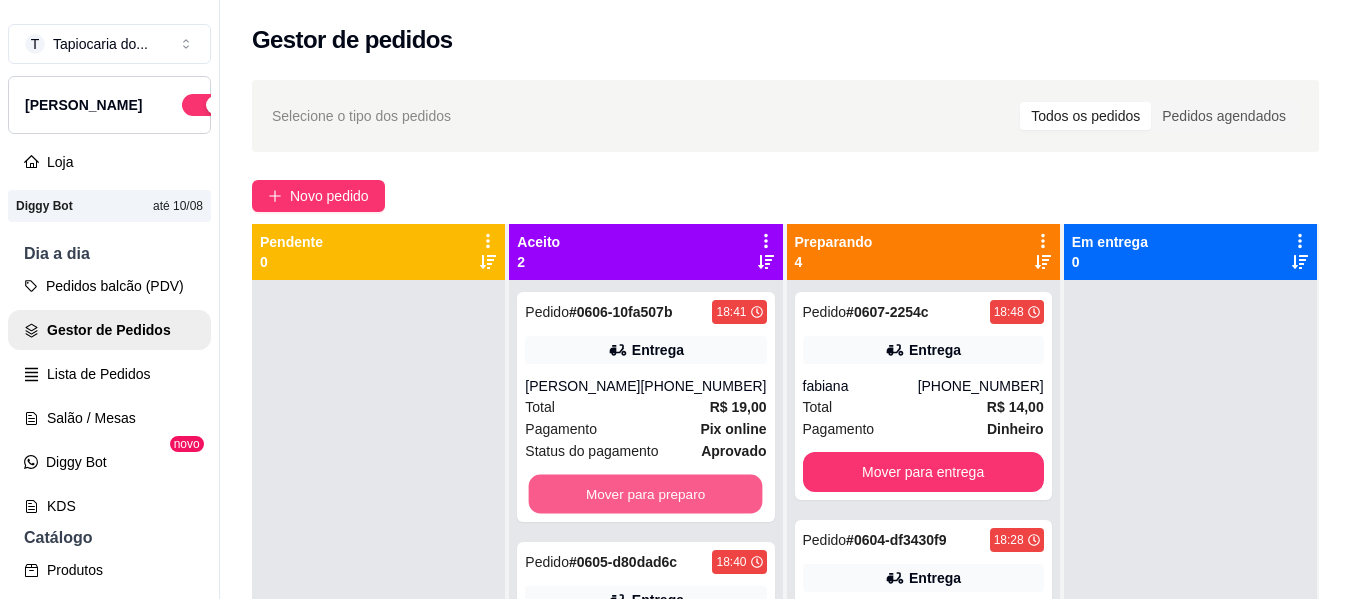 click on "Mover para preparo" at bounding box center (646, 494) 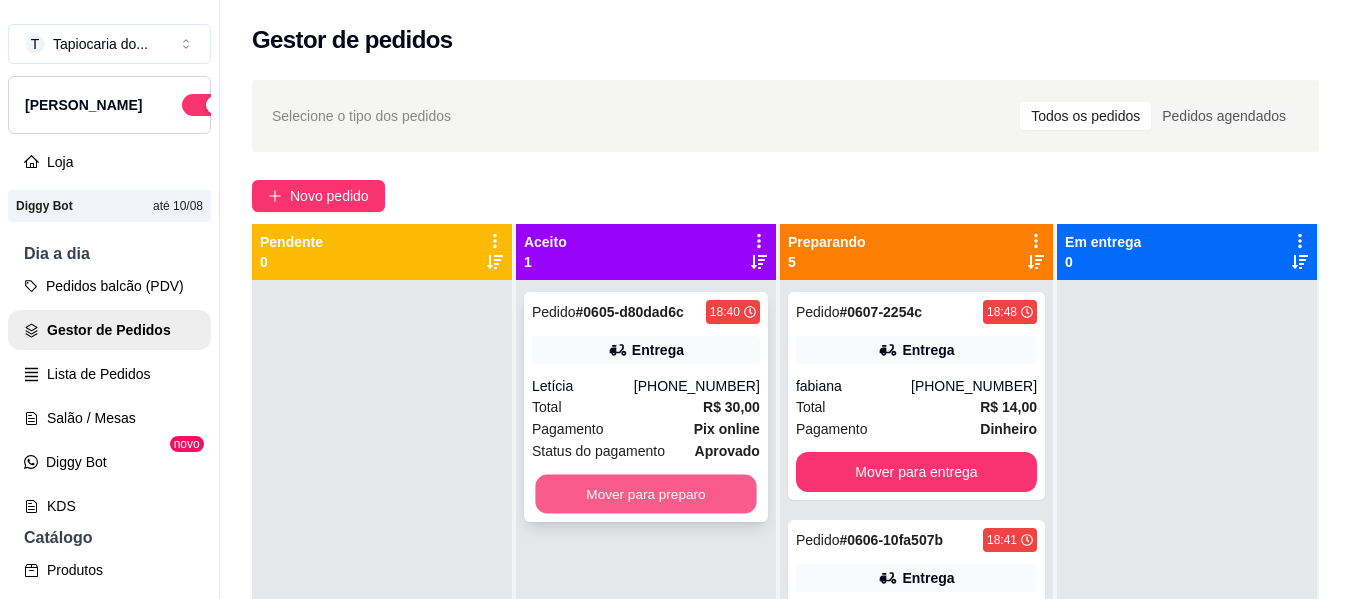 click on "Mover para preparo" at bounding box center (645, 494) 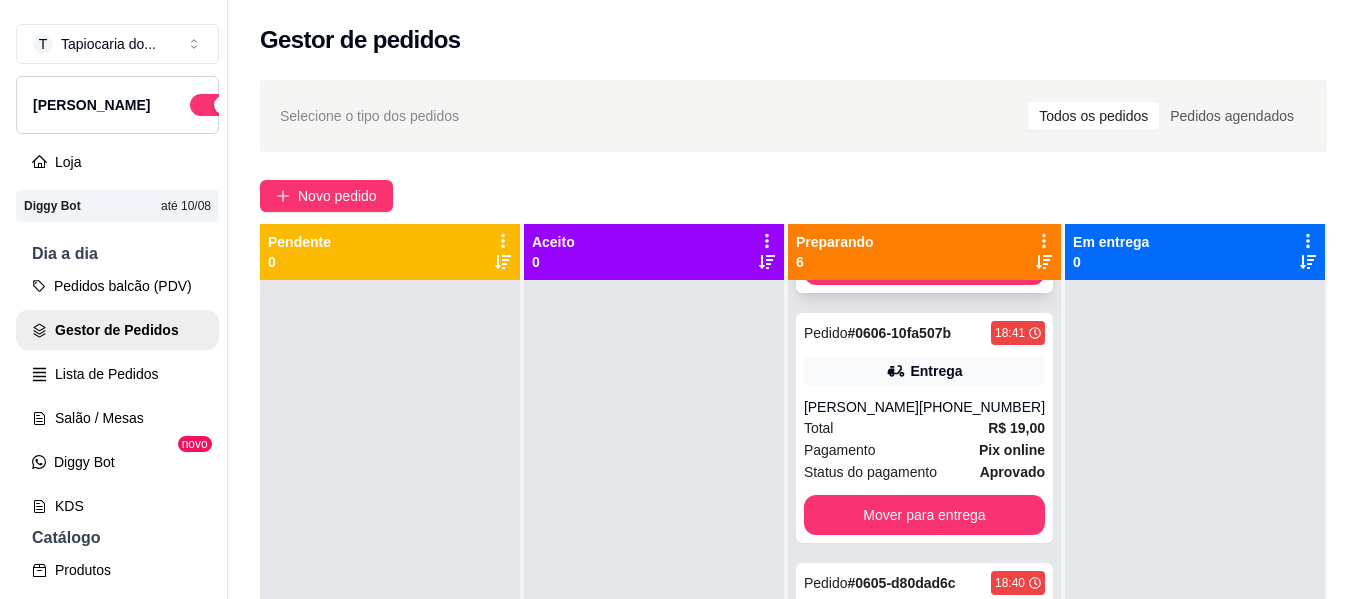 scroll, scrollTop: 200, scrollLeft: 0, axis: vertical 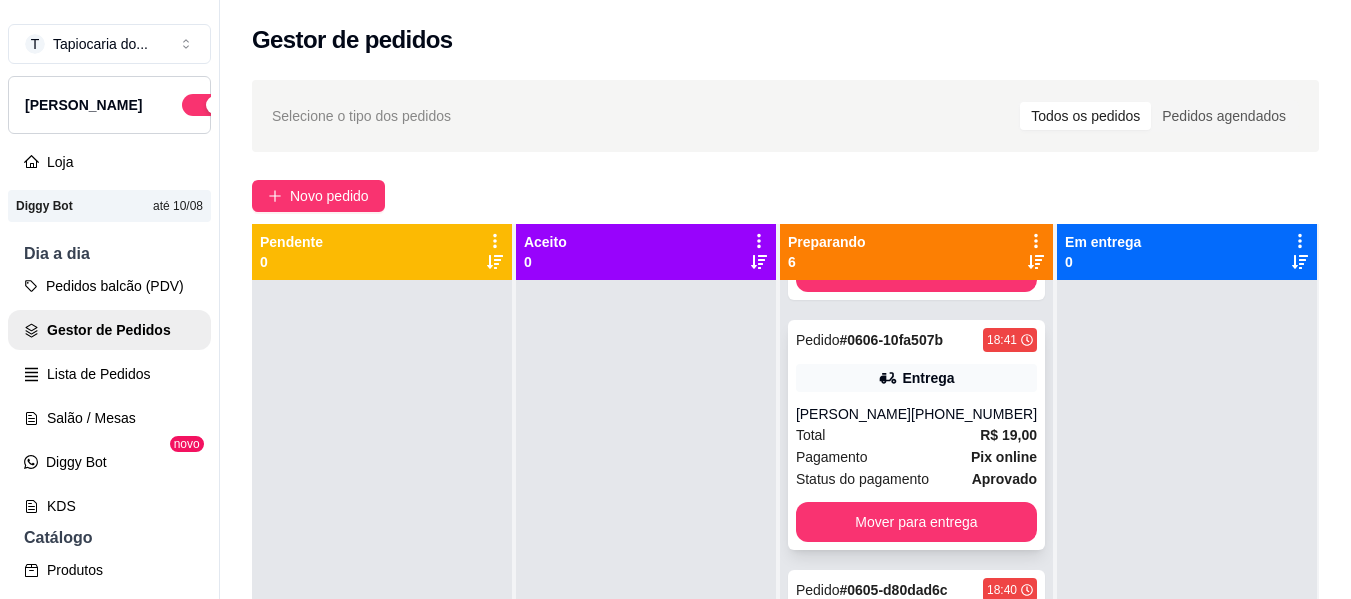 click on "Entrega" at bounding box center (916, 378) 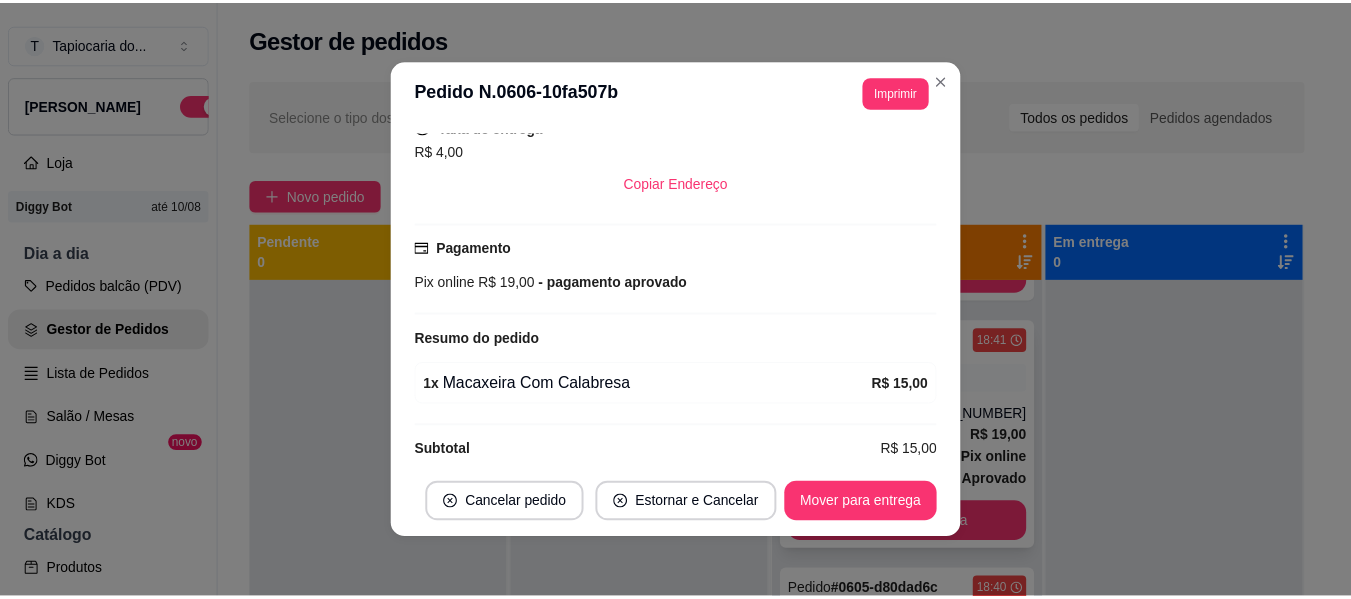 scroll, scrollTop: 474, scrollLeft: 0, axis: vertical 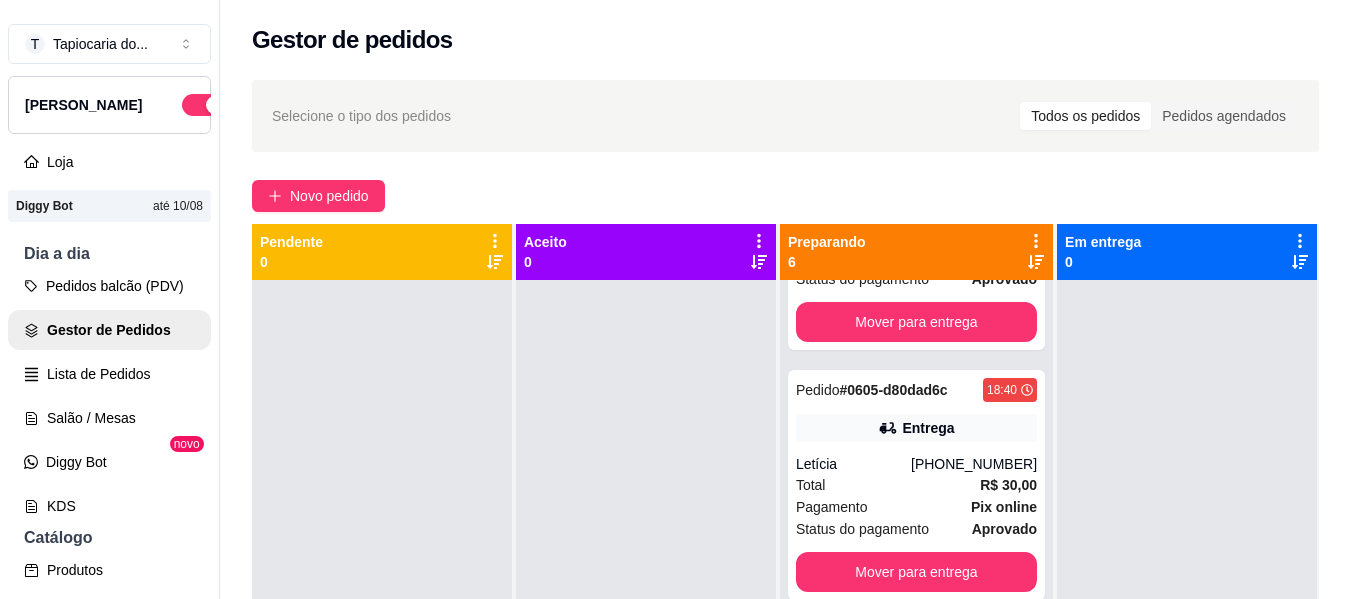 click on "Letícia" at bounding box center [853, 464] 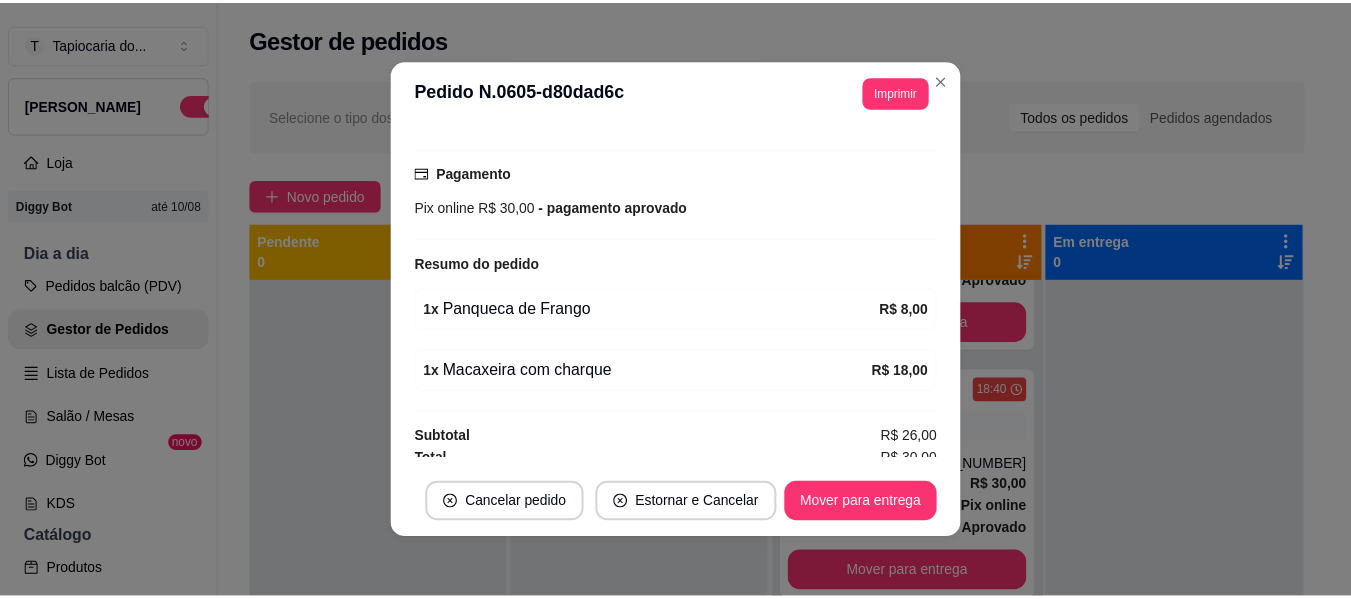 scroll, scrollTop: 536, scrollLeft: 0, axis: vertical 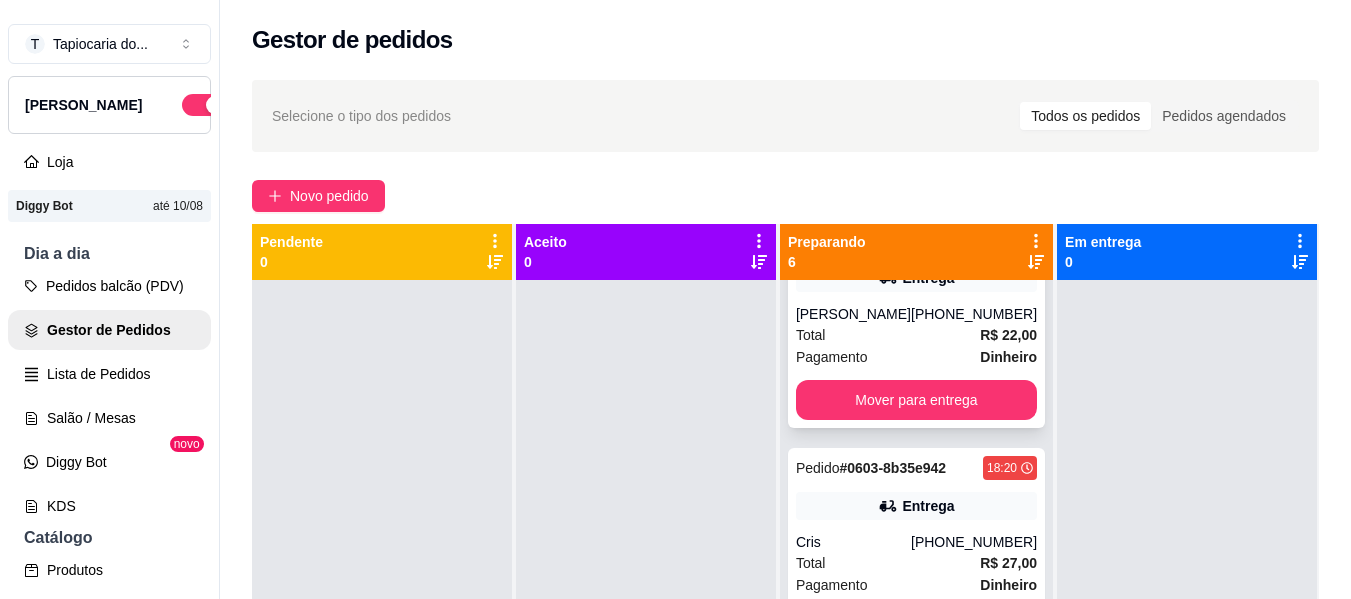 click on "[PERSON_NAME]" at bounding box center [853, 314] 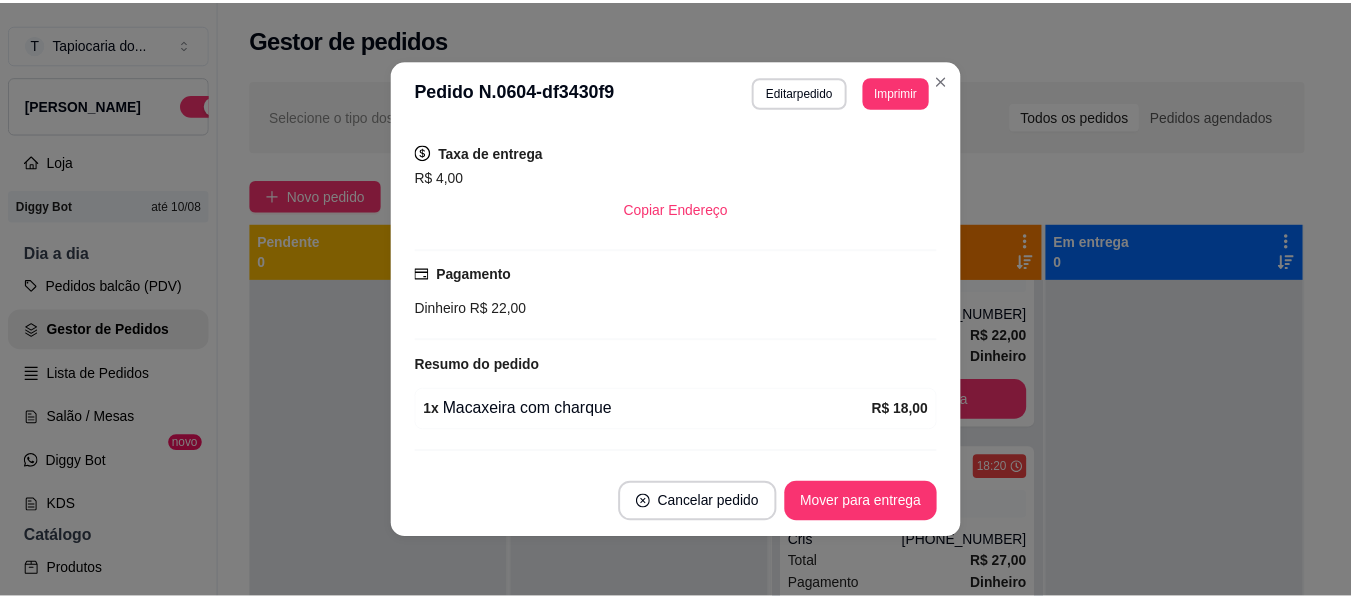 scroll, scrollTop: 450, scrollLeft: 0, axis: vertical 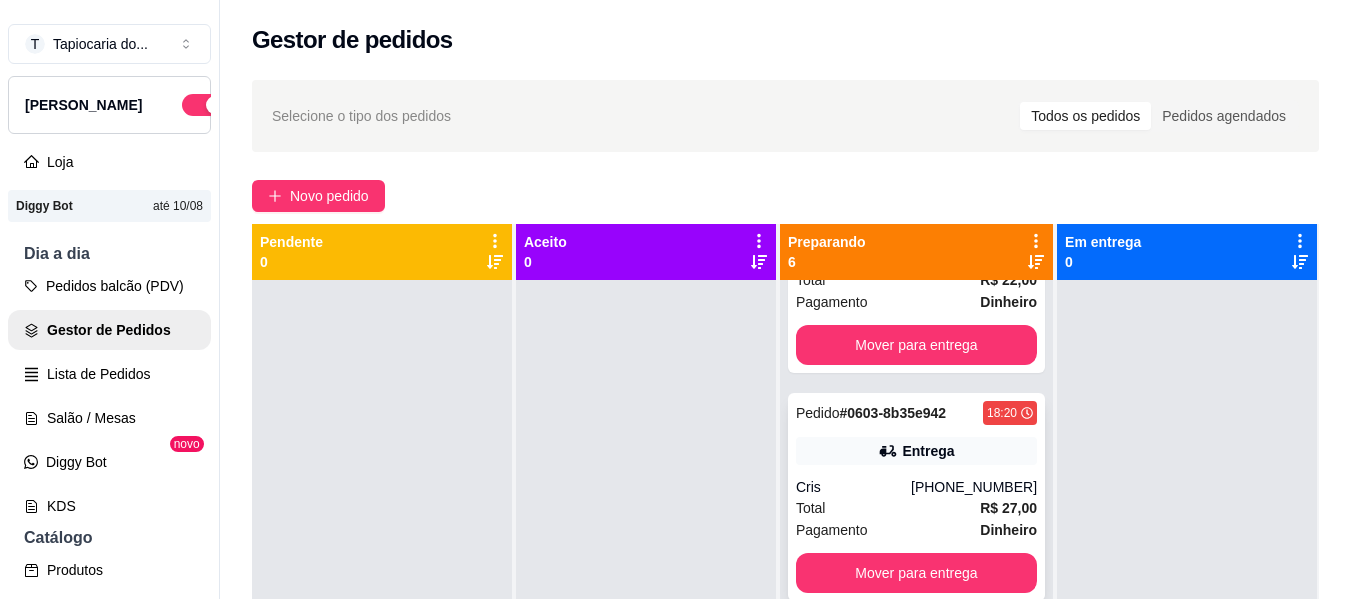 click on "Entrega" at bounding box center [916, 451] 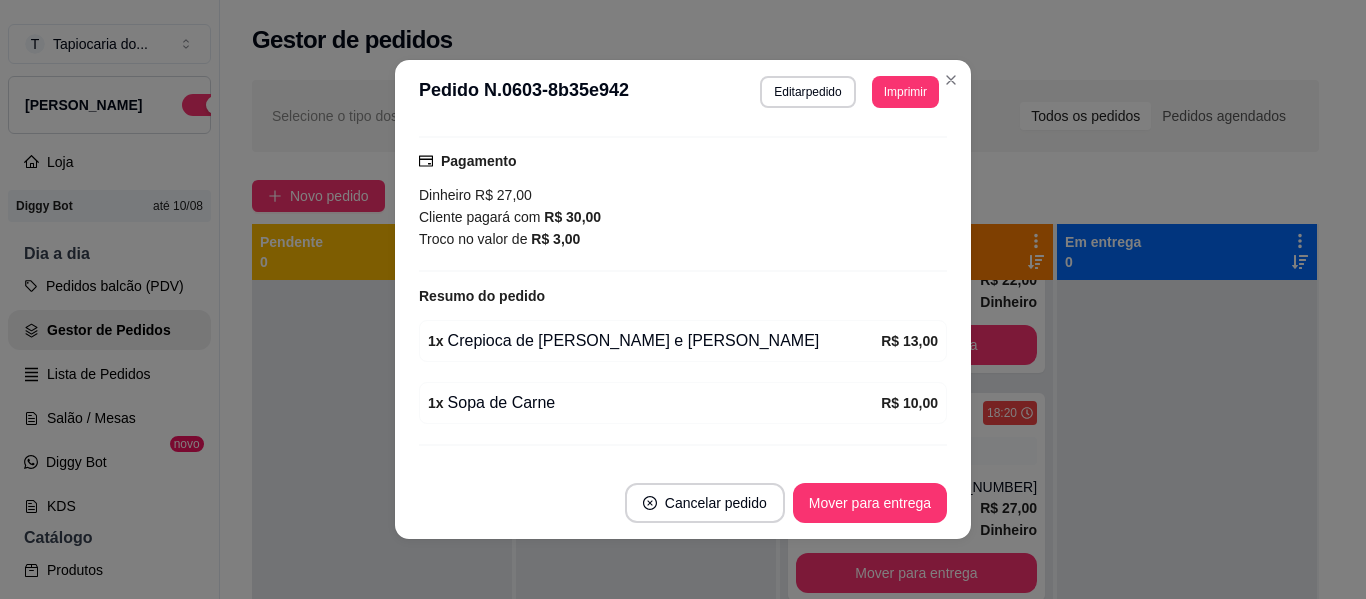 scroll, scrollTop: 556, scrollLeft: 0, axis: vertical 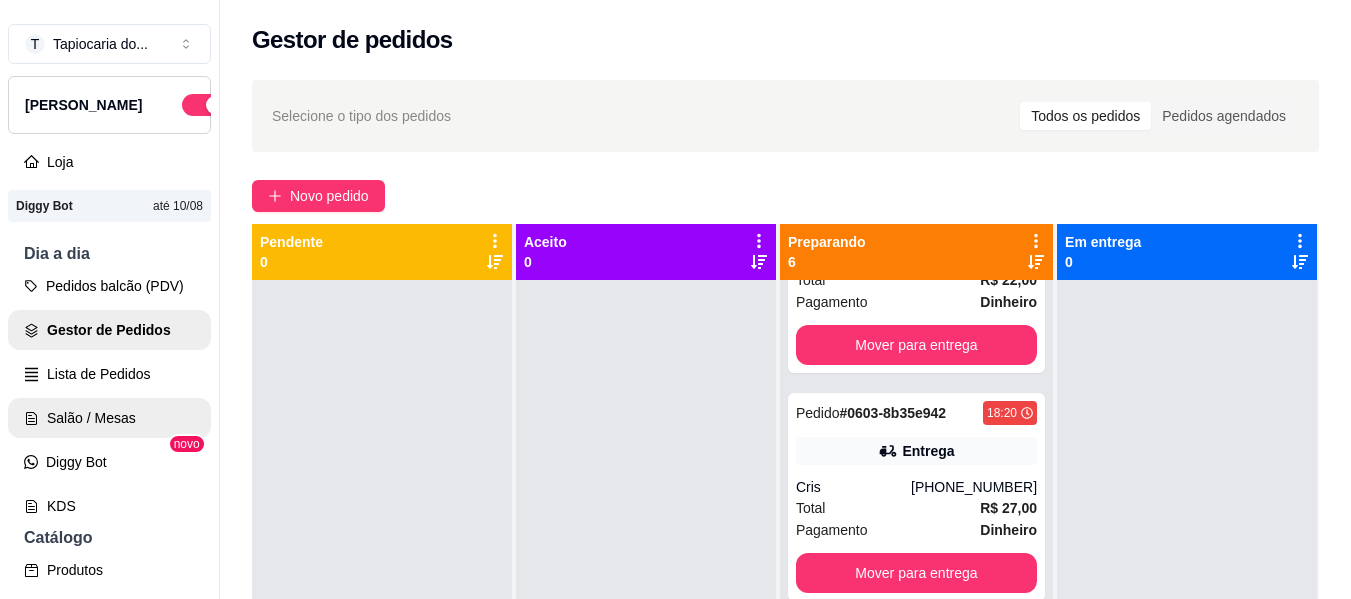 click on "Salão / Mesas" at bounding box center [109, 418] 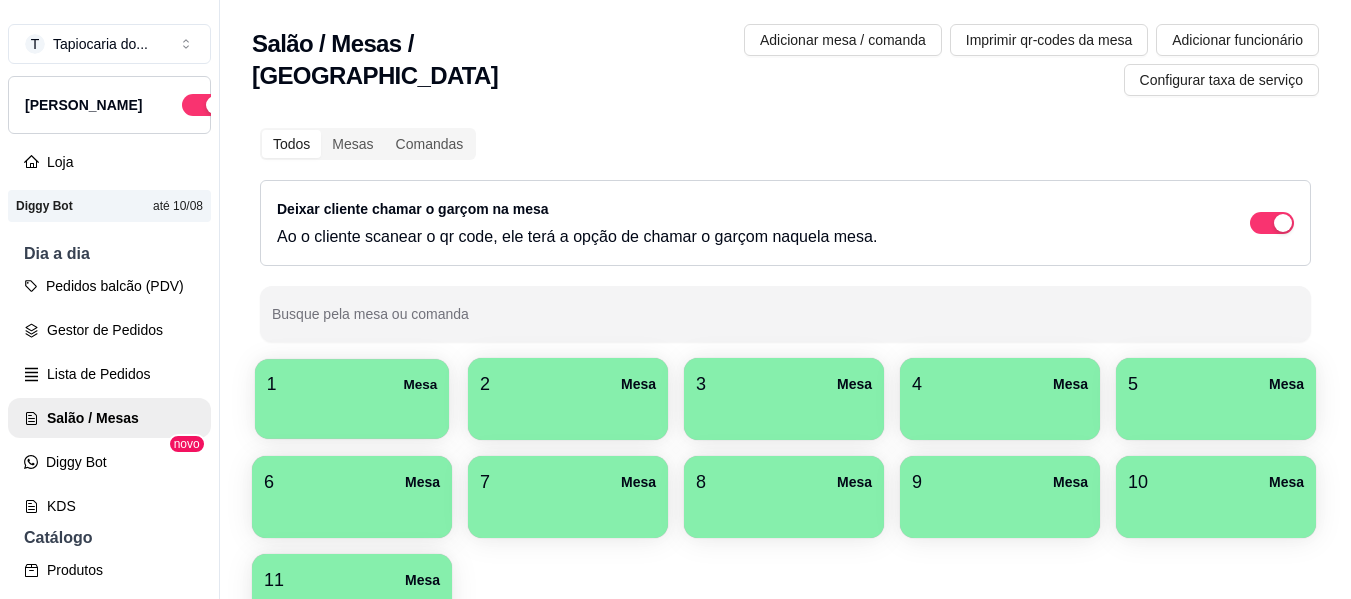 click on "1 Mesa" at bounding box center [352, 384] 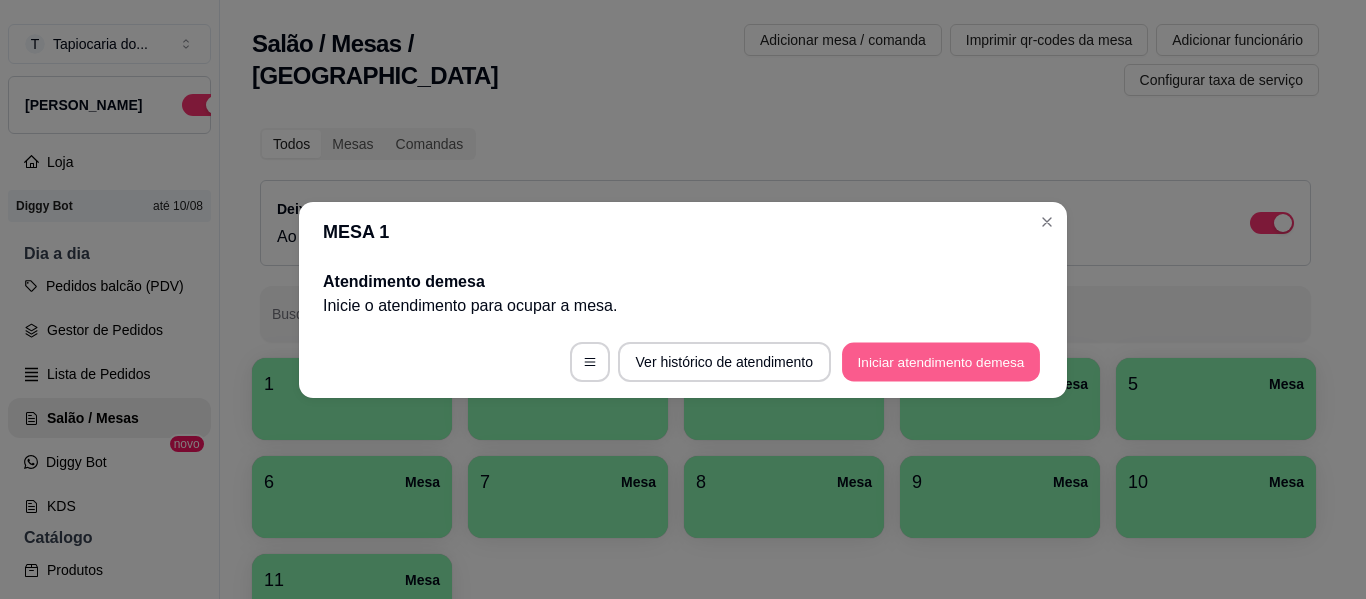 click on "Iniciar atendimento de  mesa" at bounding box center (941, 361) 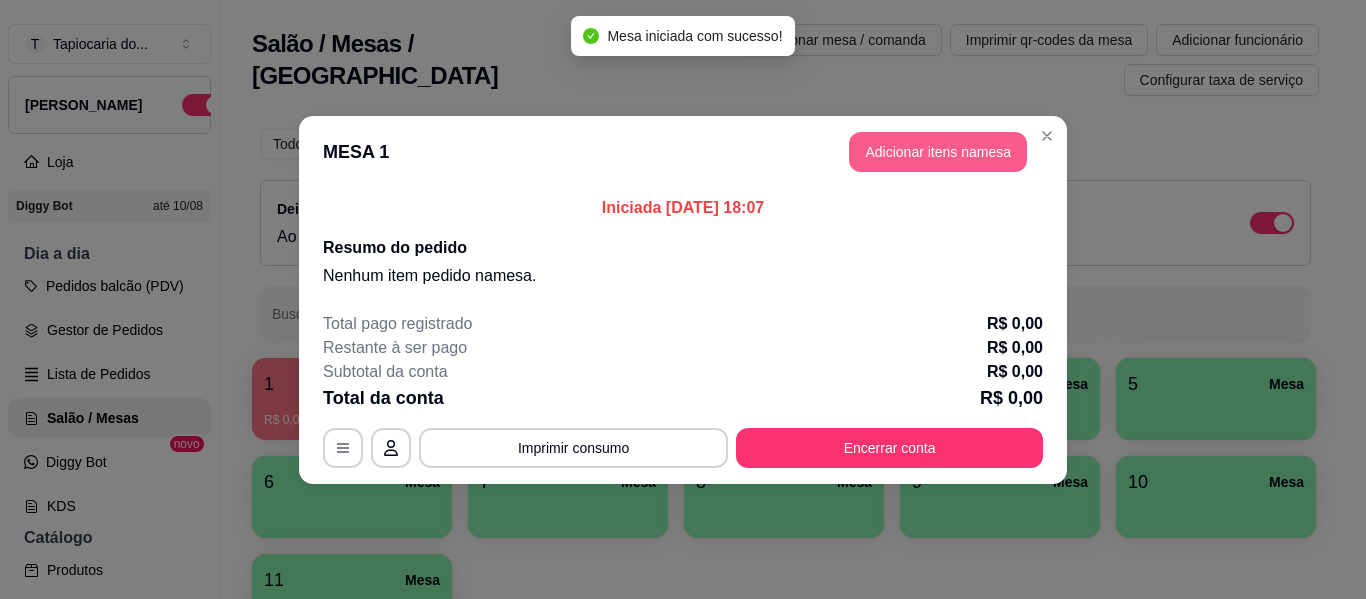 click on "Adicionar itens na  mesa" at bounding box center [938, 152] 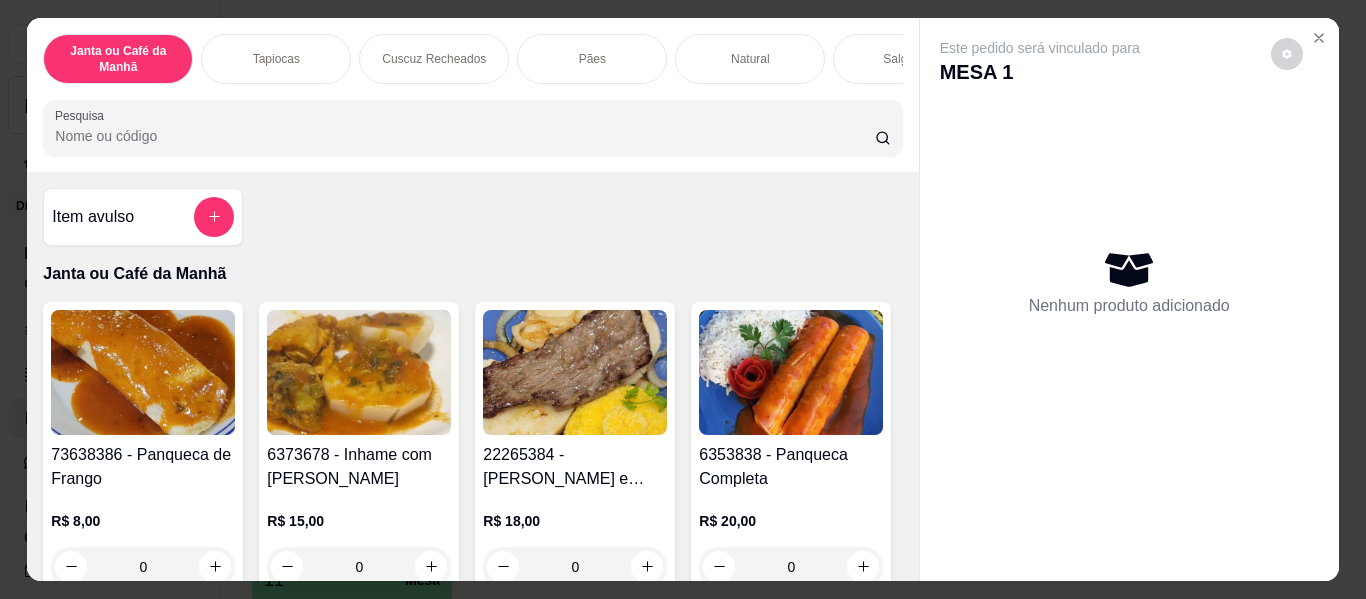 click on "Pesquisa" at bounding box center (465, 136) 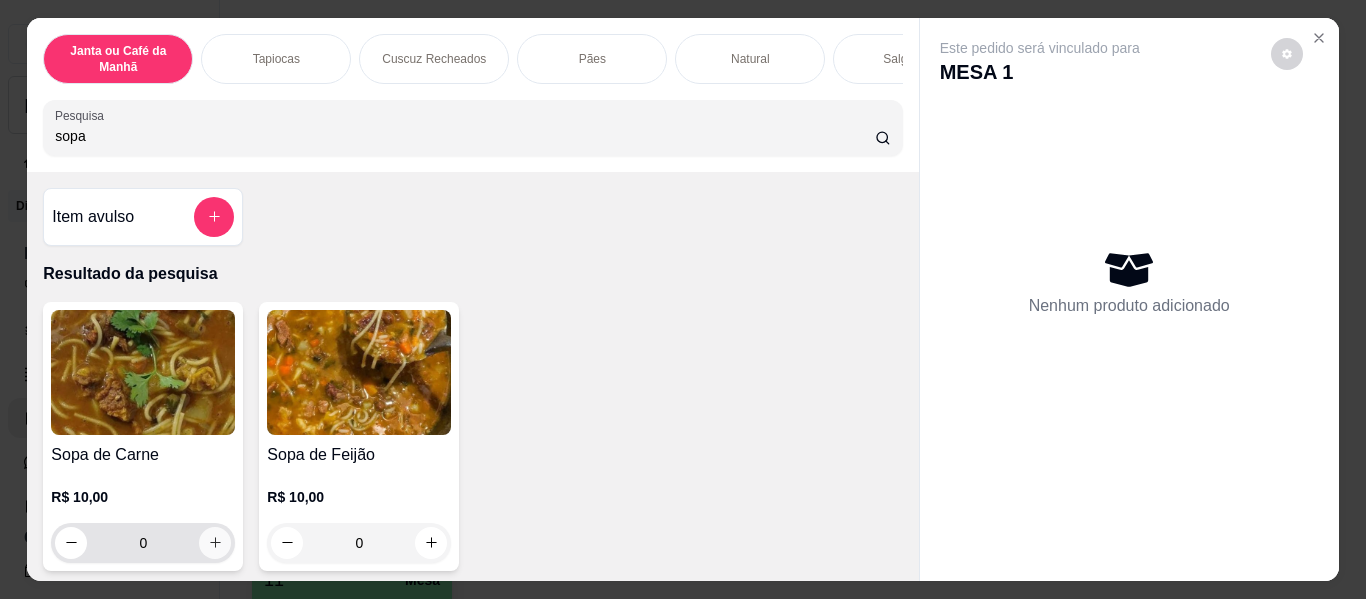 type on "sopa" 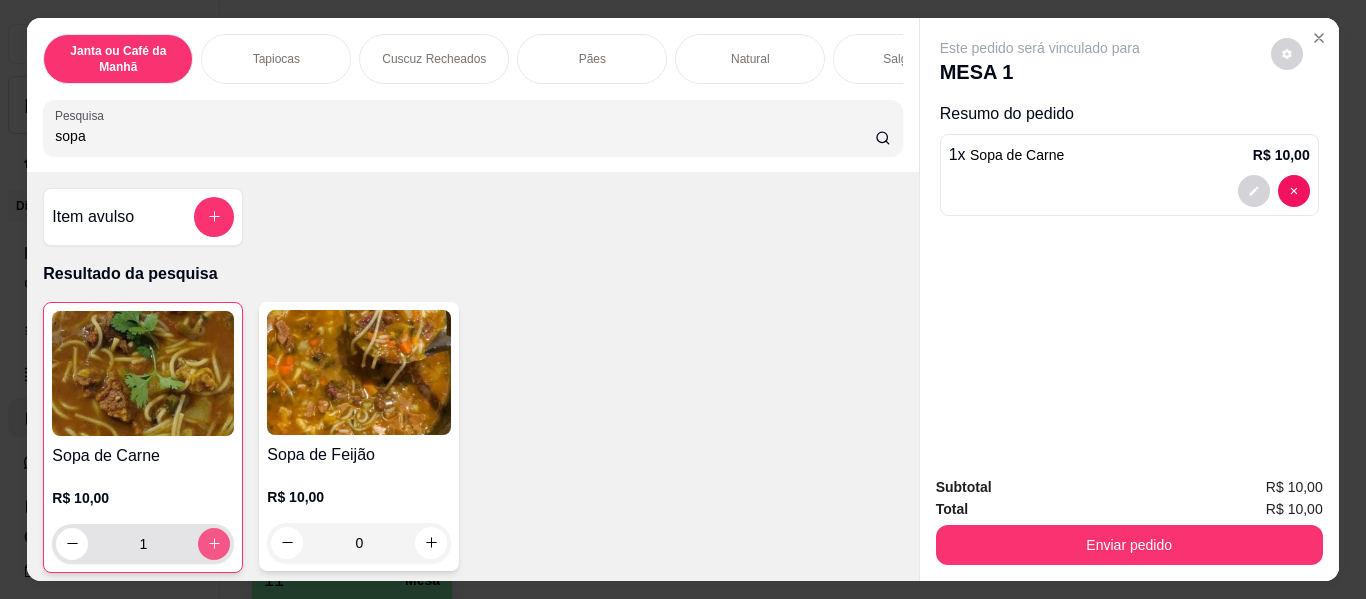 type on "1" 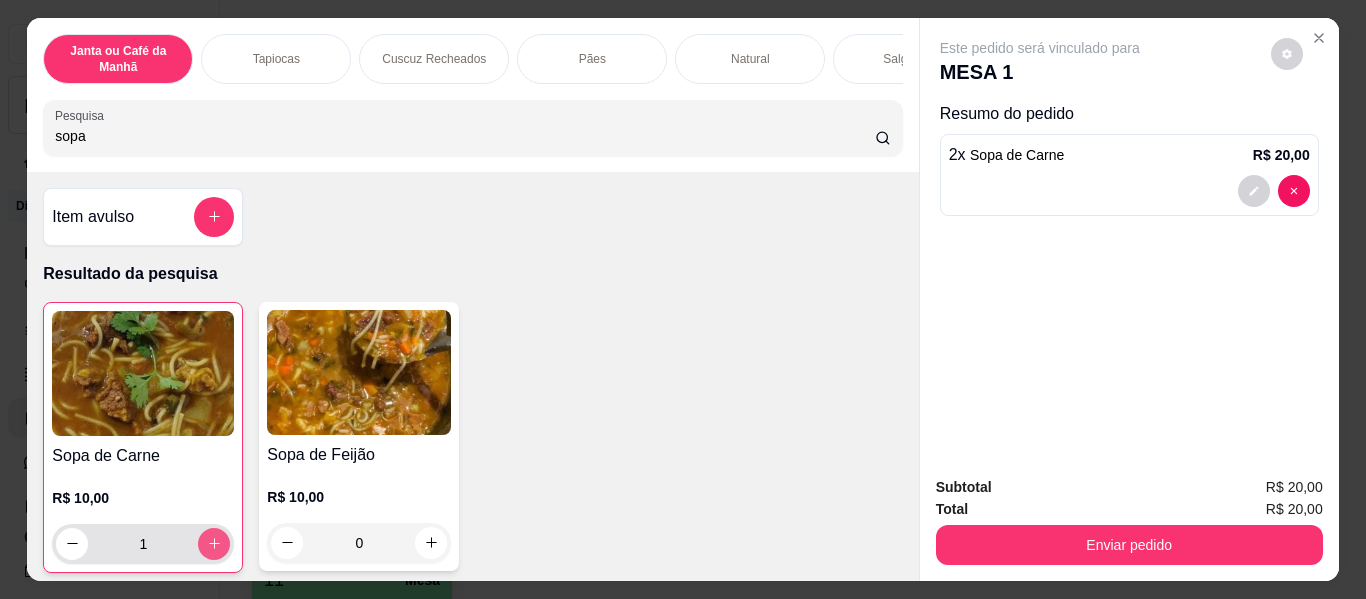 type on "2" 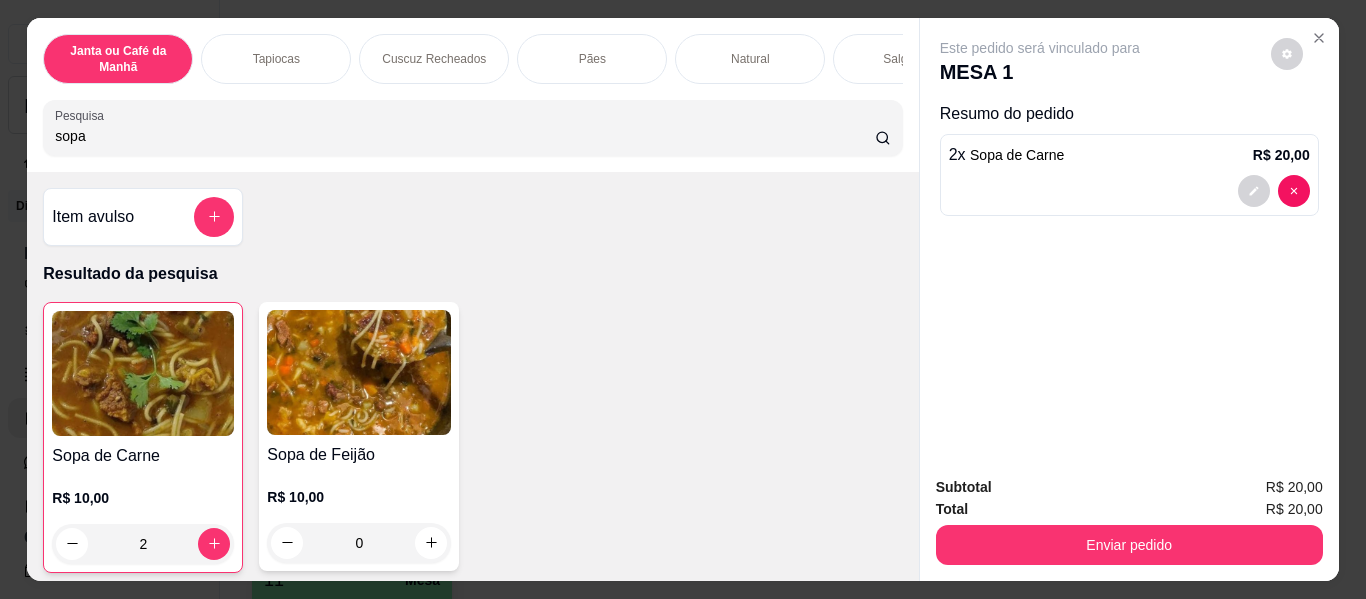 click on "sopa" at bounding box center (465, 136) 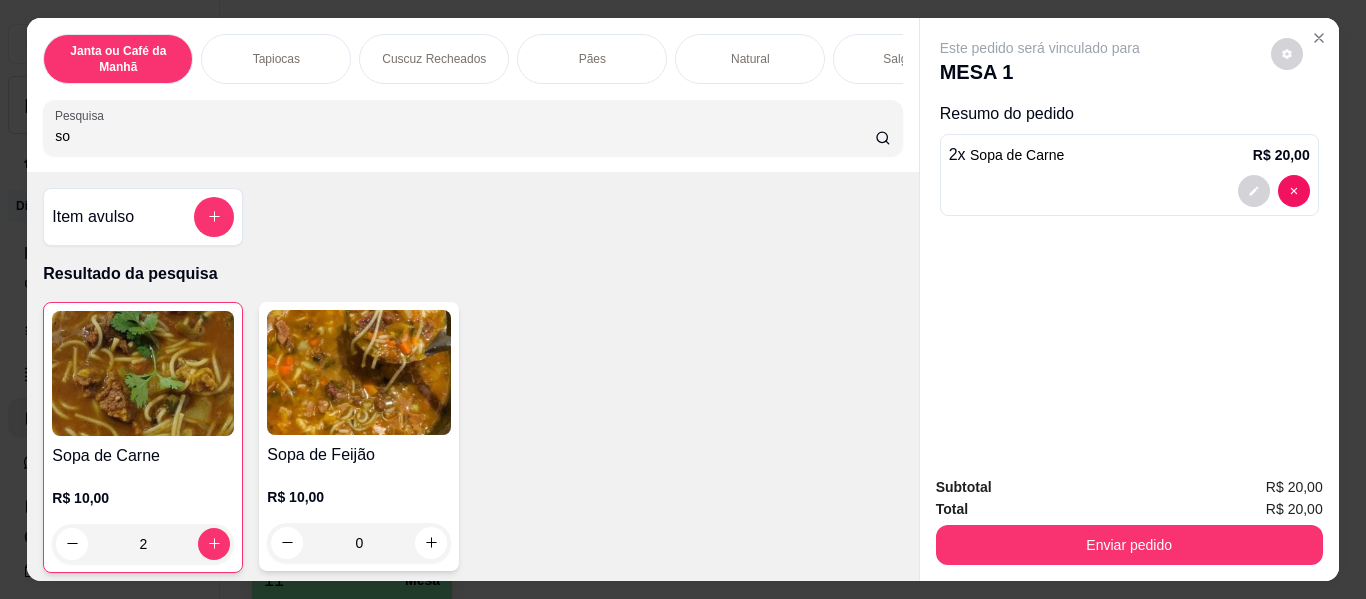 type on "s" 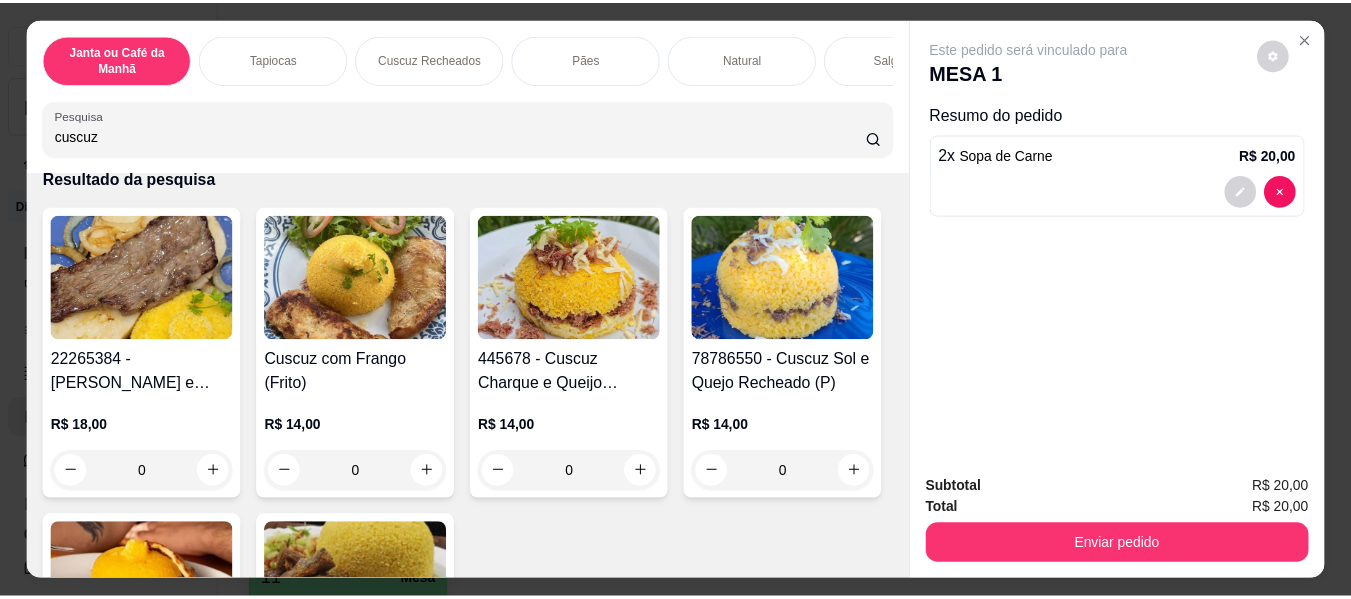 scroll, scrollTop: 100, scrollLeft: 0, axis: vertical 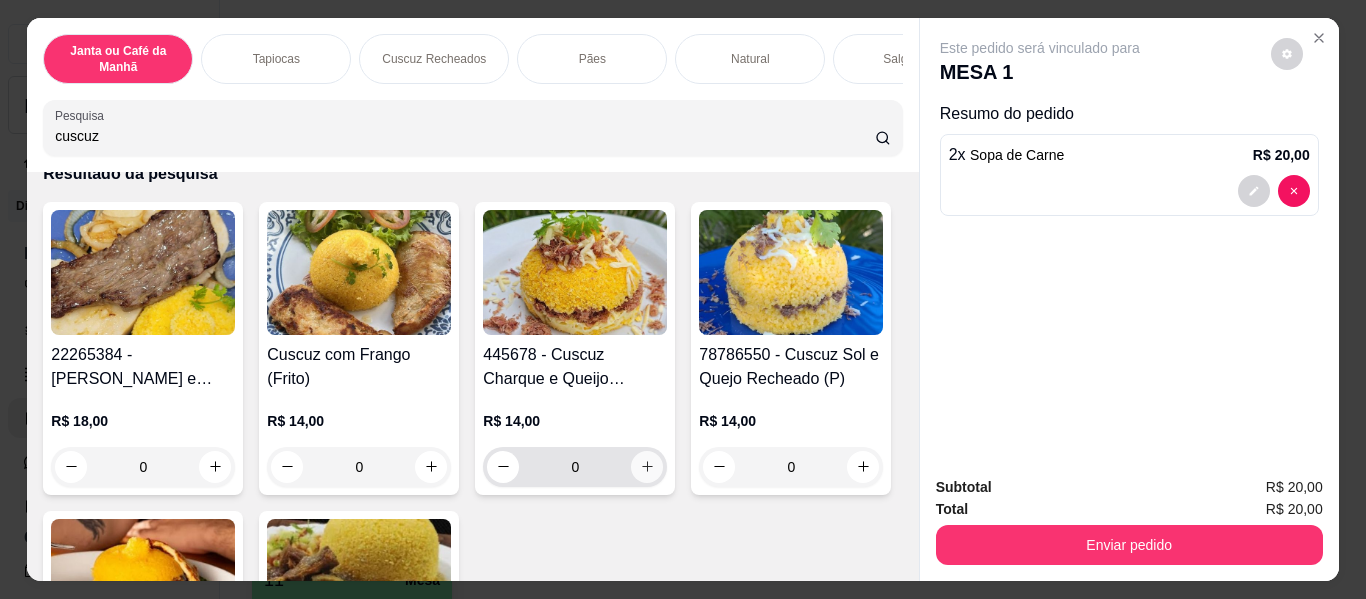 type on "cuscuz" 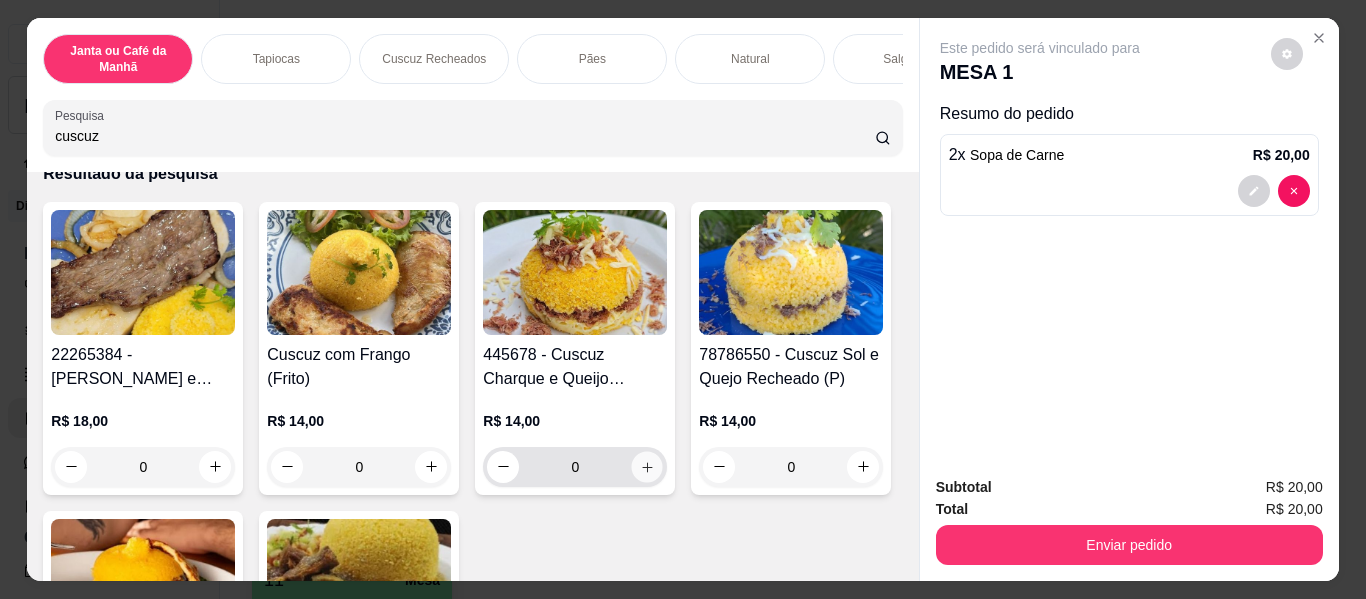 click 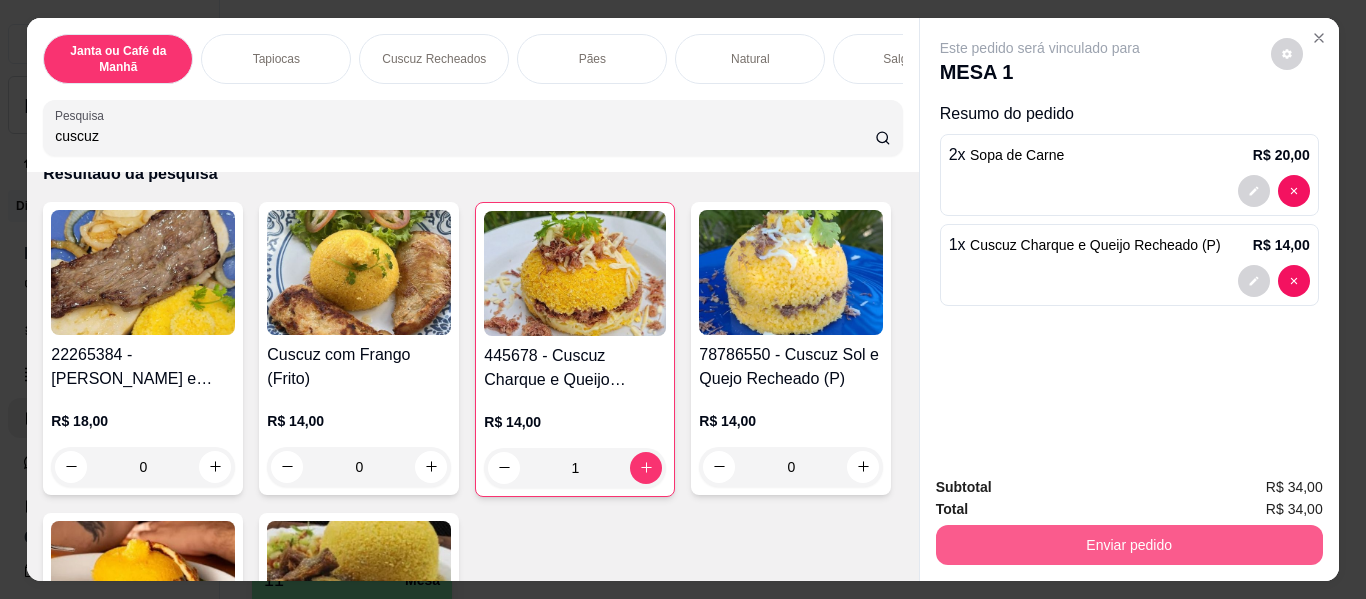 click on "Enviar pedido" at bounding box center [1129, 545] 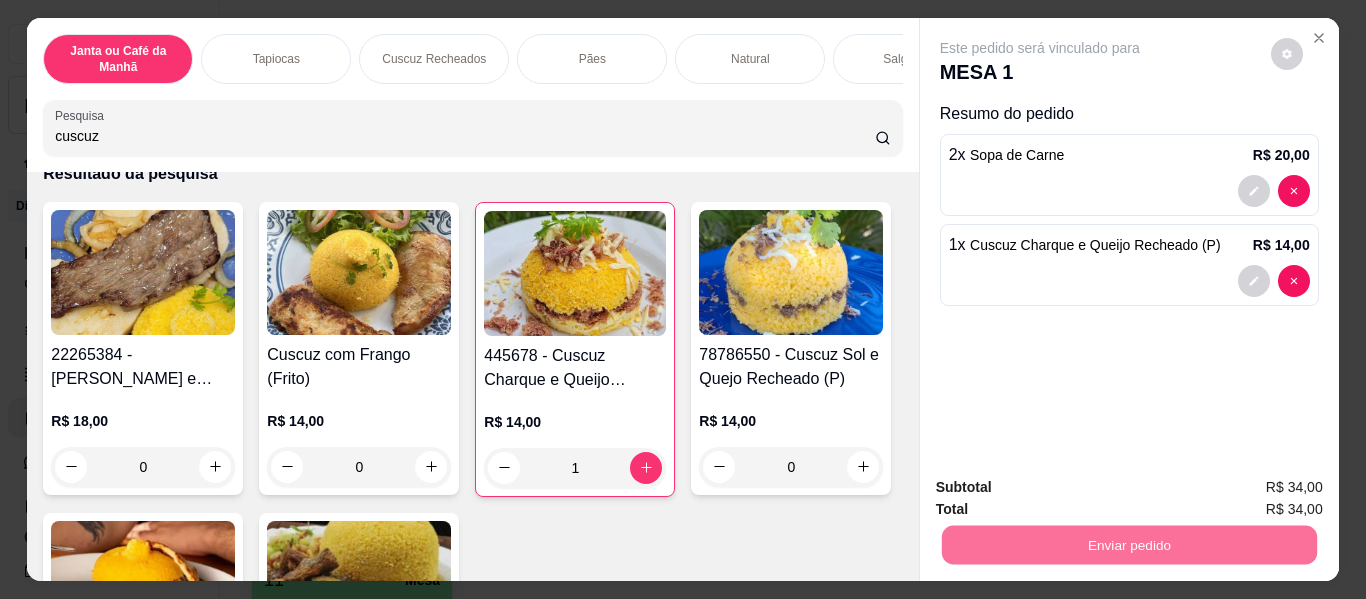 click on "Não registrar e enviar pedido" at bounding box center (1063, 488) 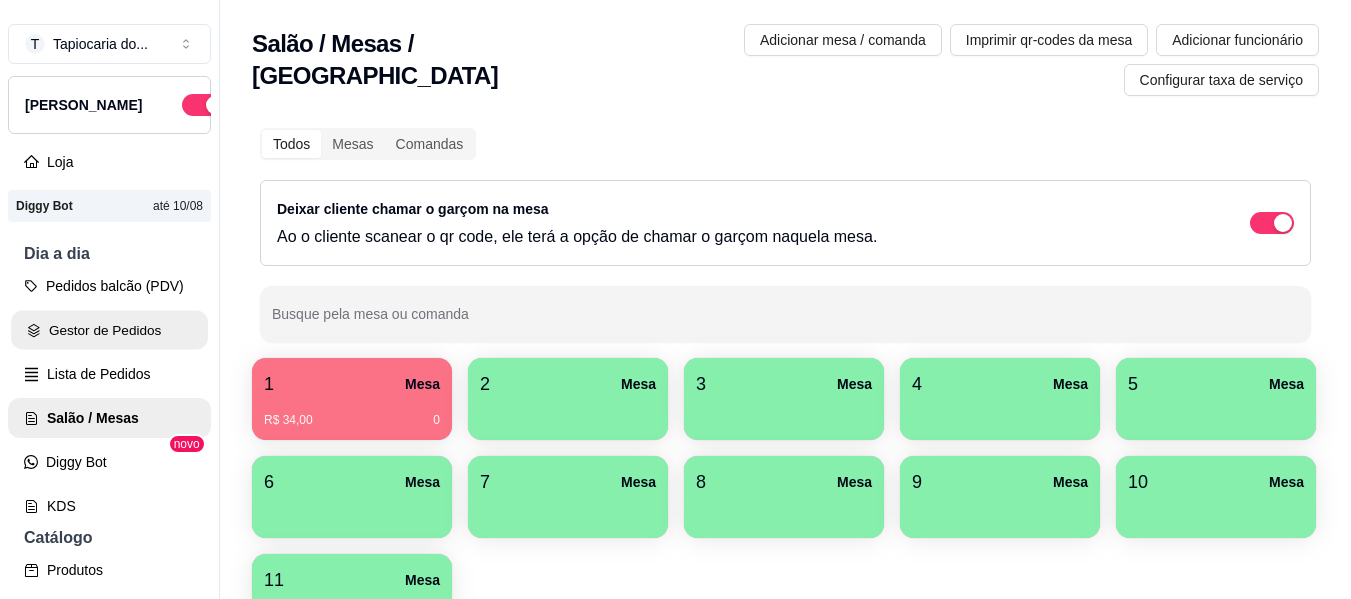 click on "Gestor de Pedidos" at bounding box center (109, 330) 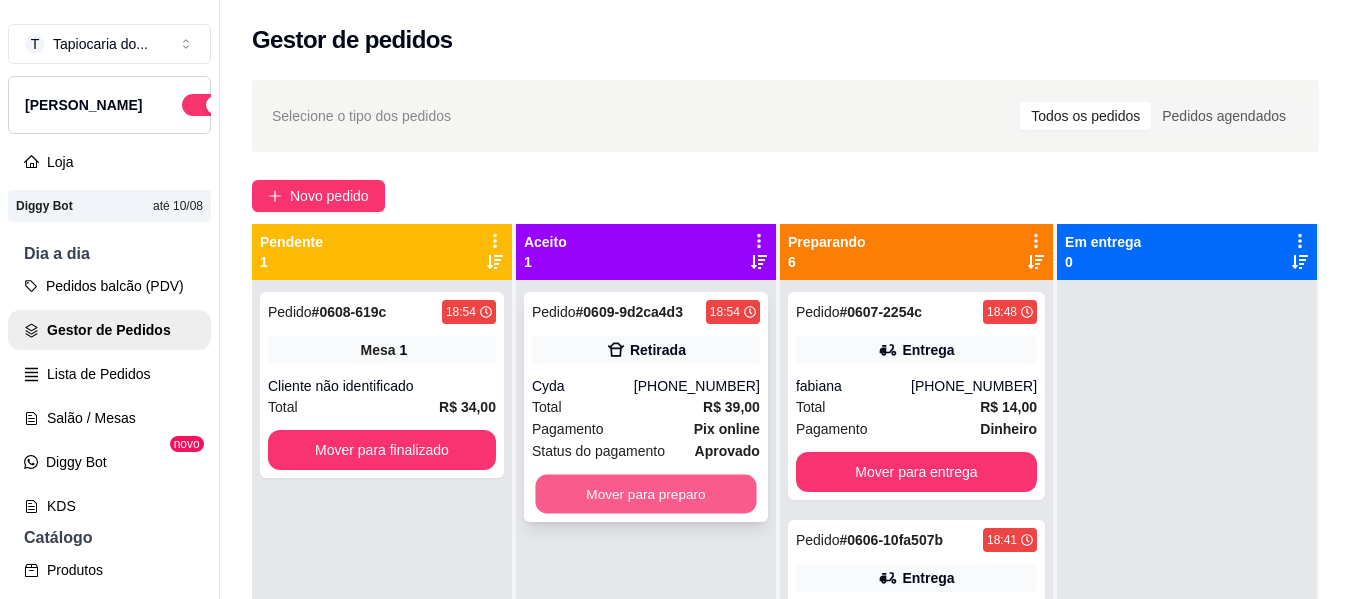 click on "Mover para preparo" at bounding box center (645, 494) 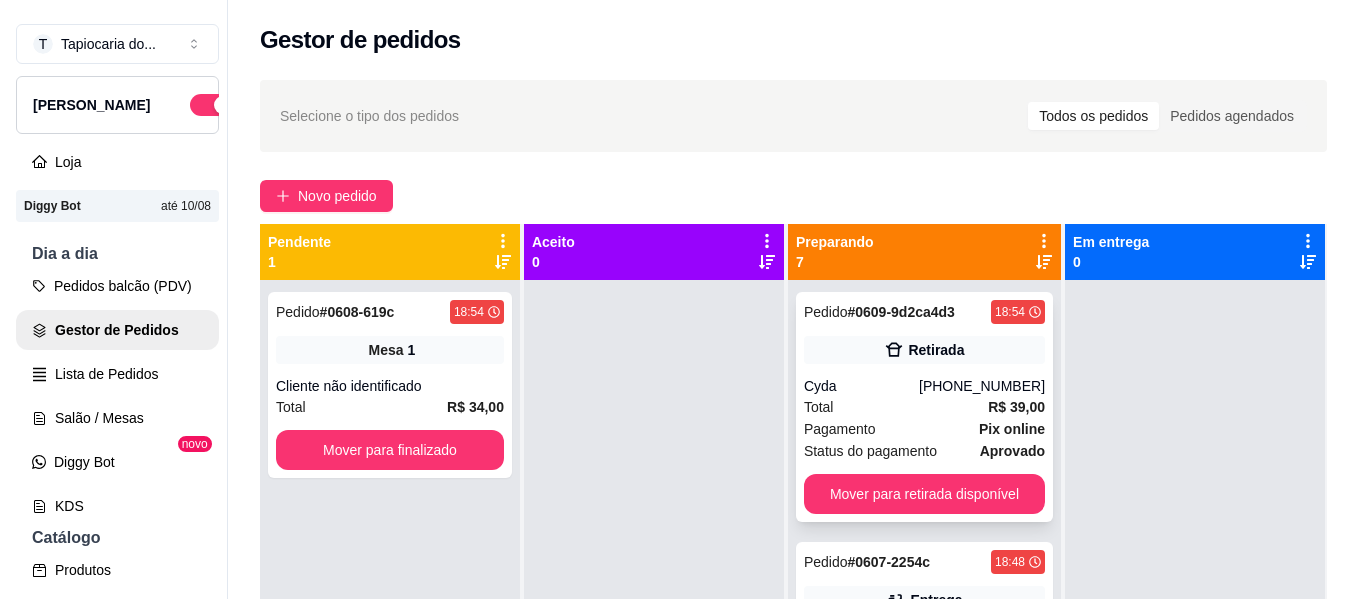 scroll, scrollTop: 300, scrollLeft: 0, axis: vertical 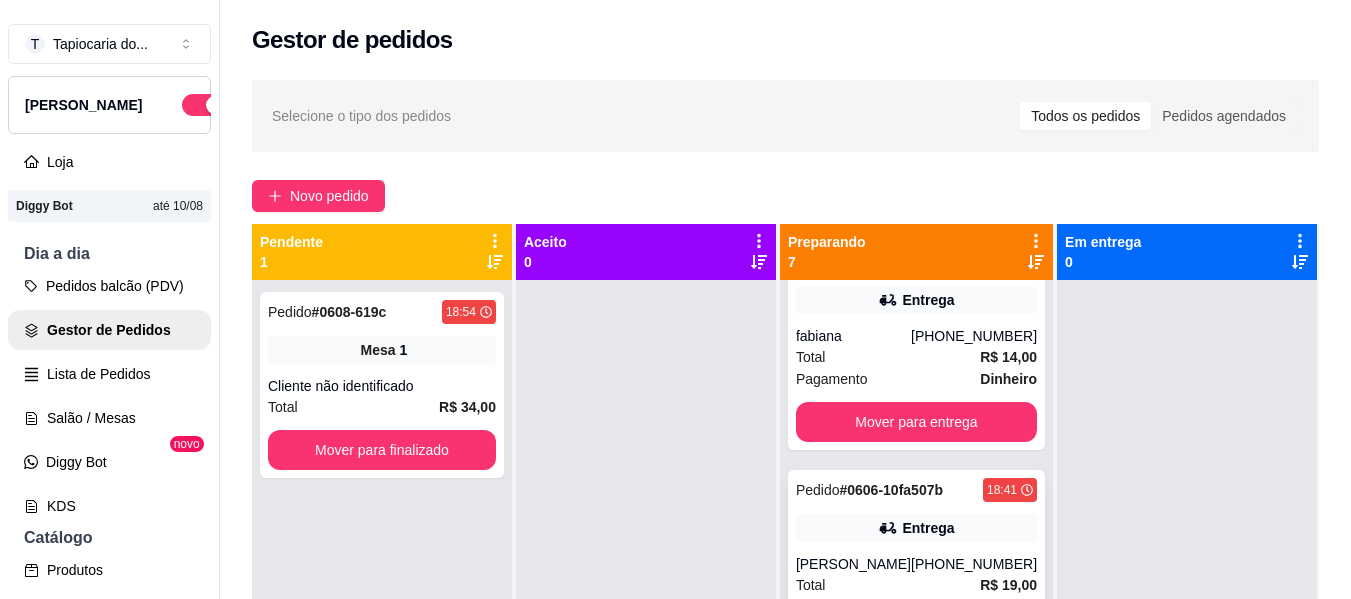 click on "Pedido  # 0606-10fa507b 18:41 Entrega Clara  [PHONE_NUMBER] Total R$ 19,00 Pagamento Pix online Status do pagamento aprovado Mover para entrega" at bounding box center [916, 585] 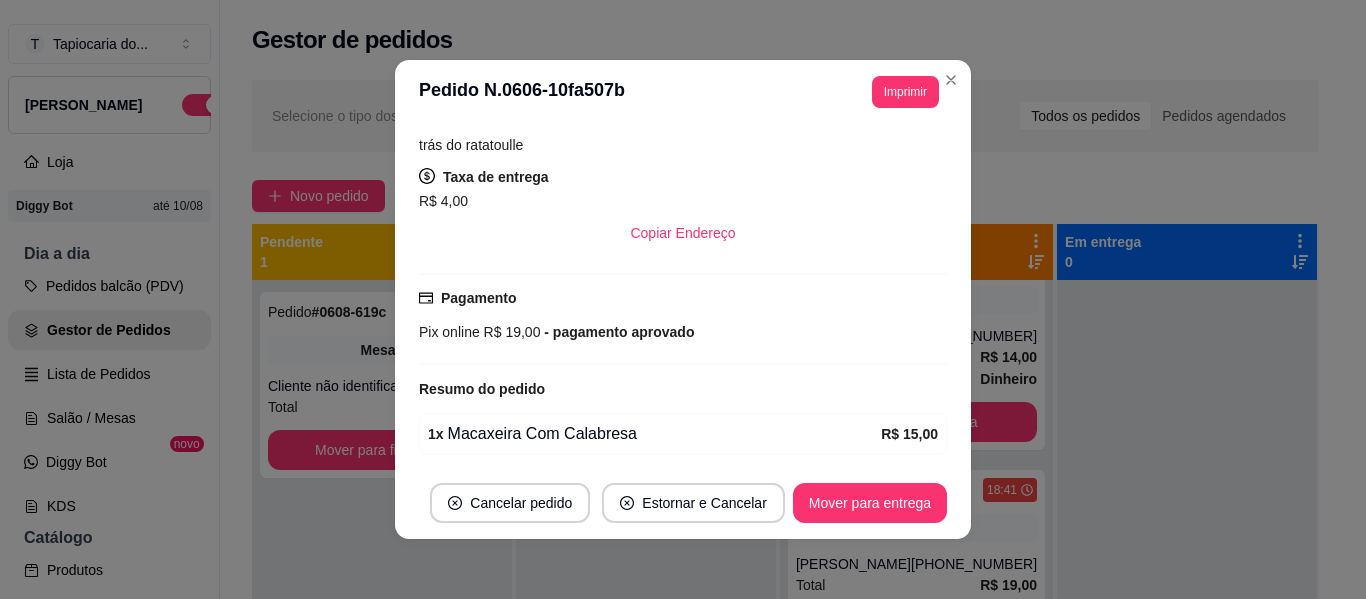 scroll, scrollTop: 474, scrollLeft: 0, axis: vertical 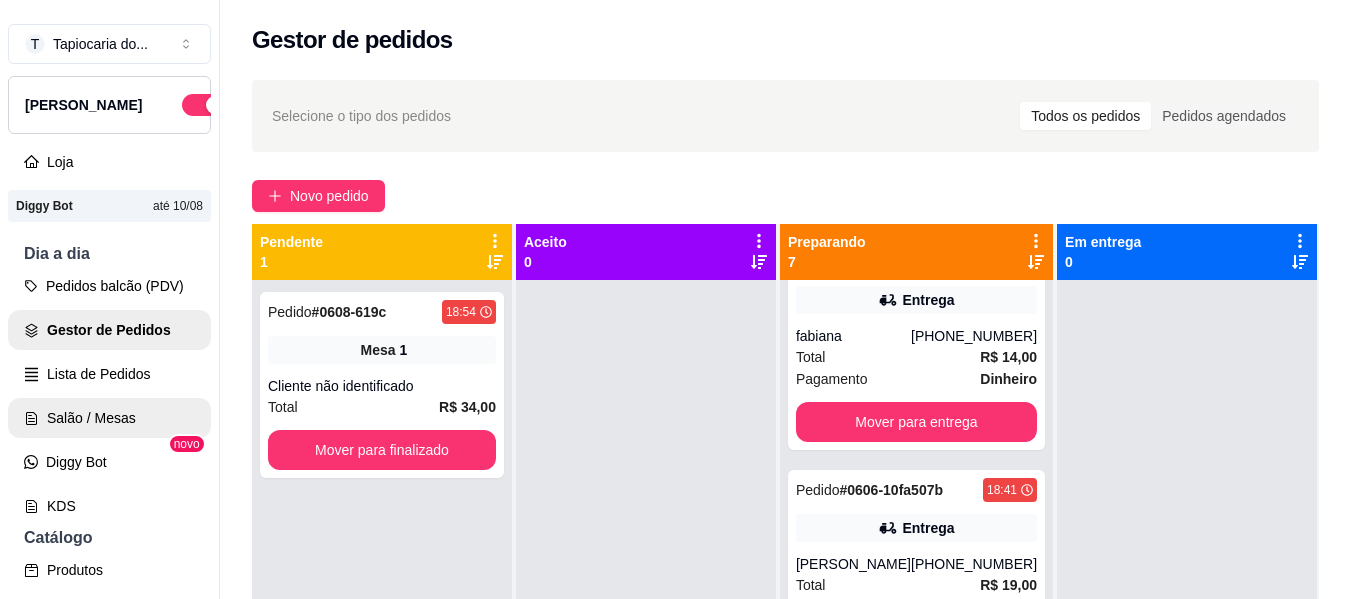 click on "Salão / Mesas" at bounding box center [109, 418] 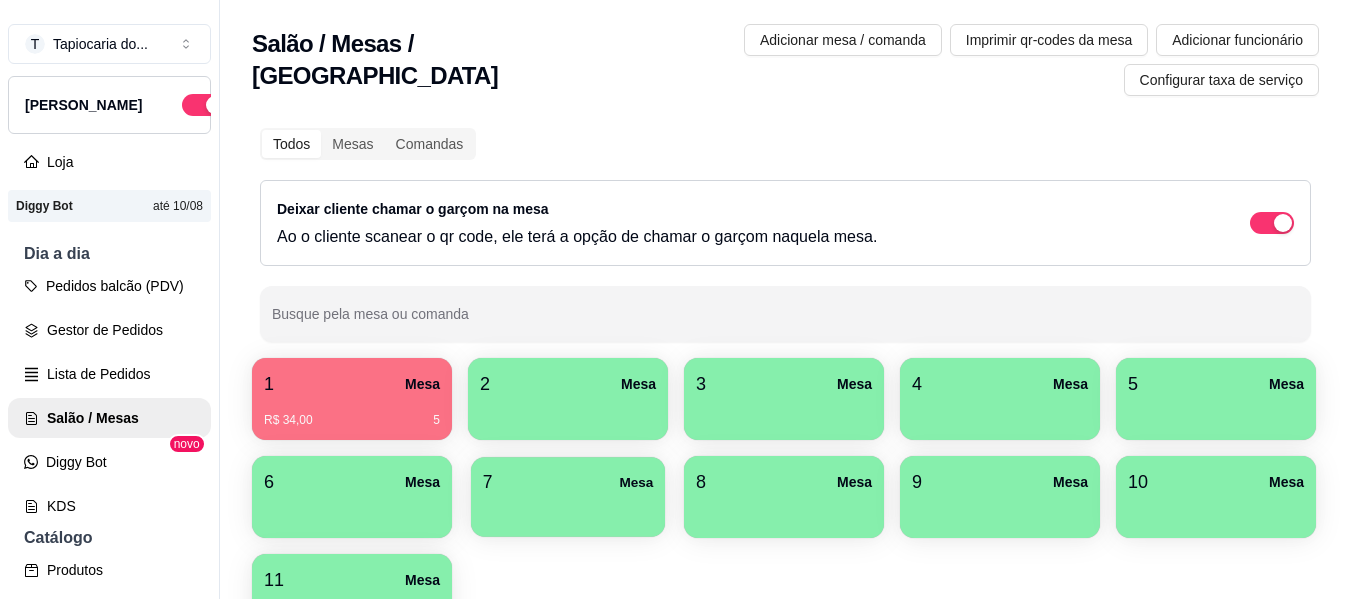 click at bounding box center (568, 510) 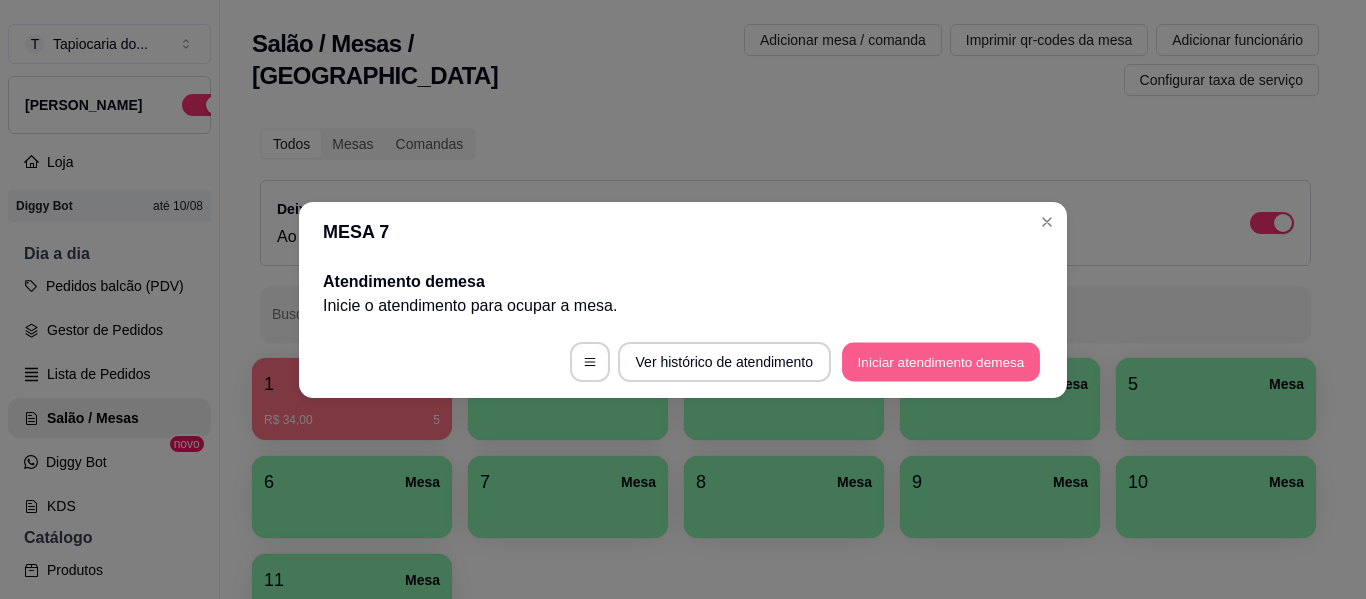 click on "Iniciar atendimento de  mesa" at bounding box center [941, 361] 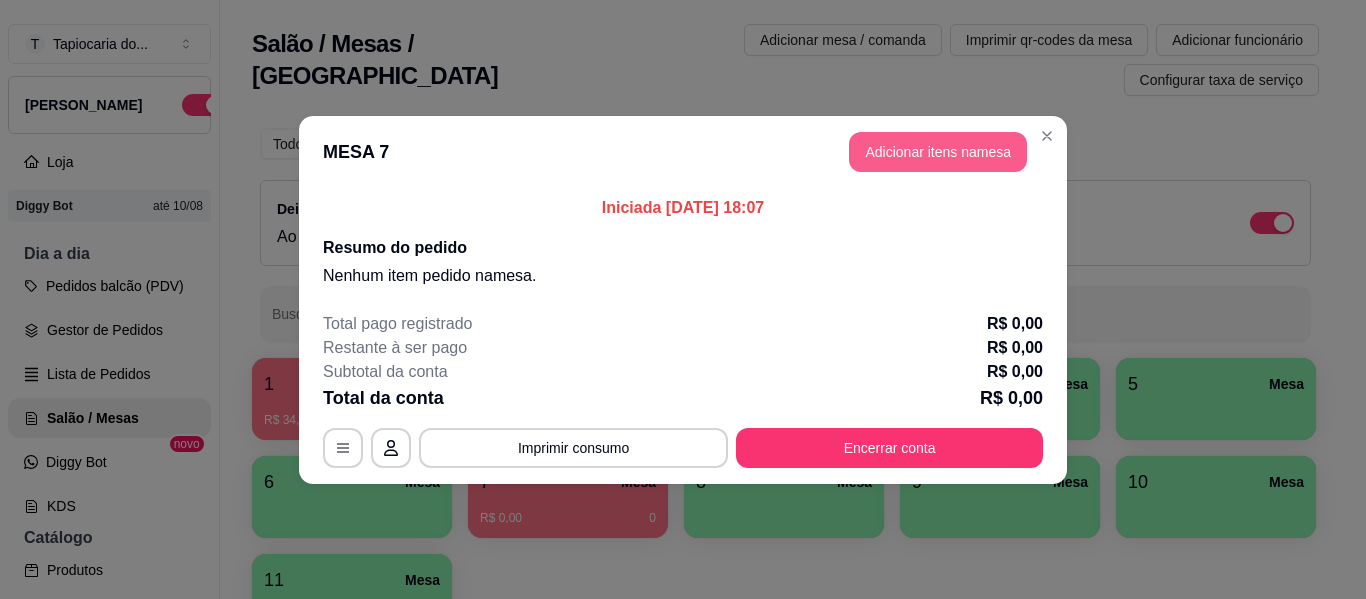 click on "Adicionar itens na  mesa" at bounding box center [938, 152] 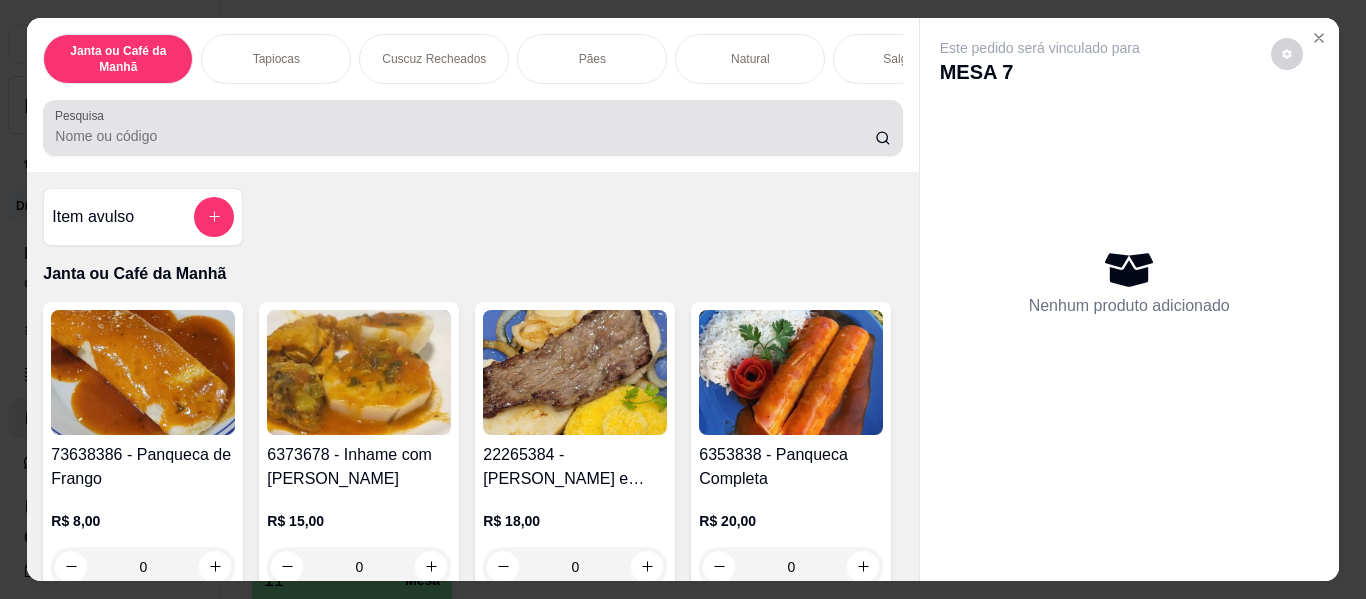 click on "Pesquisa" at bounding box center (465, 136) 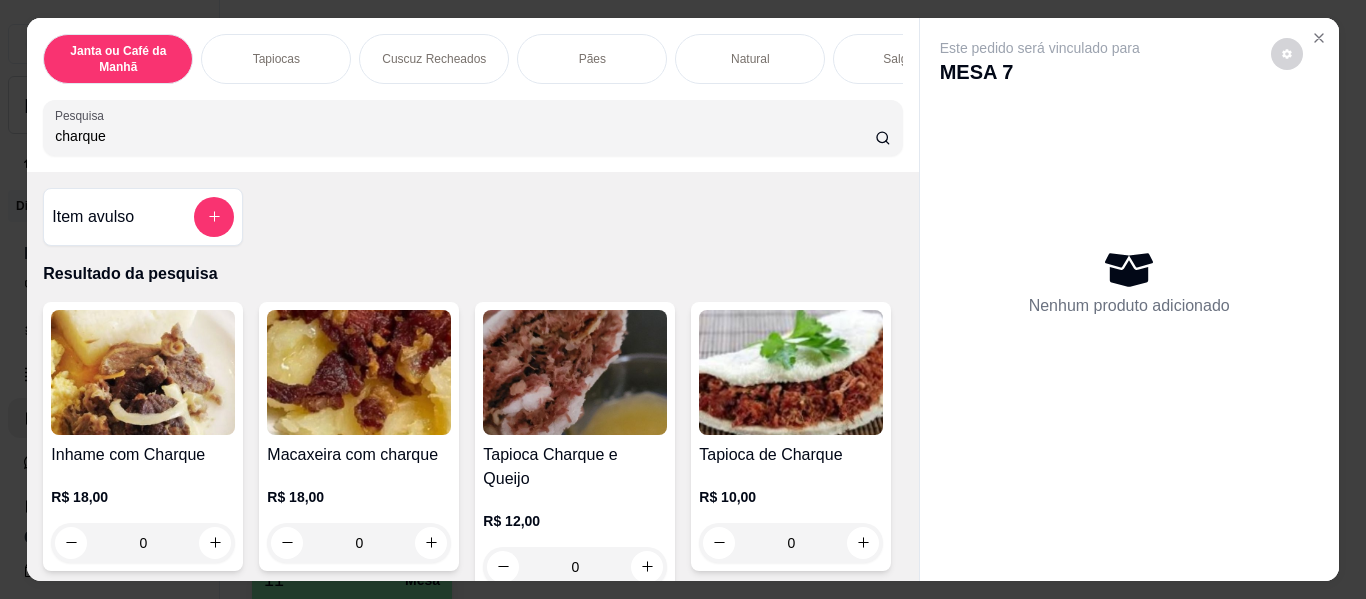 click on "charque" at bounding box center [465, 136] 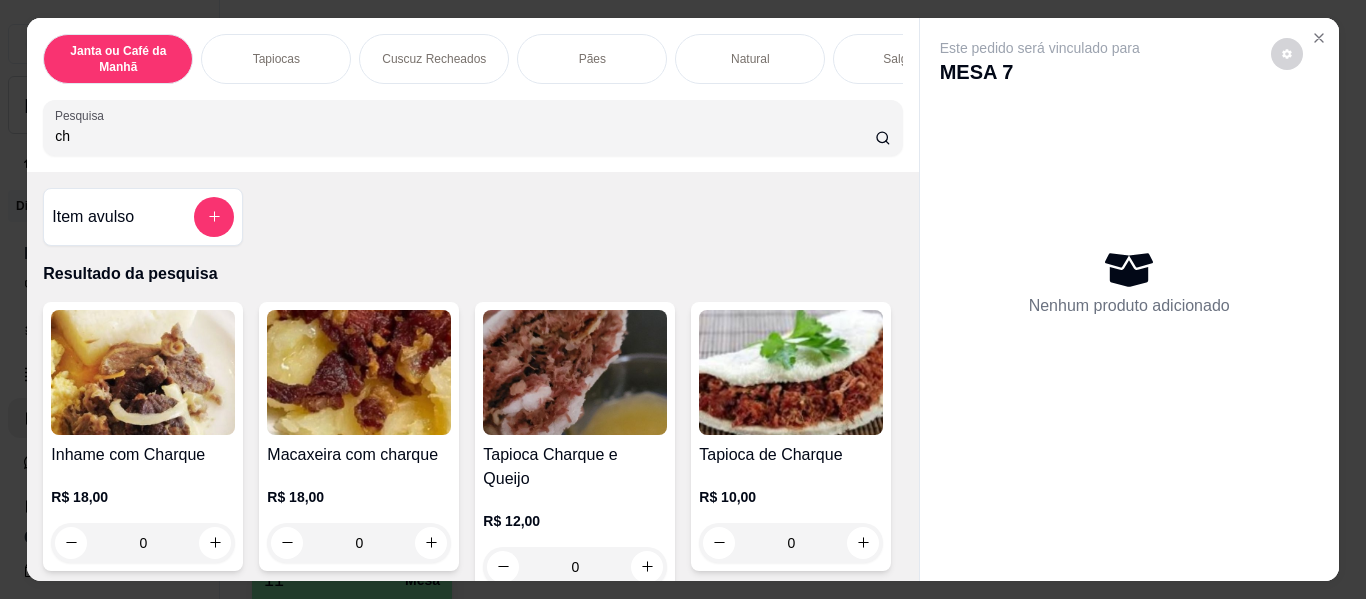 type on "c" 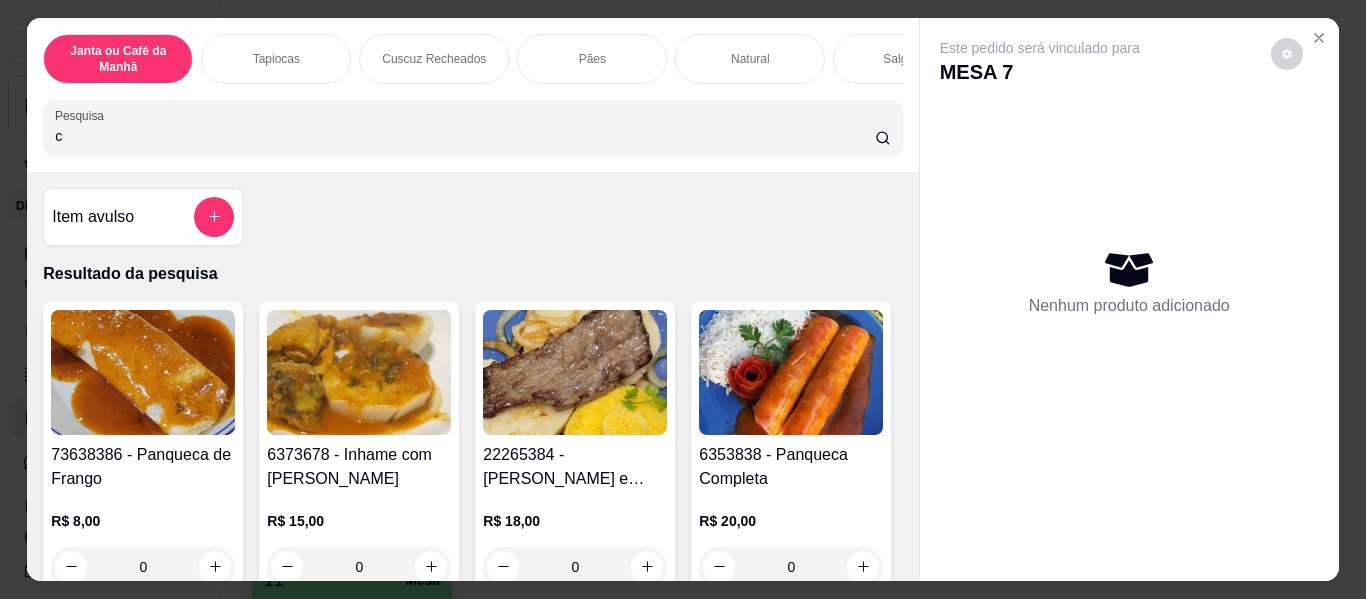 type 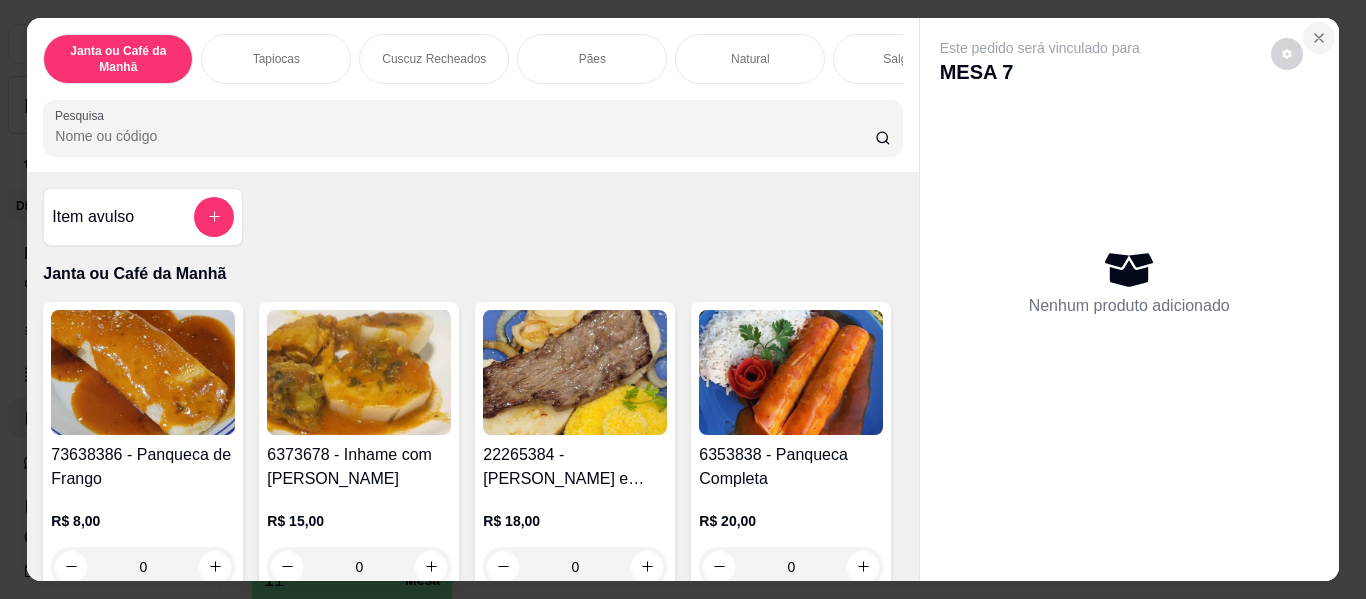 click 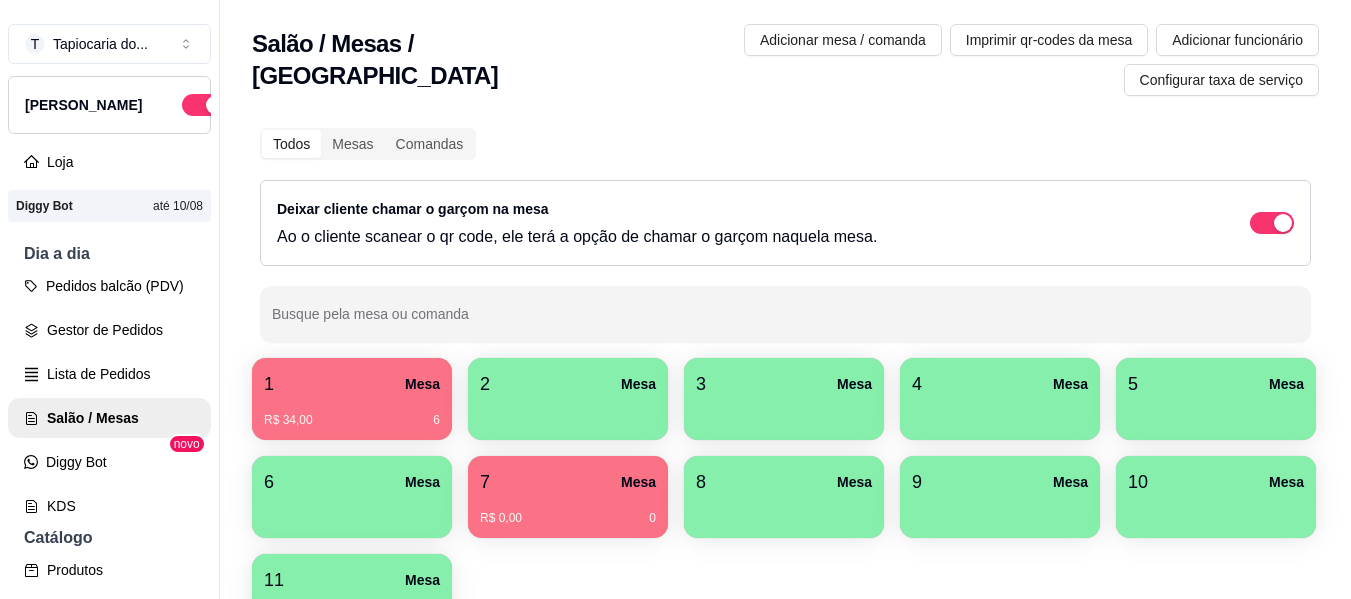 click on "3 Mesa" at bounding box center [784, 384] 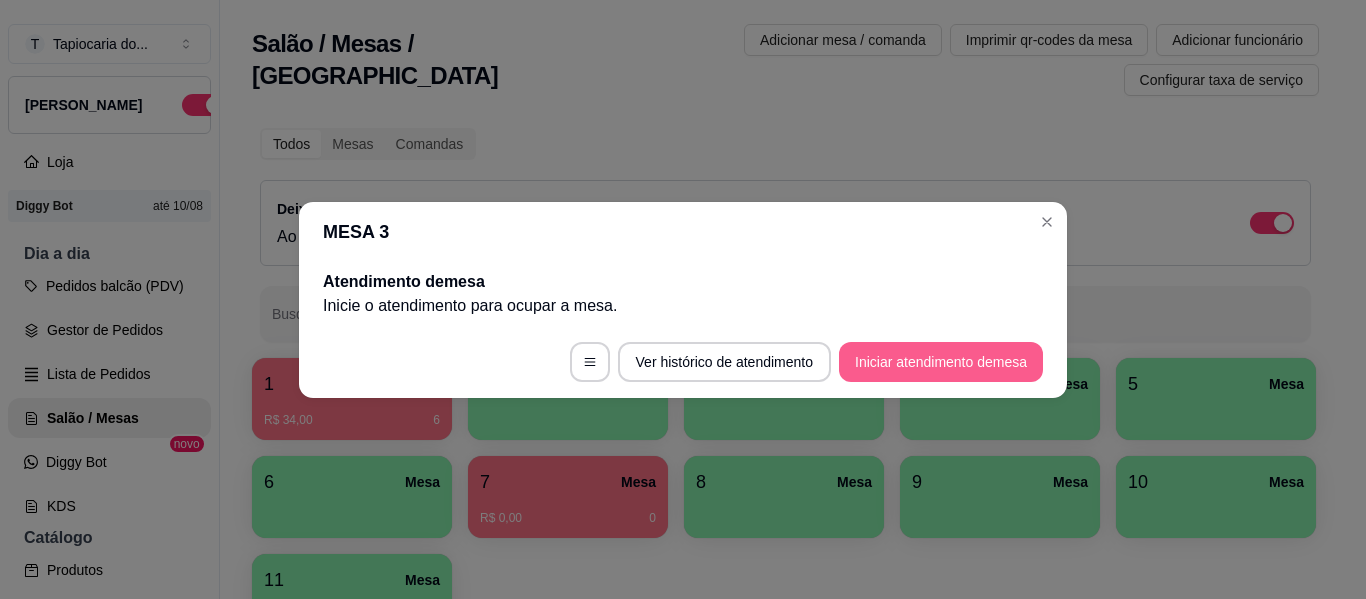 click on "Iniciar atendimento de  mesa" at bounding box center (941, 362) 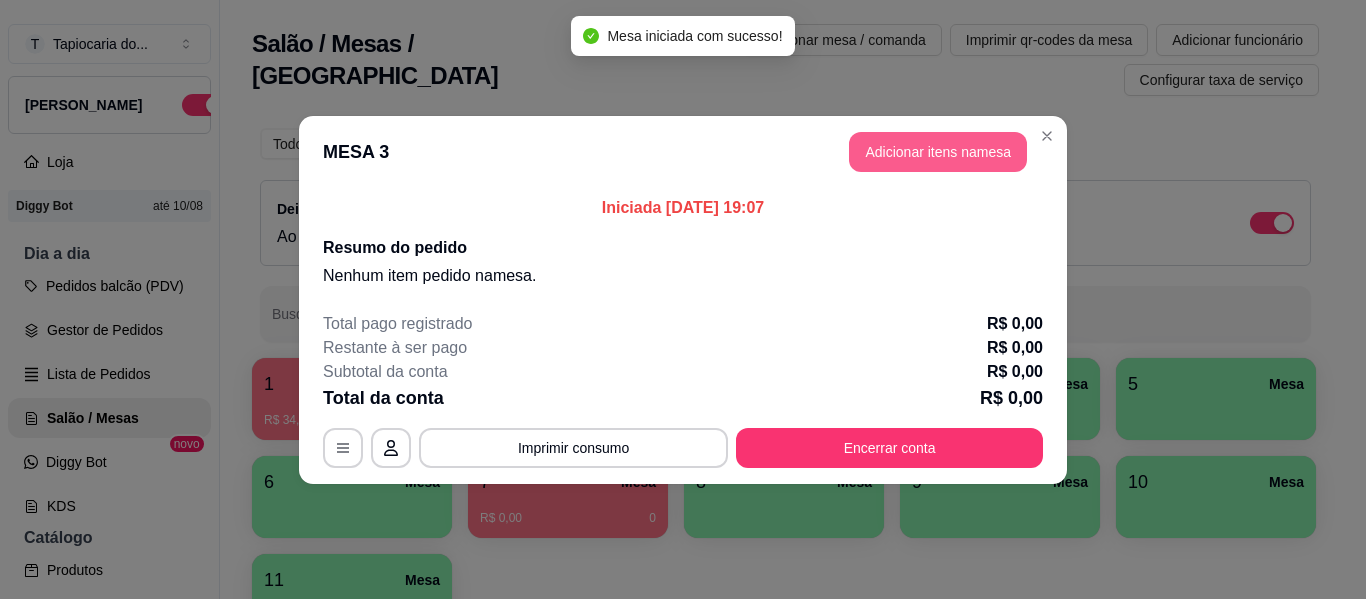 click on "Adicionar itens na  mesa" at bounding box center [938, 152] 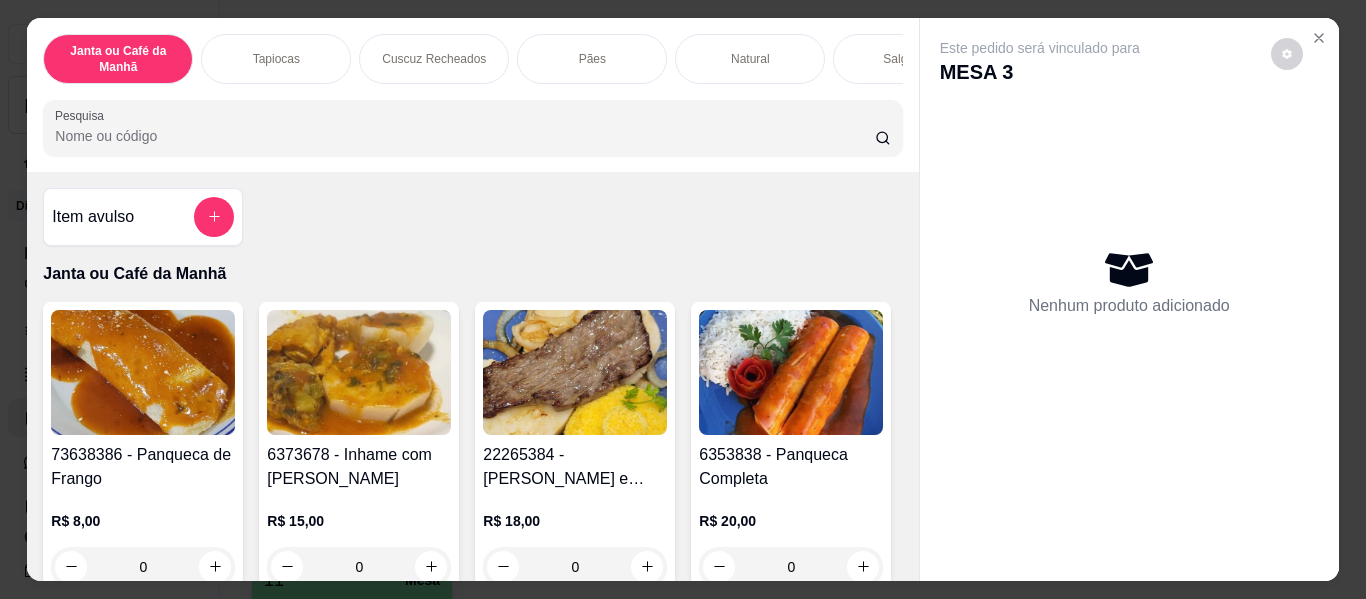 click on "Pesquisa" at bounding box center (465, 136) 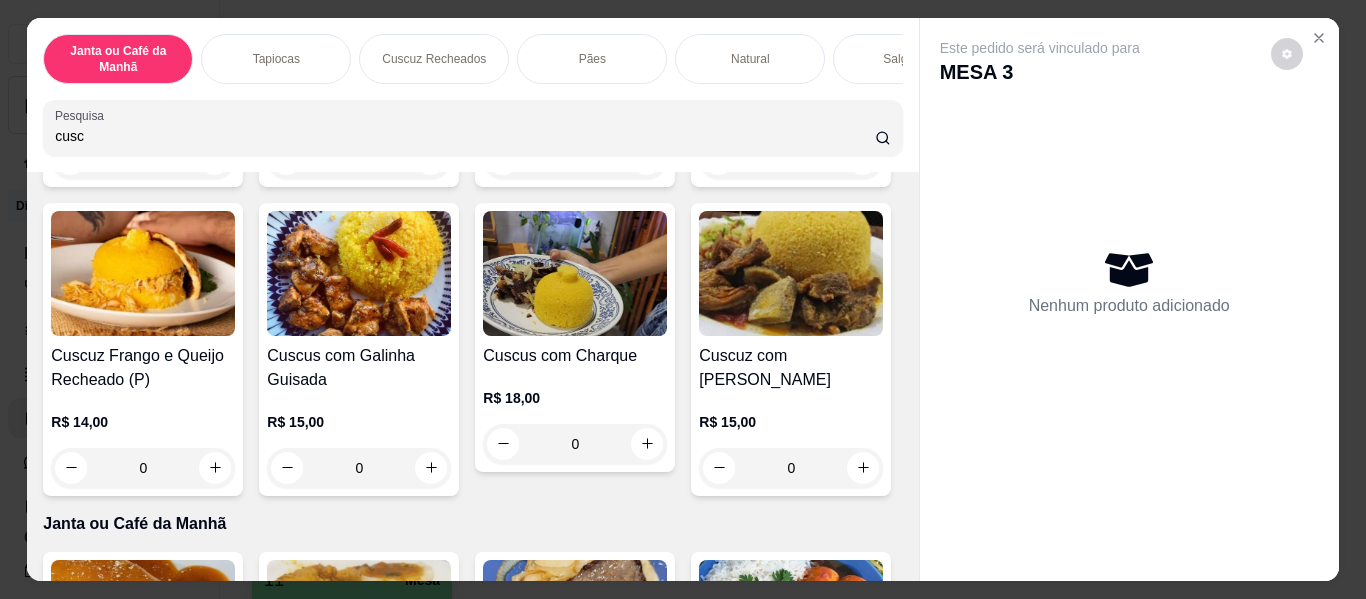 scroll, scrollTop: 400, scrollLeft: 0, axis: vertical 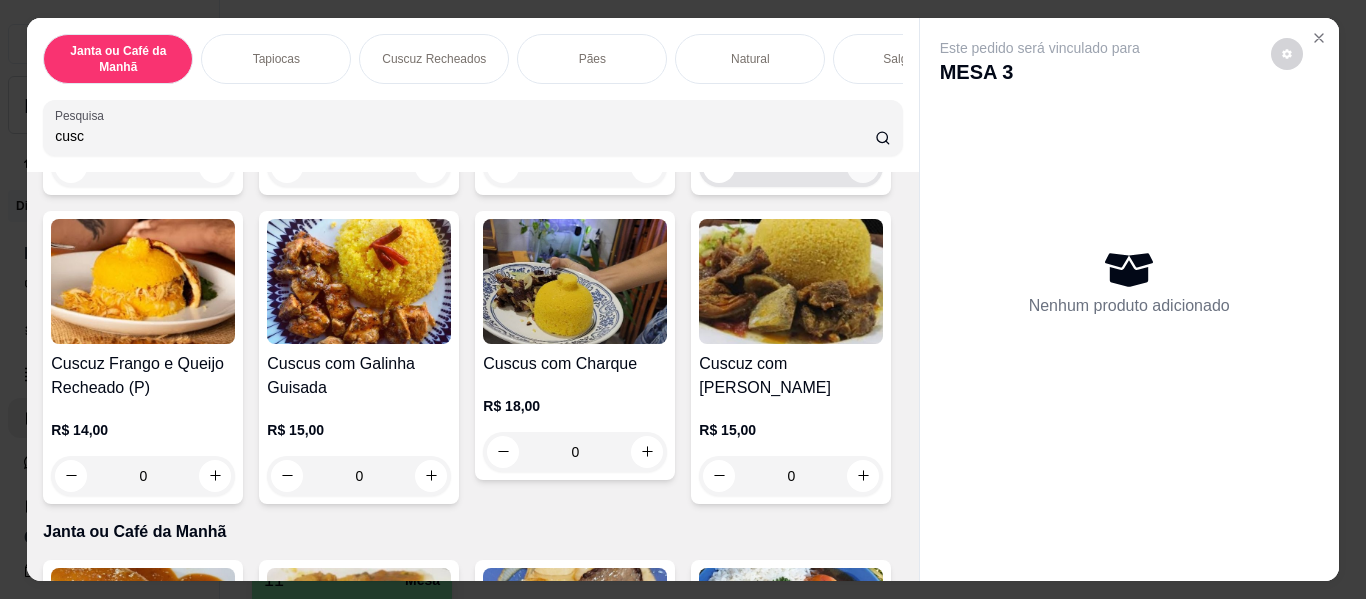 type on "cusc" 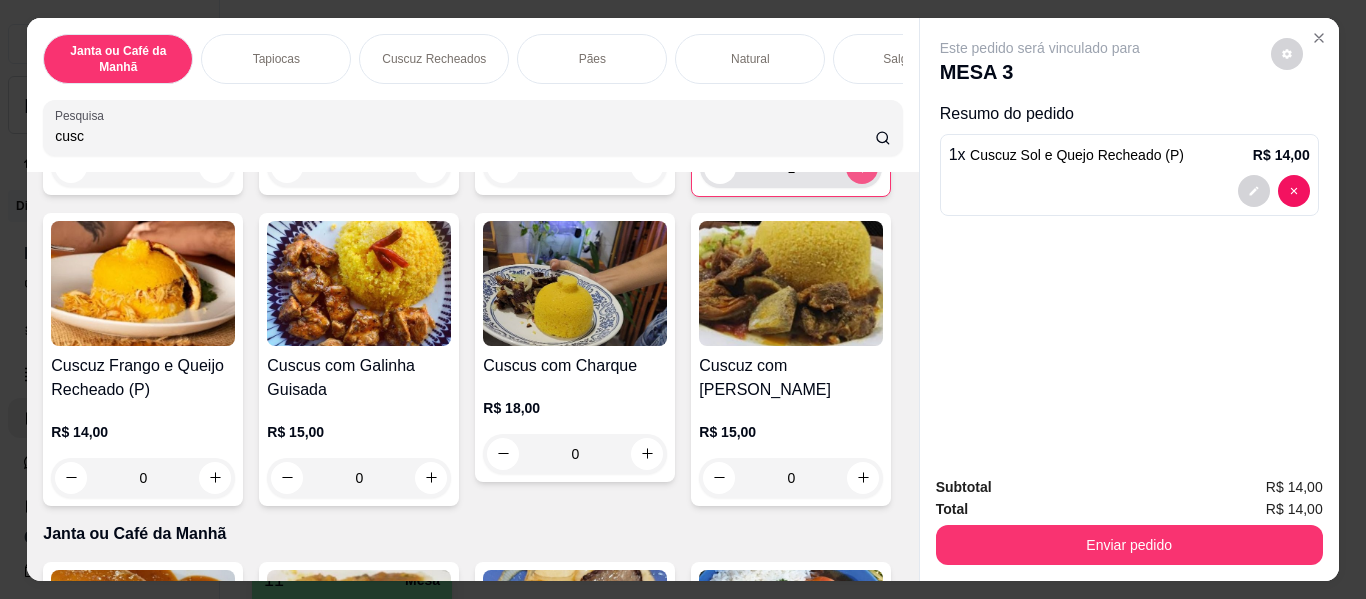 type on "1" 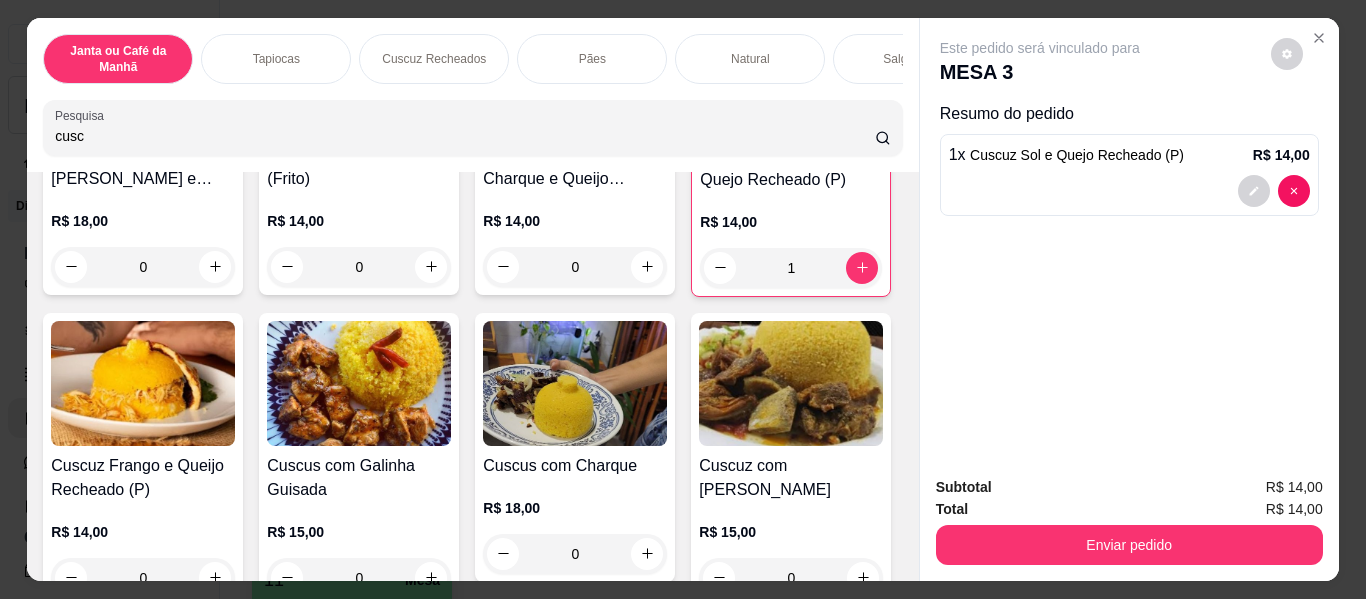 scroll, scrollTop: 0, scrollLeft: 0, axis: both 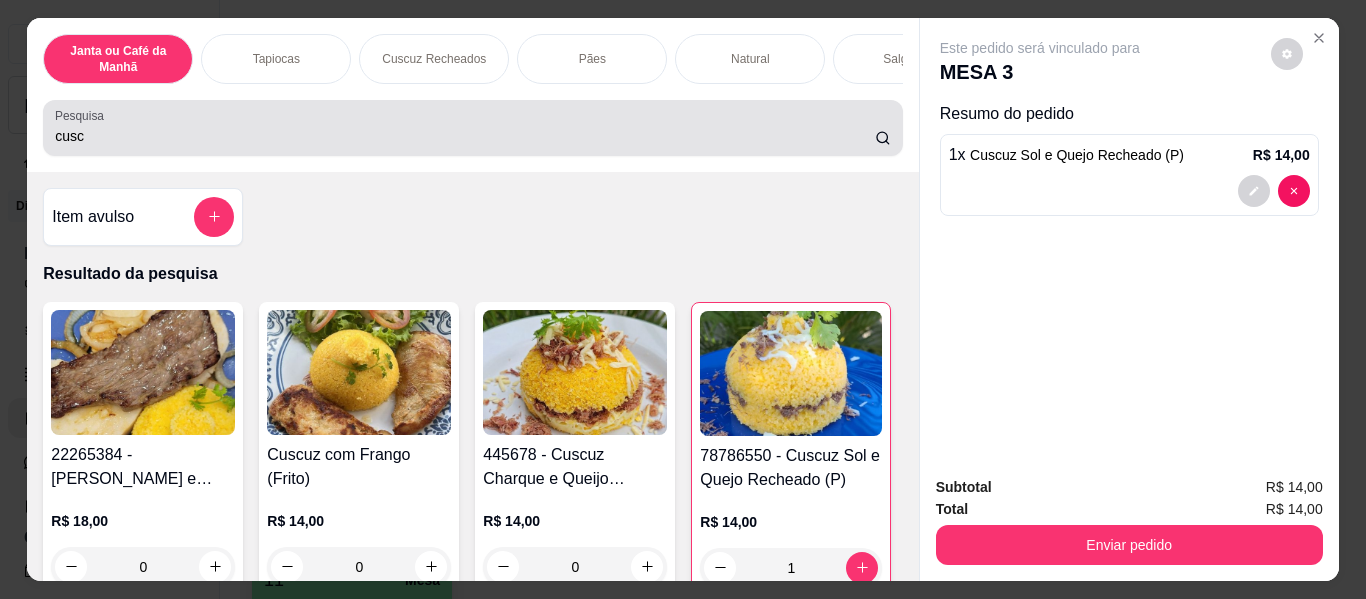 click on "cusc" at bounding box center (465, 136) 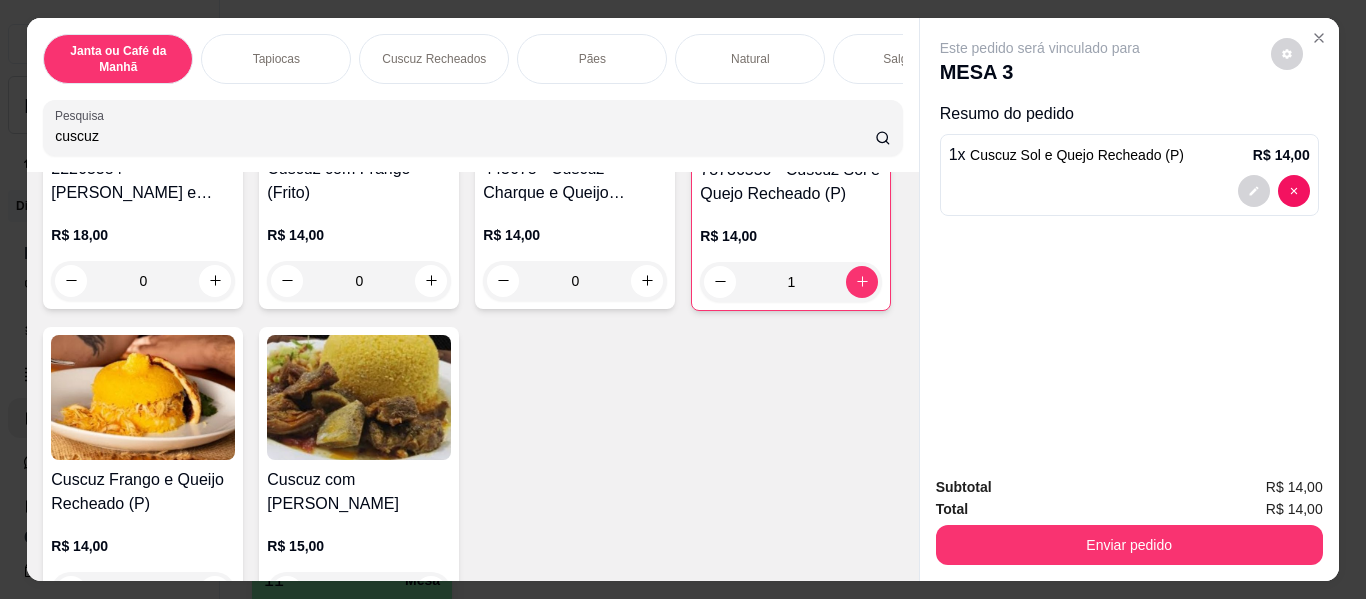 scroll, scrollTop: 100, scrollLeft: 0, axis: vertical 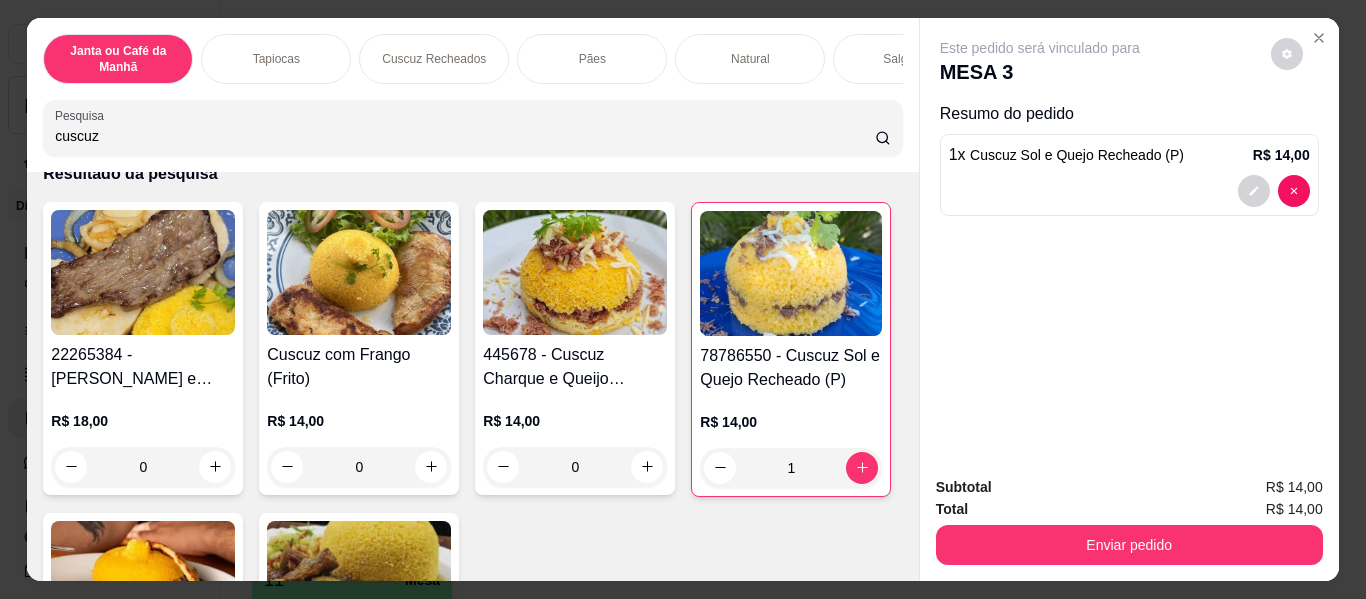 click on "cuscuz" at bounding box center [465, 136] 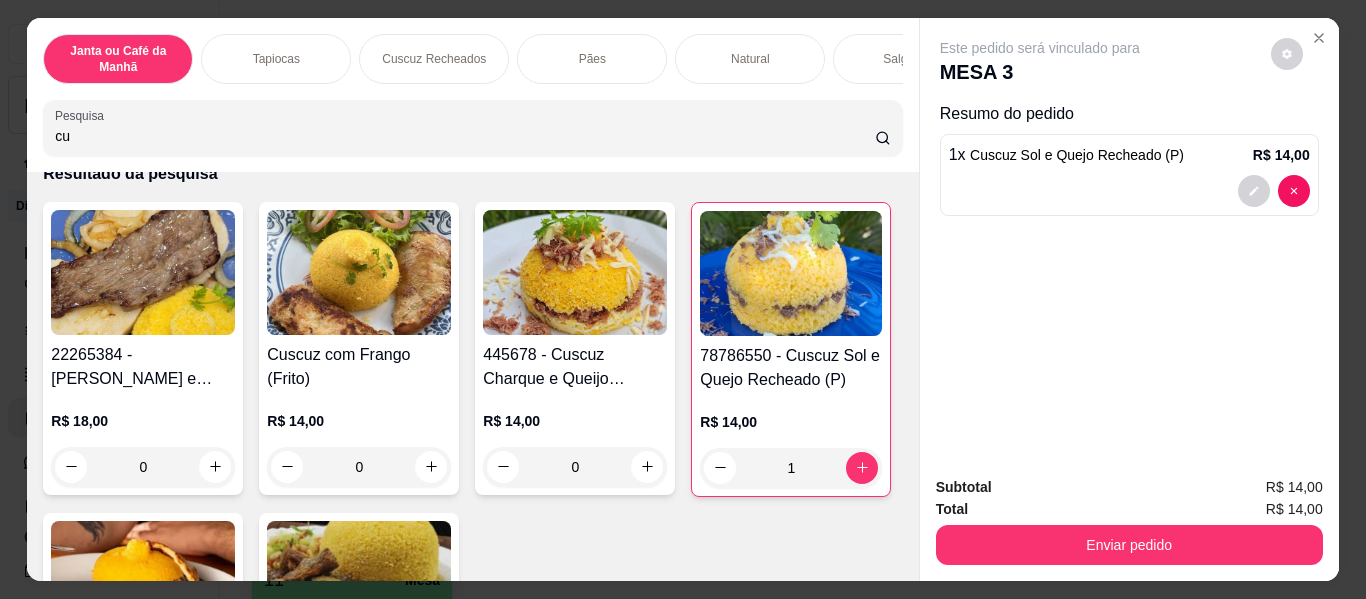 type on "c" 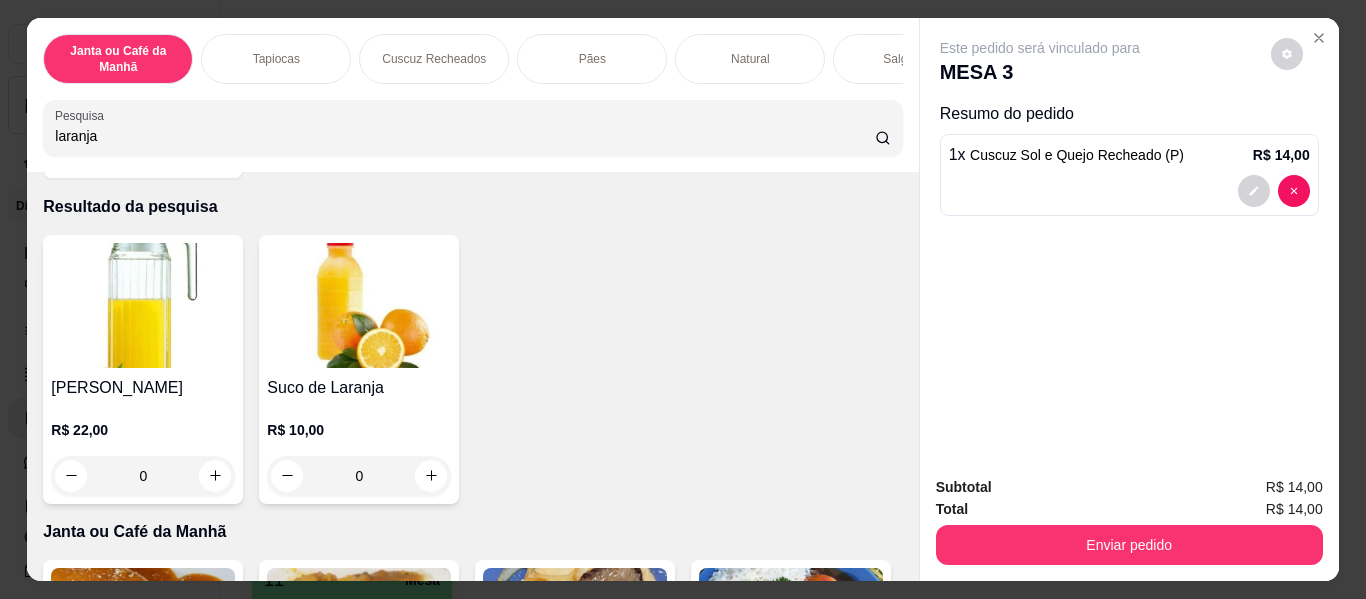 scroll, scrollTop: 100, scrollLeft: 0, axis: vertical 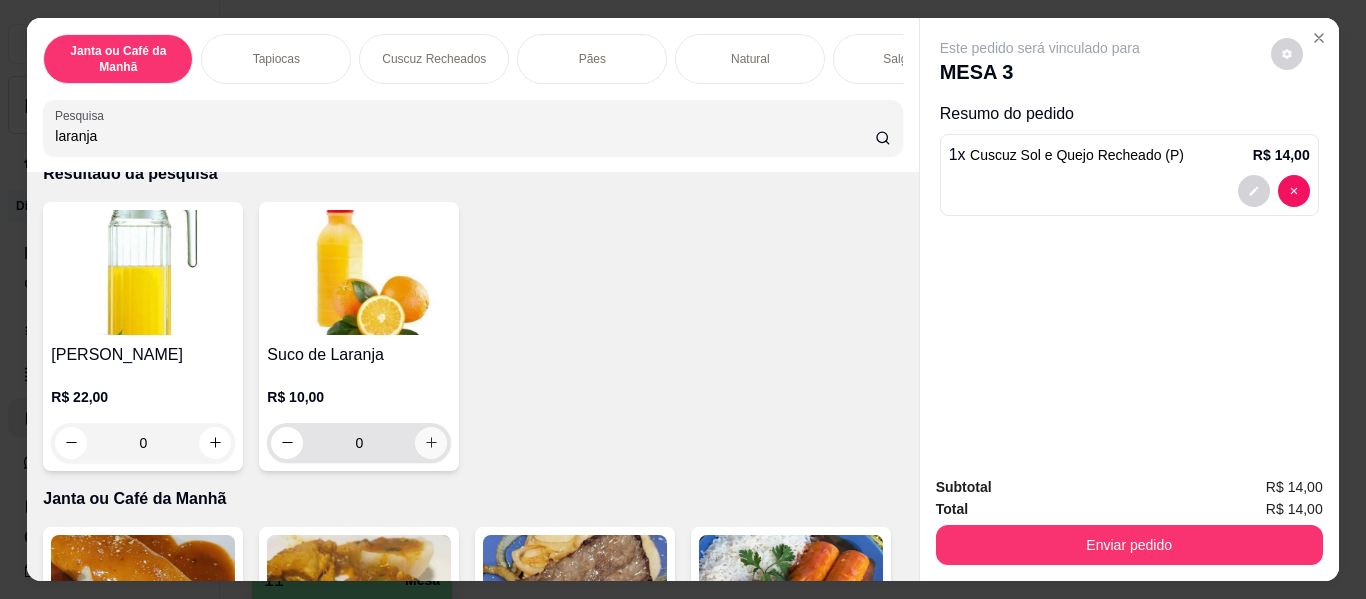type on "laranja" 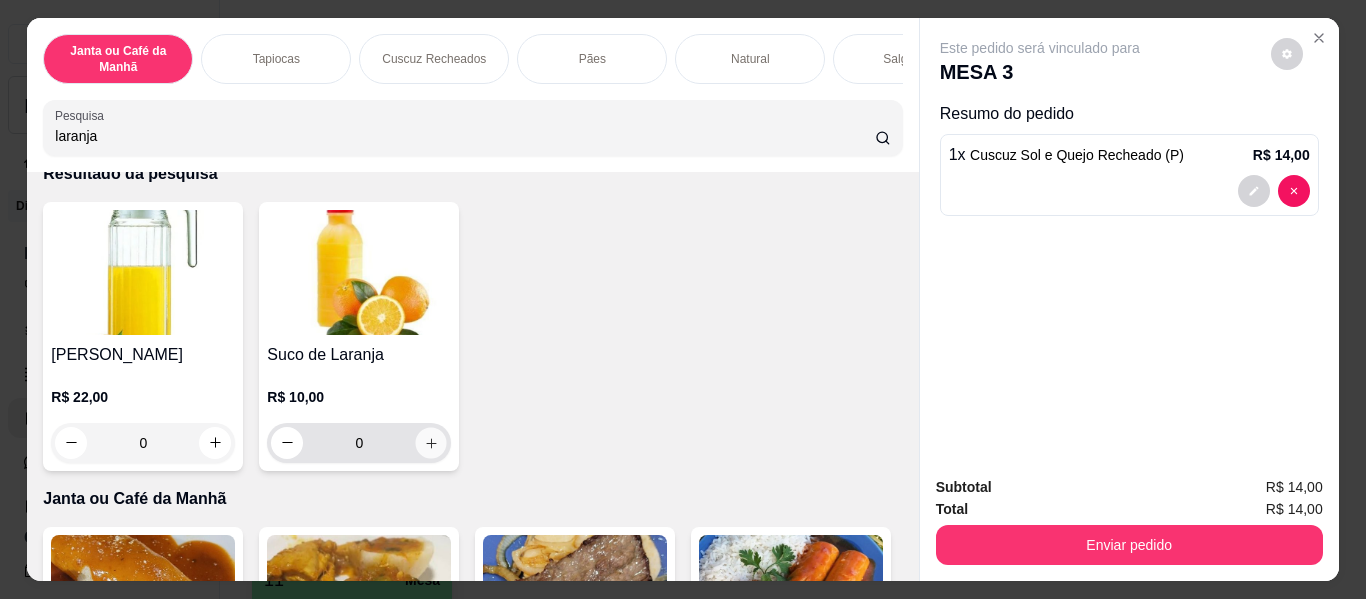 click 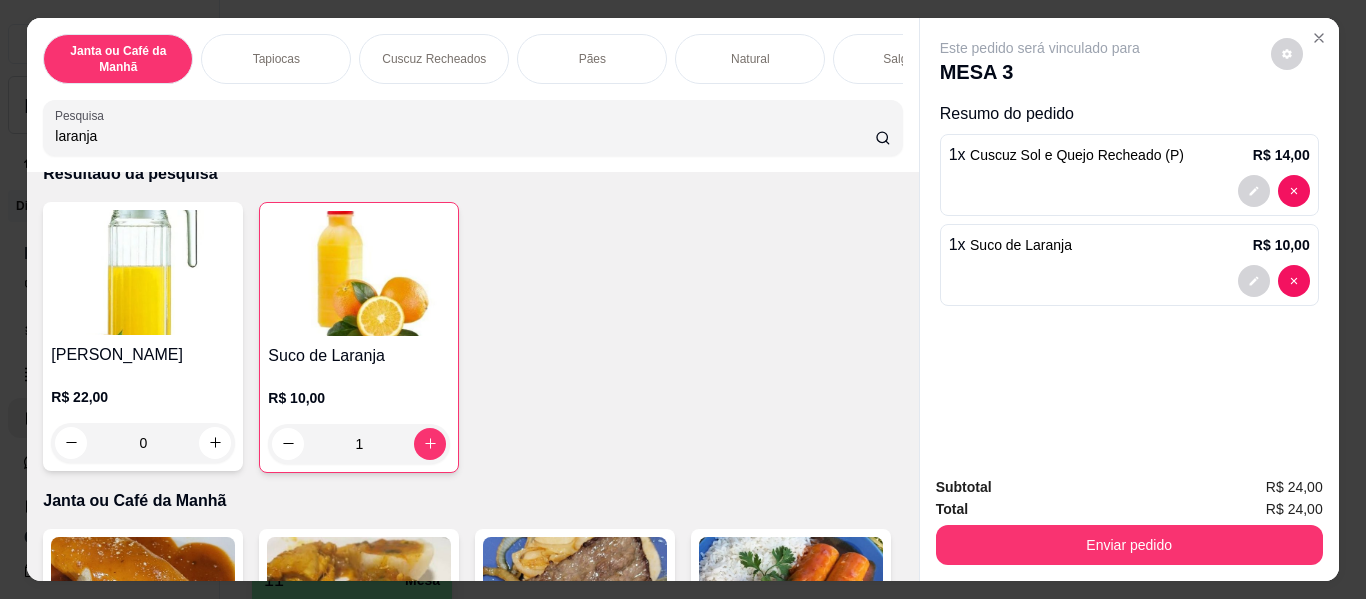 click on "laranja" at bounding box center [465, 136] 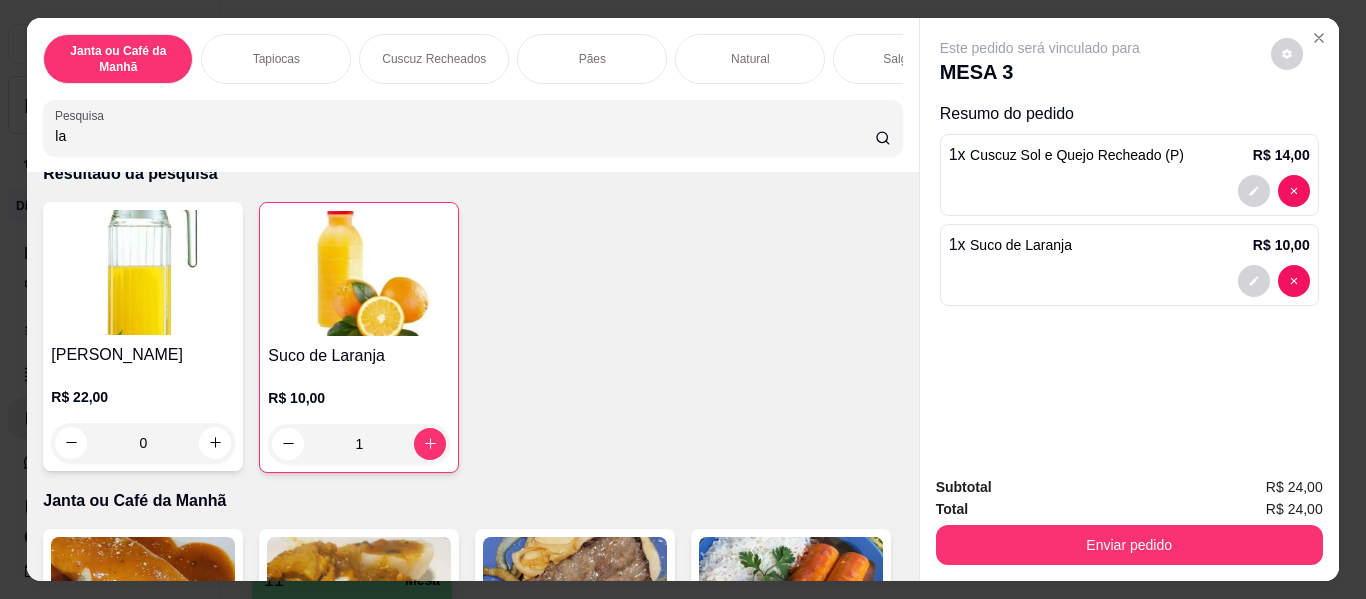 type on "l" 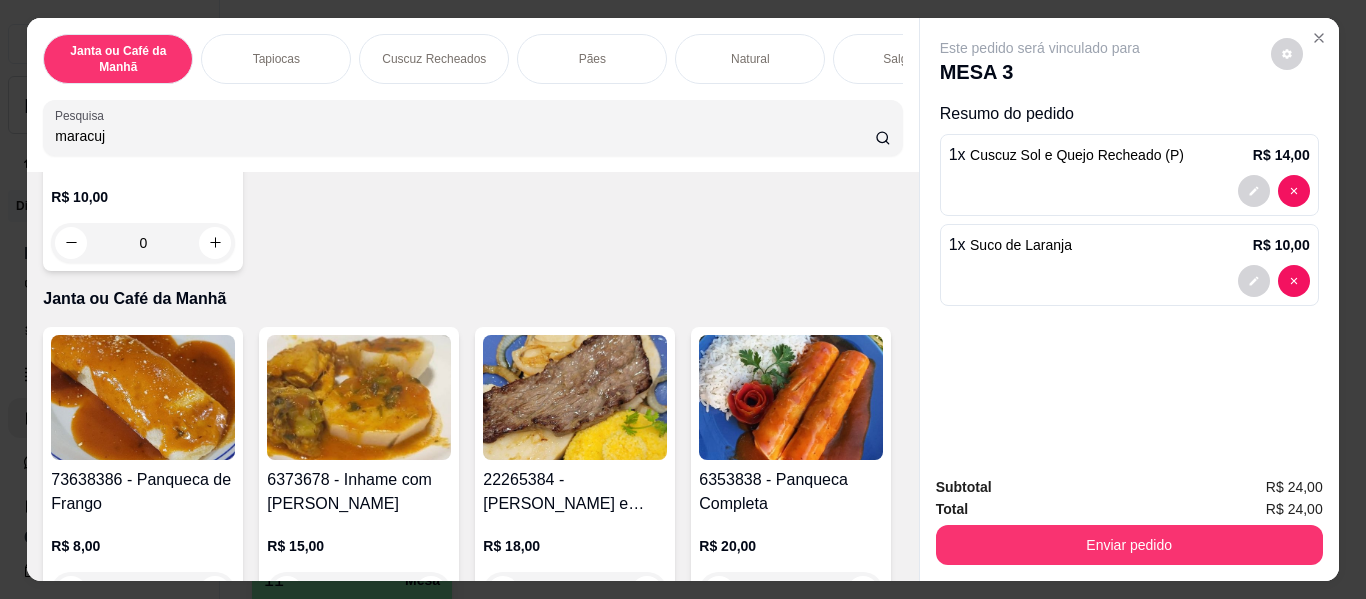 scroll, scrollTop: 545, scrollLeft: 0, axis: vertical 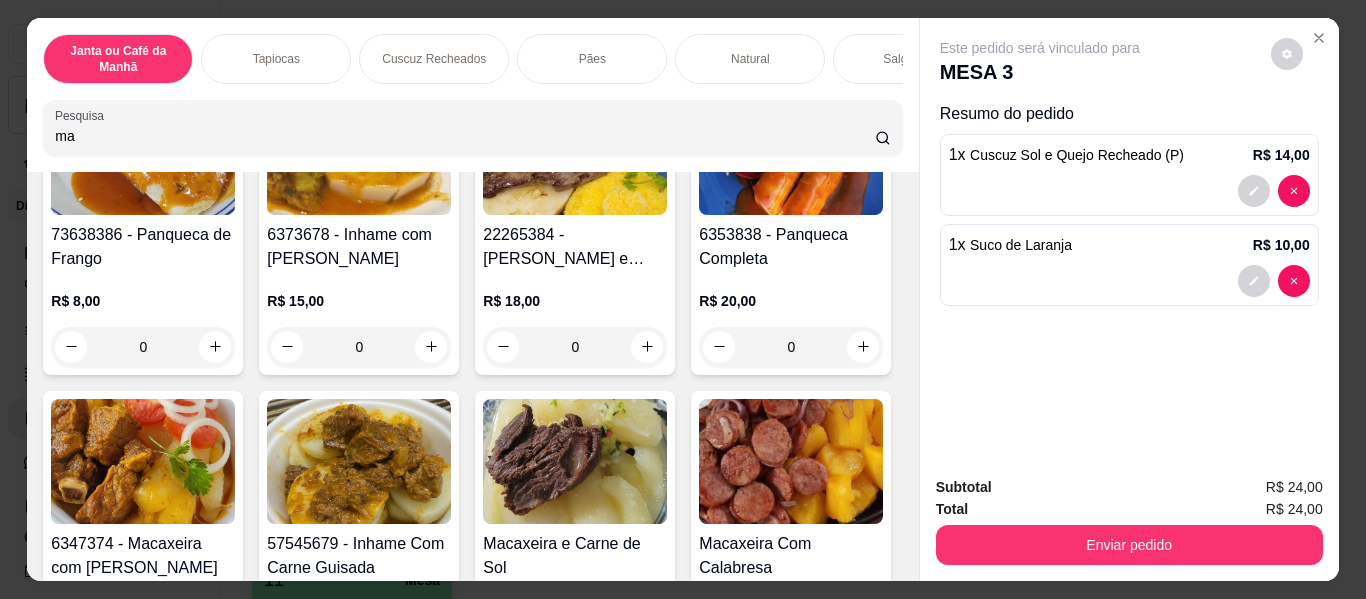 type on "m" 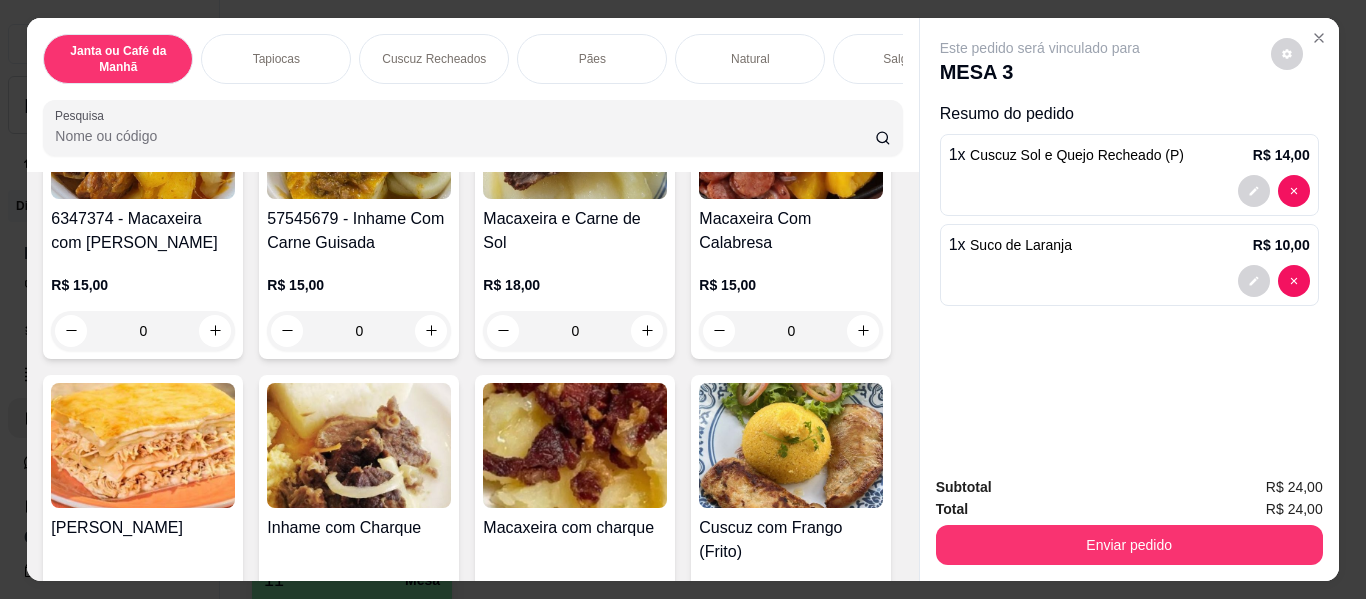 scroll, scrollTop: 220, scrollLeft: 0, axis: vertical 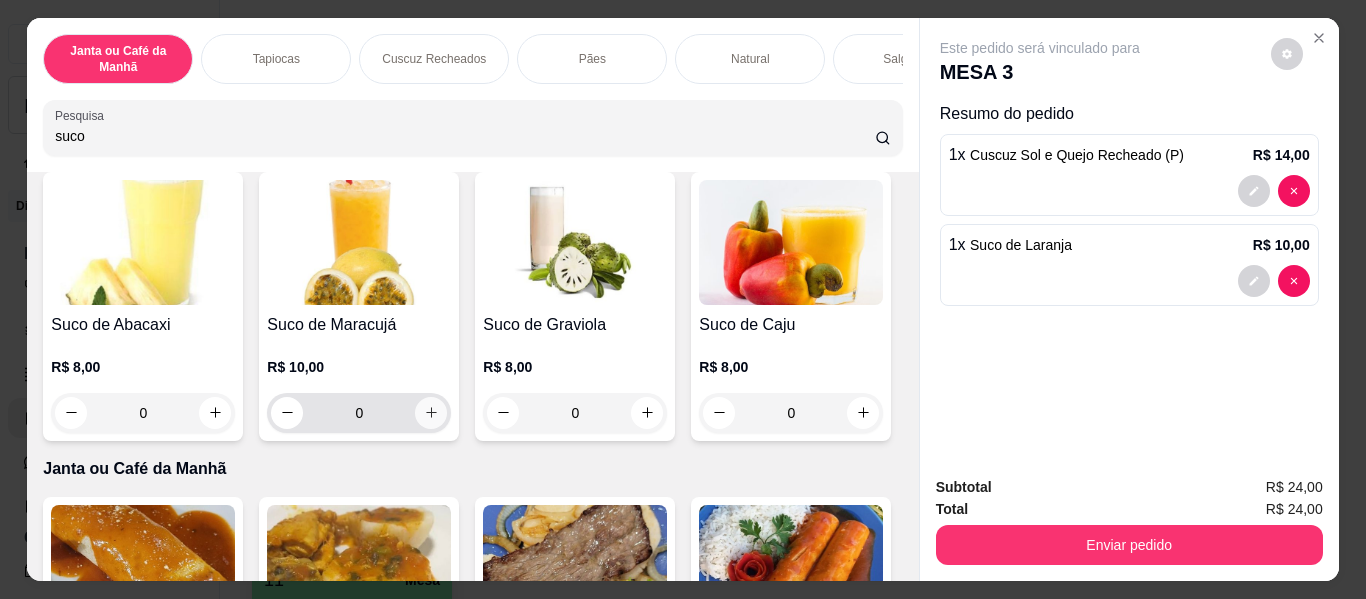 type on "suco" 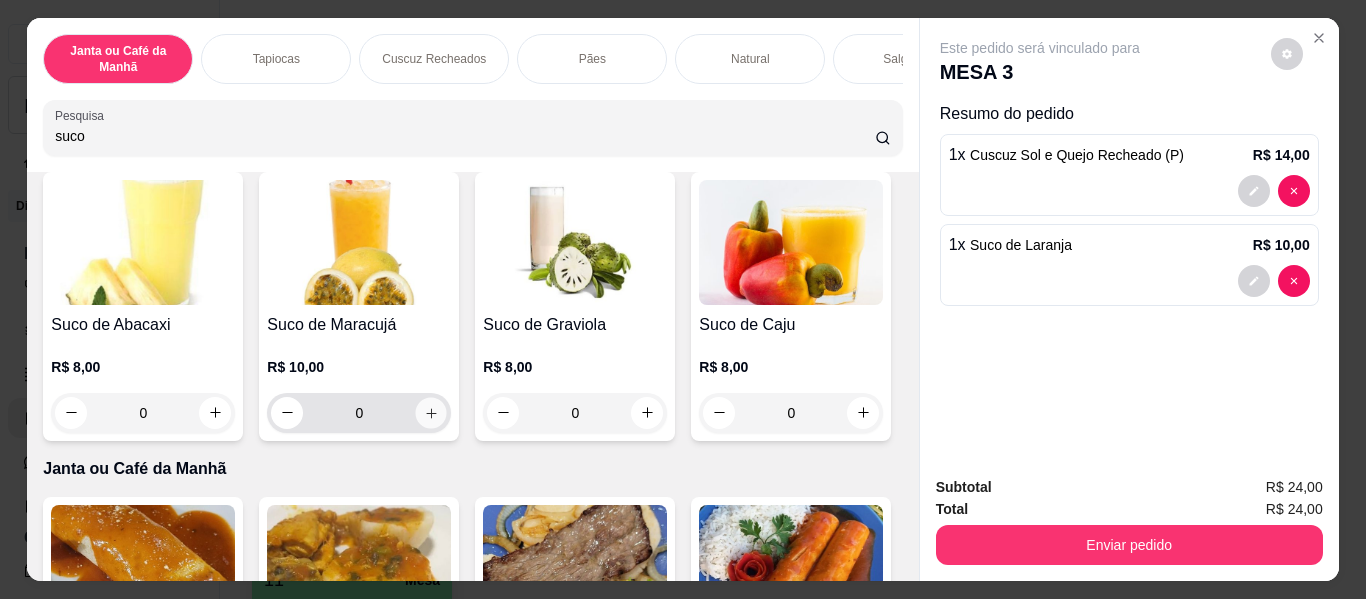 click 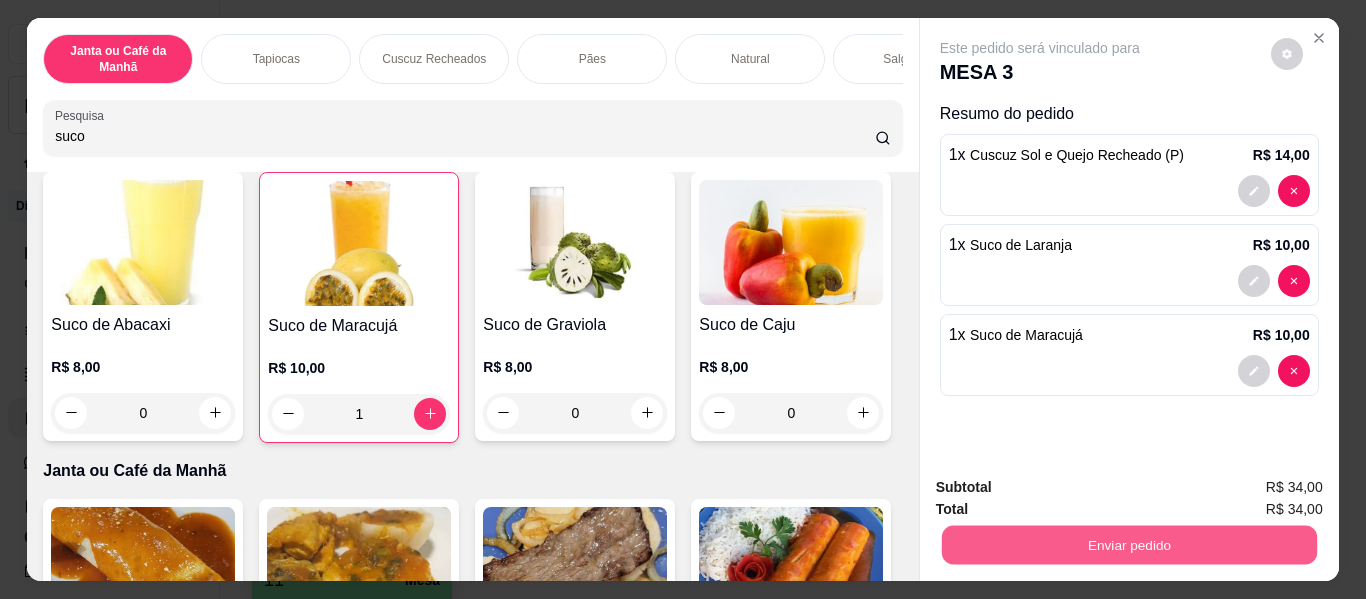 click on "Enviar pedido" at bounding box center (1128, 545) 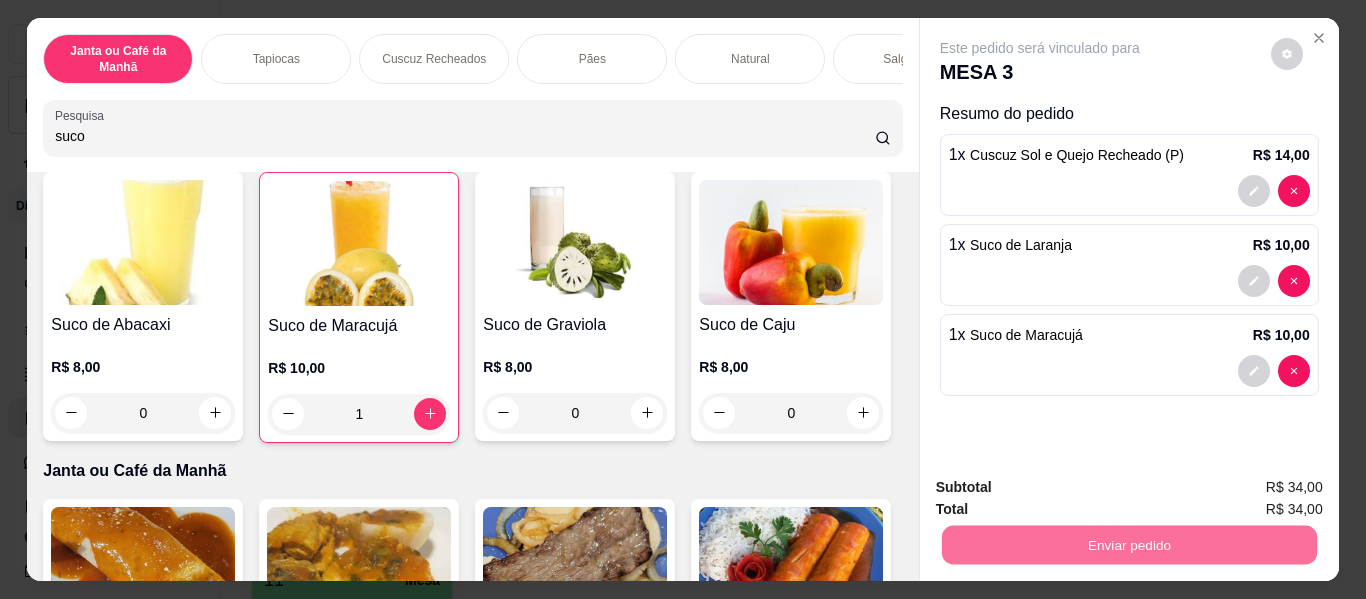 click on "Não registrar e enviar pedido" at bounding box center [1063, 489] 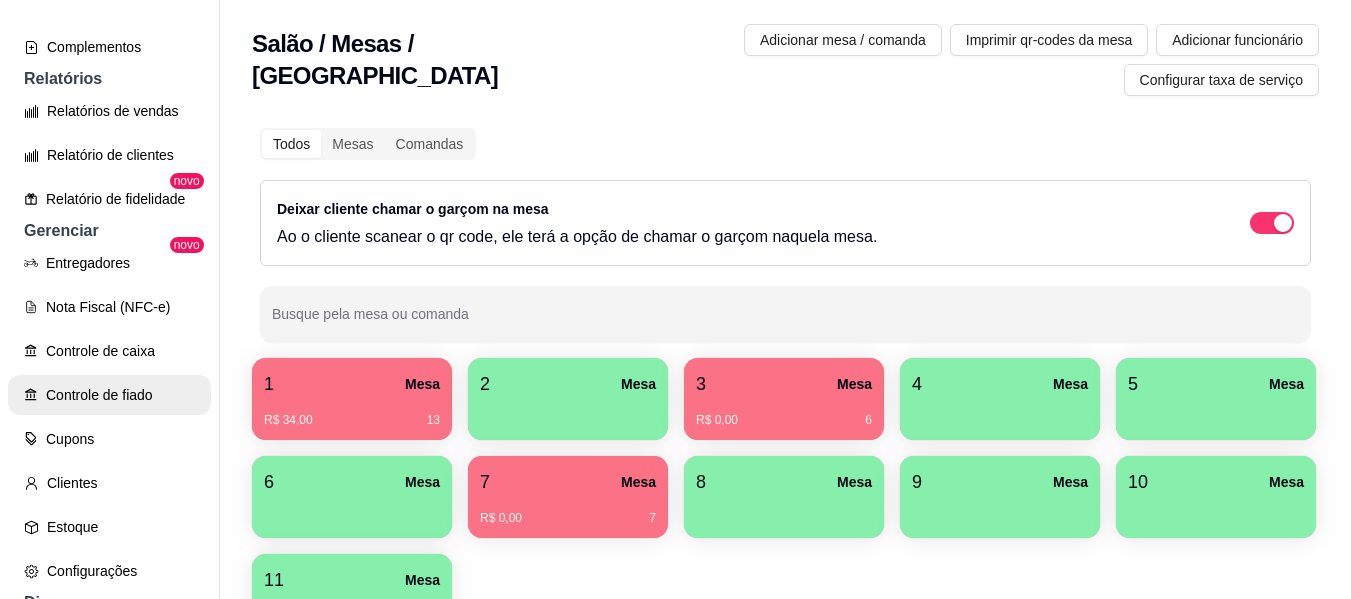 scroll, scrollTop: 600, scrollLeft: 0, axis: vertical 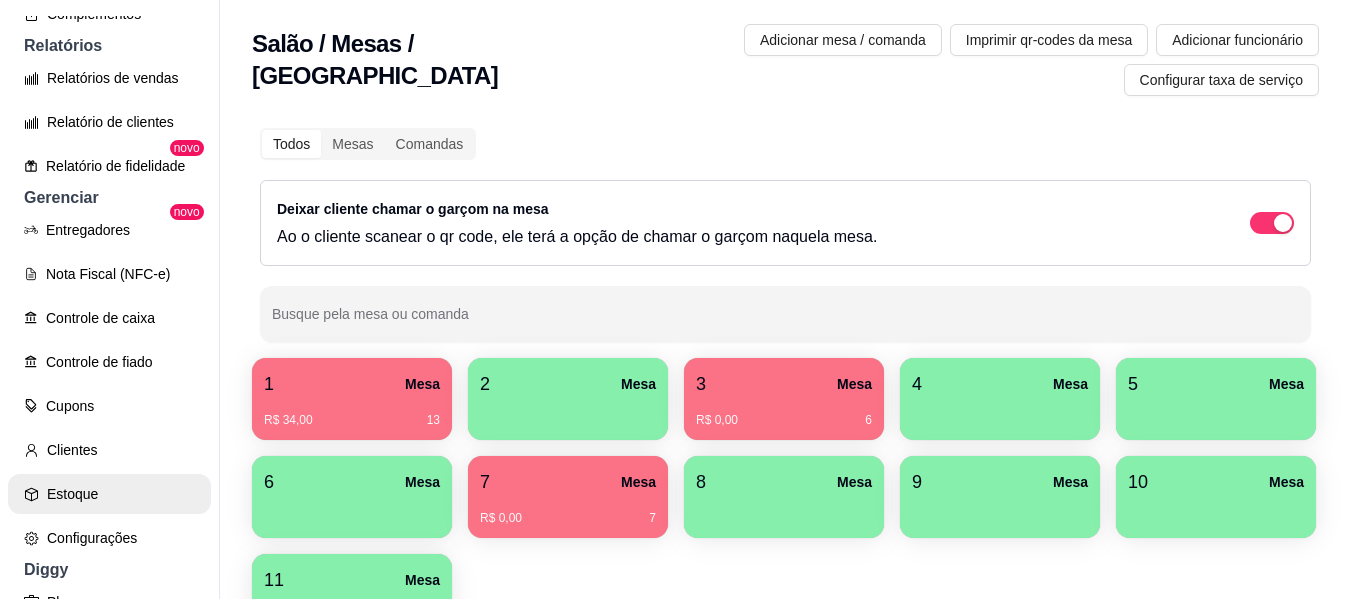 click on "Estoque" at bounding box center [109, 494] 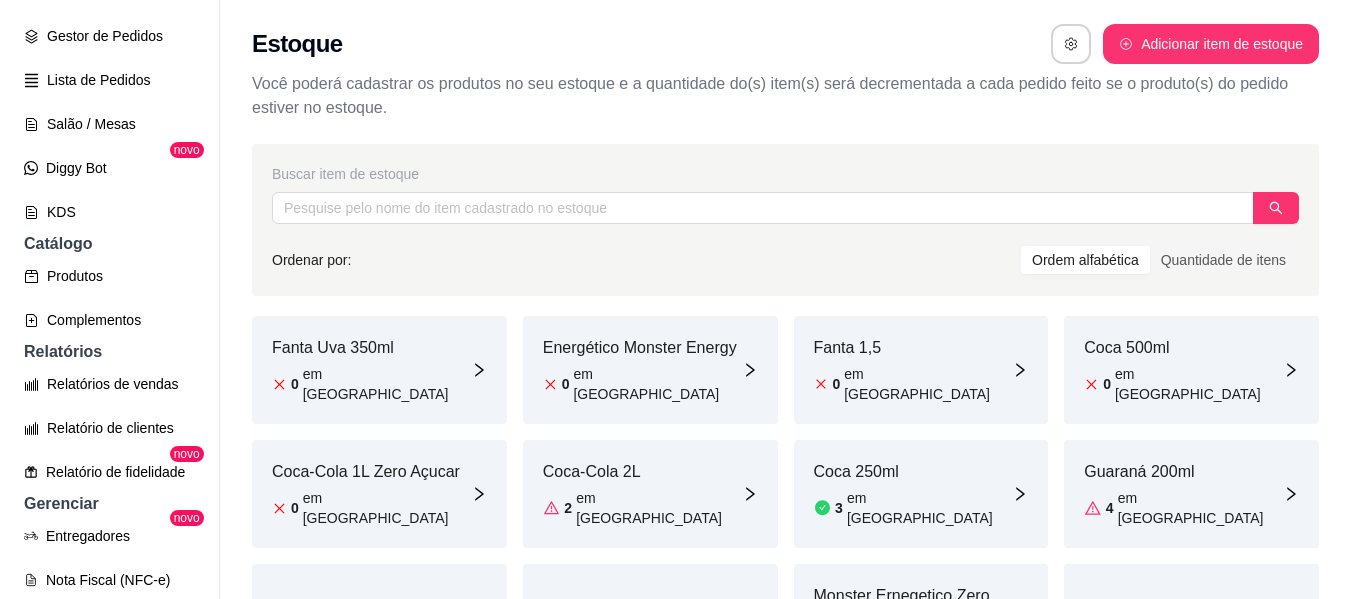 scroll, scrollTop: 271, scrollLeft: 0, axis: vertical 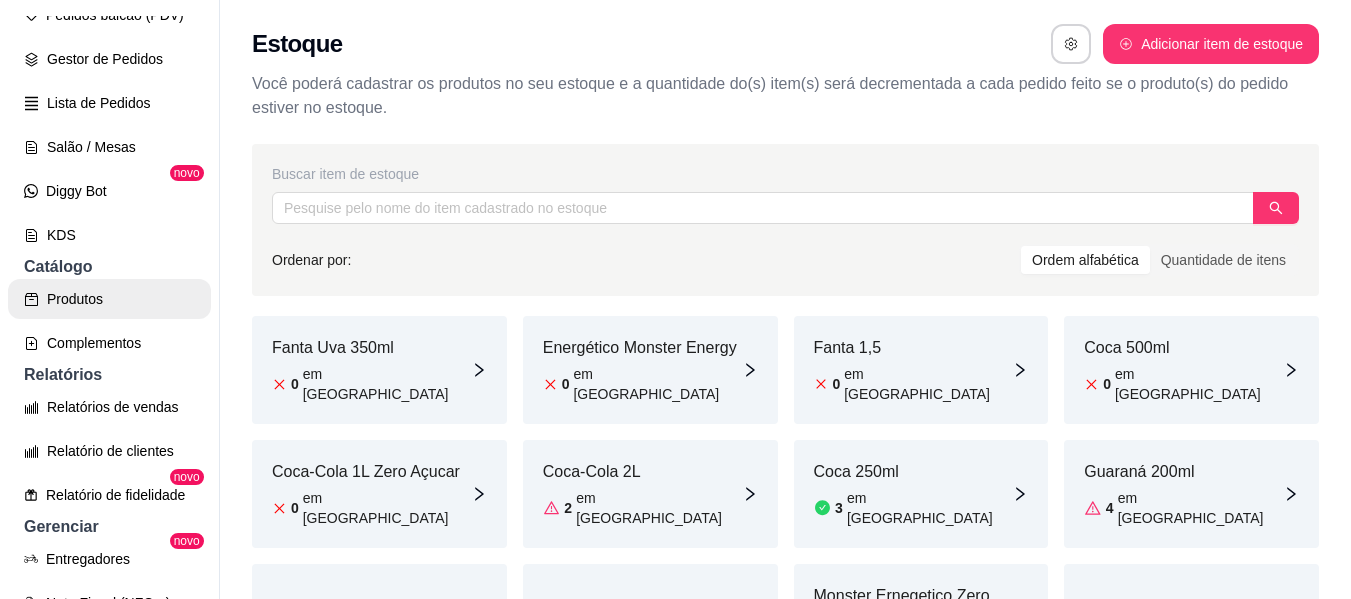 click on "Produtos" at bounding box center [109, 299] 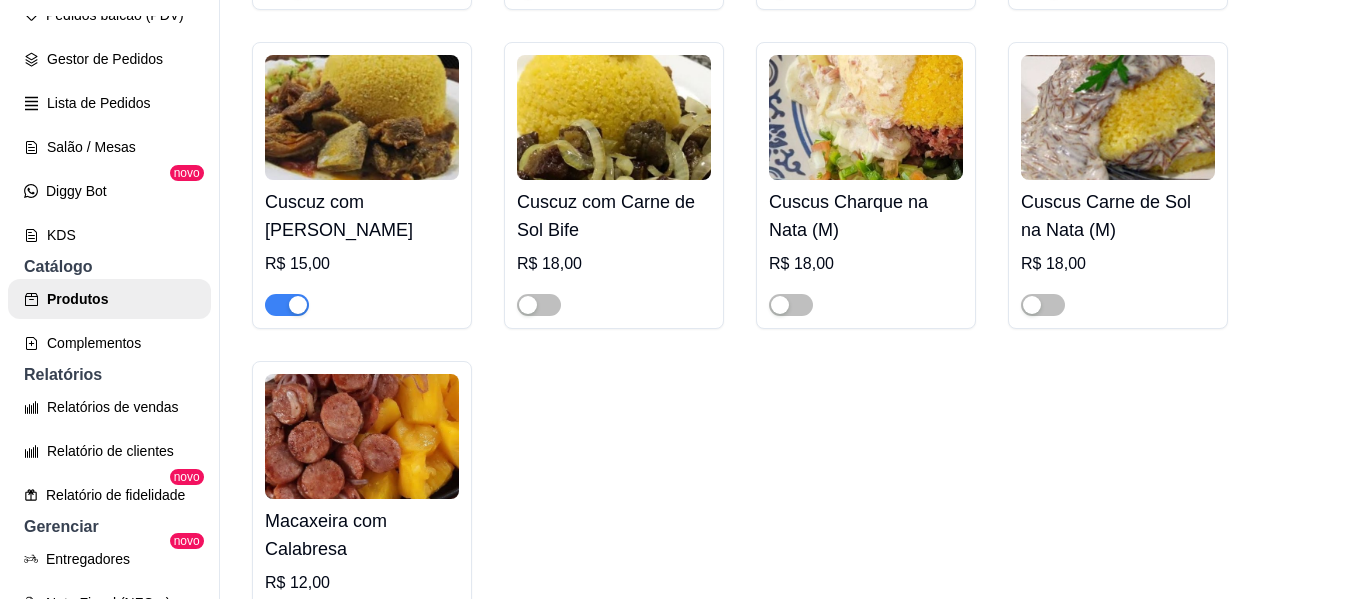 scroll, scrollTop: 4200, scrollLeft: 0, axis: vertical 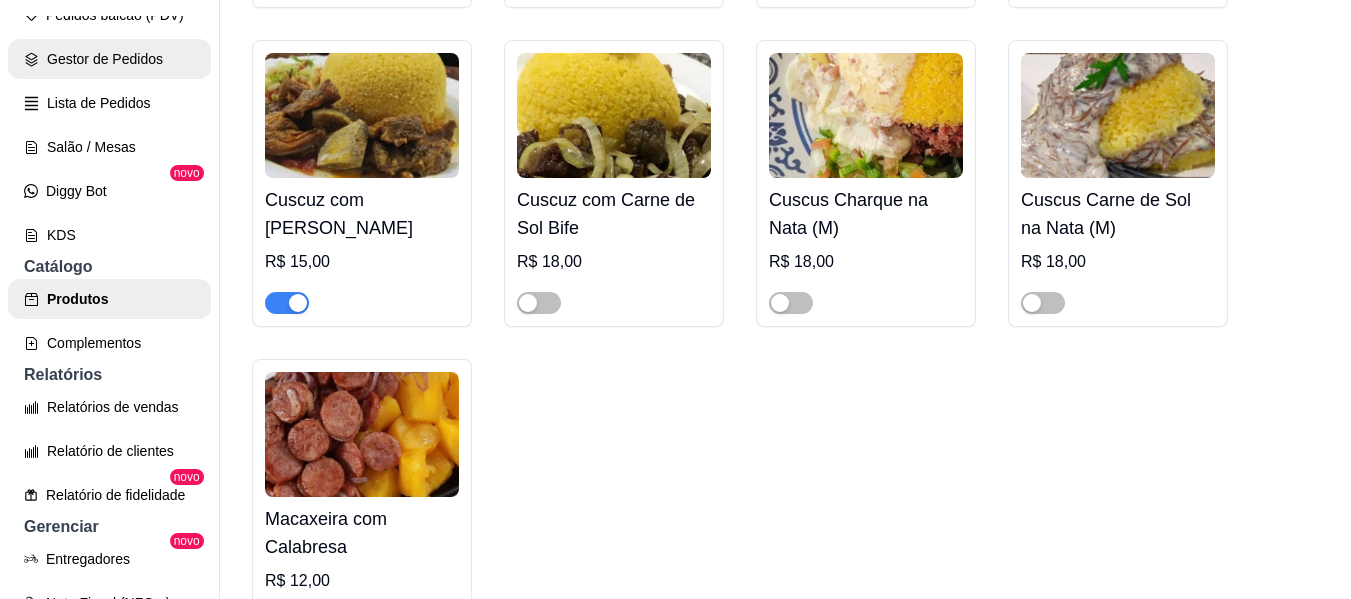 click on "Gestor de Pedidos" at bounding box center (109, 59) 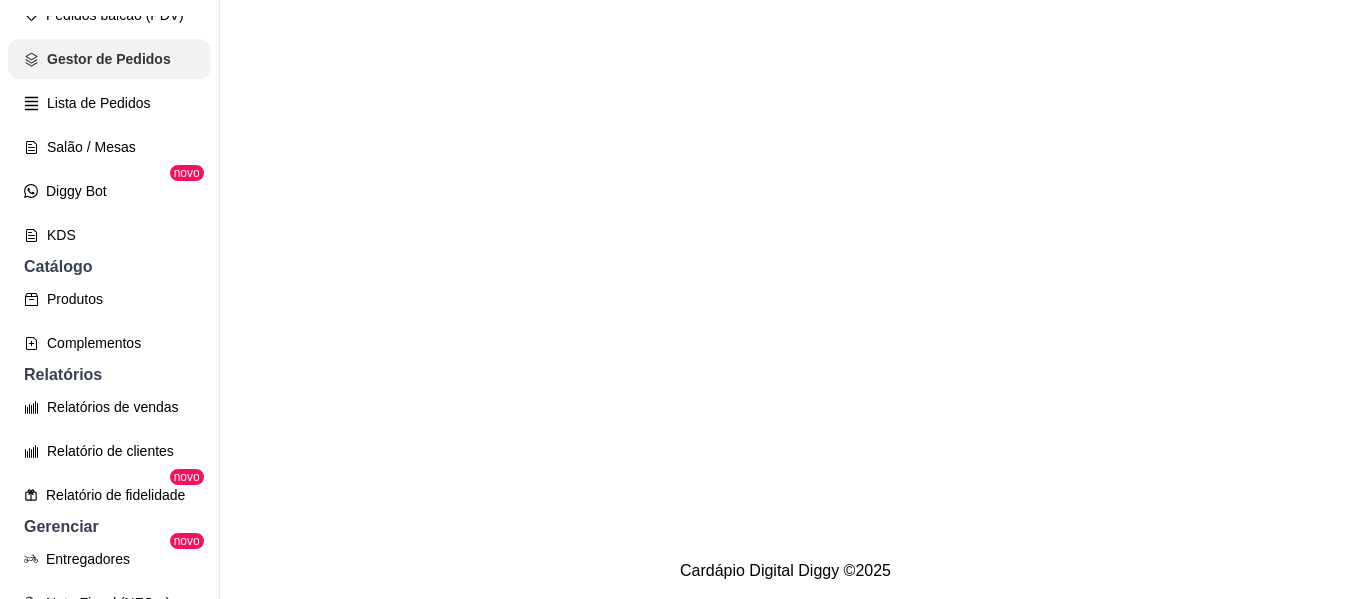scroll, scrollTop: 0, scrollLeft: 0, axis: both 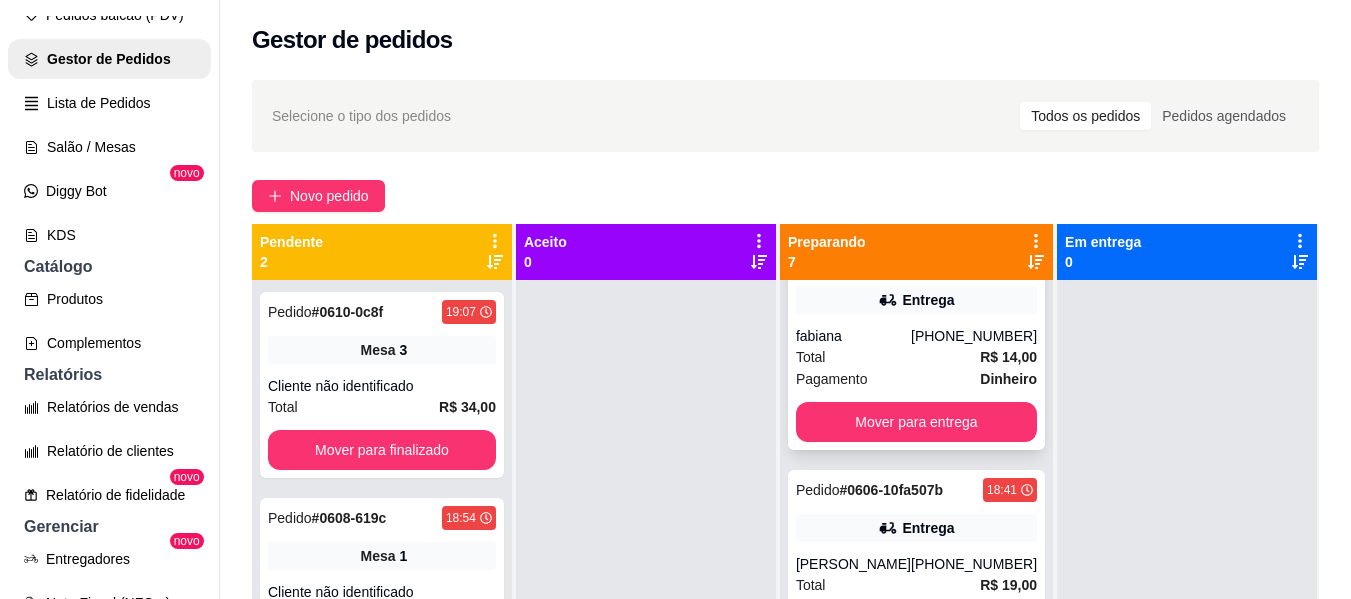 click on "Pedido  # 0607-2254c 18:48 Entrega fabiana [PHONE_NUMBER] Total R$ 14,00 Pagamento Dinheiro Mover para entrega" at bounding box center [916, 346] 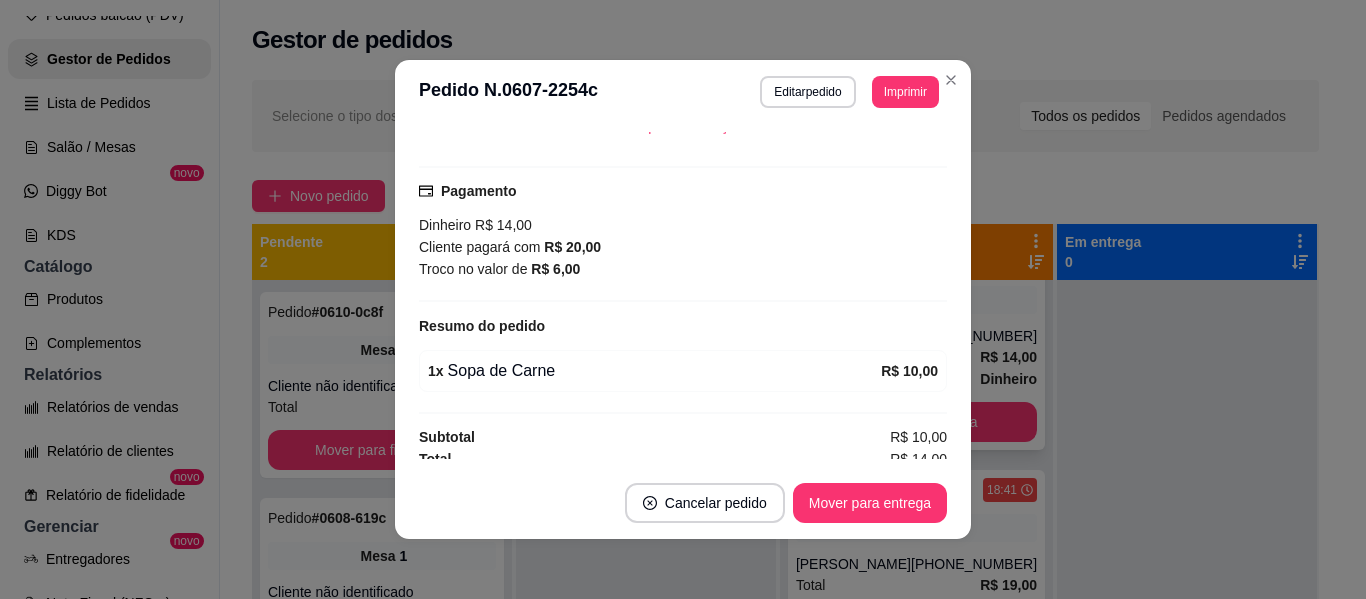 scroll, scrollTop: 434, scrollLeft: 0, axis: vertical 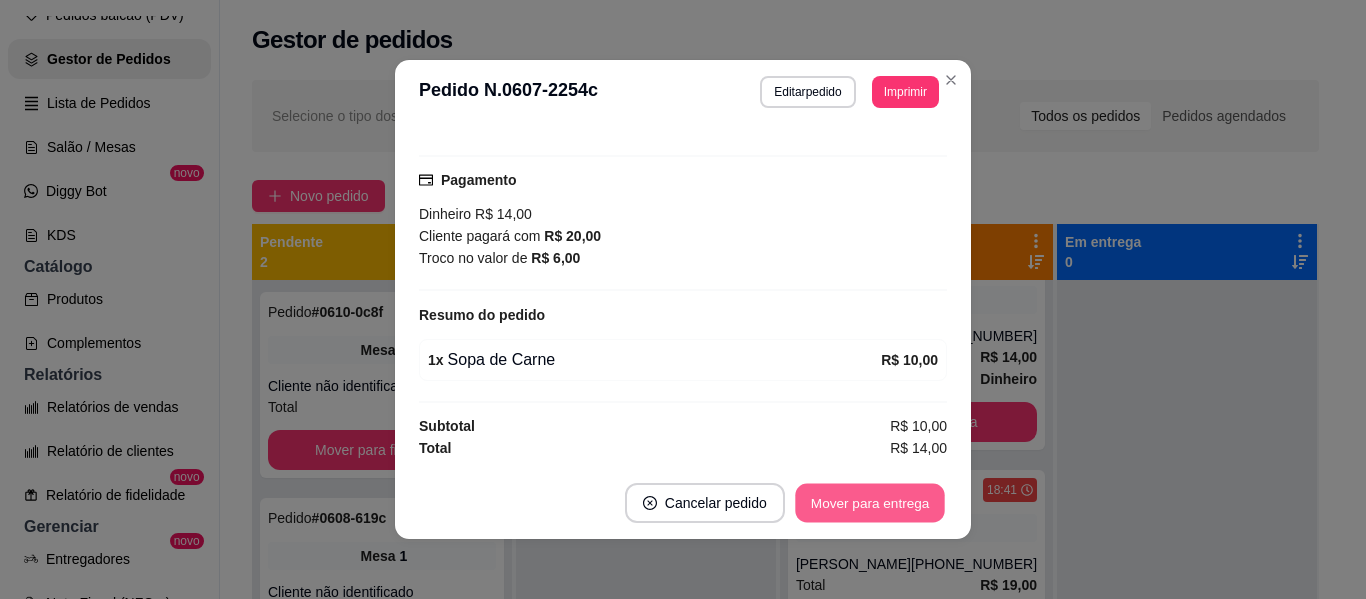 click on "Mover para entrega" at bounding box center (870, 503) 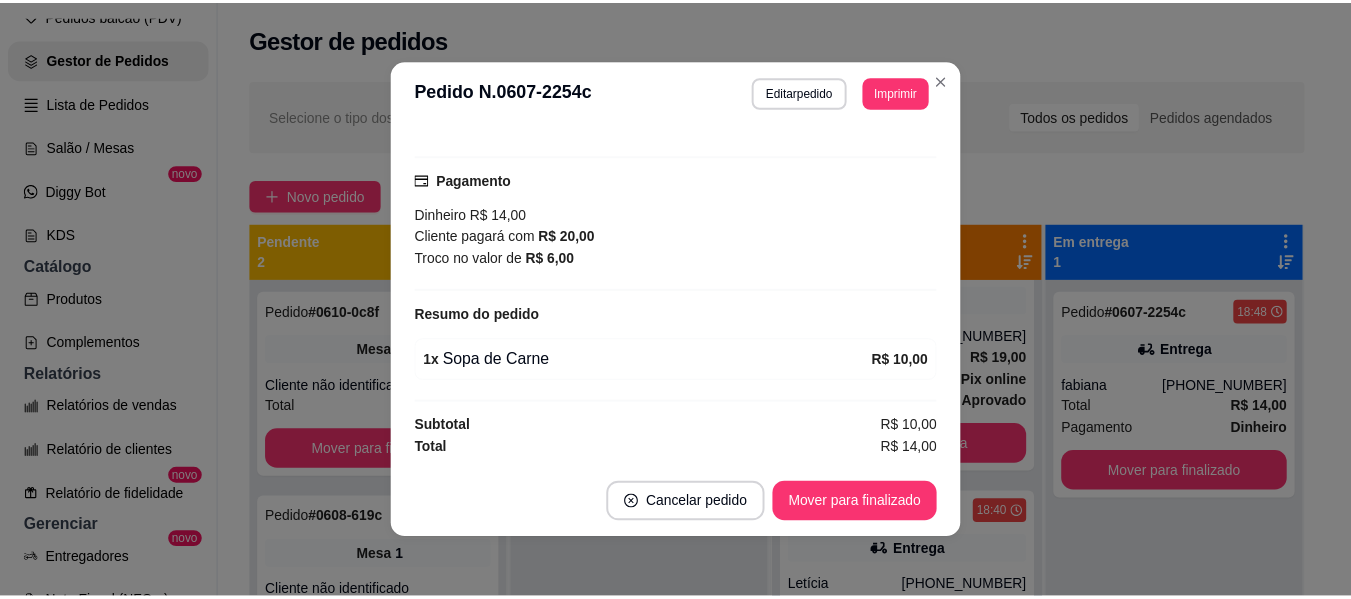 scroll, scrollTop: 72, scrollLeft: 0, axis: vertical 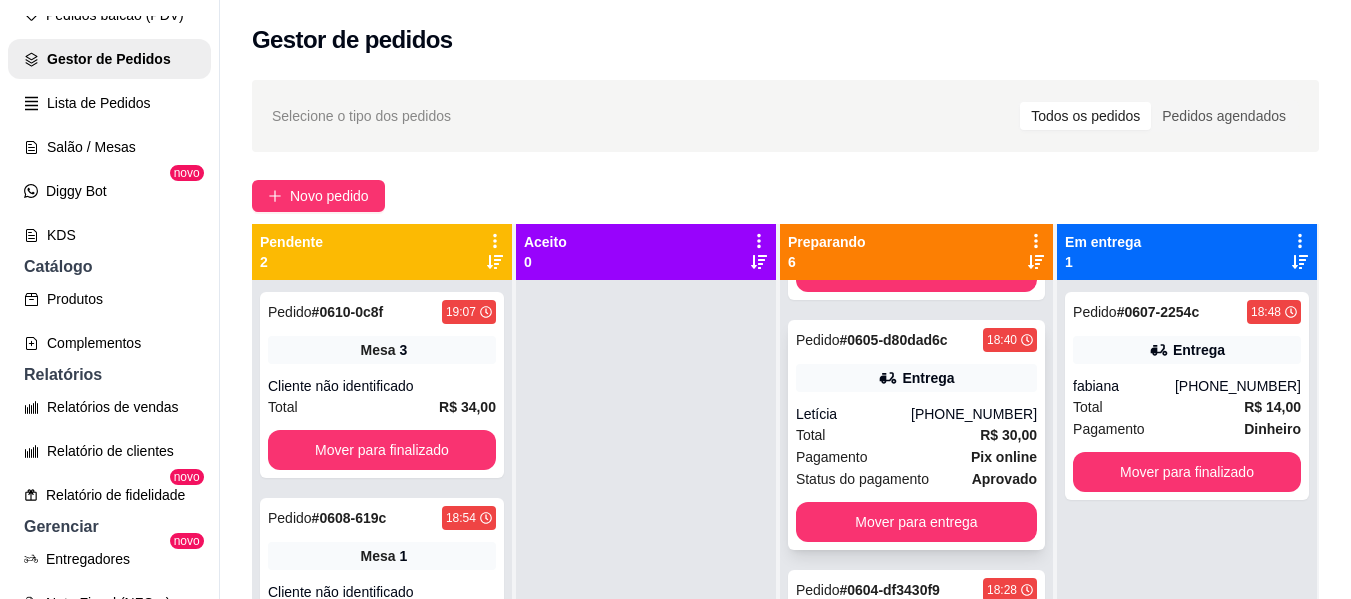 click on "Letícia" at bounding box center [853, 414] 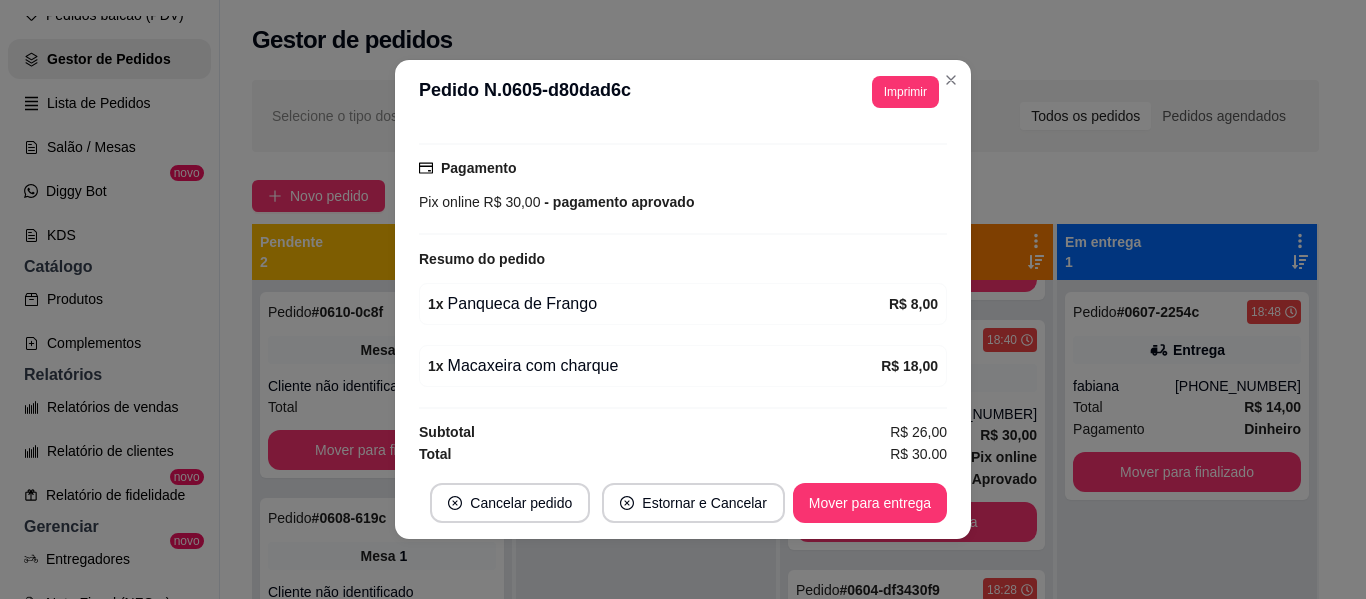 scroll, scrollTop: 536, scrollLeft: 0, axis: vertical 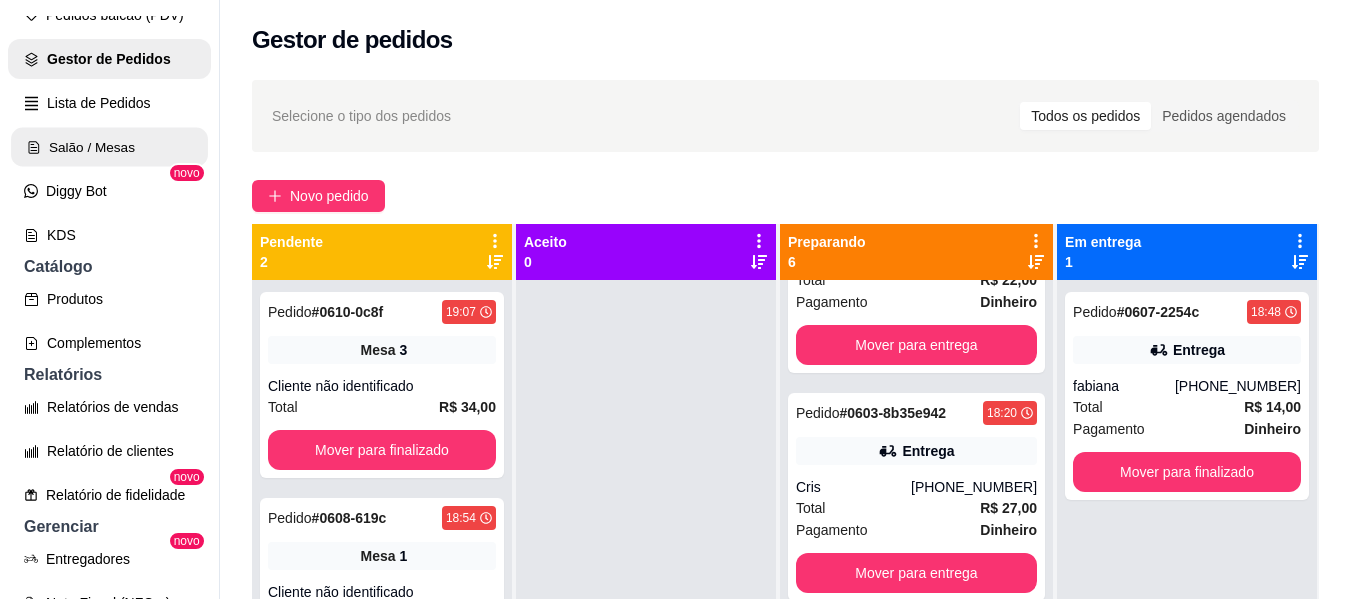 click on "Salão / Mesas" at bounding box center (109, 147) 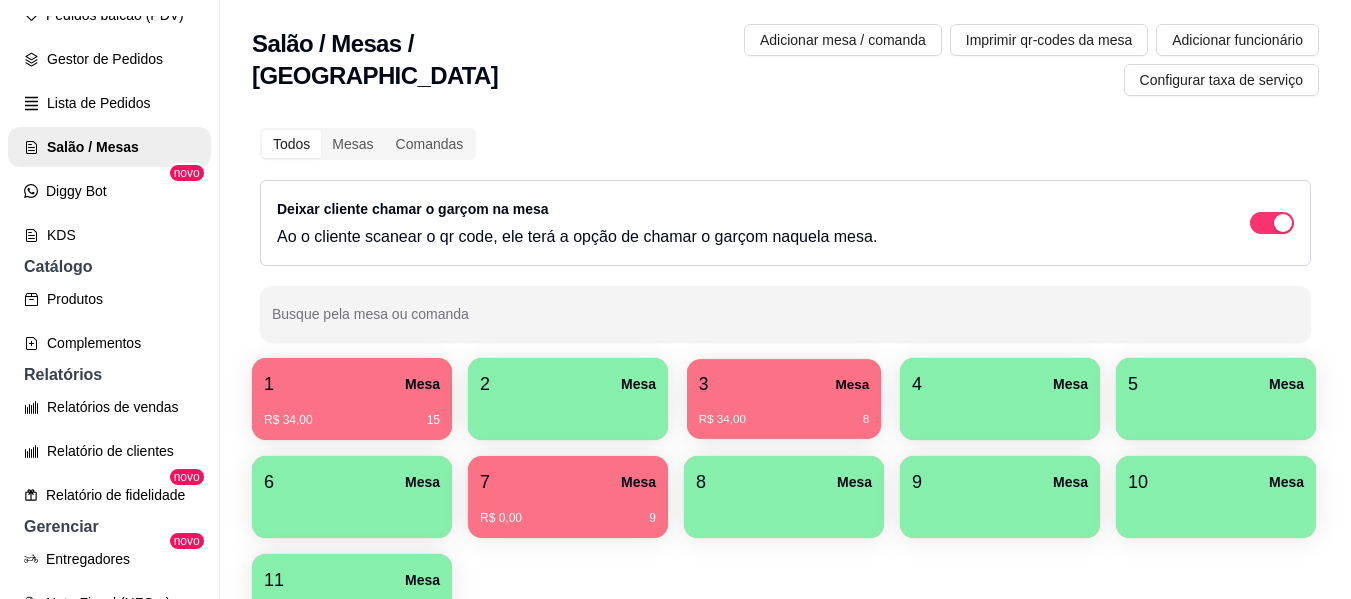 click on "R$ 34,00 8" at bounding box center [784, 412] 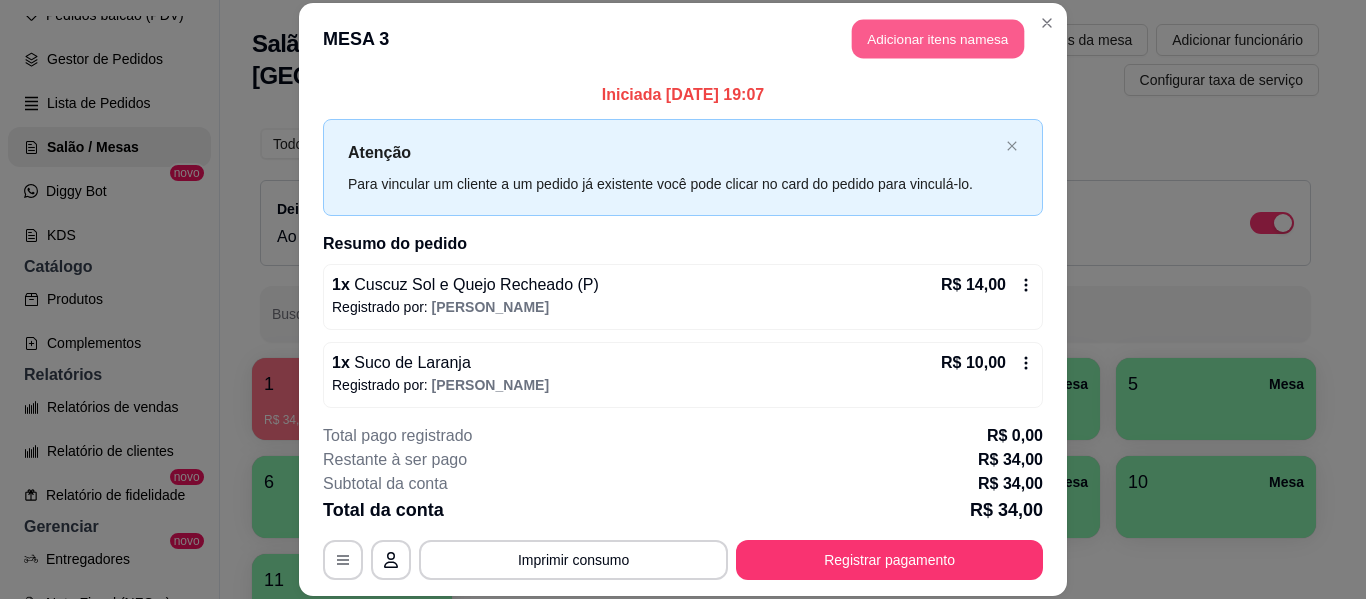 click on "Adicionar itens na  mesa" at bounding box center (938, 39) 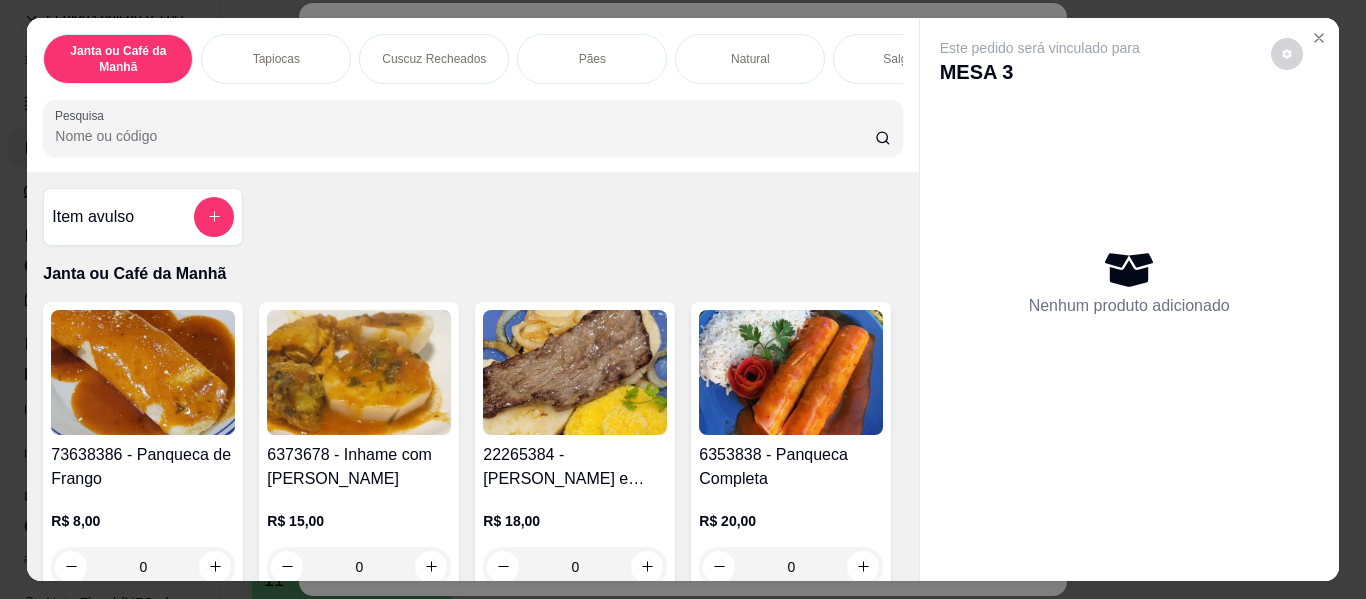 click on "Pesquisa" at bounding box center [465, 136] 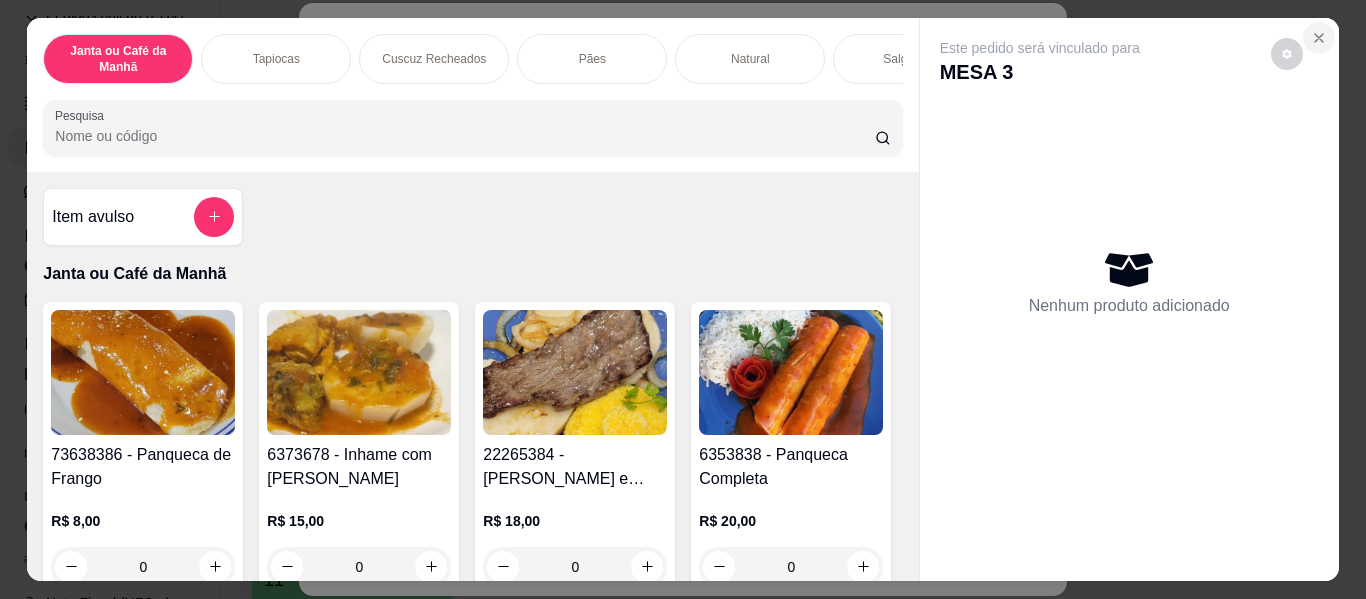 click 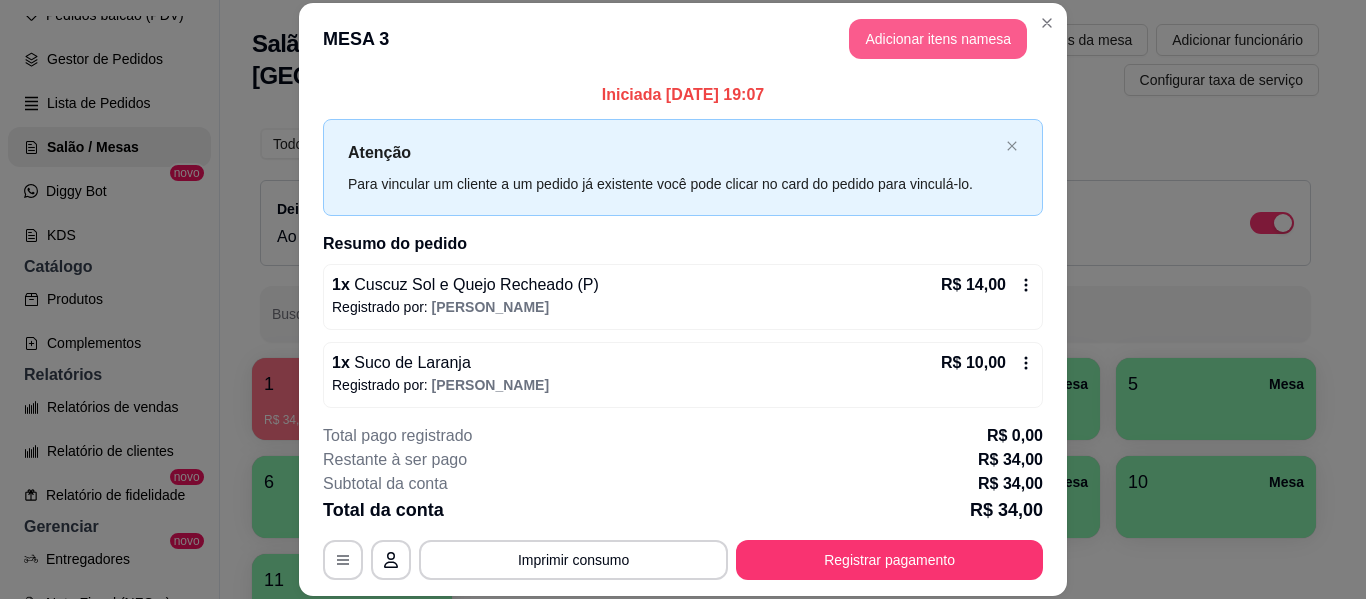 click on "Adicionar itens na  mesa" at bounding box center (938, 39) 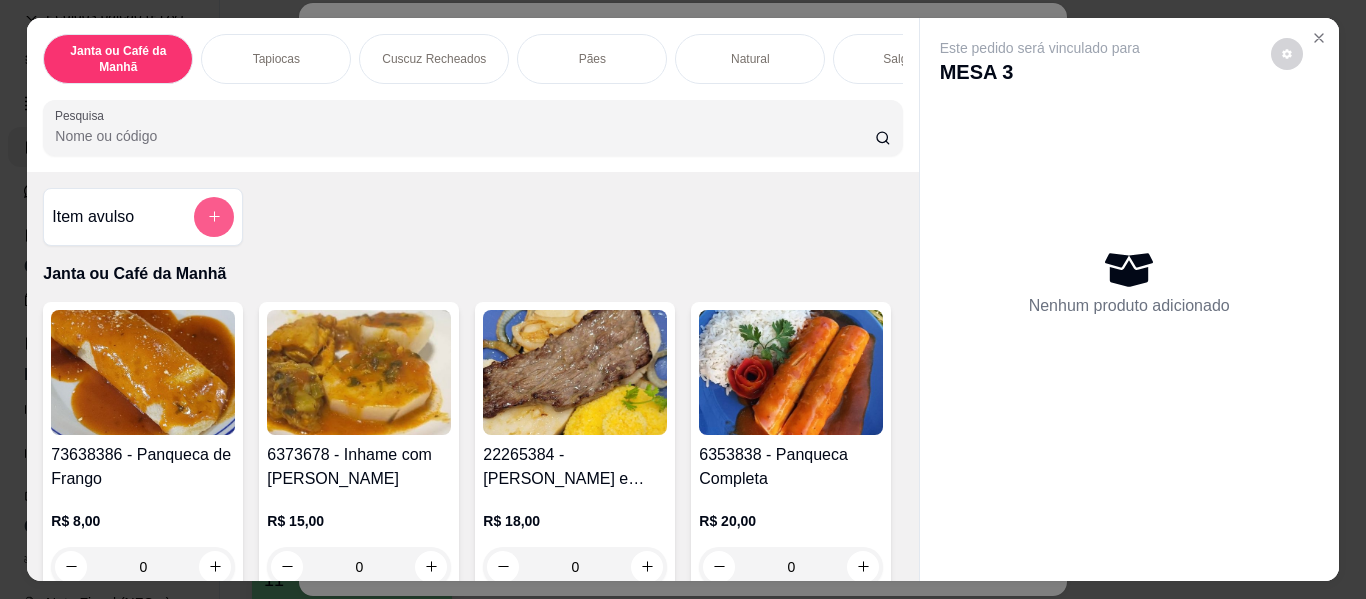 click at bounding box center [214, 217] 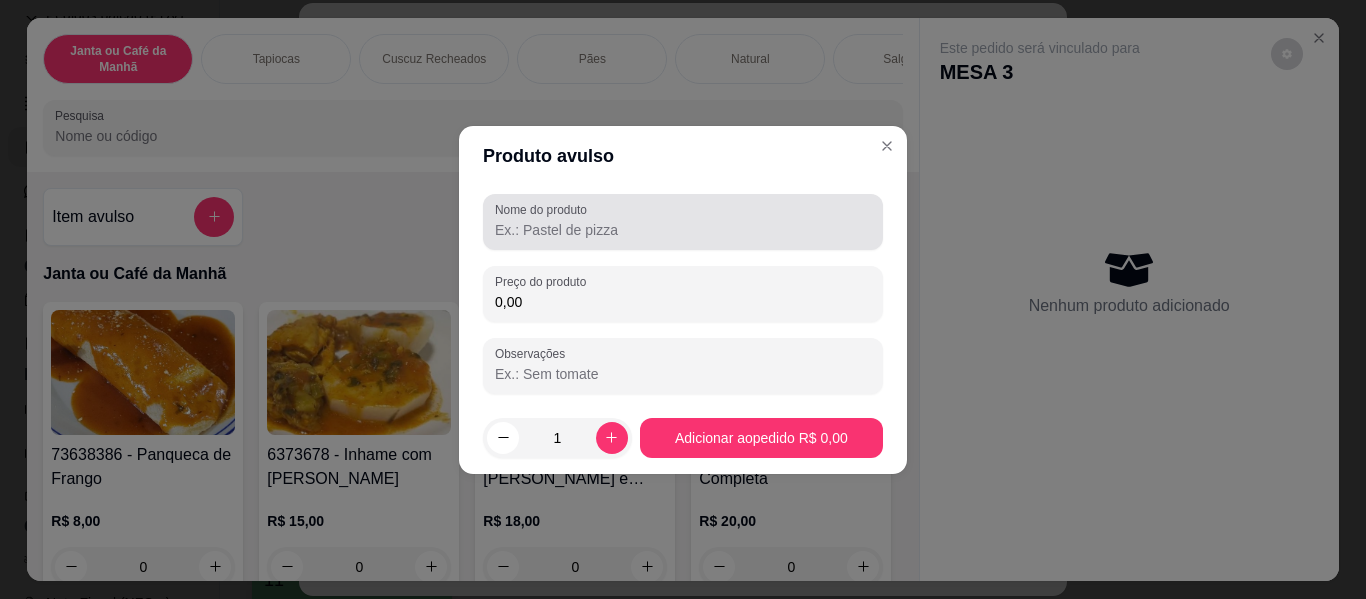 click on "Nome do produto" at bounding box center [683, 230] 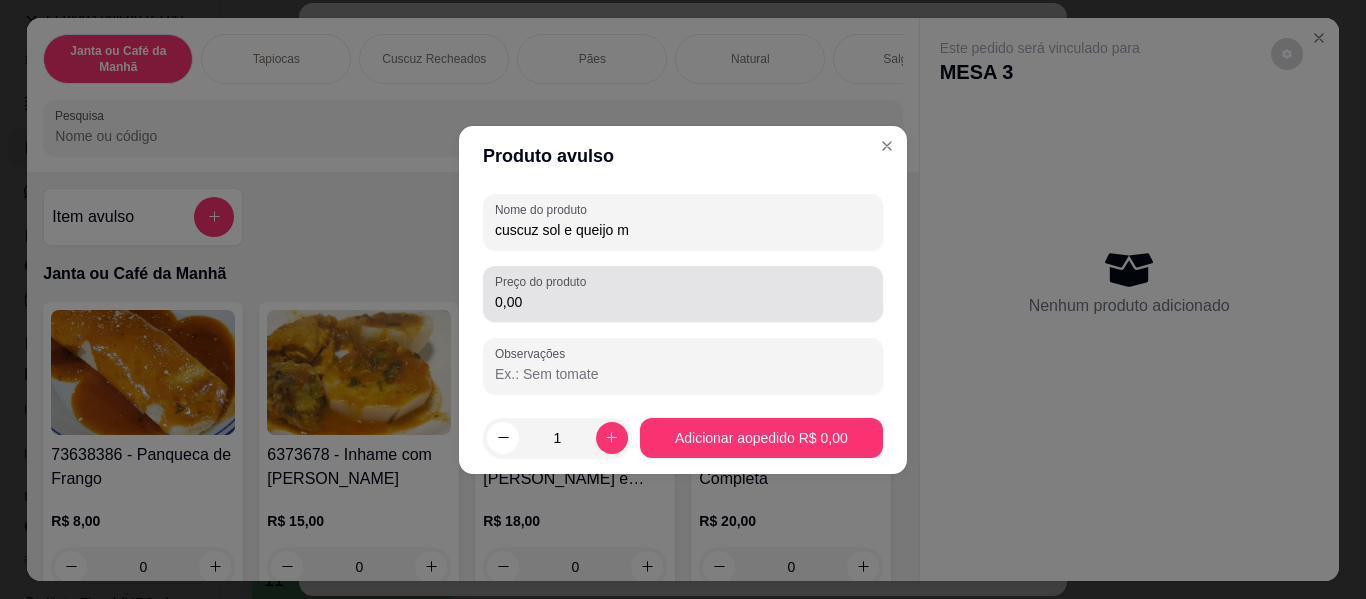 type on "cuscuz sol e queijo m" 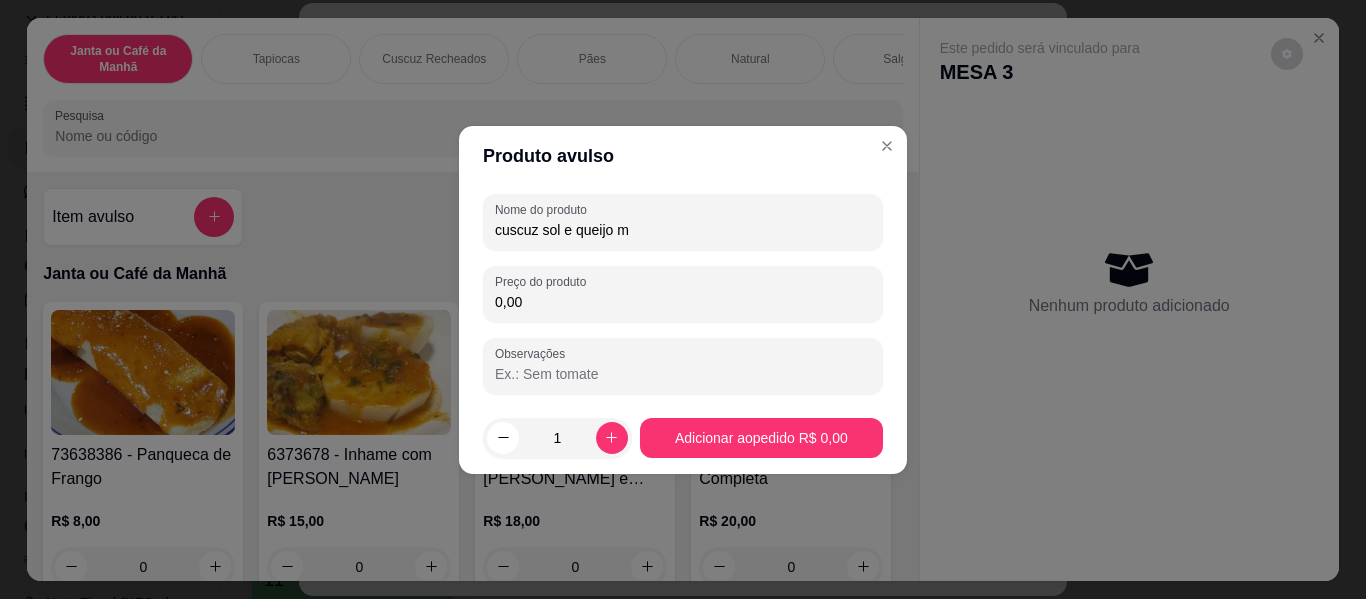 click on "0,00" at bounding box center [683, 302] 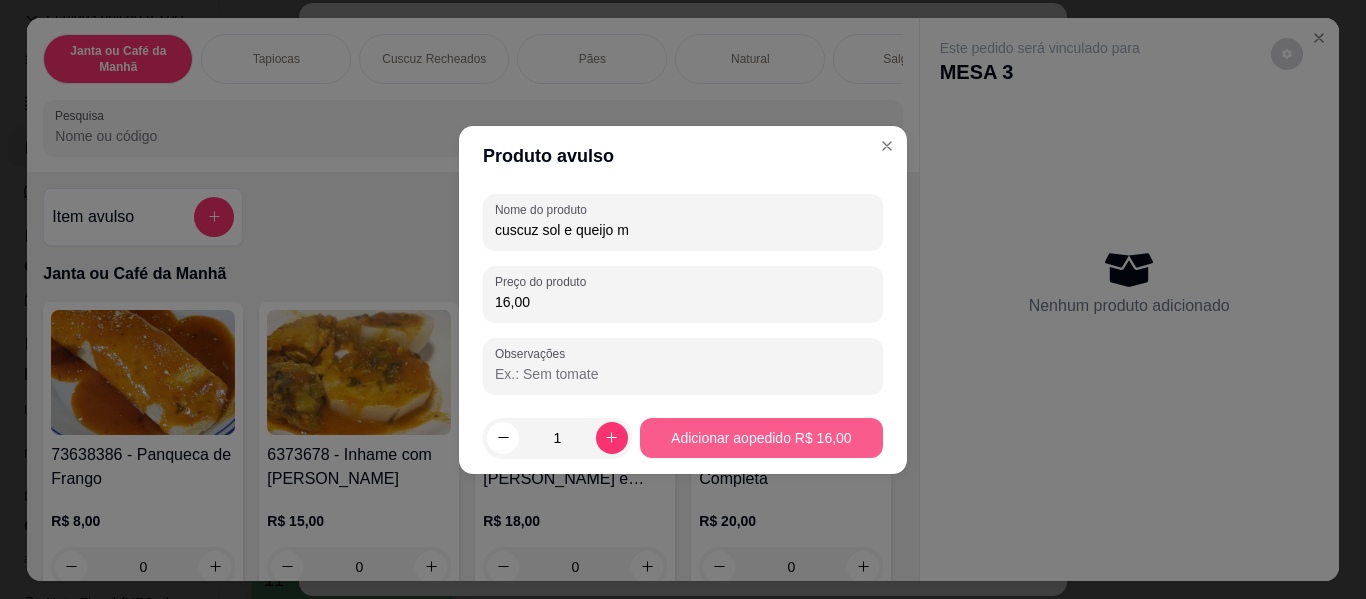 type on "16,00" 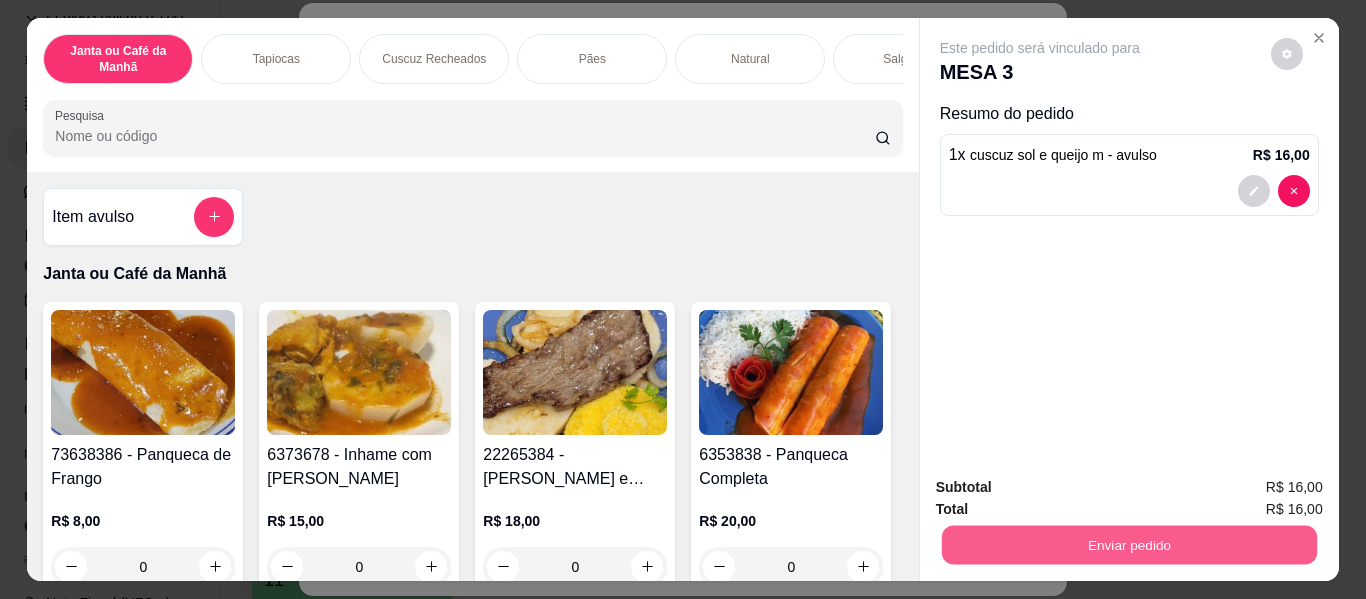 click on "Enviar pedido" at bounding box center [1128, 545] 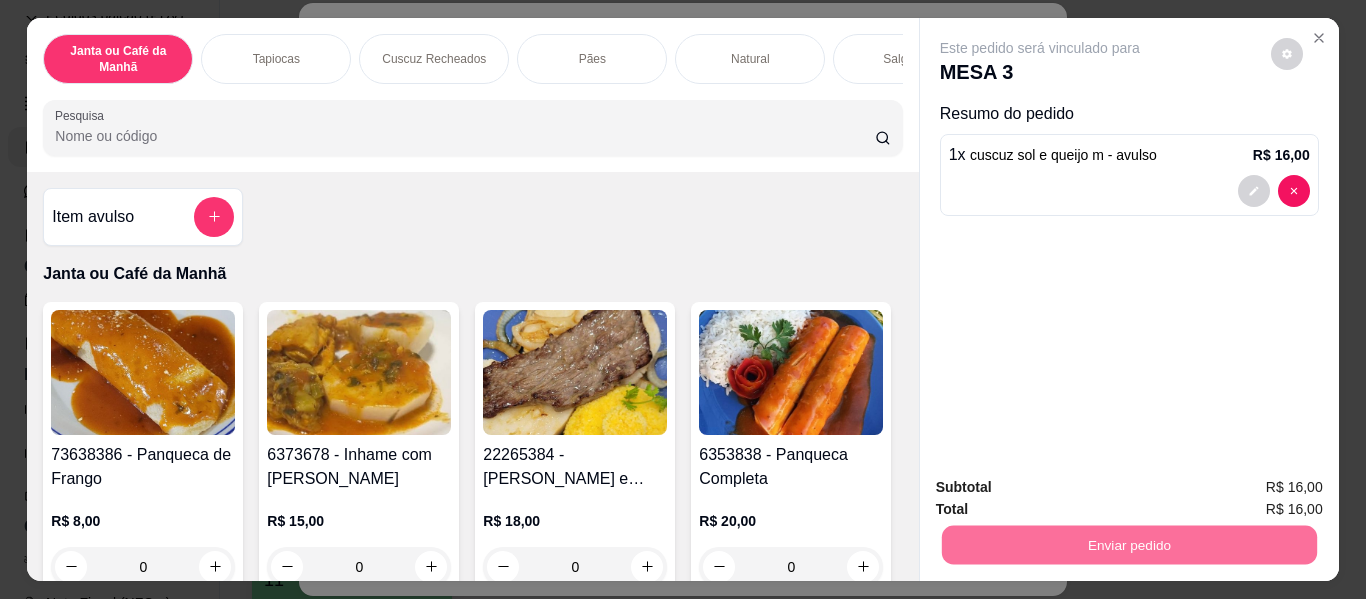 click on "Não registrar e enviar pedido" at bounding box center [1063, 488] 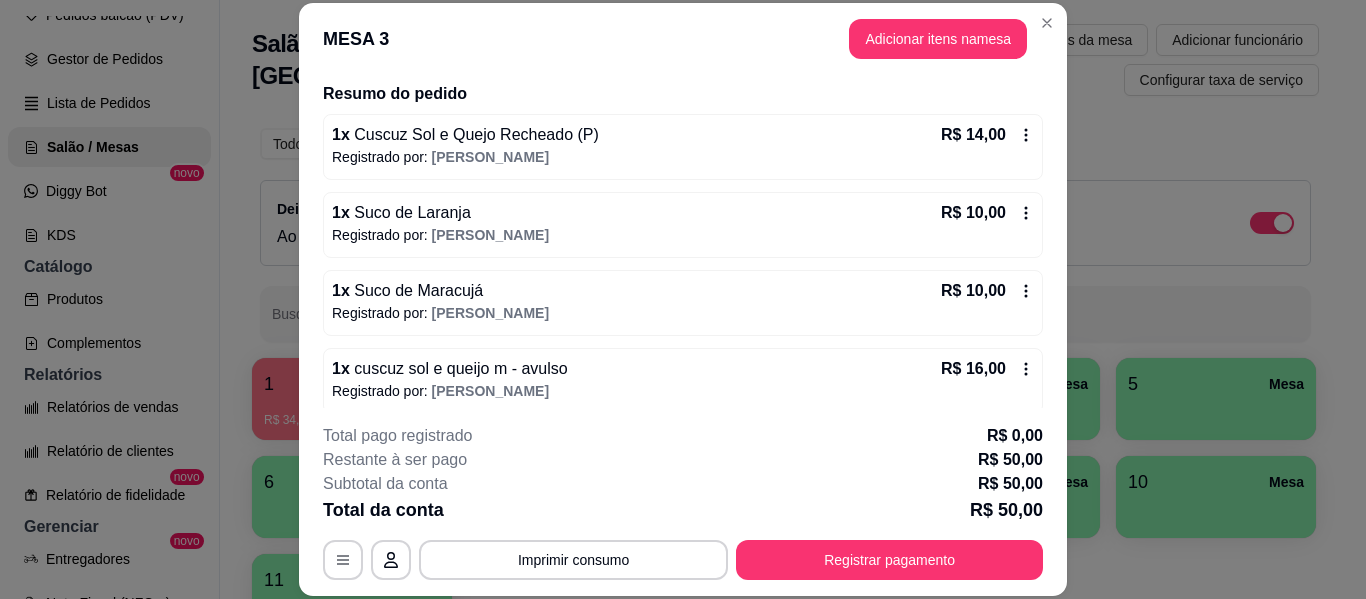 scroll, scrollTop: 164, scrollLeft: 0, axis: vertical 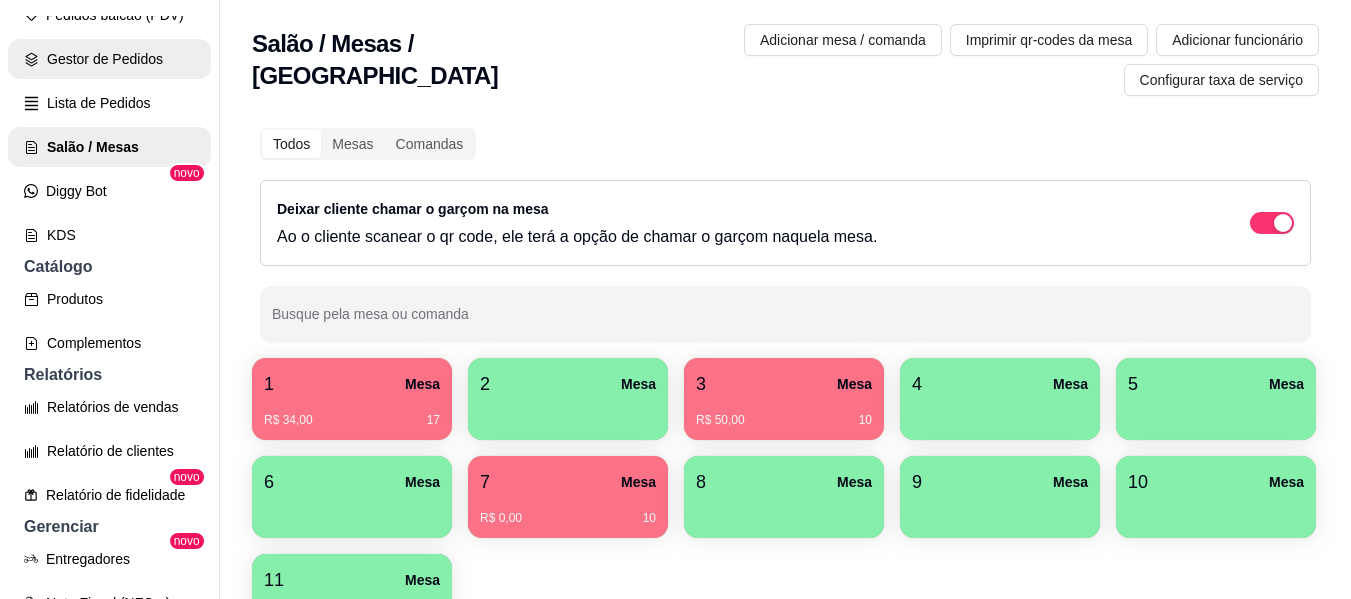 click on "Gestor de Pedidos" at bounding box center [109, 59] 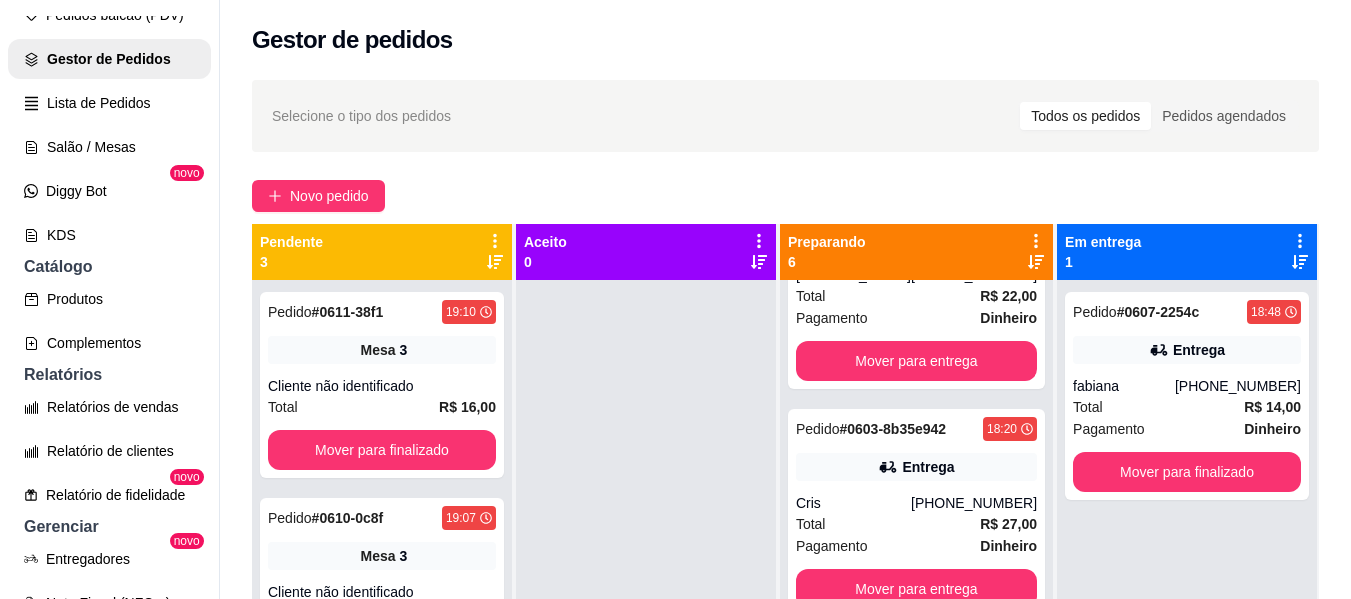 scroll, scrollTop: 877, scrollLeft: 0, axis: vertical 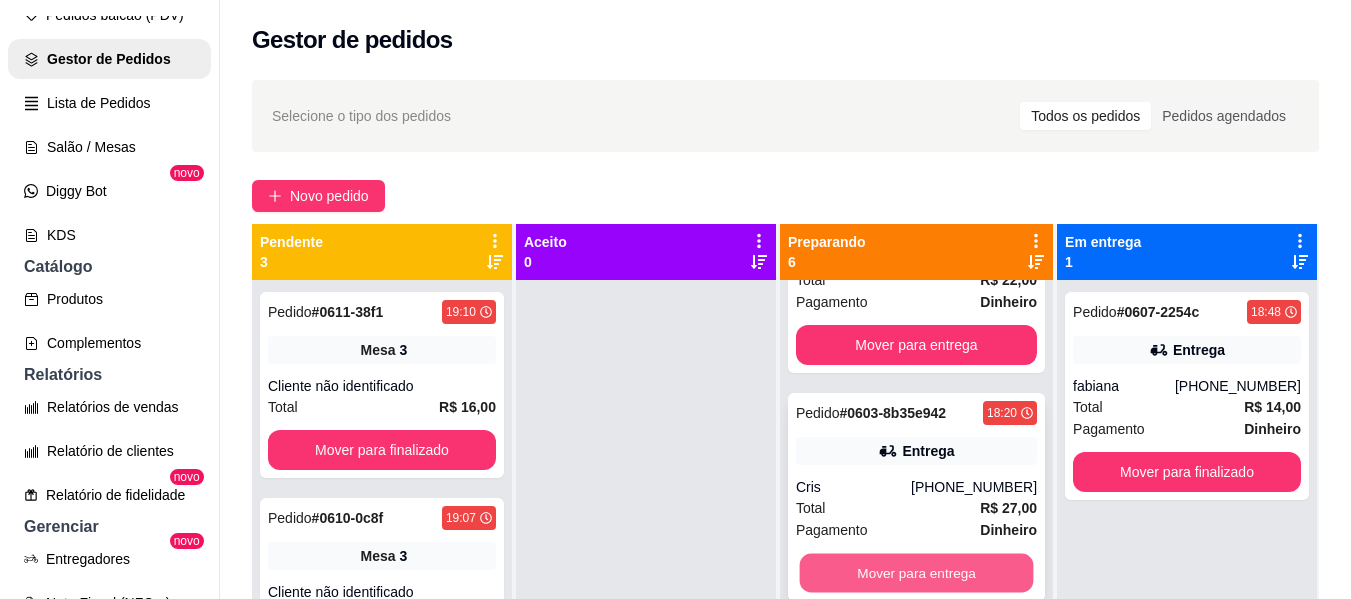 click on "Mover para entrega" at bounding box center [916, 573] 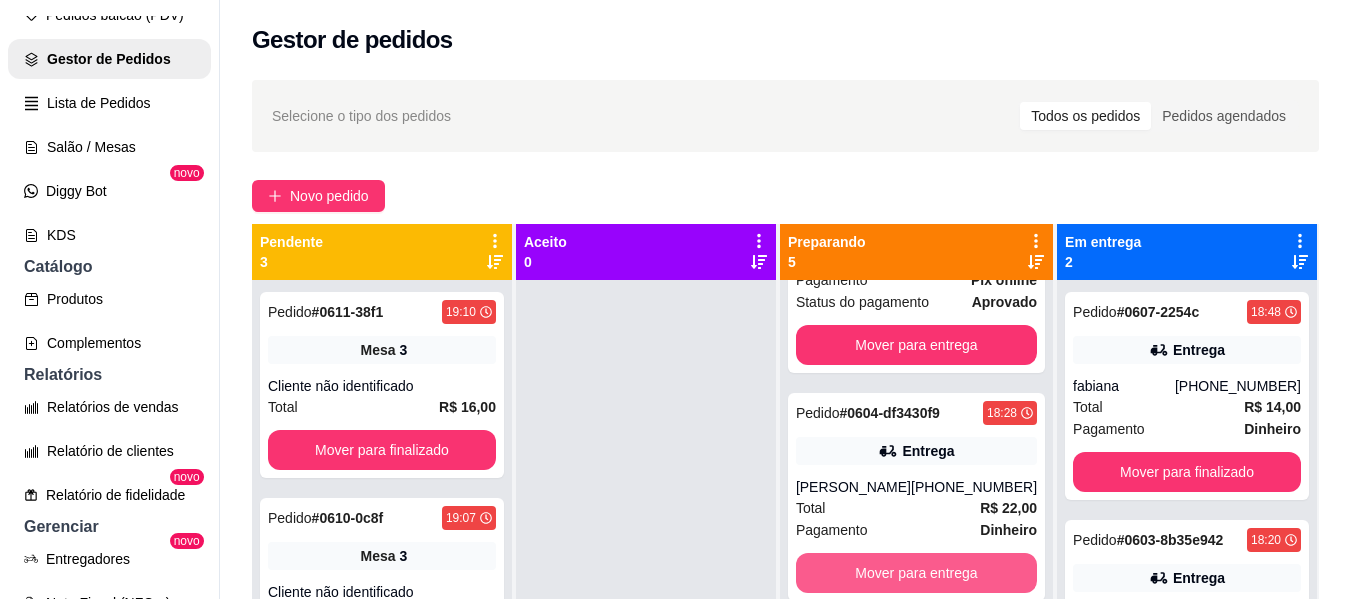 scroll, scrollTop: 649, scrollLeft: 0, axis: vertical 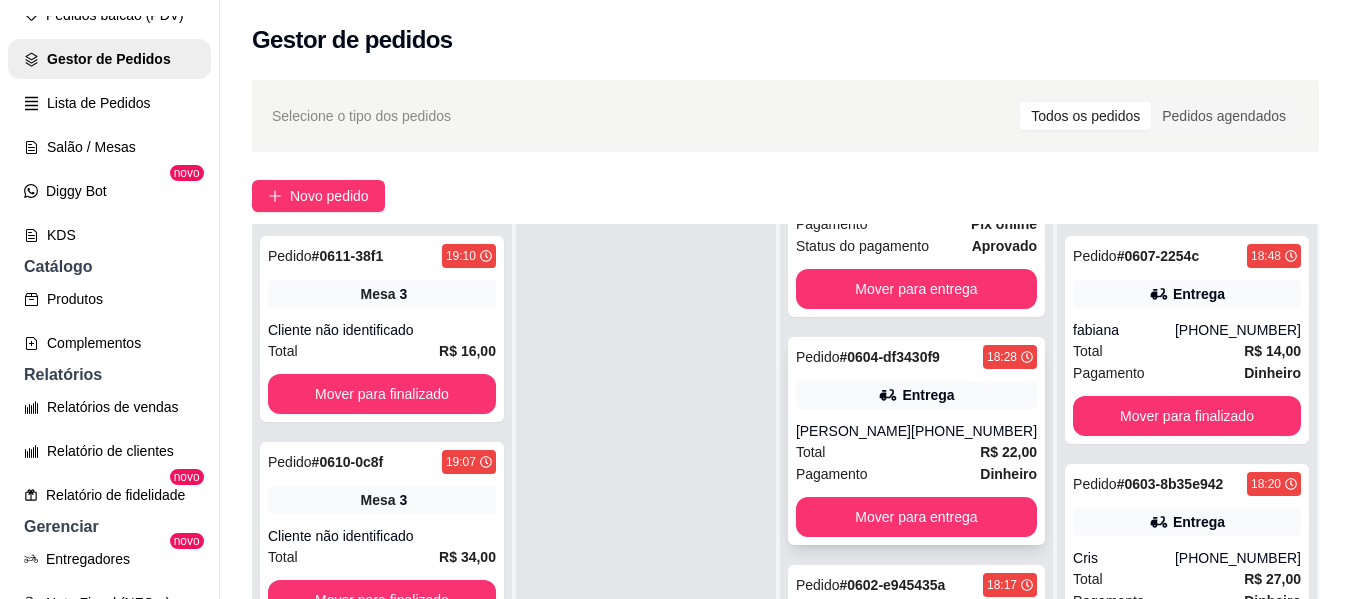 click on "[PERSON_NAME]" at bounding box center (853, 431) 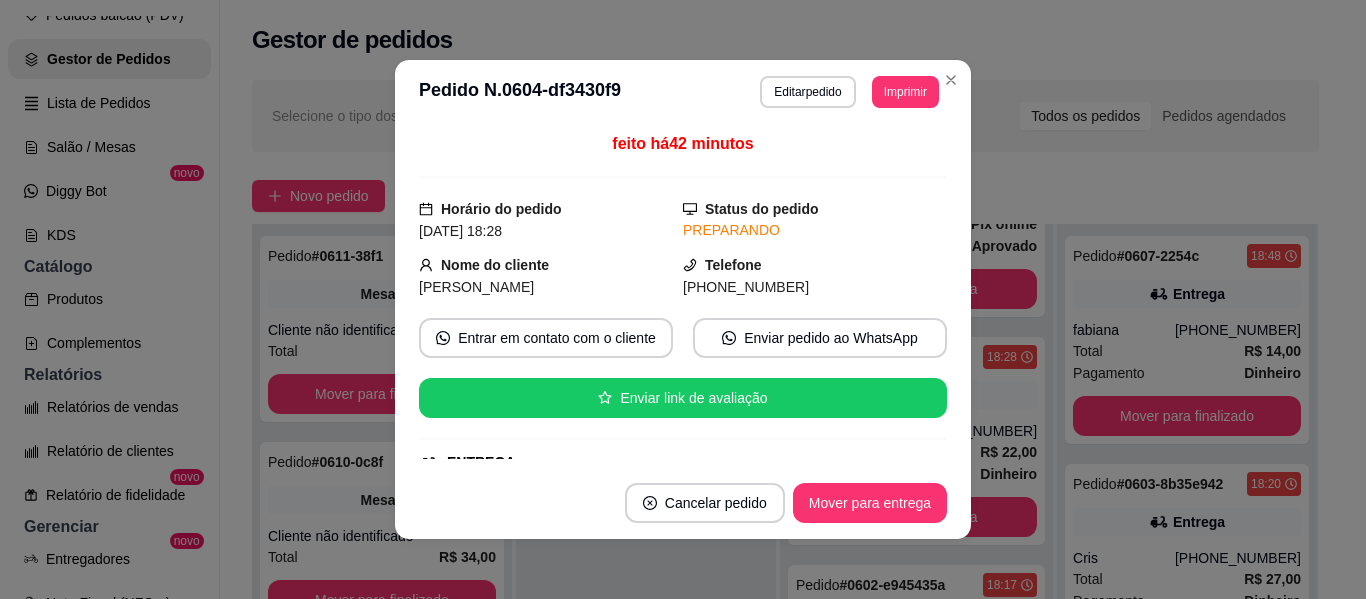 scroll, scrollTop: 450, scrollLeft: 0, axis: vertical 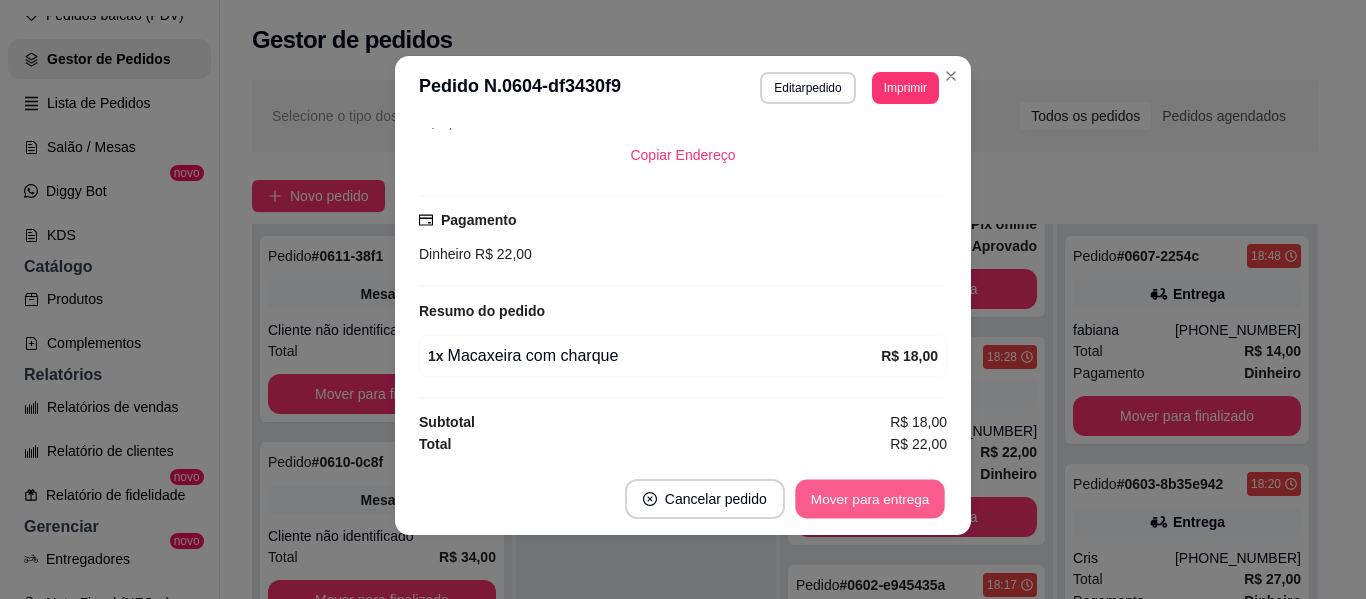 click on "Mover para entrega" at bounding box center (870, 499) 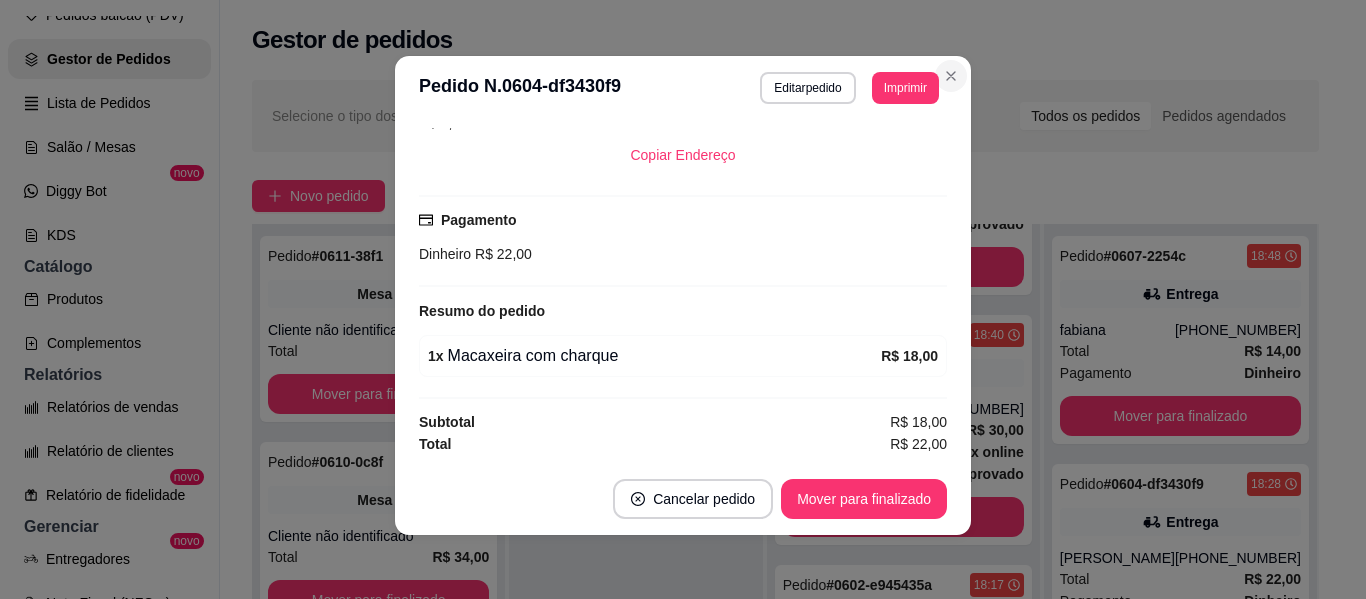scroll, scrollTop: 421, scrollLeft: 0, axis: vertical 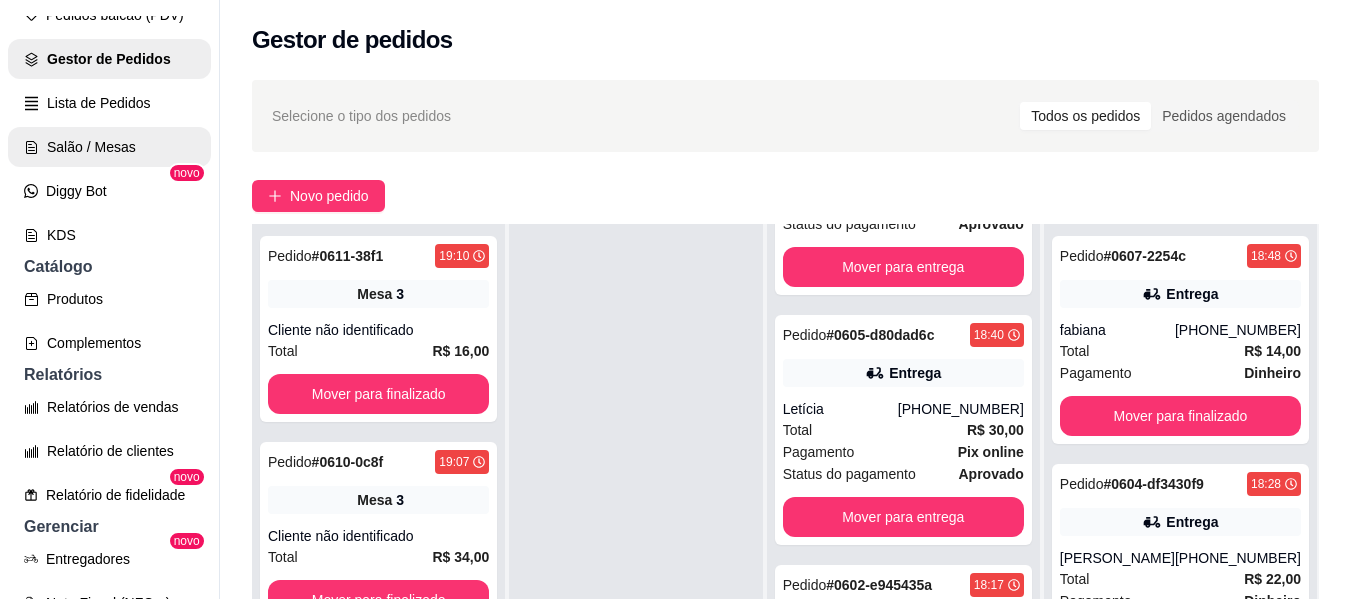 click on "Salão / Mesas" at bounding box center [109, 147] 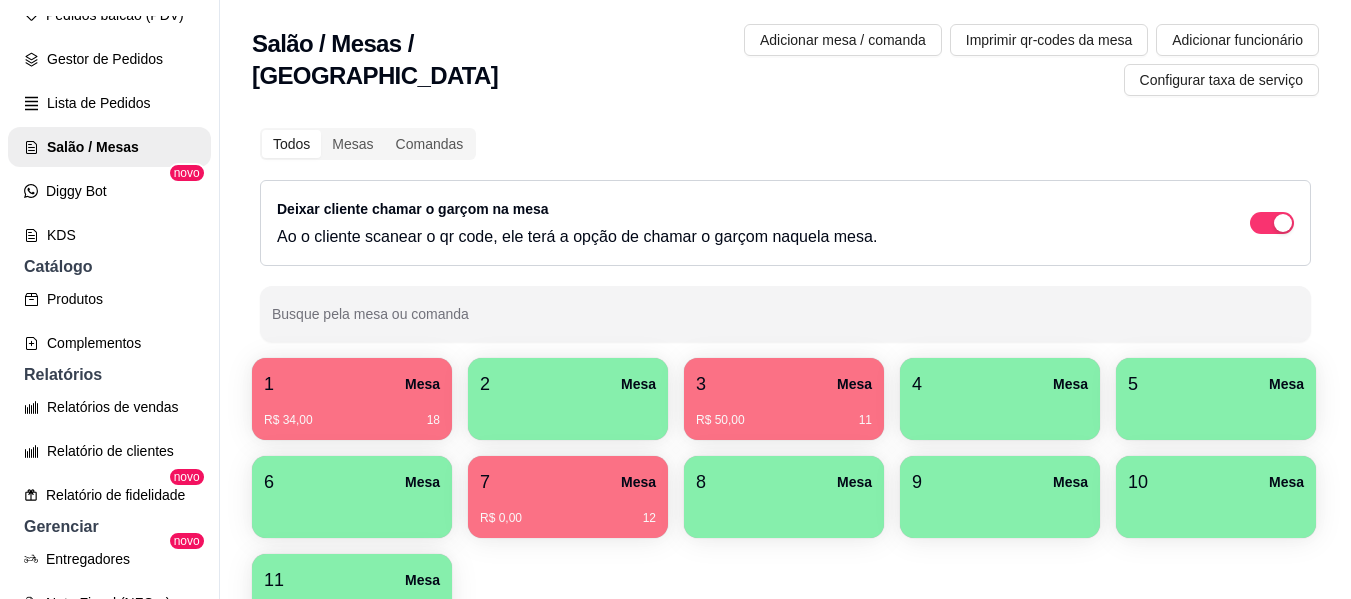 click on "R$ 34,00 18" at bounding box center [352, 420] 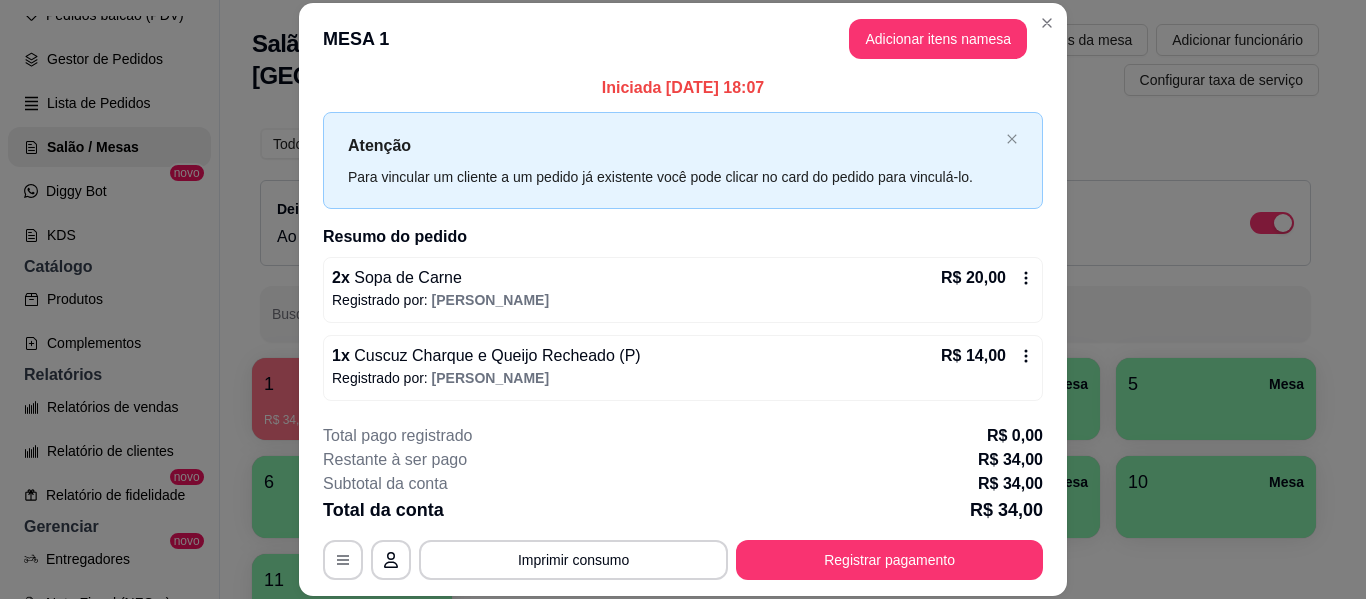 scroll, scrollTop: 8, scrollLeft: 0, axis: vertical 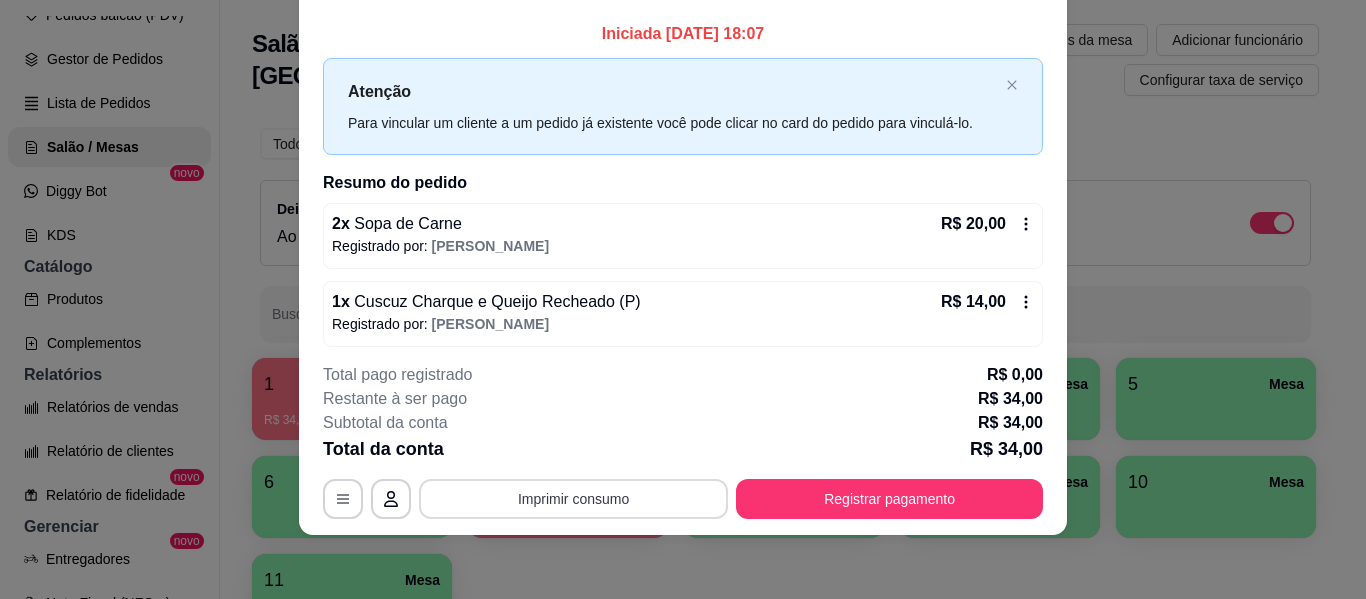 click on "Imprimir consumo" at bounding box center (573, 499) 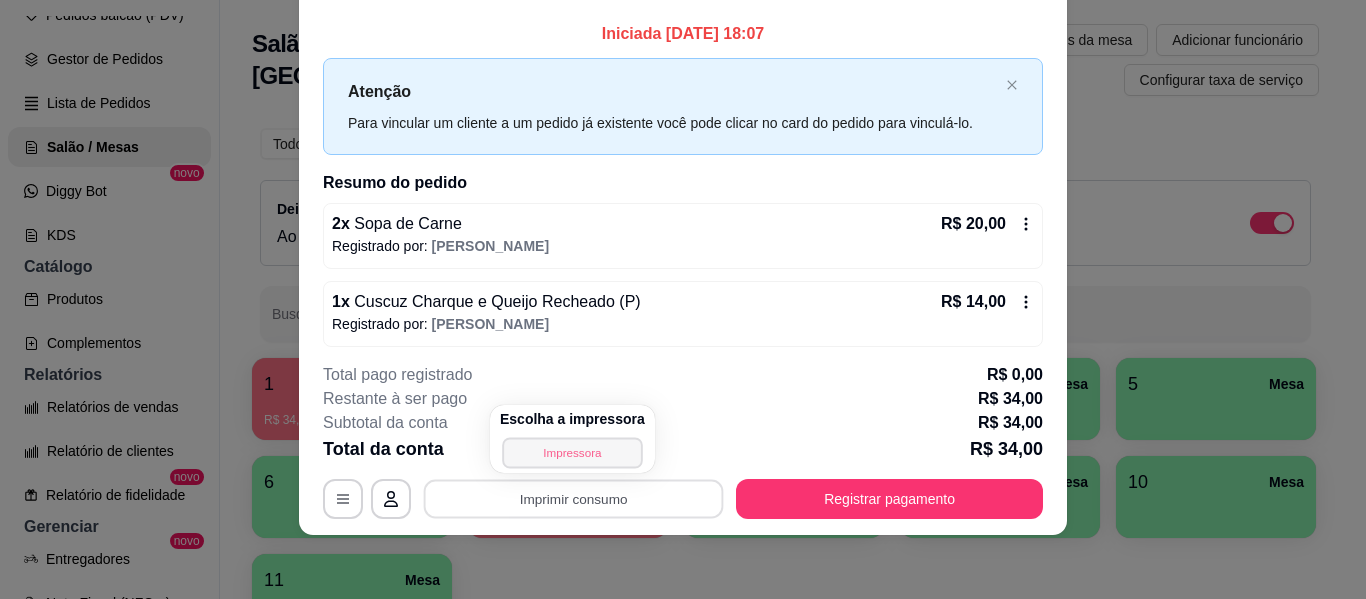 click on "Impressora" at bounding box center (572, 452) 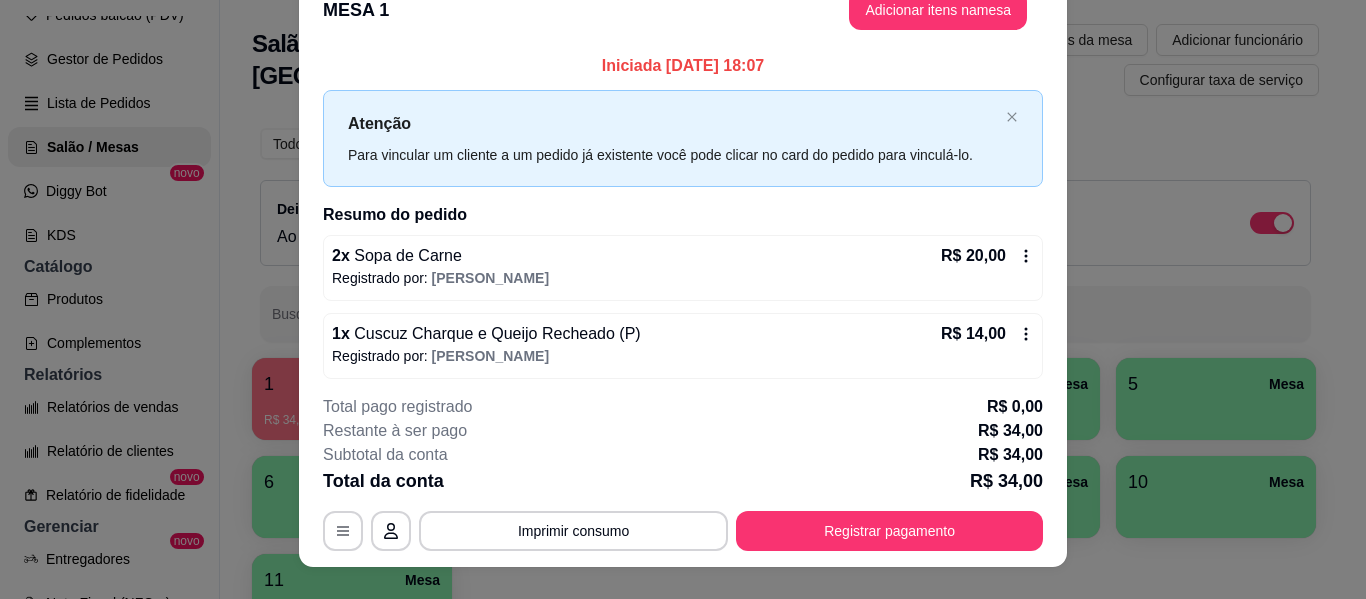 scroll, scrollTop: 0, scrollLeft: 0, axis: both 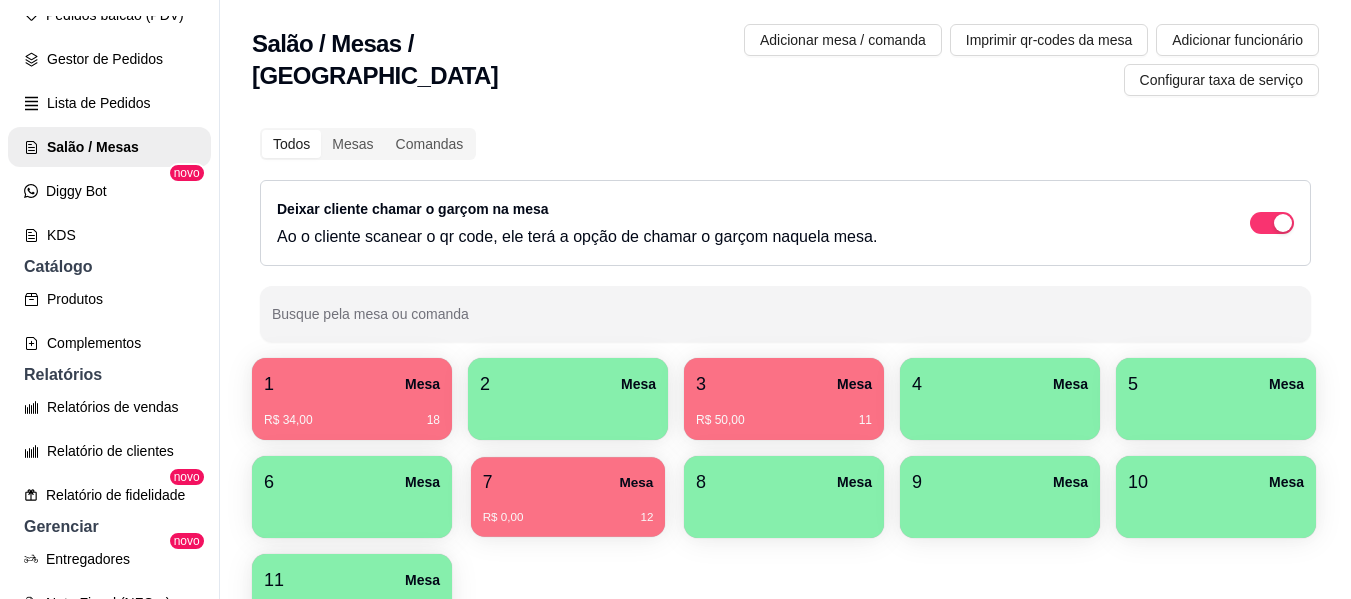 click on "R$ 0,00 12" at bounding box center (568, 510) 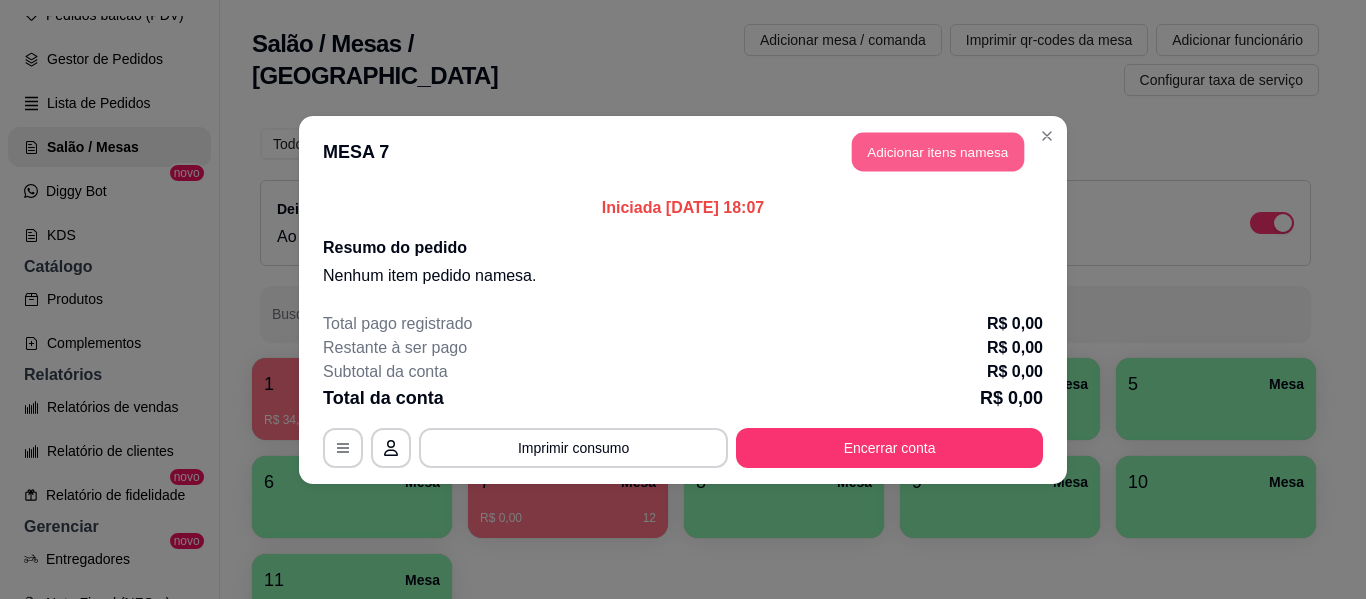 click on "Adicionar itens na  mesa" at bounding box center [938, 151] 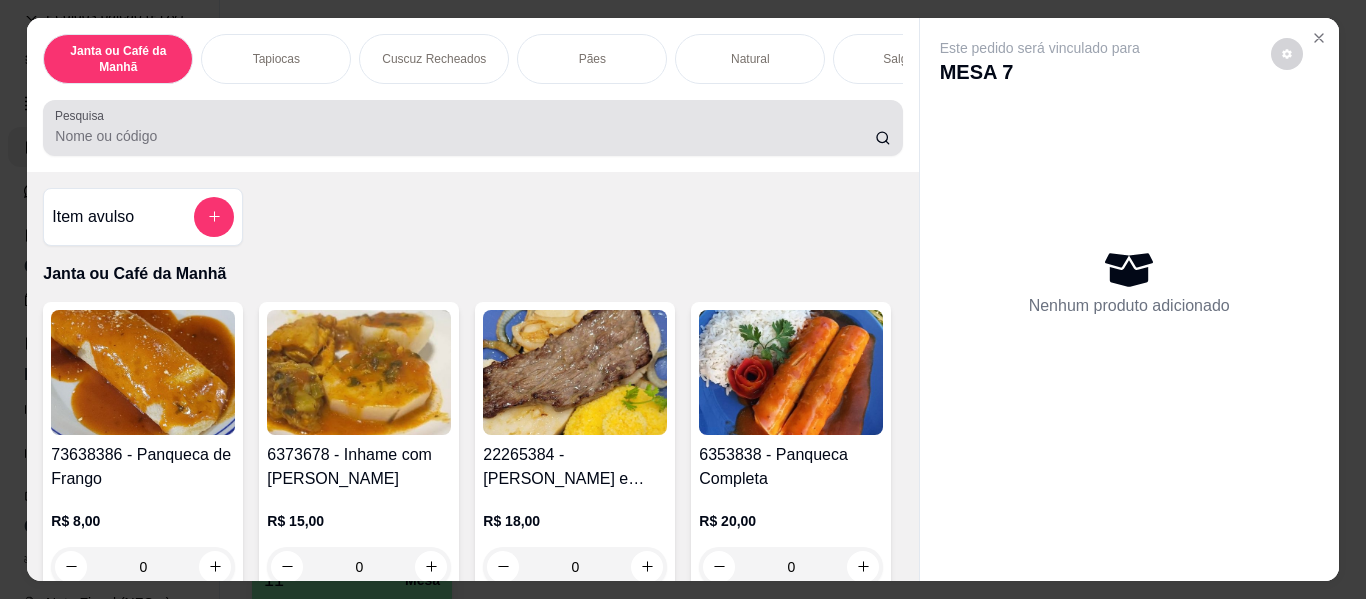click on "Pesquisa" at bounding box center (465, 136) 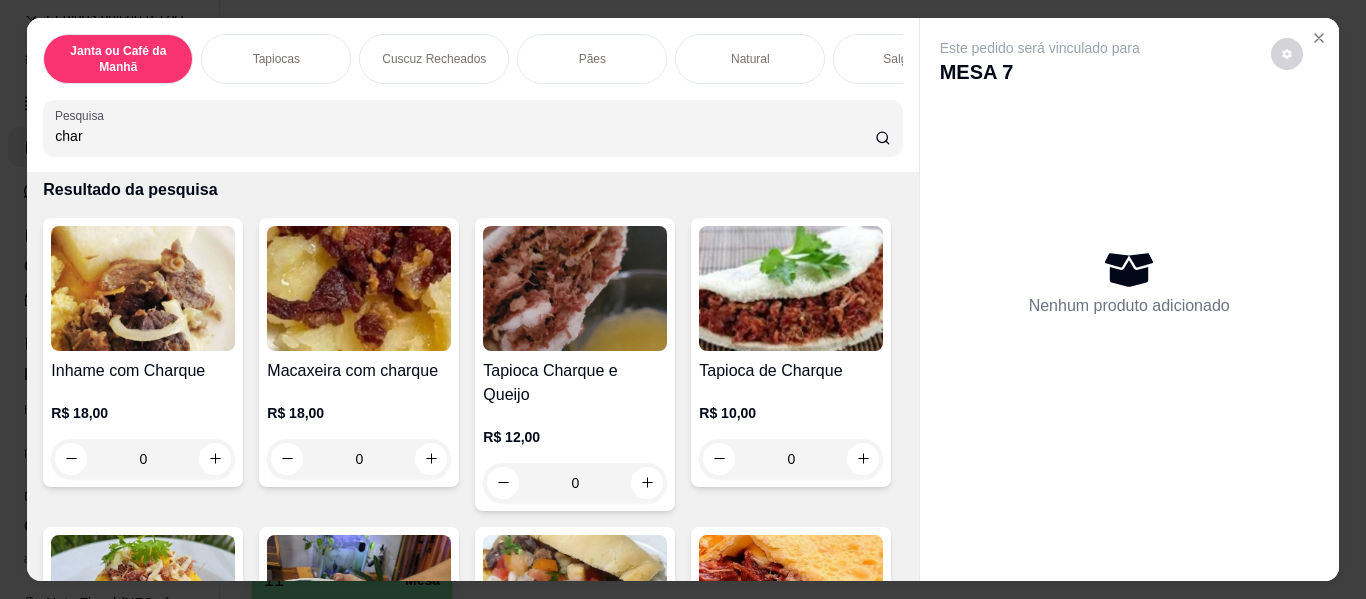 scroll, scrollTop: 0, scrollLeft: 0, axis: both 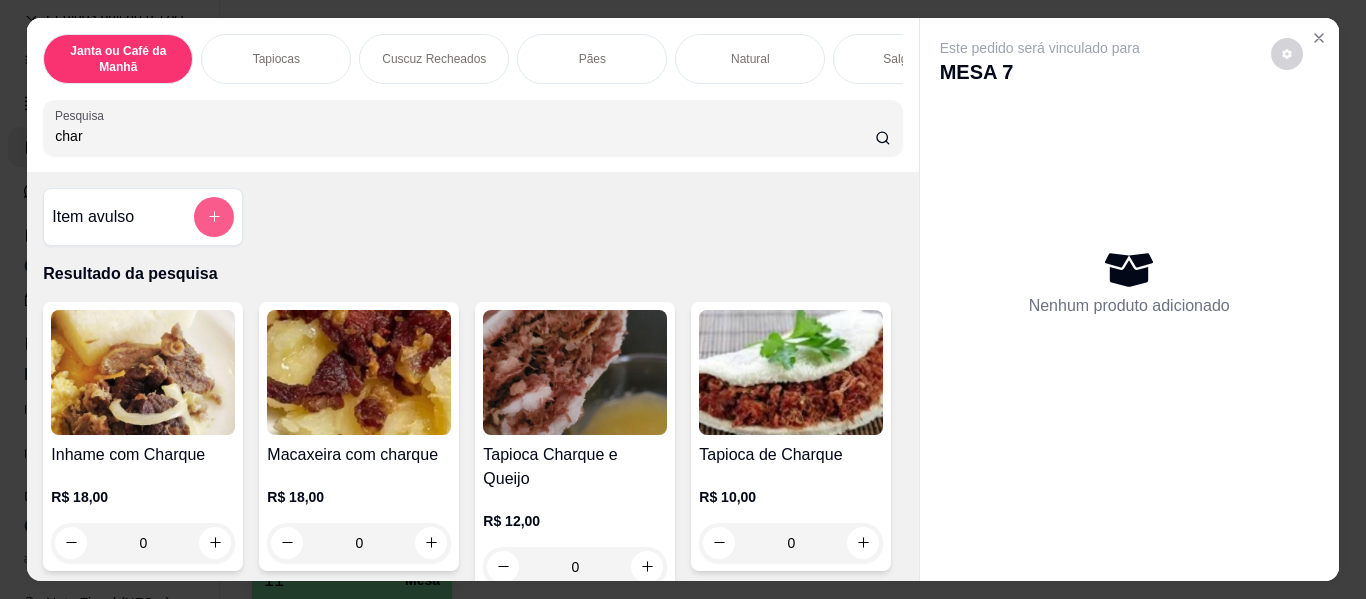 type on "char" 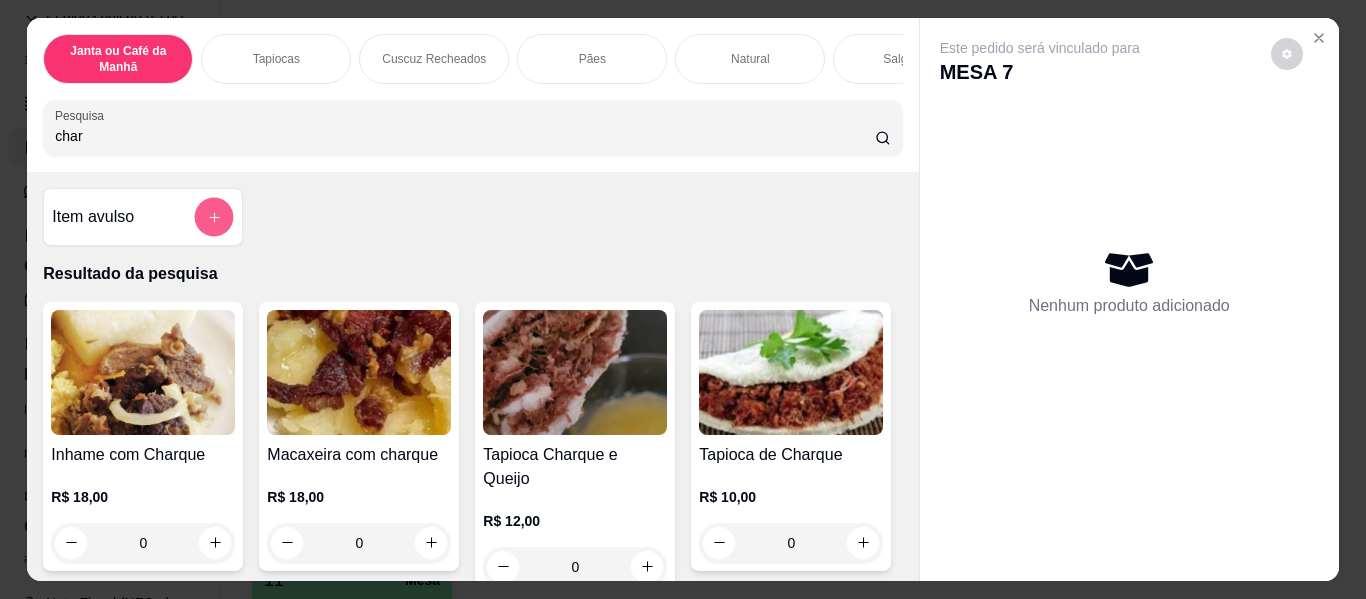 click at bounding box center [214, 217] 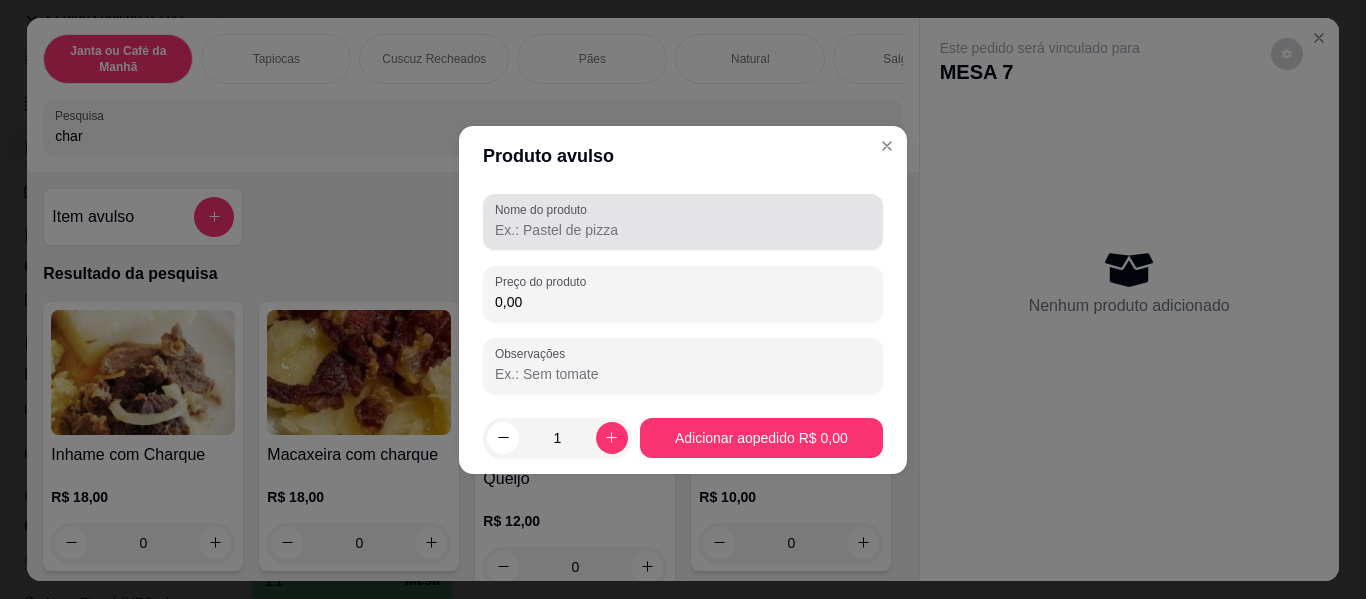 click at bounding box center [683, 222] 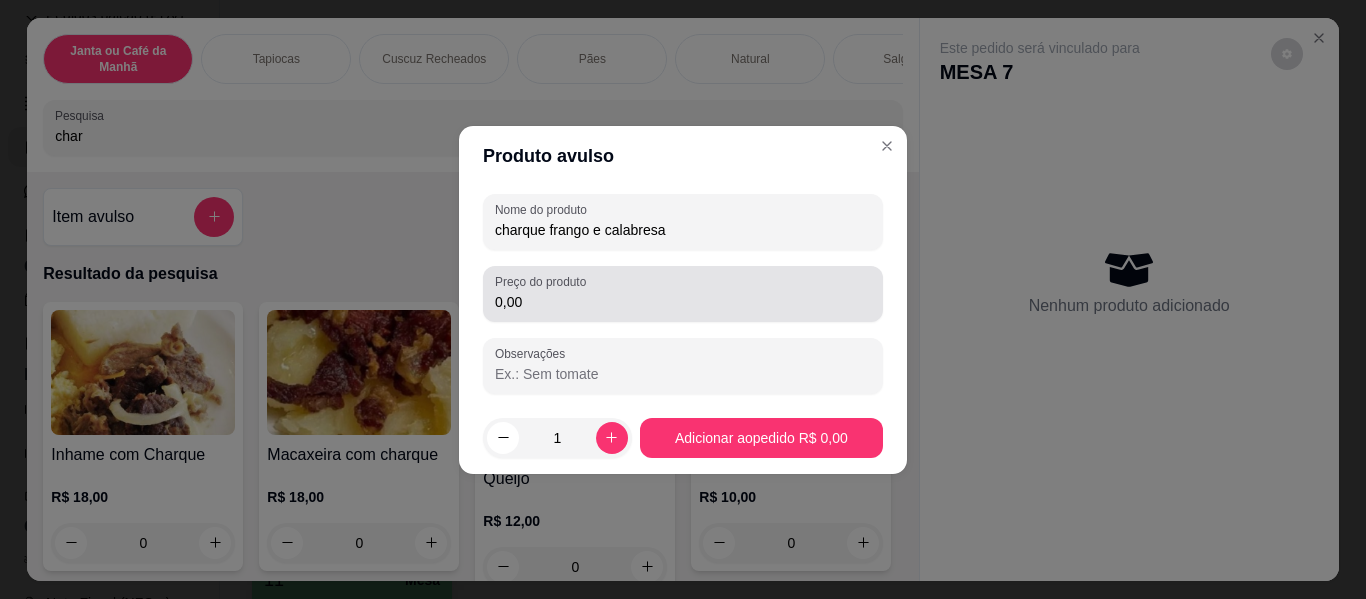 type on "charque frango e calabresa" 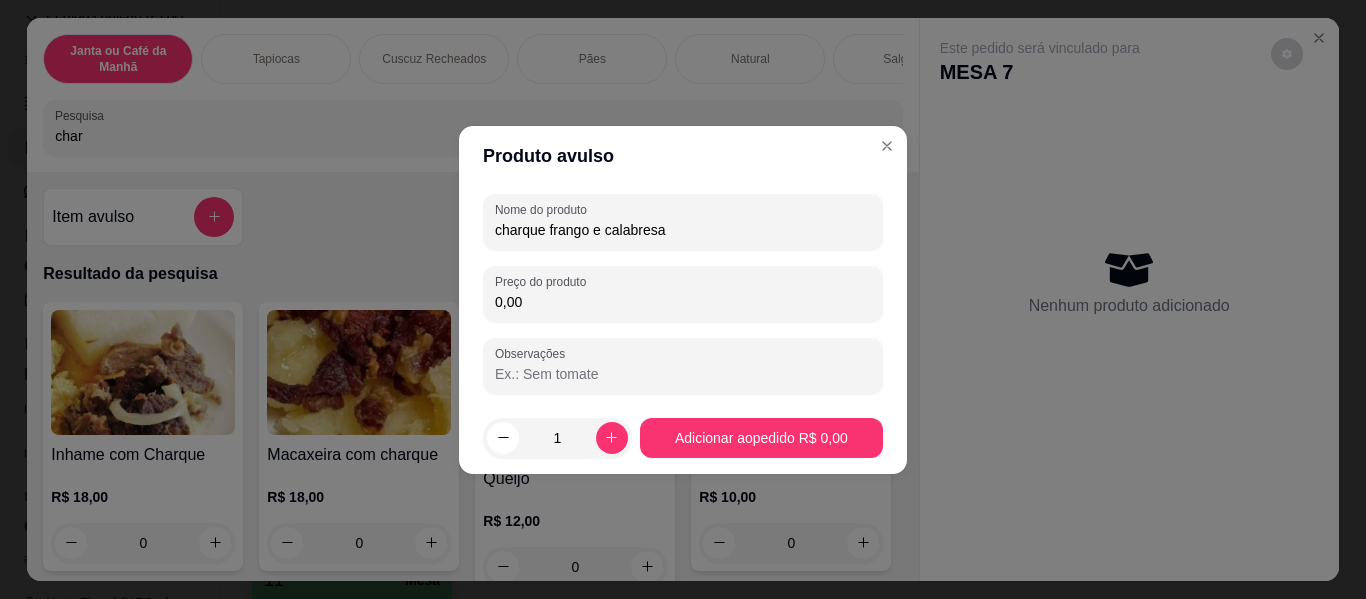 click on "0,00" at bounding box center (683, 302) 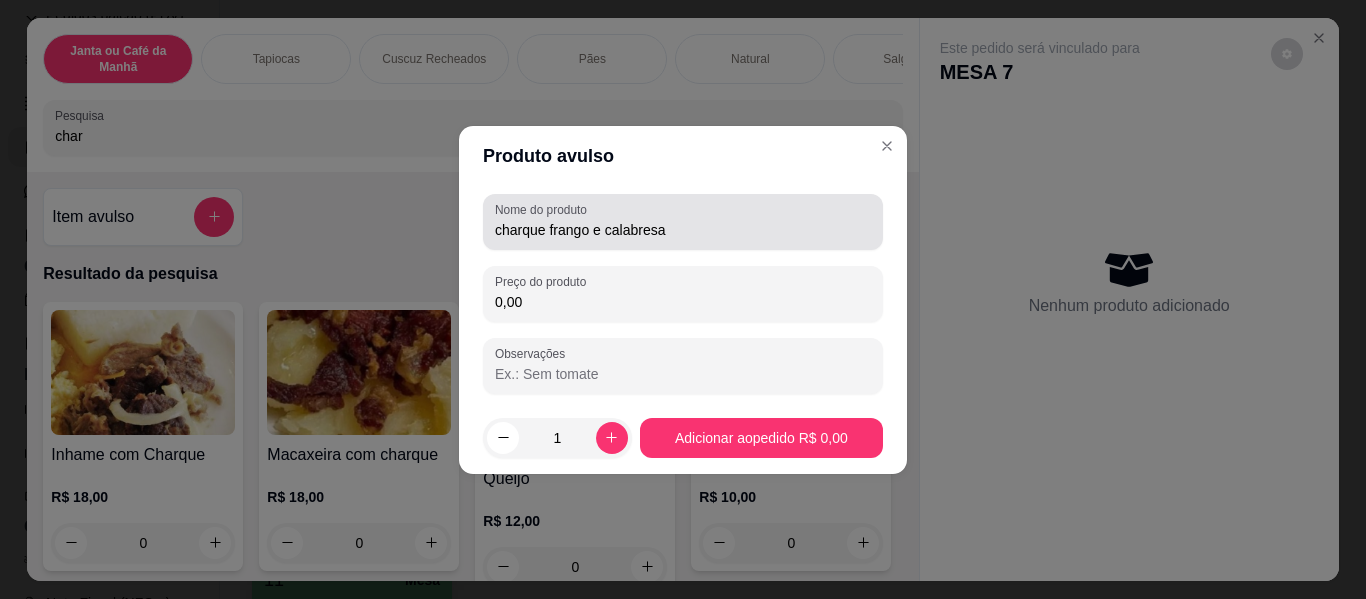 click on "charque frango e calabresa" at bounding box center [683, 222] 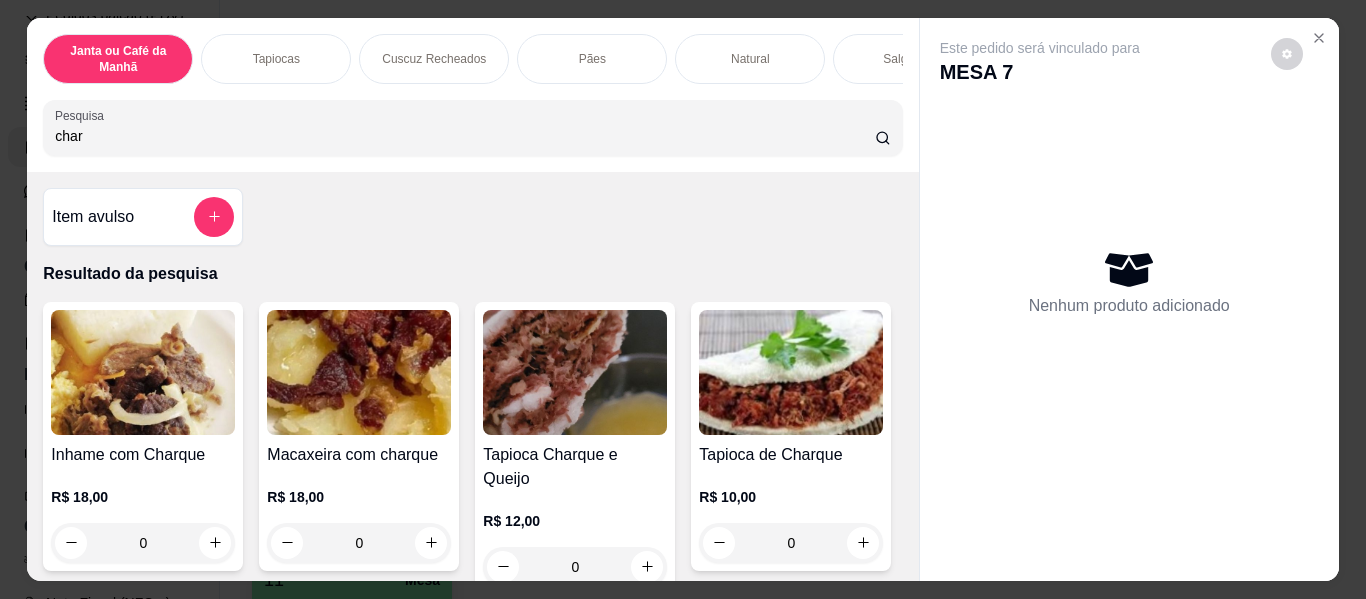 click on "char" at bounding box center [465, 136] 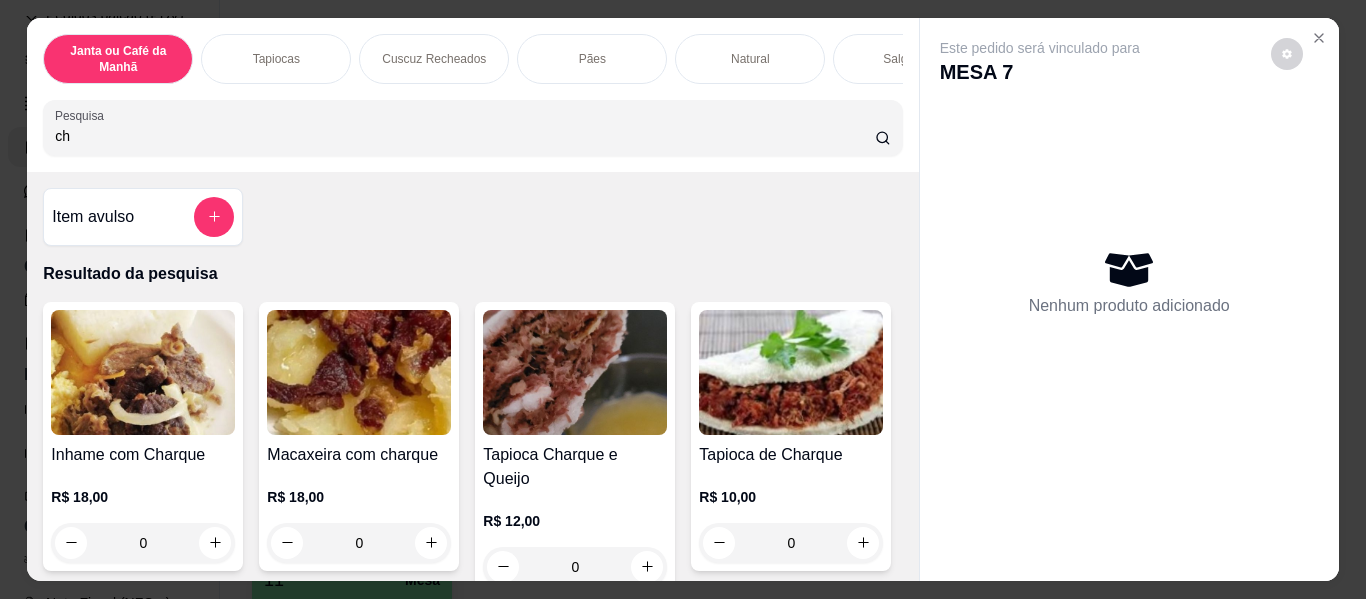 type on "c" 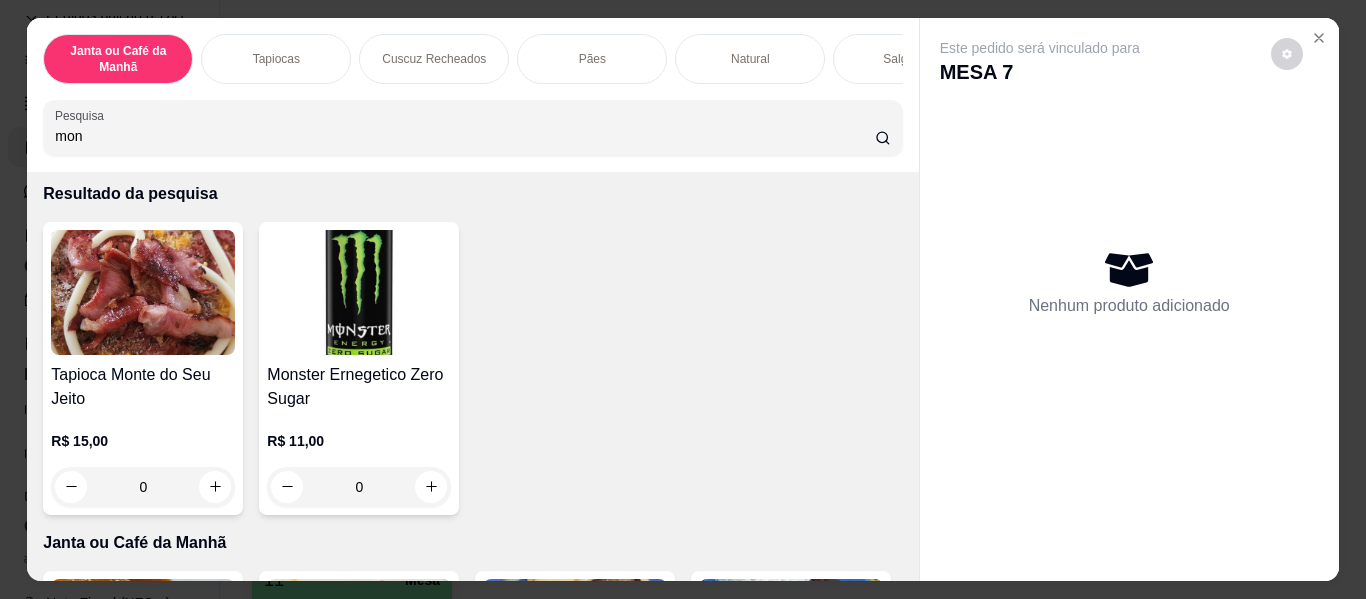 scroll, scrollTop: 100, scrollLeft: 0, axis: vertical 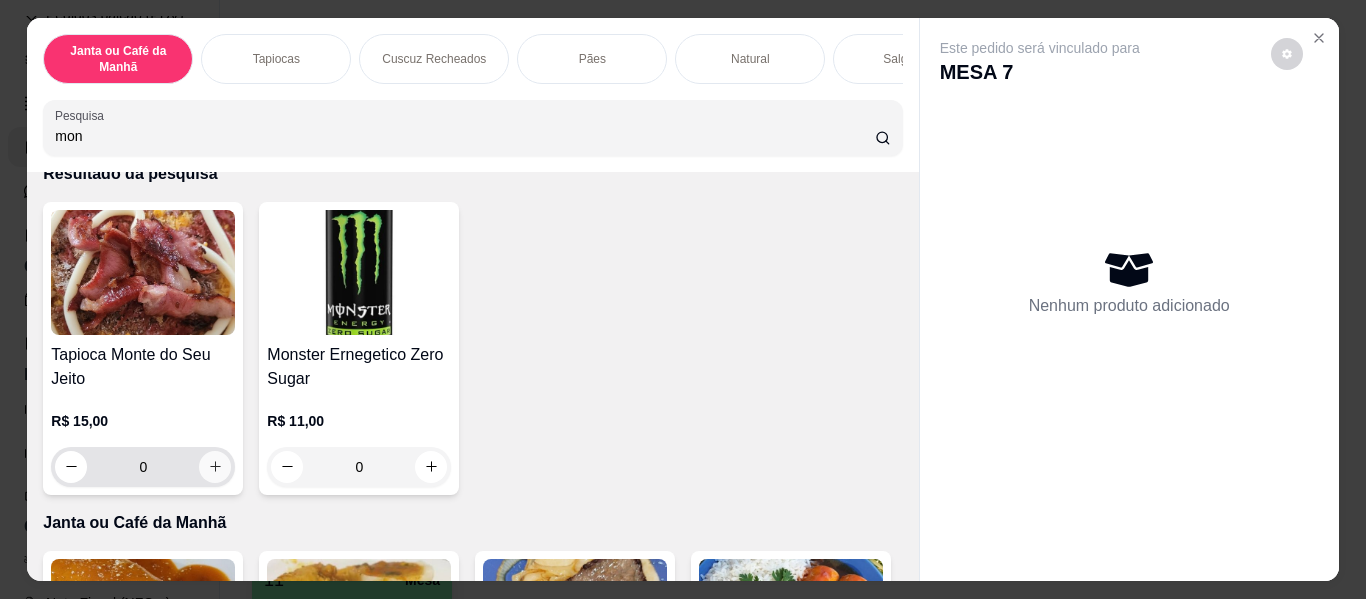 type on "mon" 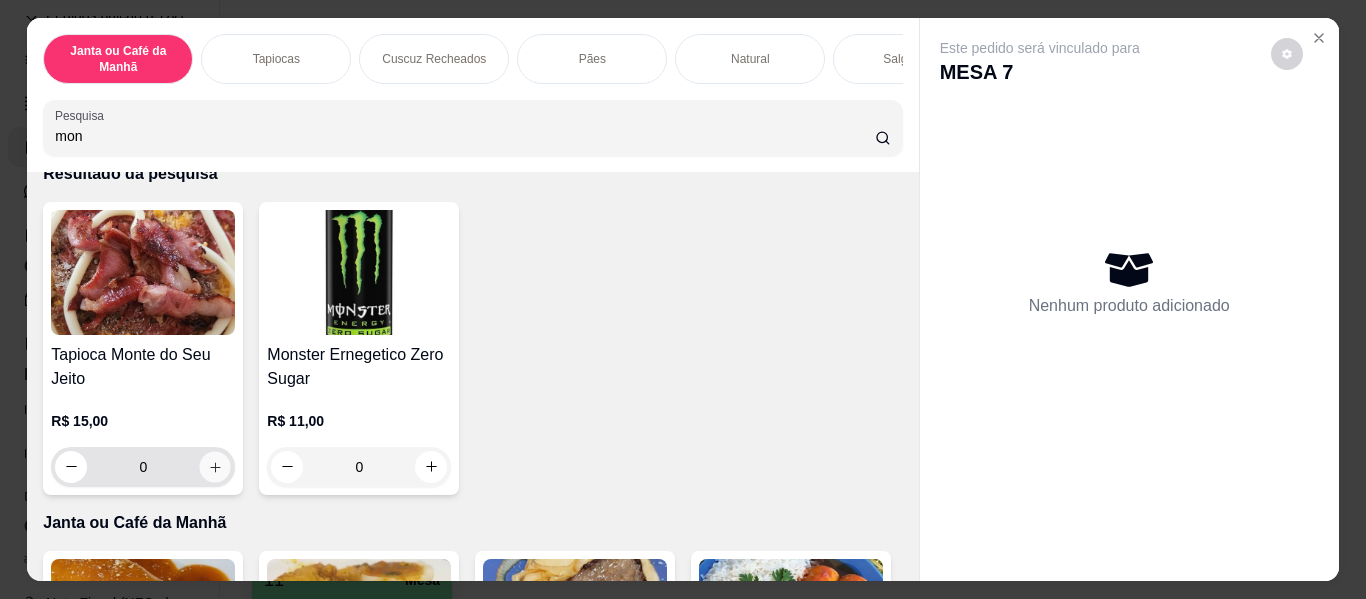 click 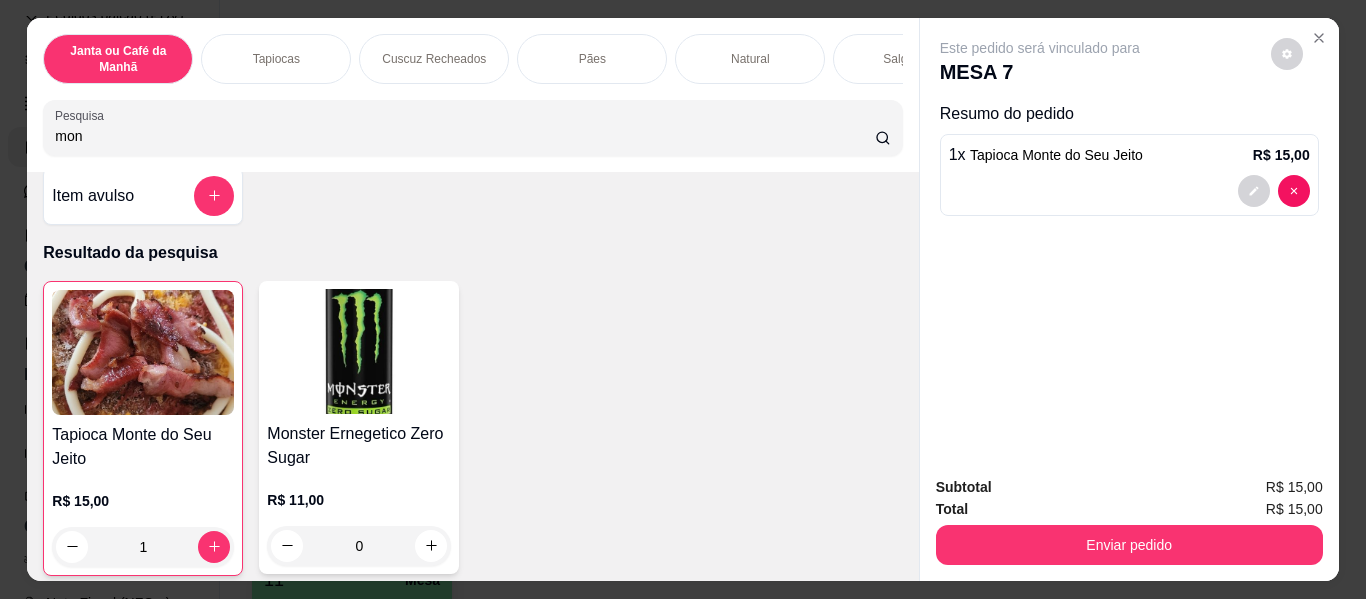 scroll, scrollTop: 0, scrollLeft: 0, axis: both 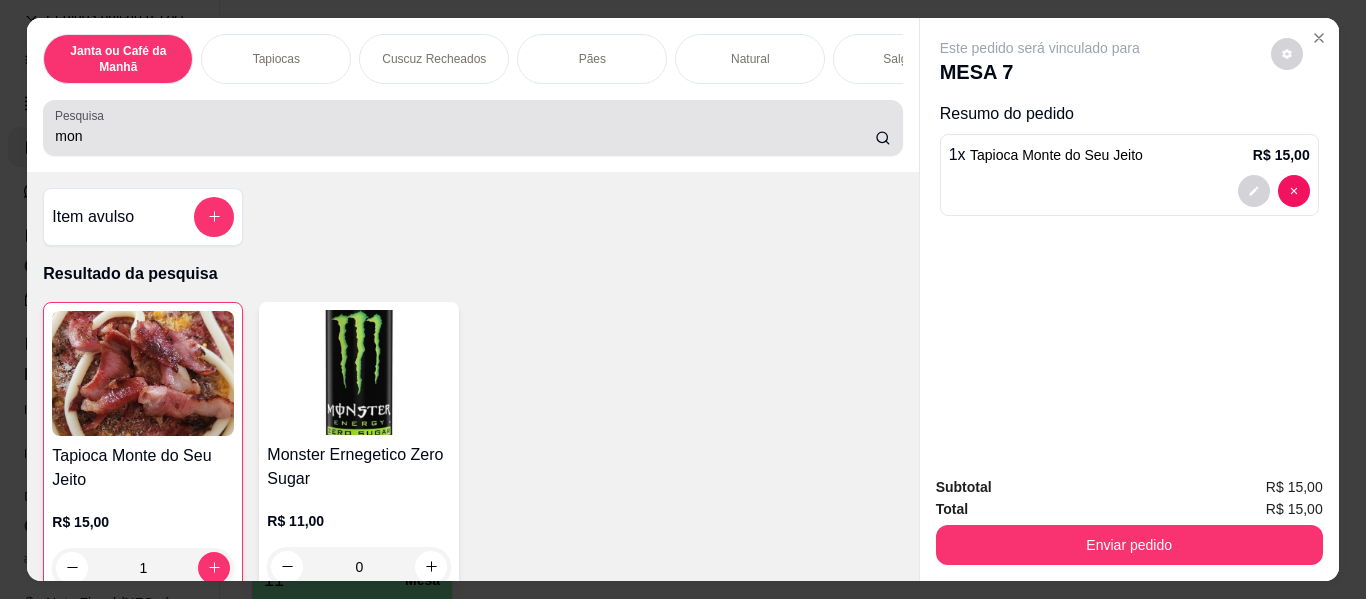 click on "mon" at bounding box center (472, 128) 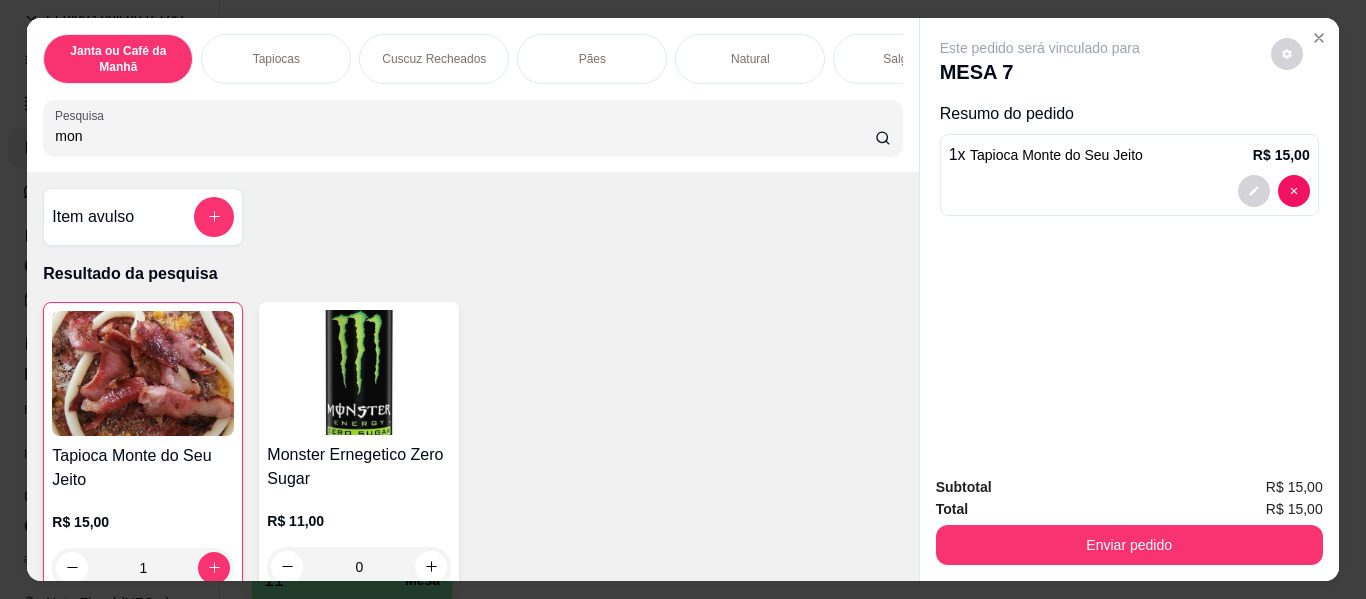 click on "mon" at bounding box center [472, 128] 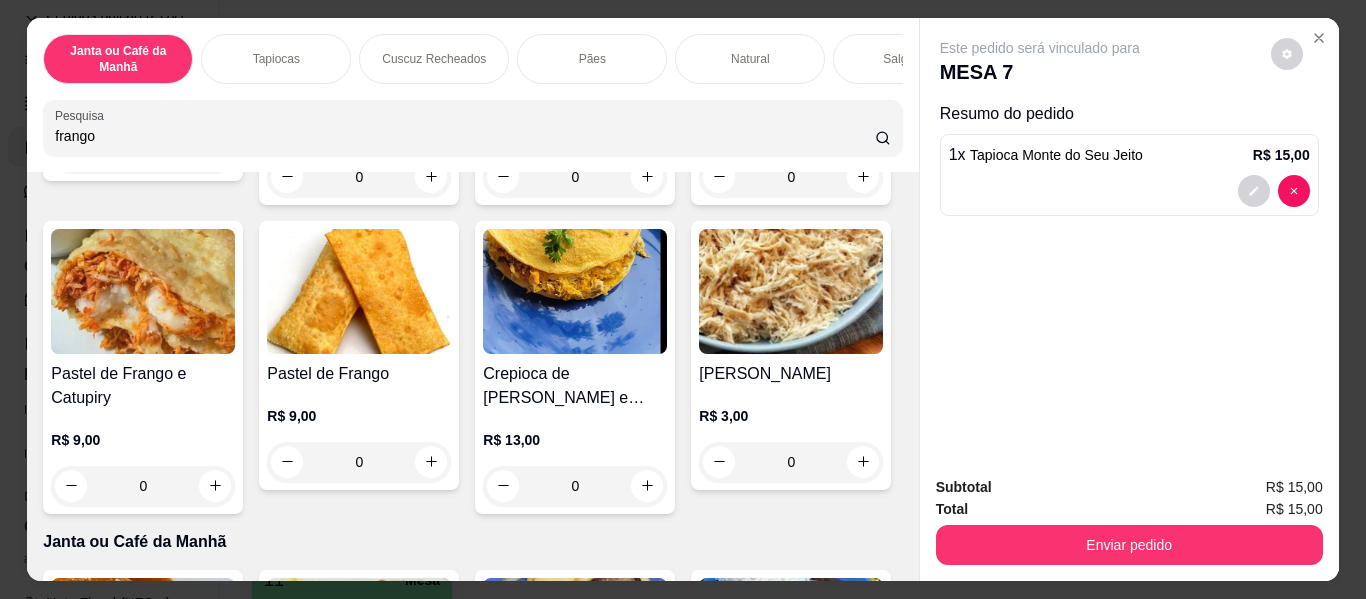 scroll, scrollTop: 700, scrollLeft: 0, axis: vertical 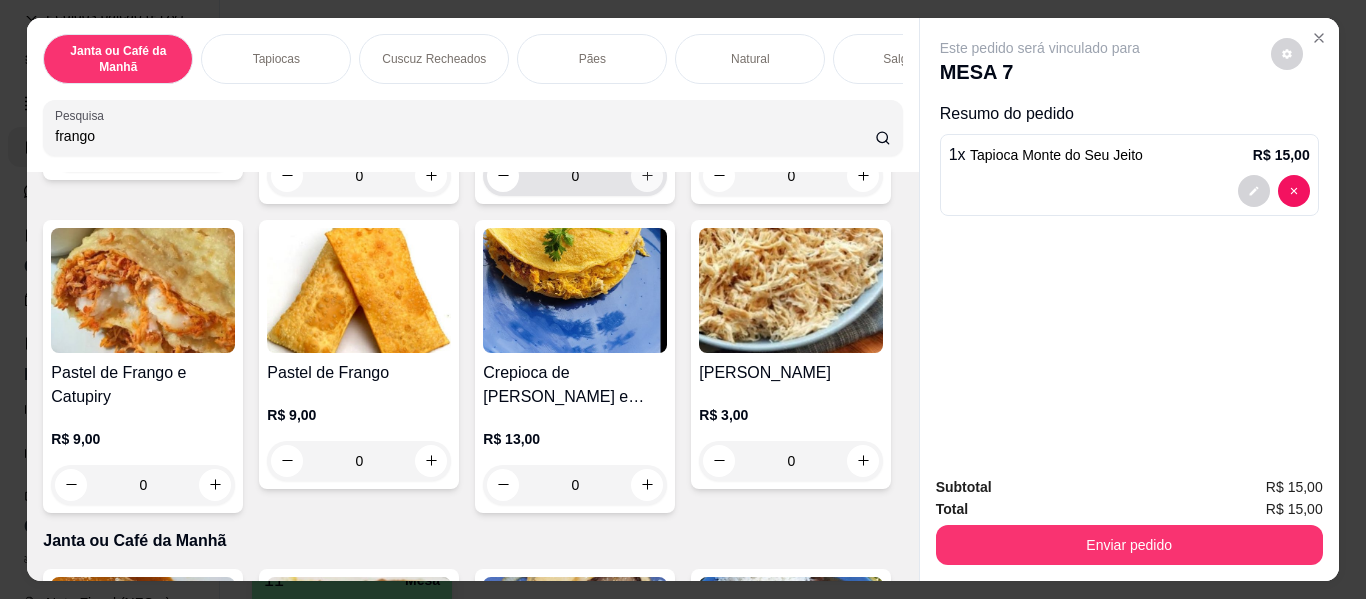 type on "frango" 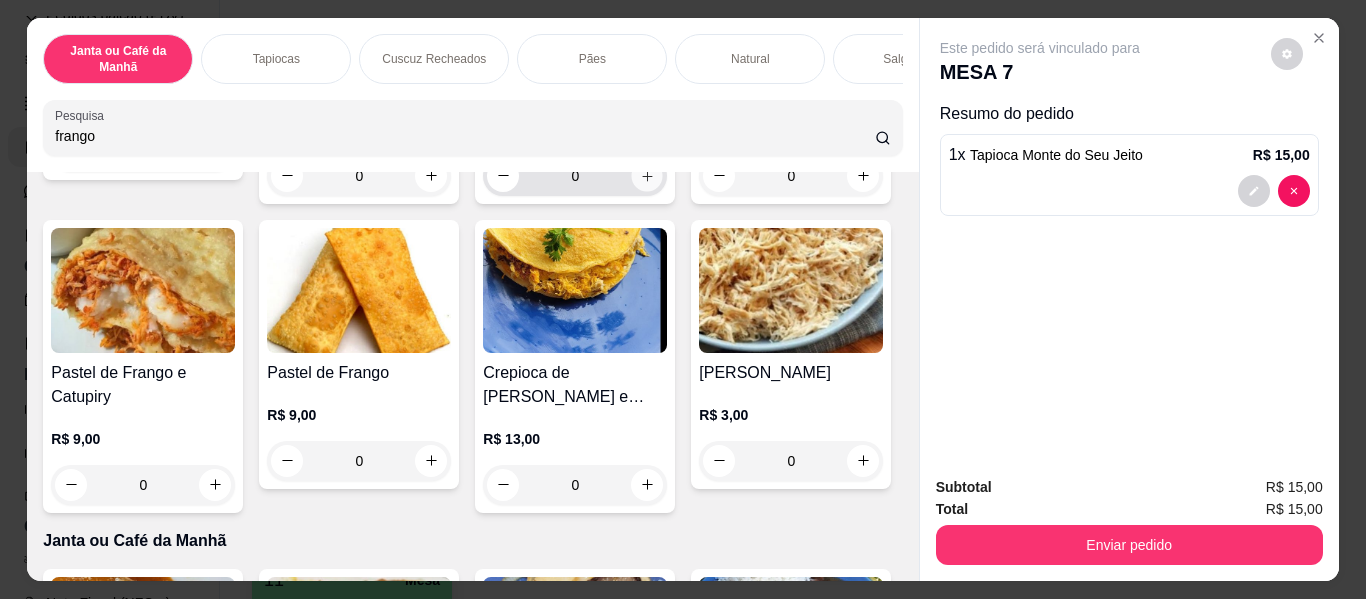 click 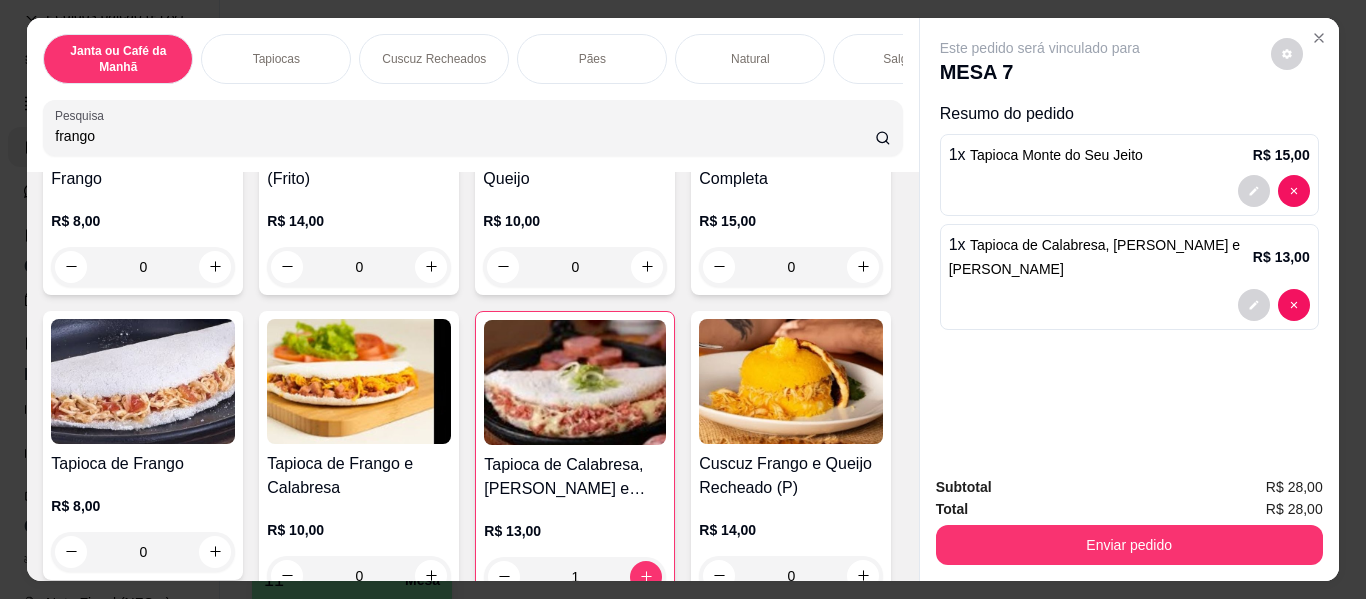 scroll, scrollTop: 0, scrollLeft: 0, axis: both 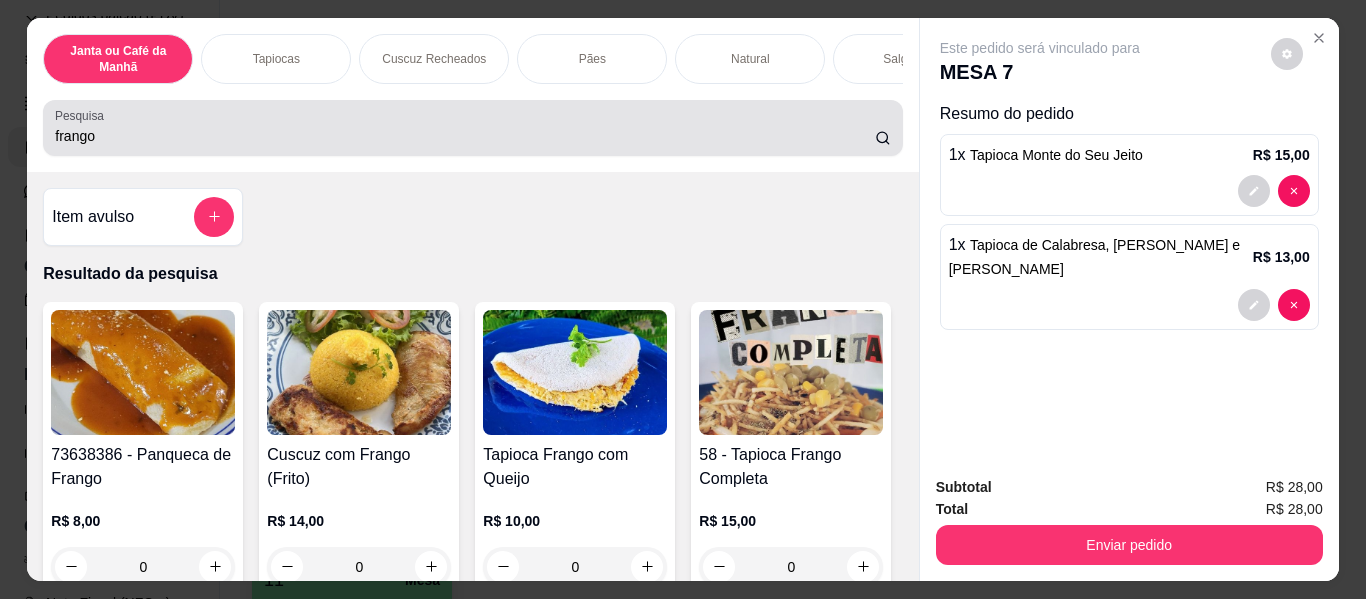 click on "frango" at bounding box center (472, 128) 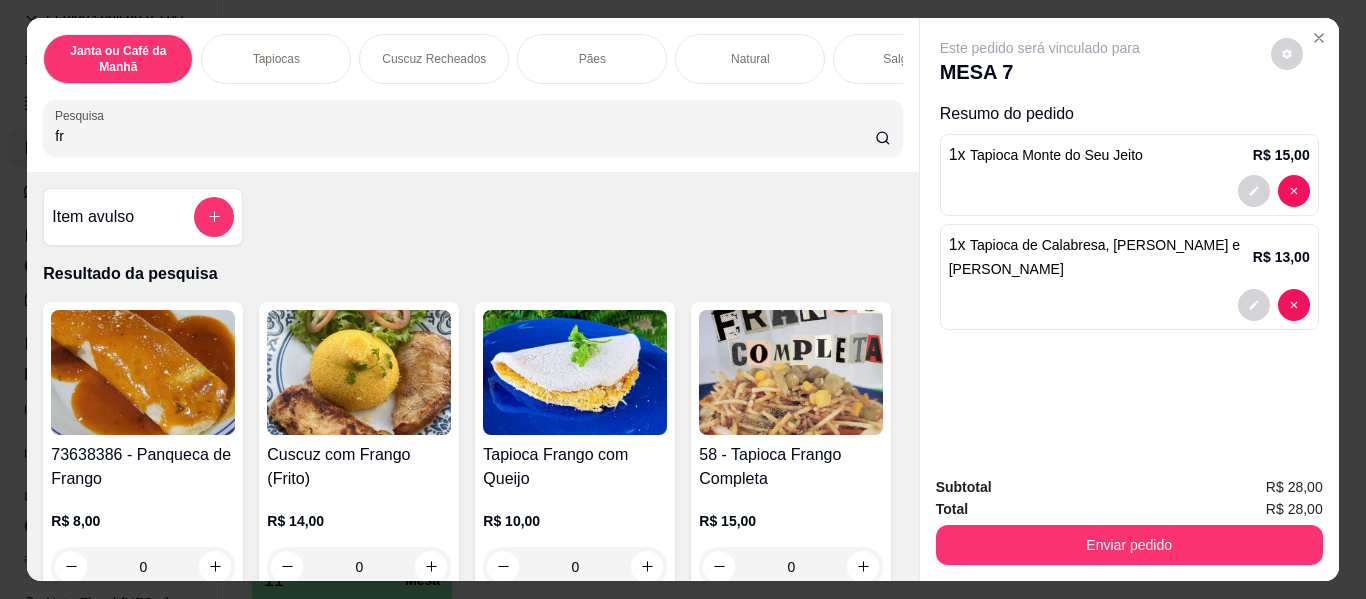 type on "f" 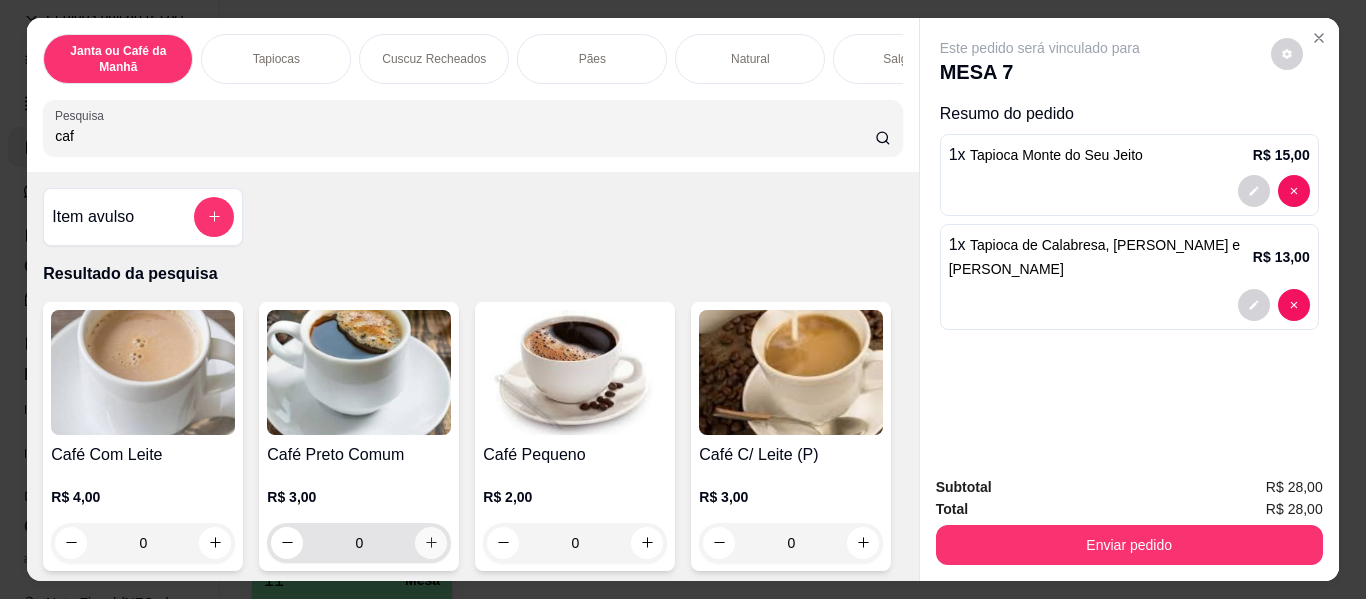 type on "caf" 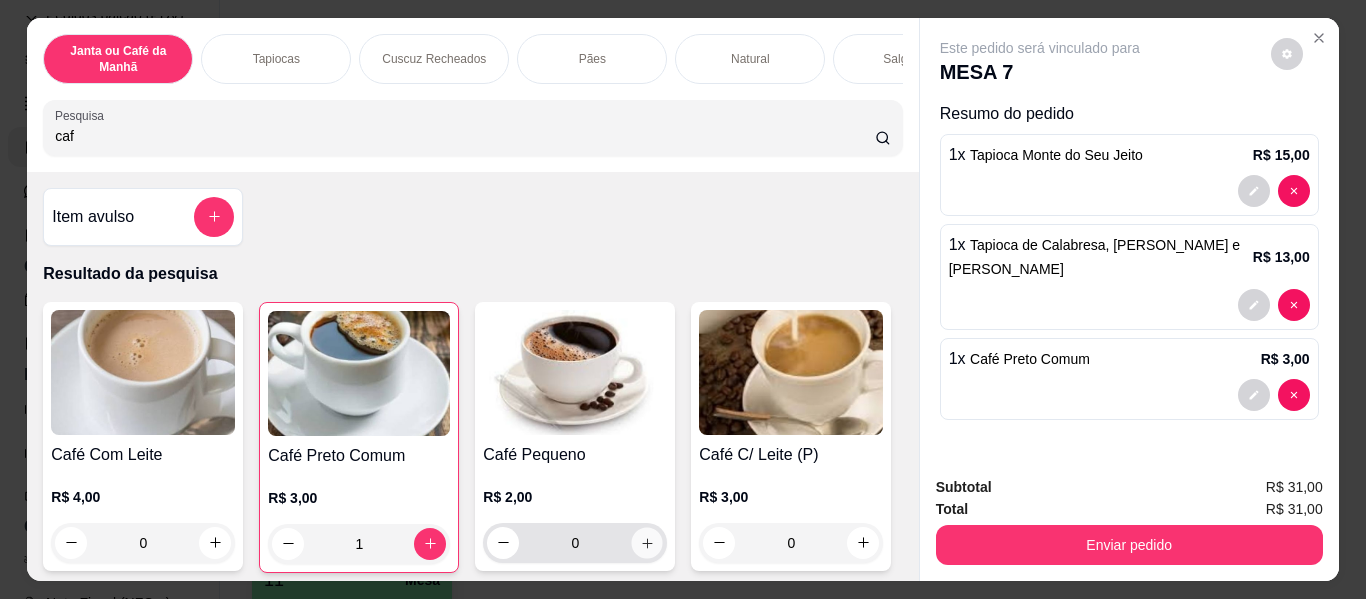click 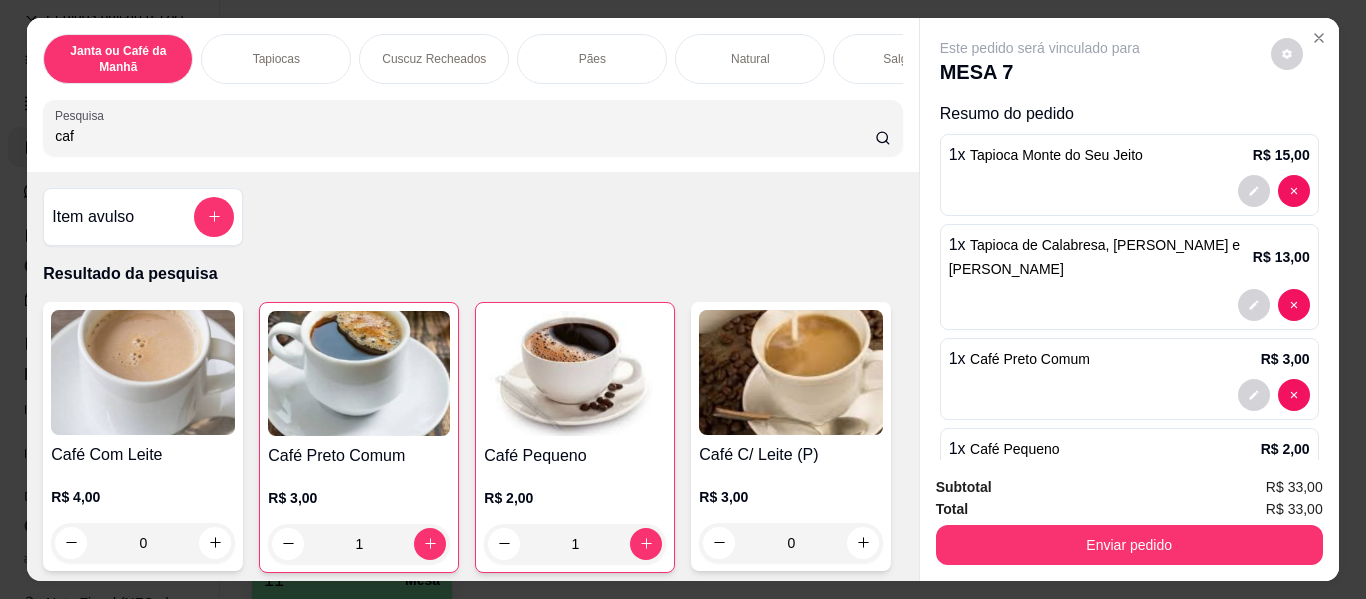 scroll, scrollTop: 53, scrollLeft: 0, axis: vertical 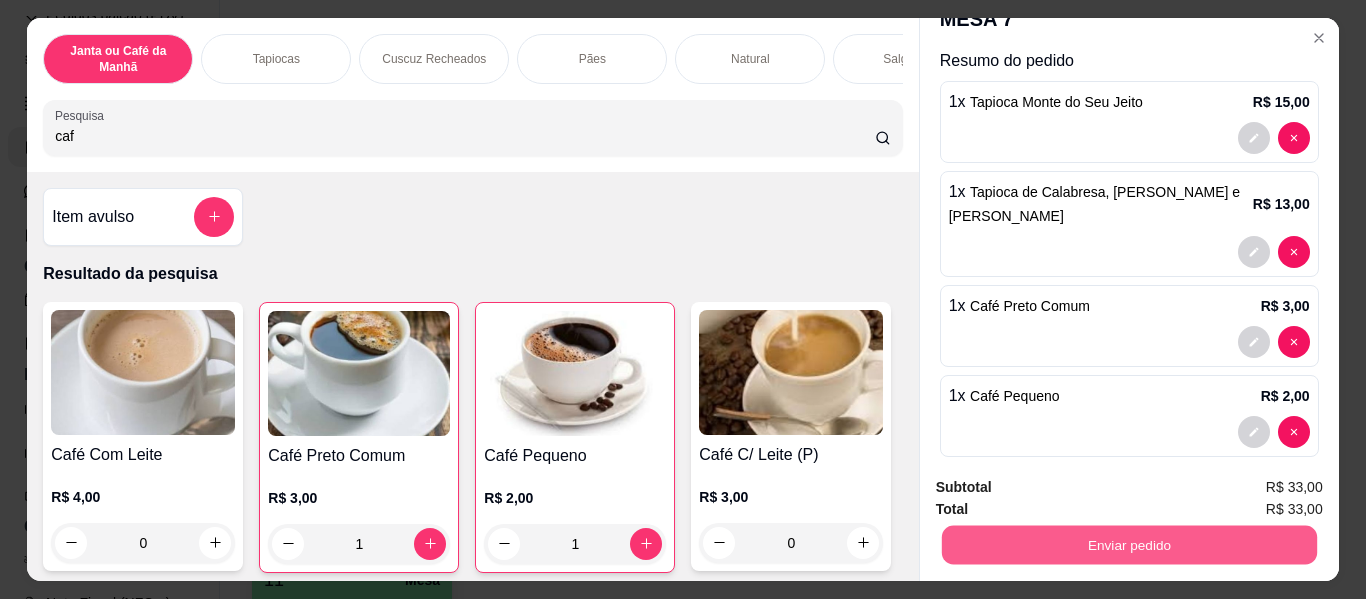 click on "Enviar pedido" at bounding box center [1128, 545] 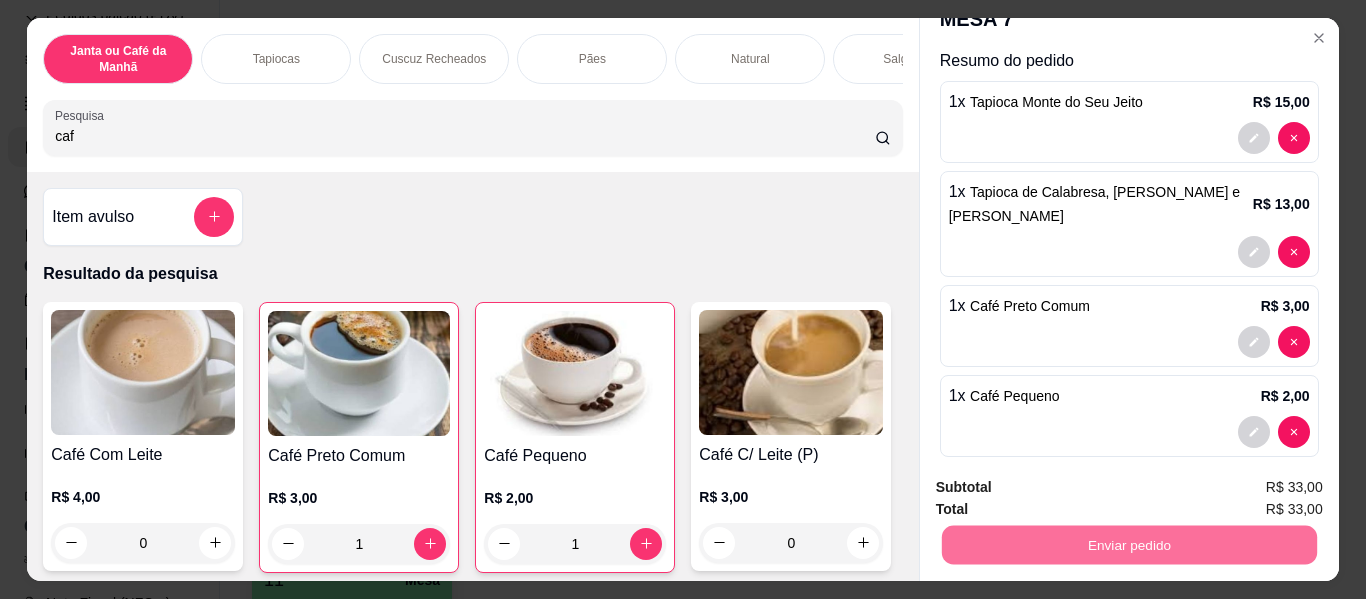 click on "Não registrar e enviar pedido" at bounding box center [1063, 488] 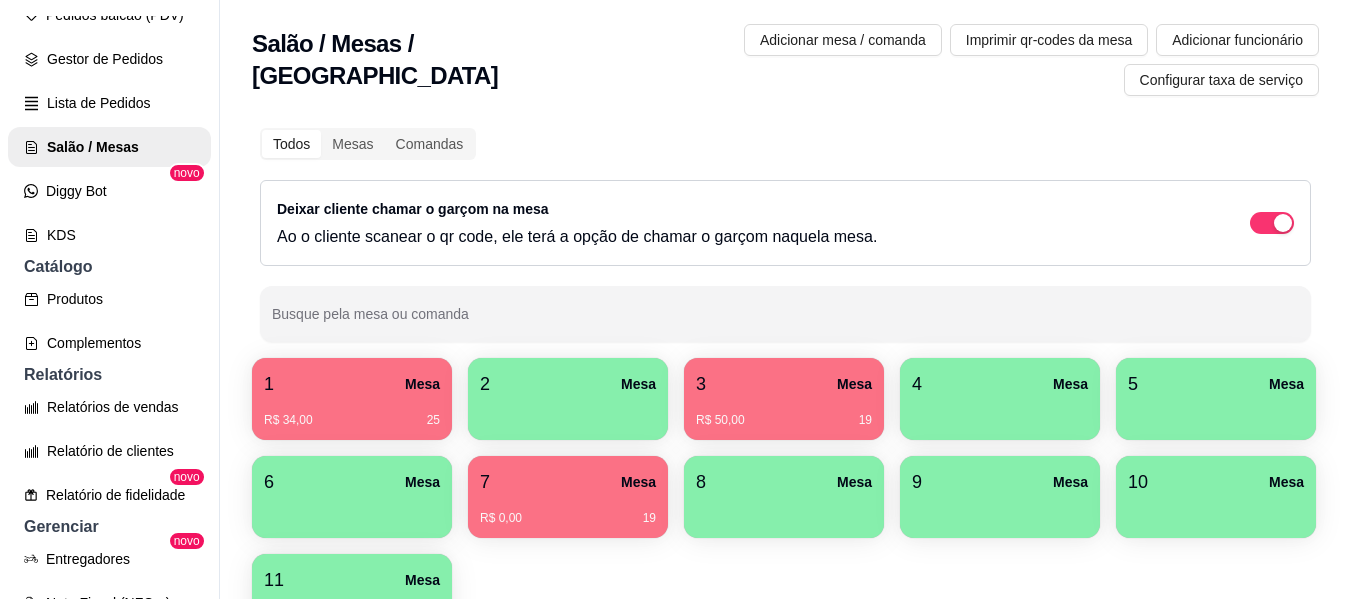 click on "3 Mesa R$ 50,00 19" at bounding box center [784, 399] 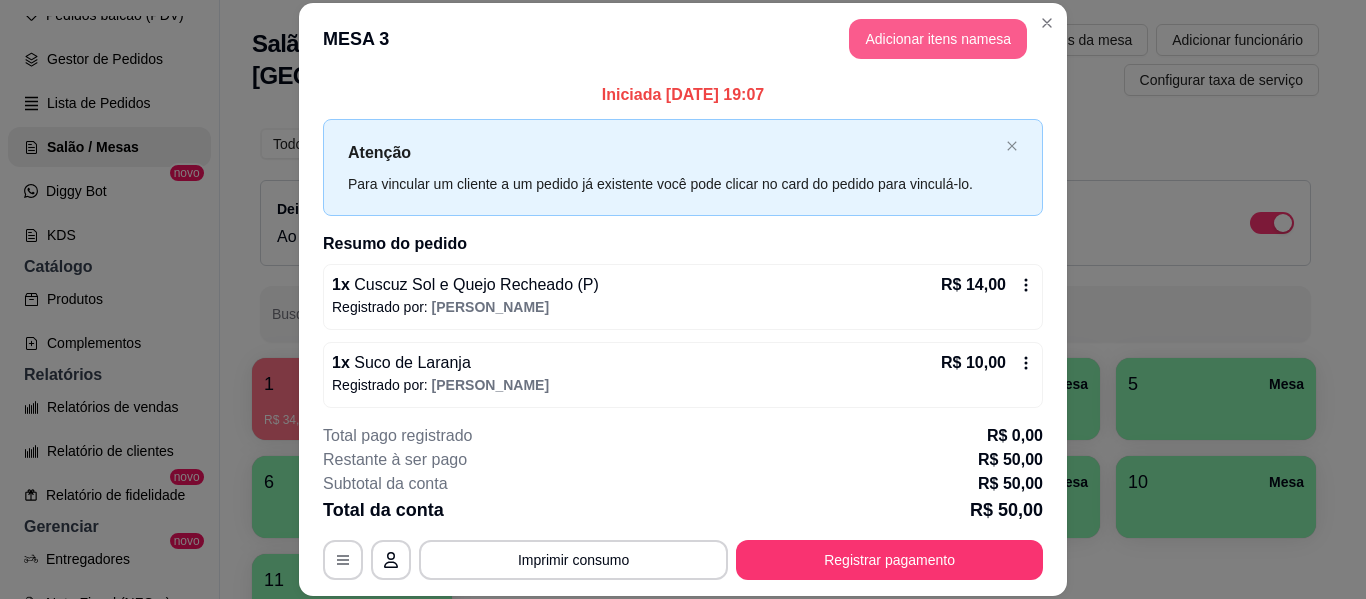click on "Adicionar itens na  mesa" at bounding box center [938, 39] 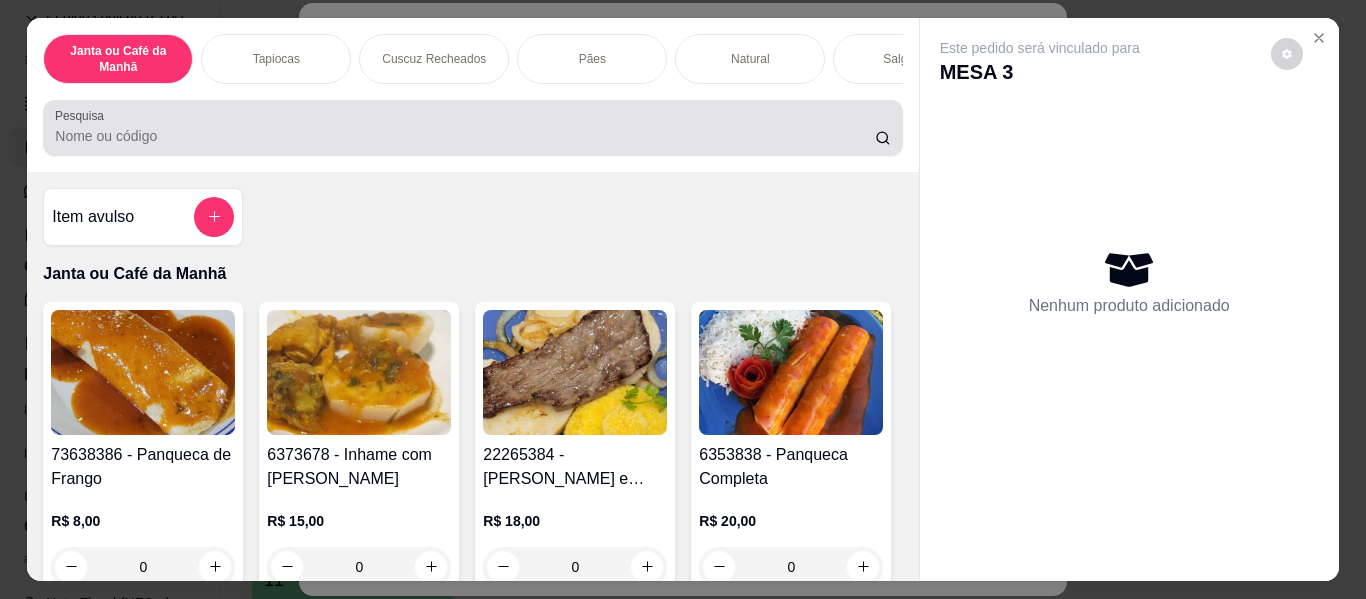 drag, startPoint x: 698, startPoint y: 130, endPoint x: 698, endPoint y: 100, distance: 30 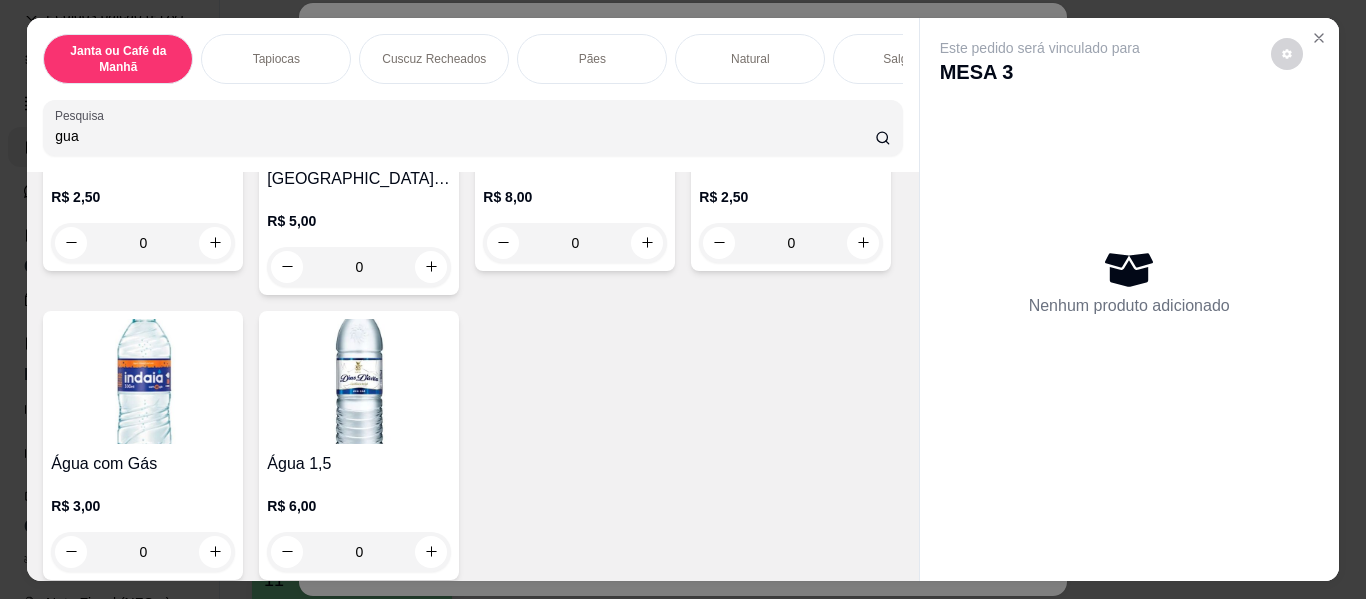 scroll, scrollTop: 500, scrollLeft: 0, axis: vertical 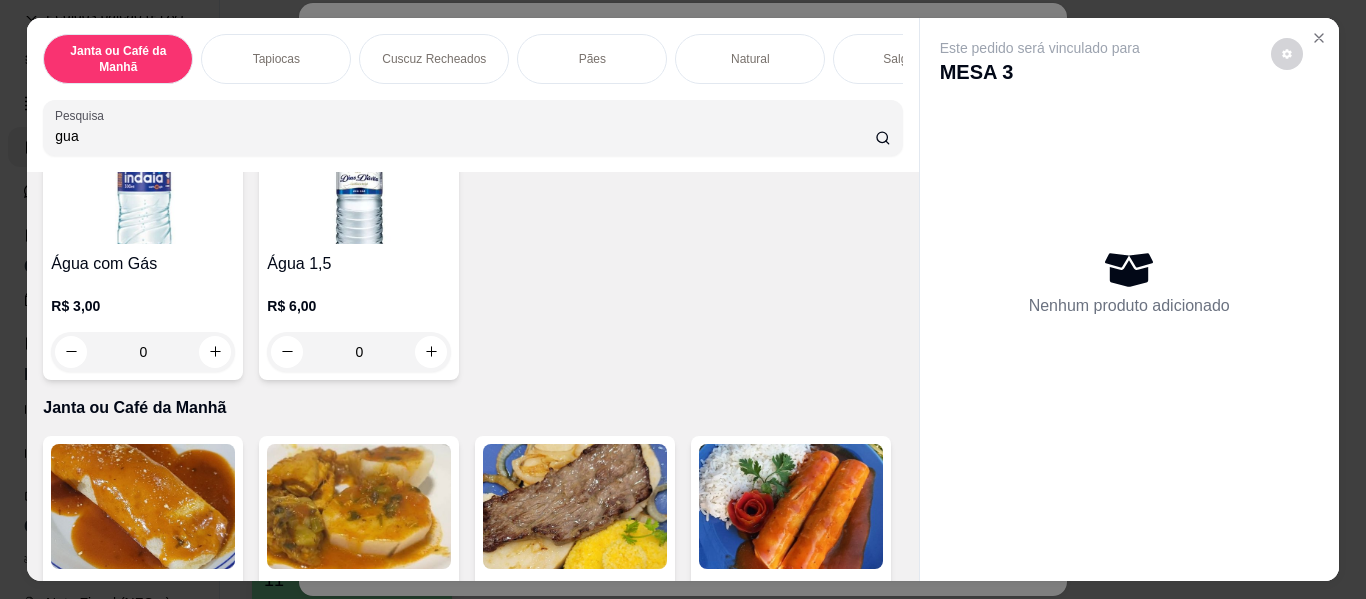 type on "gua" 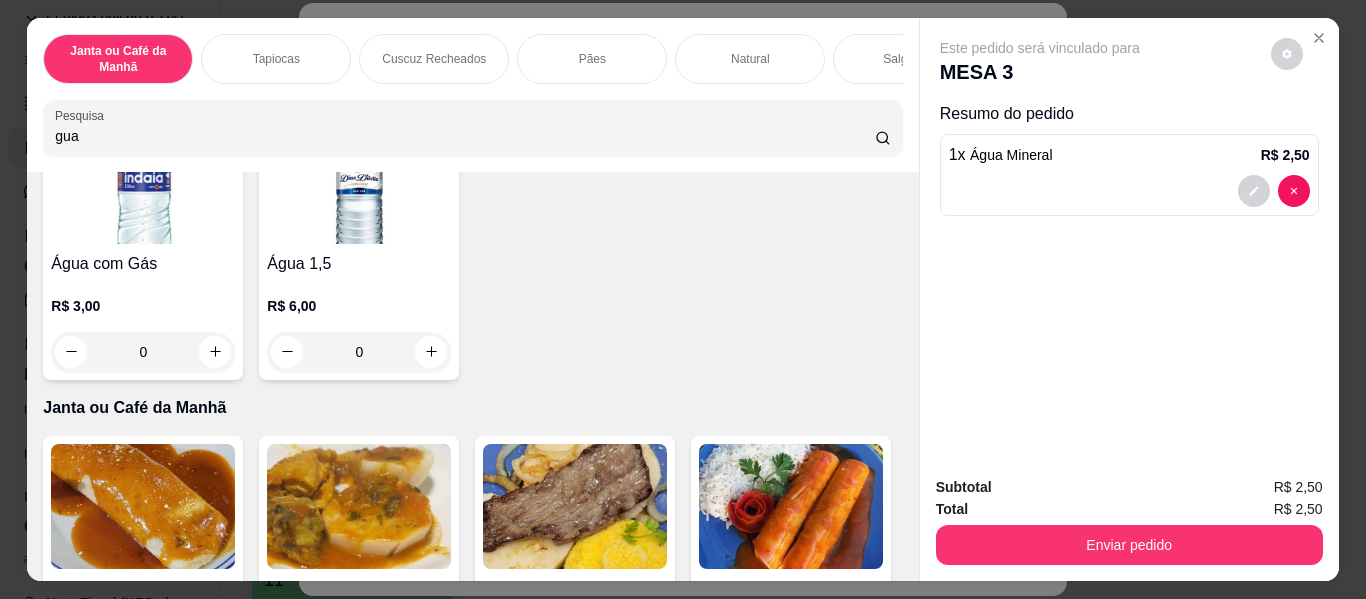 scroll, scrollTop: 501, scrollLeft: 0, axis: vertical 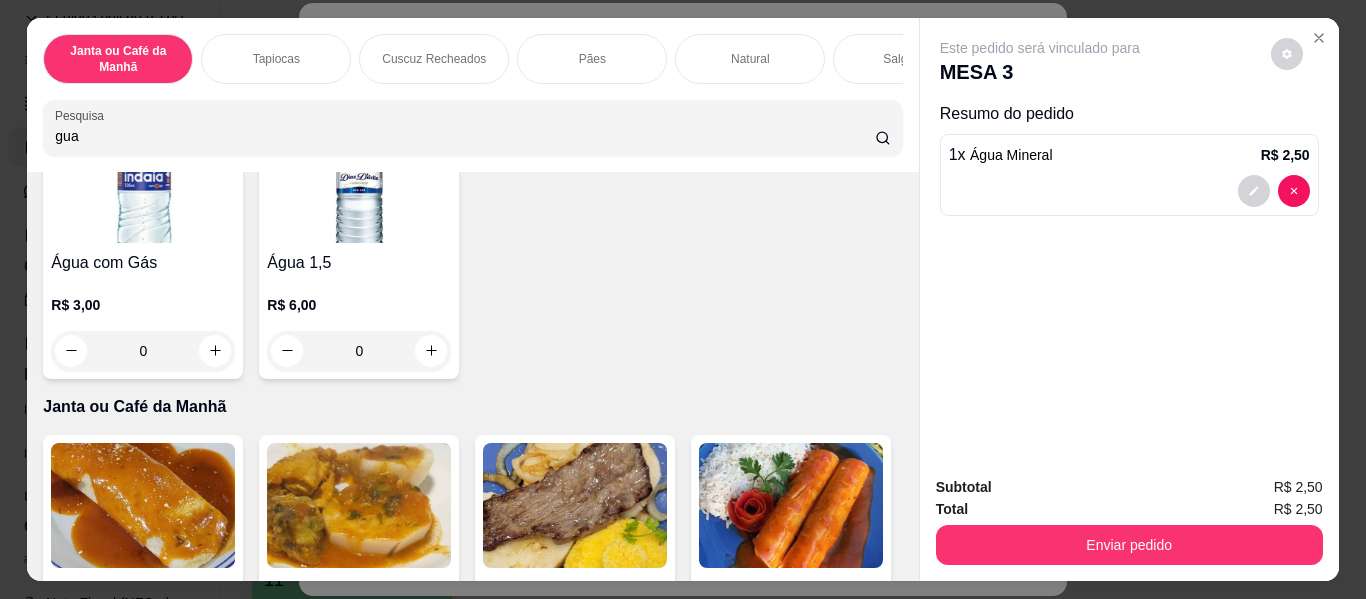 click 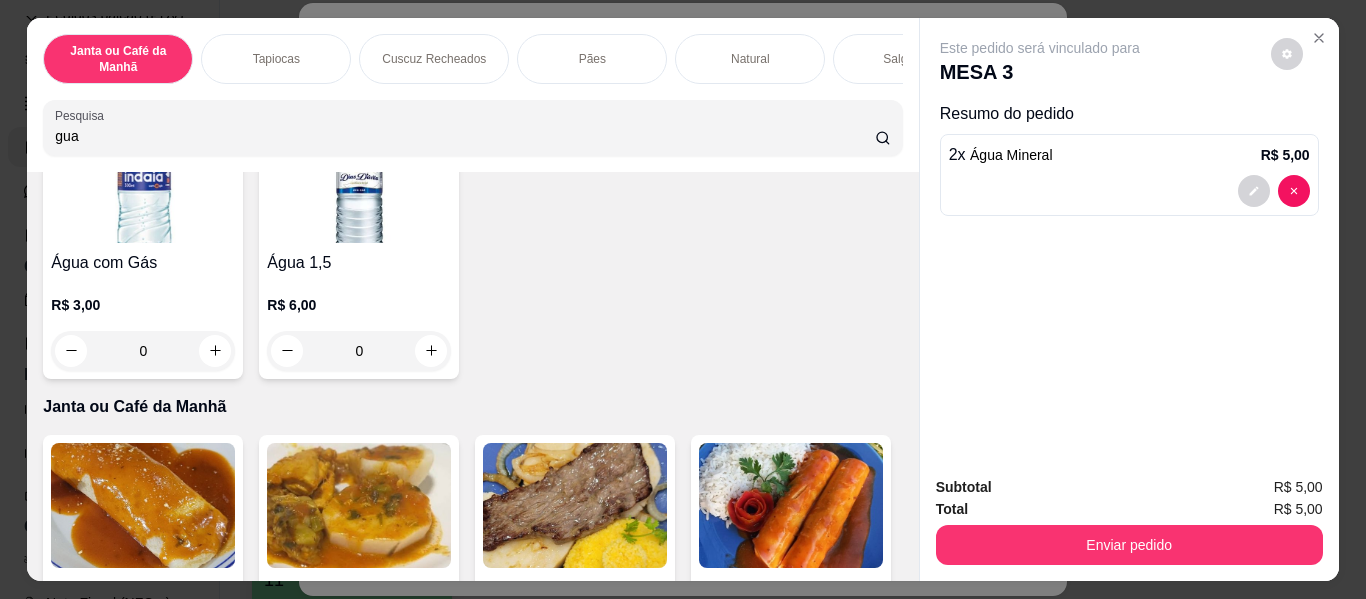 scroll, scrollTop: 101, scrollLeft: 0, axis: vertical 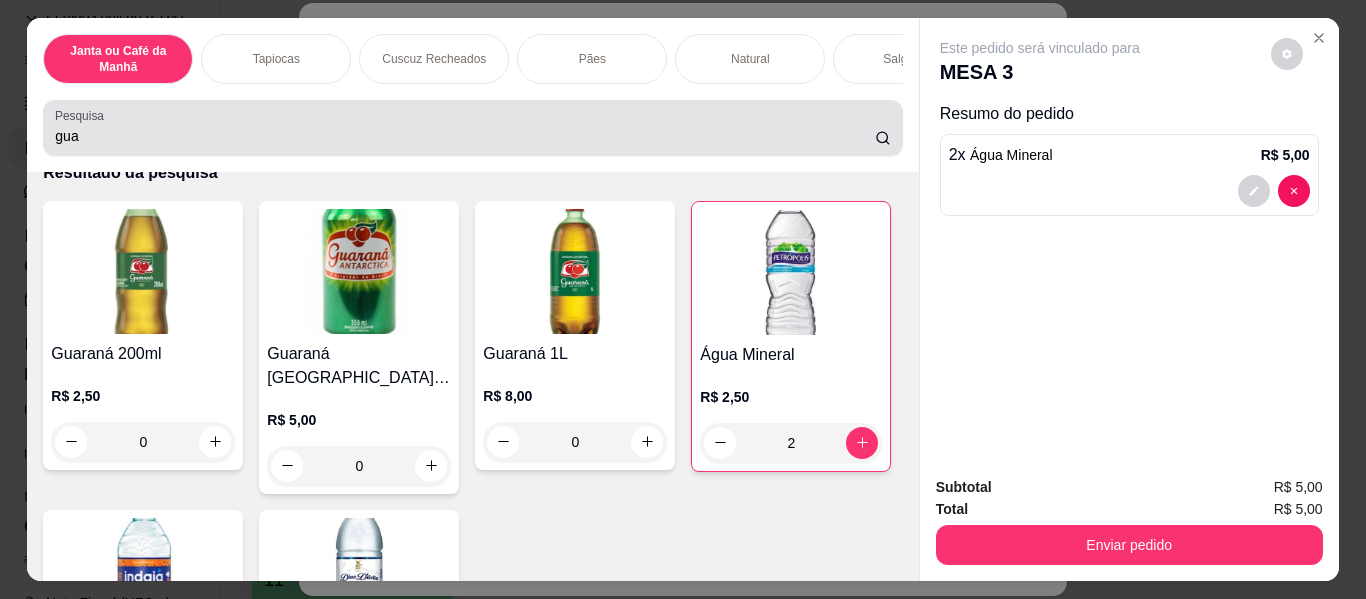 click on "gua" at bounding box center [472, 128] 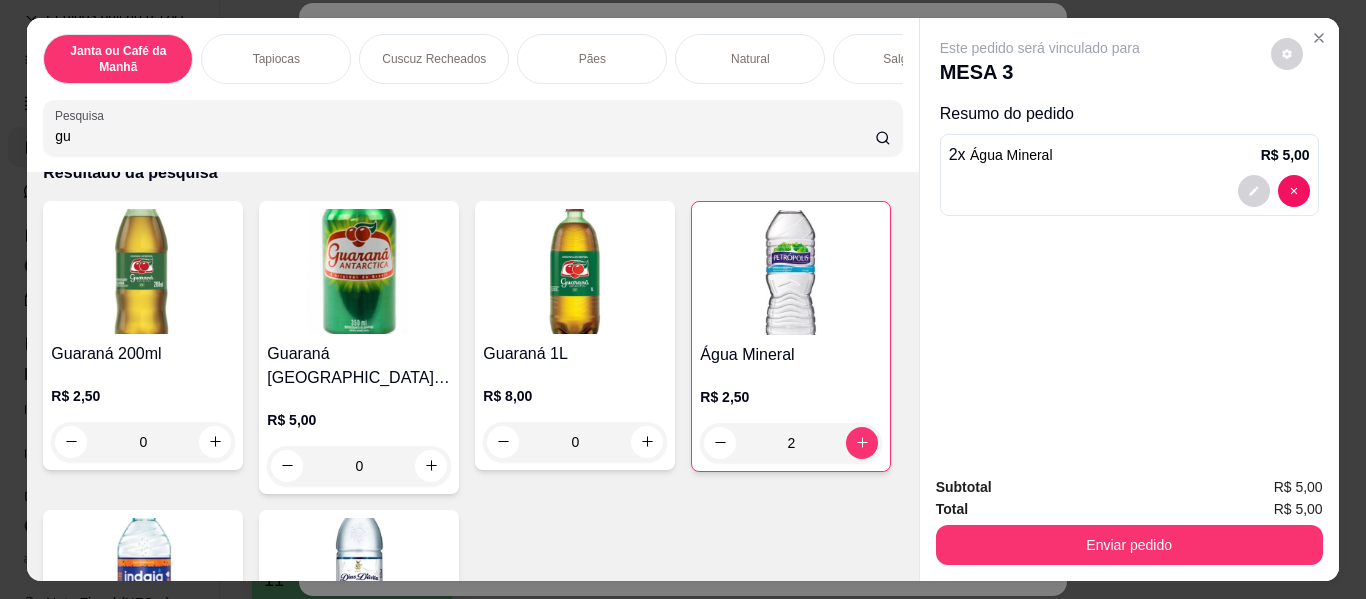 type on "g" 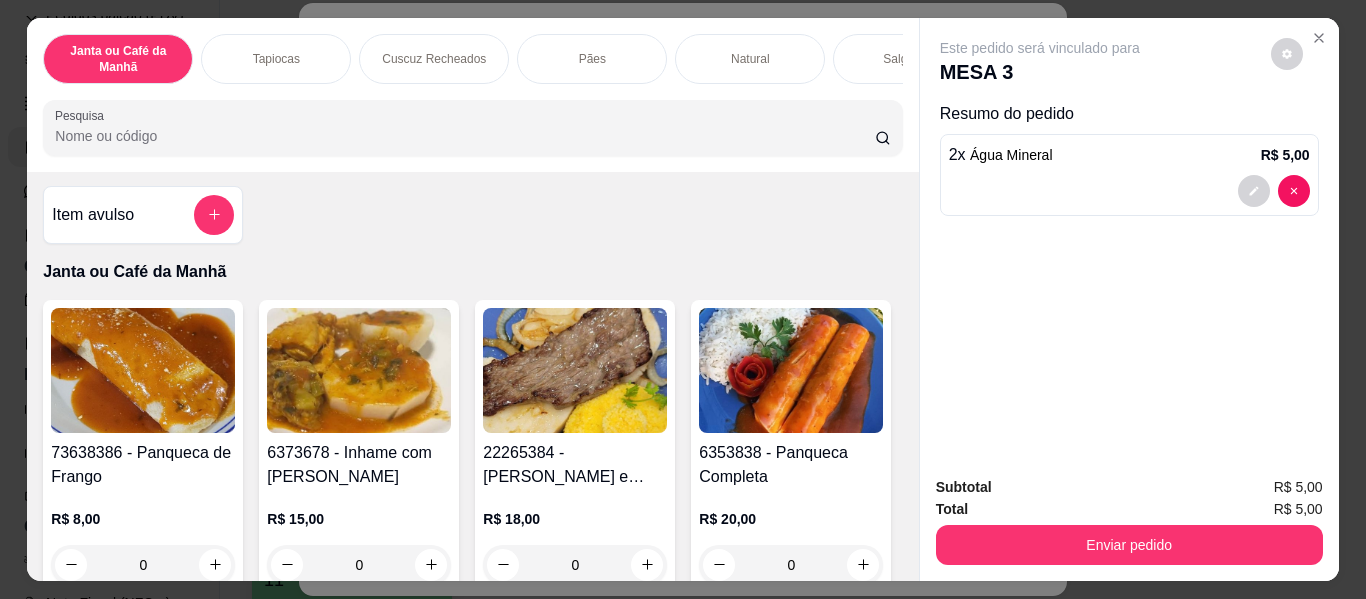 scroll, scrollTop: 1, scrollLeft: 0, axis: vertical 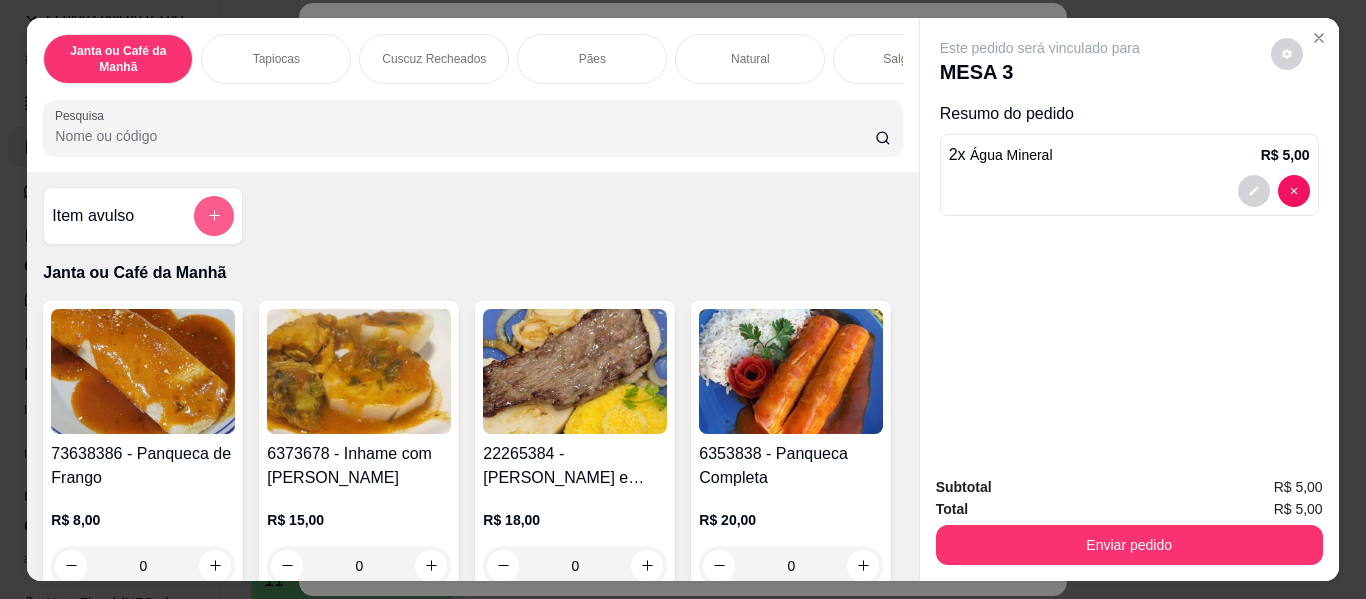 type 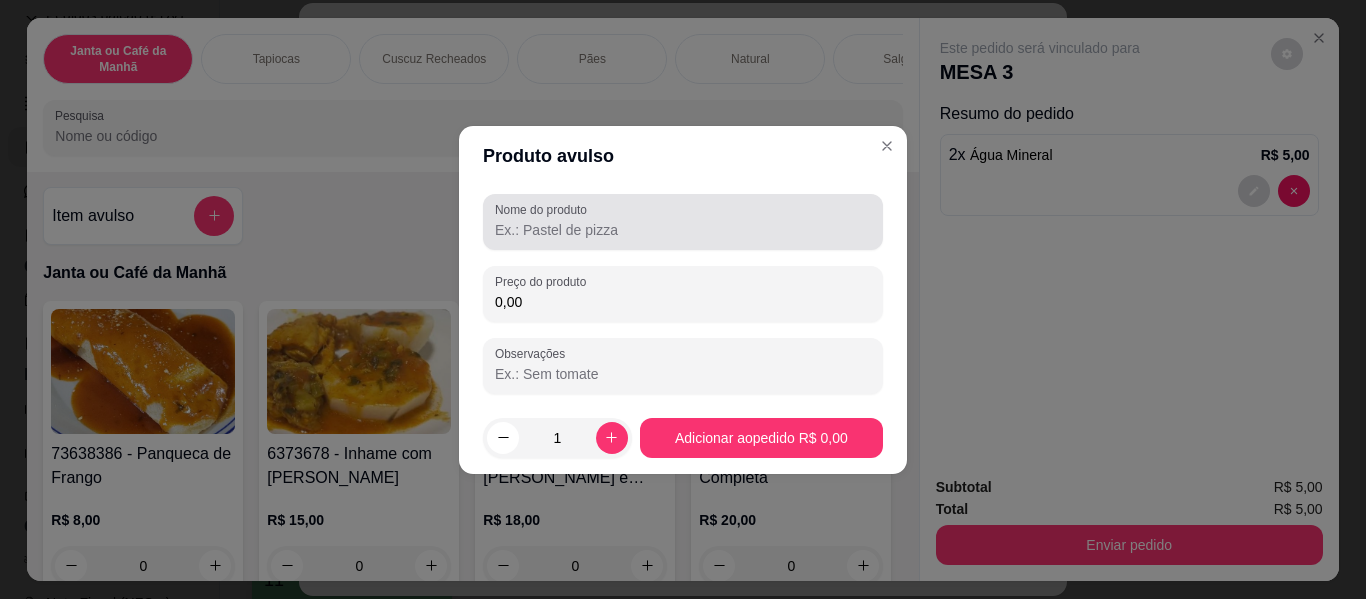 click on "Nome do produto" at bounding box center [683, 222] 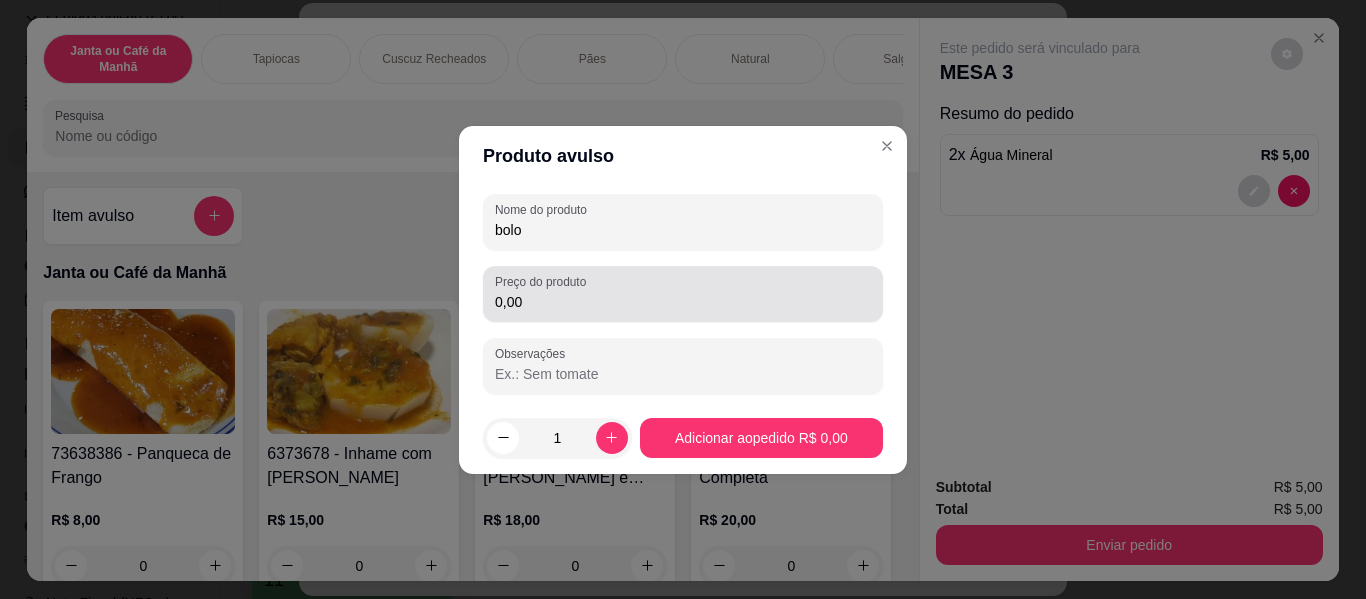 type on "bolo" 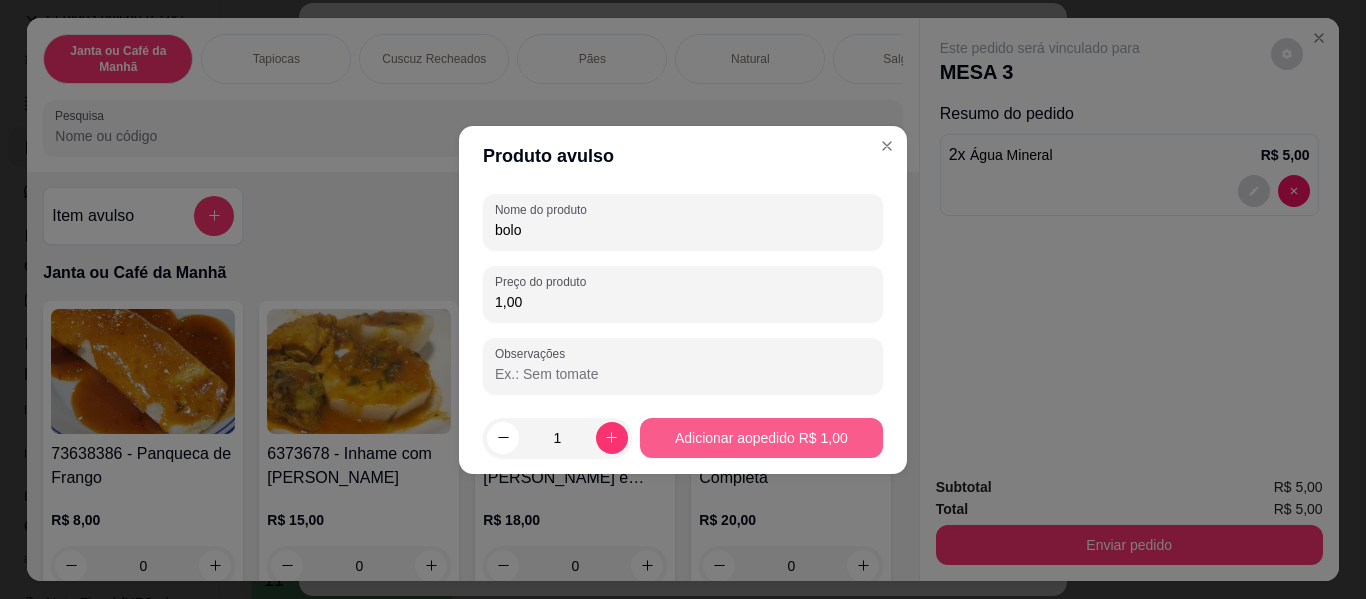type on "1,00" 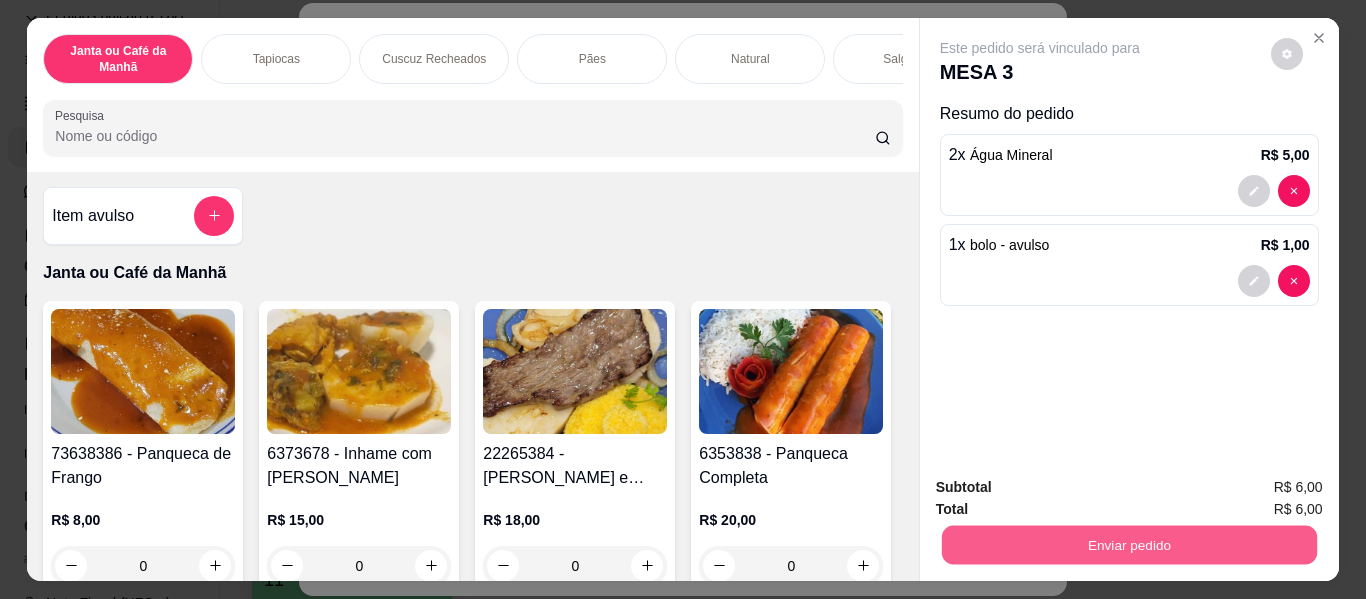 click on "Enviar pedido" at bounding box center (1128, 545) 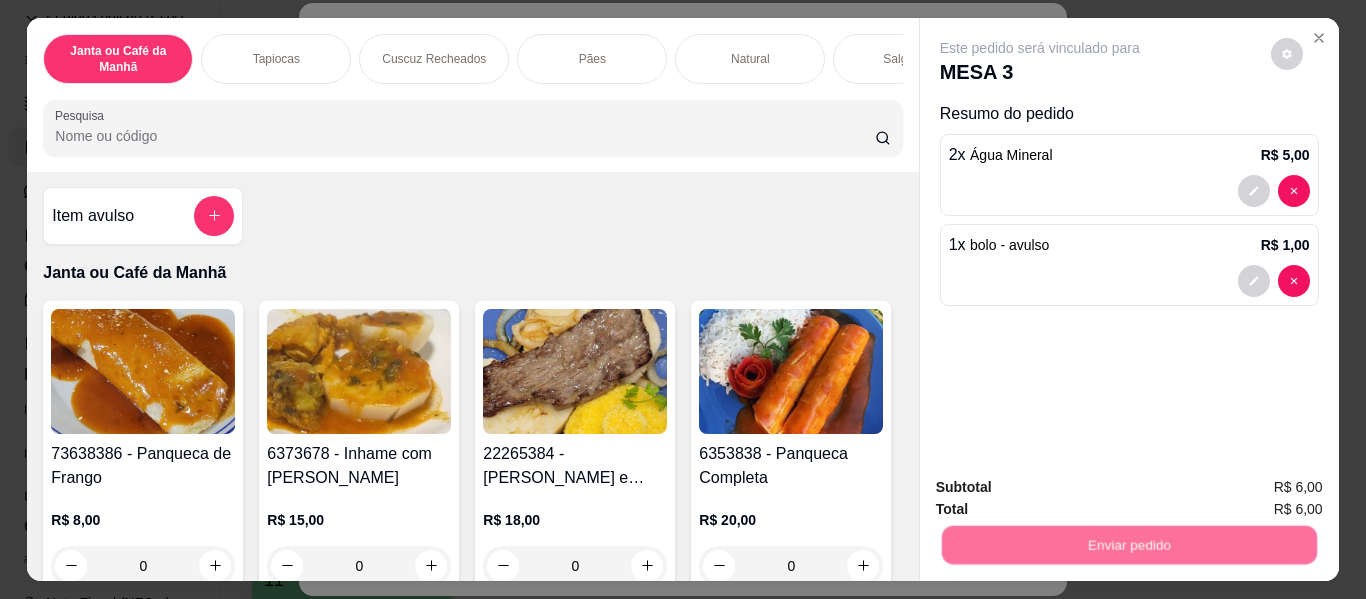 click on "Não registrar e enviar pedido" at bounding box center (1063, 488) 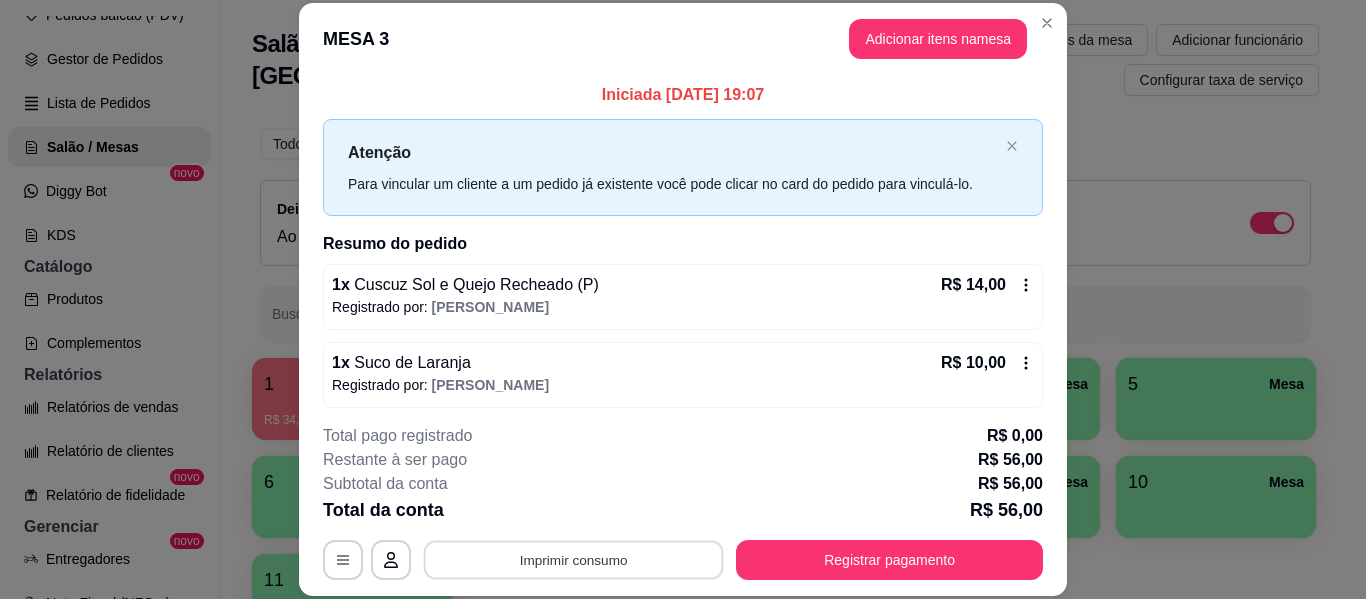 click on "Imprimir consumo" at bounding box center (574, 560) 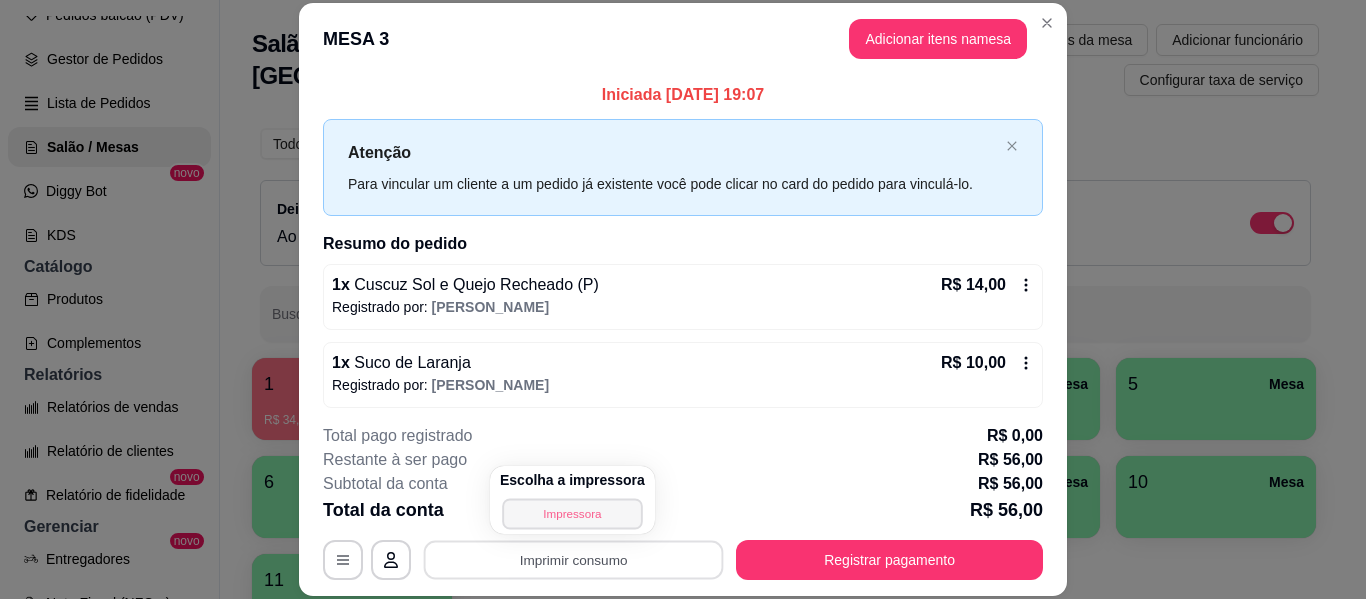 click on "Impressora" at bounding box center [572, 513] 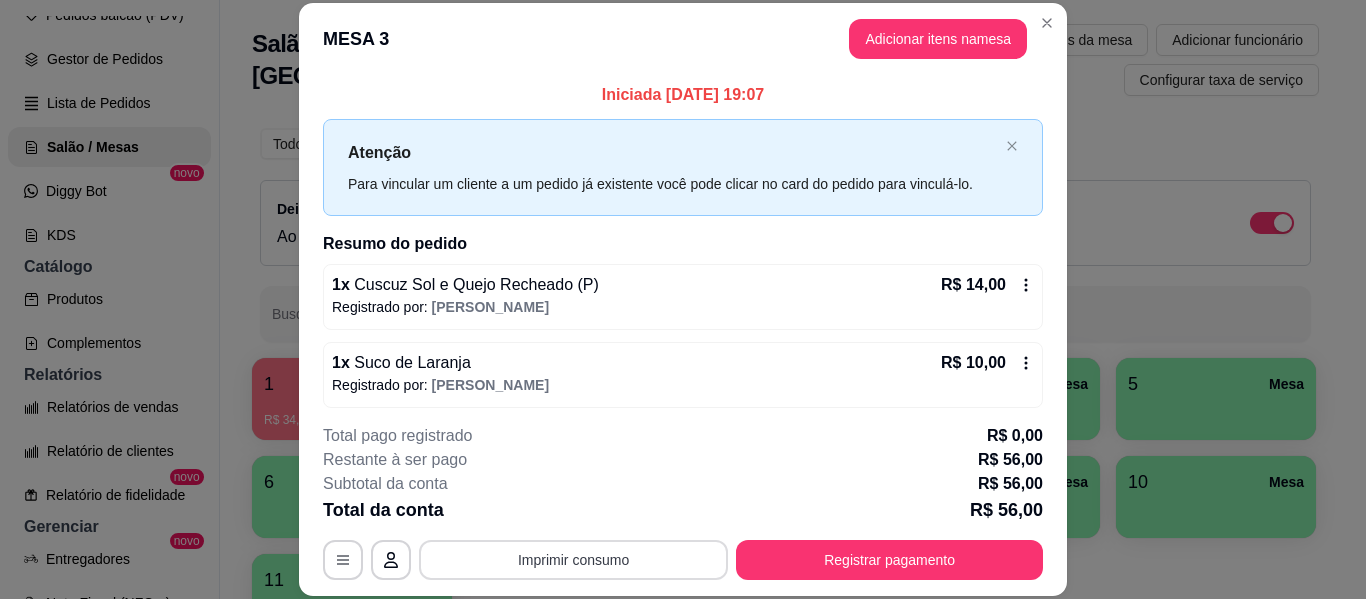 click on "Imprimir consumo" at bounding box center (573, 560) 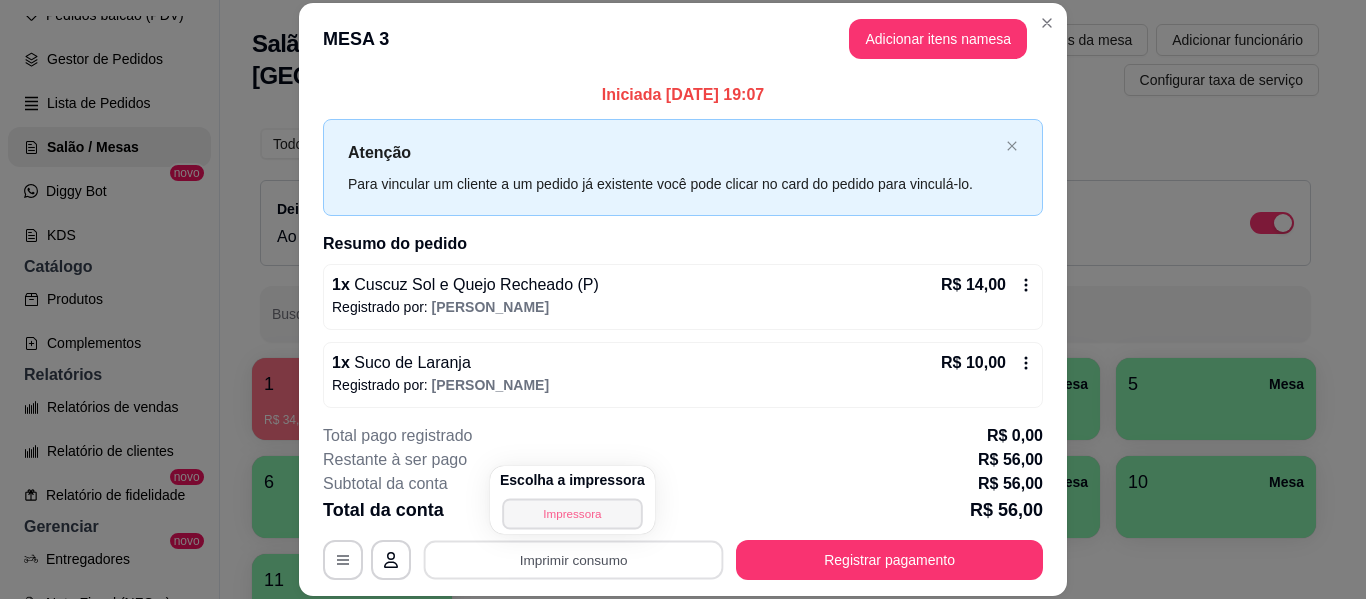 click on "Impressora" at bounding box center (572, 513) 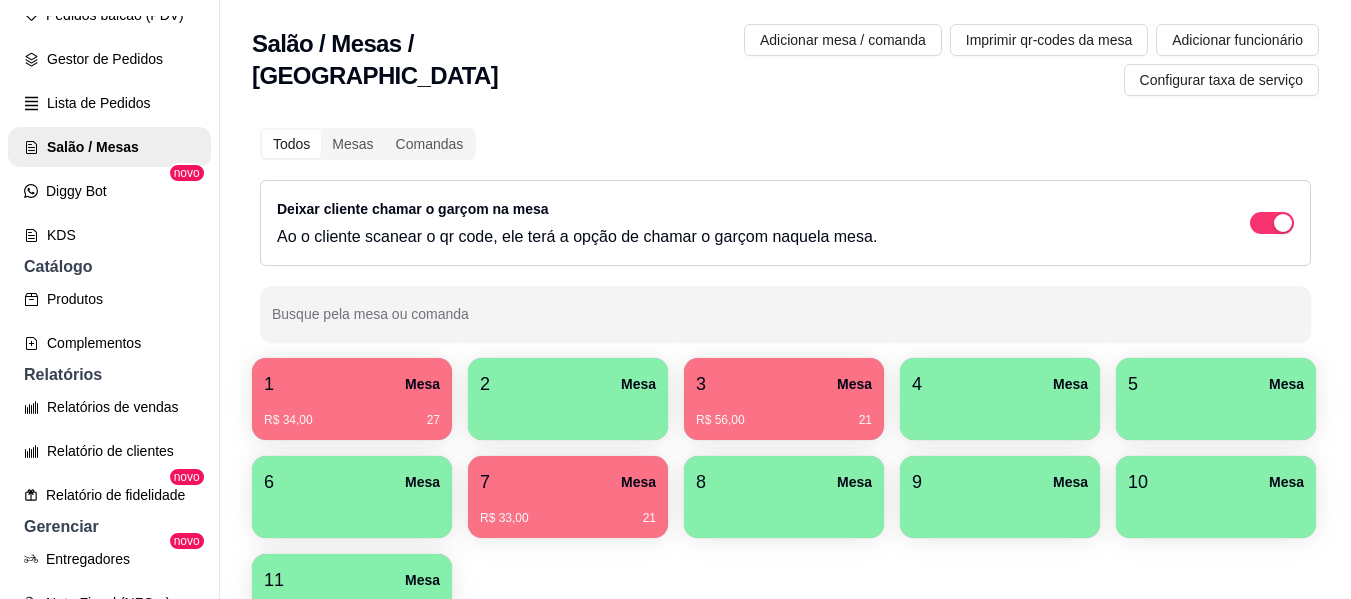 click on "7 Mesa" at bounding box center (568, 482) 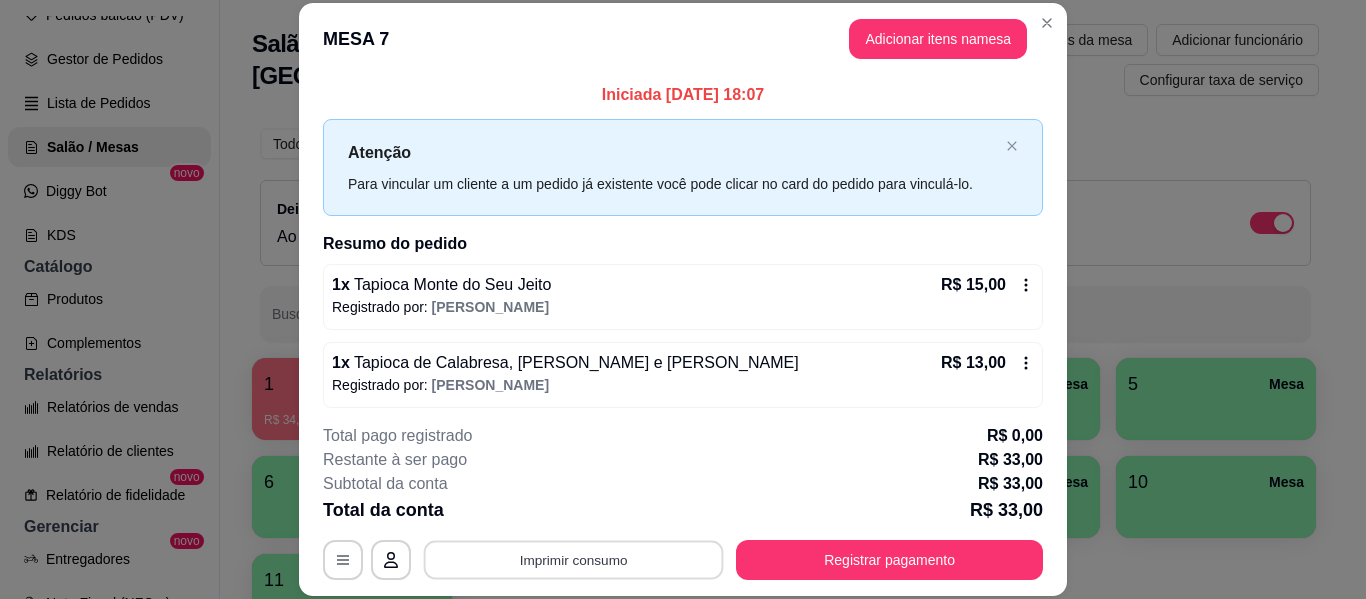 click on "Imprimir consumo" at bounding box center (574, 560) 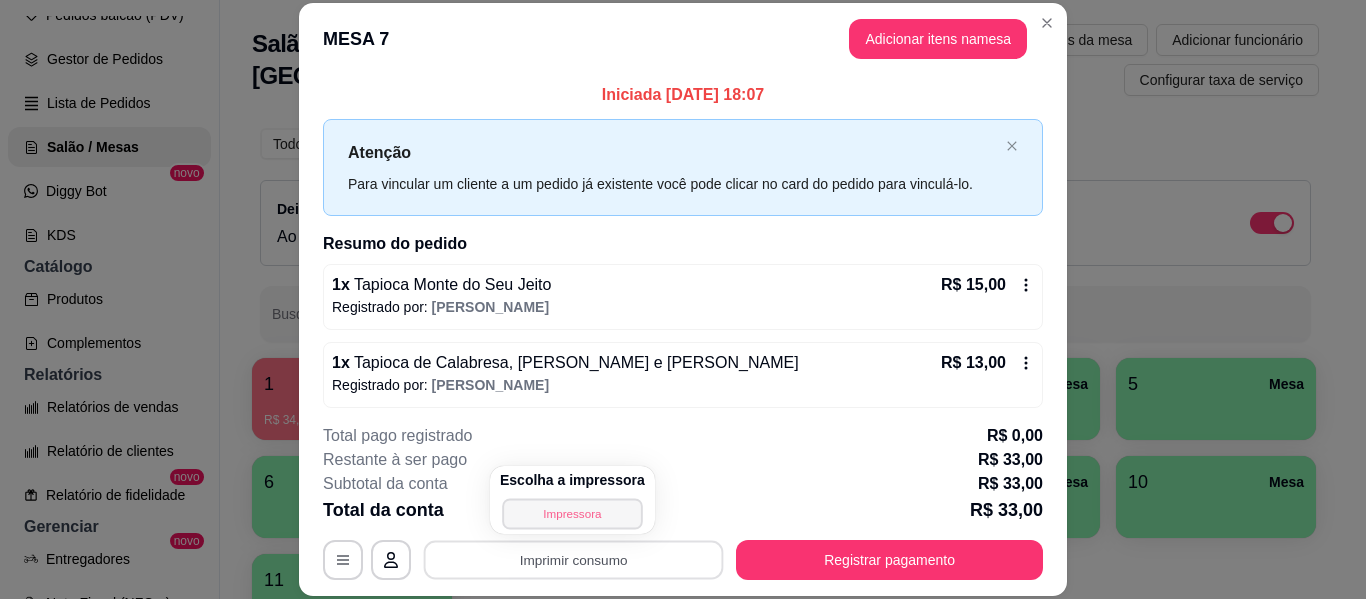 click on "Impressora" at bounding box center (572, 513) 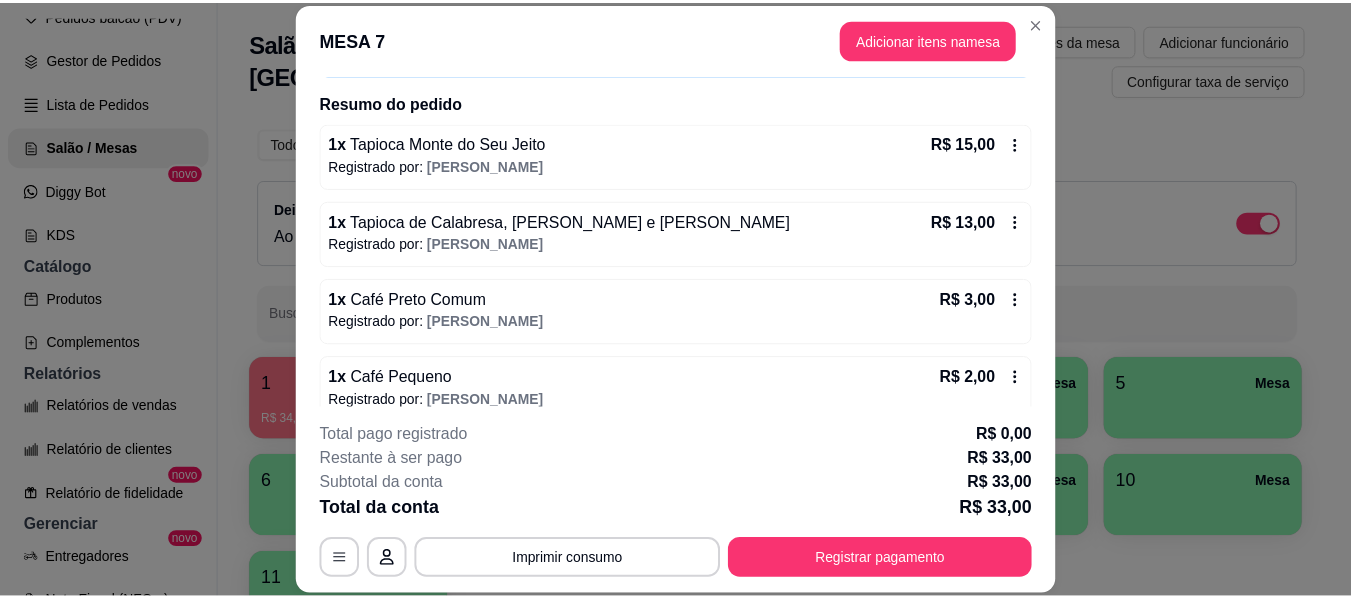 scroll, scrollTop: 164, scrollLeft: 0, axis: vertical 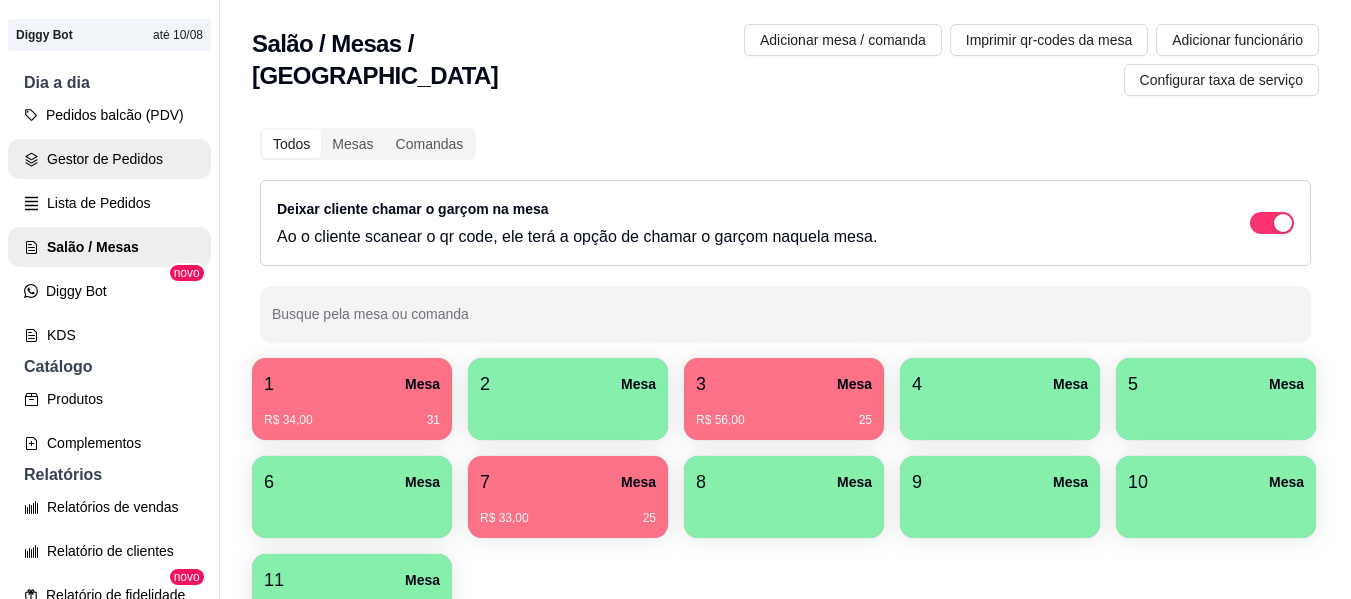 click on "Gestor de Pedidos" at bounding box center (109, 159) 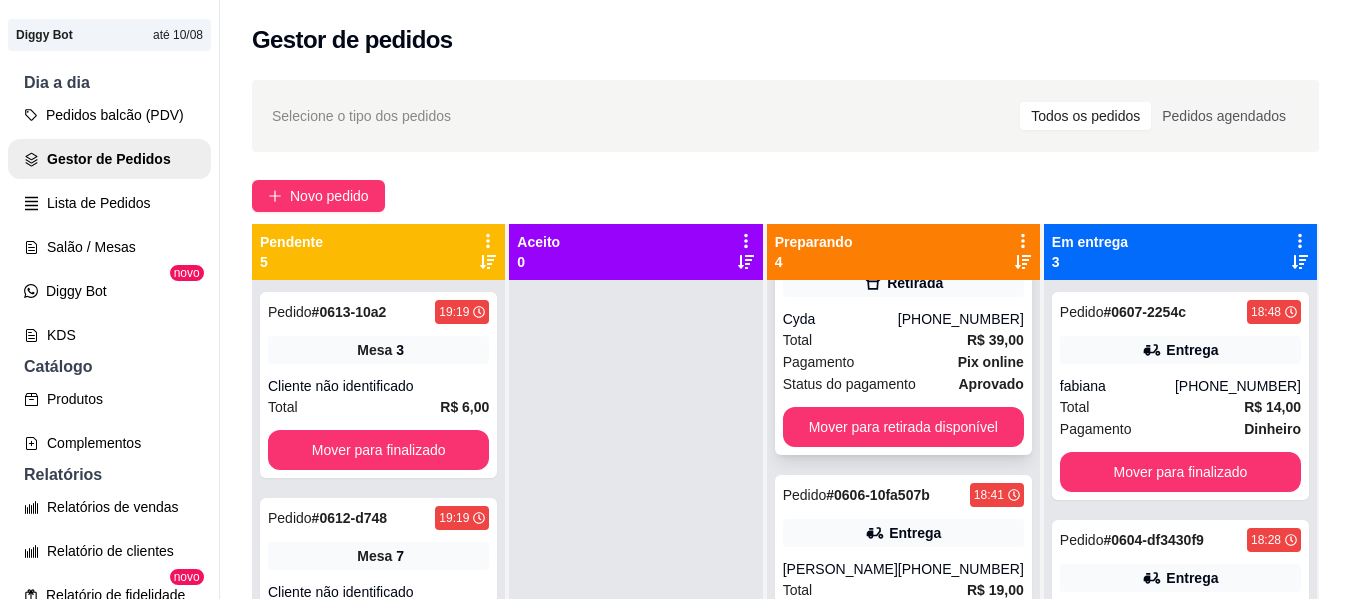 scroll, scrollTop: 100, scrollLeft: 0, axis: vertical 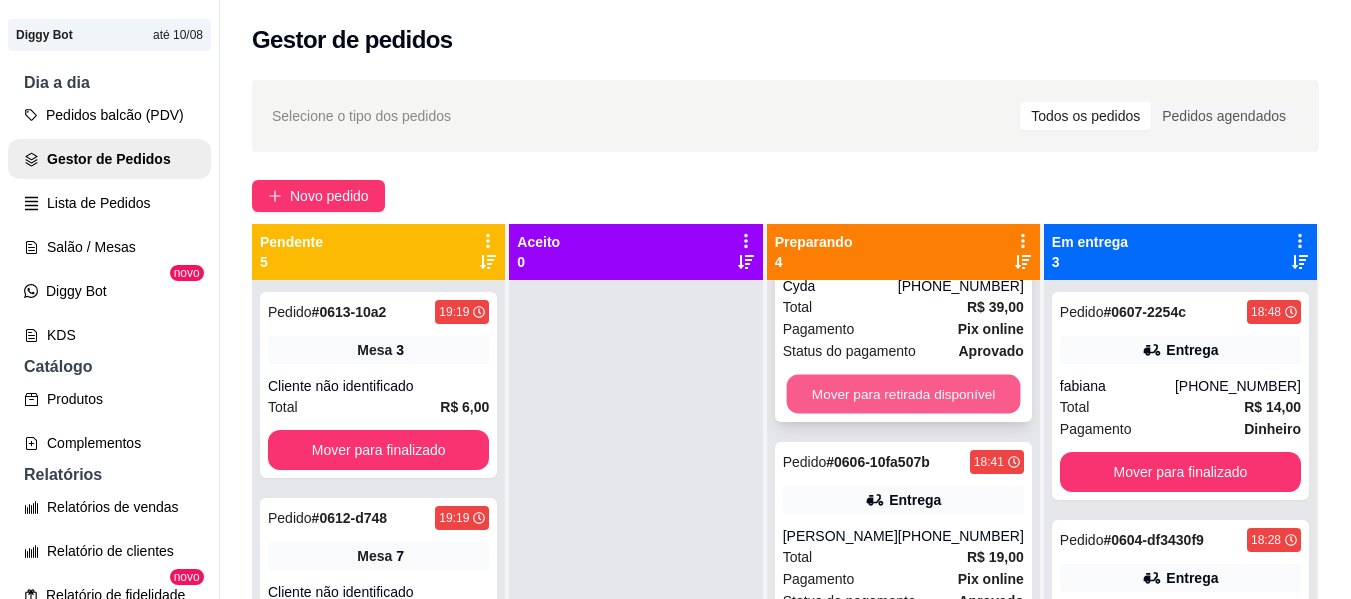 click on "Mover para retirada disponível" at bounding box center (903, 394) 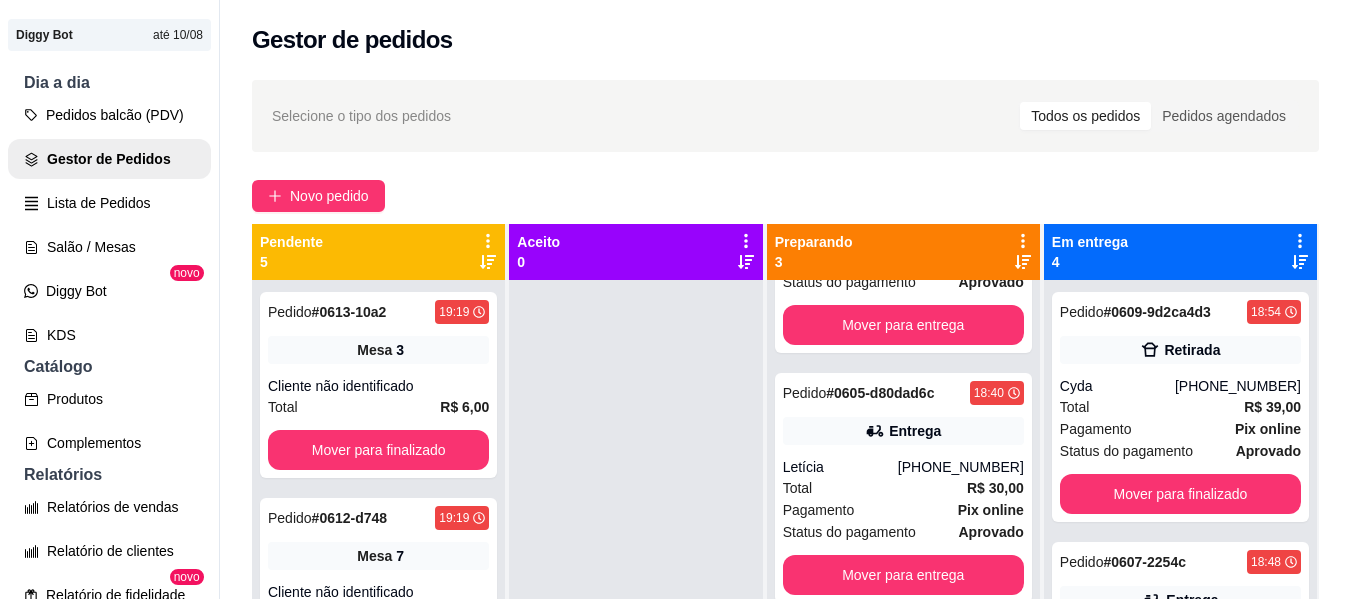 scroll, scrollTop: 171, scrollLeft: 0, axis: vertical 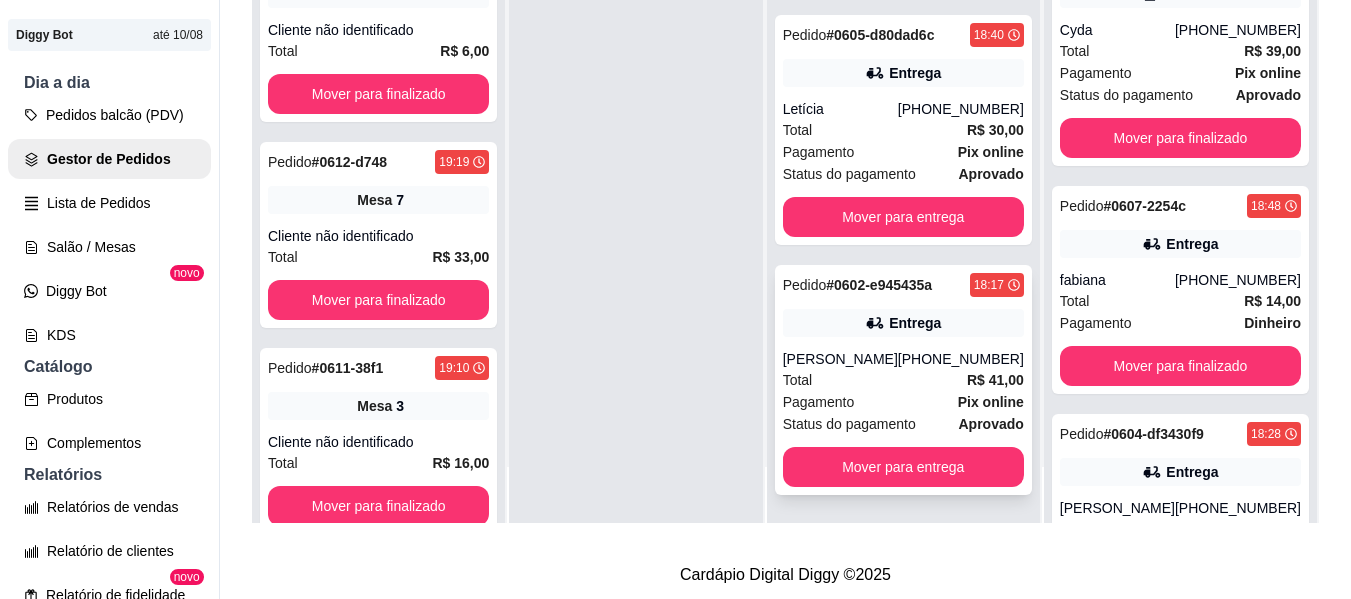 click on "Total R$ 41,00" at bounding box center [903, 380] 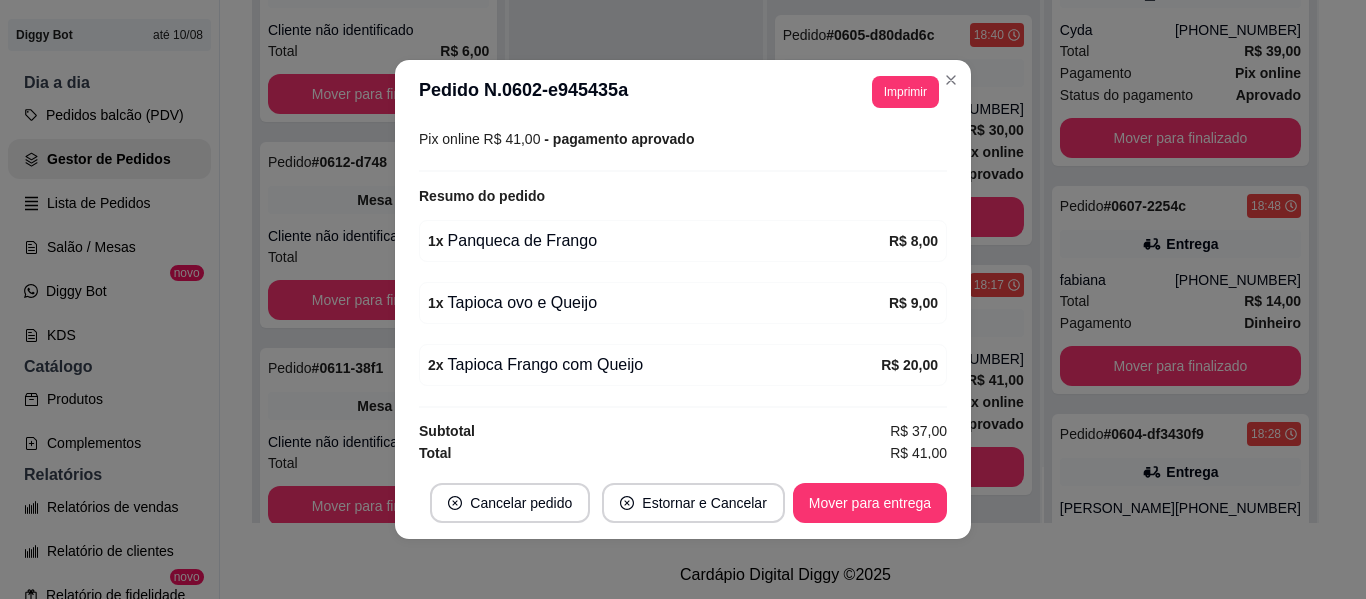 scroll, scrollTop: 598, scrollLeft: 0, axis: vertical 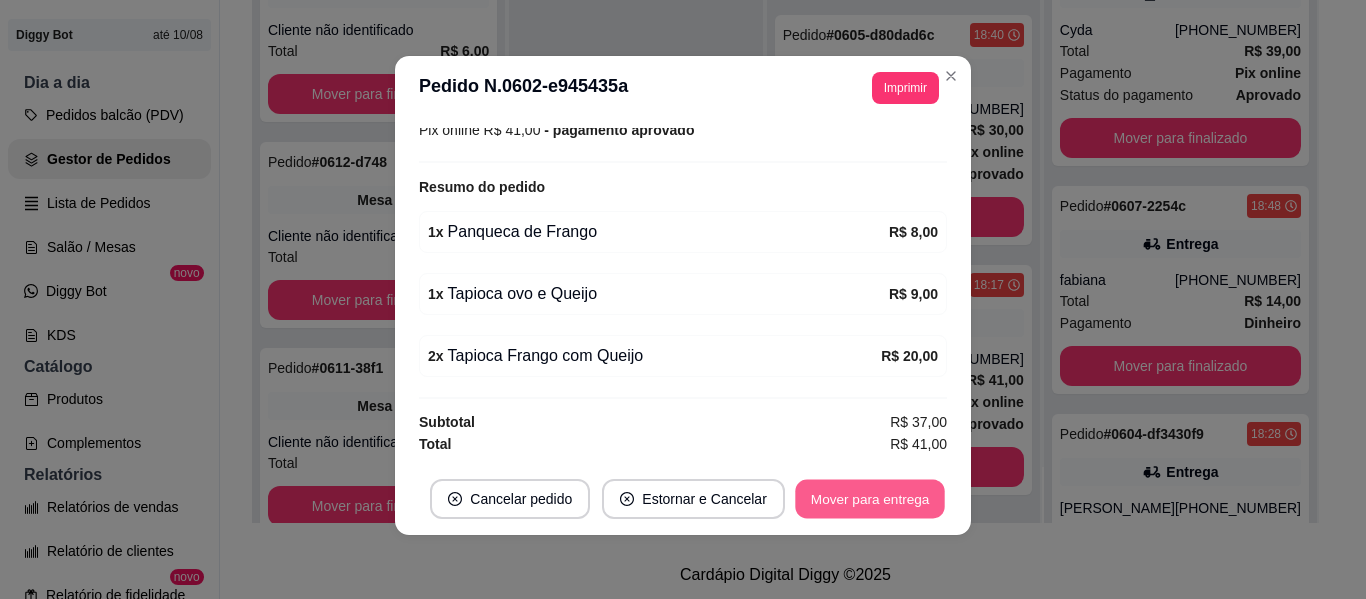 click on "Mover para entrega" at bounding box center (870, 499) 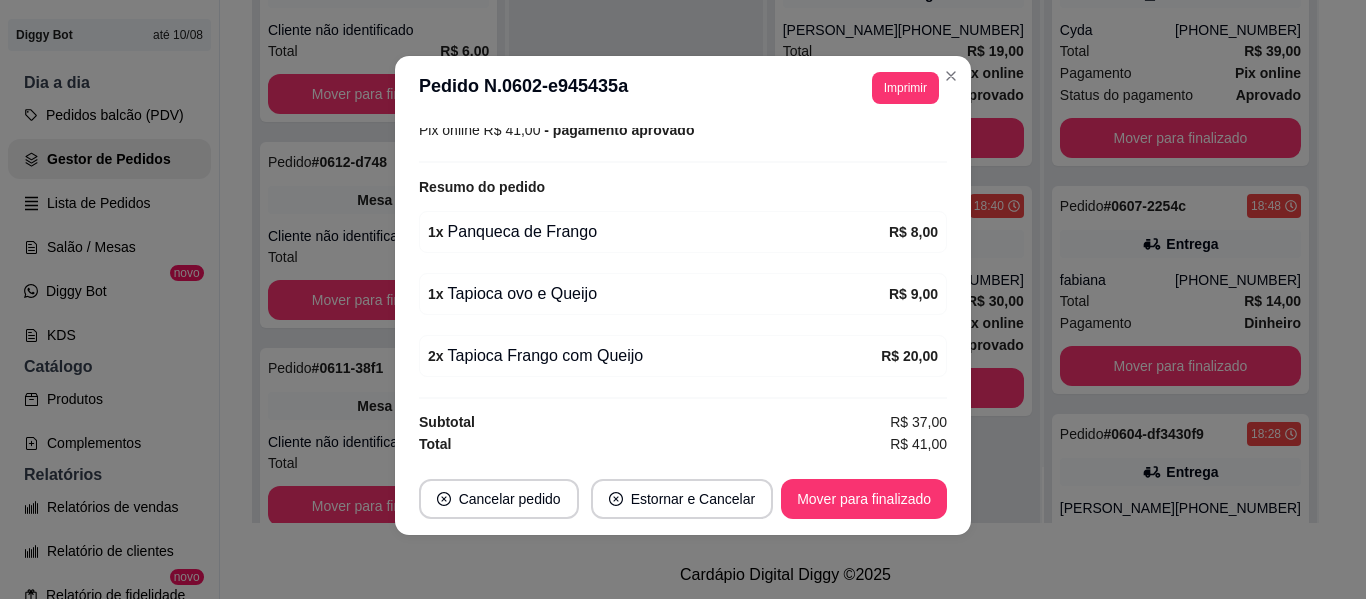 scroll, scrollTop: 0, scrollLeft: 0, axis: both 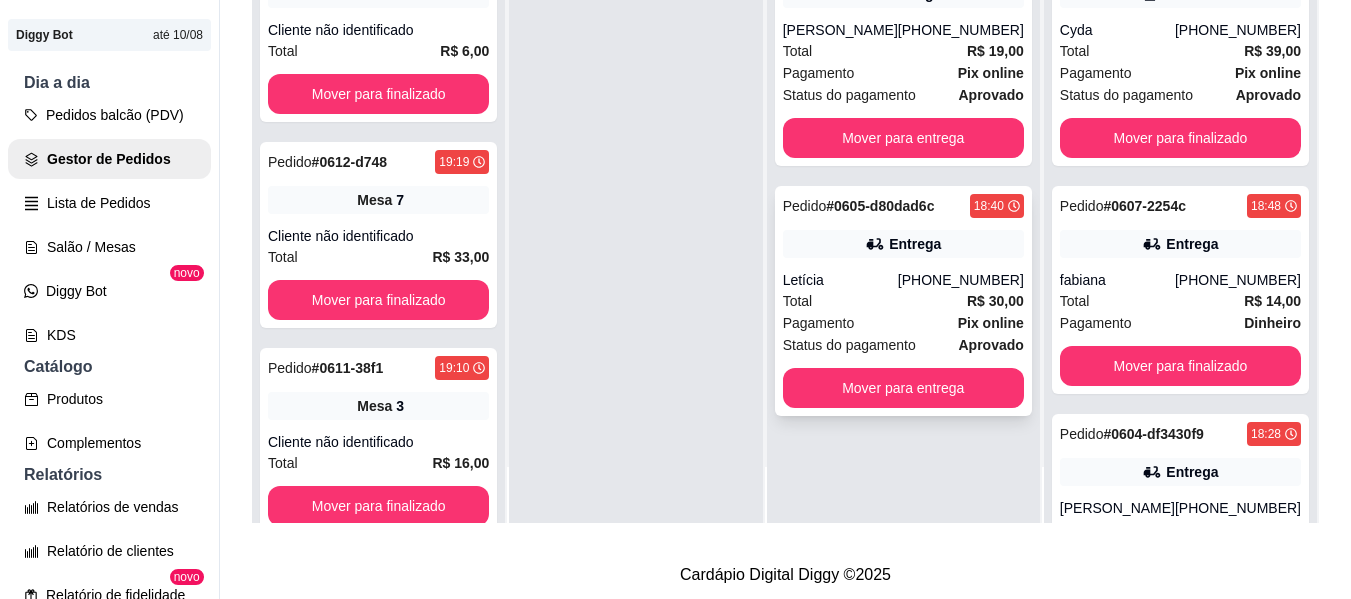 click on "Pagamento Pix online" at bounding box center (903, 323) 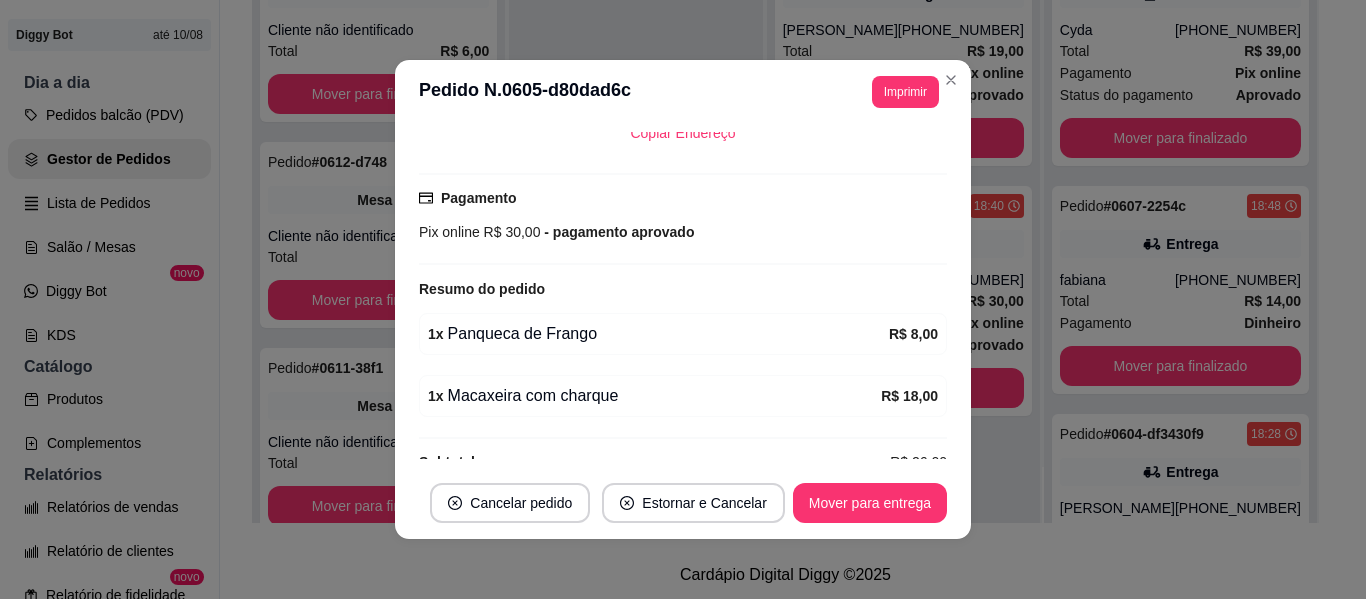 scroll, scrollTop: 536, scrollLeft: 0, axis: vertical 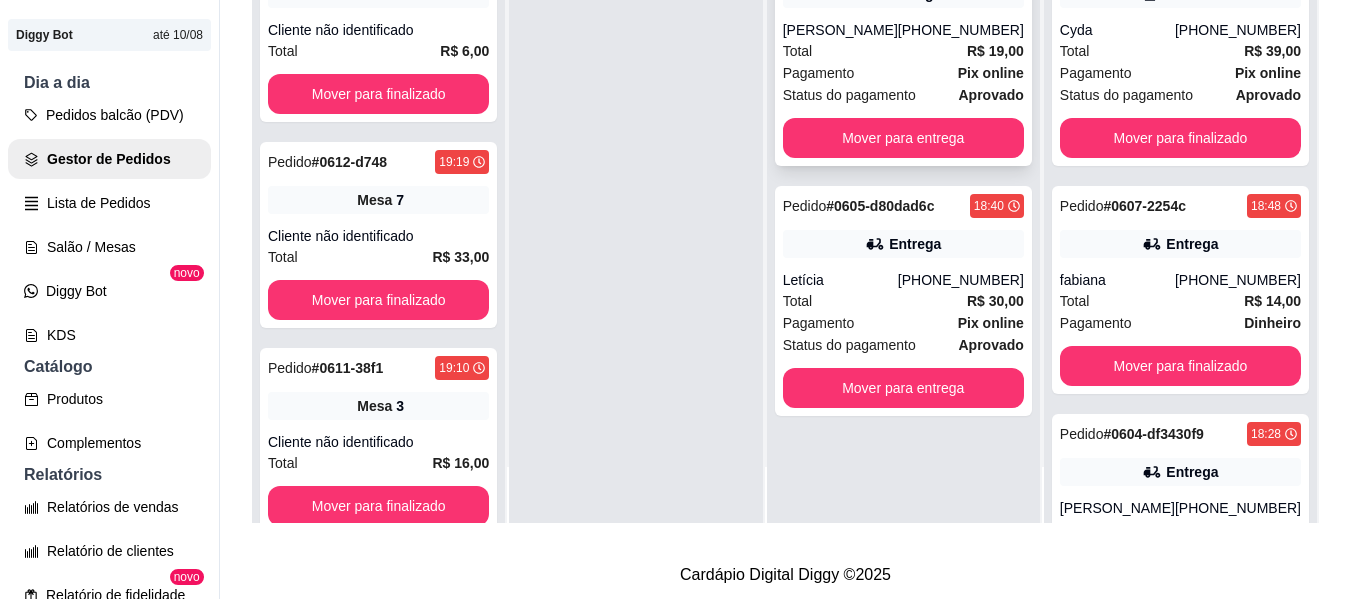 click on "[PHONE_NUMBER]" at bounding box center [961, 30] 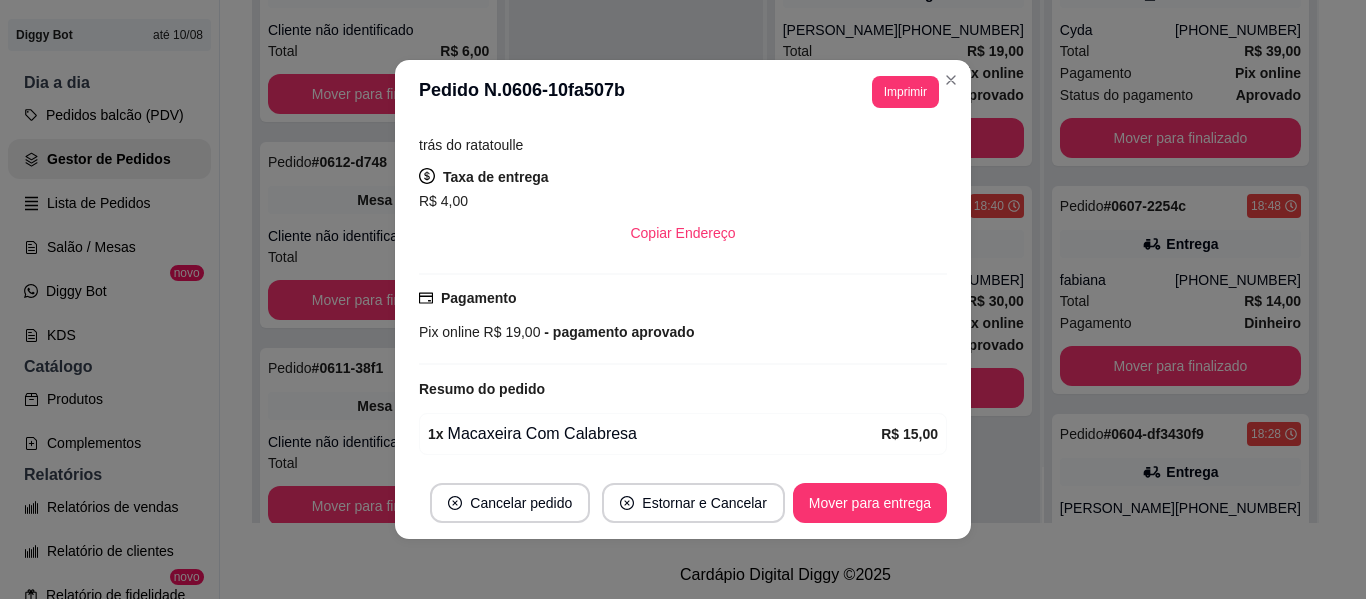 scroll, scrollTop: 474, scrollLeft: 0, axis: vertical 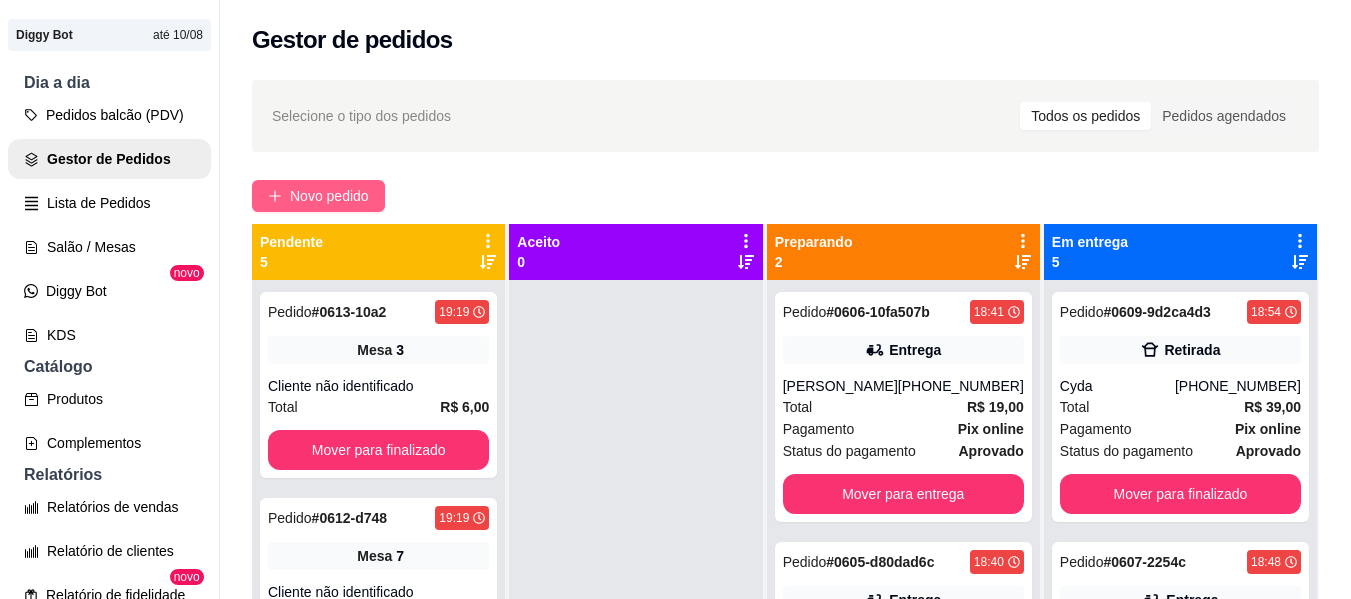 click on "Novo pedido" at bounding box center (318, 196) 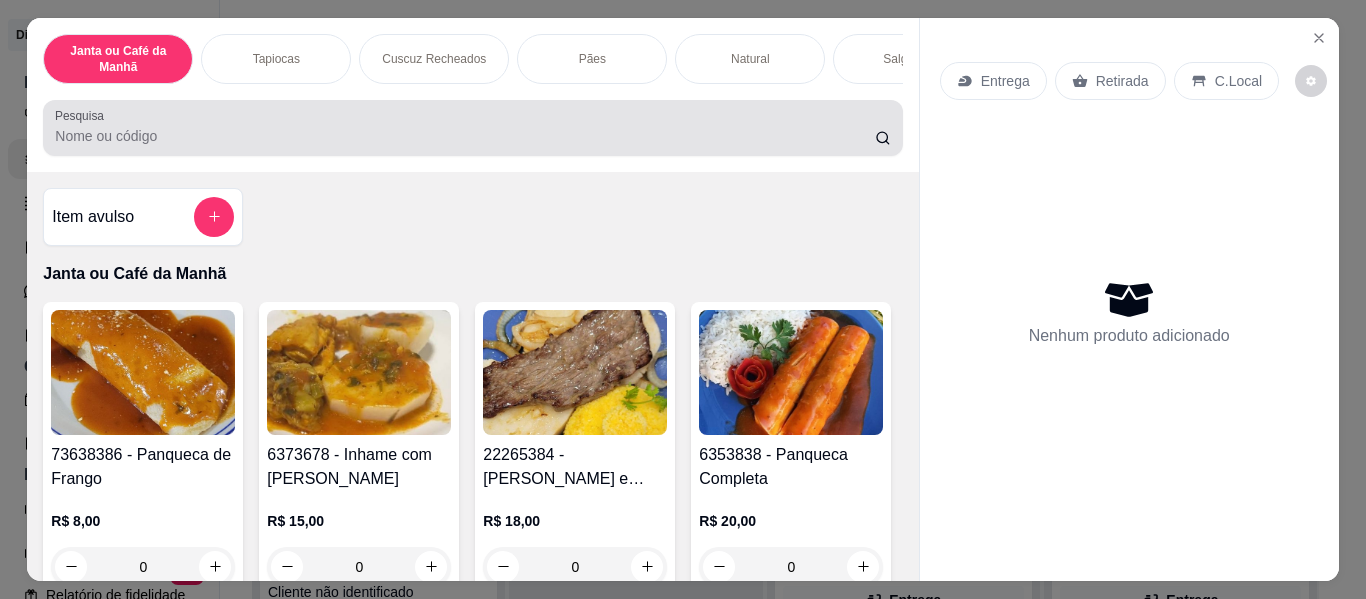 click at bounding box center (472, 128) 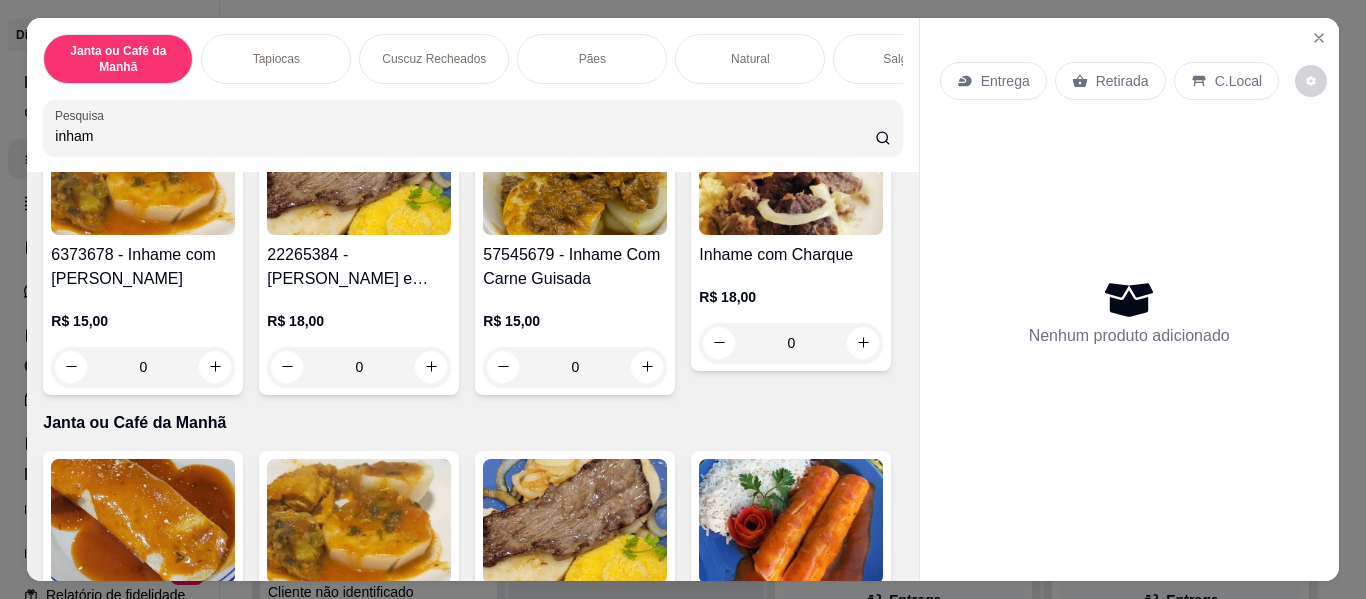 scroll, scrollTop: 0, scrollLeft: 0, axis: both 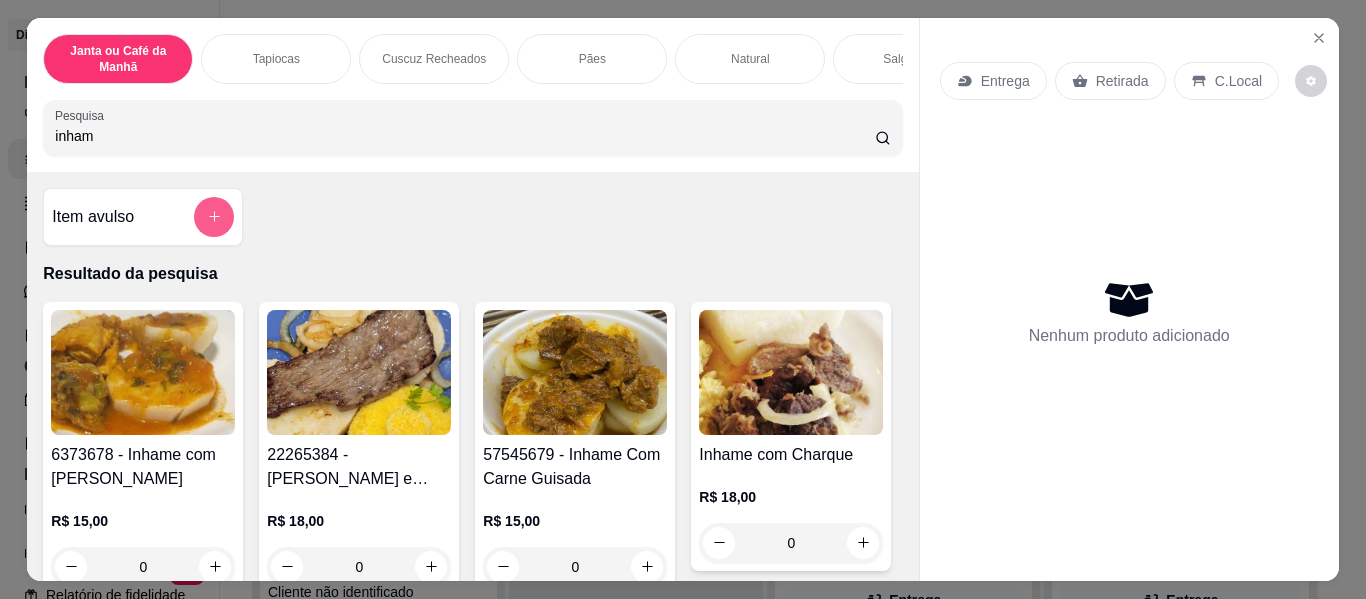 type on "inham" 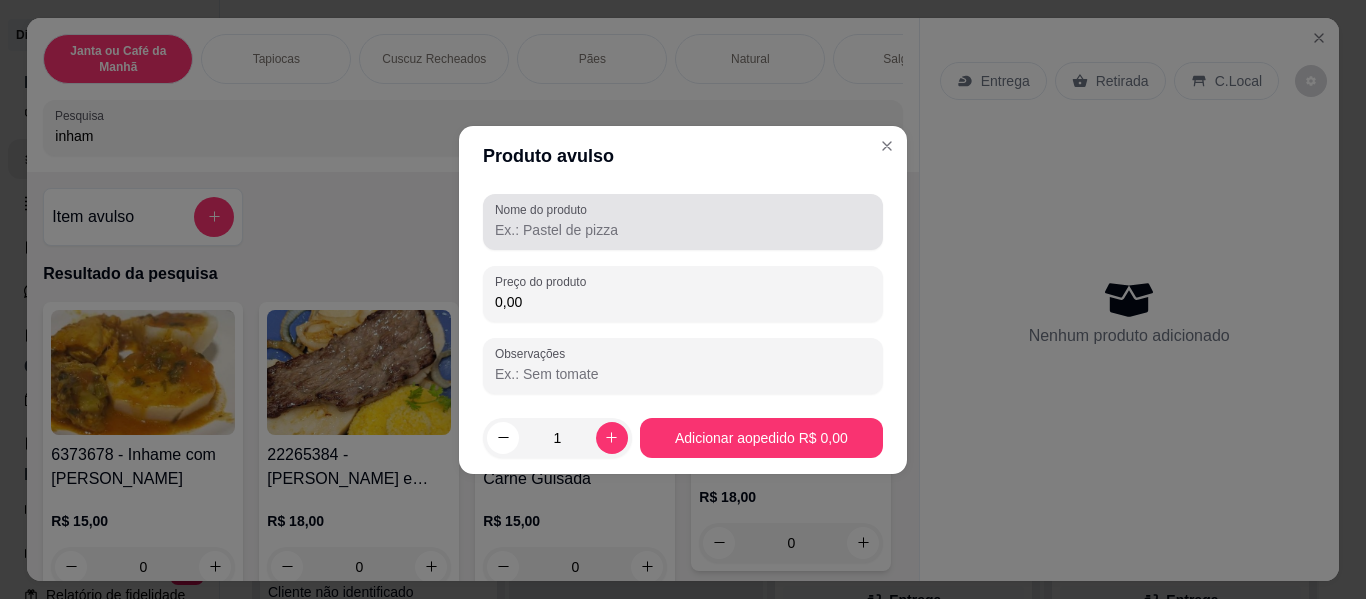 click at bounding box center [683, 222] 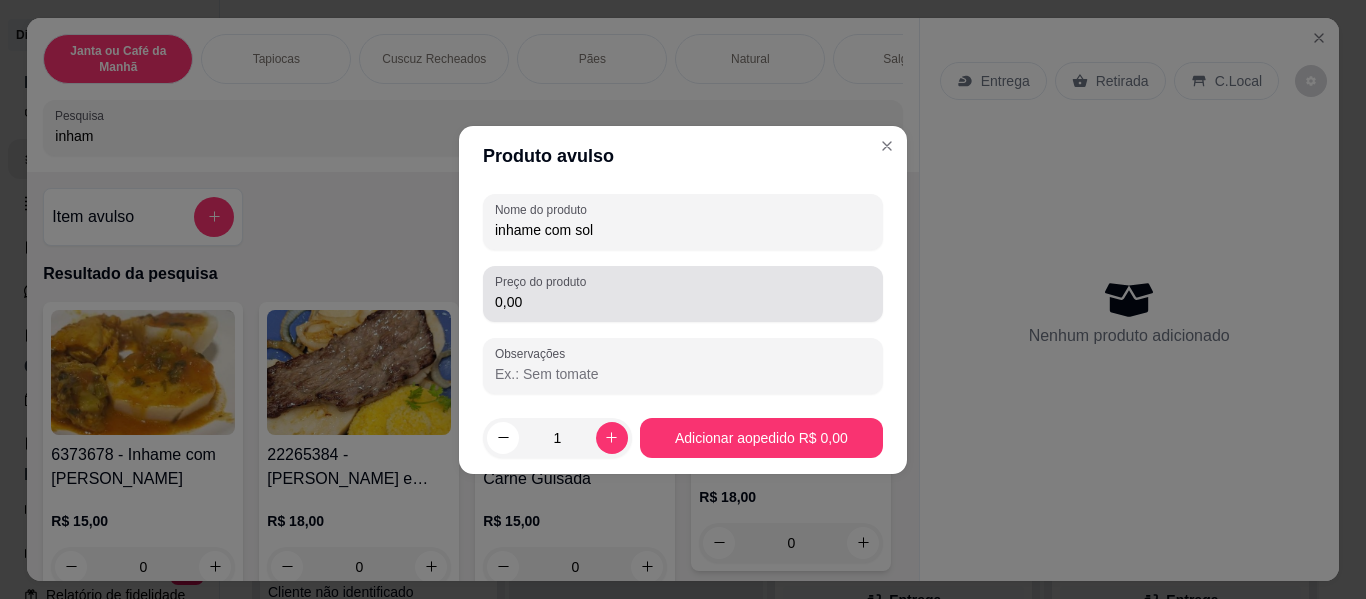 type on "inhame com sol" 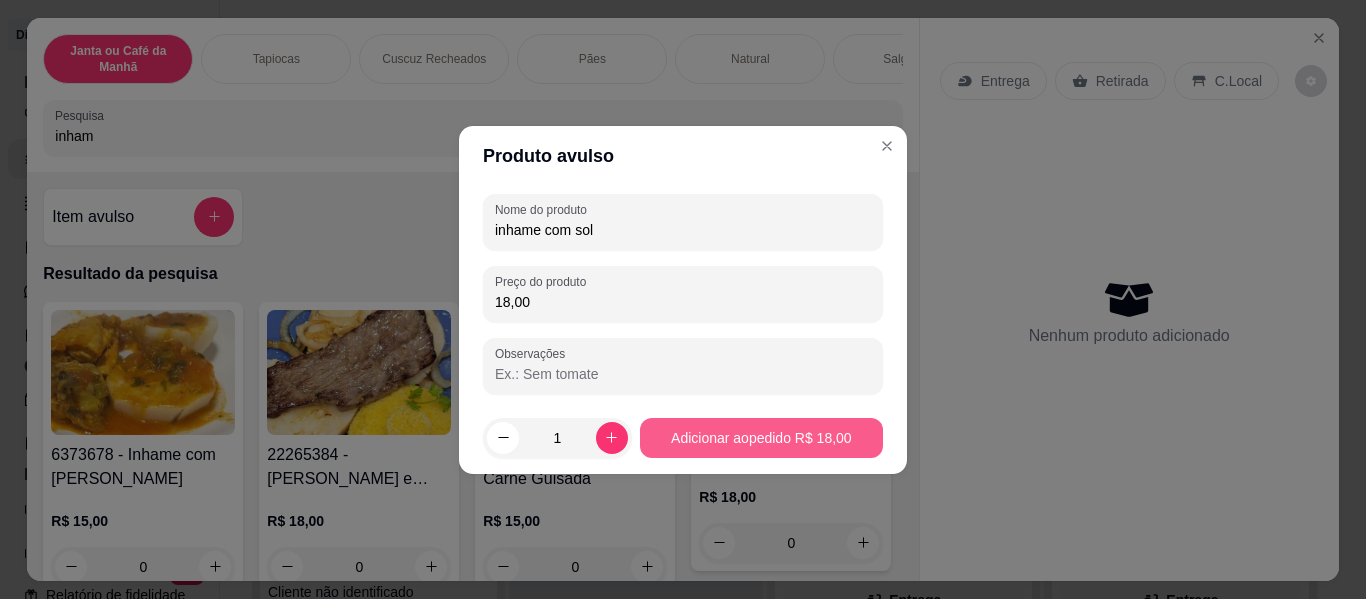 type on "18,00" 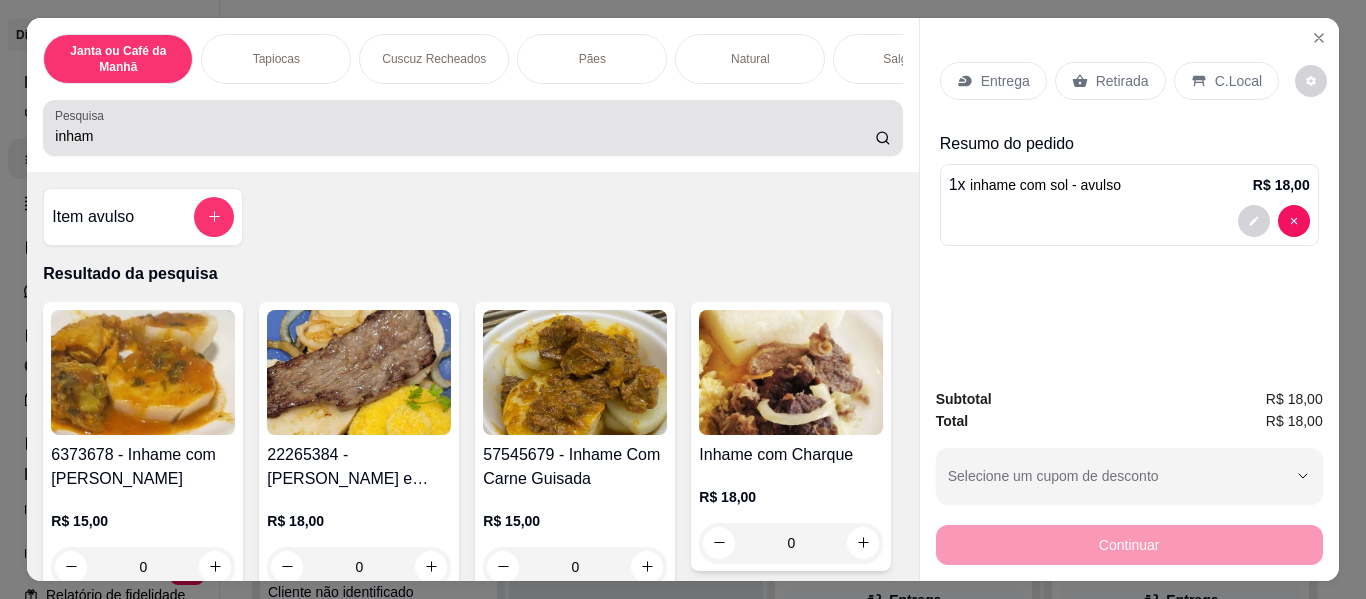 click on "inham" at bounding box center [465, 136] 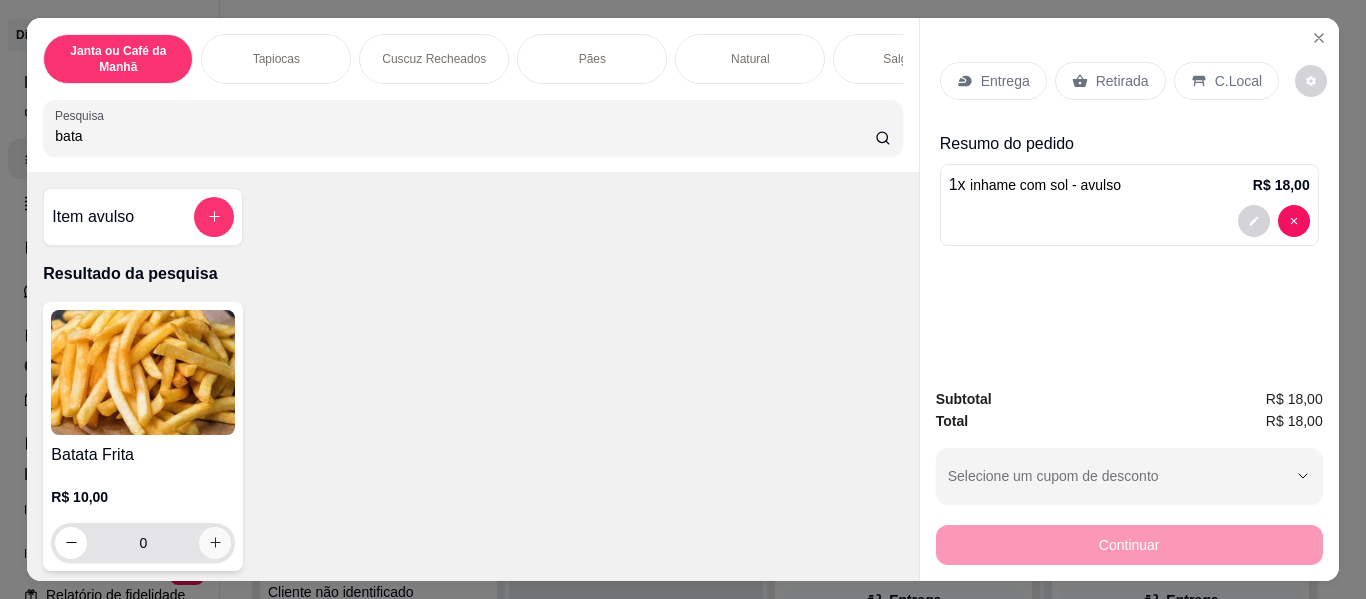 type on "bata" 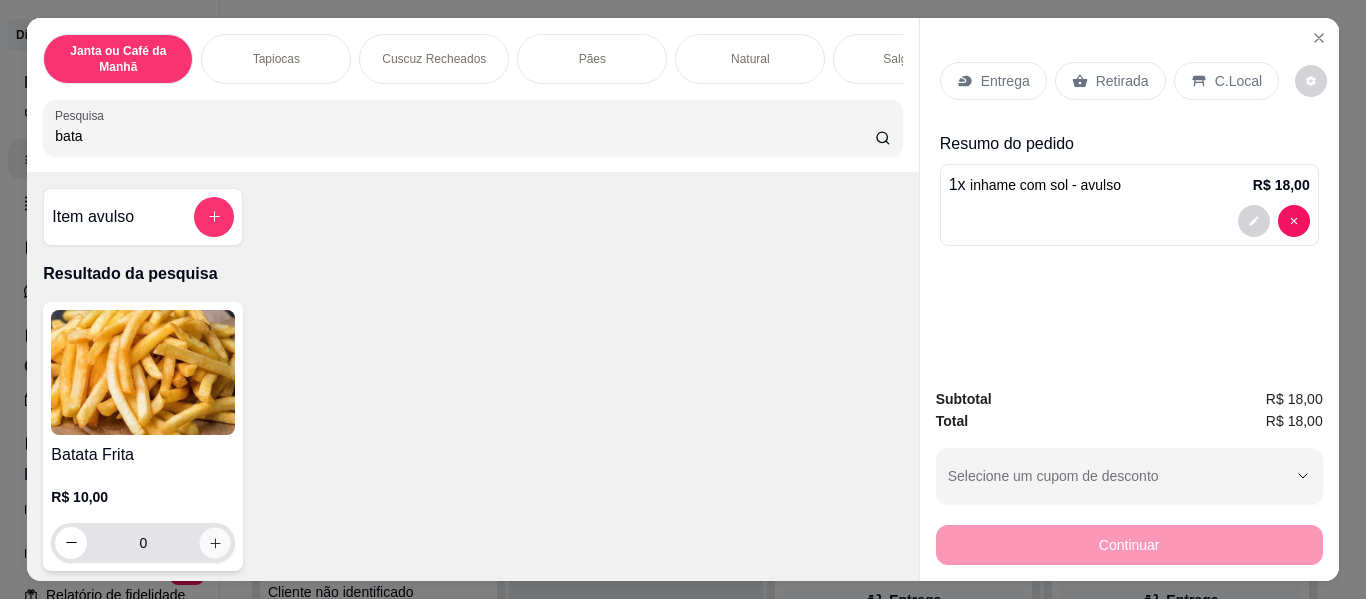 click 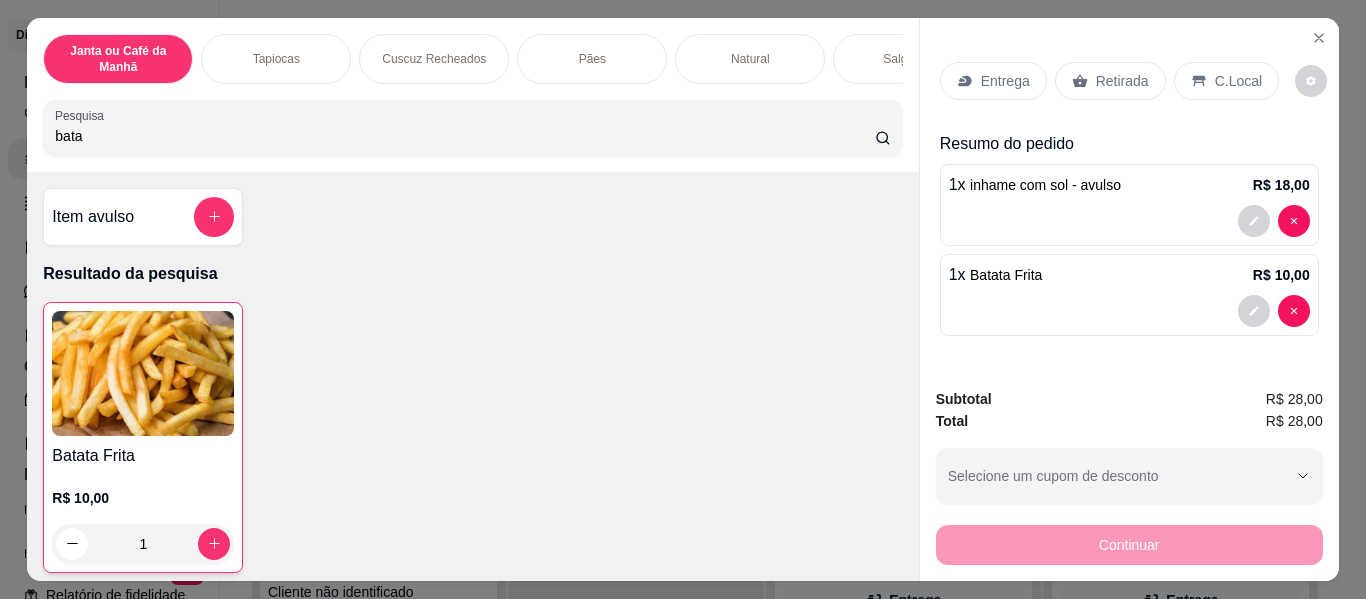 click on "Entrega" at bounding box center (993, 81) 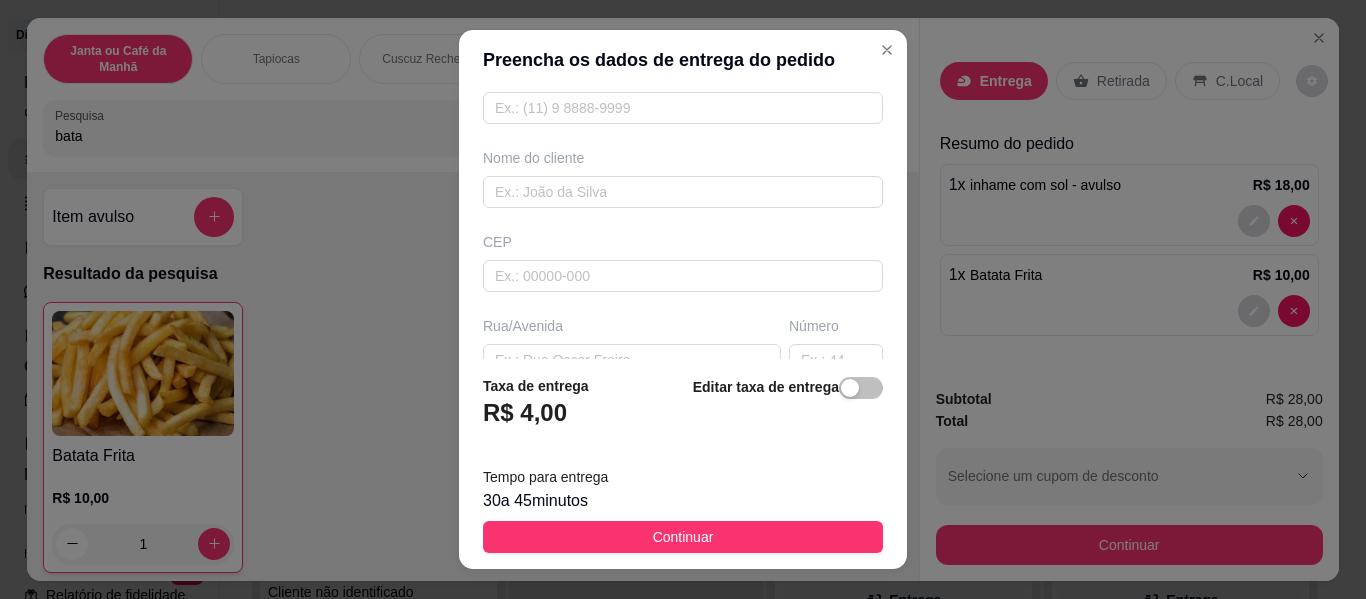 scroll, scrollTop: 200, scrollLeft: 0, axis: vertical 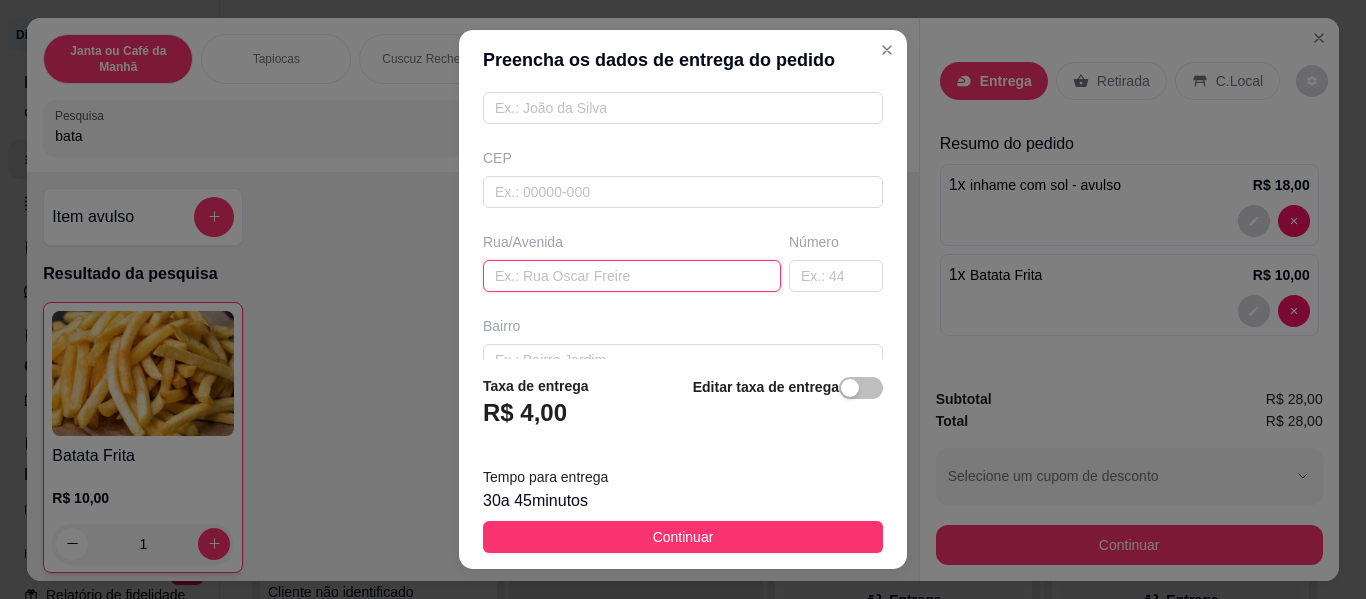 paste on "[STREET_ADDRESS][PERSON_NAME]" 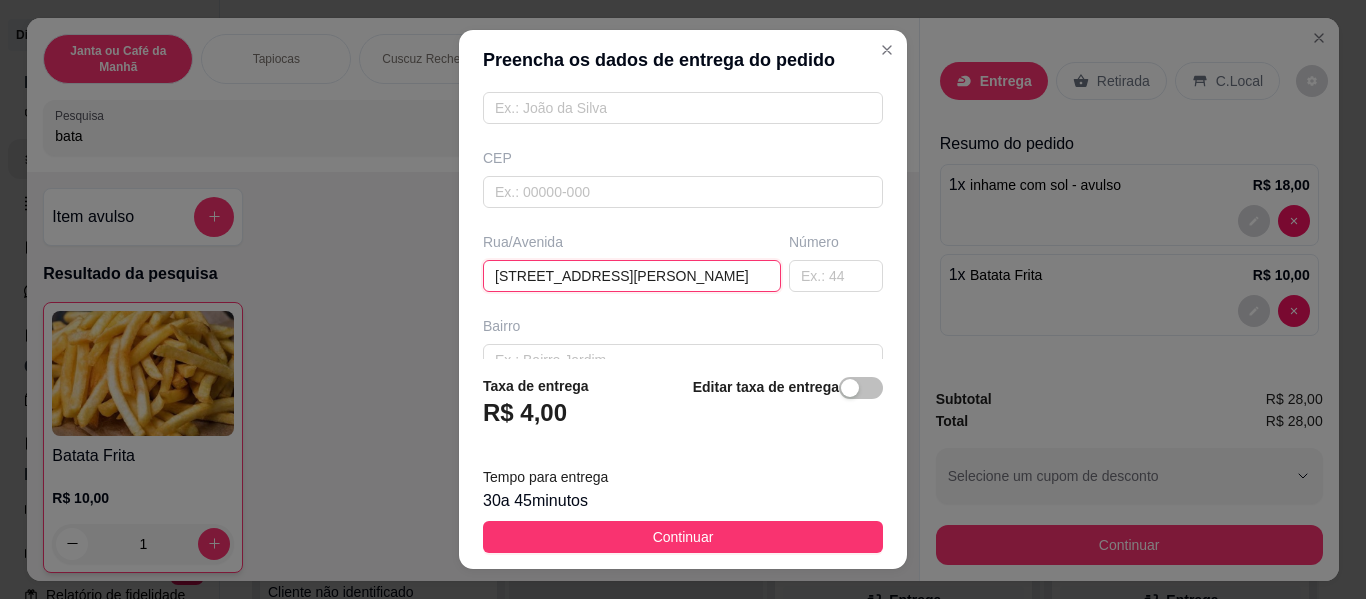 type on "[STREET_ADDRESS][PERSON_NAME]" 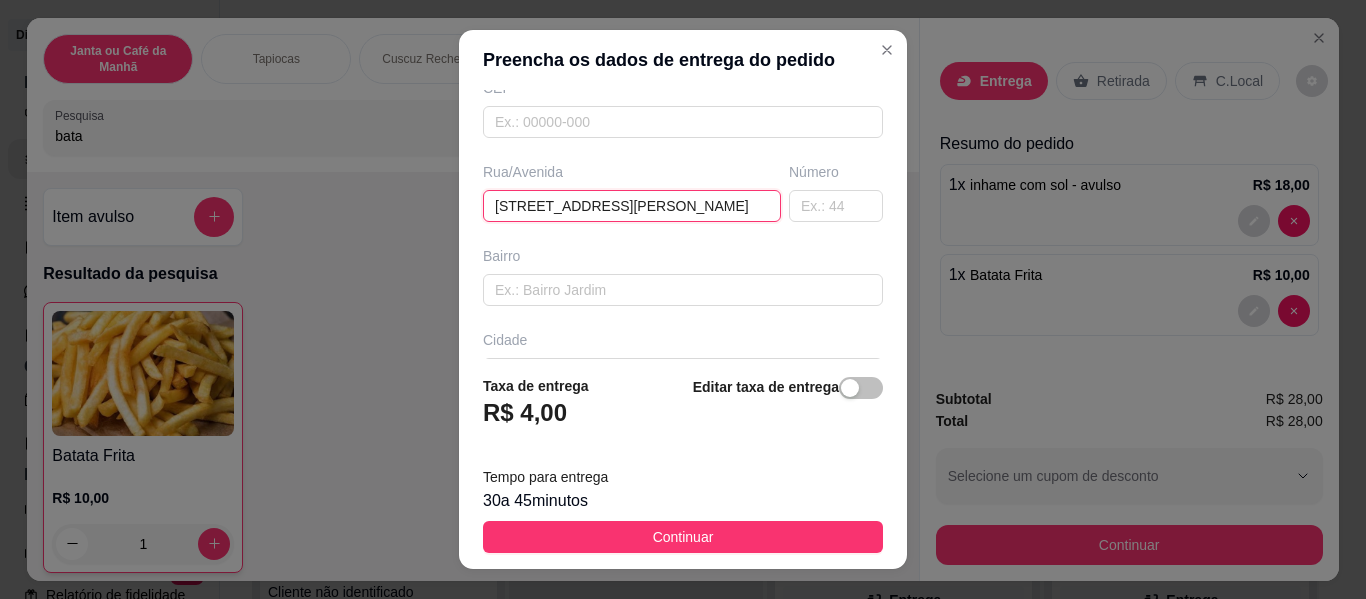 scroll, scrollTop: 400, scrollLeft: 0, axis: vertical 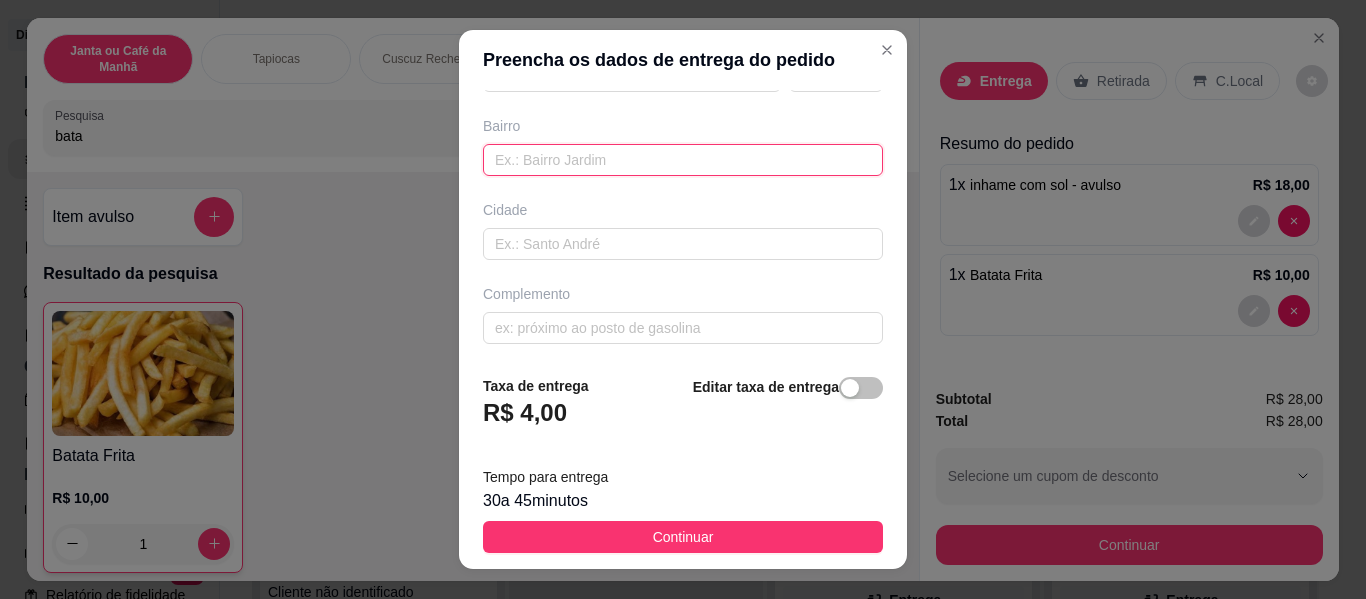 paste on "[PERSON_NAME]" 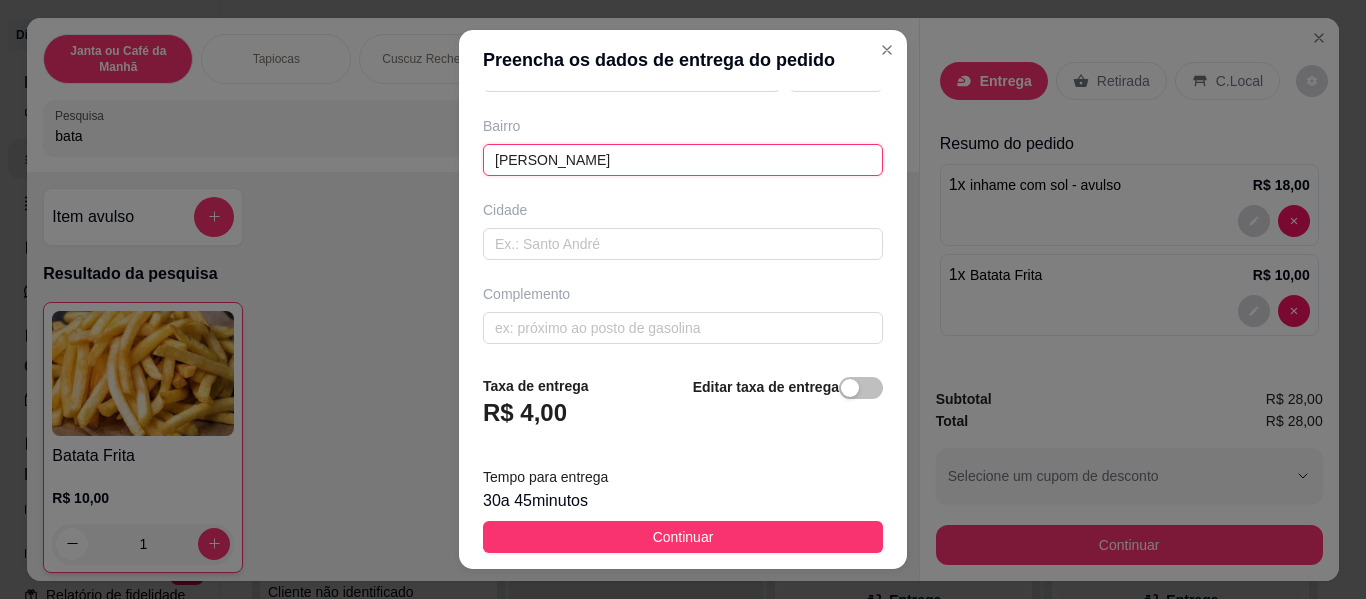type on "[PERSON_NAME]" 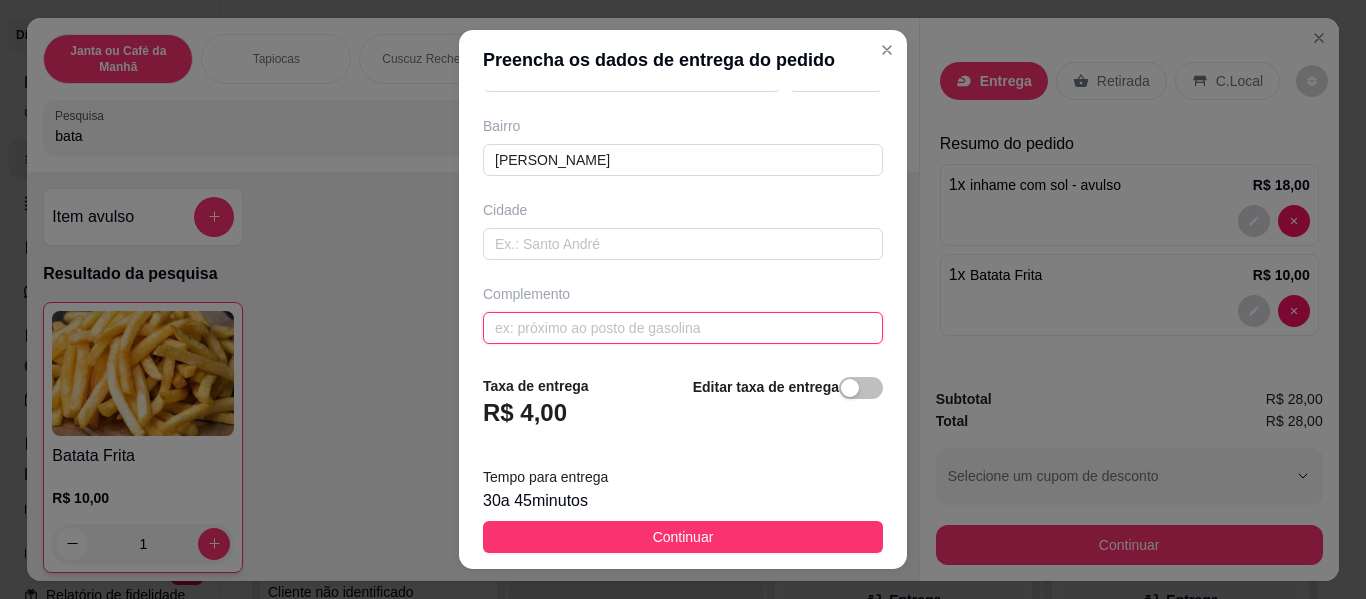 paste on "Casa de Glauber" 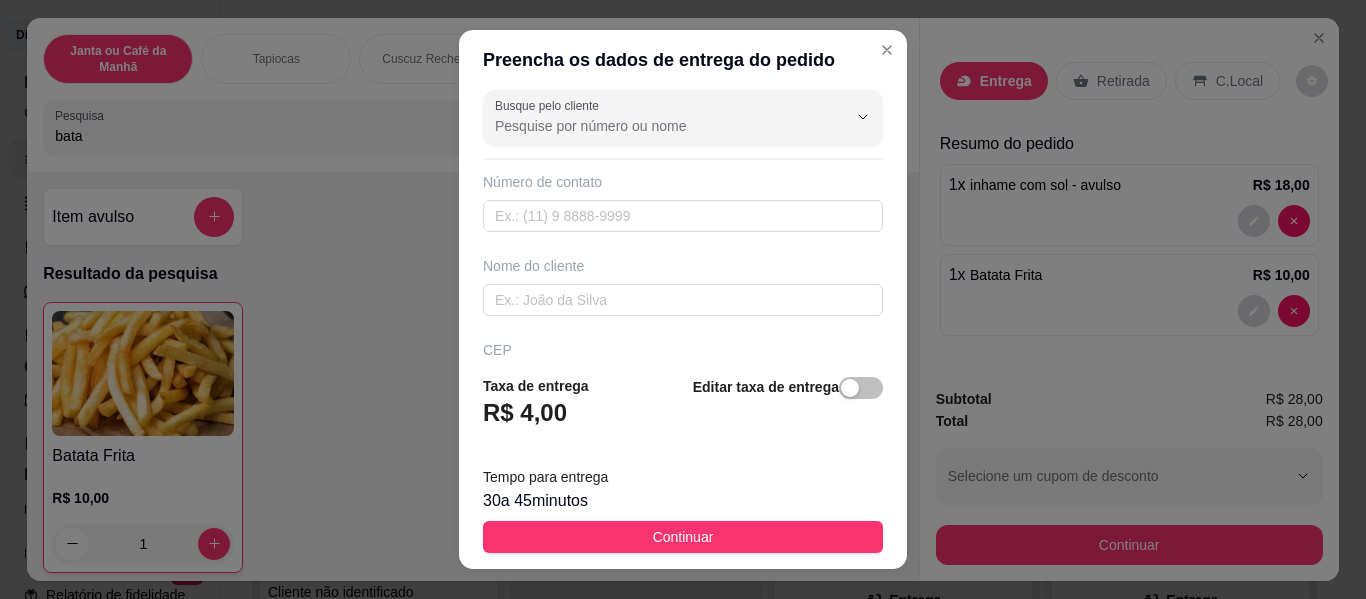 scroll, scrollTop: 0, scrollLeft: 0, axis: both 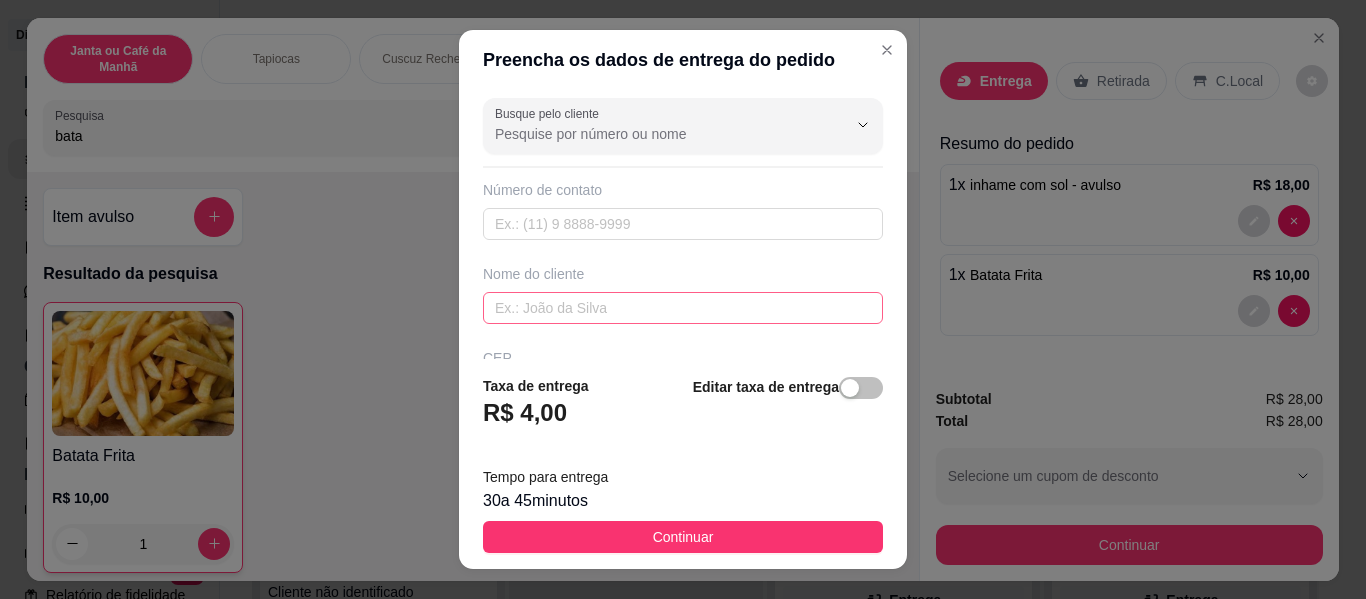 type on "Casa de Glauber" 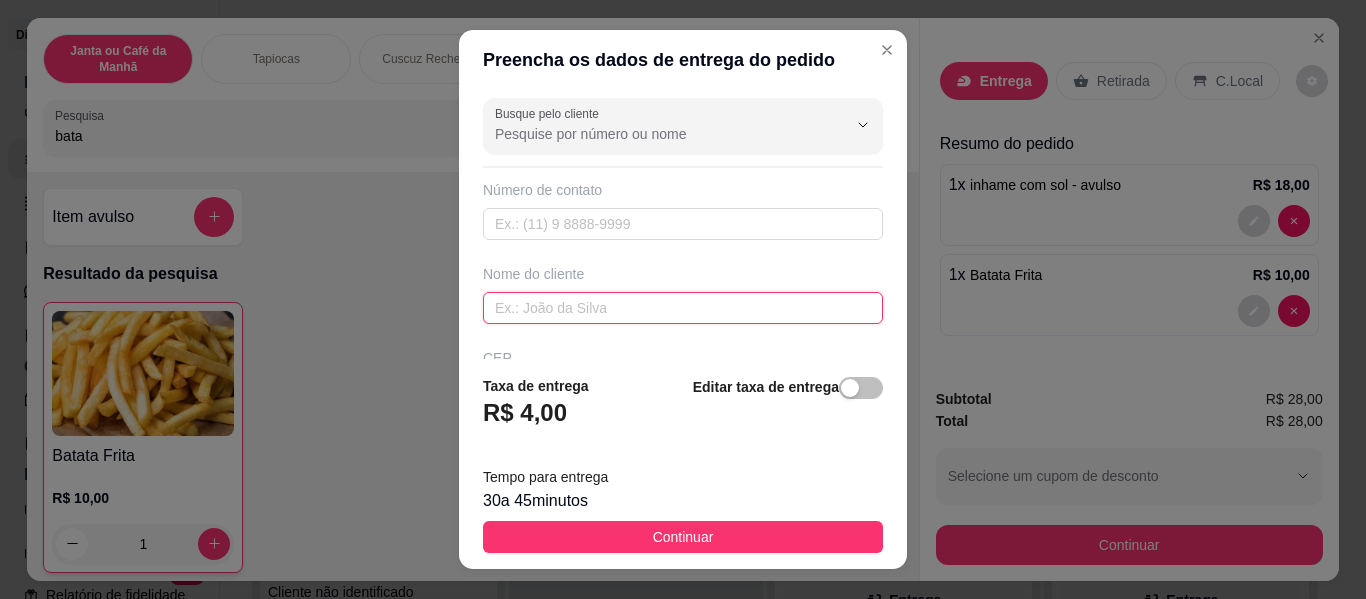 click at bounding box center (683, 308) 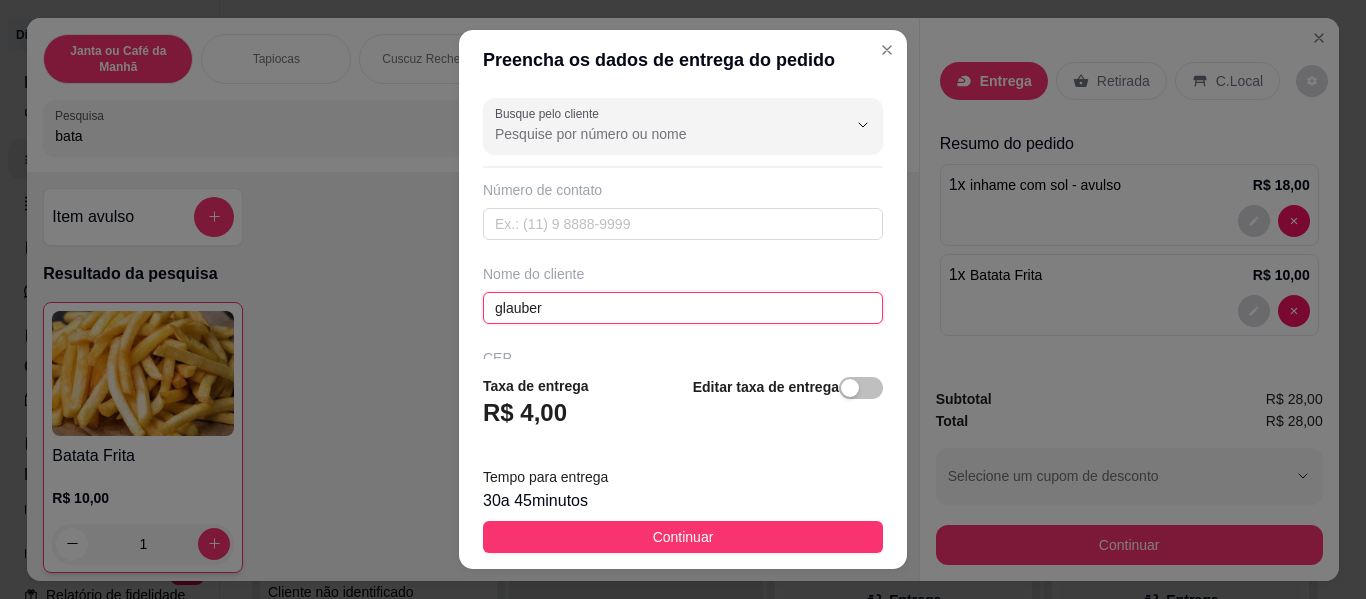 type on "glauber" 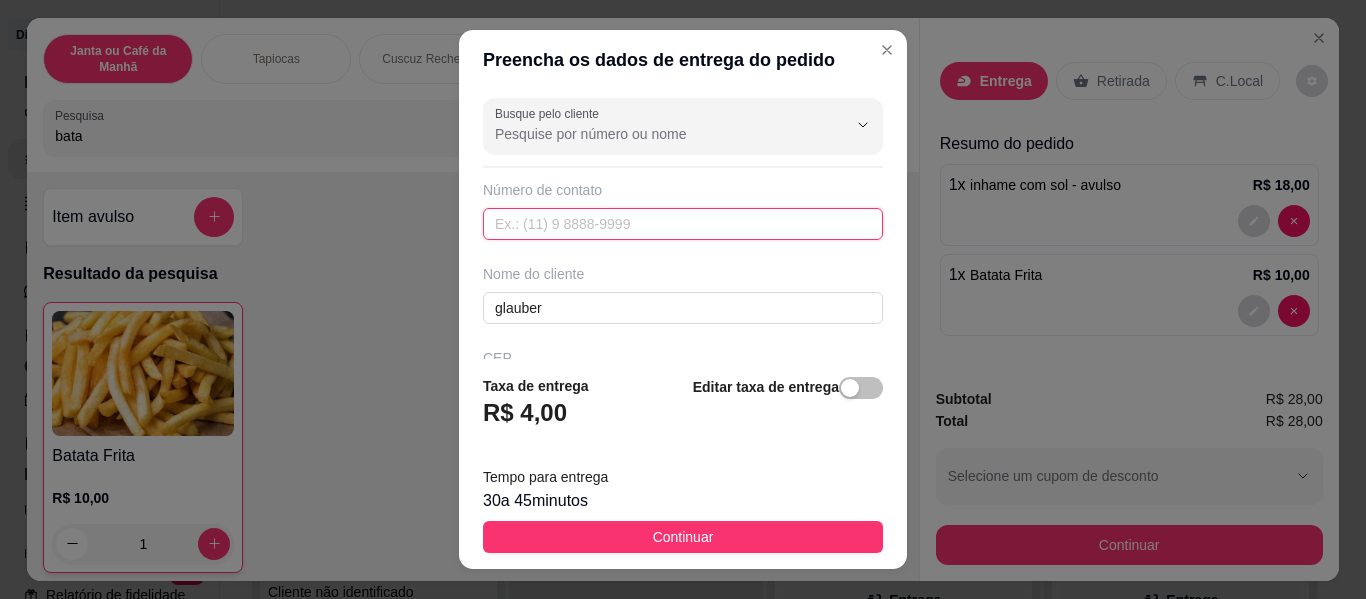 paste on "[PHONE_NUMBER]" 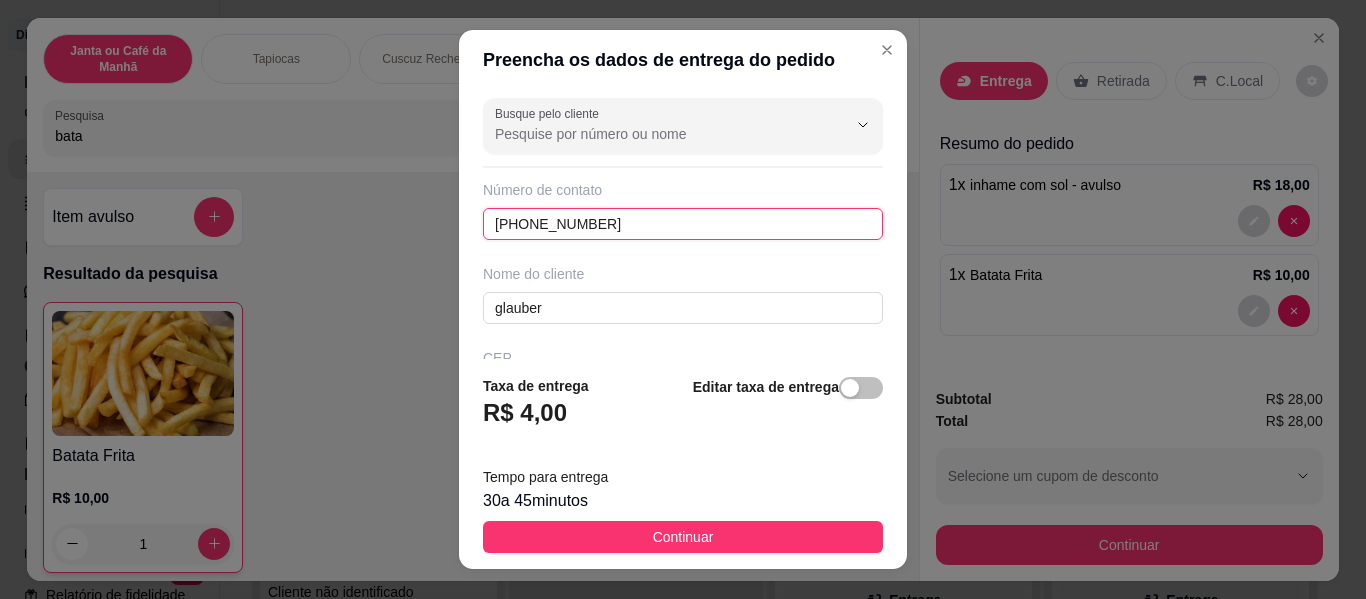 click on "[PHONE_NUMBER]" at bounding box center [683, 224] 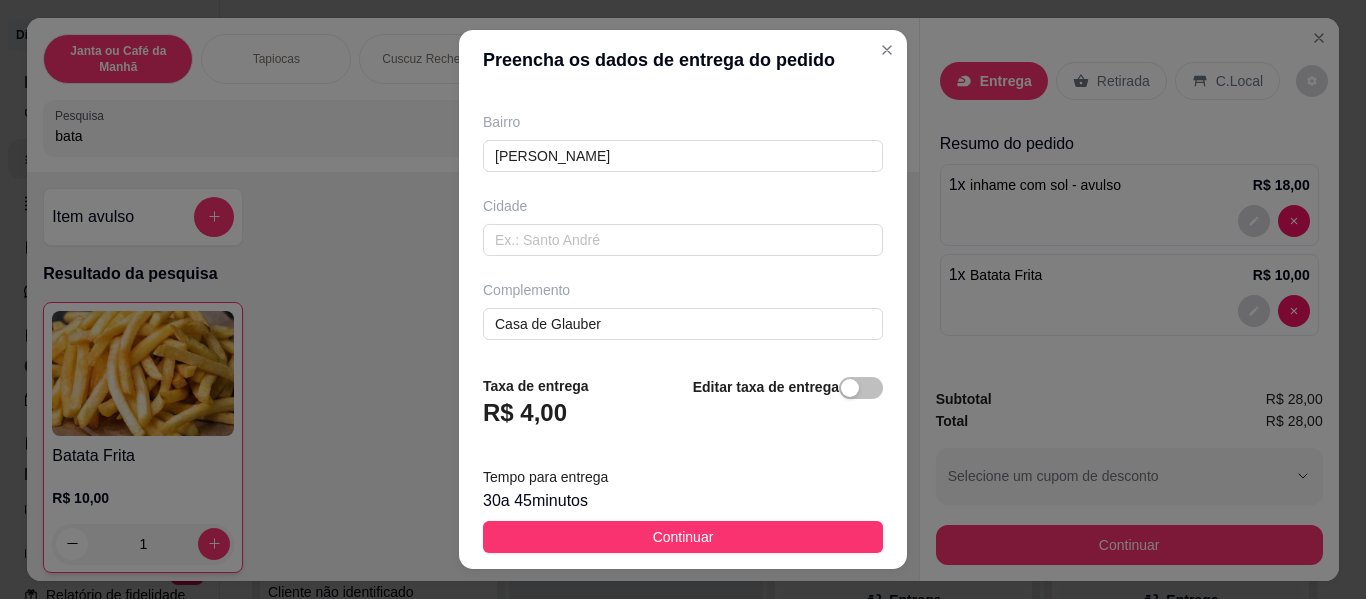 scroll, scrollTop: 405, scrollLeft: 0, axis: vertical 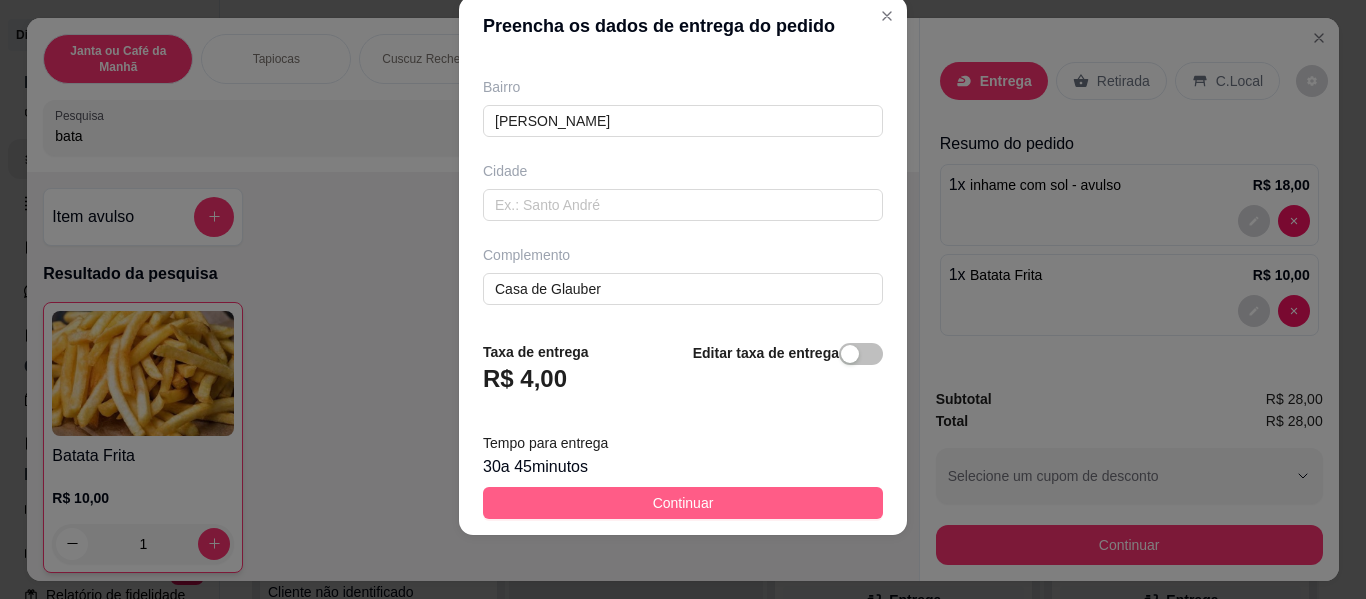 type on "[PHONE_NUMBER]" 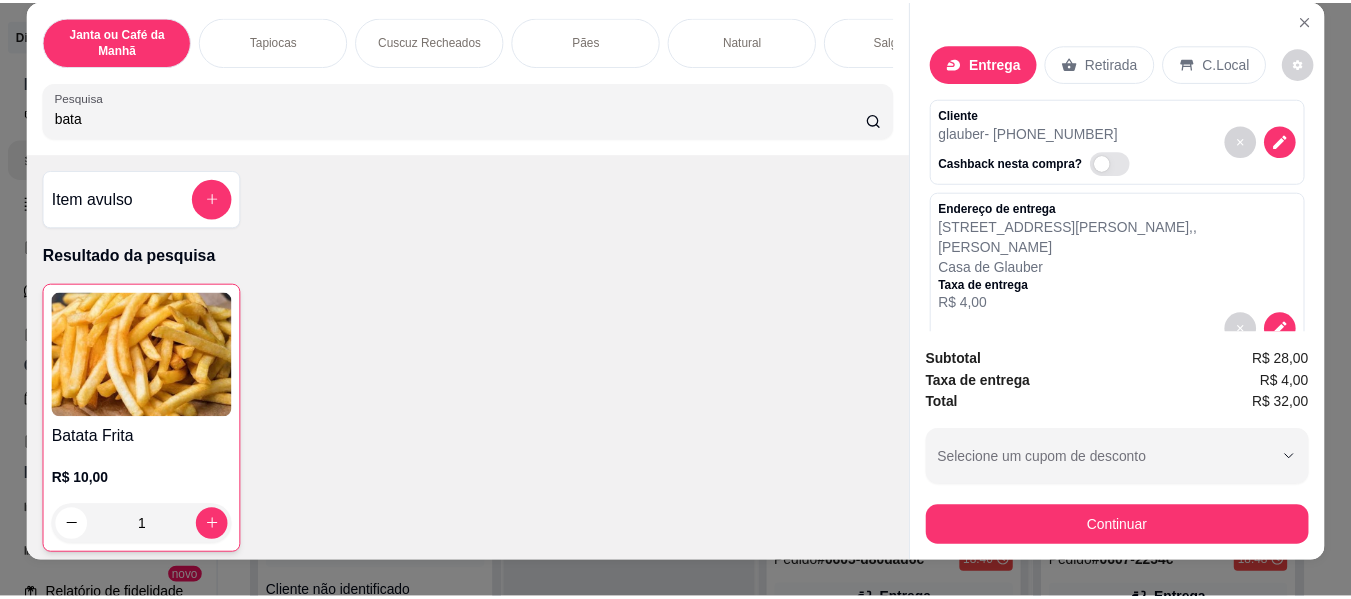 scroll, scrollTop: 0, scrollLeft: 0, axis: both 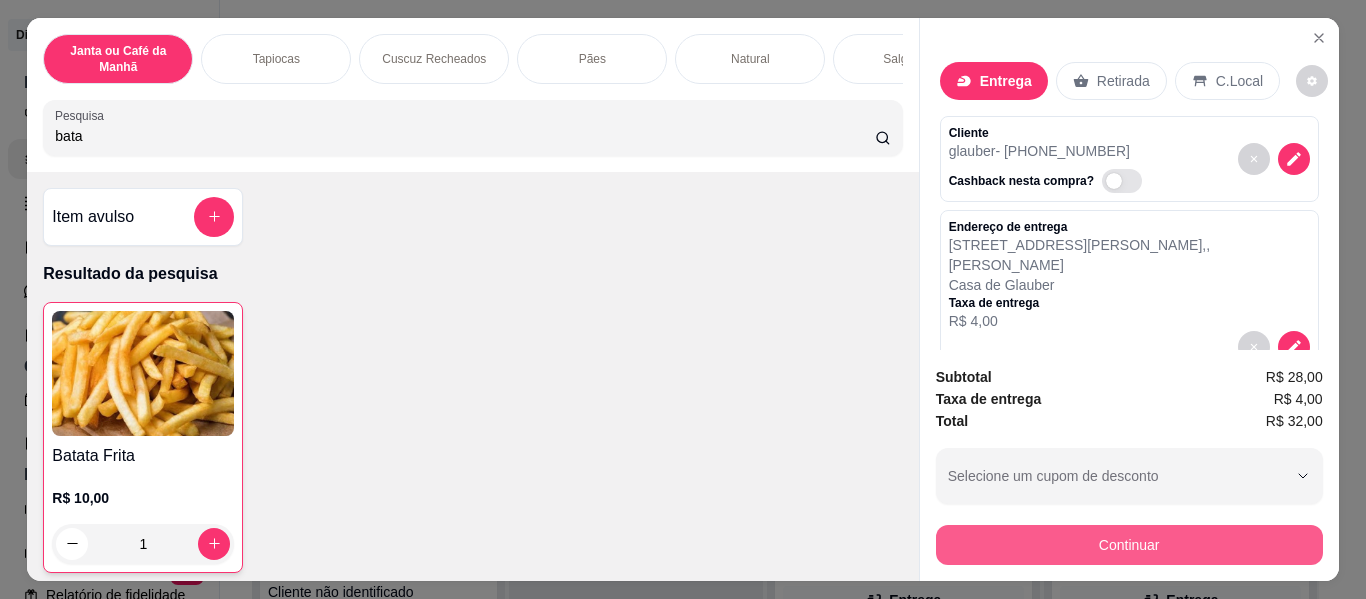 click on "Continuar" at bounding box center [1129, 545] 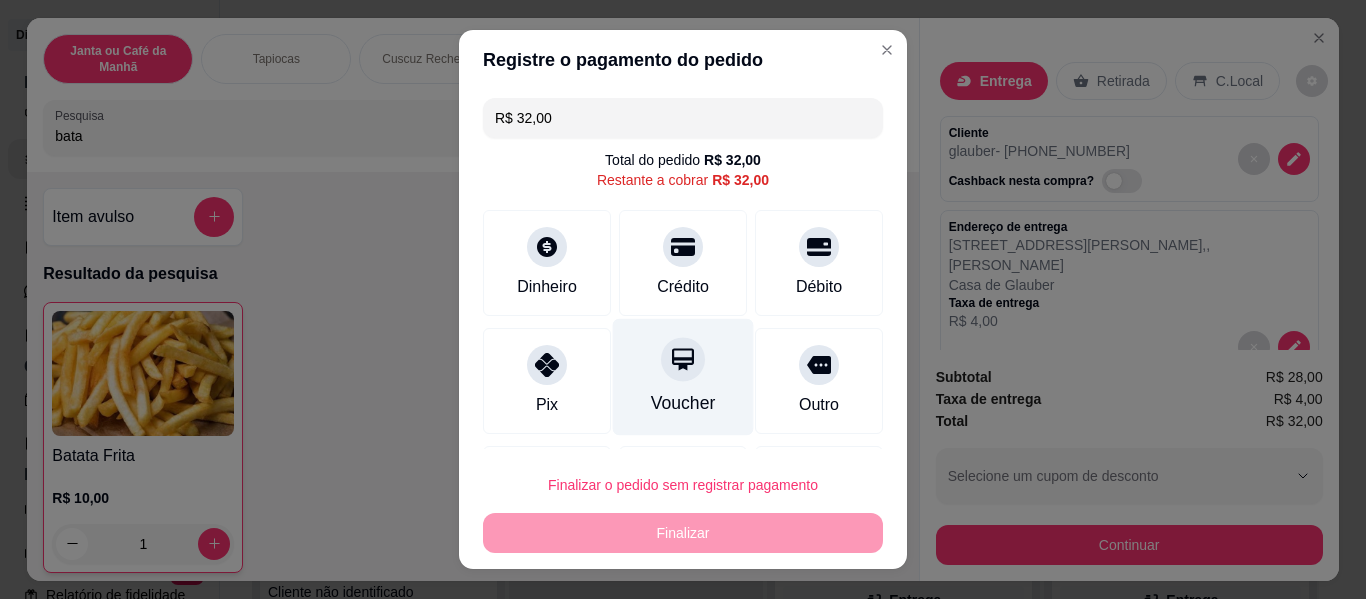 drag, startPoint x: 548, startPoint y: 360, endPoint x: 603, endPoint y: 393, distance: 64.14047 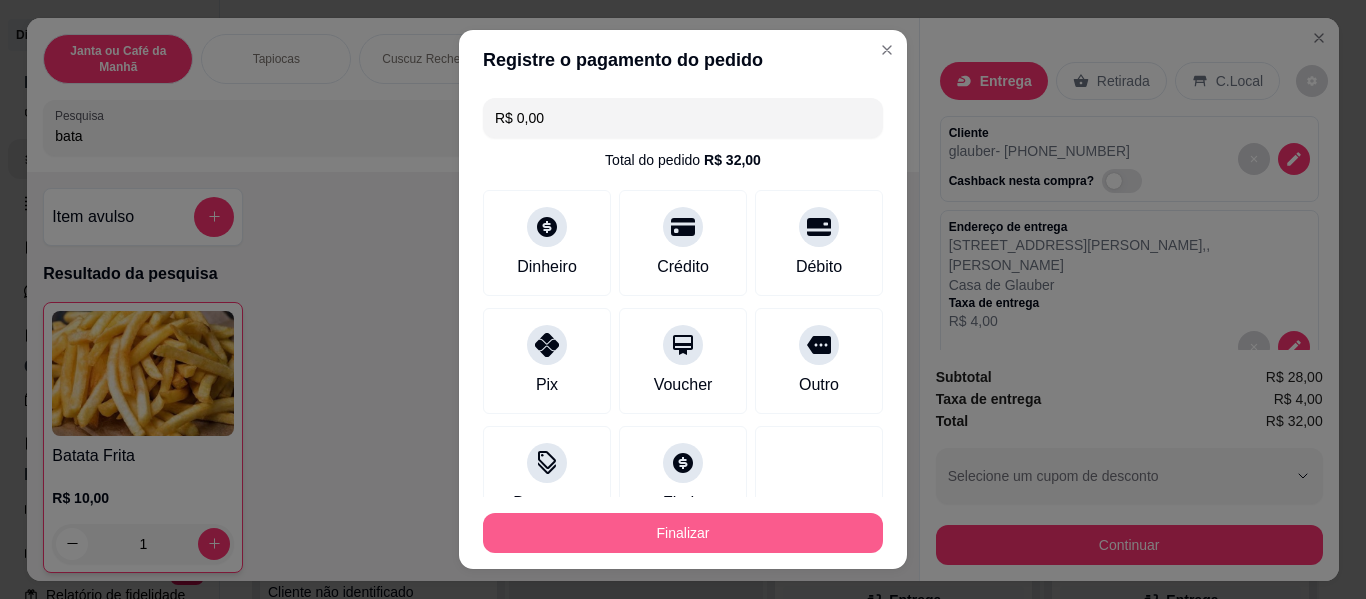 click on "Finalizar" at bounding box center (683, 533) 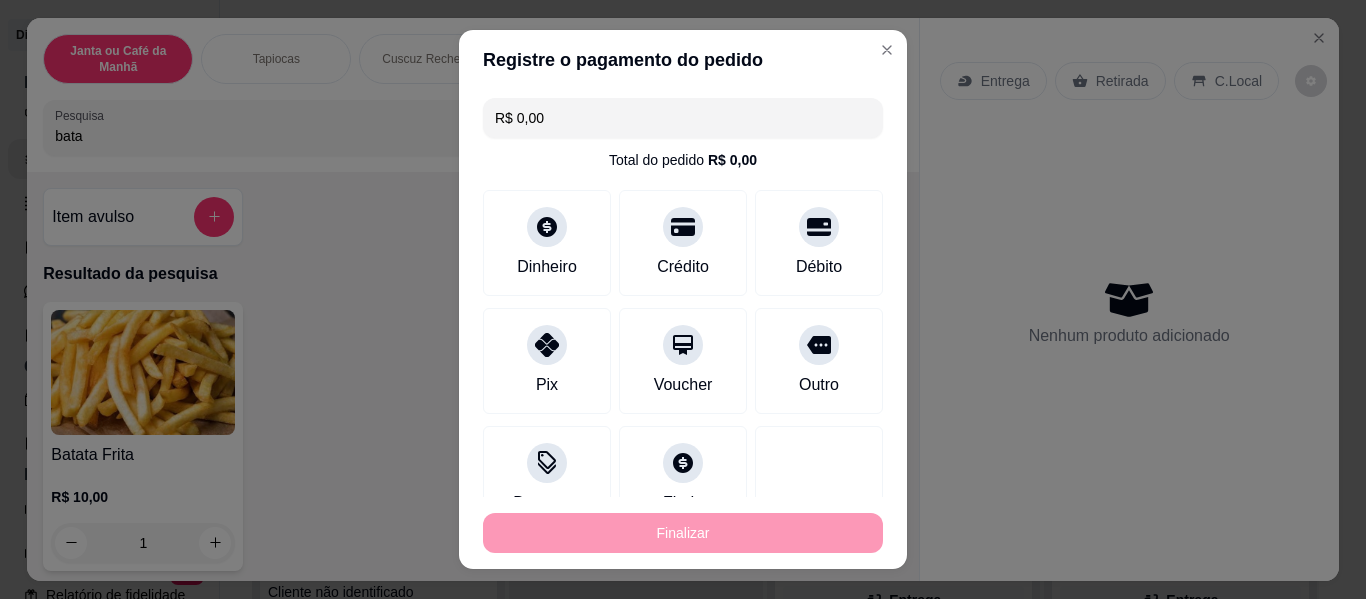 type on "0" 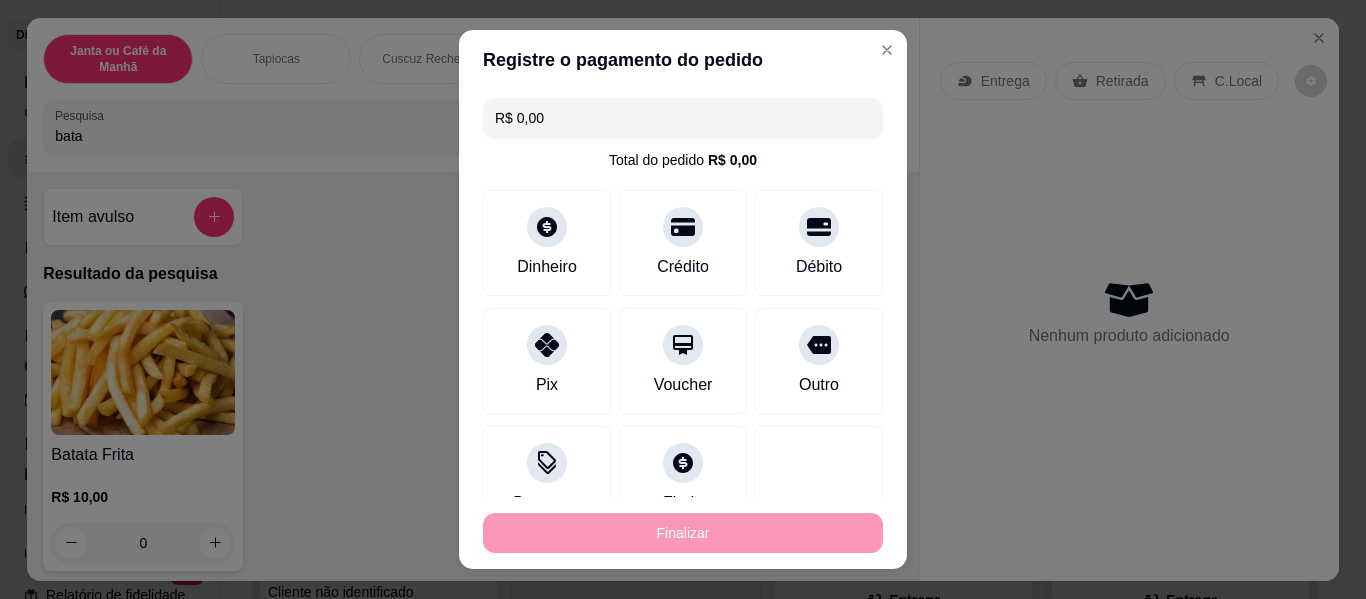 type on "-R$ 32,00" 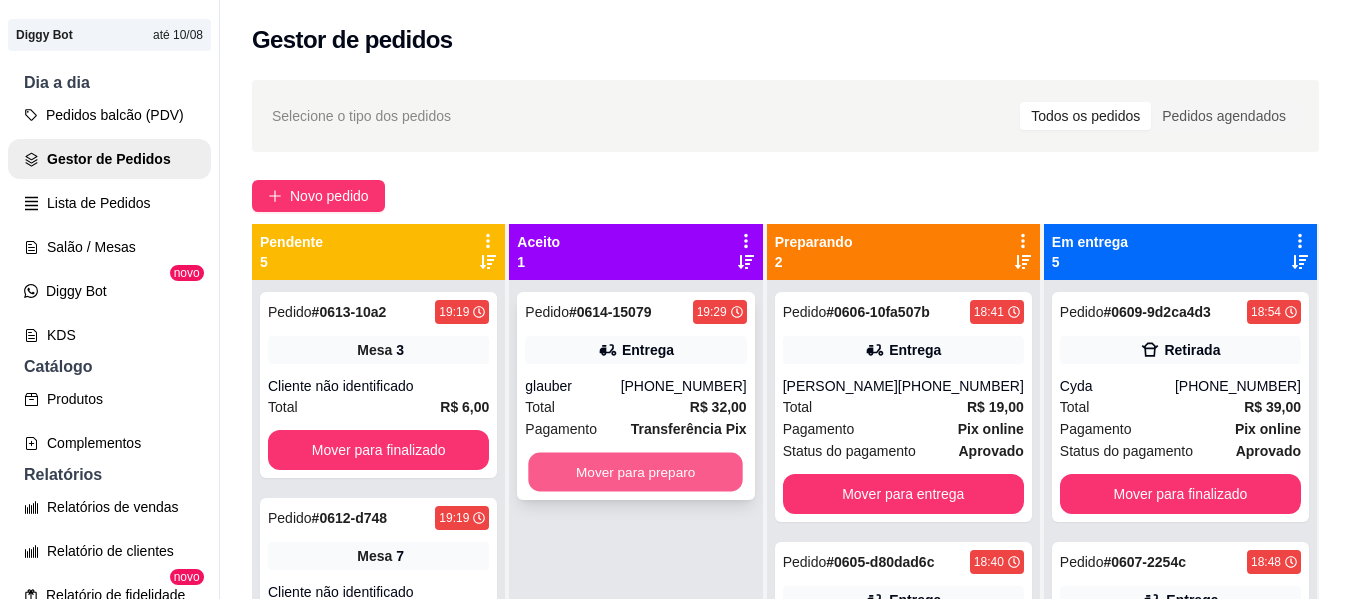 click on "Mover para preparo" at bounding box center [636, 472] 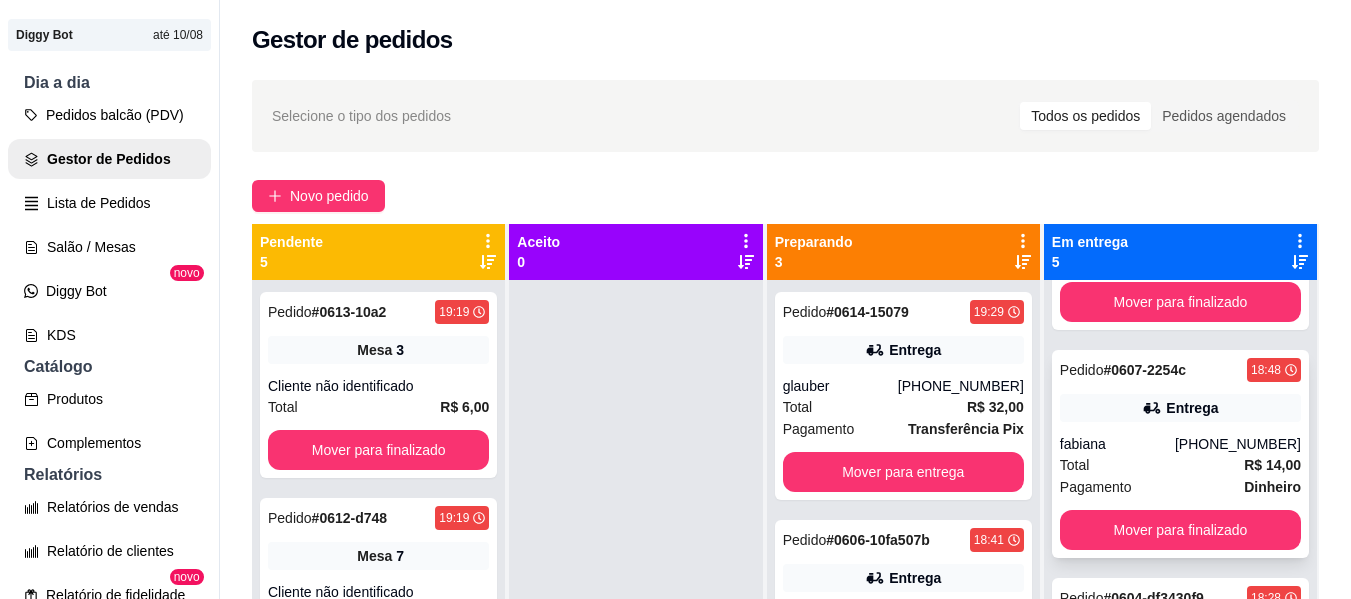 scroll, scrollTop: 200, scrollLeft: 0, axis: vertical 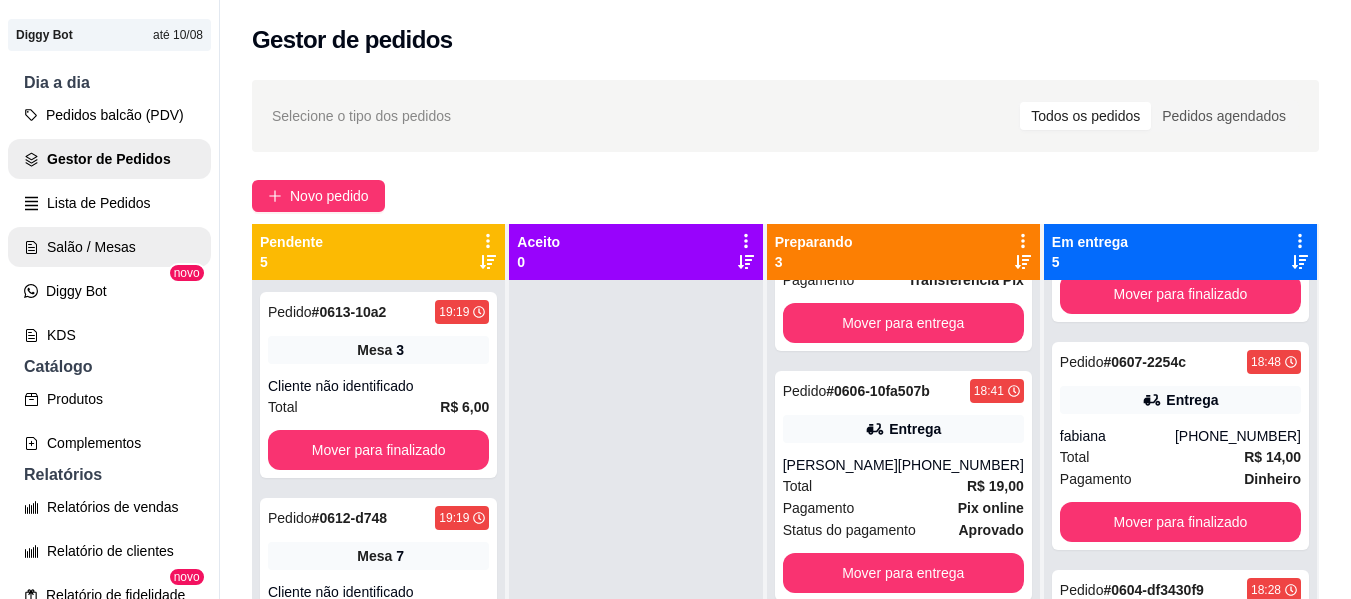 click on "Salão / Mesas" at bounding box center [109, 247] 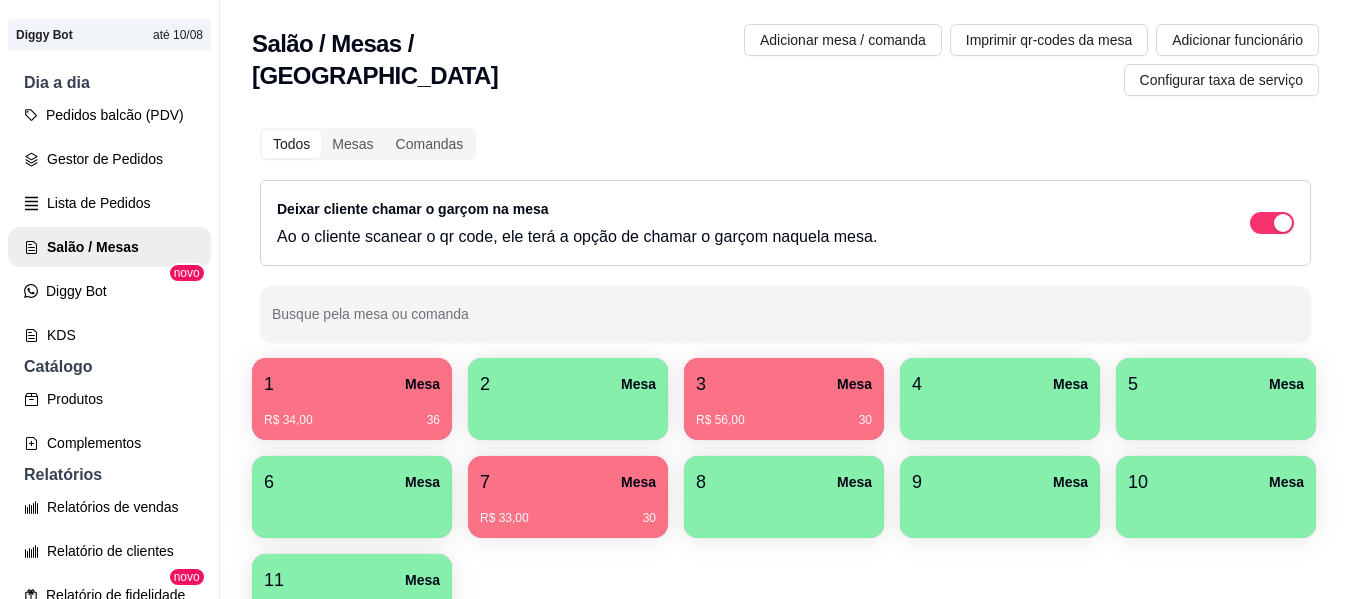 click on "3 Mesa" at bounding box center (784, 384) 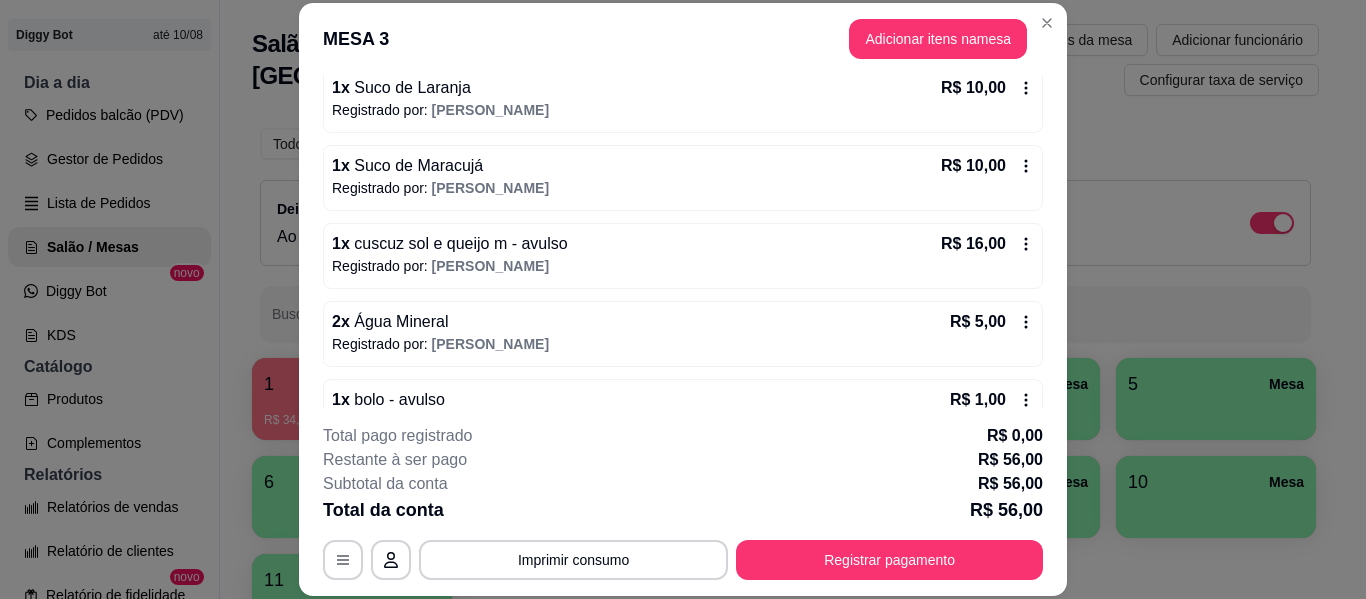 scroll, scrollTop: 320, scrollLeft: 0, axis: vertical 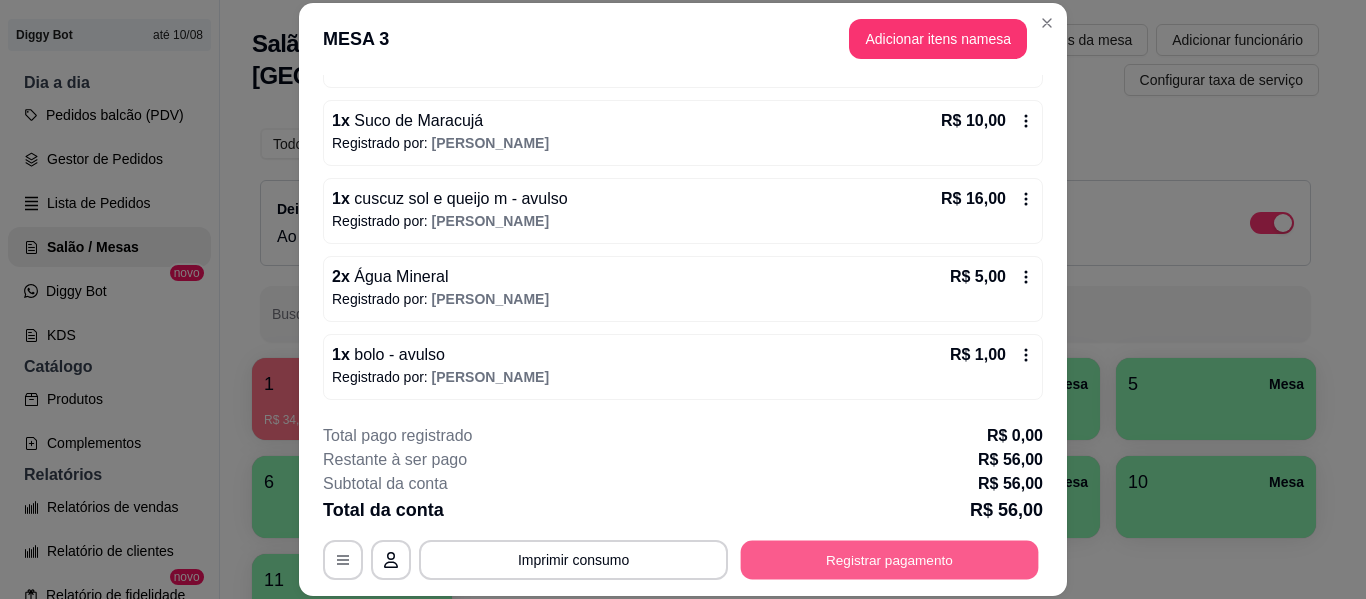 click on "Registrar pagamento" at bounding box center [890, 560] 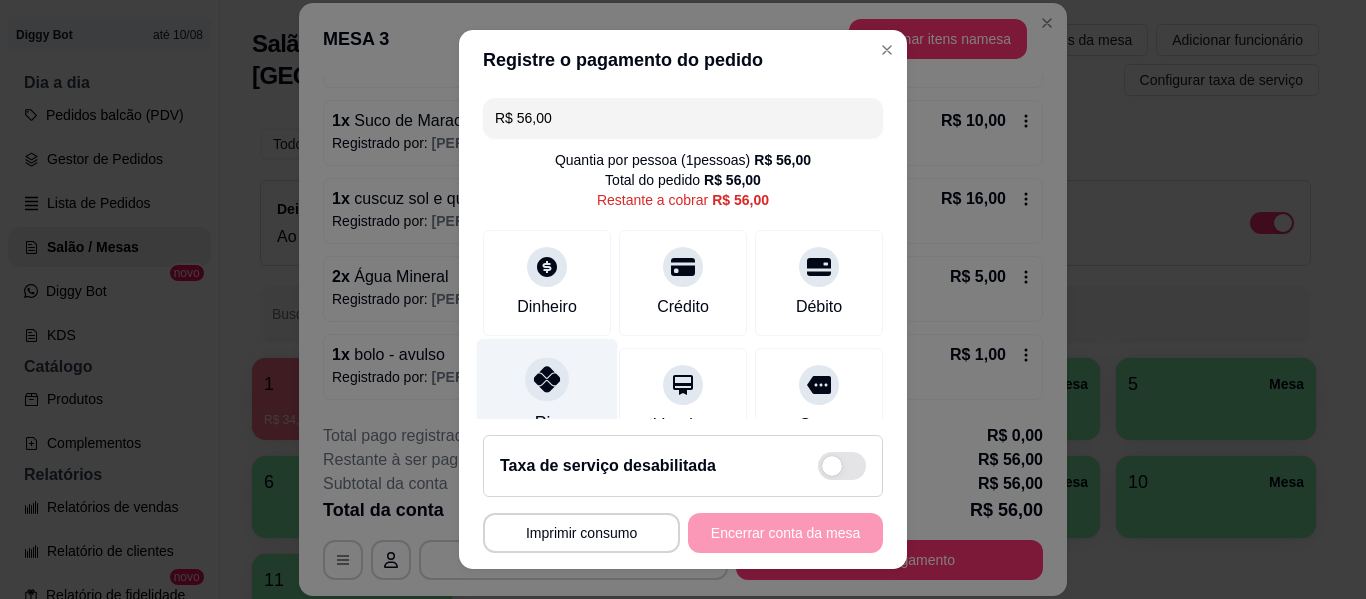 click at bounding box center [547, 379] 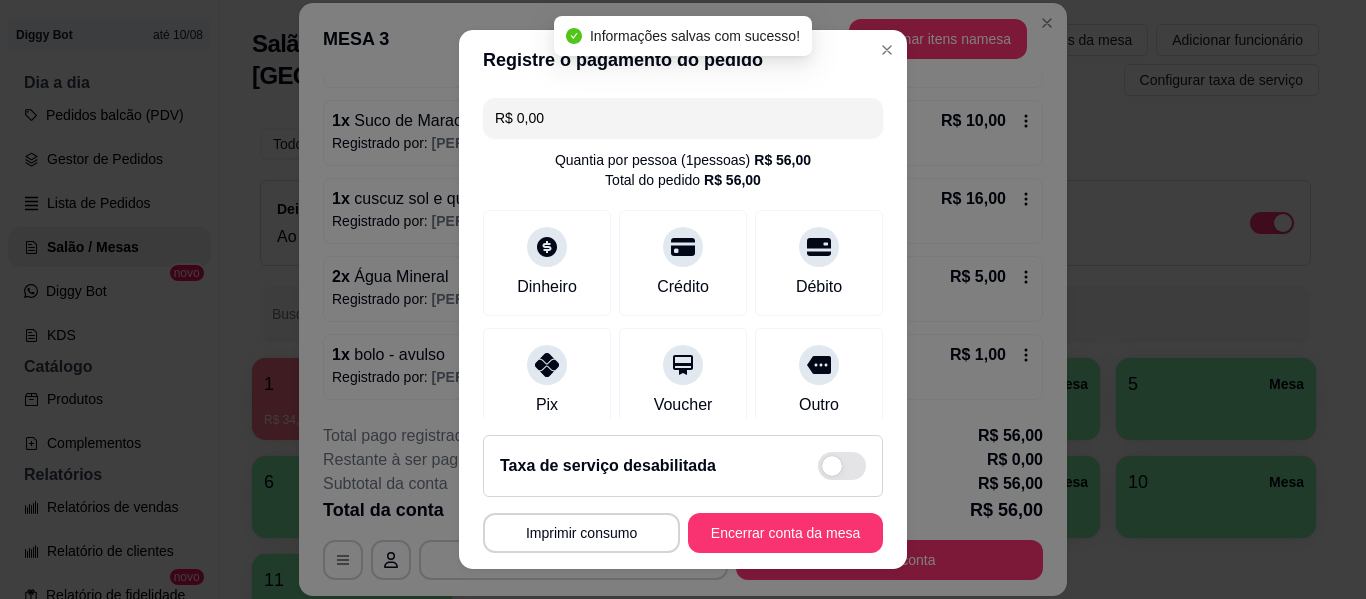 type on "R$ 0,00" 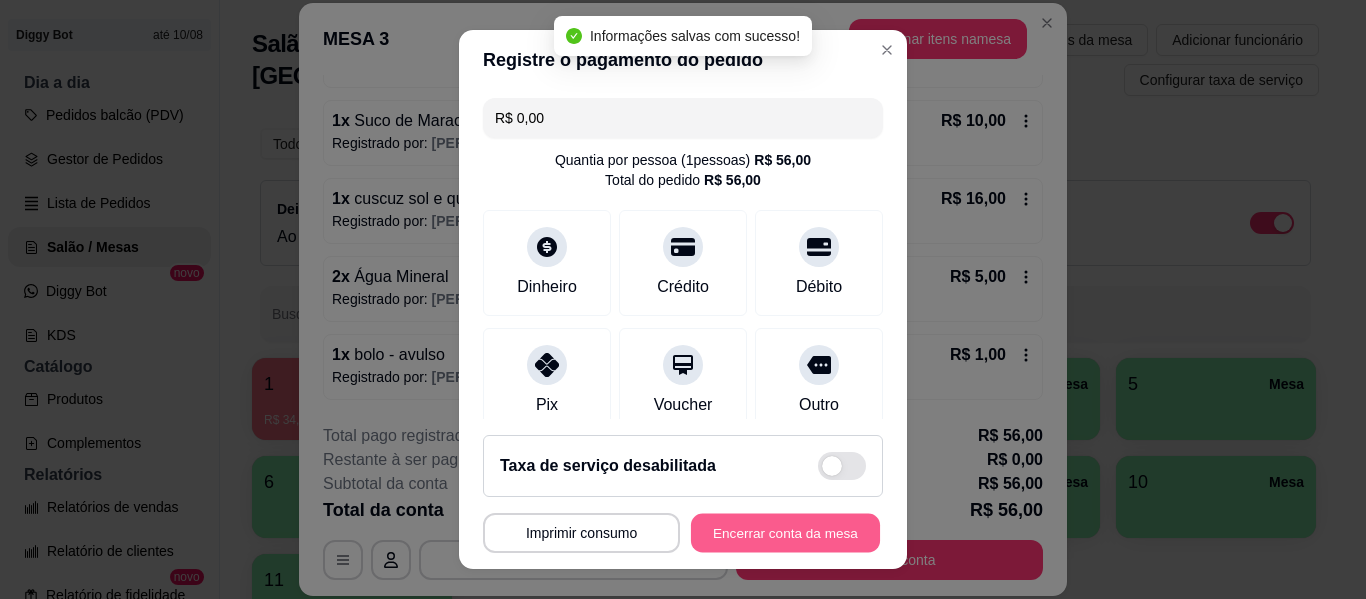 click on "Encerrar conta da mesa" at bounding box center [785, 533] 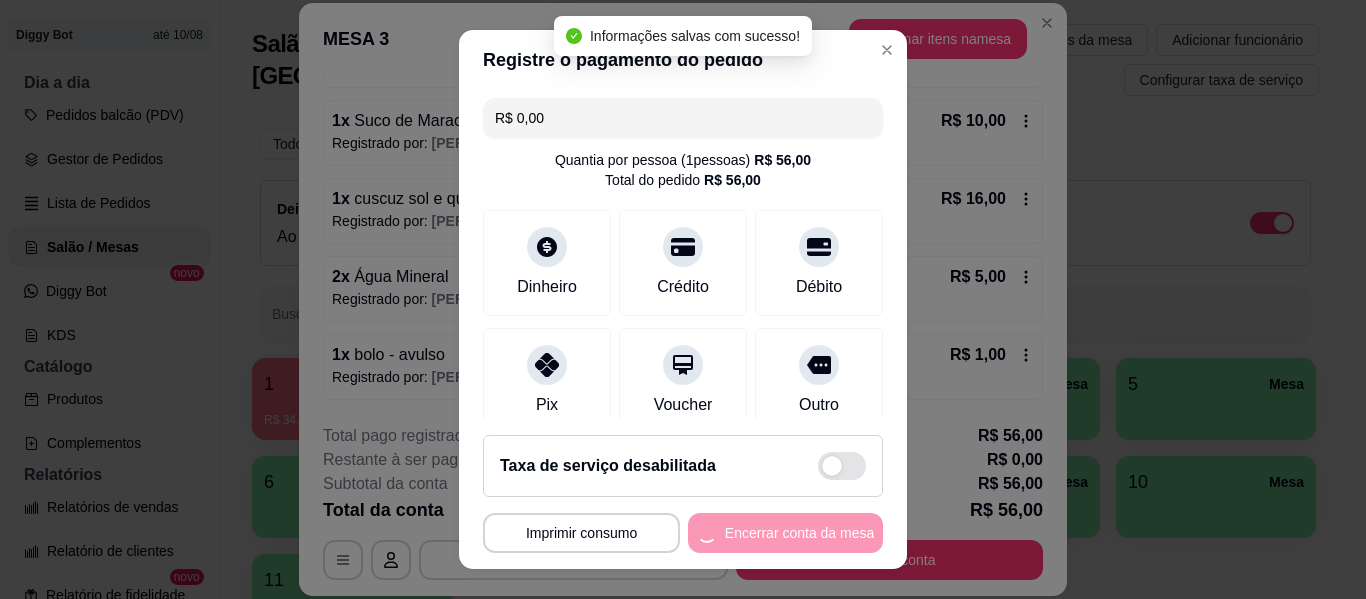 scroll, scrollTop: 0, scrollLeft: 0, axis: both 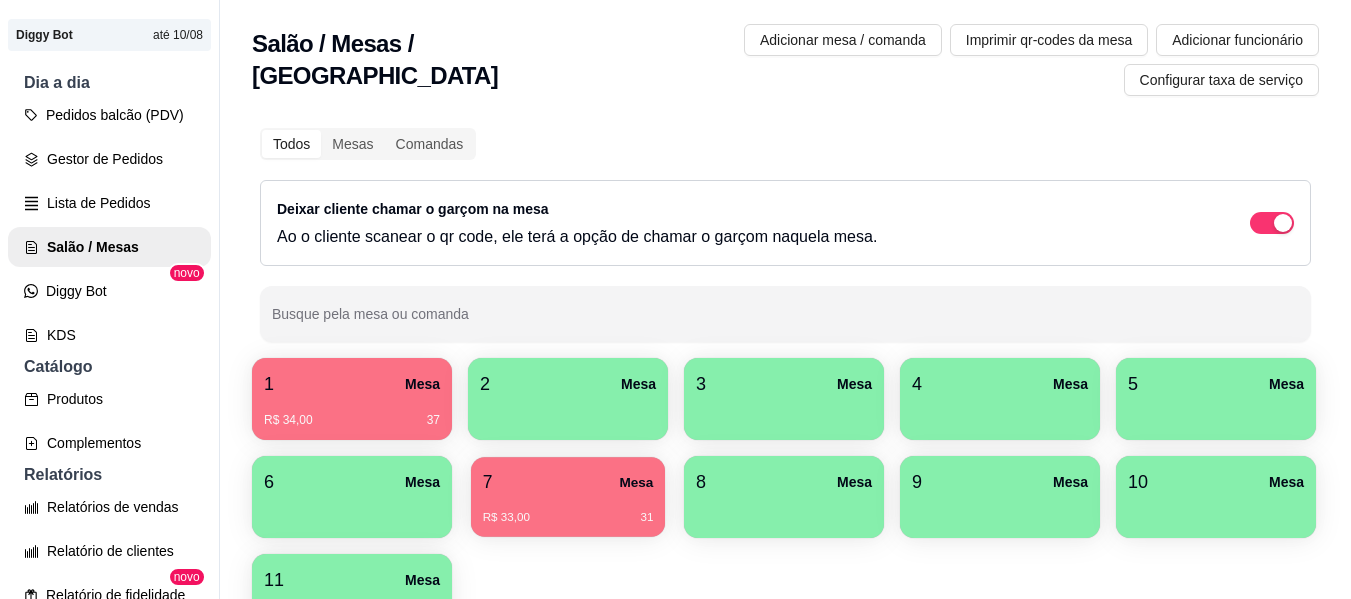 click on "7 Mesa" at bounding box center [568, 482] 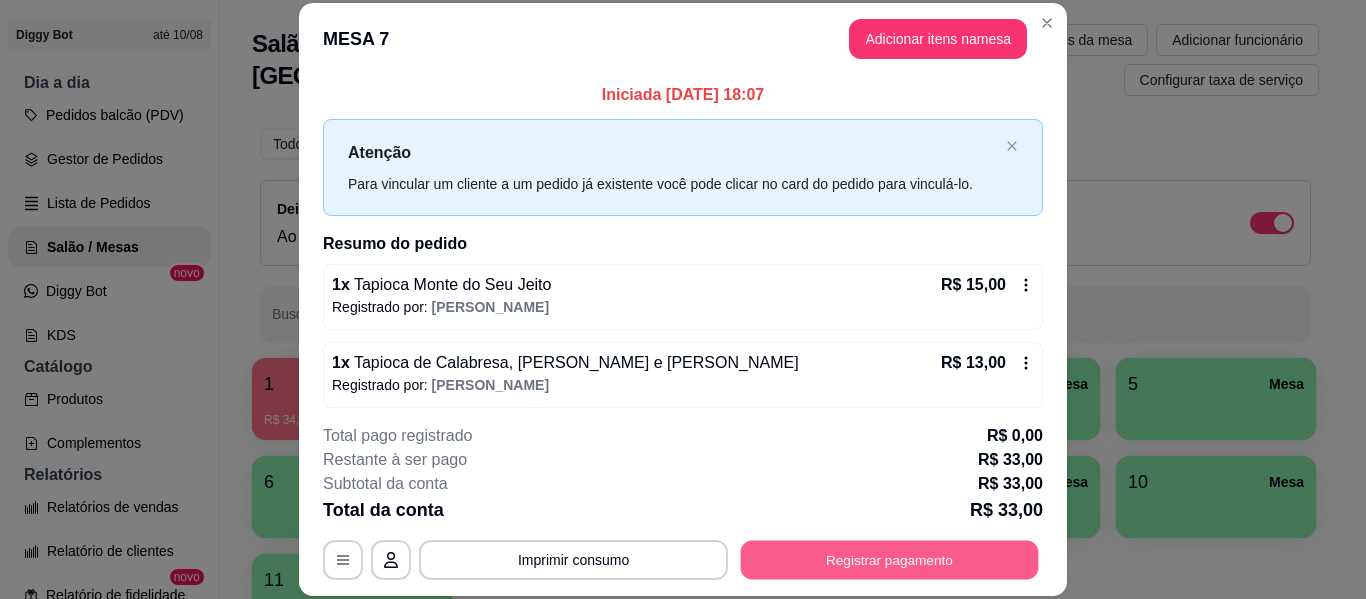 click on "Registrar pagamento" at bounding box center (890, 560) 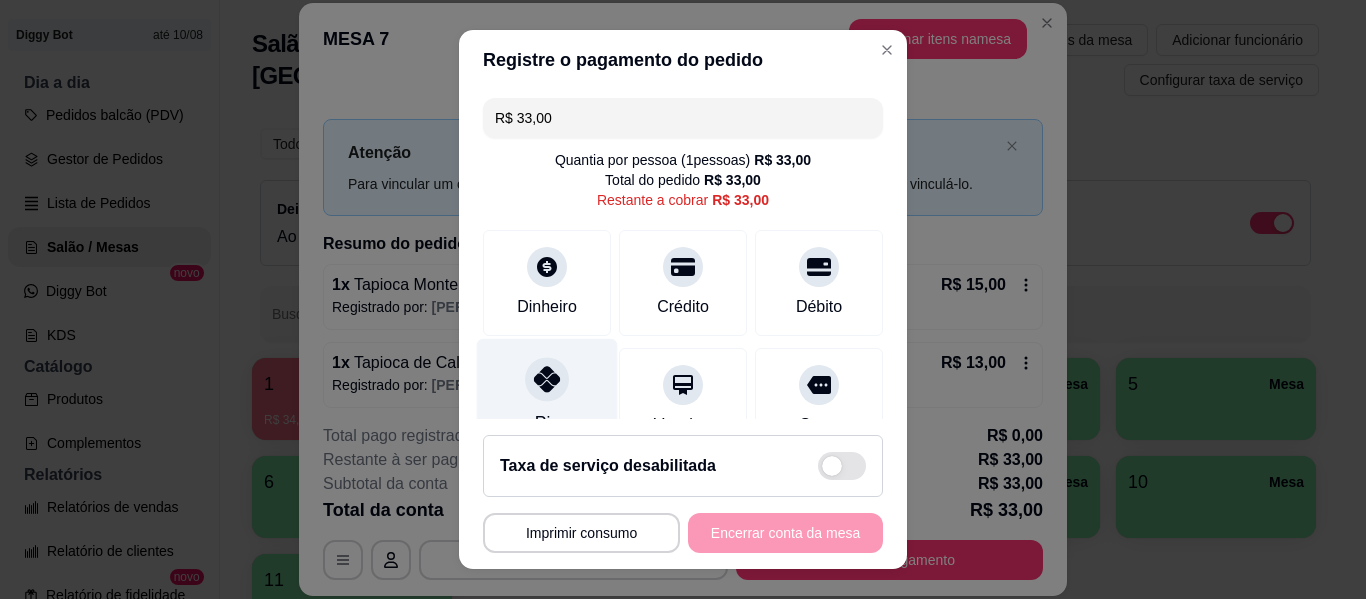click 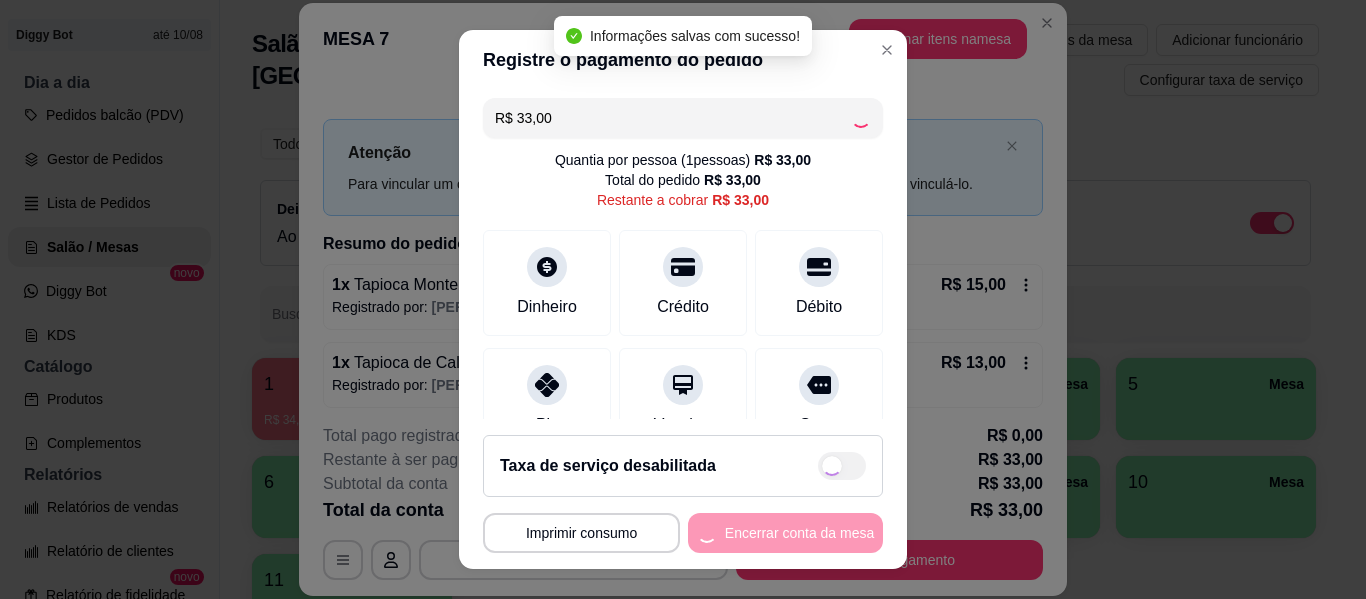 type on "R$ 0,00" 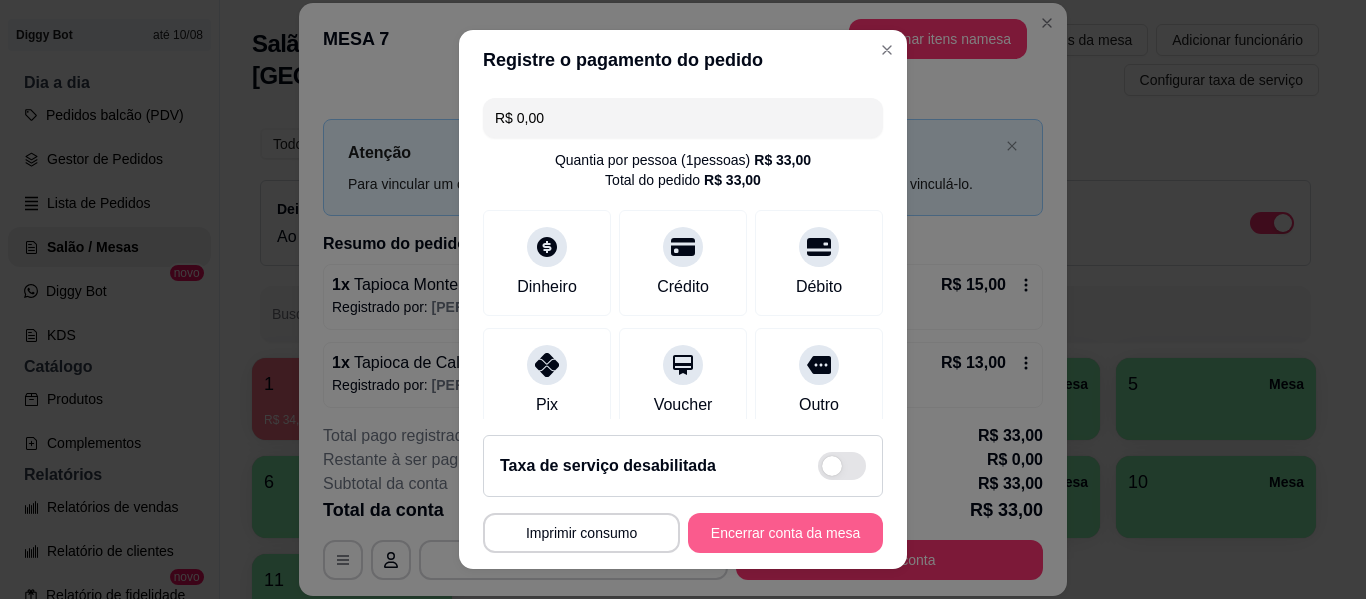 click on "Encerrar conta da mesa" at bounding box center [785, 533] 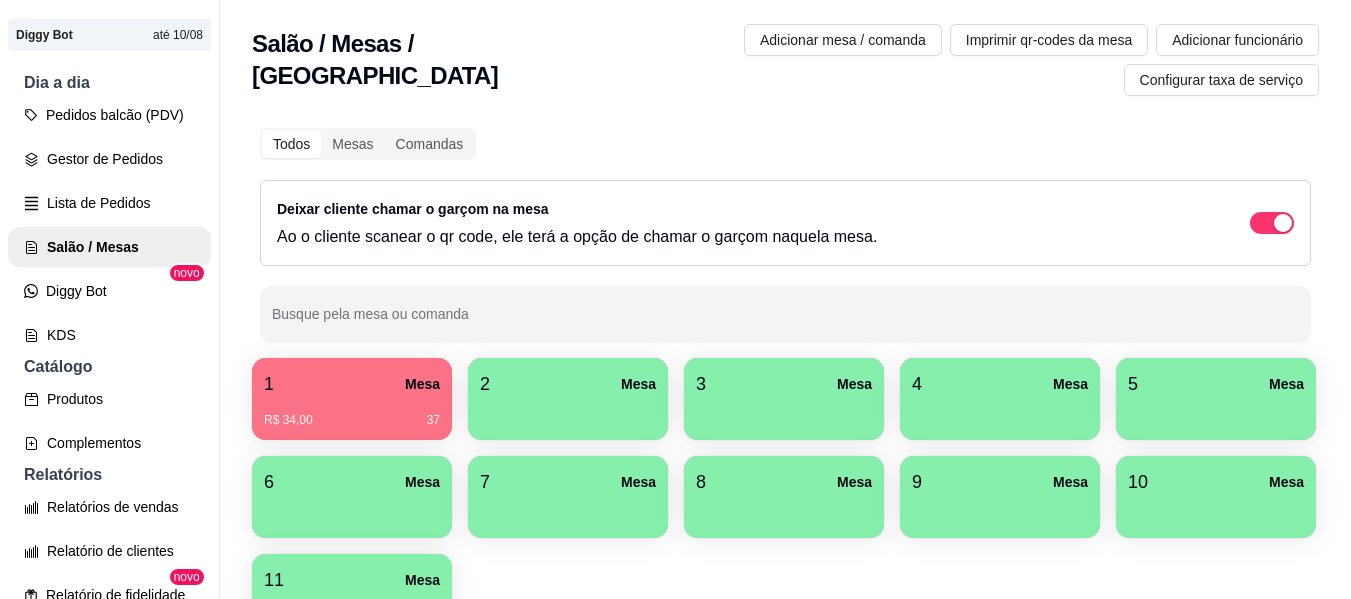 click on "R$ 34,00 37" at bounding box center (352, 420) 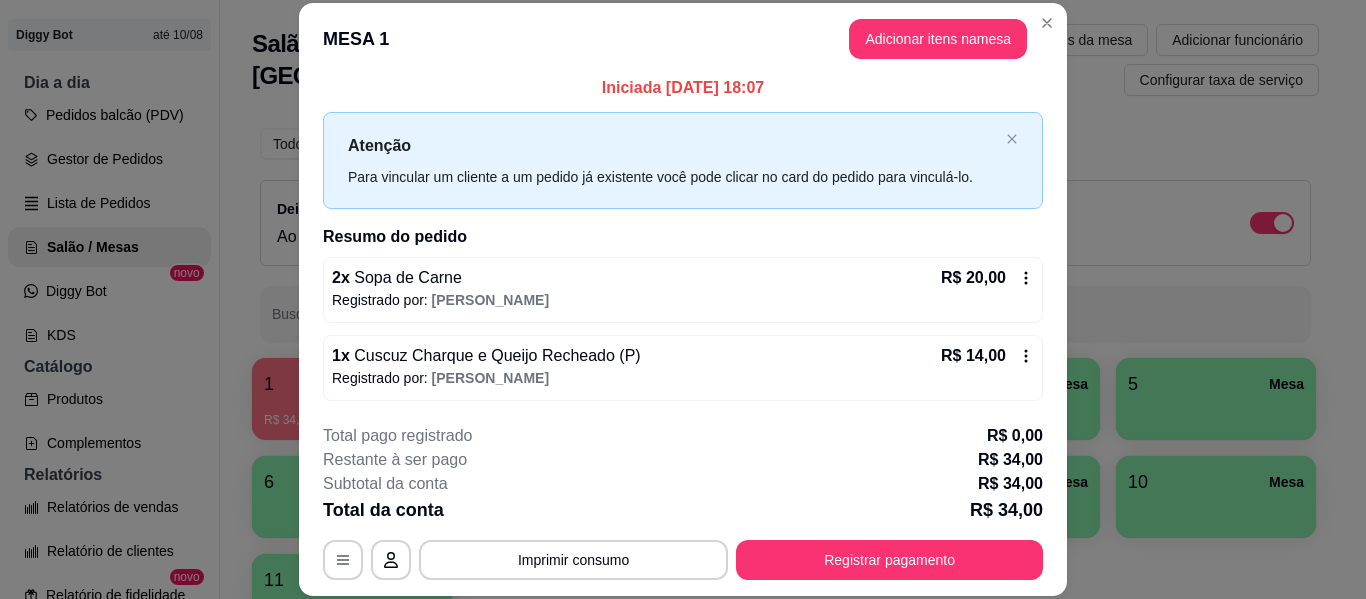 scroll, scrollTop: 8, scrollLeft: 0, axis: vertical 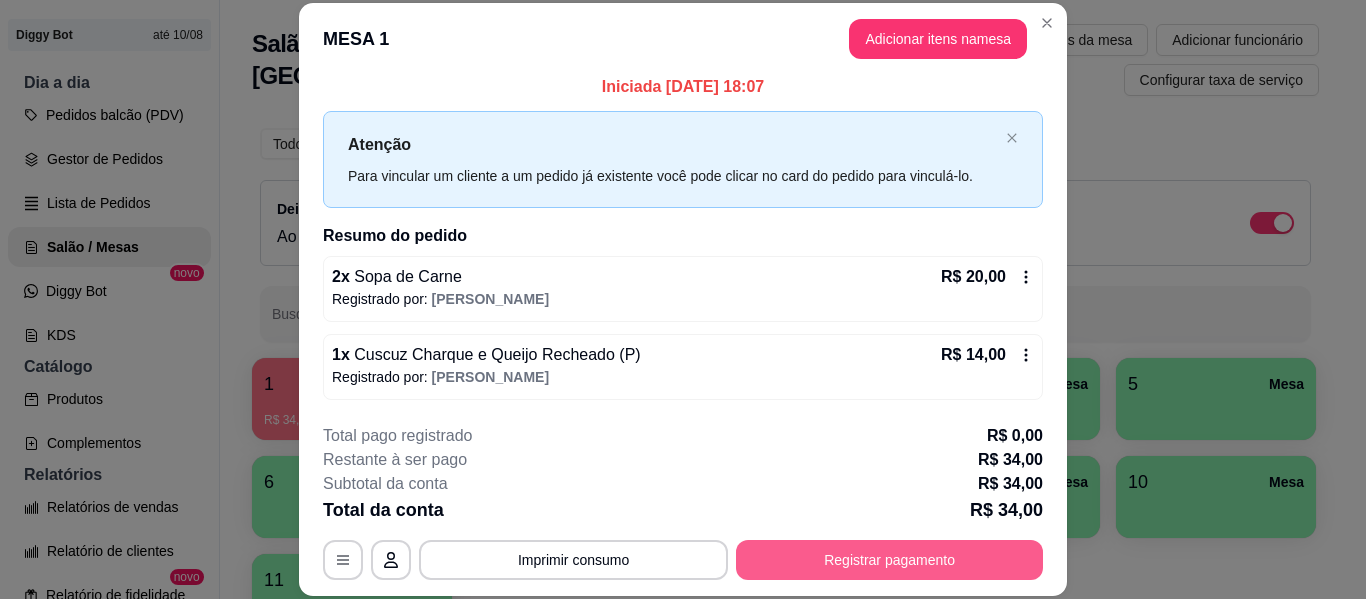 click on "Registrar pagamento" at bounding box center (889, 560) 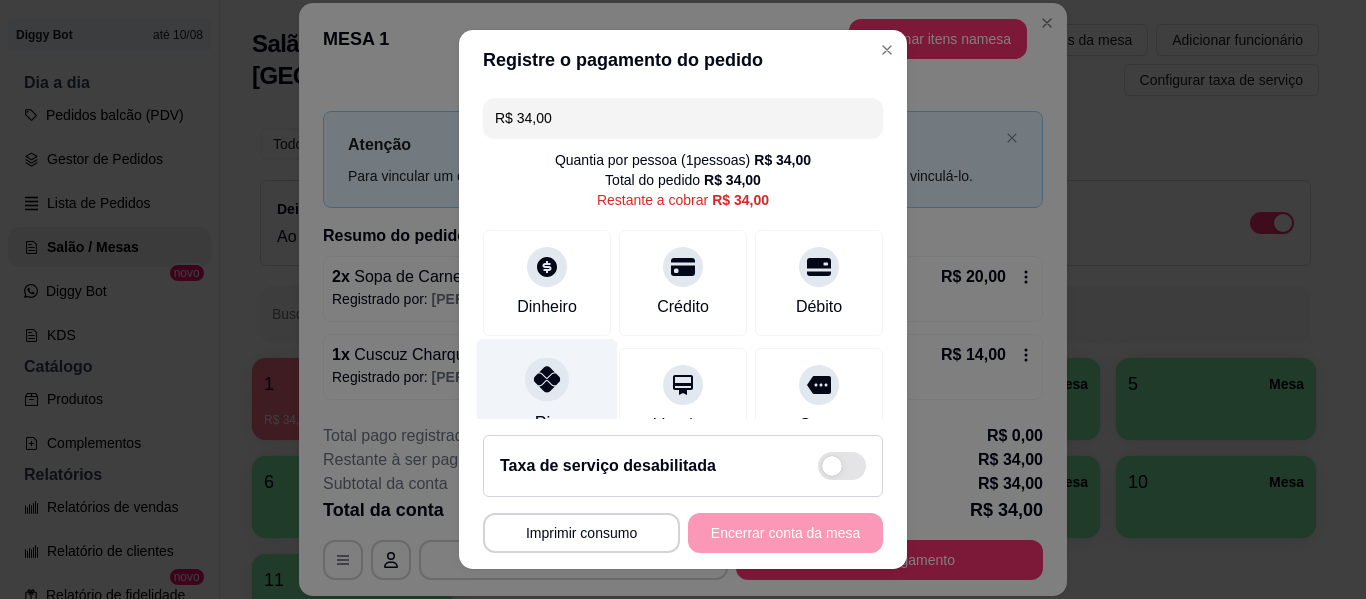 click 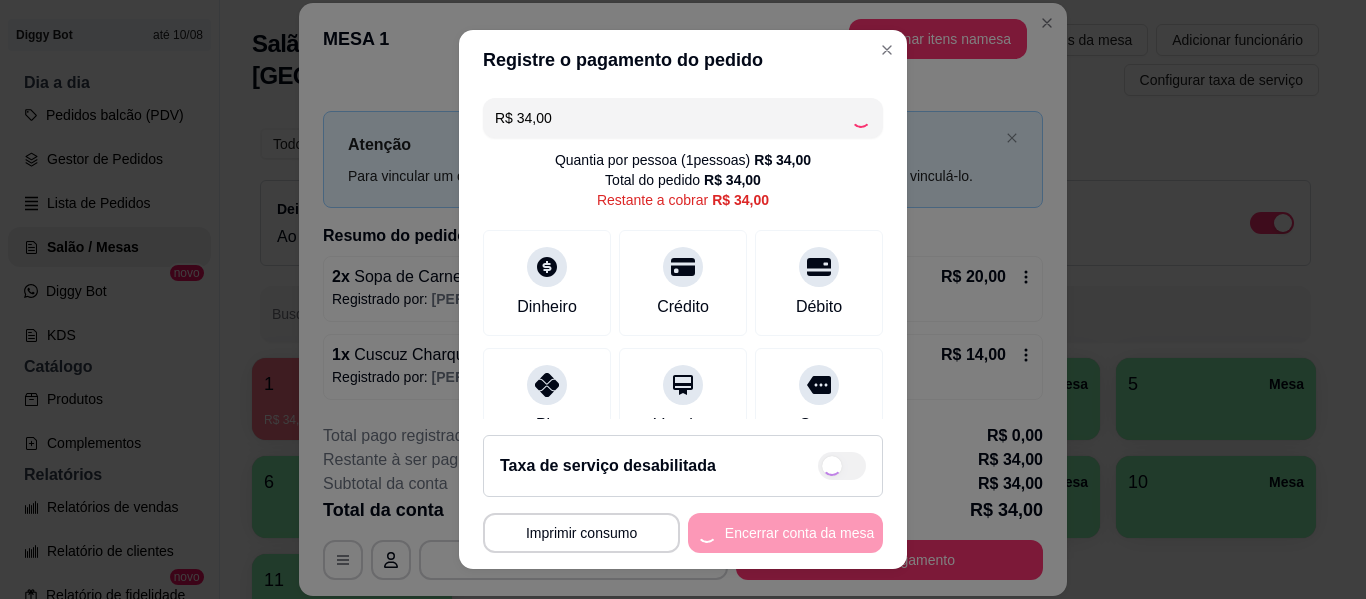 type on "R$ 0,00" 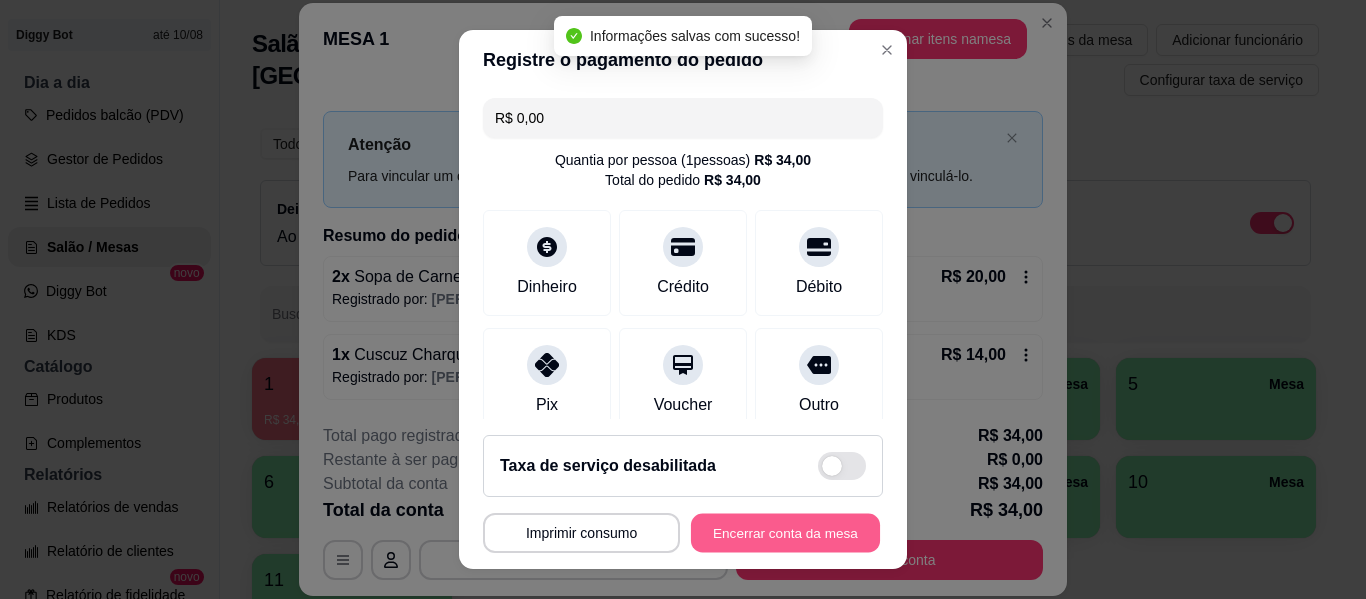 click on "Encerrar conta da mesa" at bounding box center (785, 533) 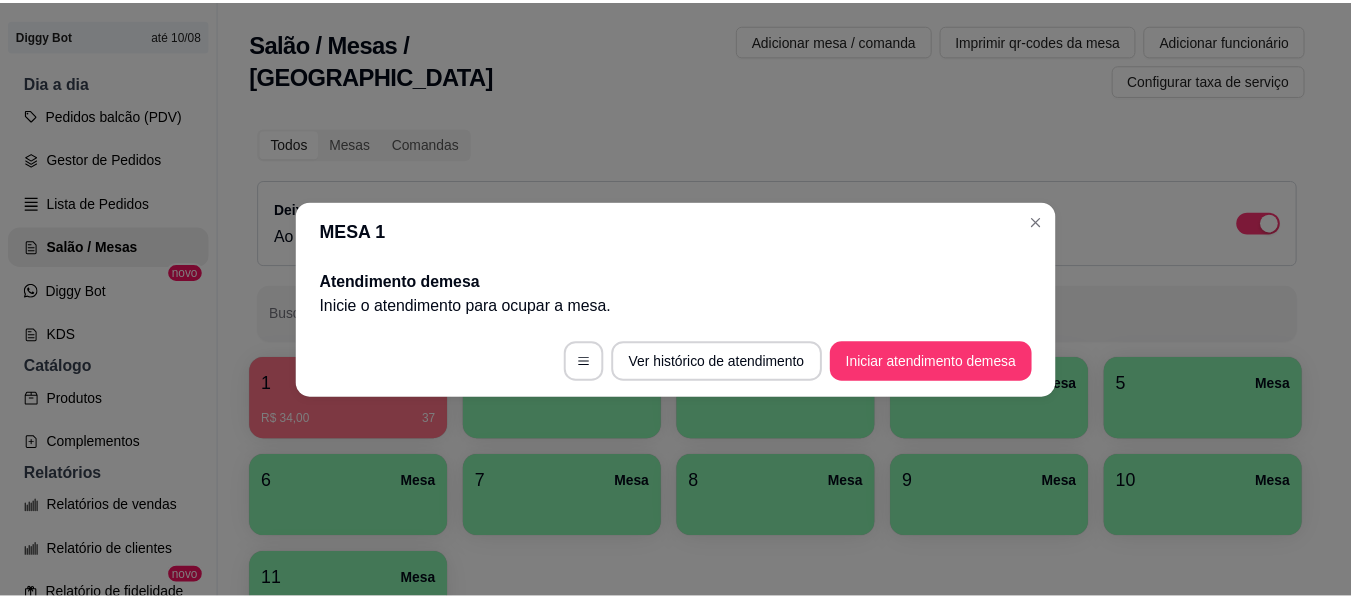 scroll, scrollTop: 0, scrollLeft: 0, axis: both 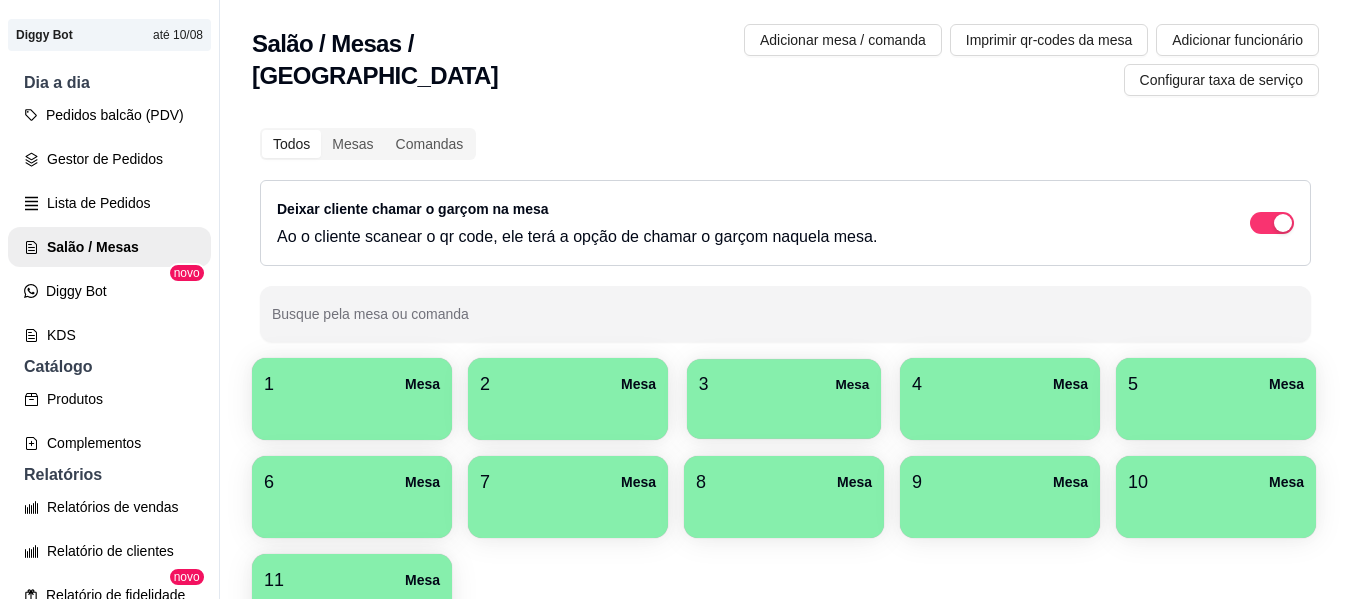 click at bounding box center [784, 412] 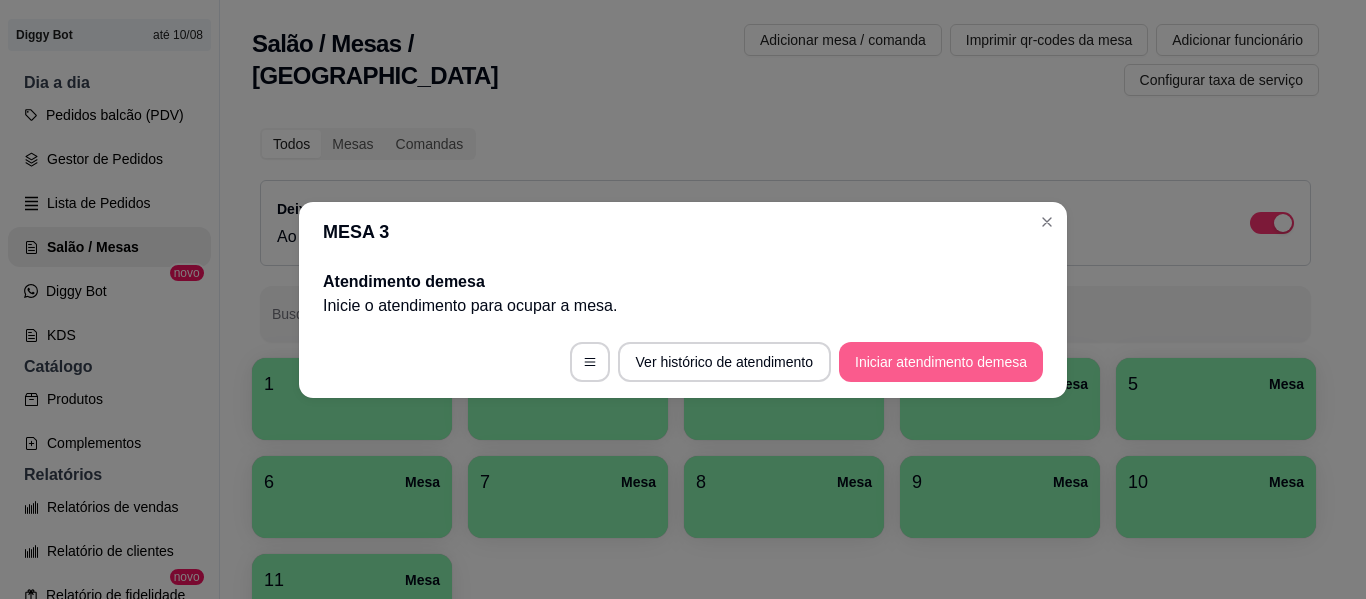 click on "Iniciar atendimento de  mesa" at bounding box center (941, 362) 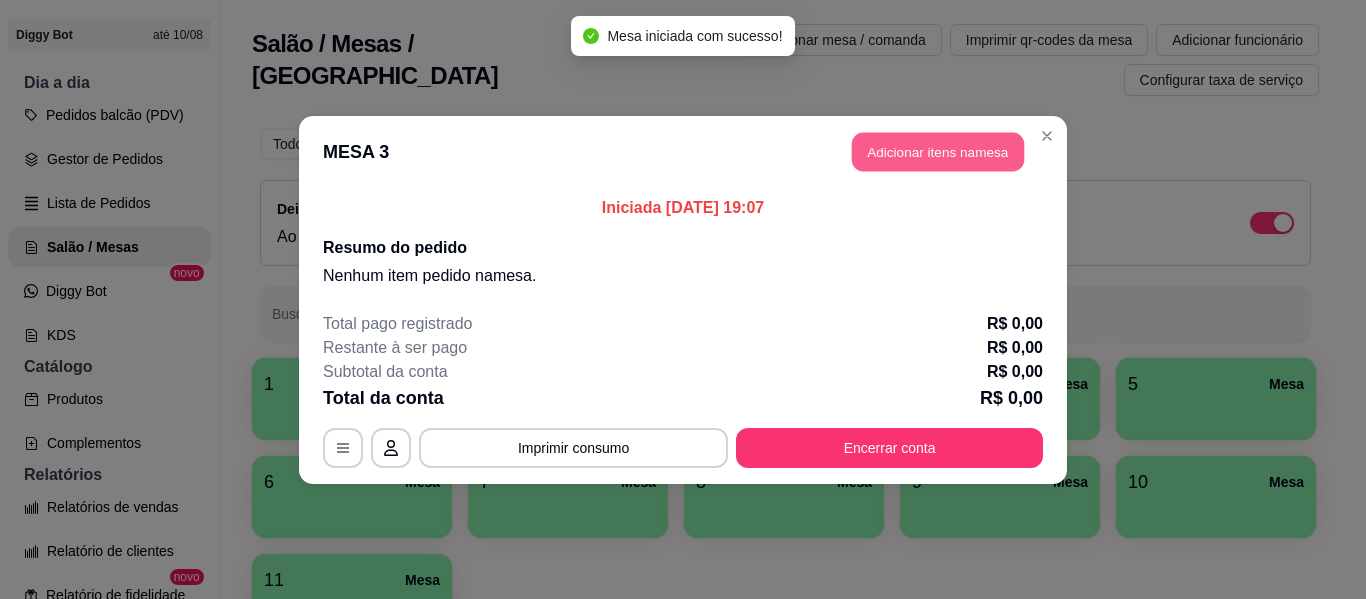 click on "Adicionar itens na  mesa" at bounding box center [938, 151] 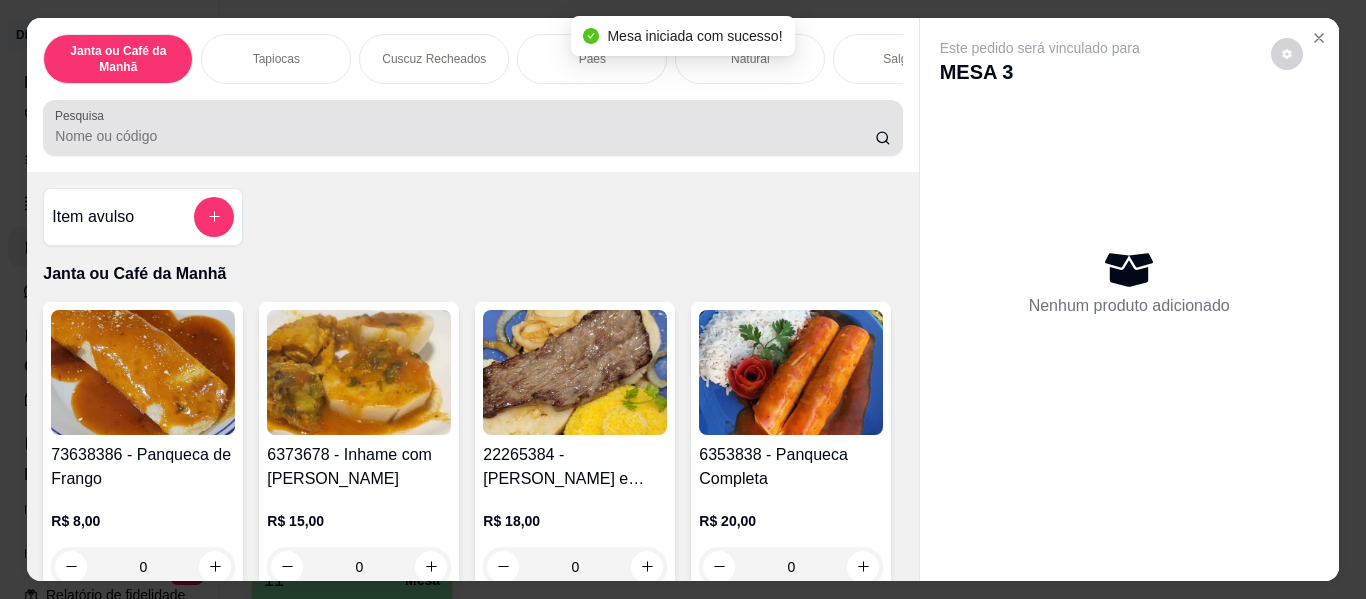 click on "Pesquisa" at bounding box center [465, 136] 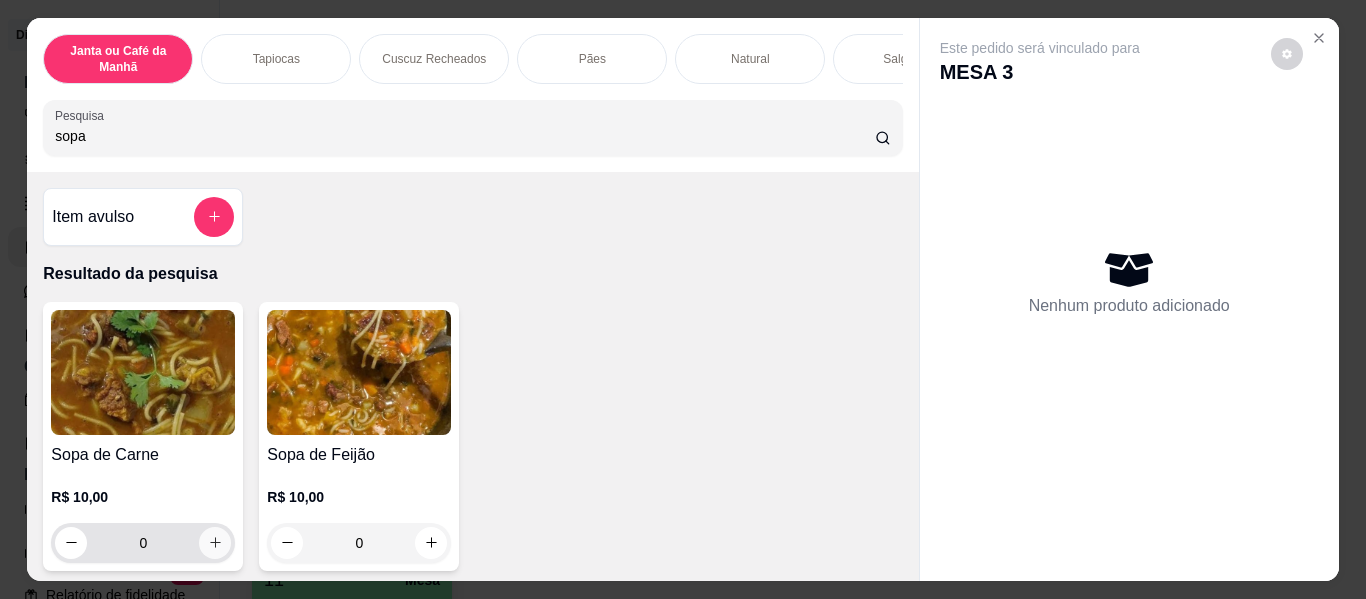 type on "sopa" 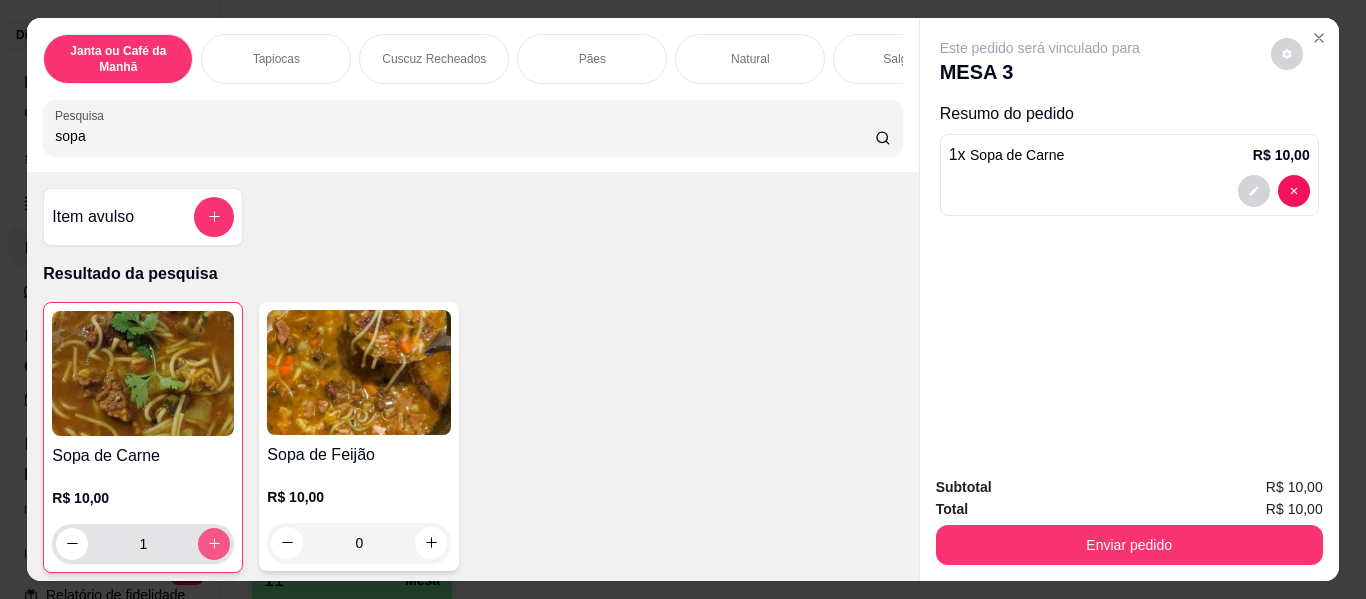 click 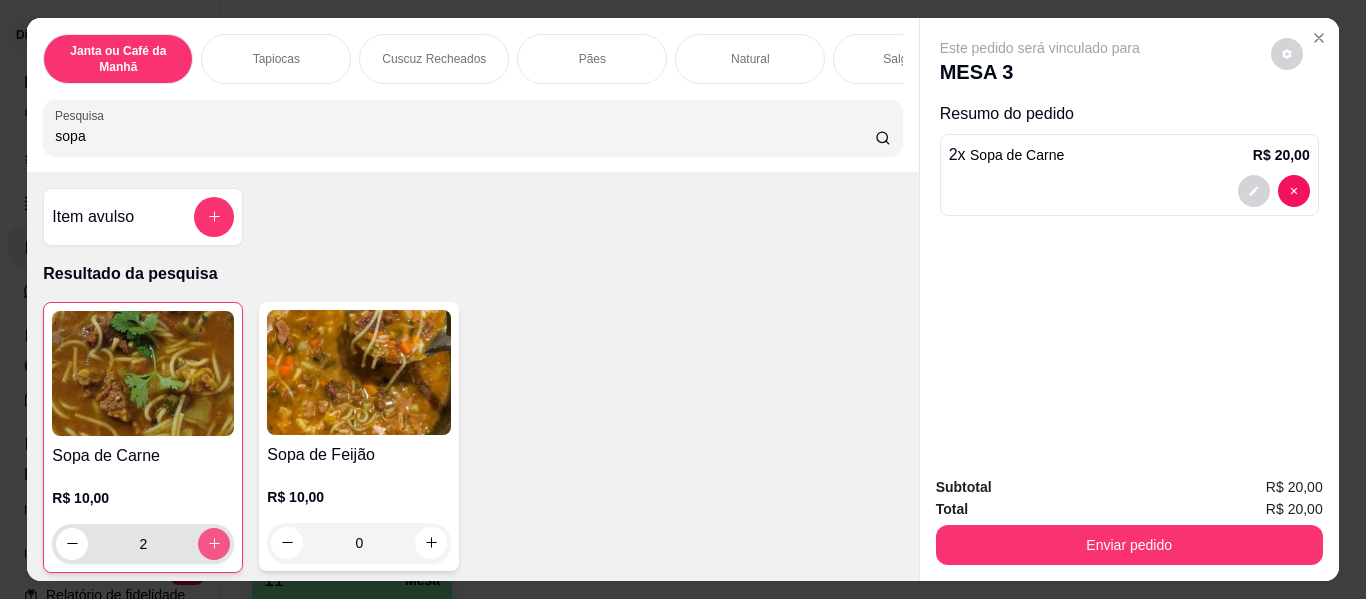 click at bounding box center [214, 544] 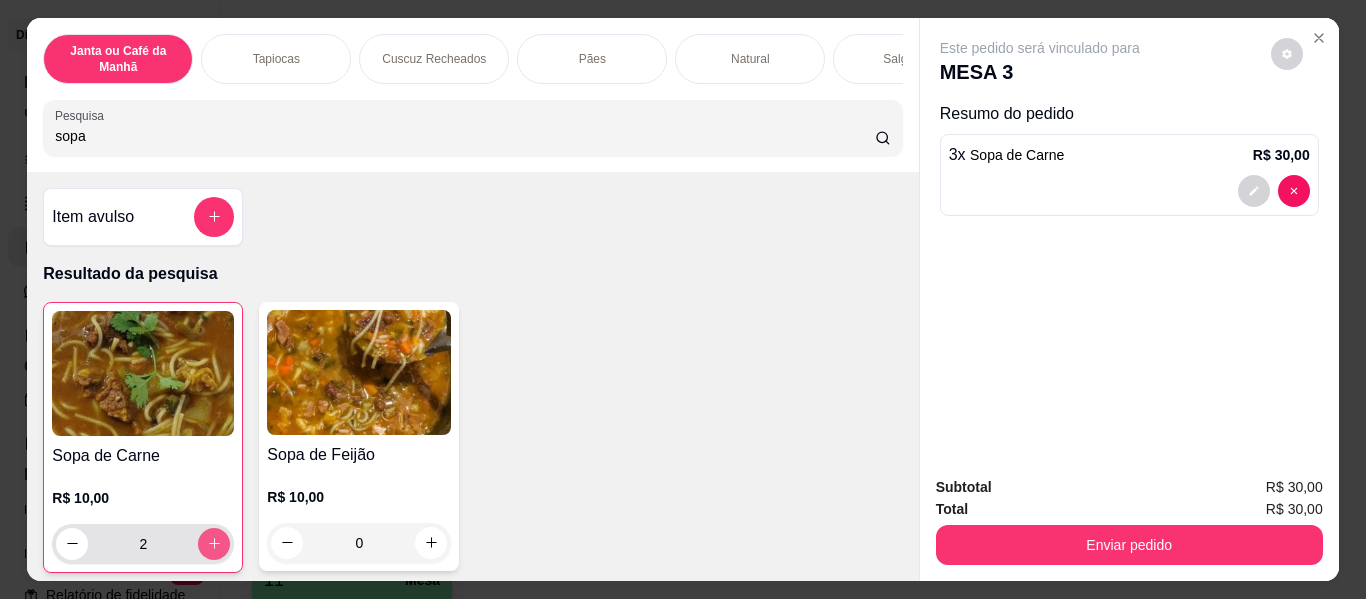 type on "3" 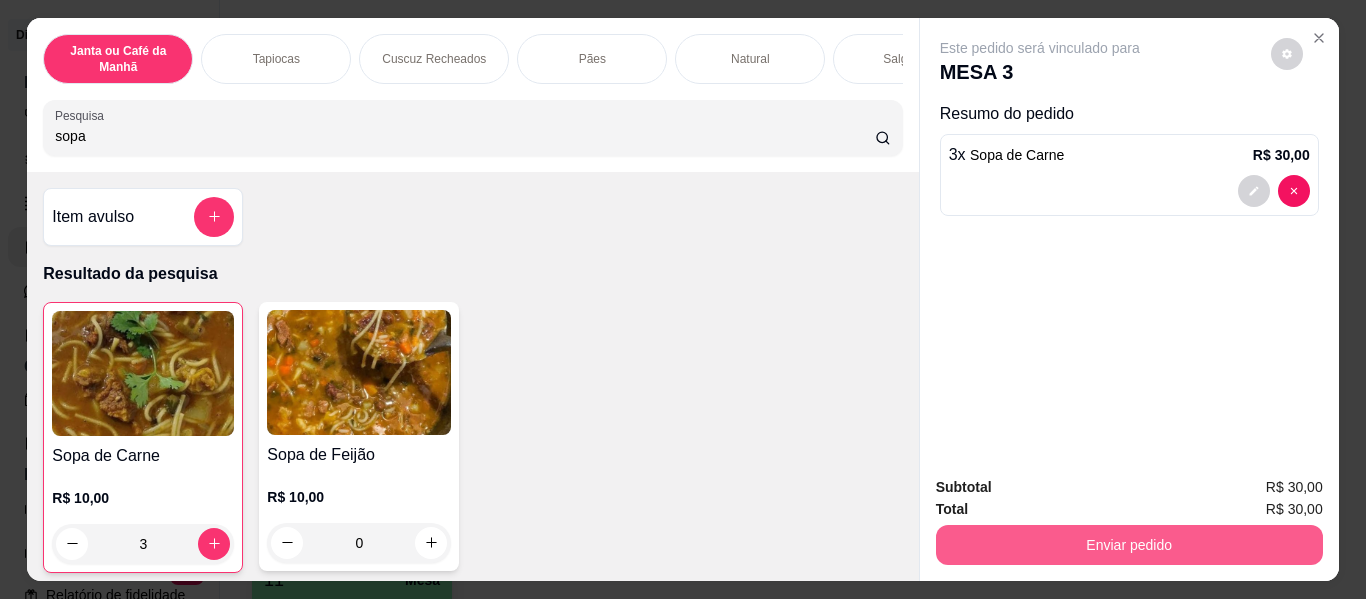 click on "Enviar pedido" at bounding box center [1129, 545] 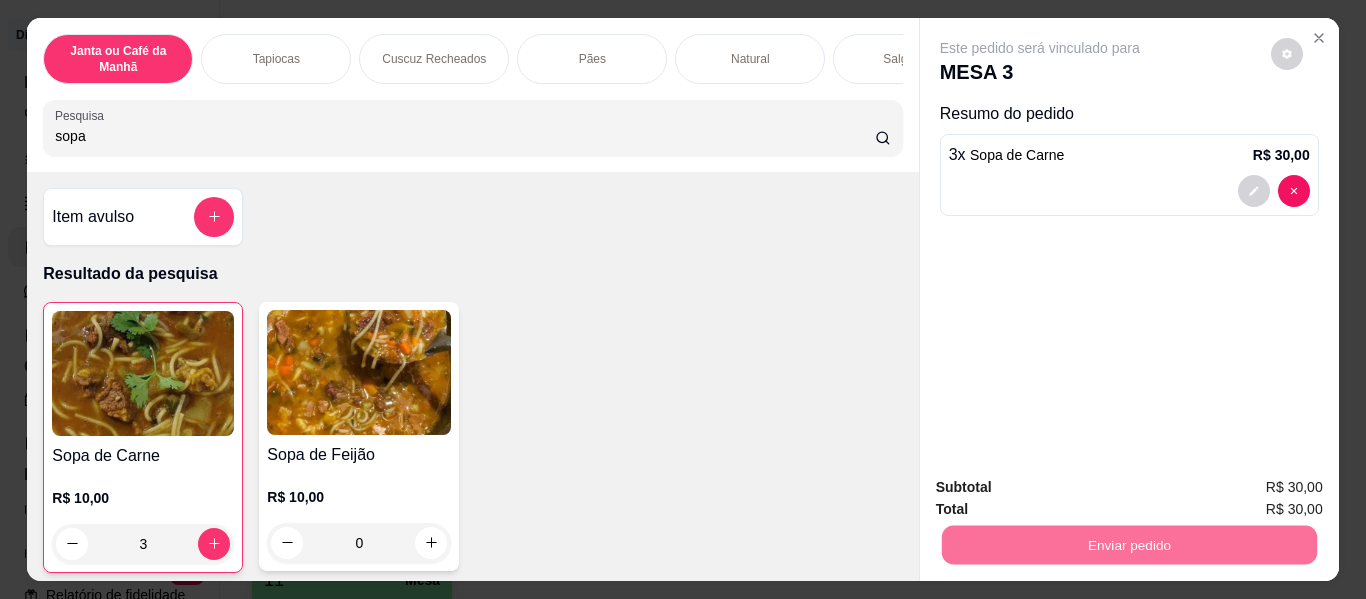 click on "Não registrar e enviar pedido" at bounding box center (1063, 488) 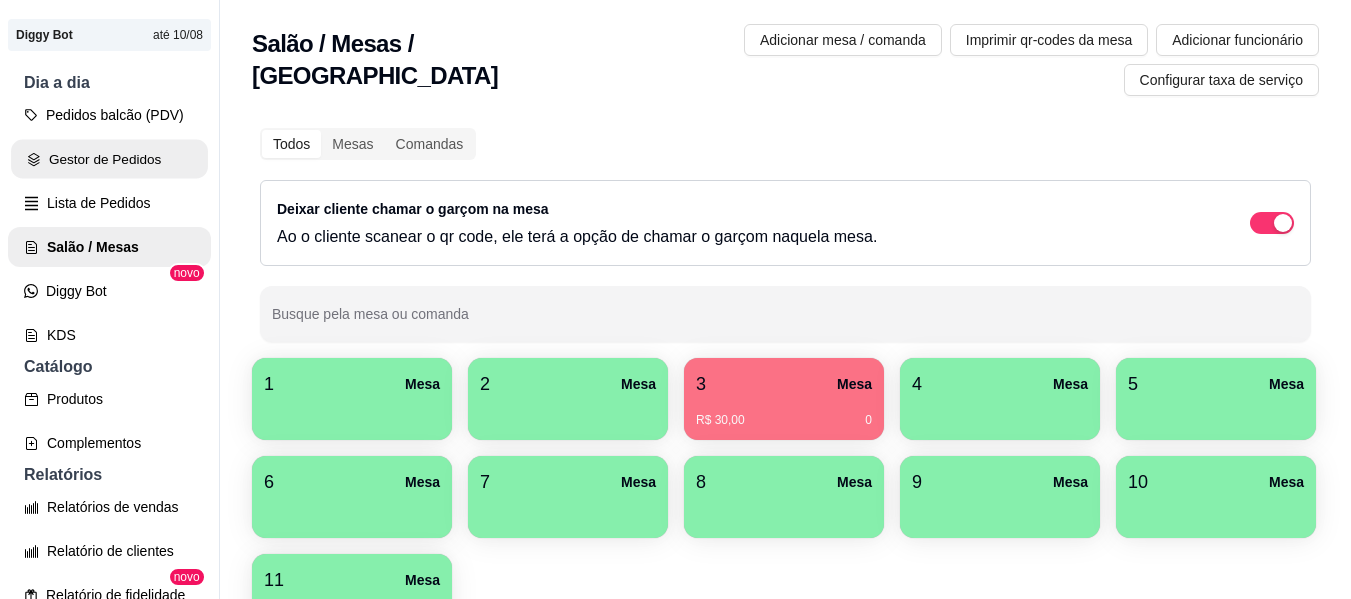 click on "Gestor de Pedidos" at bounding box center (109, 159) 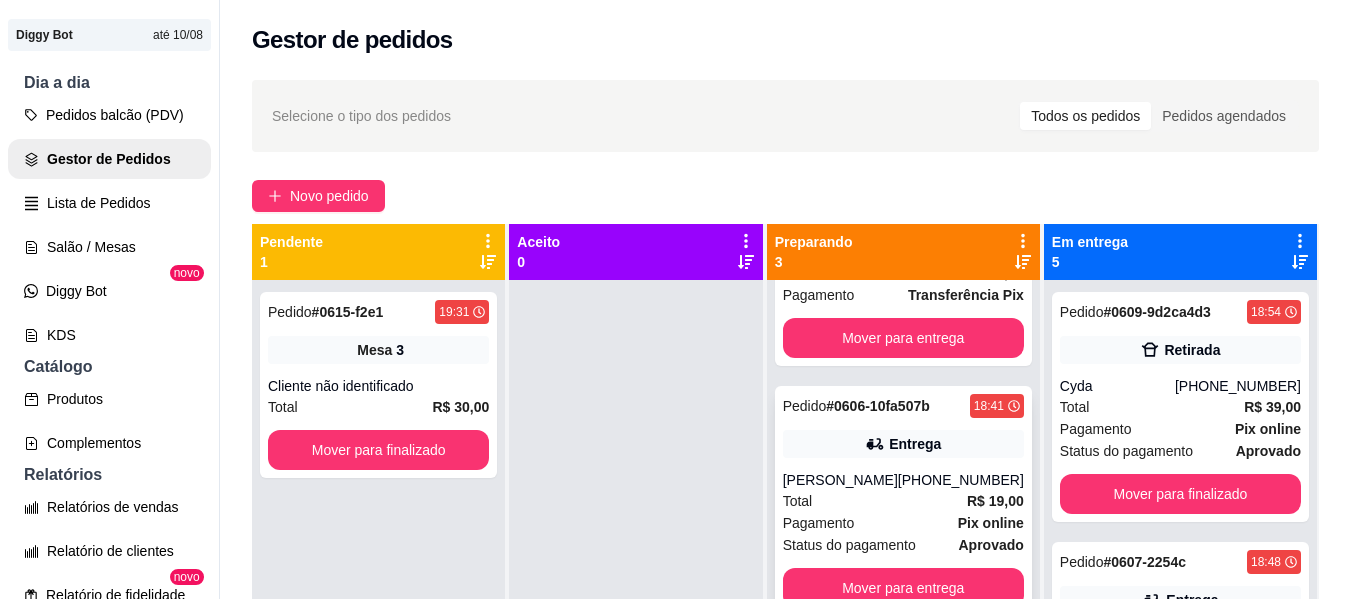 scroll, scrollTop: 149, scrollLeft: 0, axis: vertical 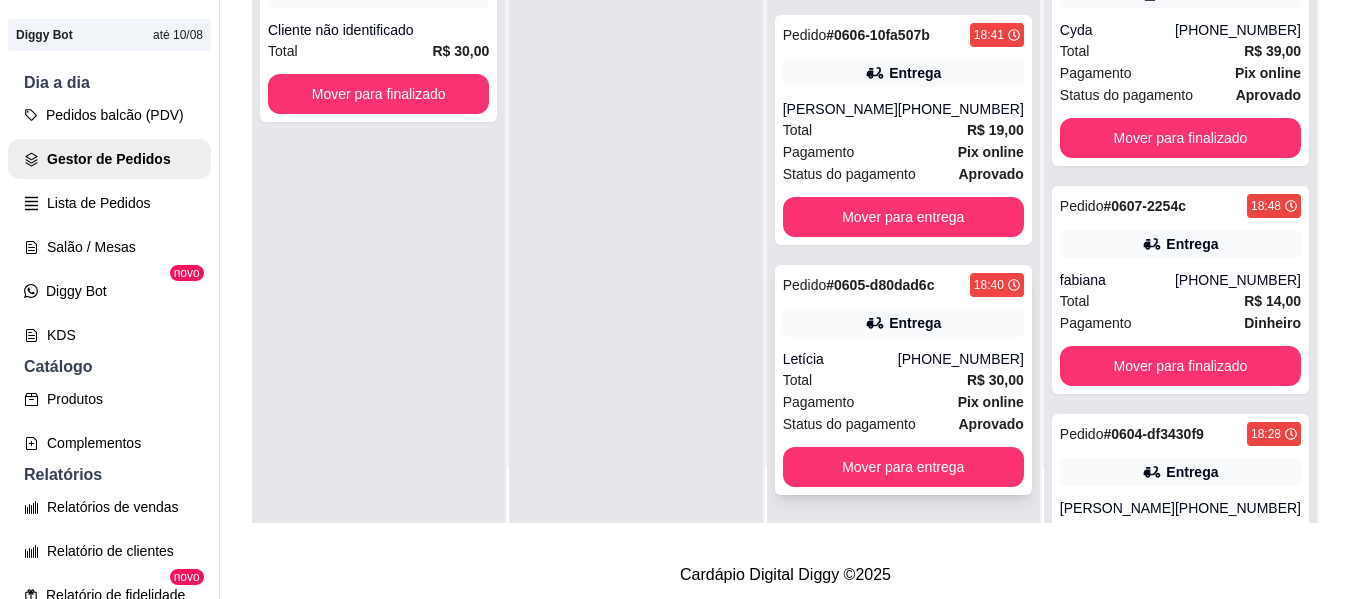 click on "Total R$ 30,00" at bounding box center (903, 380) 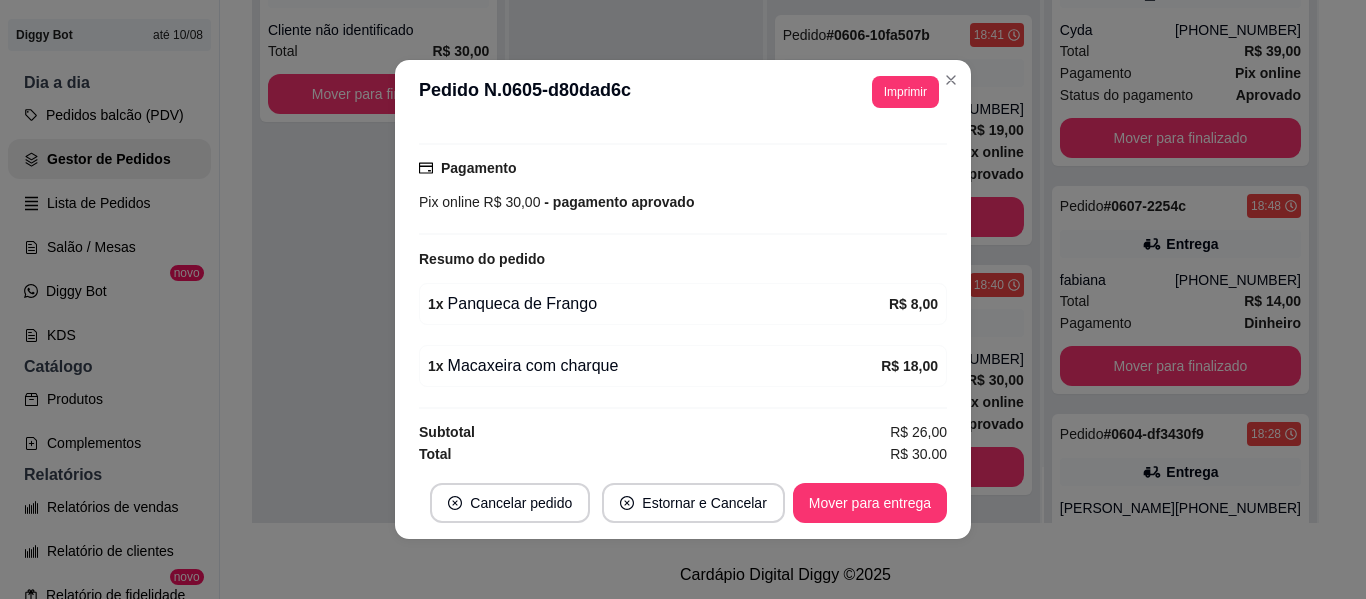 scroll, scrollTop: 536, scrollLeft: 0, axis: vertical 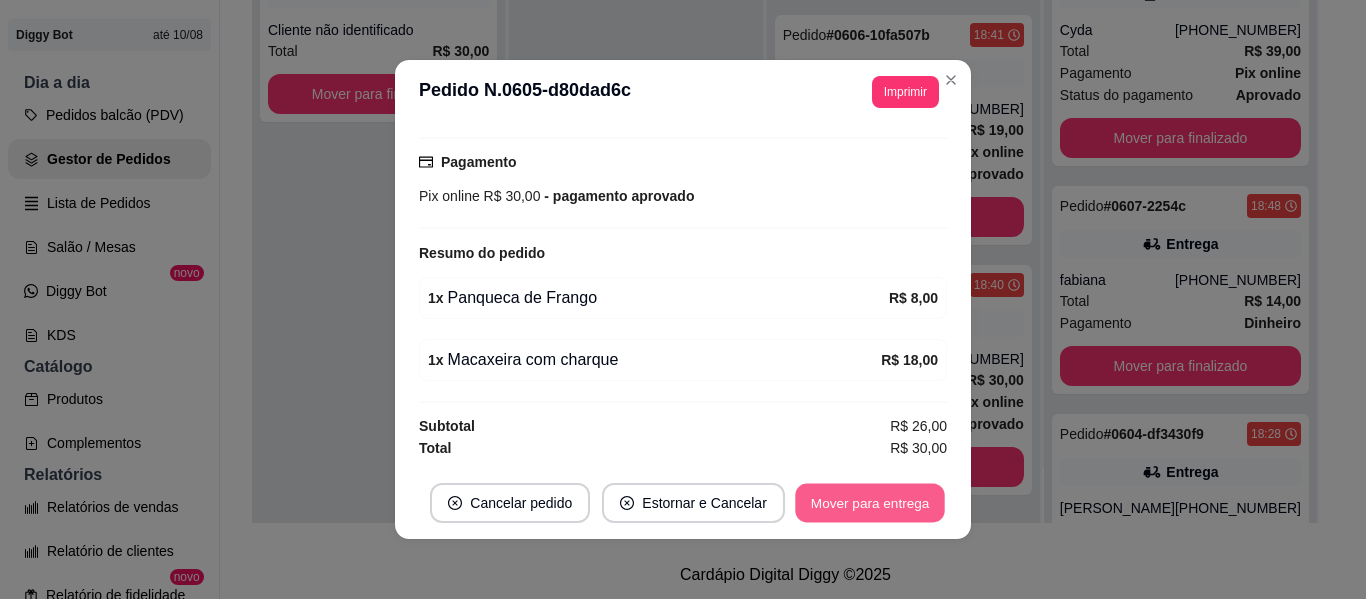 click on "Mover para entrega" at bounding box center [870, 503] 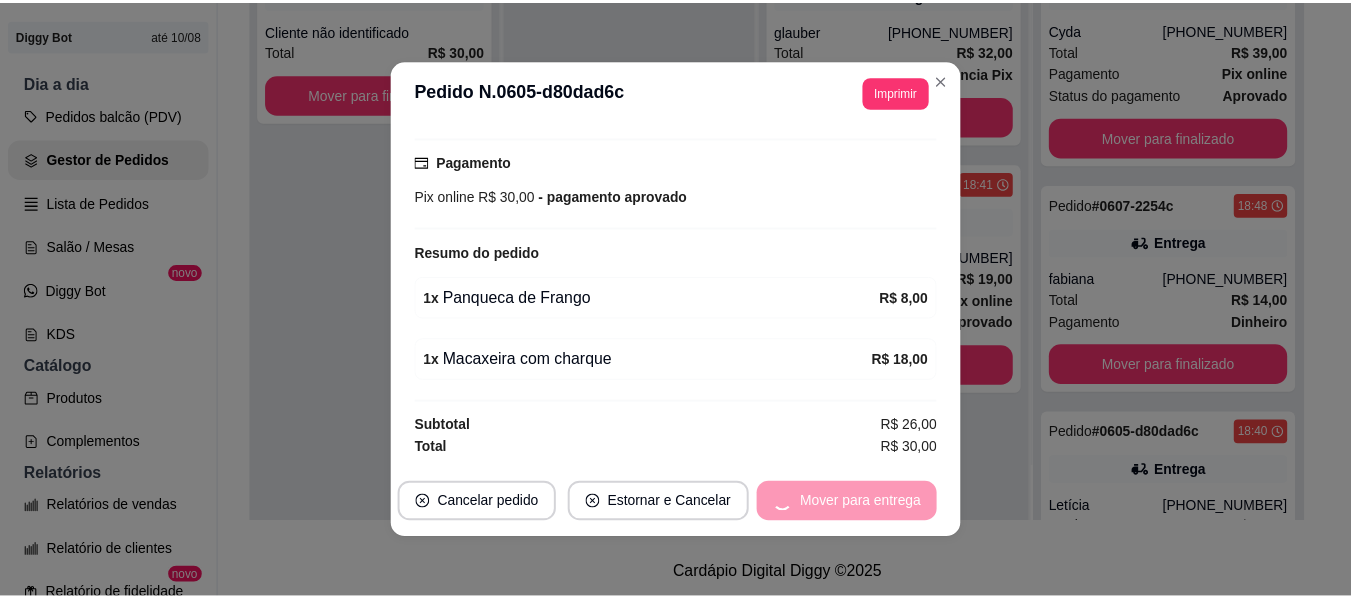 scroll, scrollTop: 0, scrollLeft: 0, axis: both 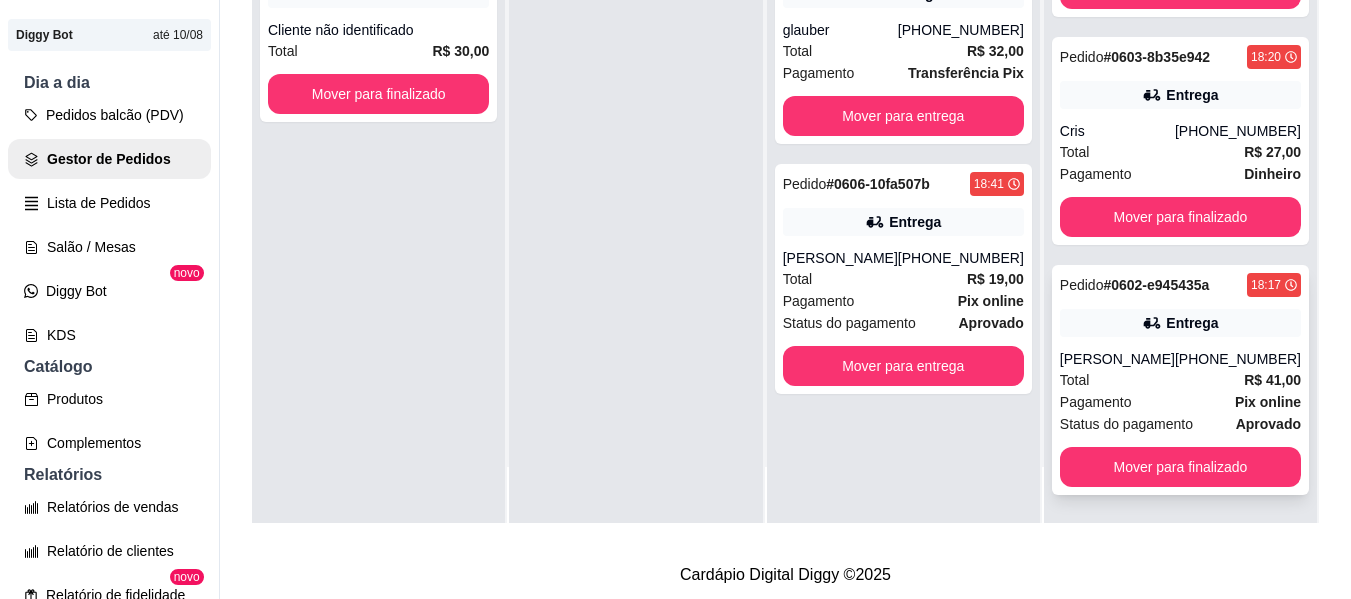 click on "Total R$ 41,00" at bounding box center [1180, 380] 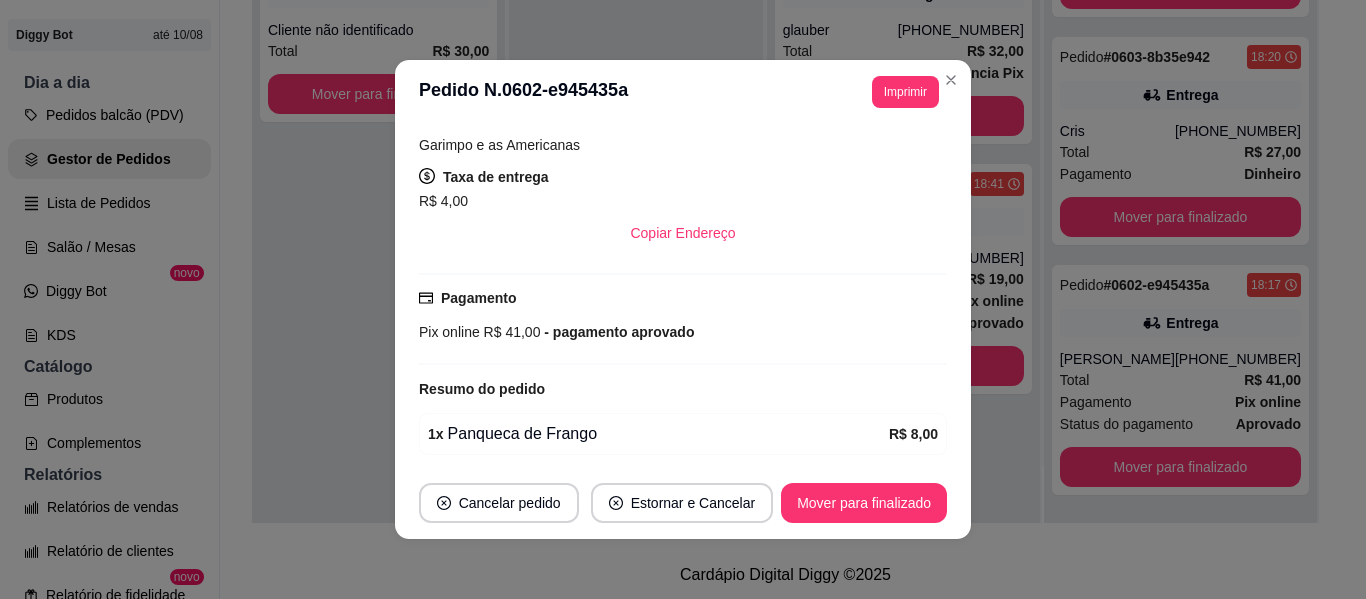 scroll, scrollTop: 598, scrollLeft: 0, axis: vertical 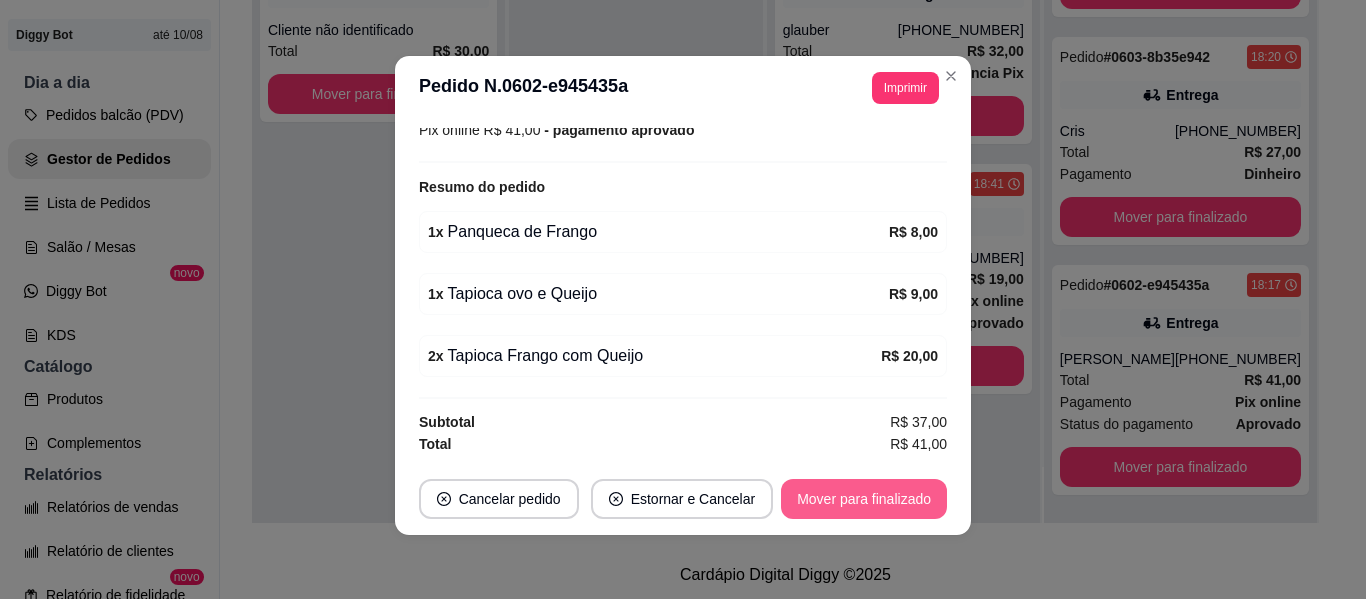 click on "Mover para finalizado" at bounding box center (864, 499) 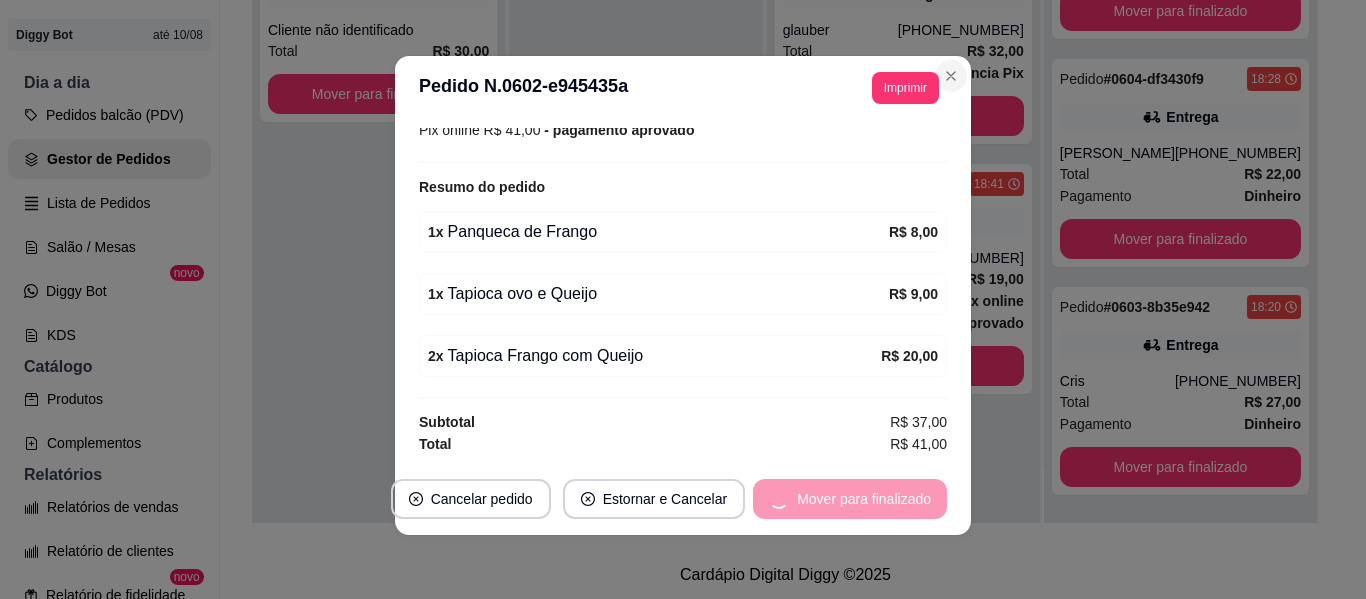 scroll, scrollTop: 605, scrollLeft: 0, axis: vertical 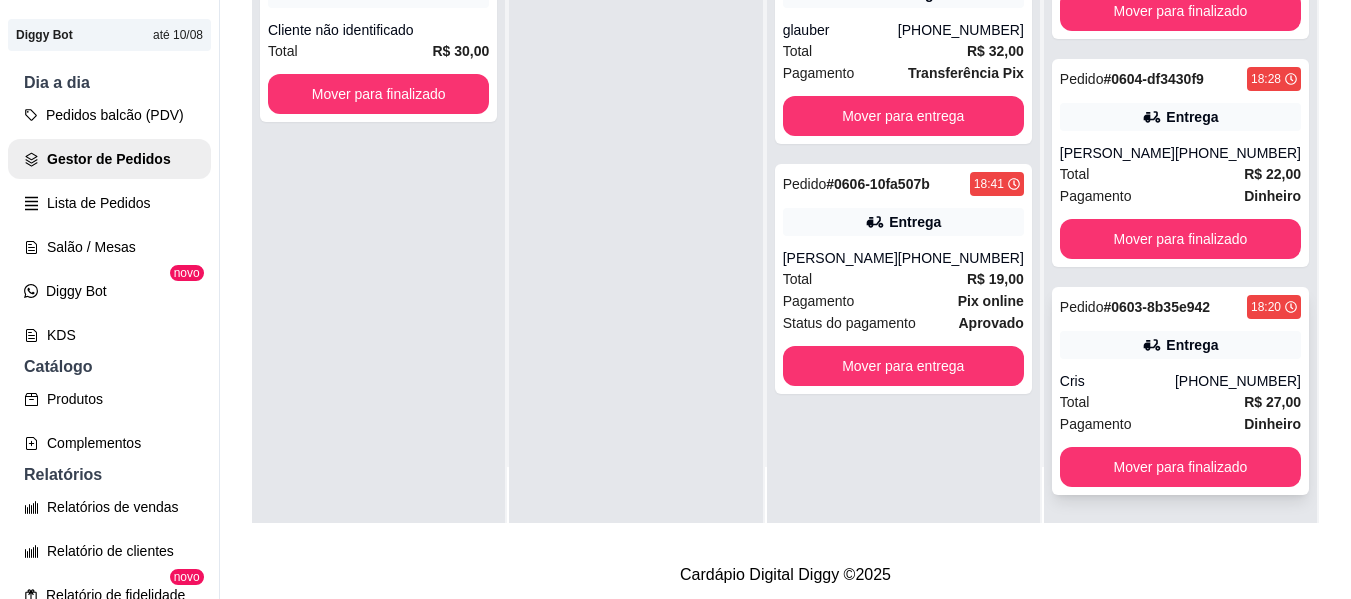 click on "Pedido  # 0603-8b35e942 18:20 Entrega Cris [PHONE_NUMBER] Total R$ 27,00 Pagamento Dinheiro Mover para finalizado" at bounding box center (1180, 391) 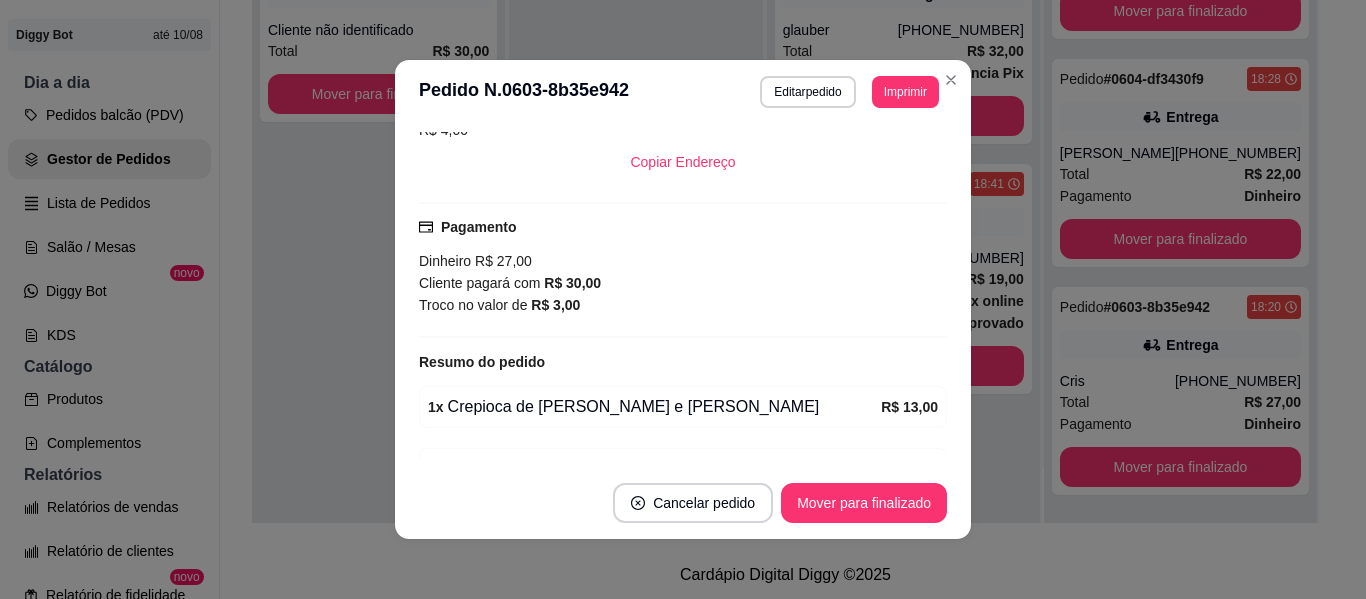 scroll, scrollTop: 556, scrollLeft: 0, axis: vertical 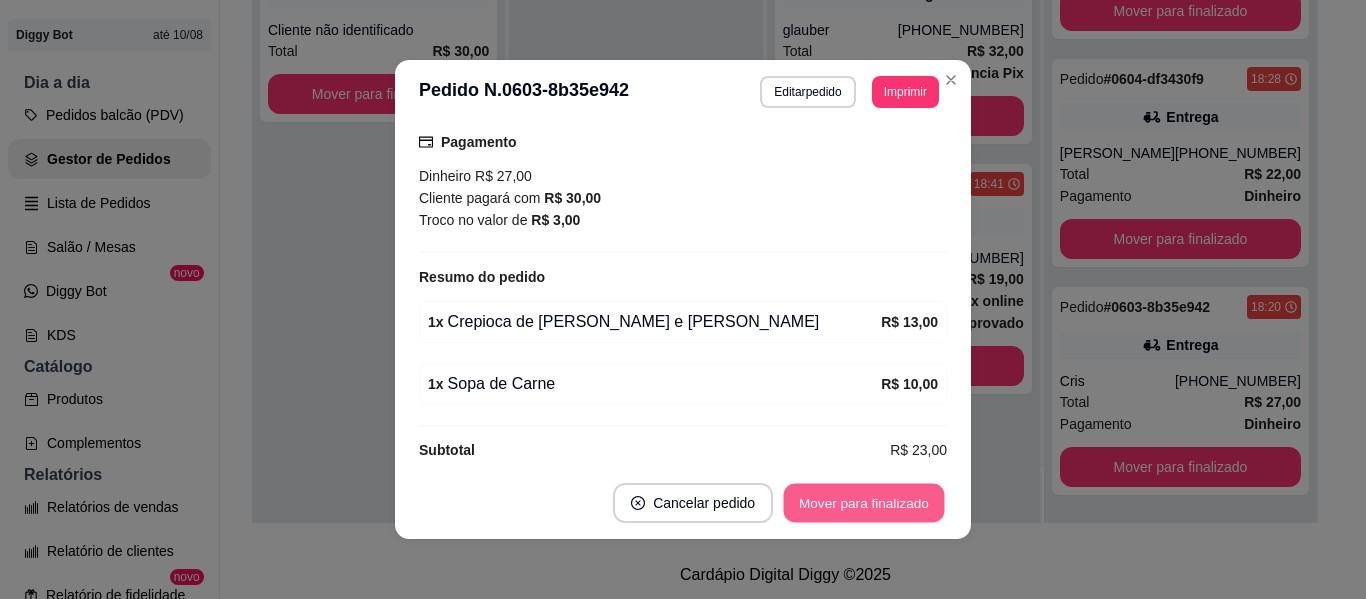 click on "Mover para finalizado" at bounding box center (864, 503) 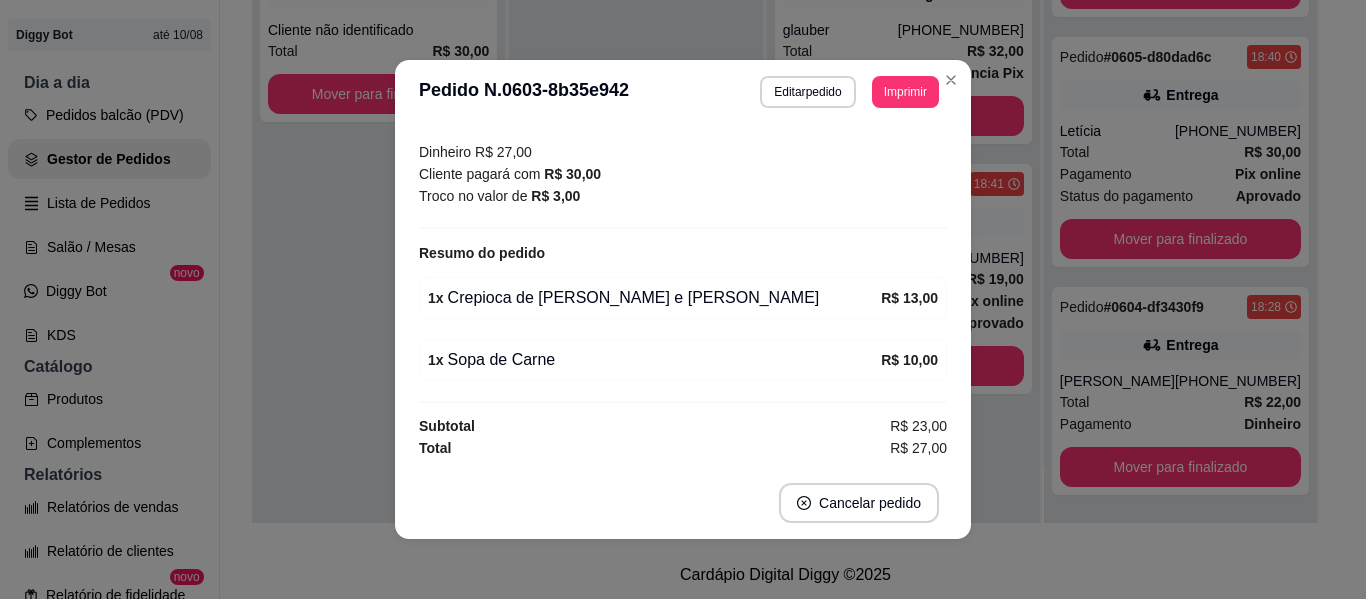 scroll, scrollTop: 377, scrollLeft: 0, axis: vertical 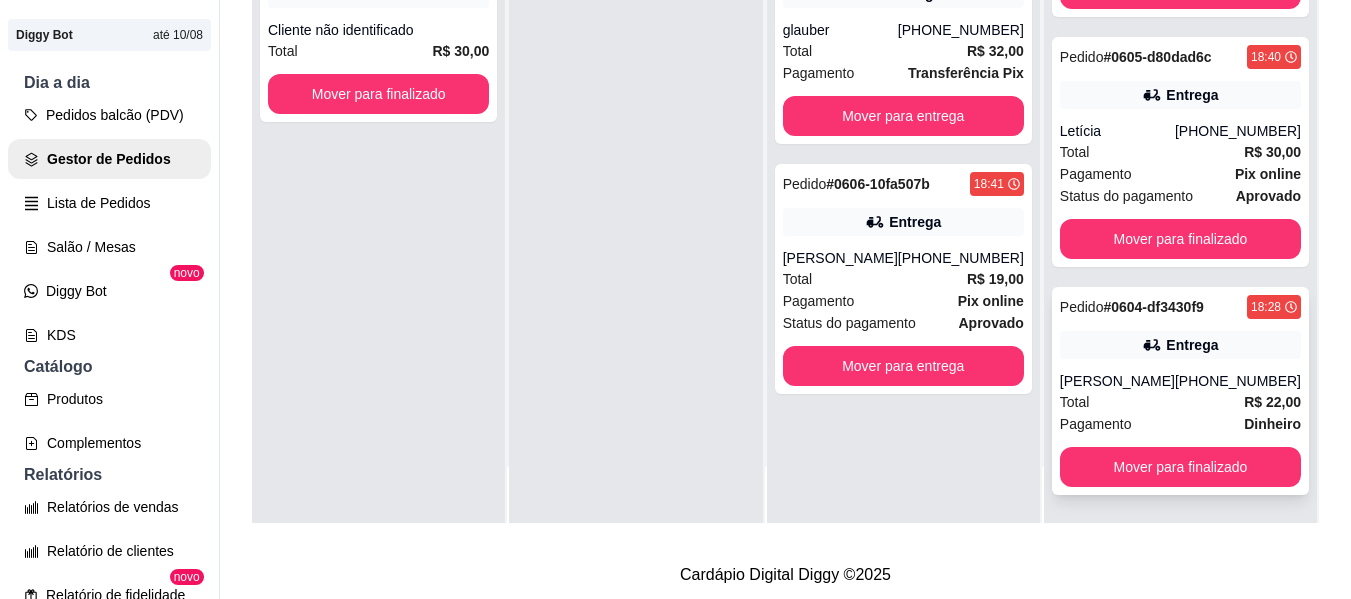 click on "Entrega" at bounding box center (1180, 345) 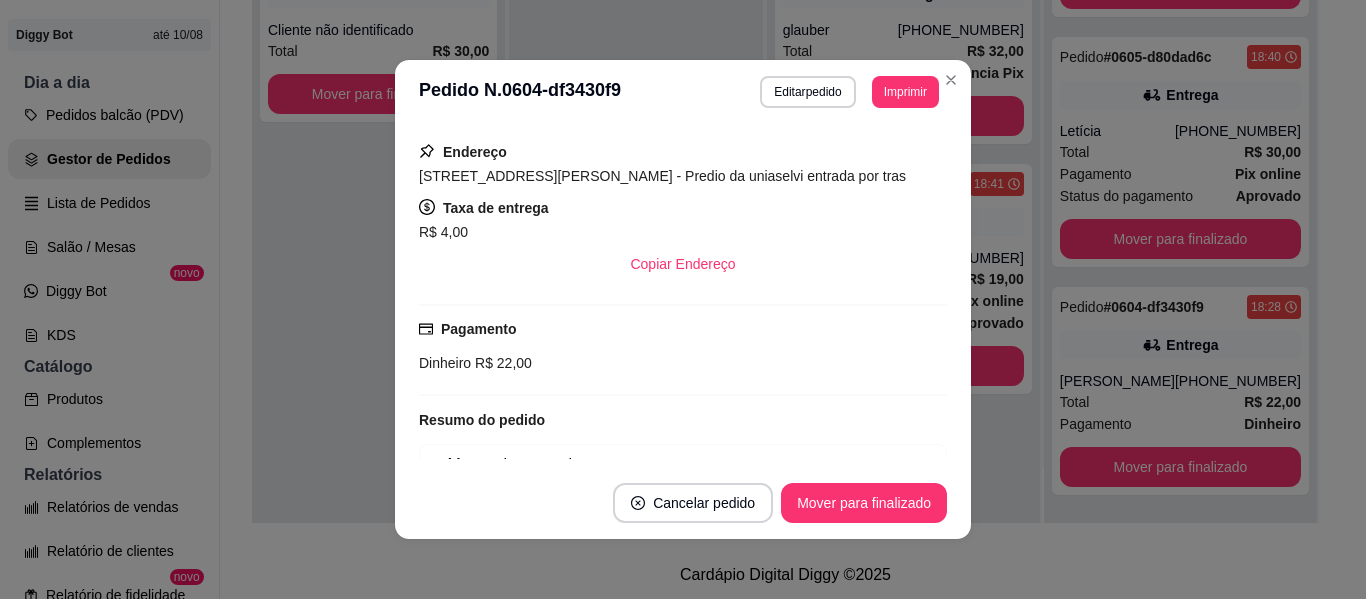 scroll, scrollTop: 450, scrollLeft: 0, axis: vertical 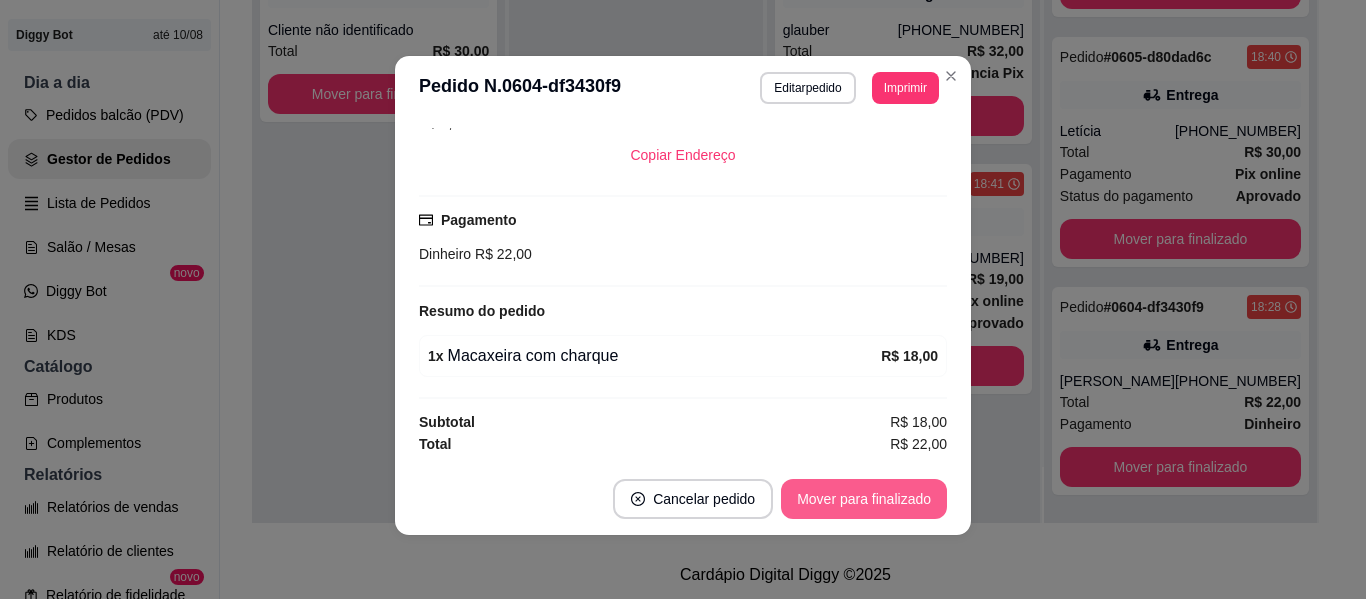 click on "Mover para finalizado" at bounding box center [864, 499] 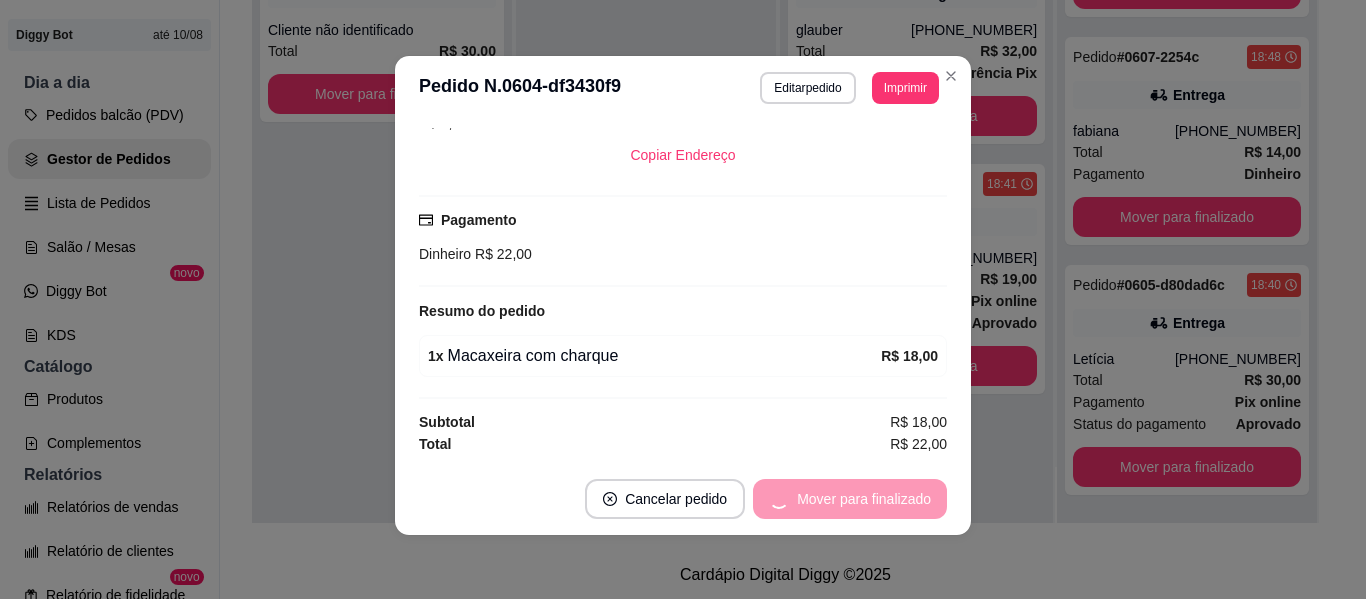 scroll, scrollTop: 149, scrollLeft: 0, axis: vertical 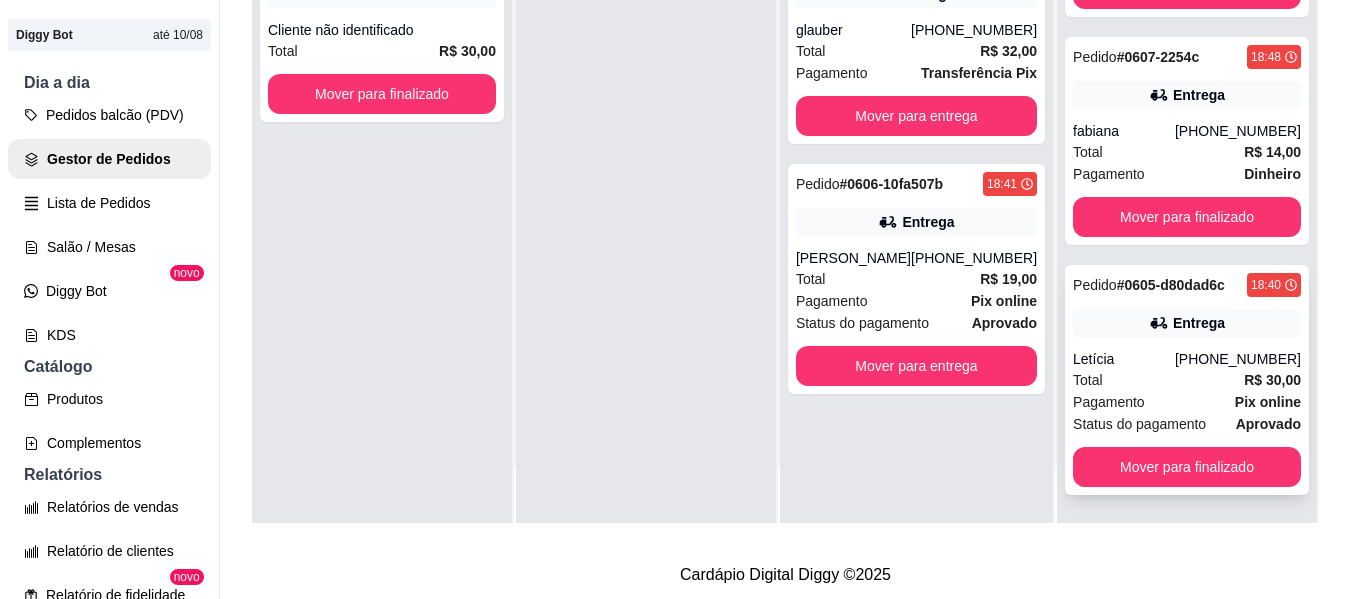 click 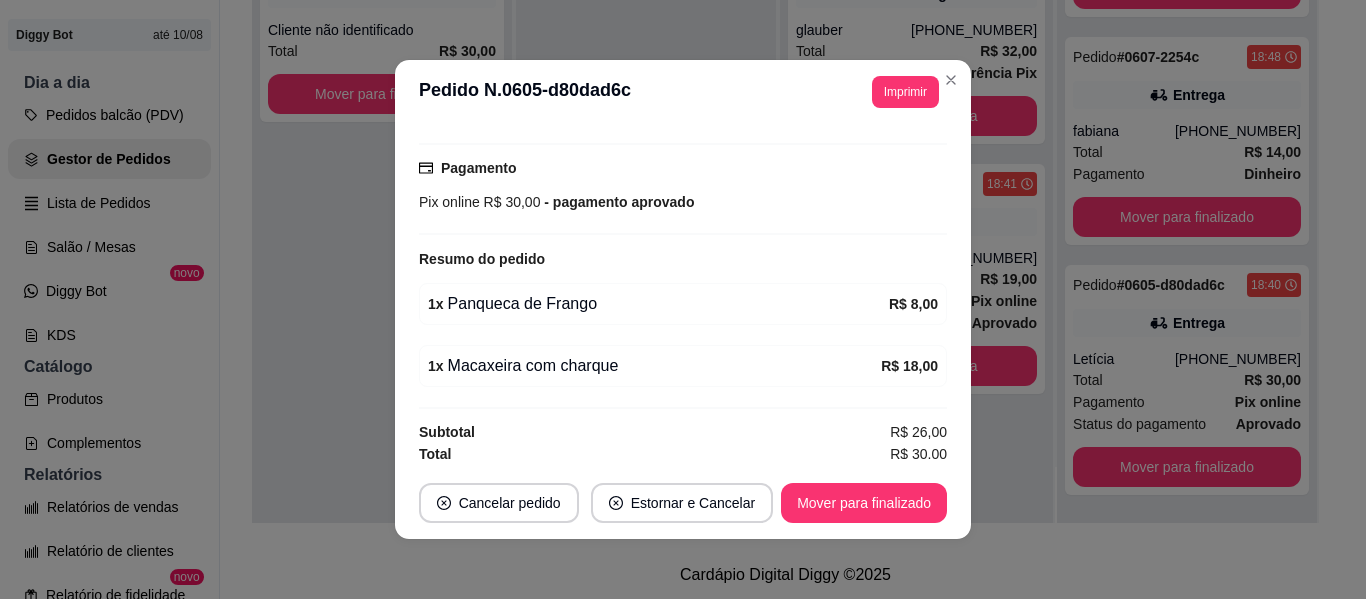 scroll, scrollTop: 536, scrollLeft: 0, axis: vertical 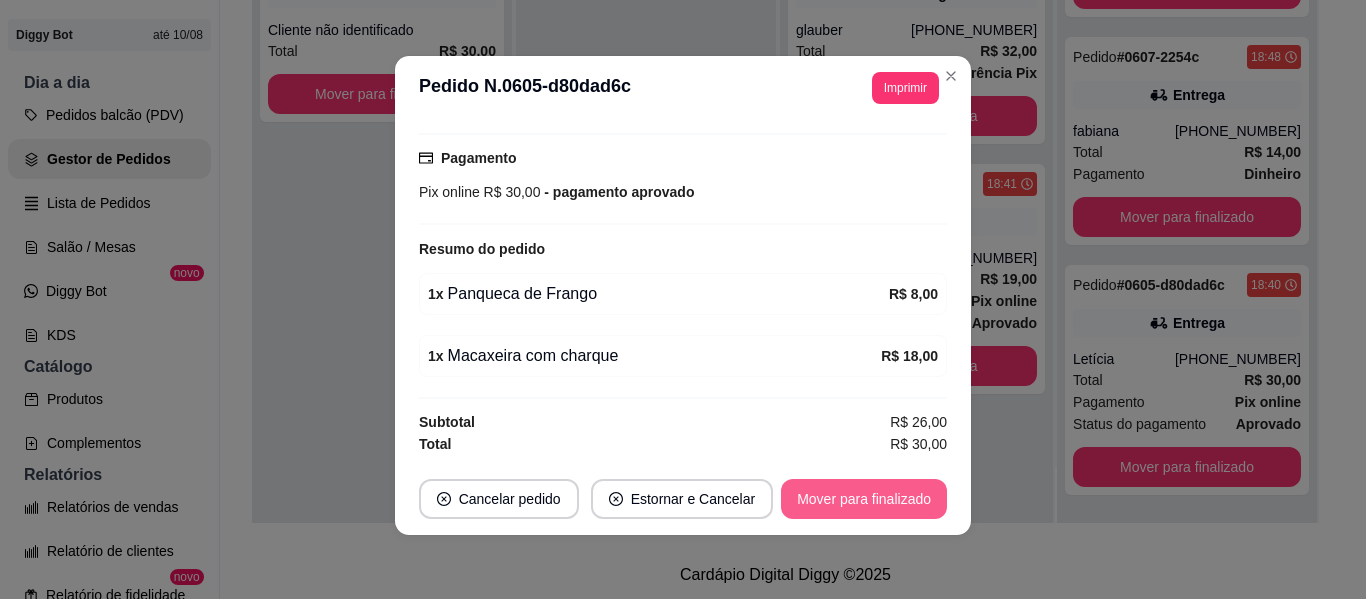 click on "Mover para finalizado" at bounding box center [864, 499] 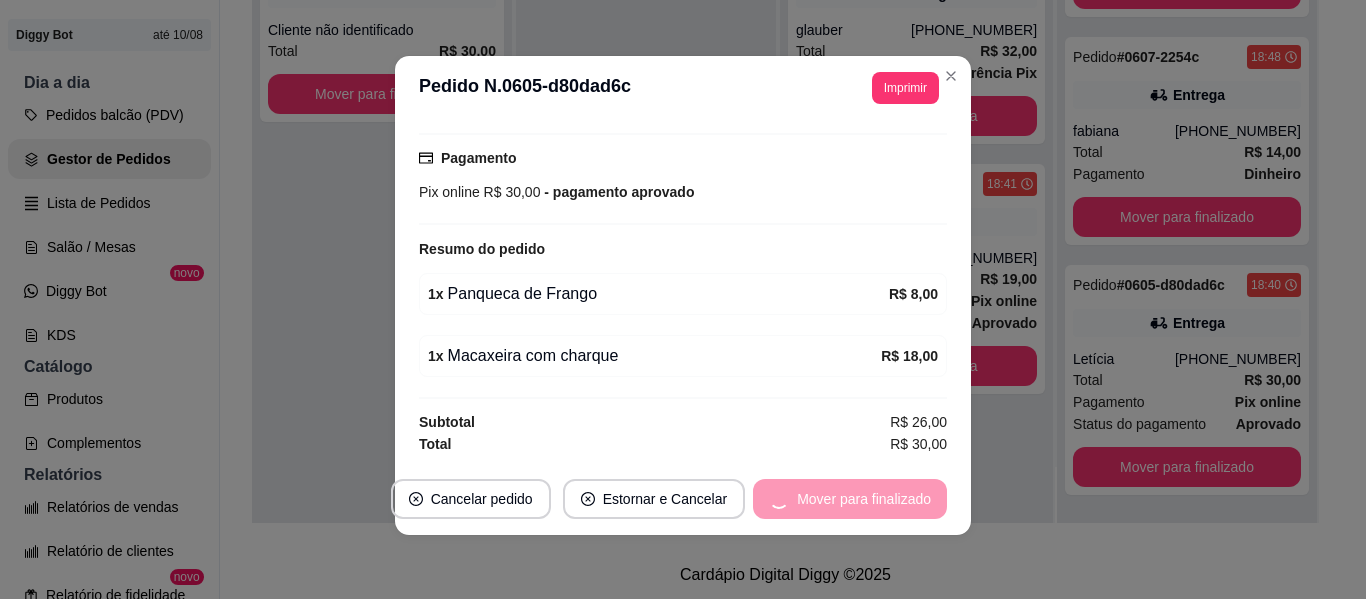 scroll, scrollTop: 0, scrollLeft: 0, axis: both 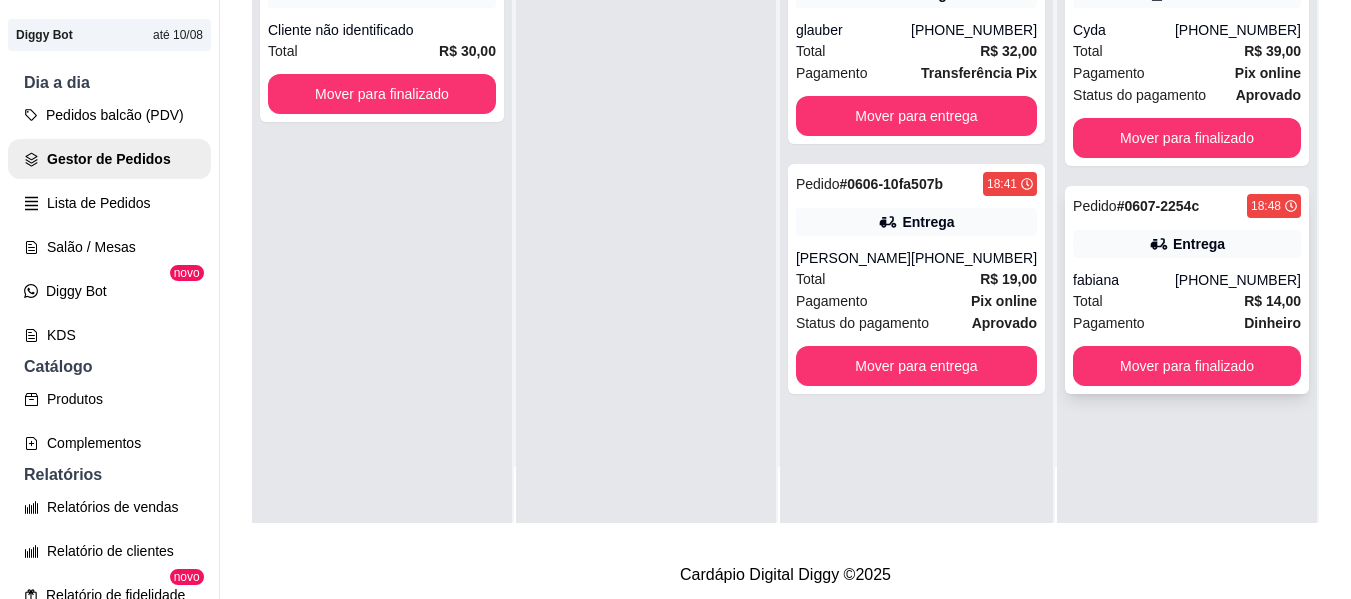 click on "Entrega" at bounding box center [1199, 244] 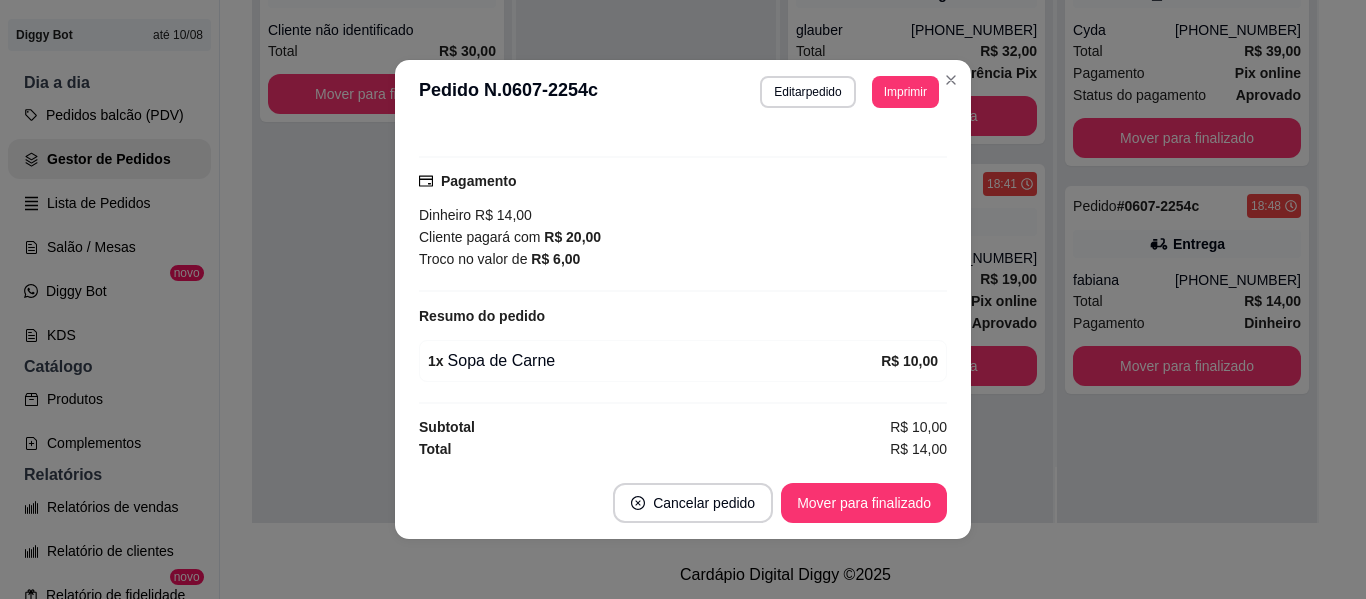 scroll, scrollTop: 434, scrollLeft: 0, axis: vertical 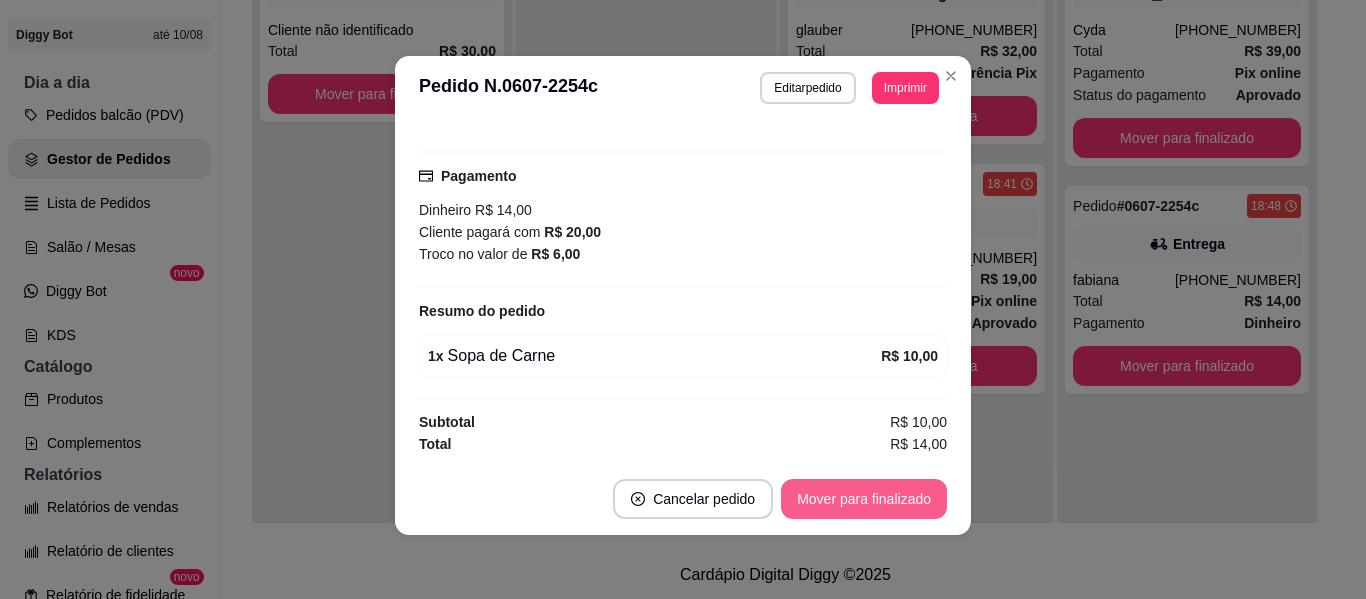 click on "Mover para finalizado" at bounding box center (864, 499) 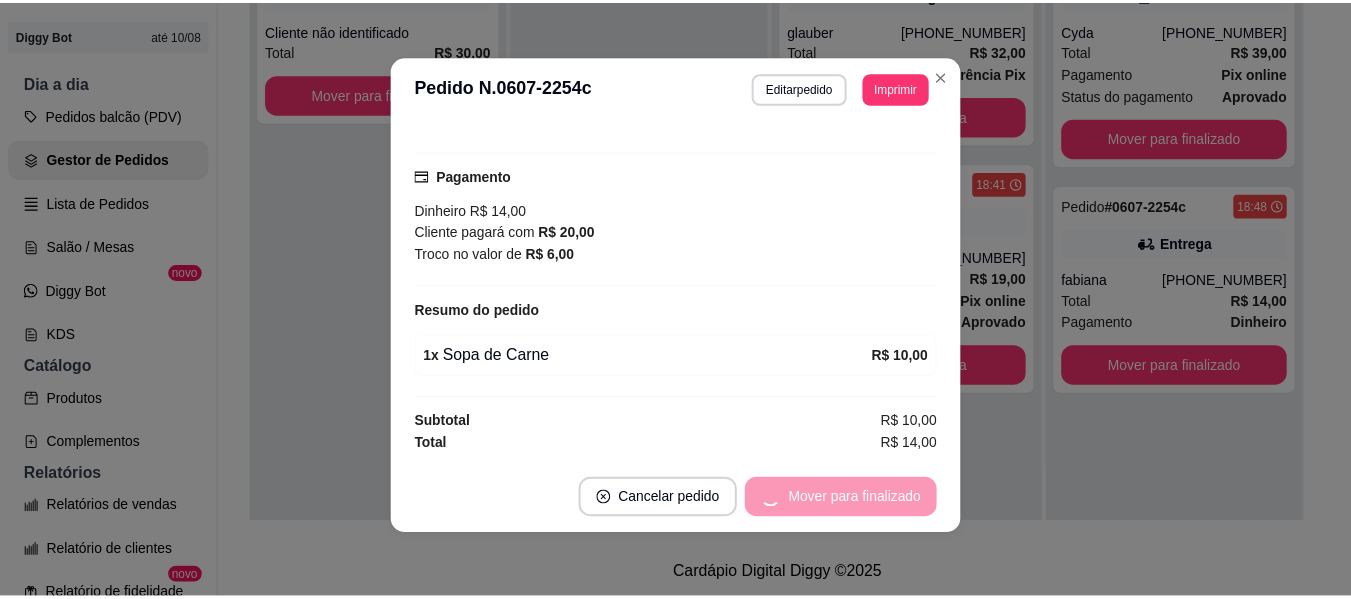 scroll, scrollTop: 388, scrollLeft: 0, axis: vertical 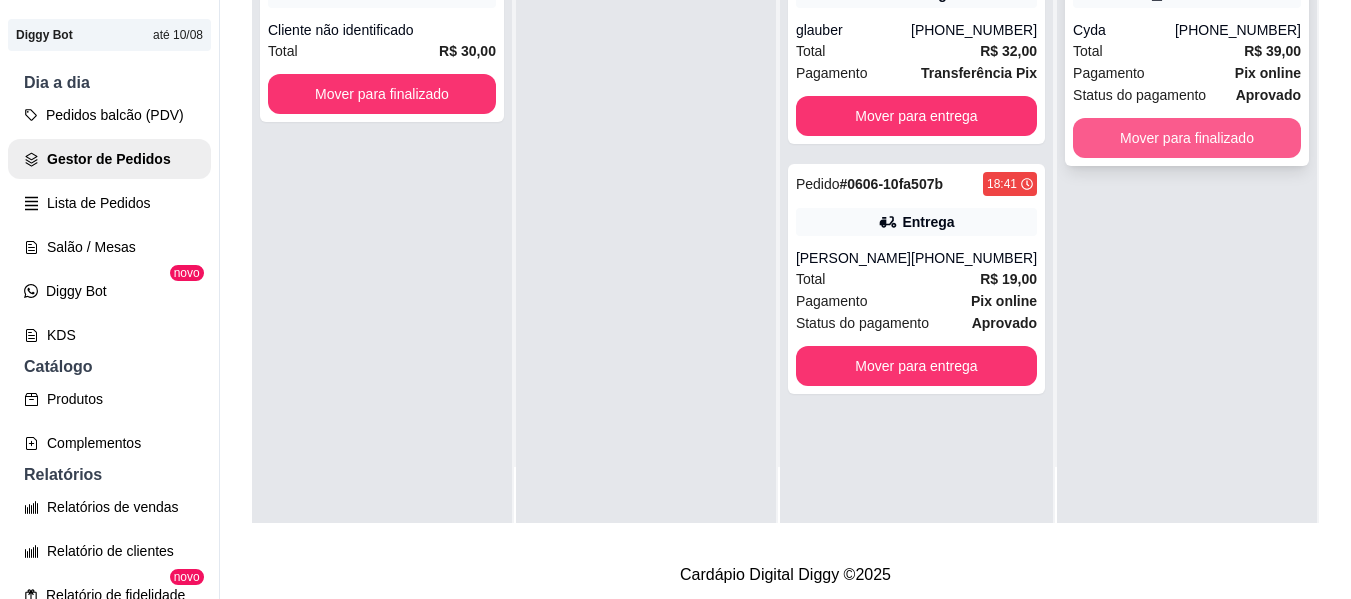 click on "Mover para finalizado" at bounding box center [1187, 138] 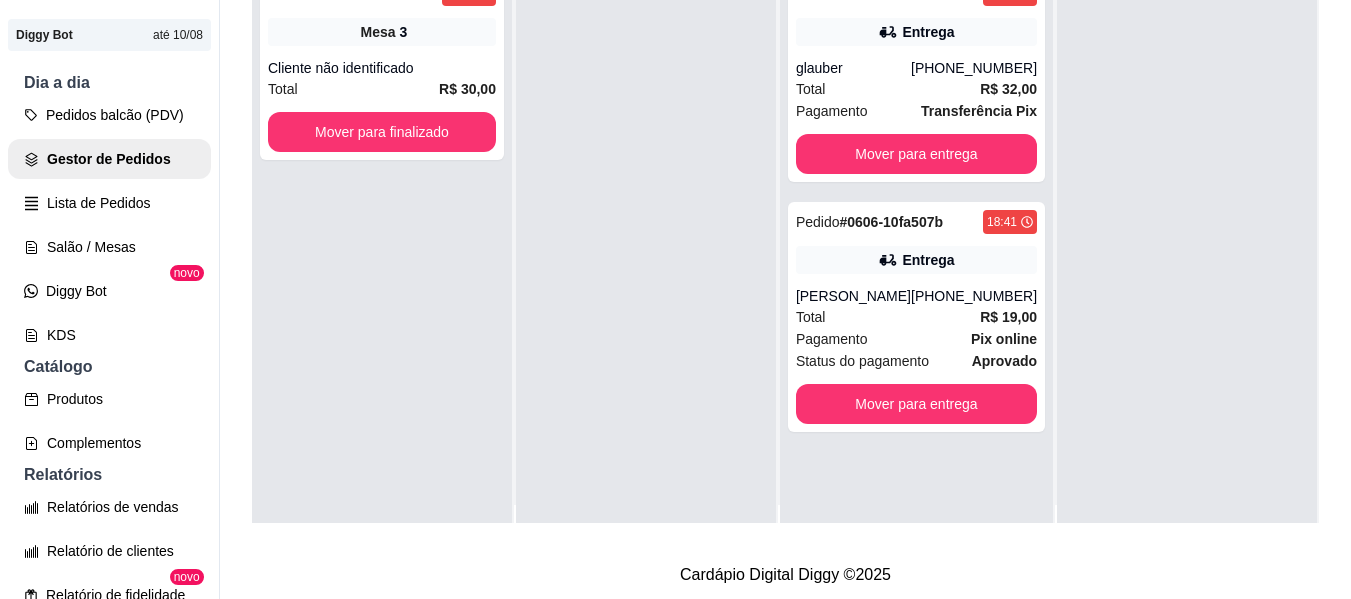 scroll, scrollTop: 0, scrollLeft: 0, axis: both 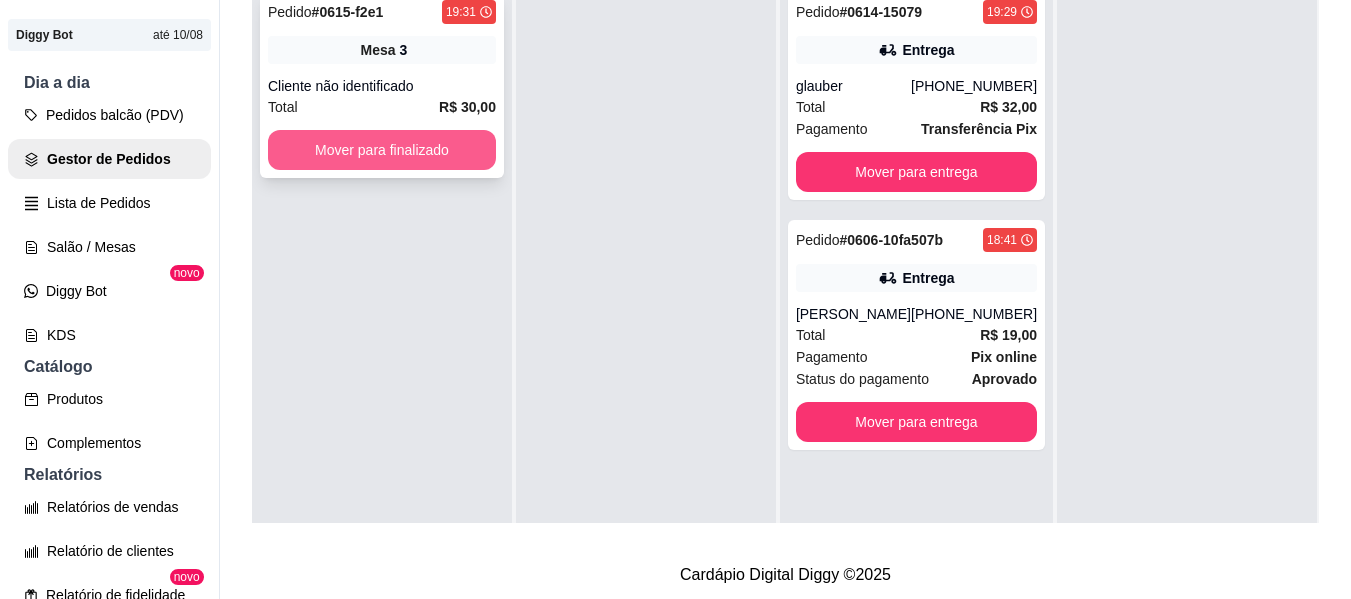 click on "Mover para finalizado" at bounding box center [382, 150] 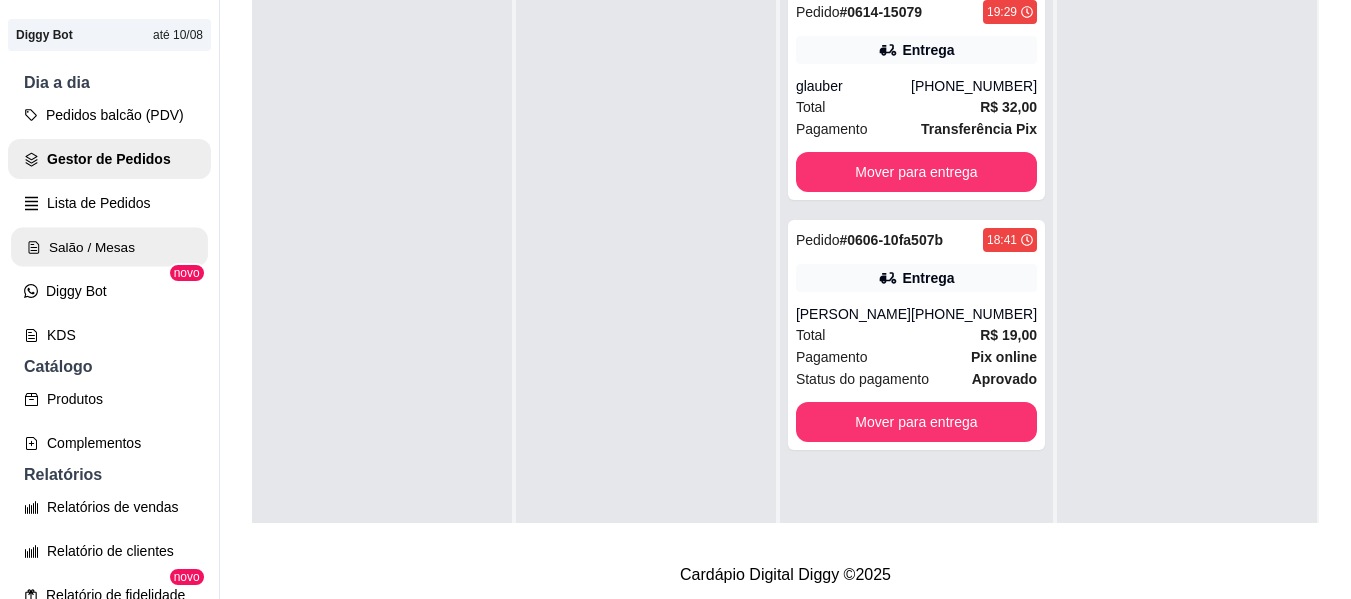 click on "Salão / Mesas" at bounding box center [109, 247] 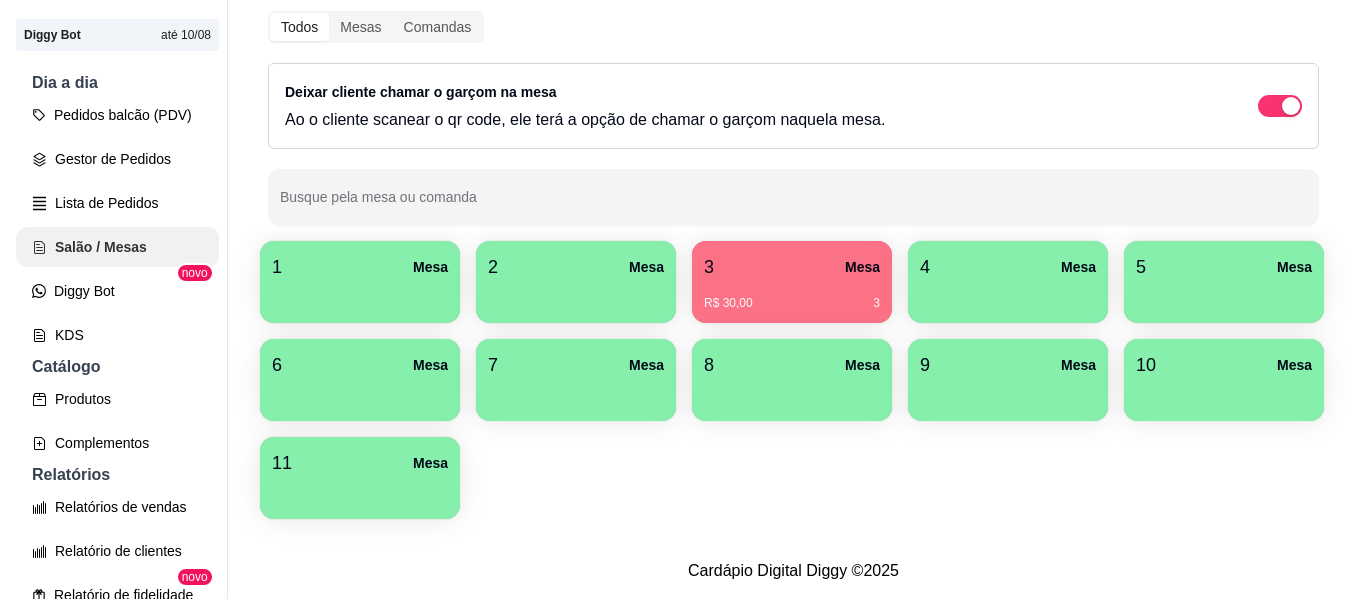 scroll, scrollTop: 0, scrollLeft: 0, axis: both 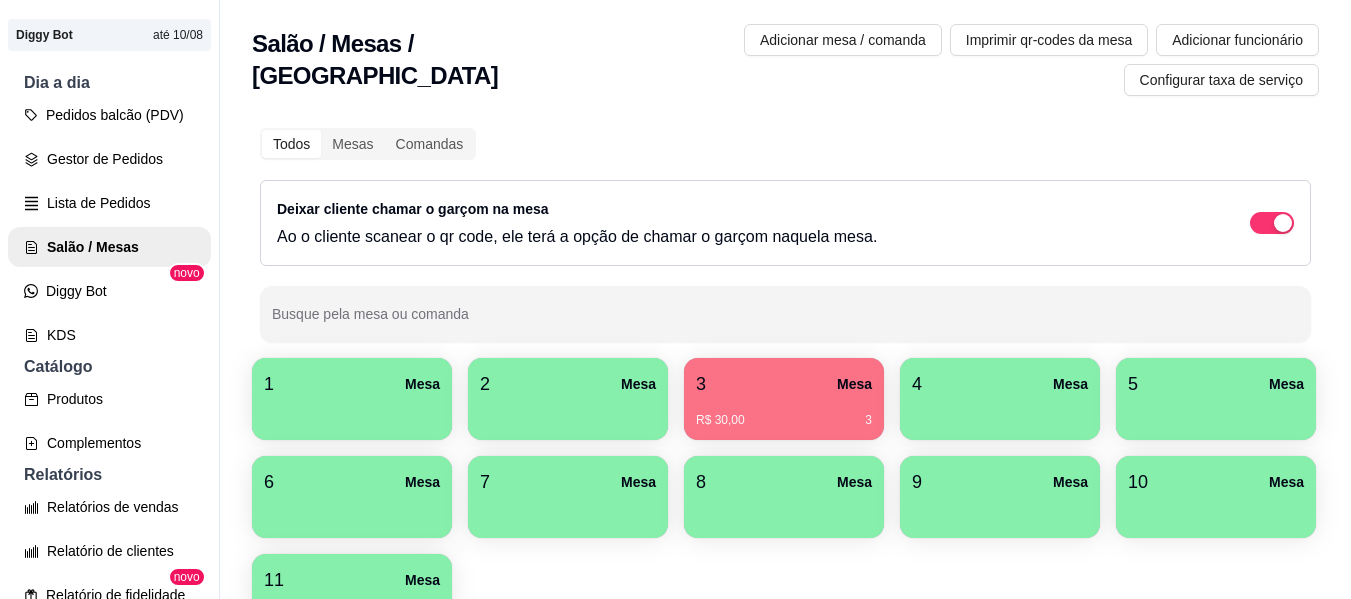 click on "4 Mesa" at bounding box center (1000, 384) 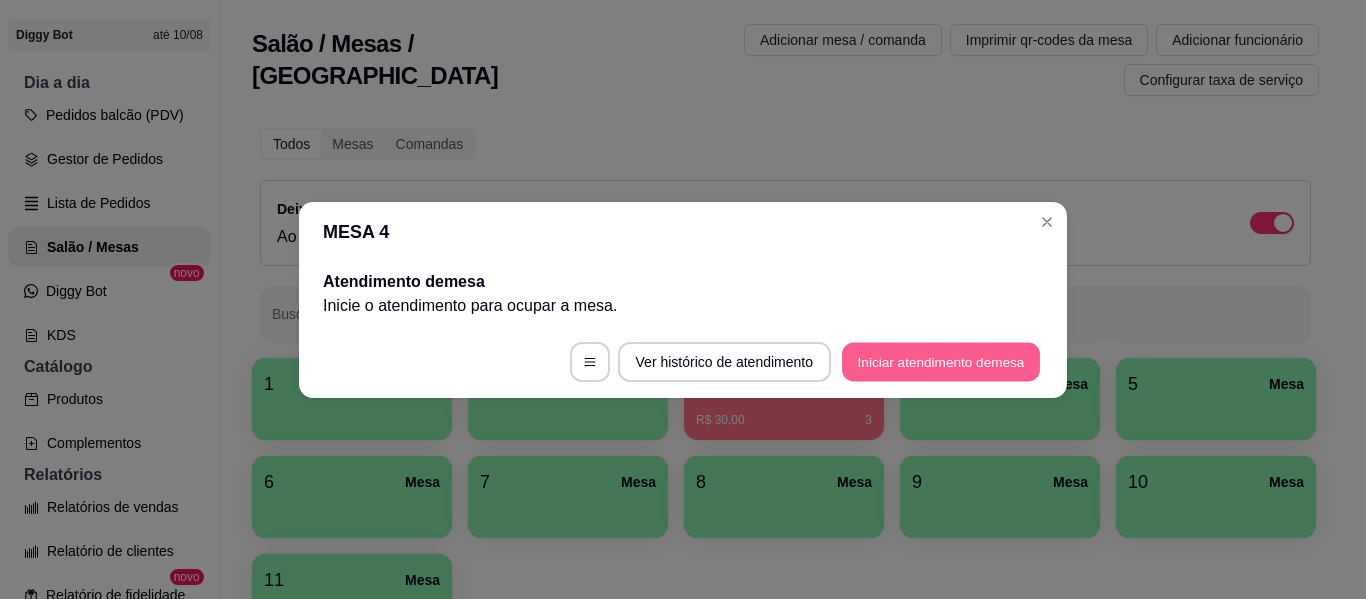 click on "Iniciar atendimento de  mesa" at bounding box center [941, 361] 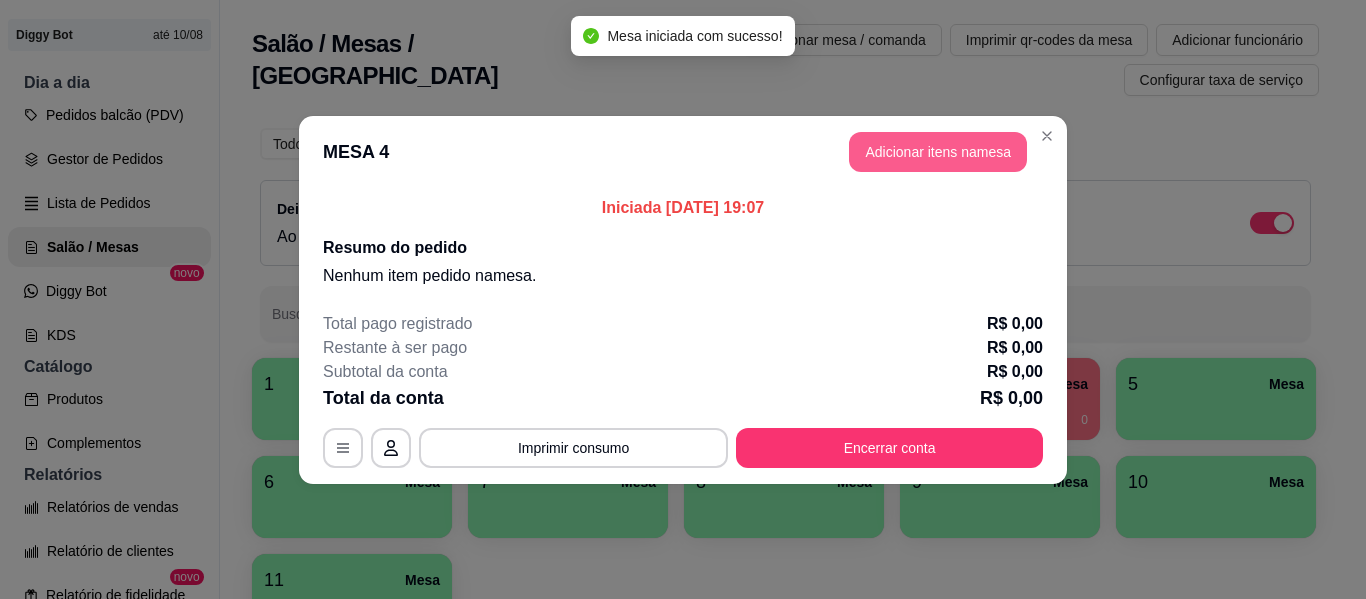click on "Adicionar itens na  mesa" at bounding box center (938, 152) 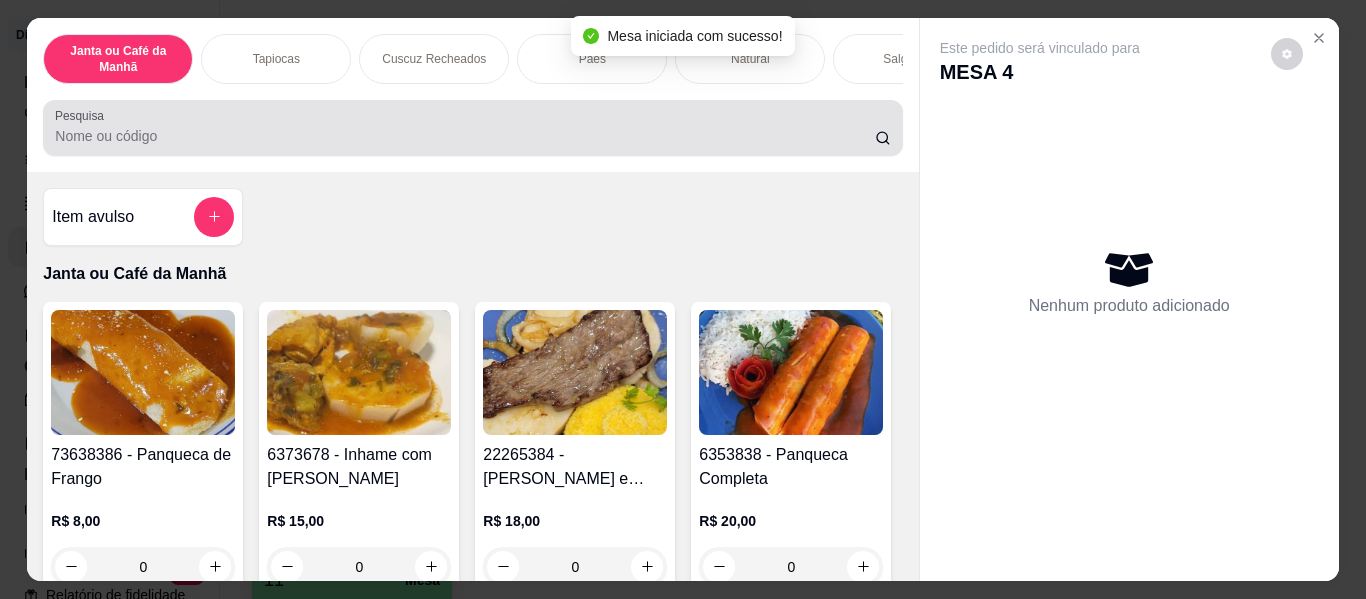 click at bounding box center [472, 128] 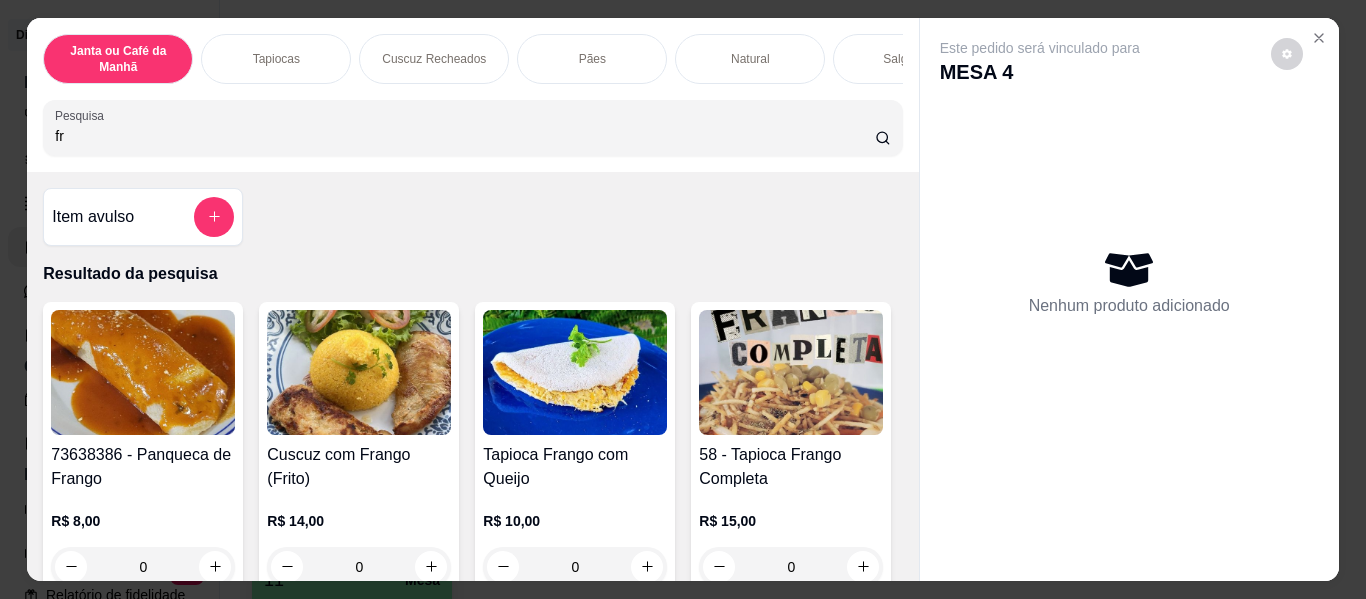 type on "f" 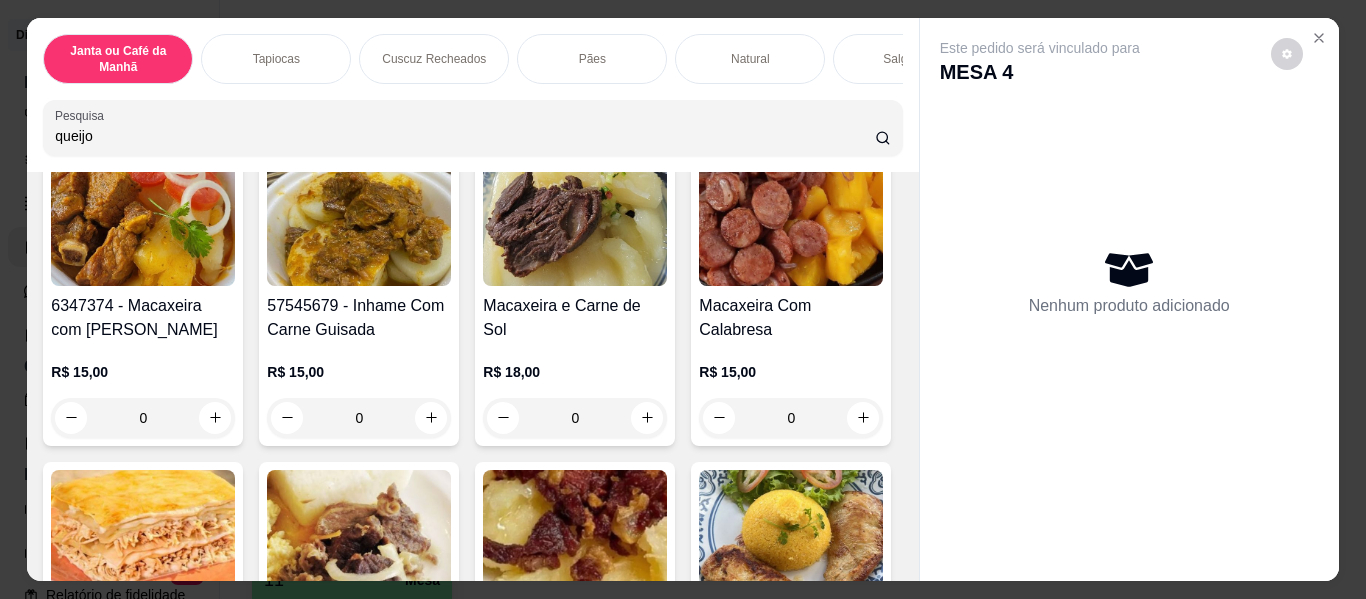 scroll, scrollTop: 1700, scrollLeft: 0, axis: vertical 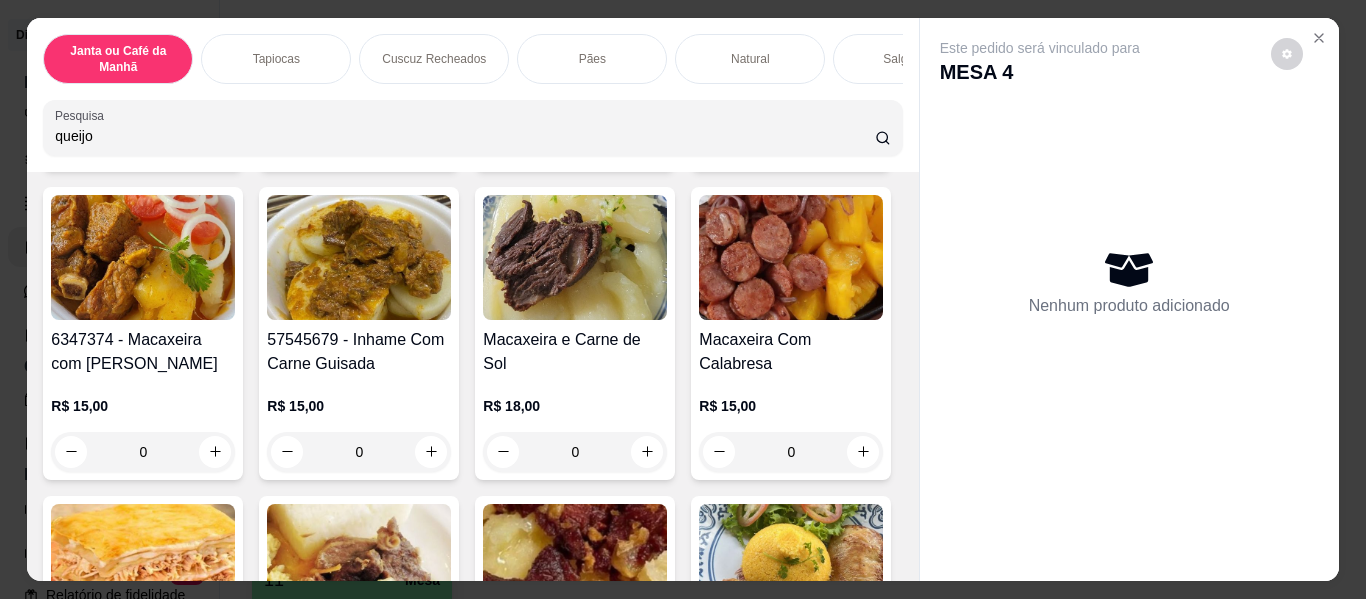 type on "queijo" 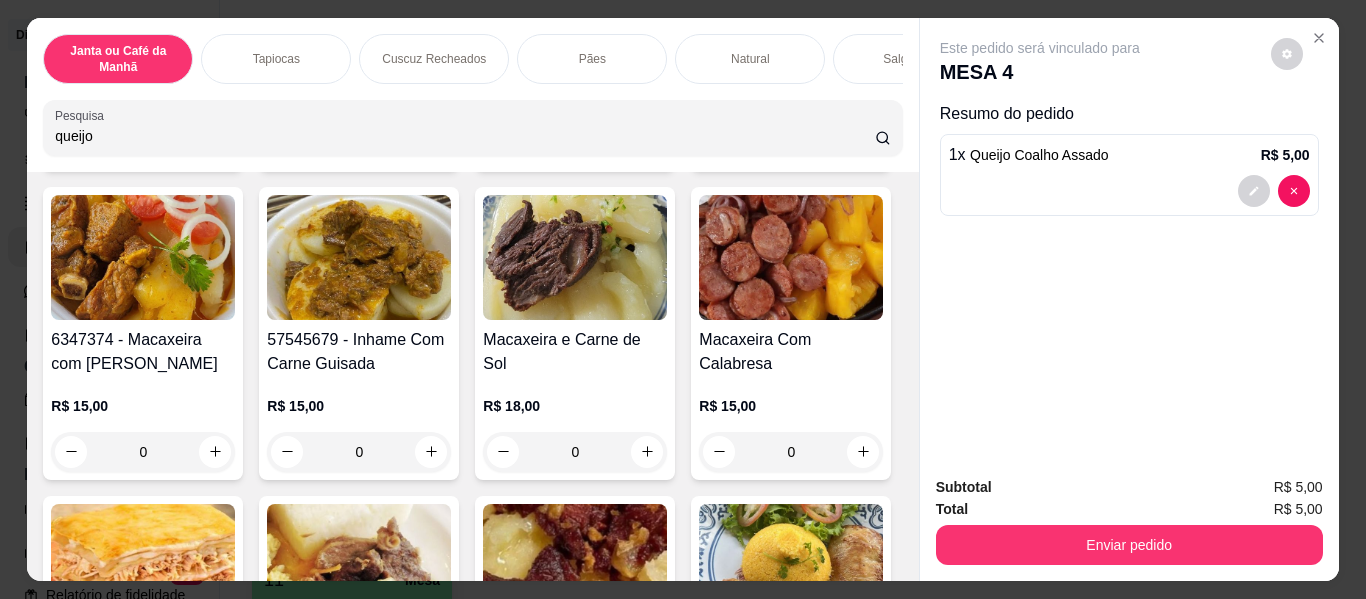 scroll, scrollTop: 1701, scrollLeft: 0, axis: vertical 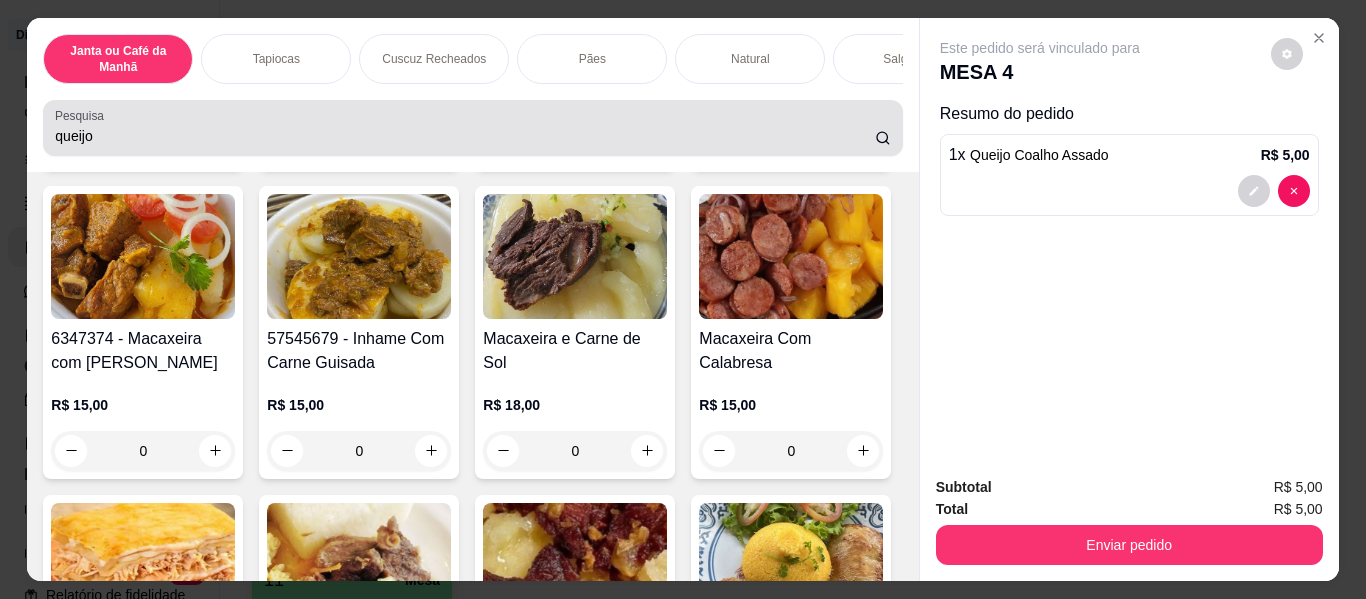 click on "queijo" at bounding box center [472, 128] 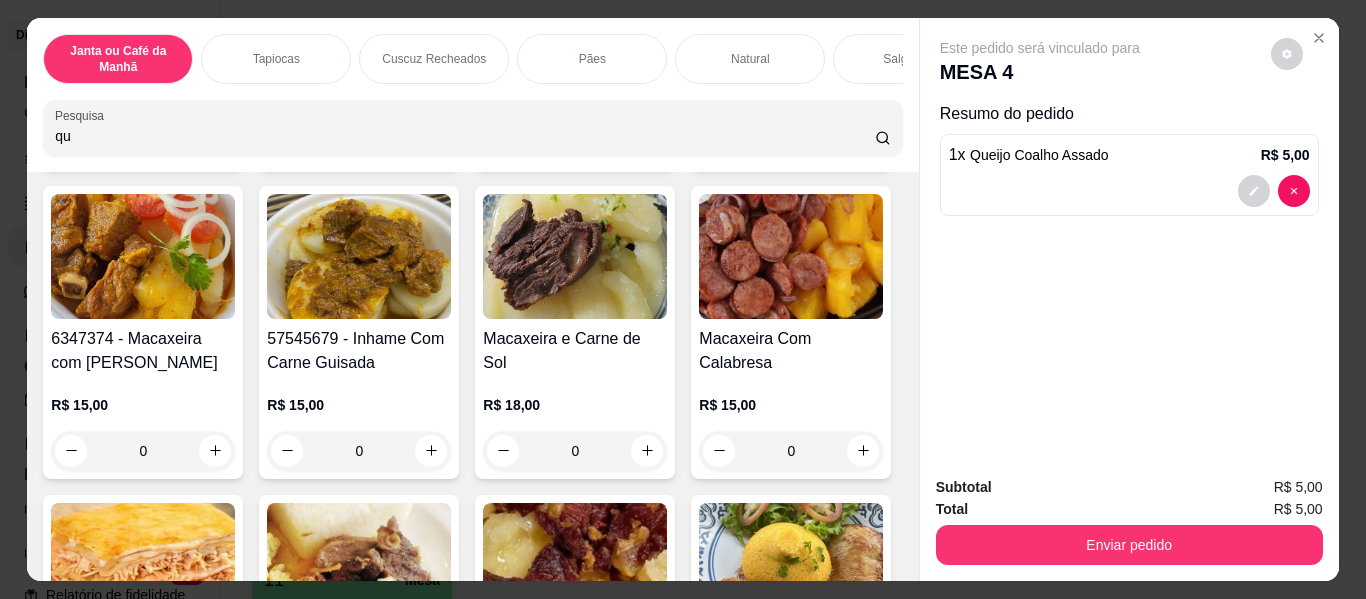 type on "q" 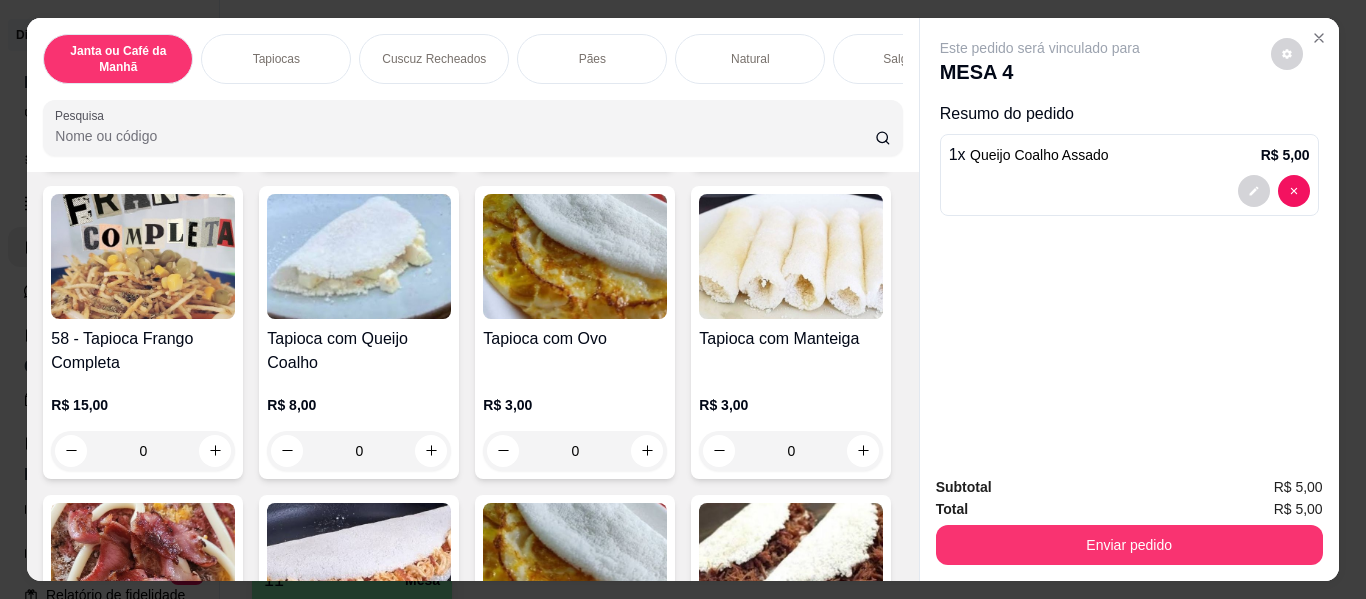 scroll, scrollTop: 0, scrollLeft: 0, axis: both 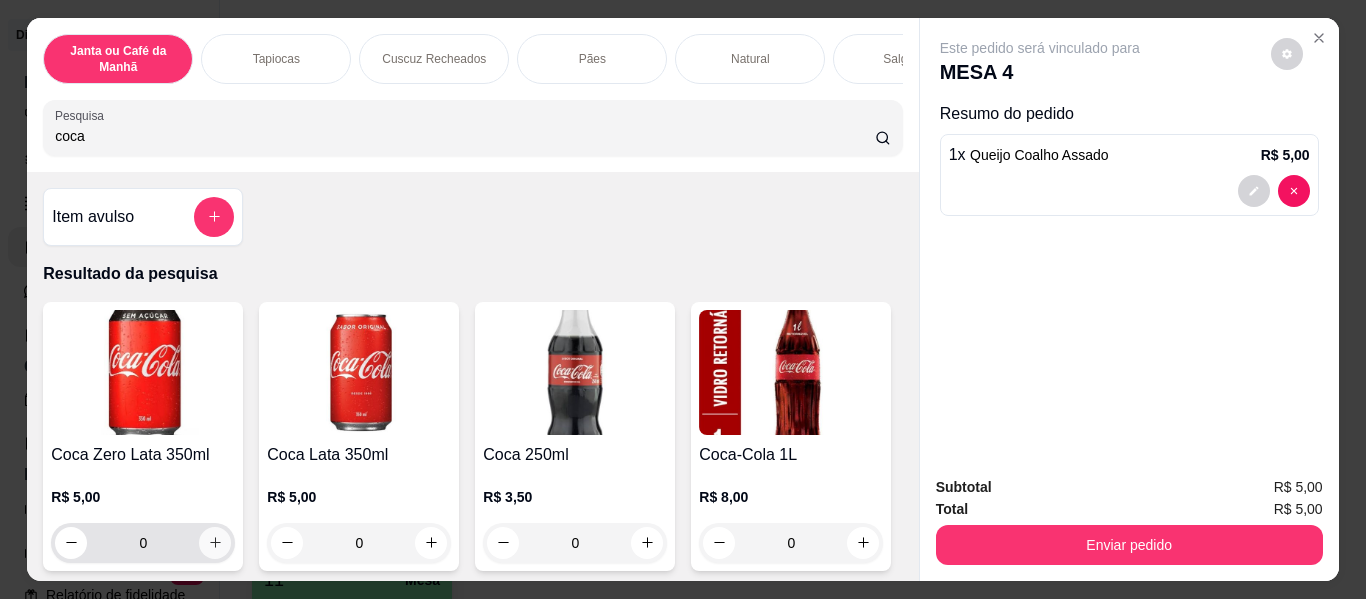 type on "coca" 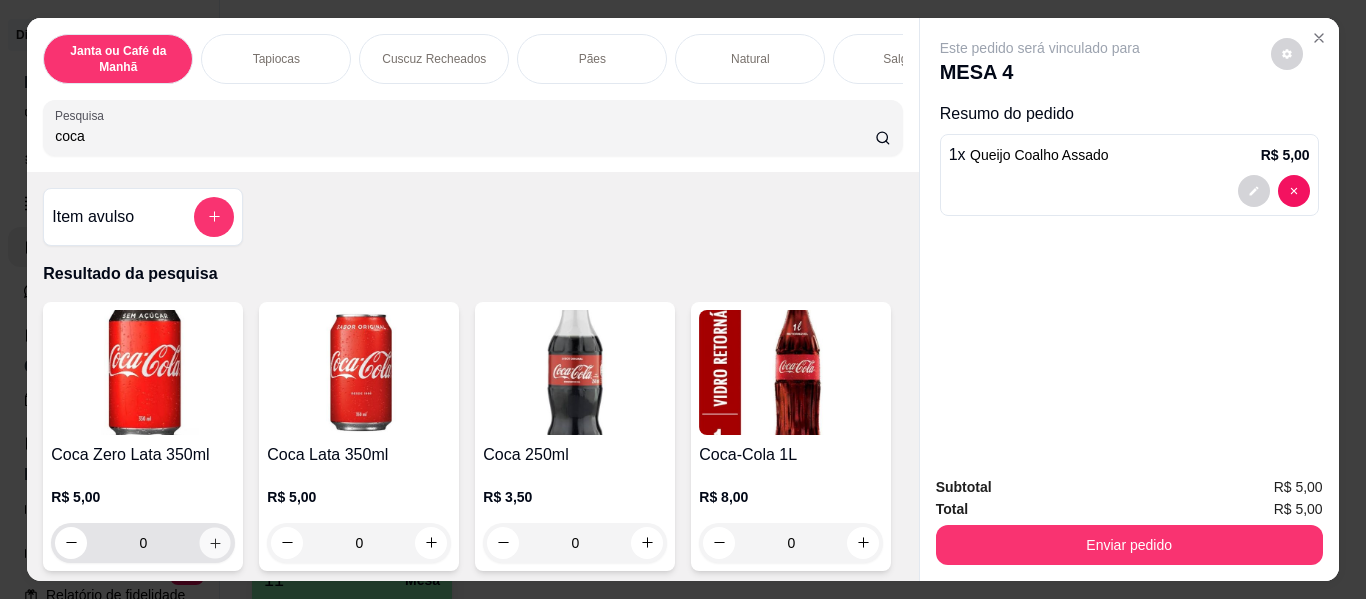 click 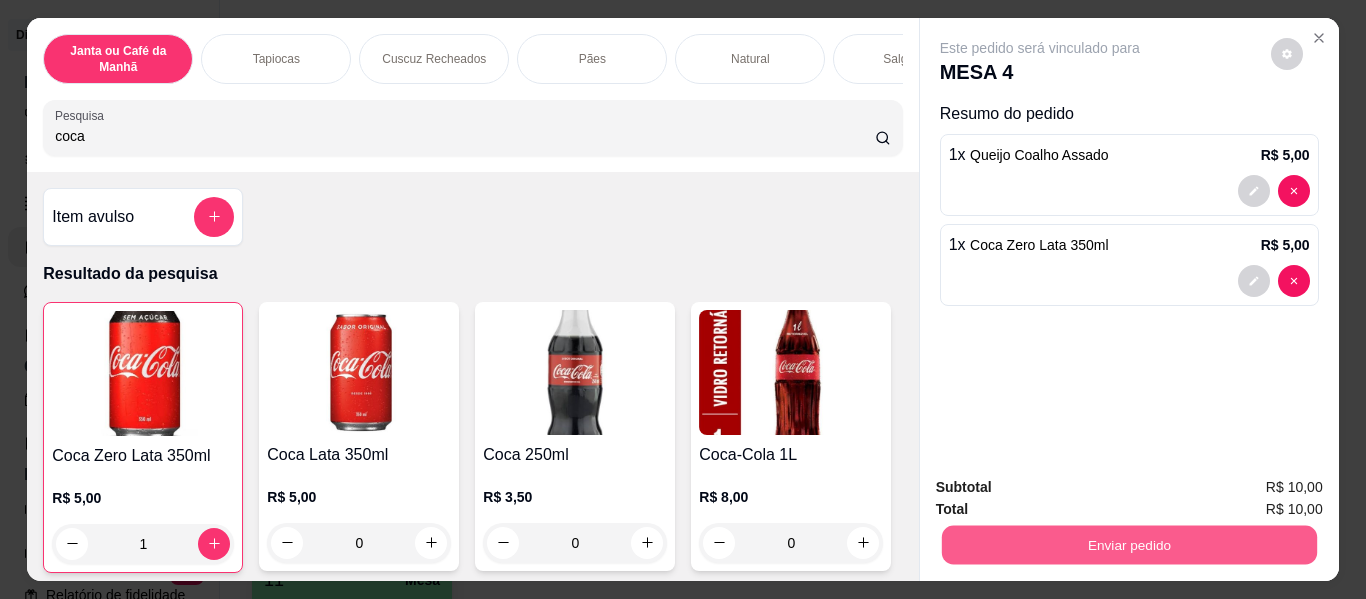click on "Enviar pedido" at bounding box center [1128, 545] 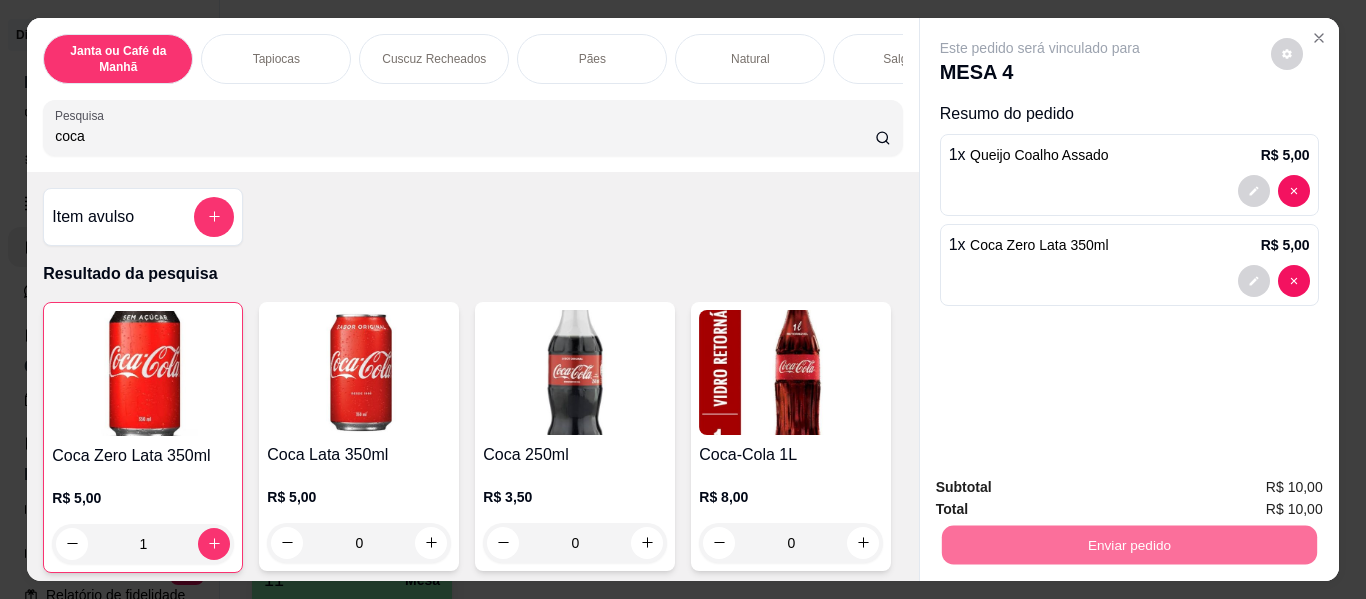 click on "Não registrar e enviar pedido" at bounding box center [1063, 489] 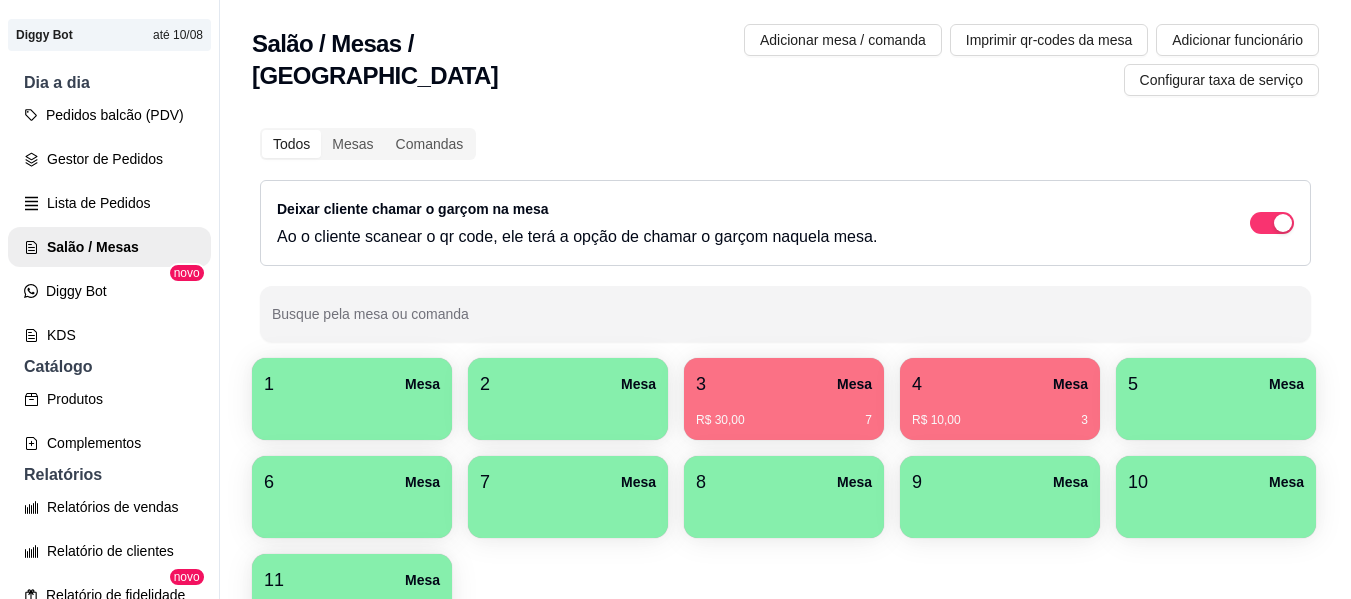click on "4 Mesa" at bounding box center [1000, 384] 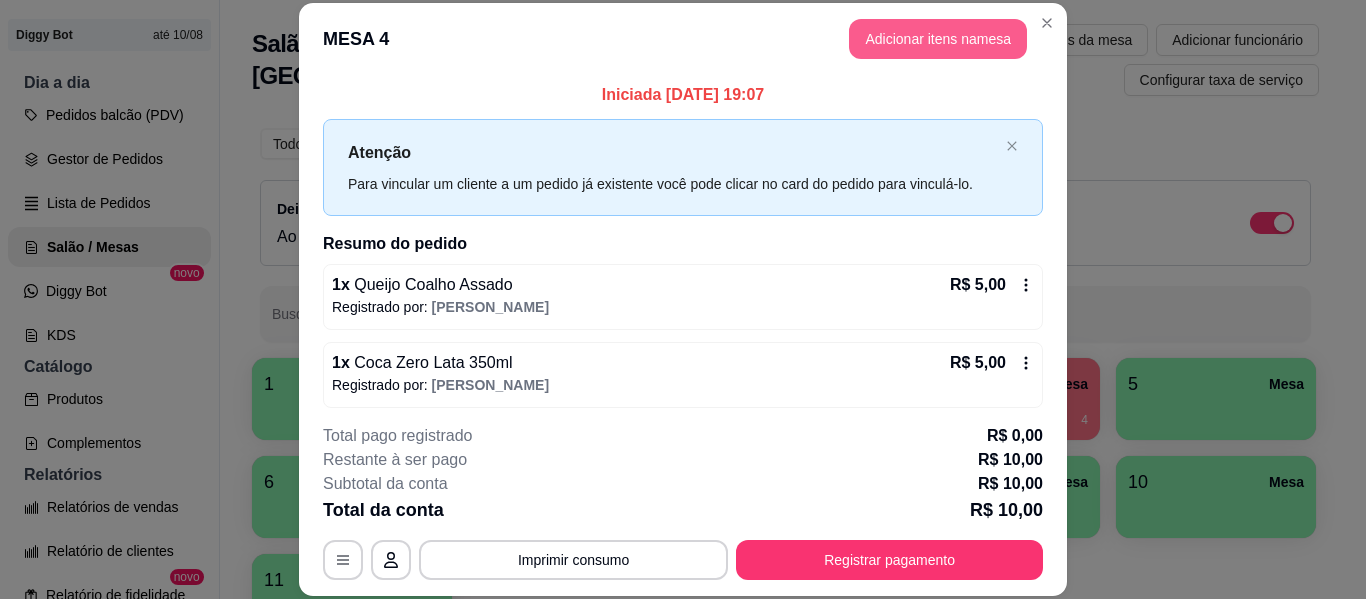 click on "Adicionar itens na  mesa" at bounding box center [938, 39] 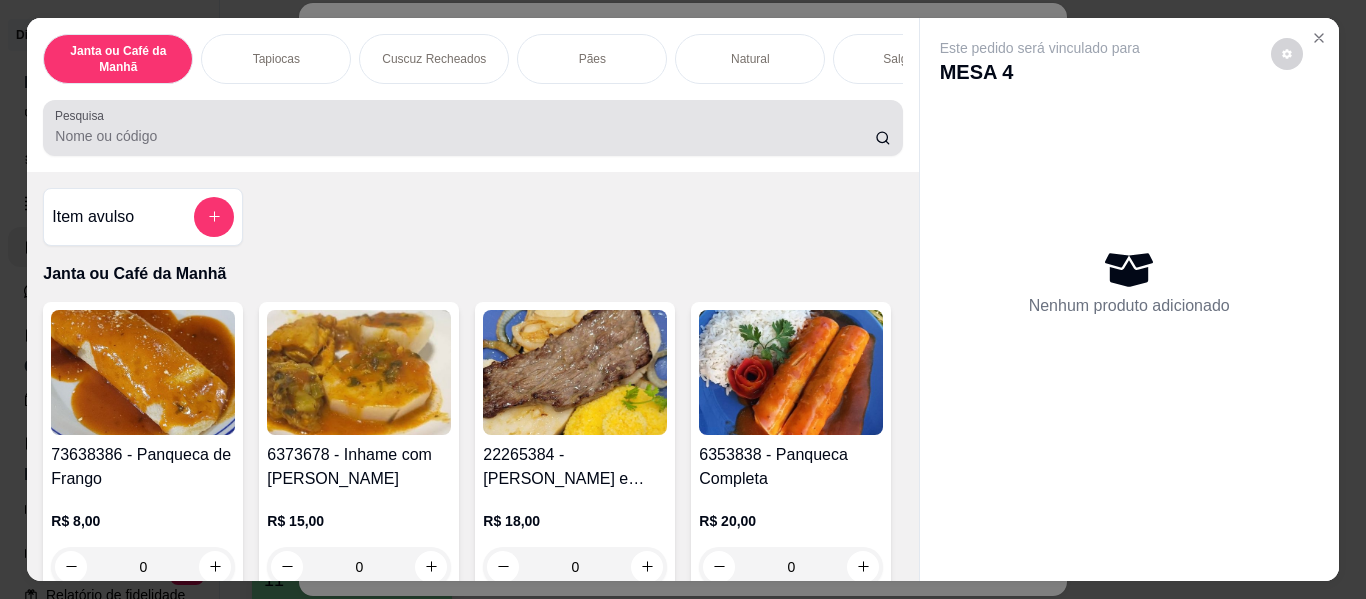 click on "Pesquisa" at bounding box center [465, 136] 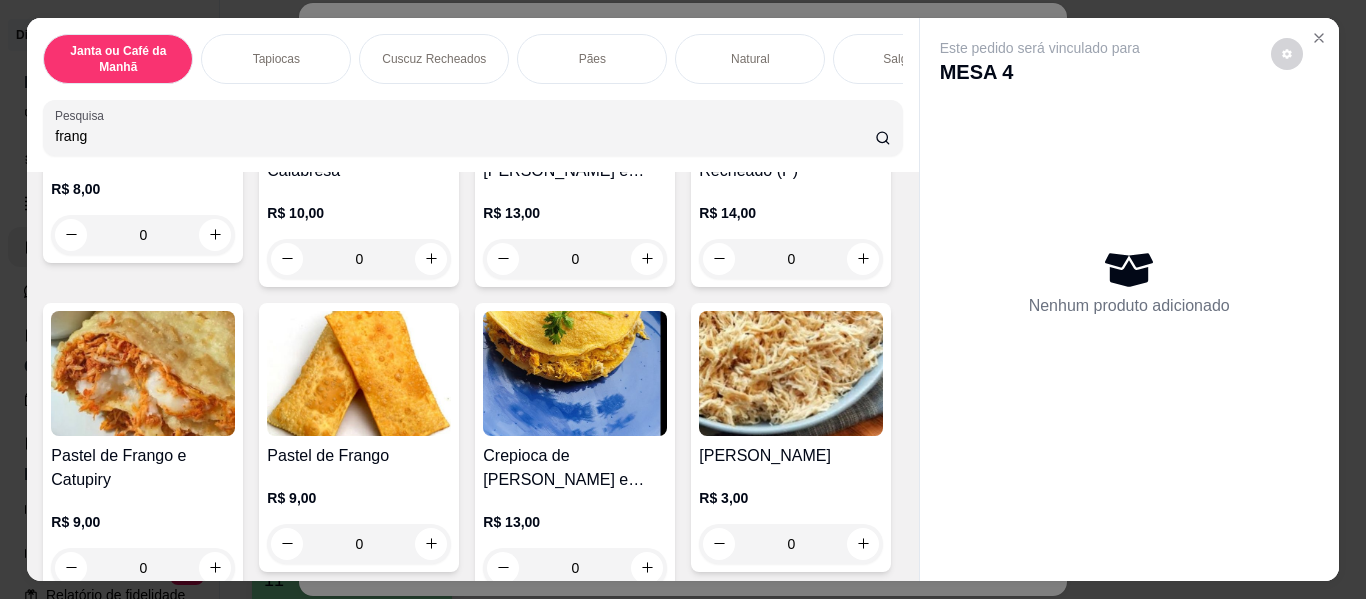 scroll, scrollTop: 700, scrollLeft: 0, axis: vertical 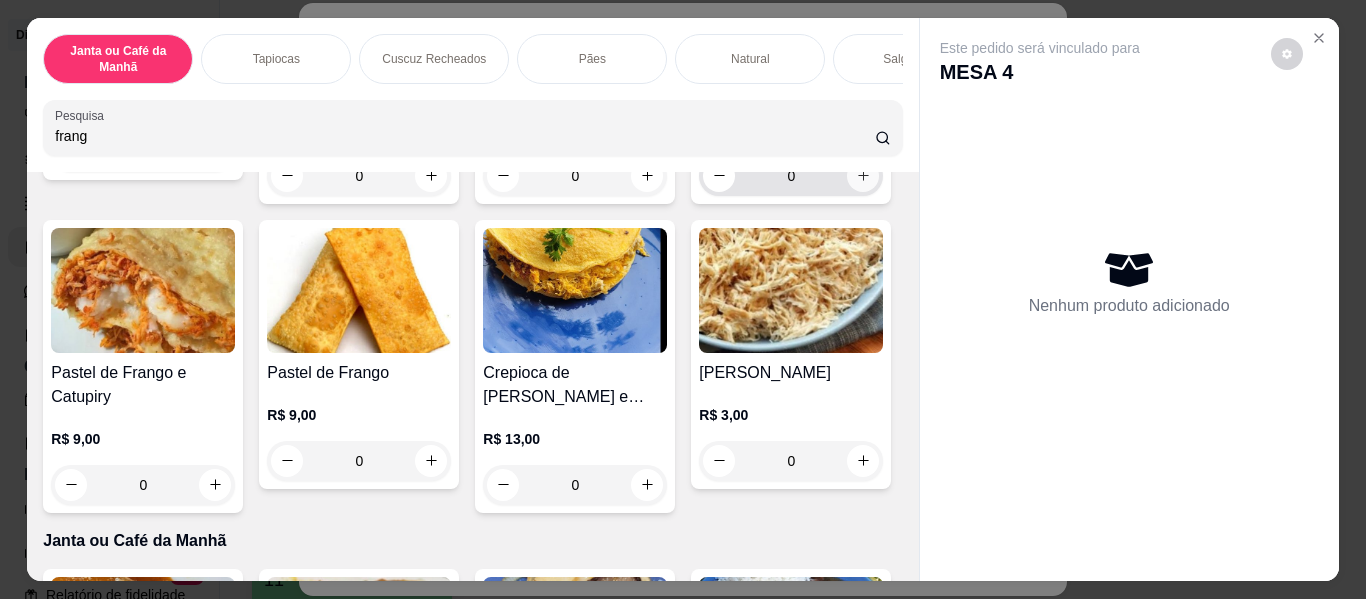 type on "frang" 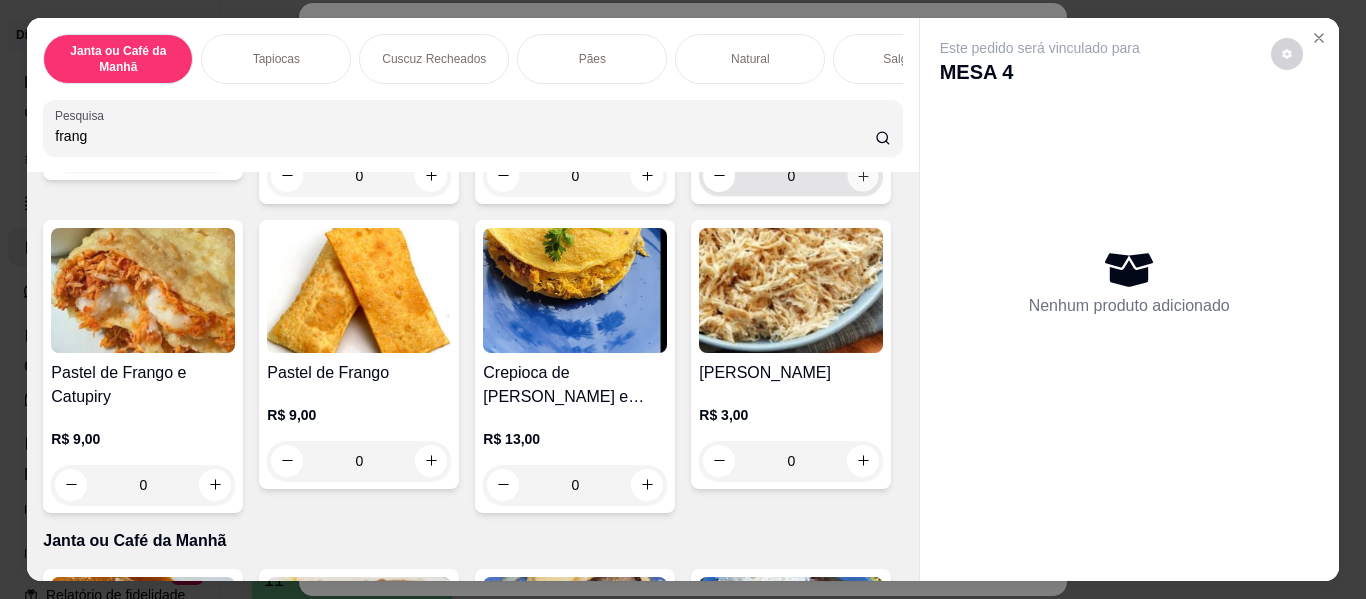 click 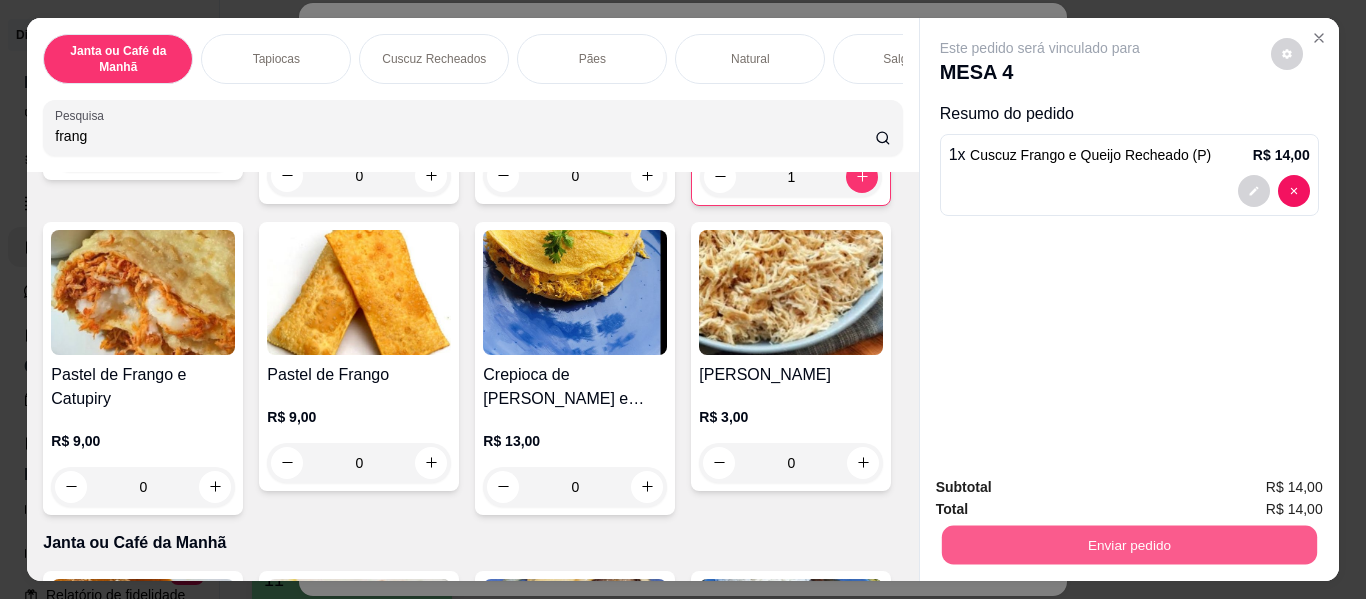 click on "Enviar pedido" at bounding box center (1128, 545) 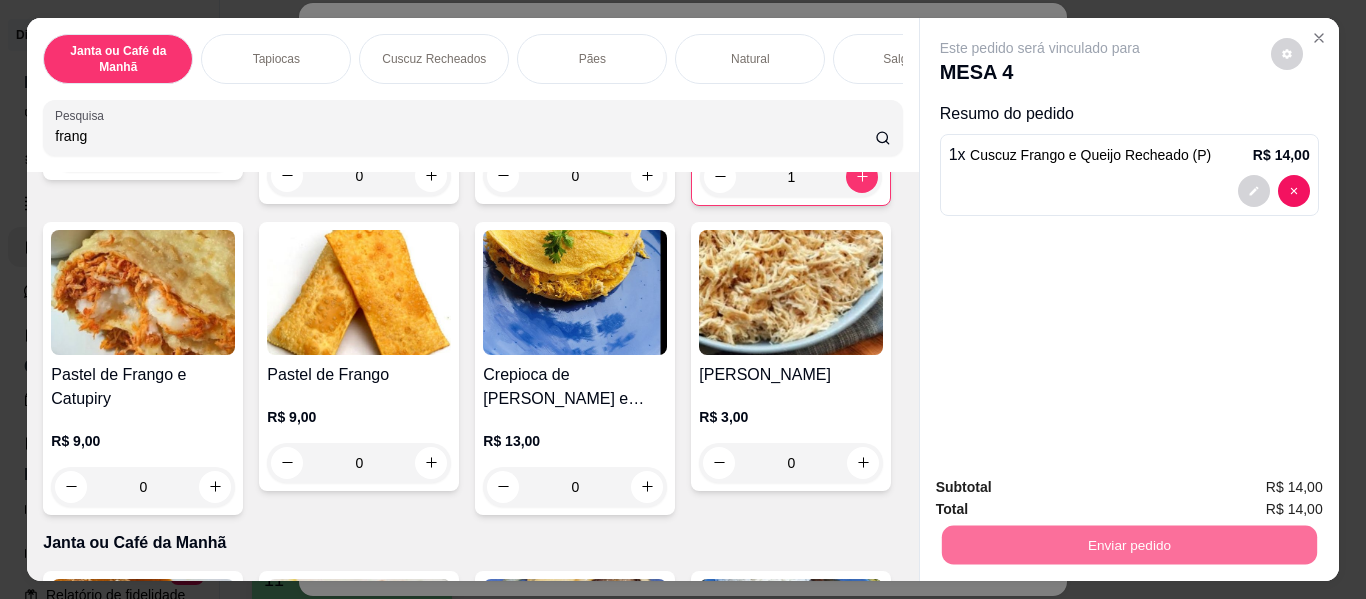 click on "Não registrar e enviar pedido" at bounding box center [1063, 489] 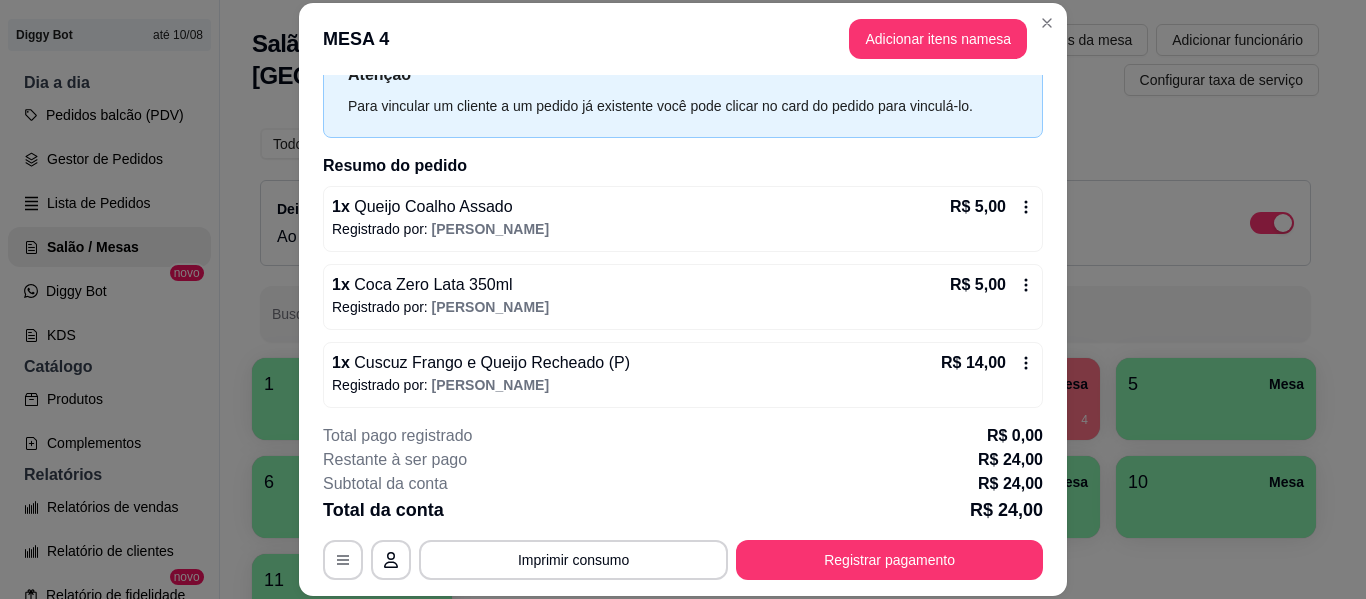 scroll, scrollTop: 86, scrollLeft: 0, axis: vertical 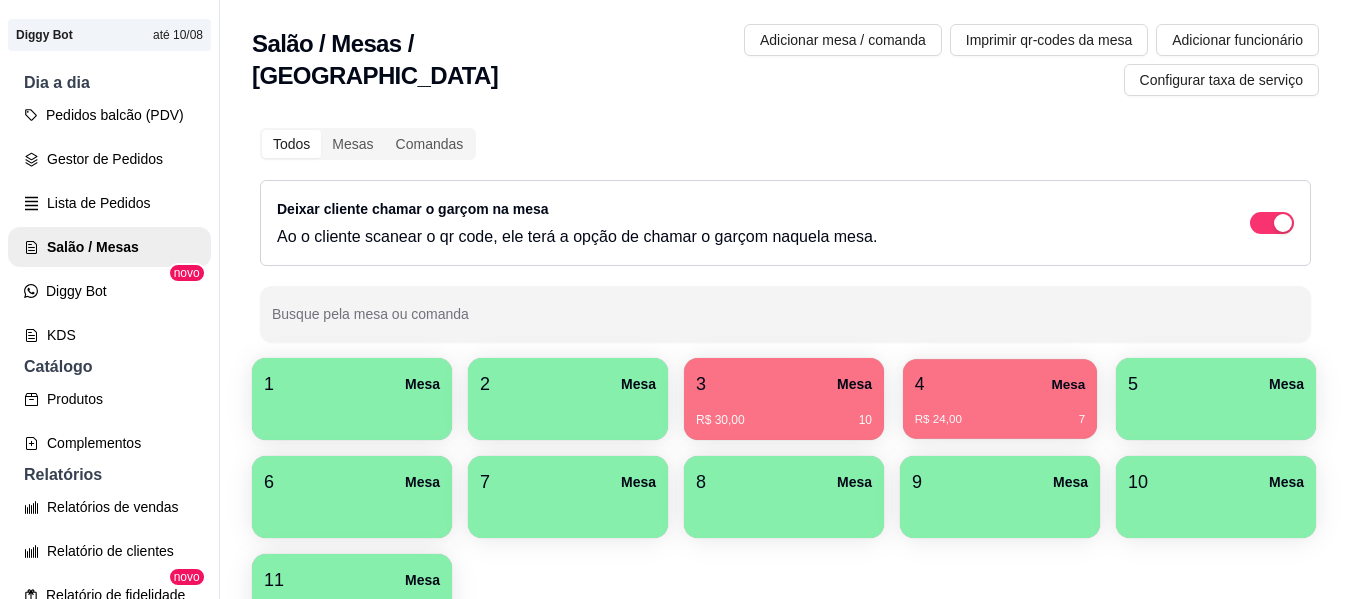 click on "4 Mesa" at bounding box center [1000, 384] 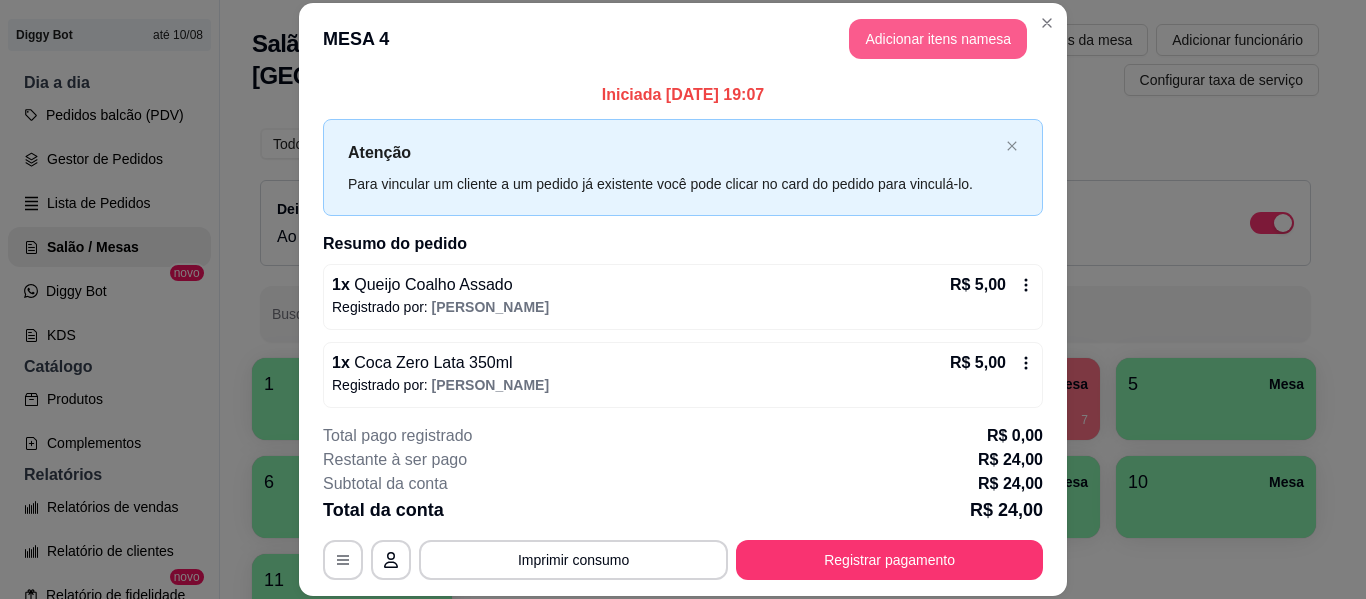 click on "Adicionar itens na  mesa" at bounding box center [938, 39] 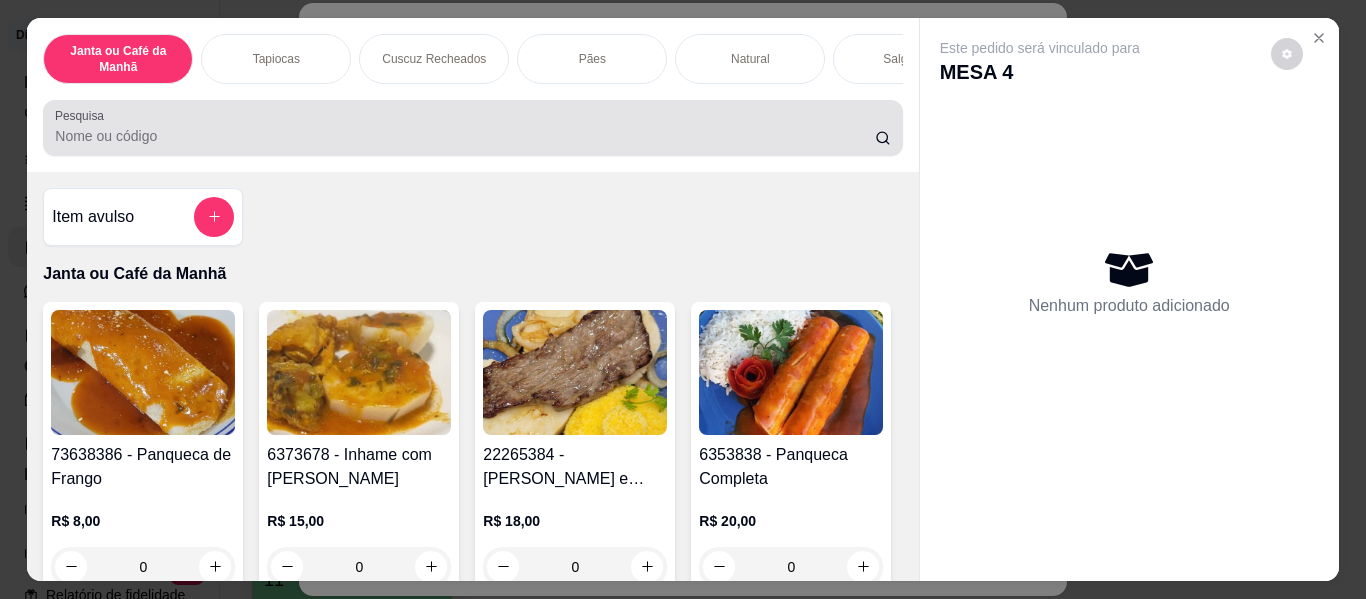 click at bounding box center (472, 128) 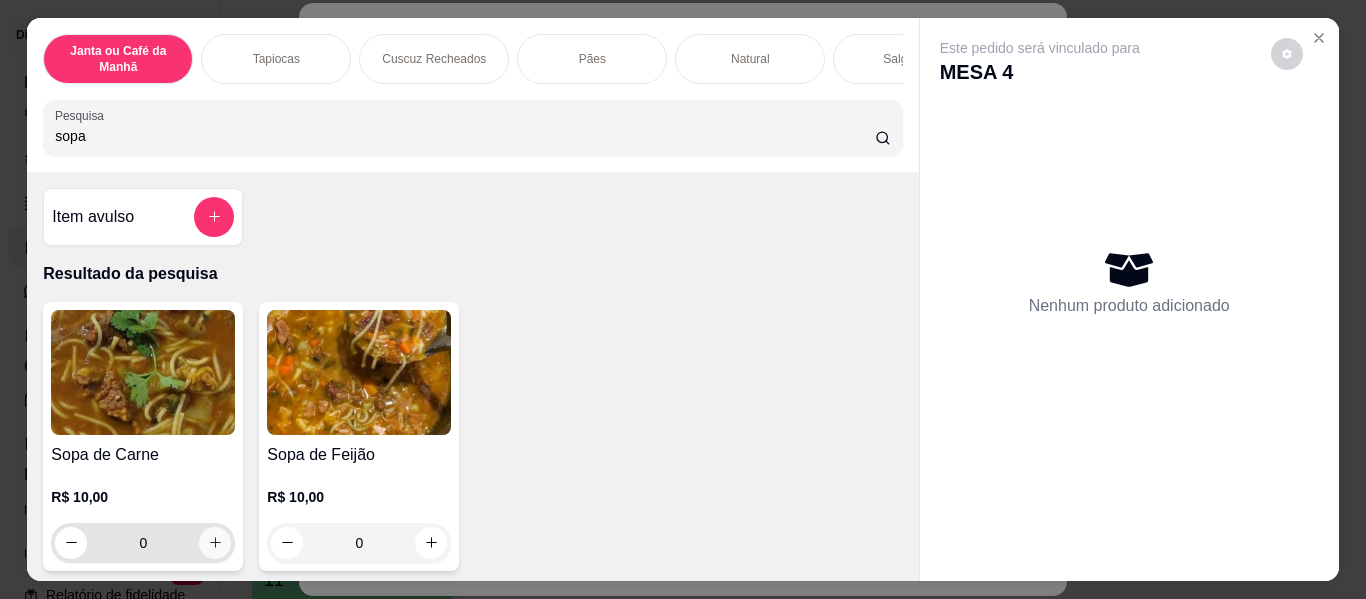 type on "sopa" 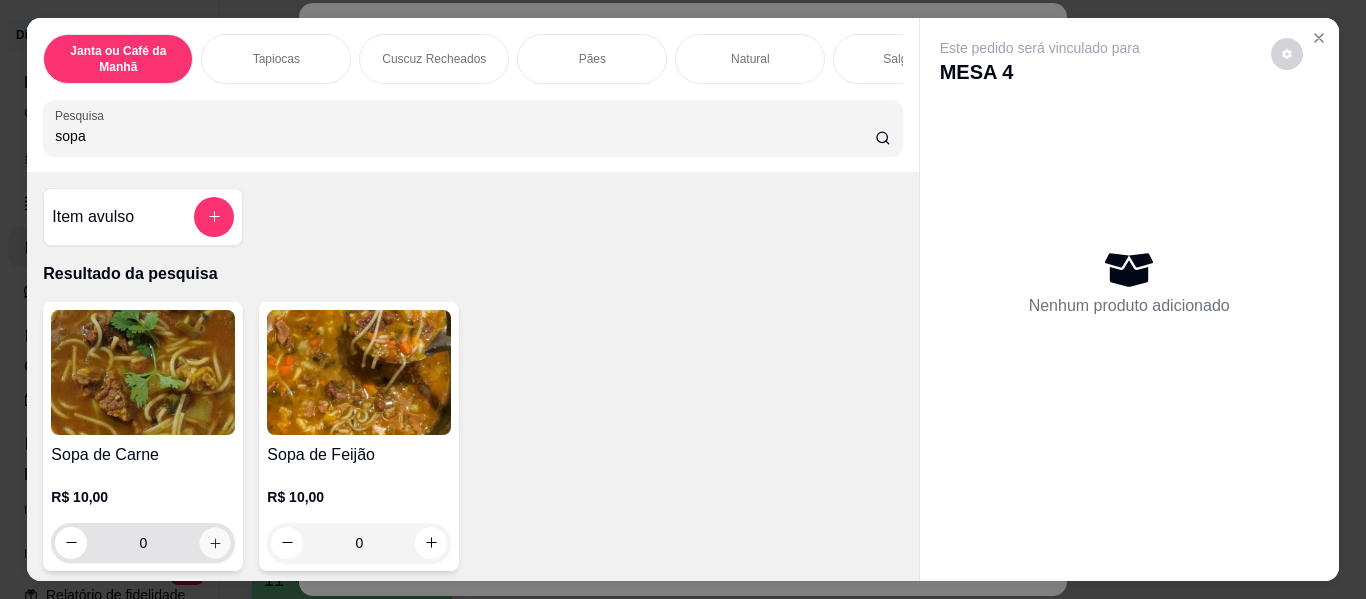 click at bounding box center [215, 542] 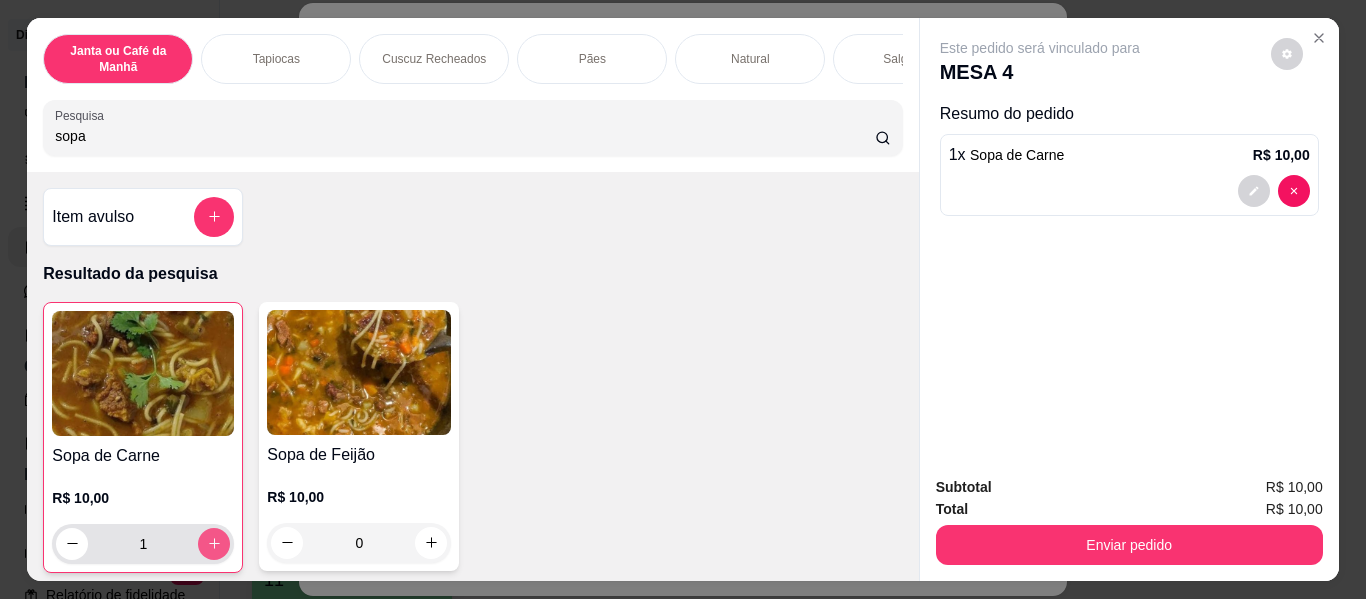 click at bounding box center [214, 544] 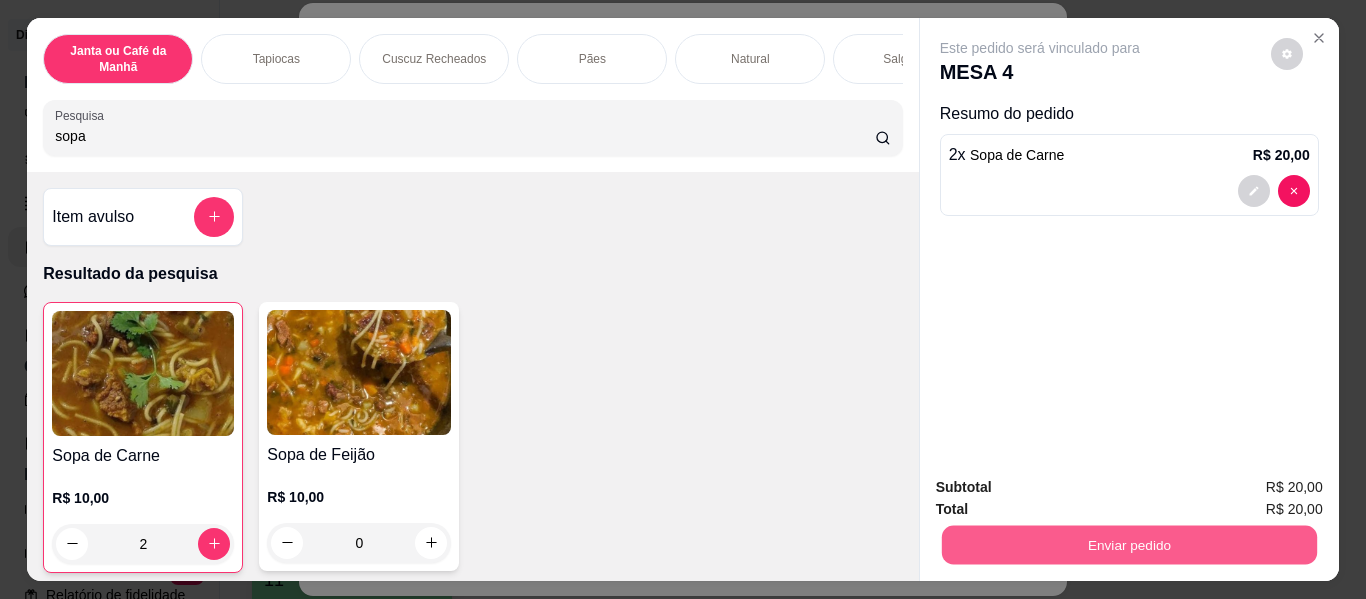 click on "Enviar pedido" at bounding box center (1128, 545) 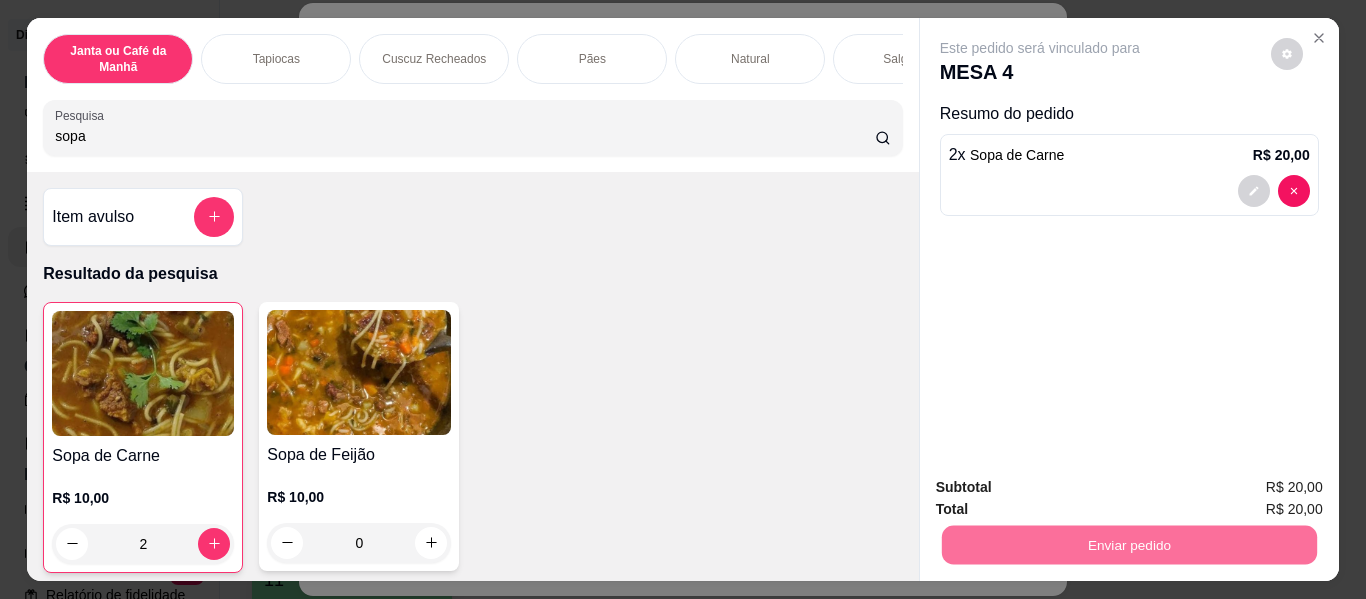 click on "Não registrar e enviar pedido" at bounding box center [1063, 489] 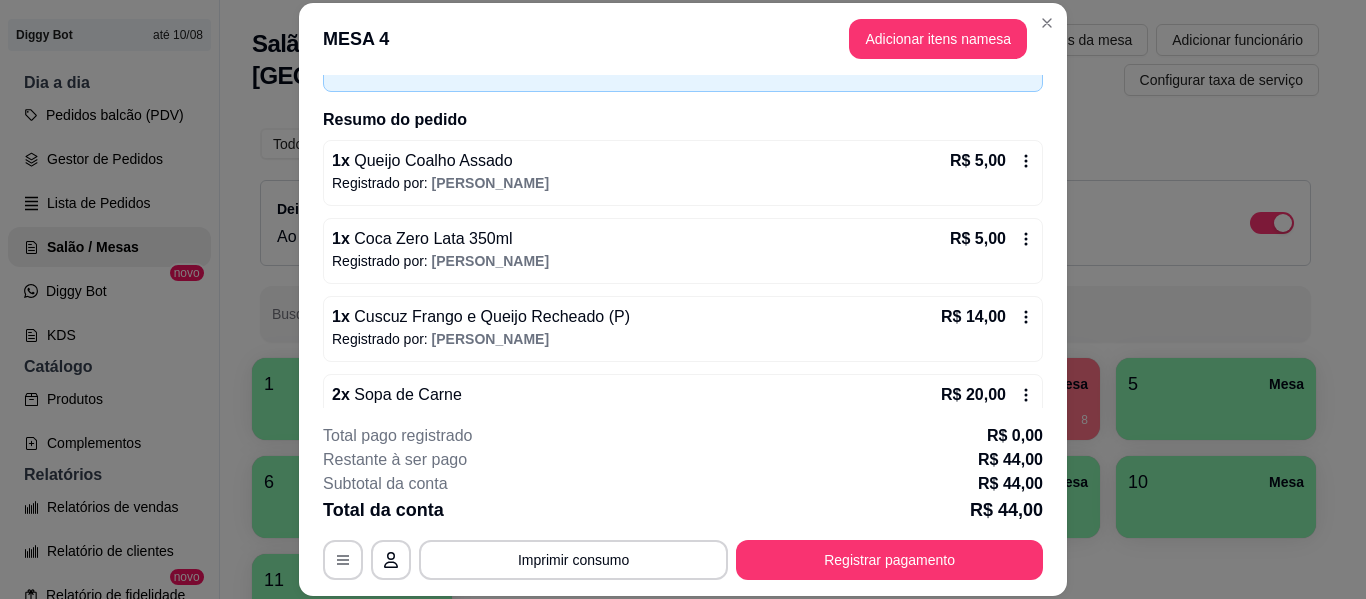 scroll, scrollTop: 164, scrollLeft: 0, axis: vertical 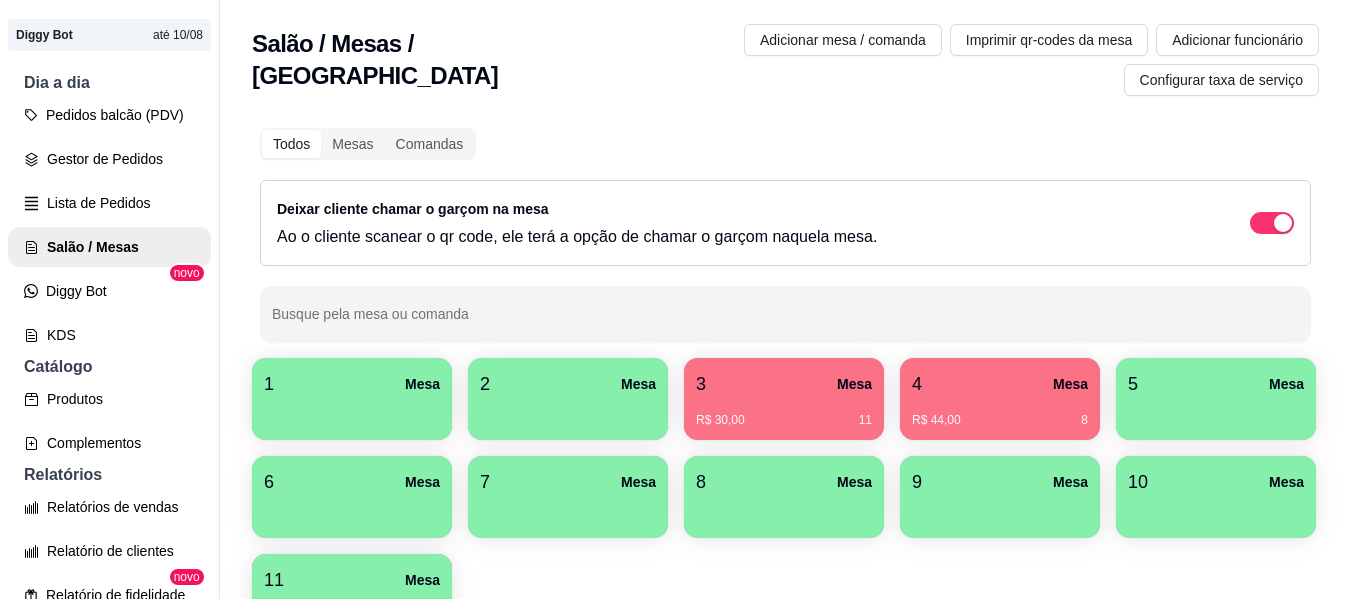 click on "R$ 44,00 8" at bounding box center [1000, 413] 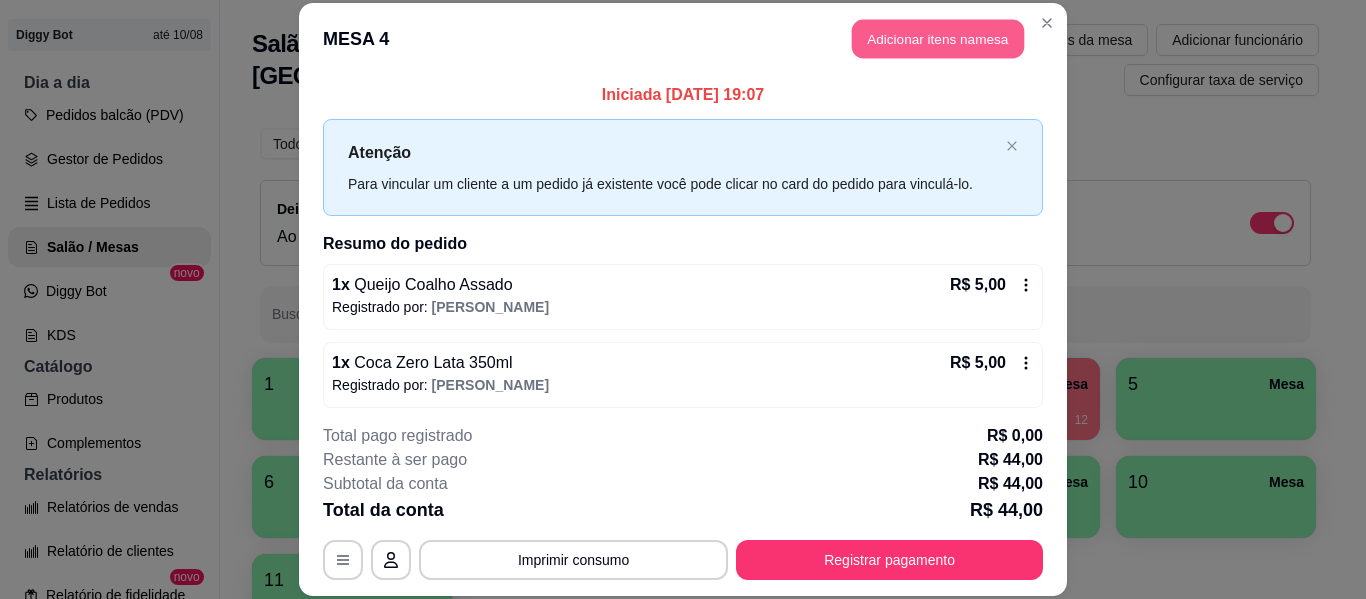 click on "Adicionar itens na  mesa" at bounding box center (938, 39) 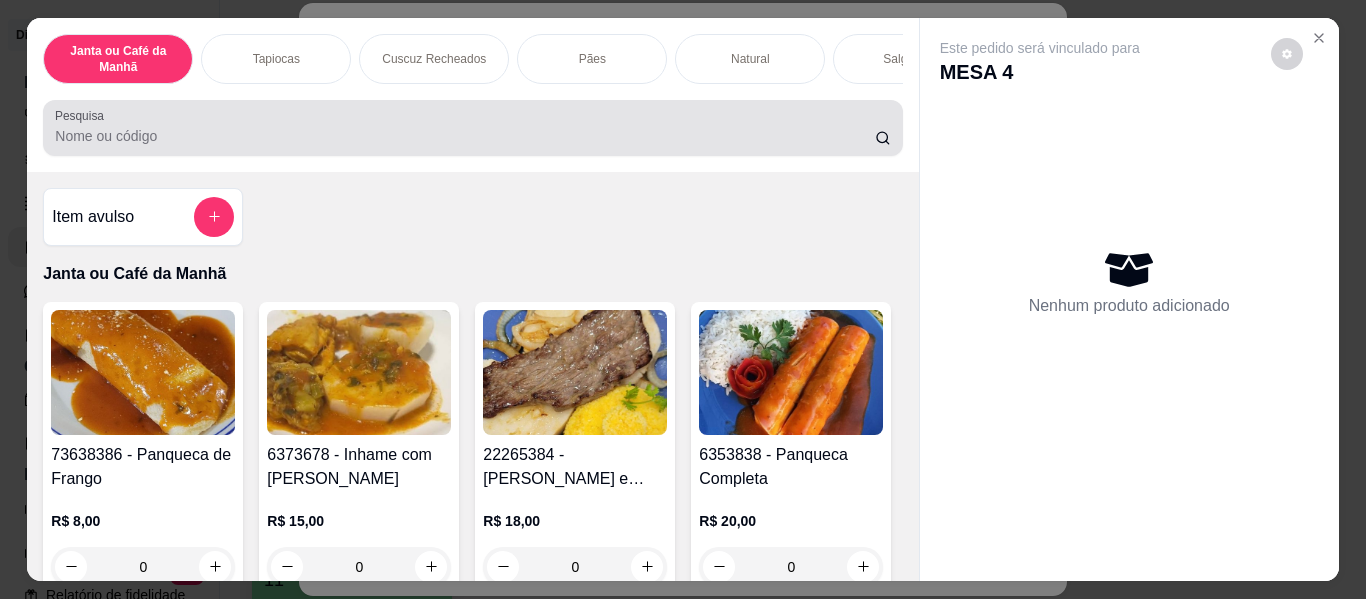 click on "Pesquisa" at bounding box center (465, 136) 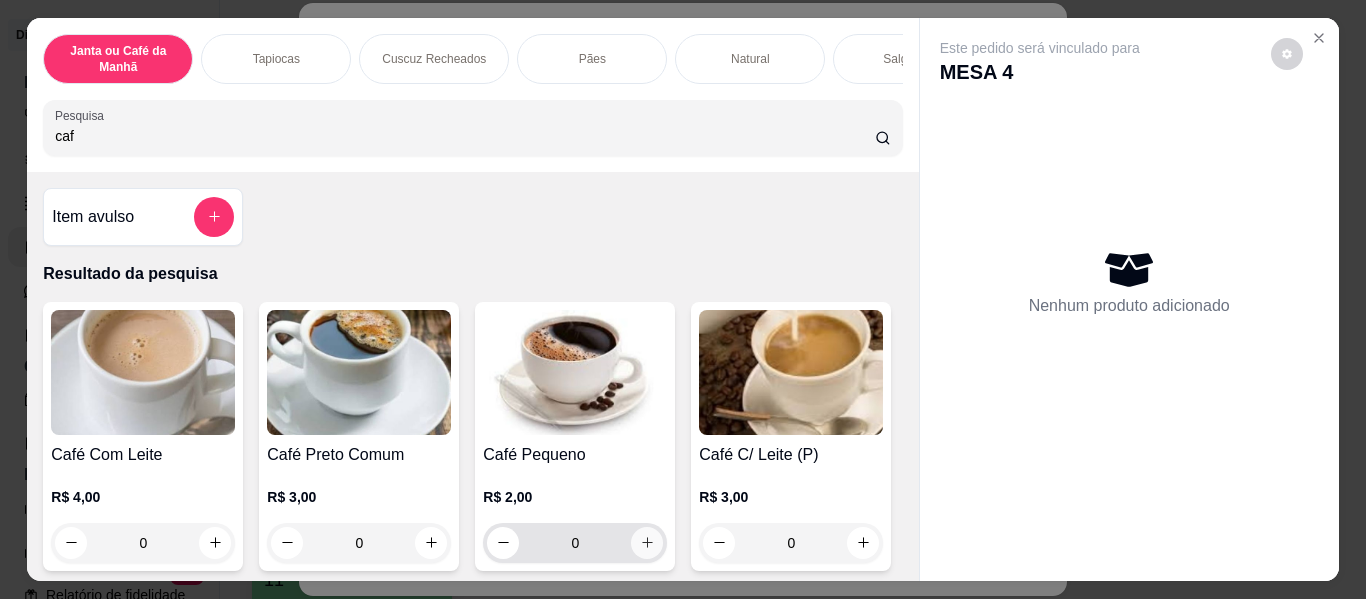 type on "caf" 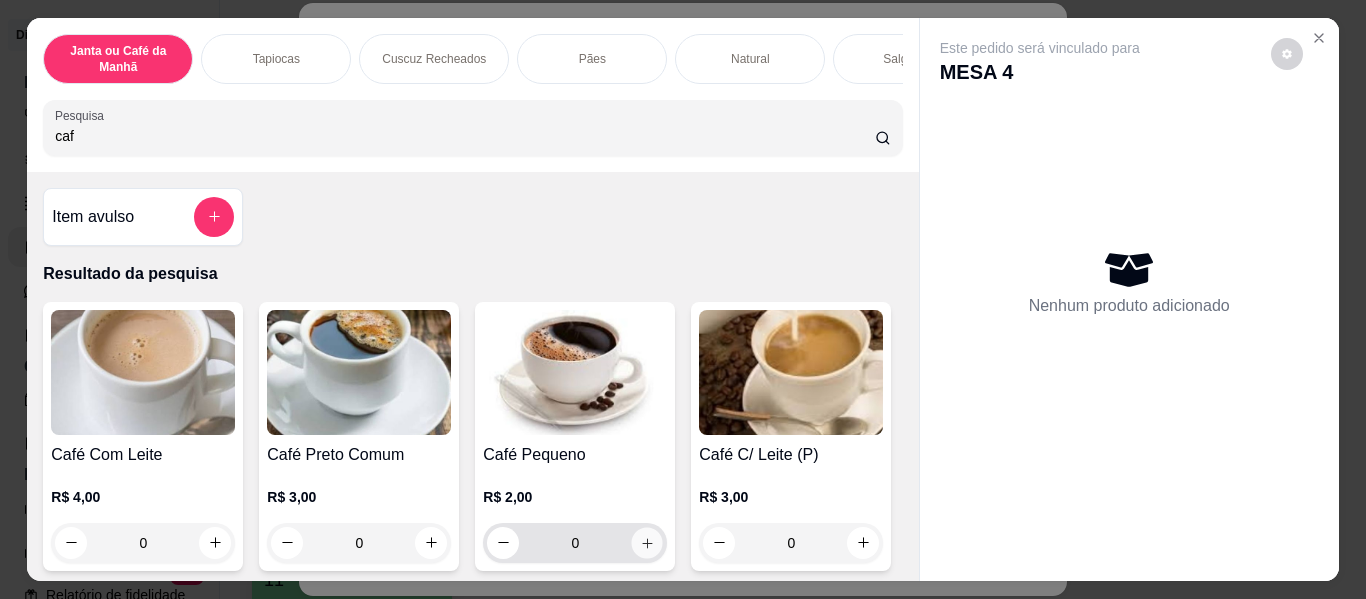 click at bounding box center [647, 542] 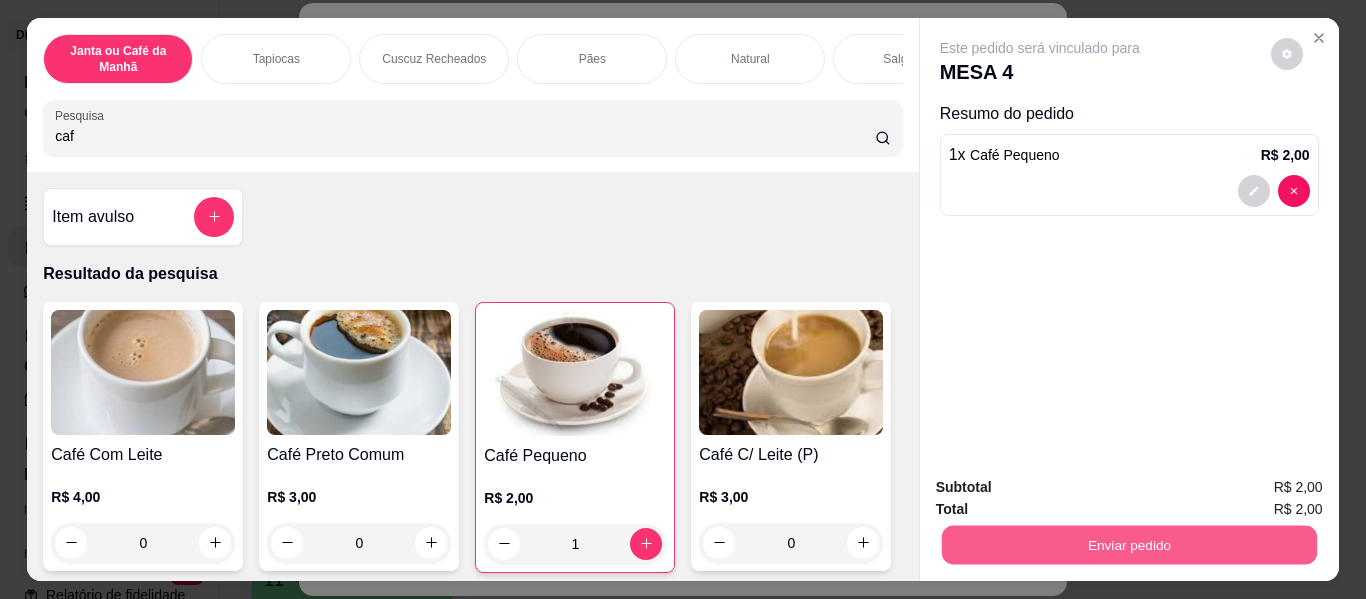 click on "Enviar pedido" at bounding box center [1128, 545] 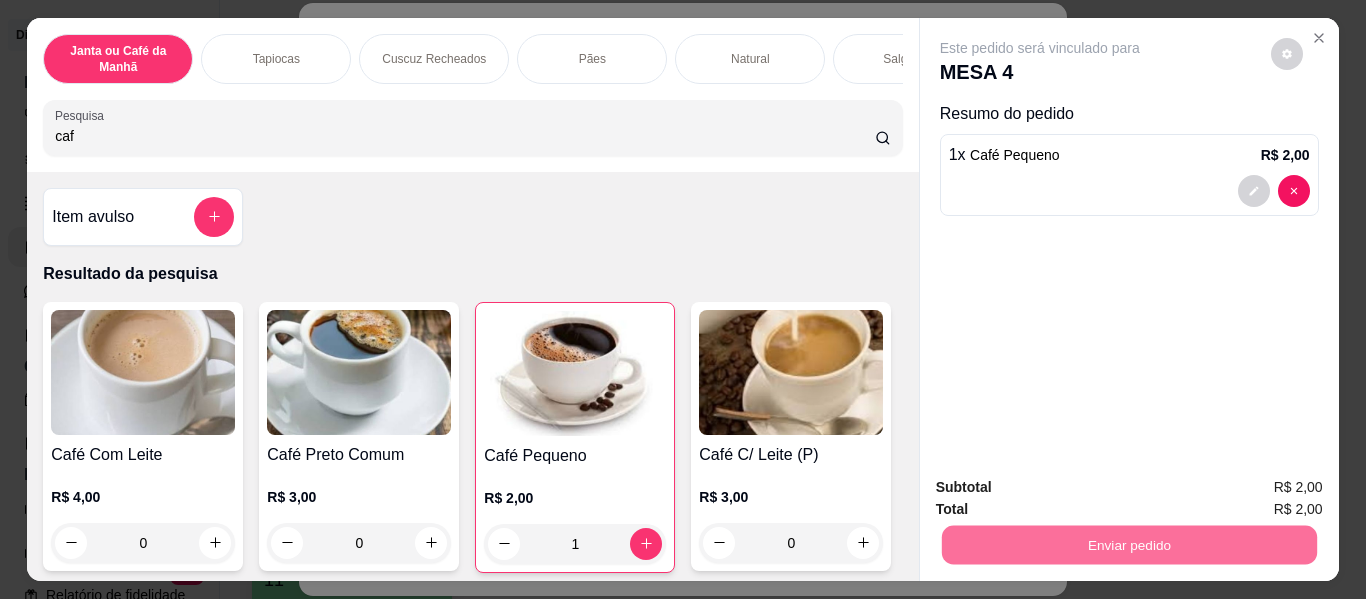 click on "Não registrar e enviar pedido" at bounding box center (1063, 489) 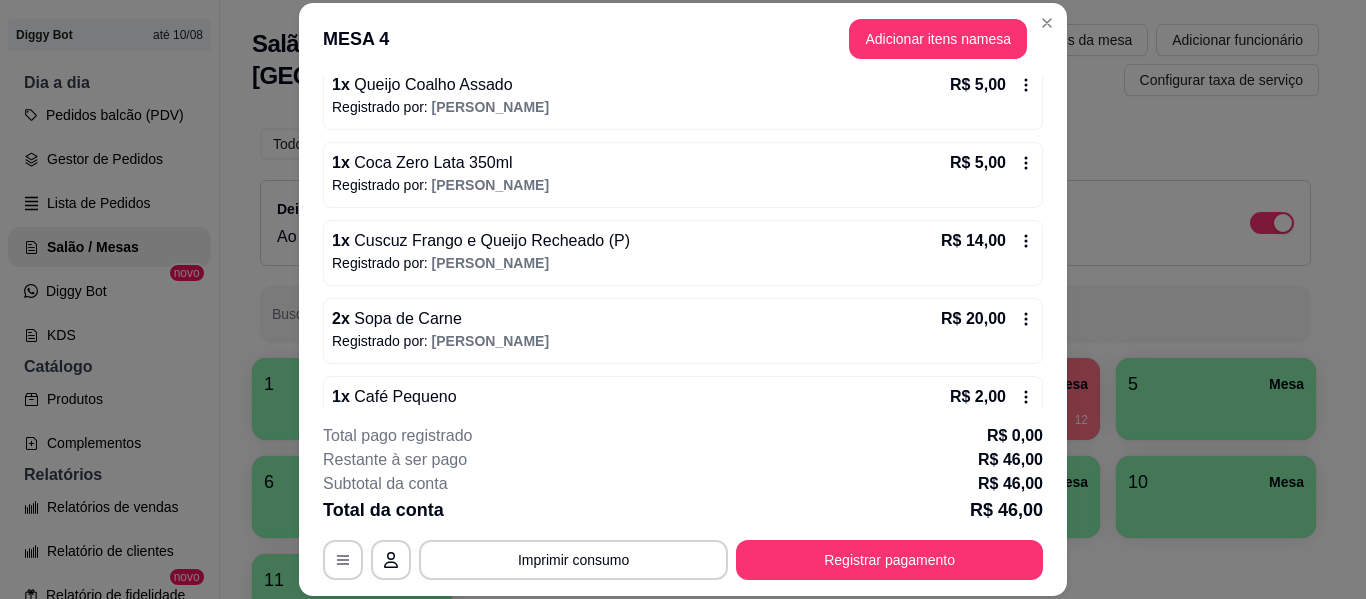 scroll, scrollTop: 242, scrollLeft: 0, axis: vertical 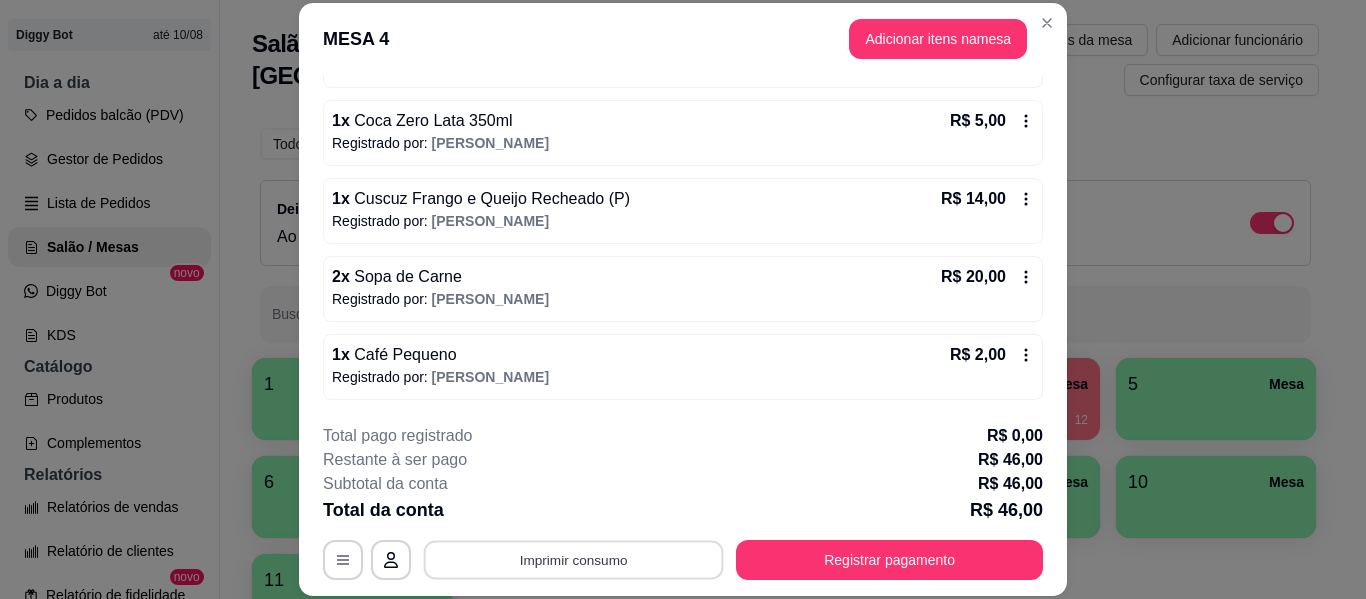 click on "Imprimir consumo" at bounding box center (574, 560) 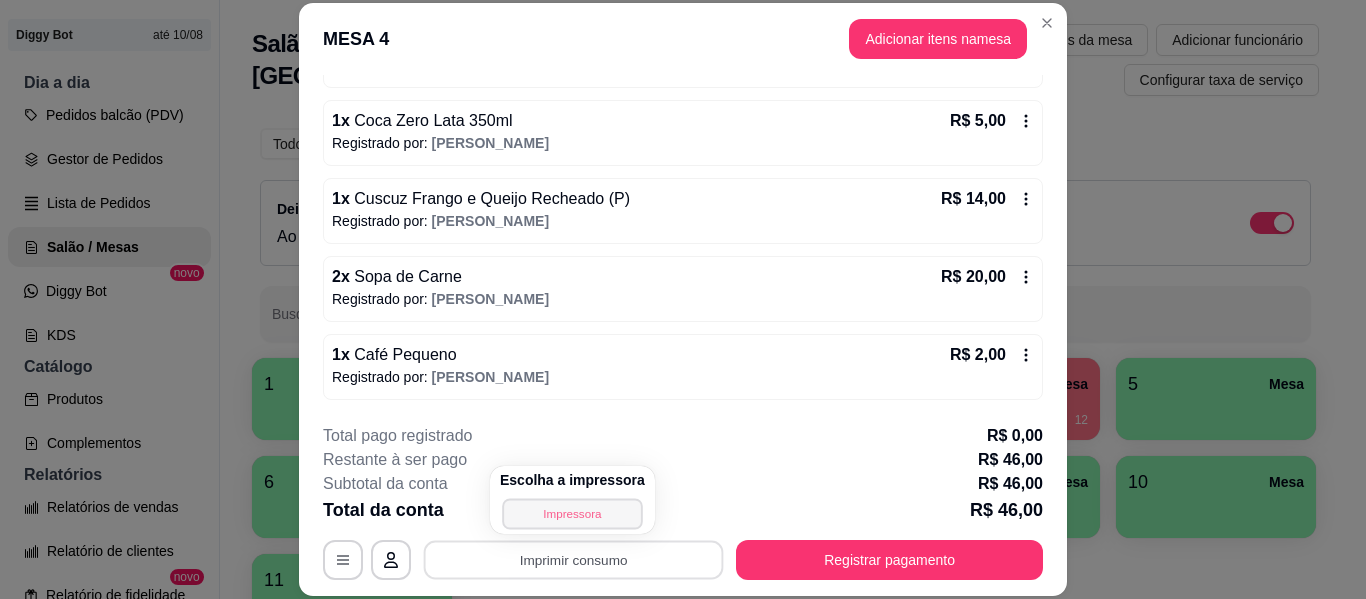 click on "Impressora" at bounding box center (572, 513) 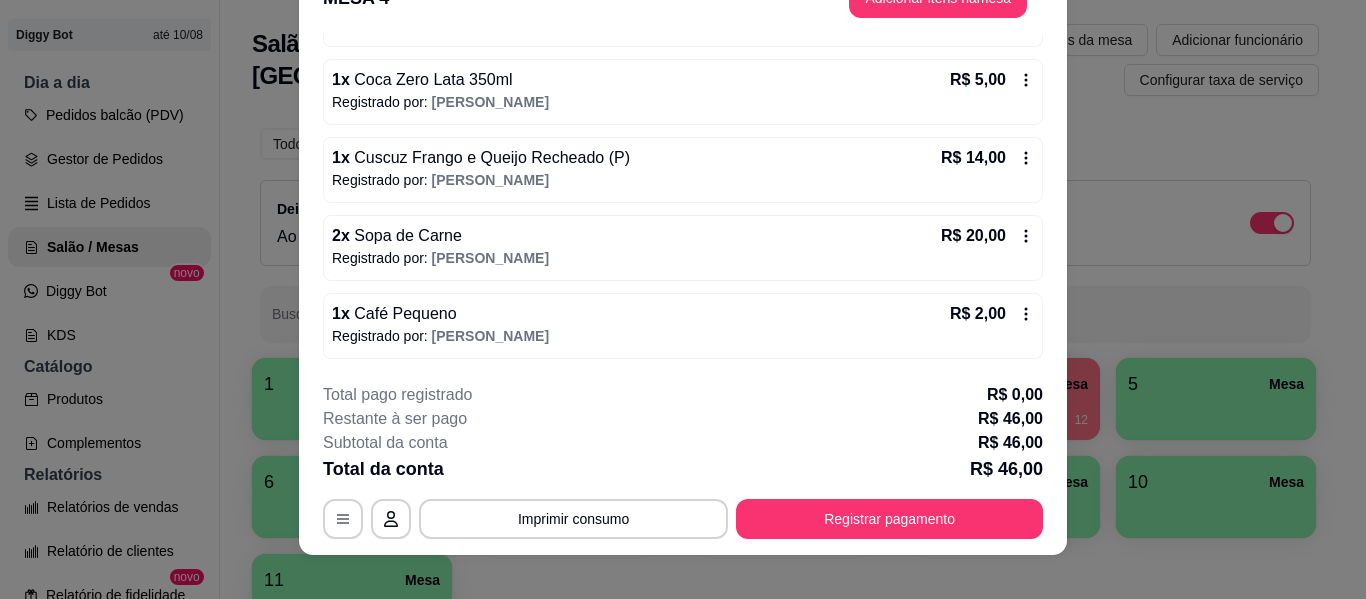 scroll, scrollTop: 61, scrollLeft: 0, axis: vertical 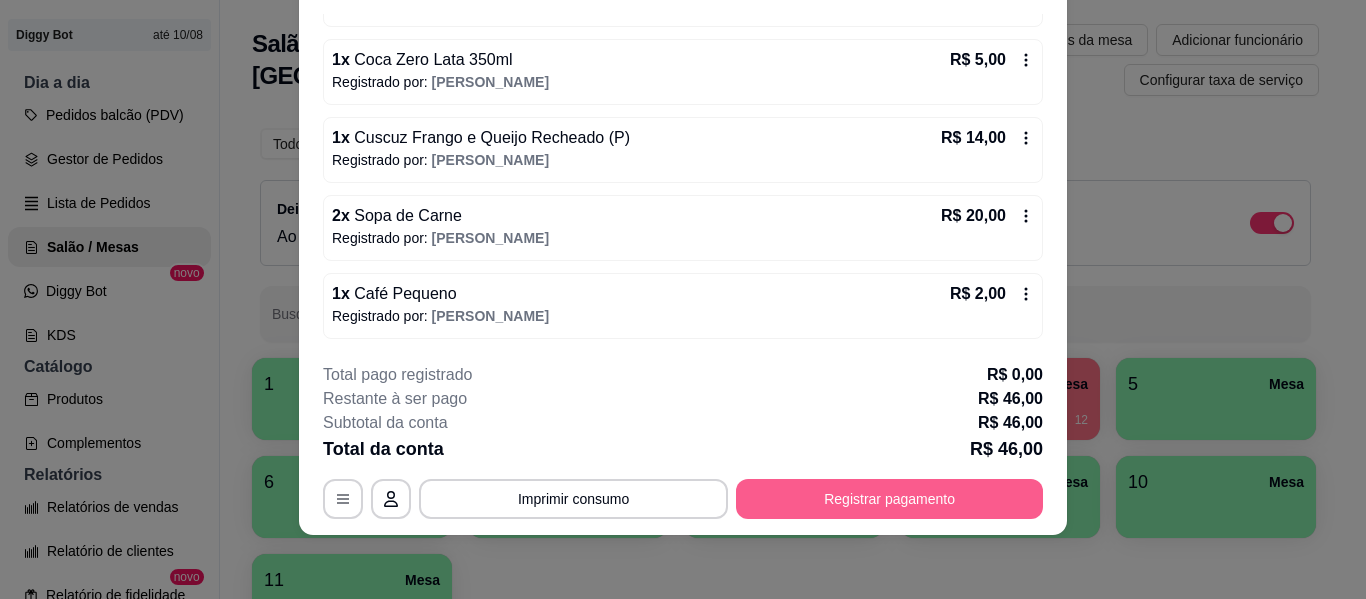 click on "Registrar pagamento" at bounding box center (889, 499) 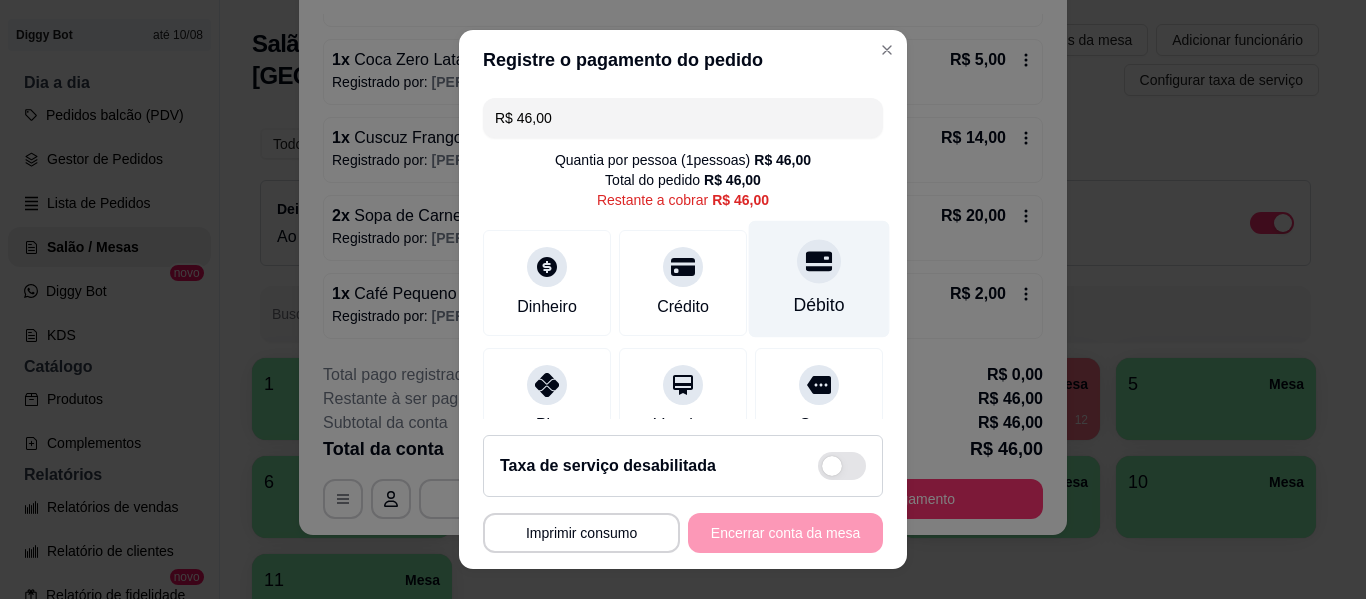click on "Débito" at bounding box center (819, 279) 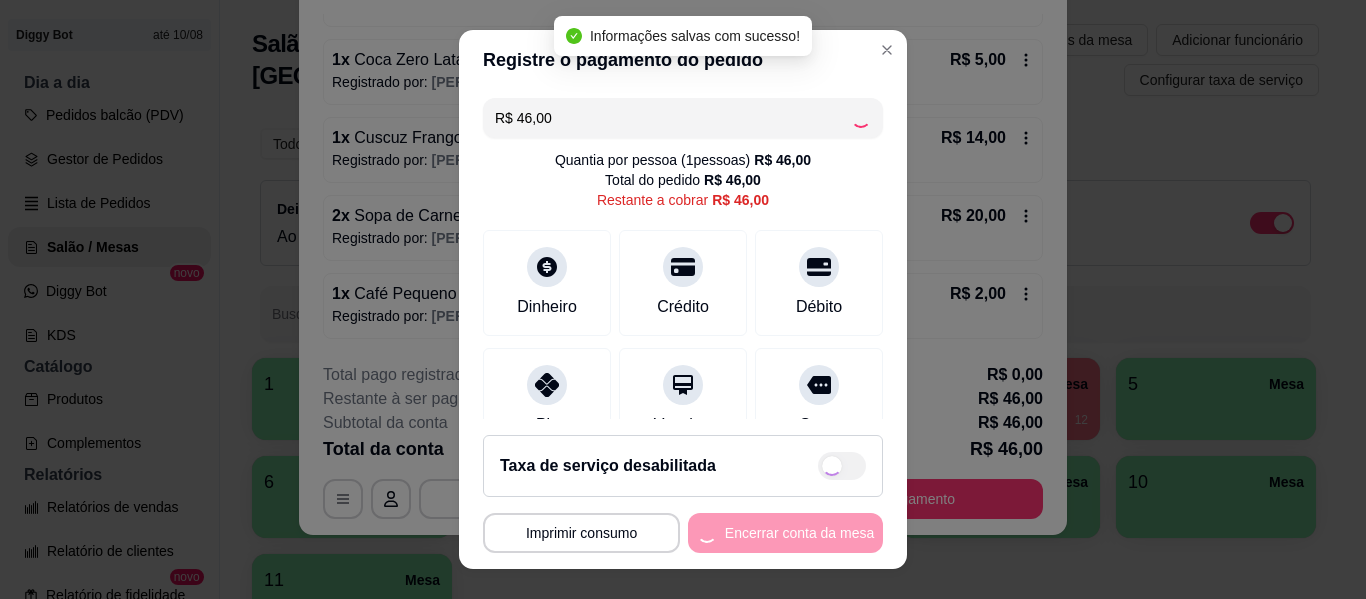 type on "R$ 0,00" 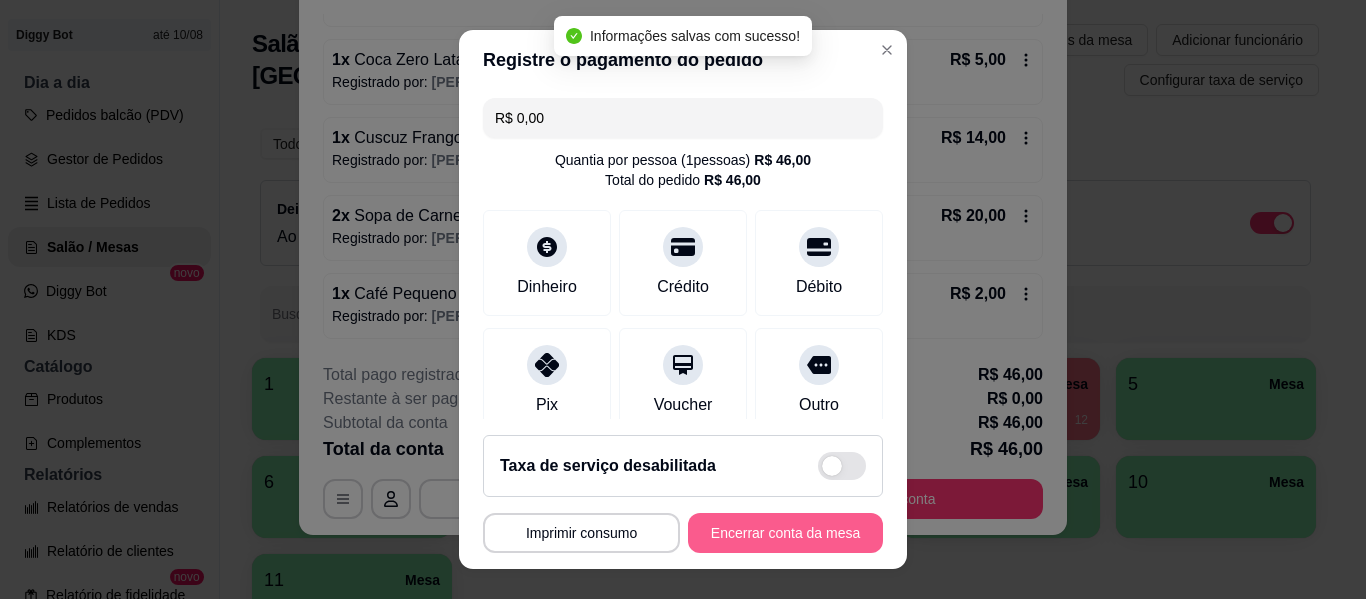 click on "Encerrar conta da mesa" at bounding box center [785, 533] 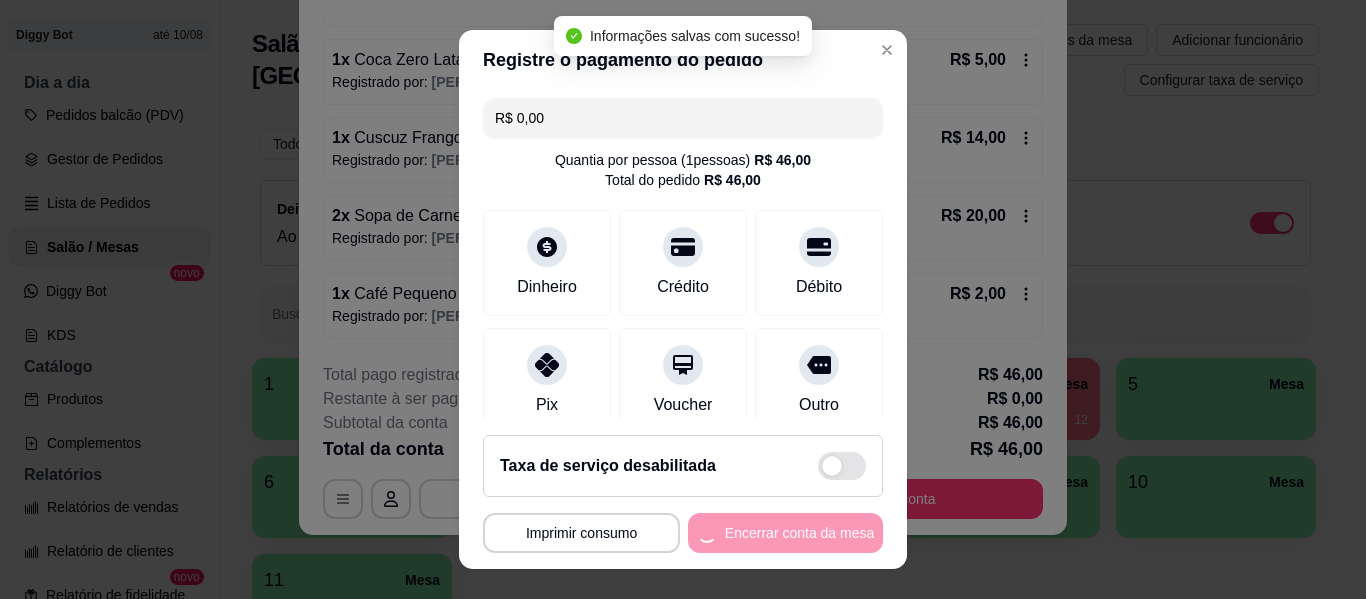 scroll, scrollTop: 0, scrollLeft: 0, axis: both 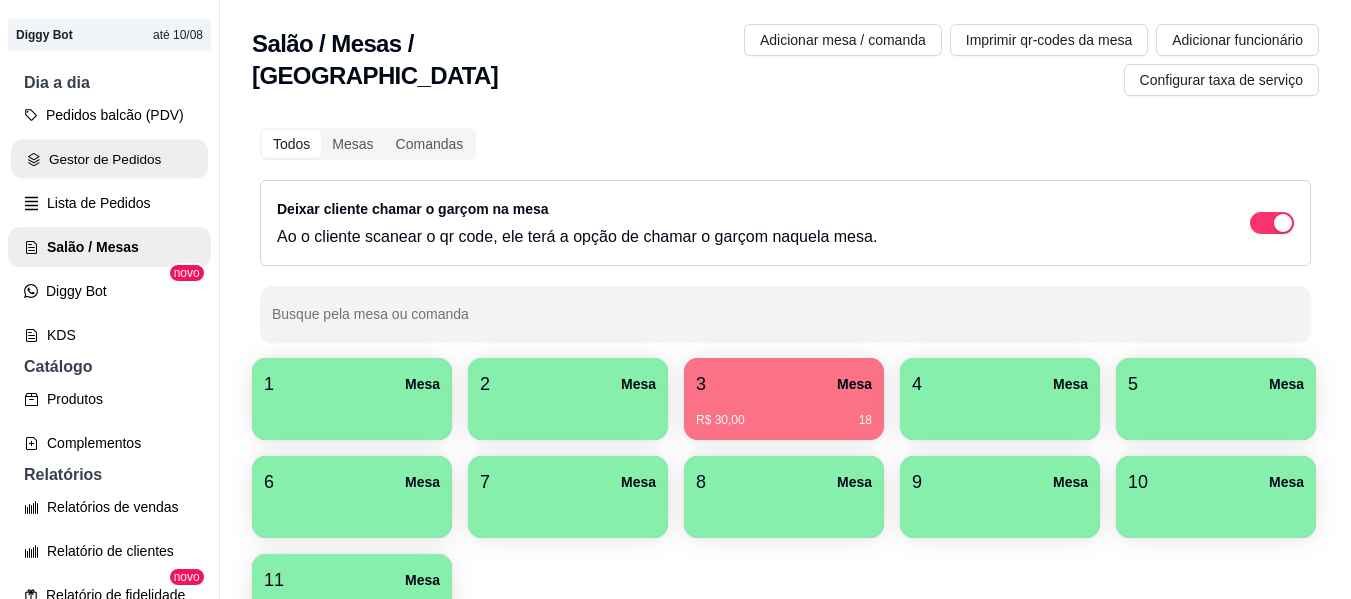 click on "Gestor de Pedidos" at bounding box center (109, 159) 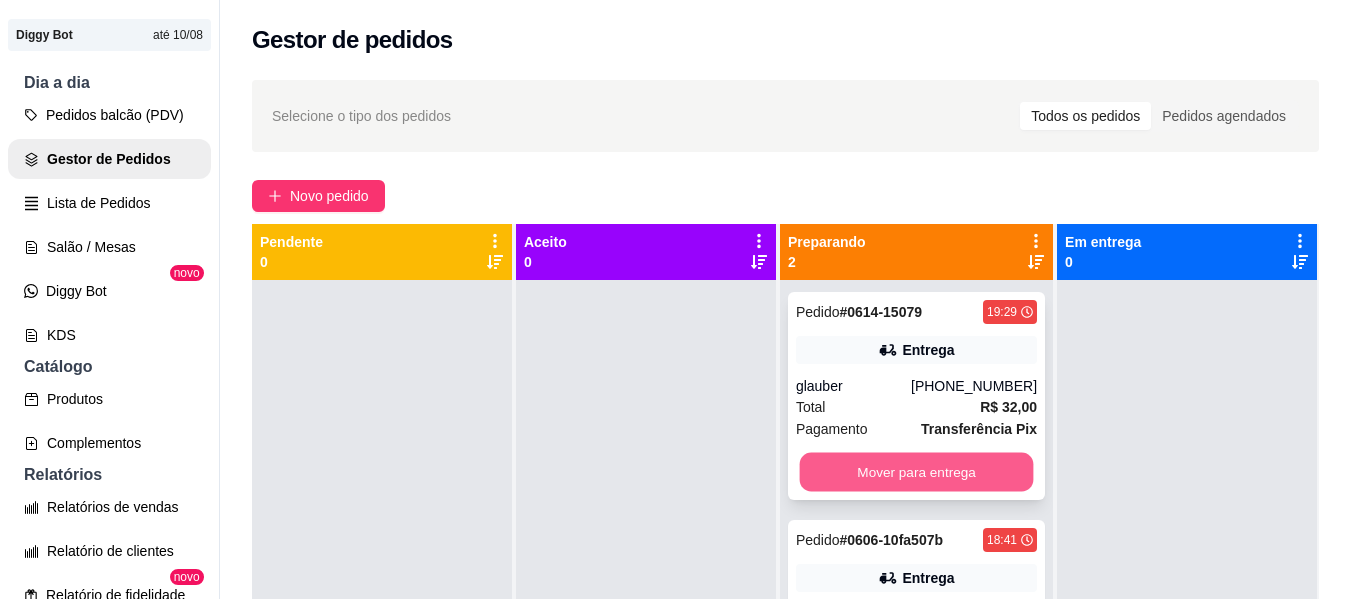 click on "Mover para entrega" at bounding box center (916, 472) 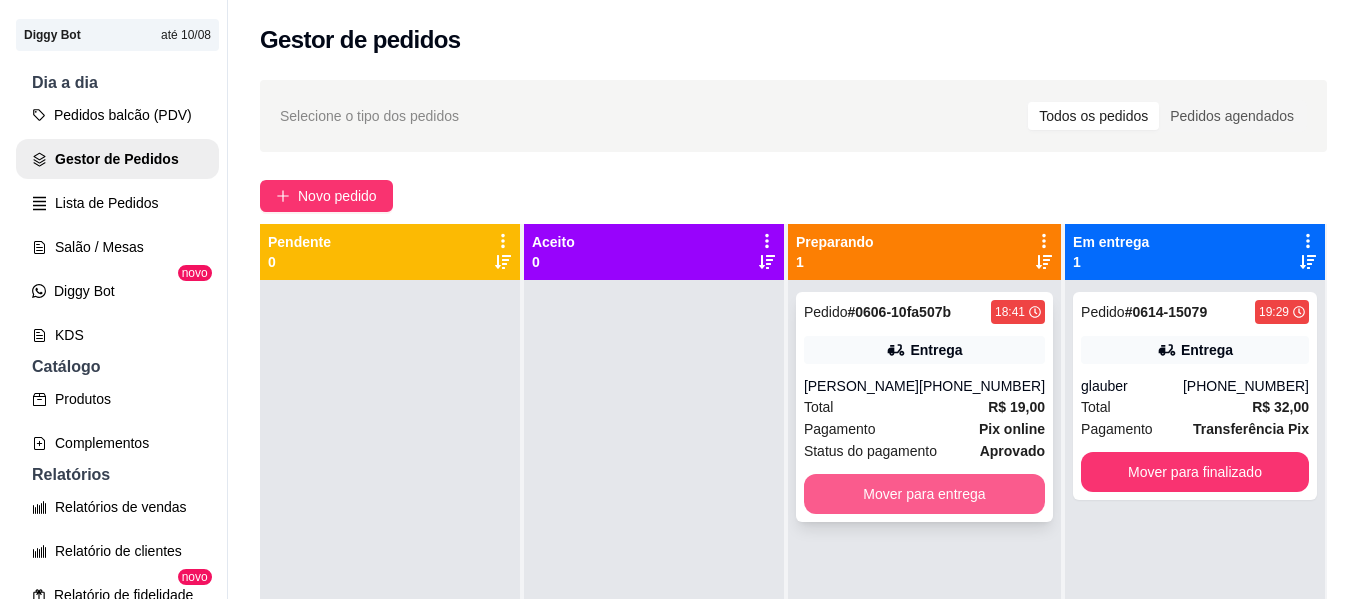 scroll, scrollTop: 56, scrollLeft: 0, axis: vertical 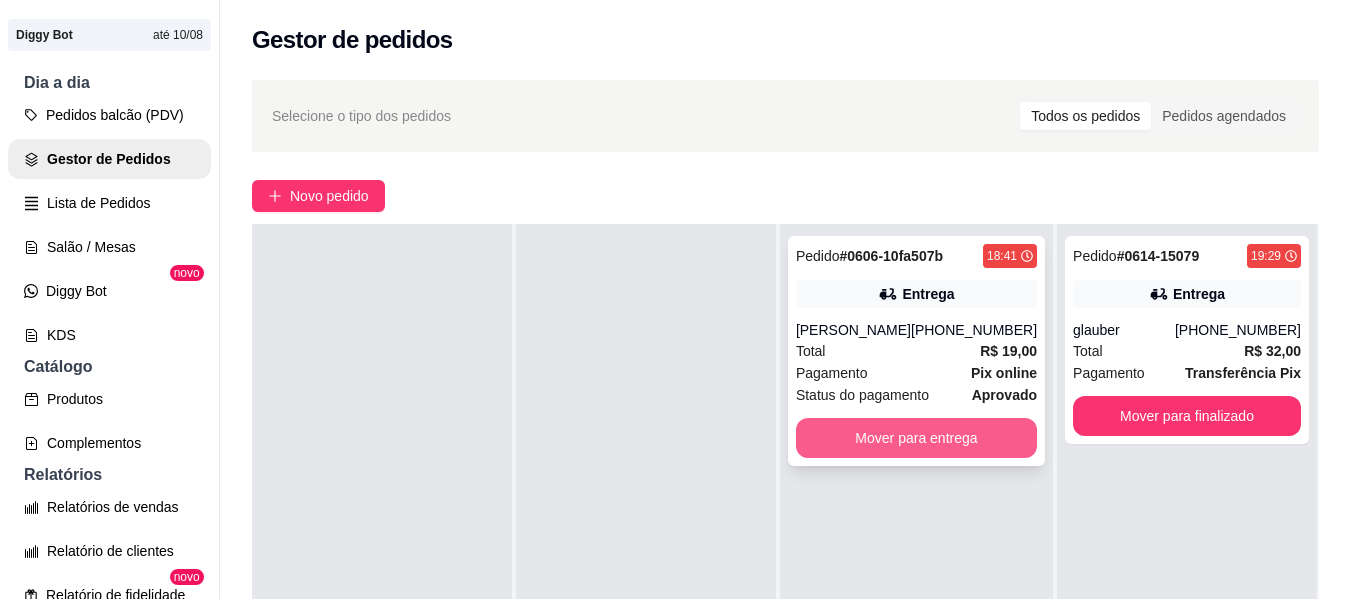 click on "Mover para entrega" at bounding box center (916, 438) 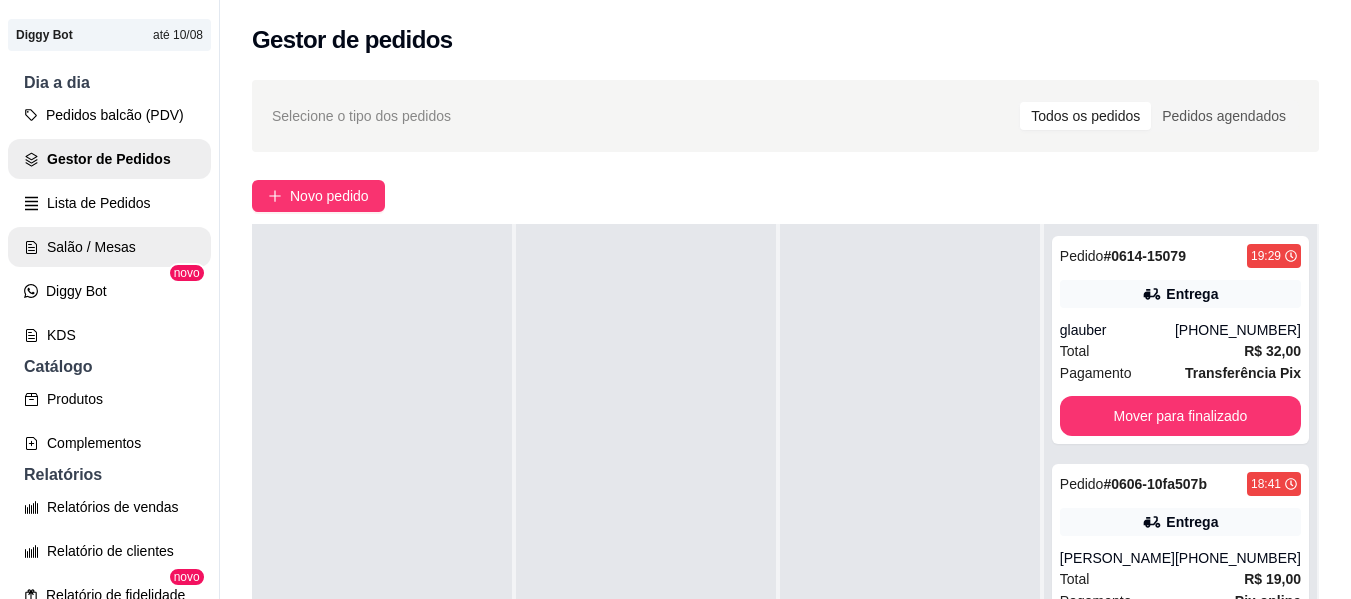 click on "Salão / Mesas" at bounding box center (109, 247) 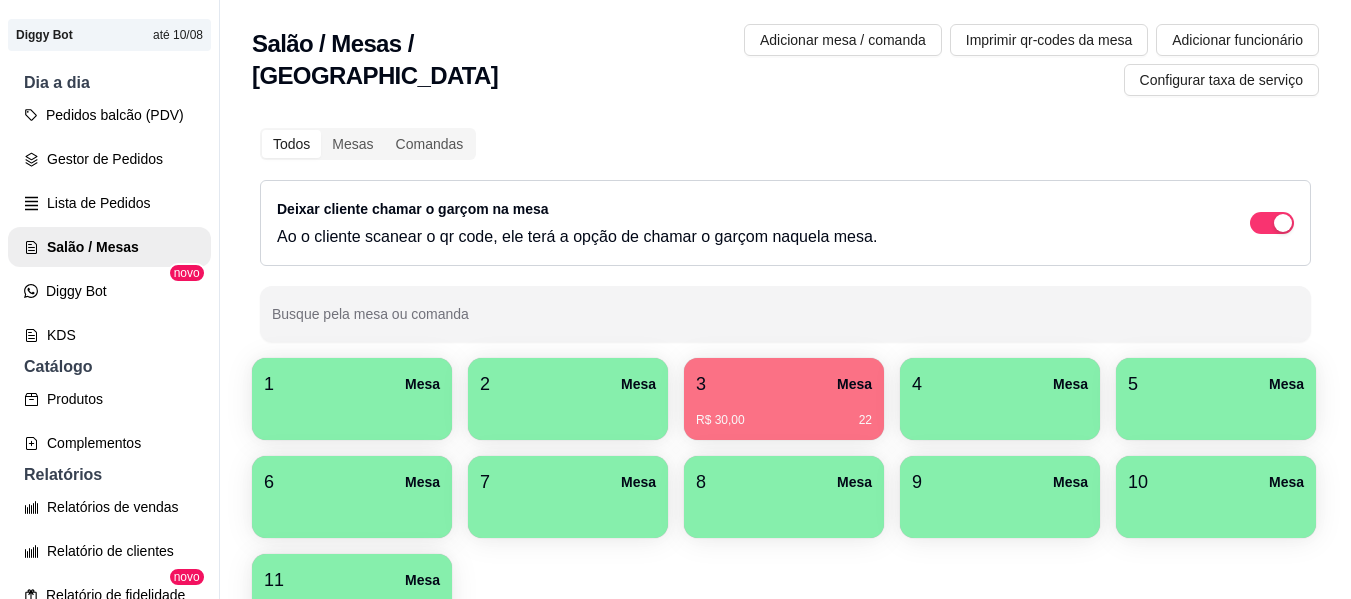 click on "3 Mesa R$ 30,00 22" at bounding box center [784, 399] 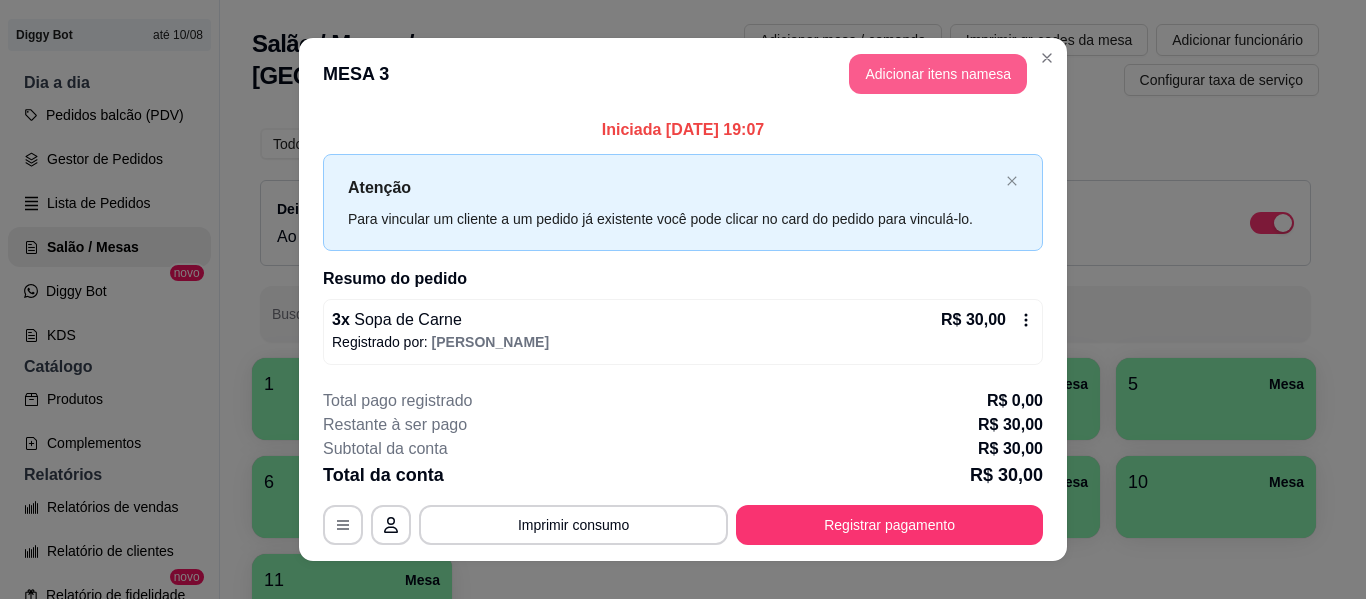 click on "Adicionar itens na  mesa" at bounding box center [938, 74] 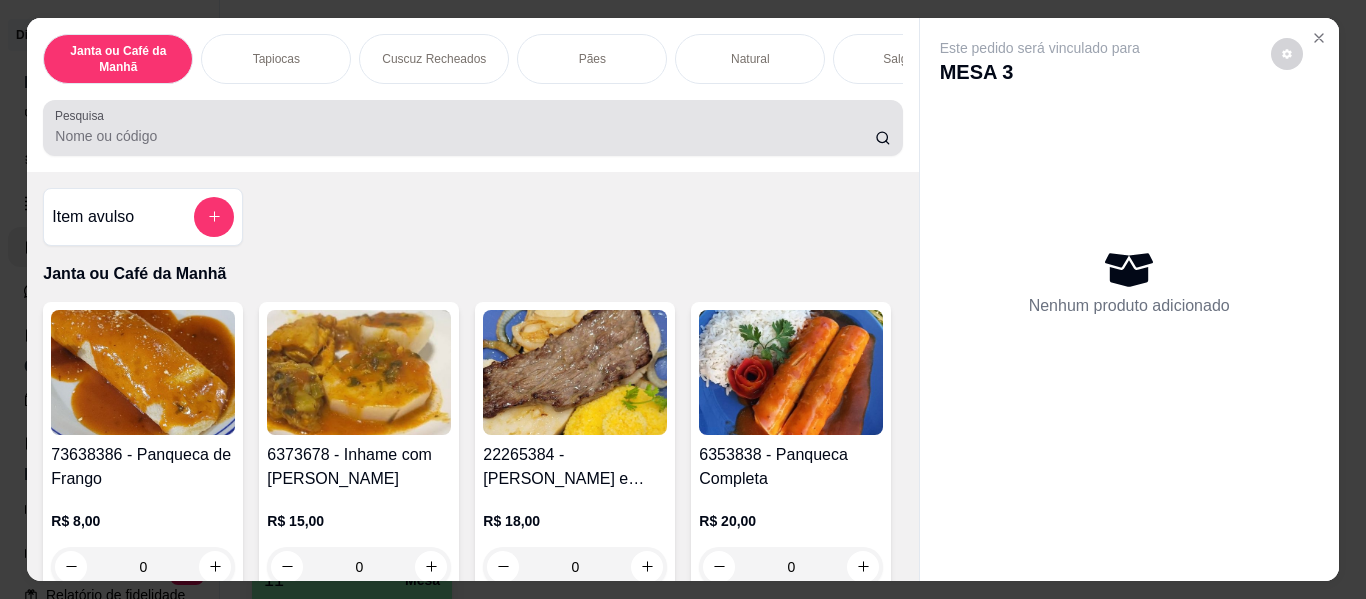 click at bounding box center [472, 128] 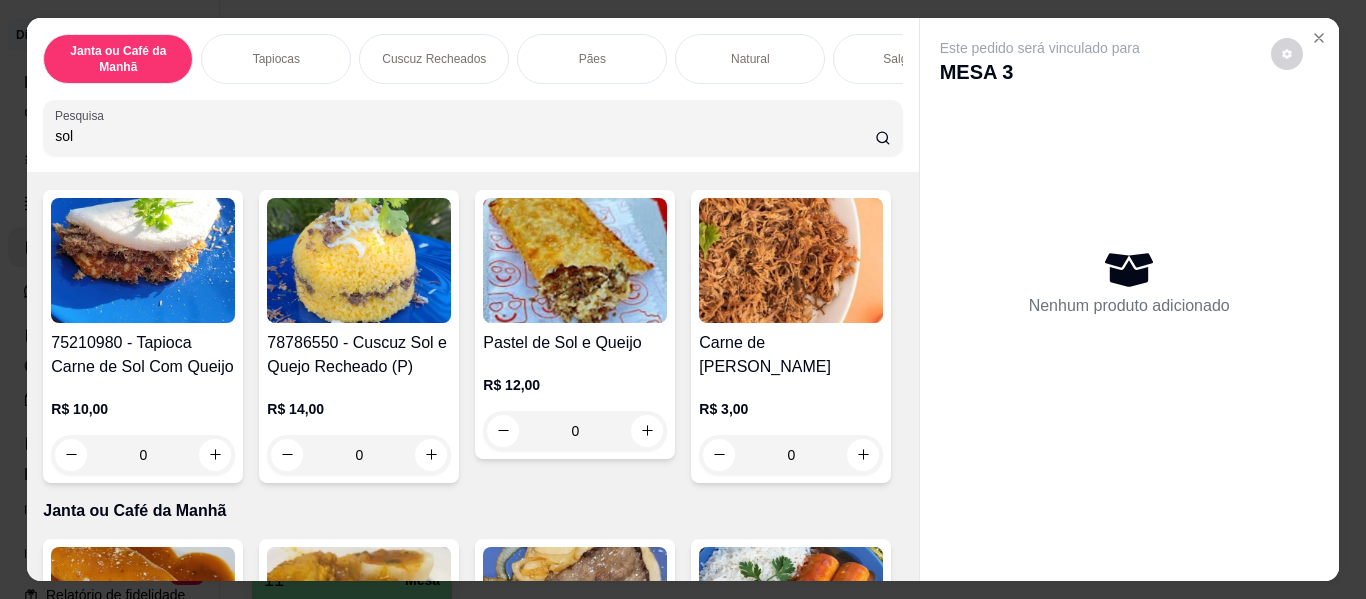 scroll, scrollTop: 200, scrollLeft: 0, axis: vertical 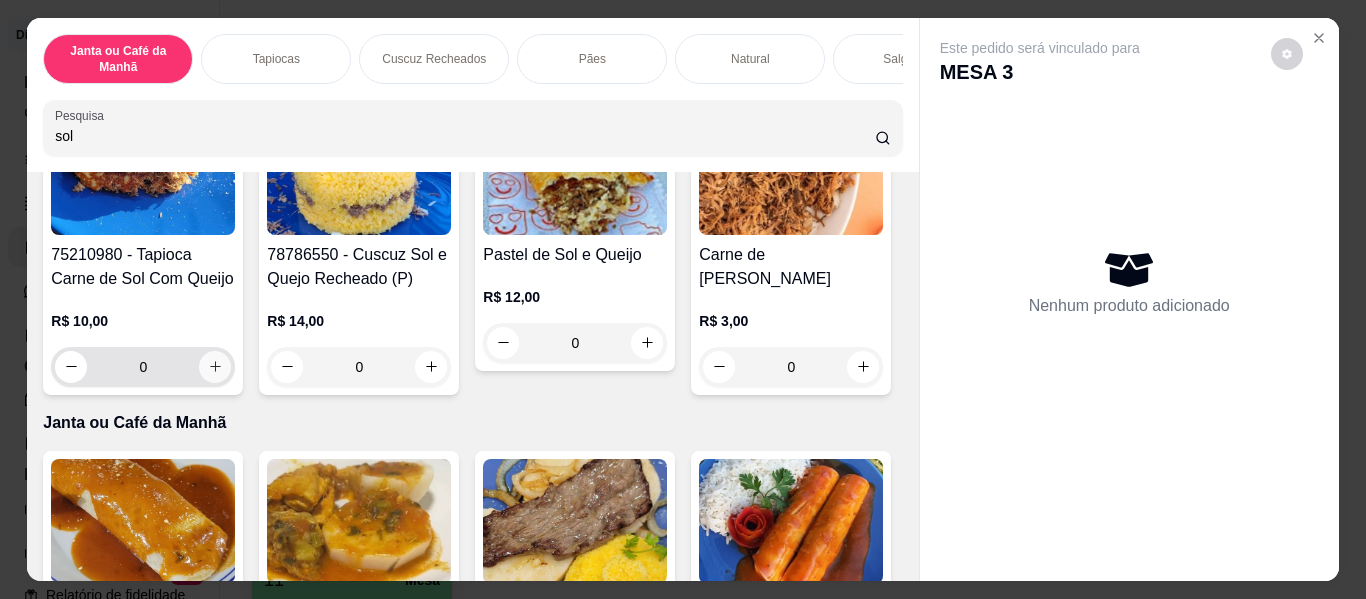 type on "sol" 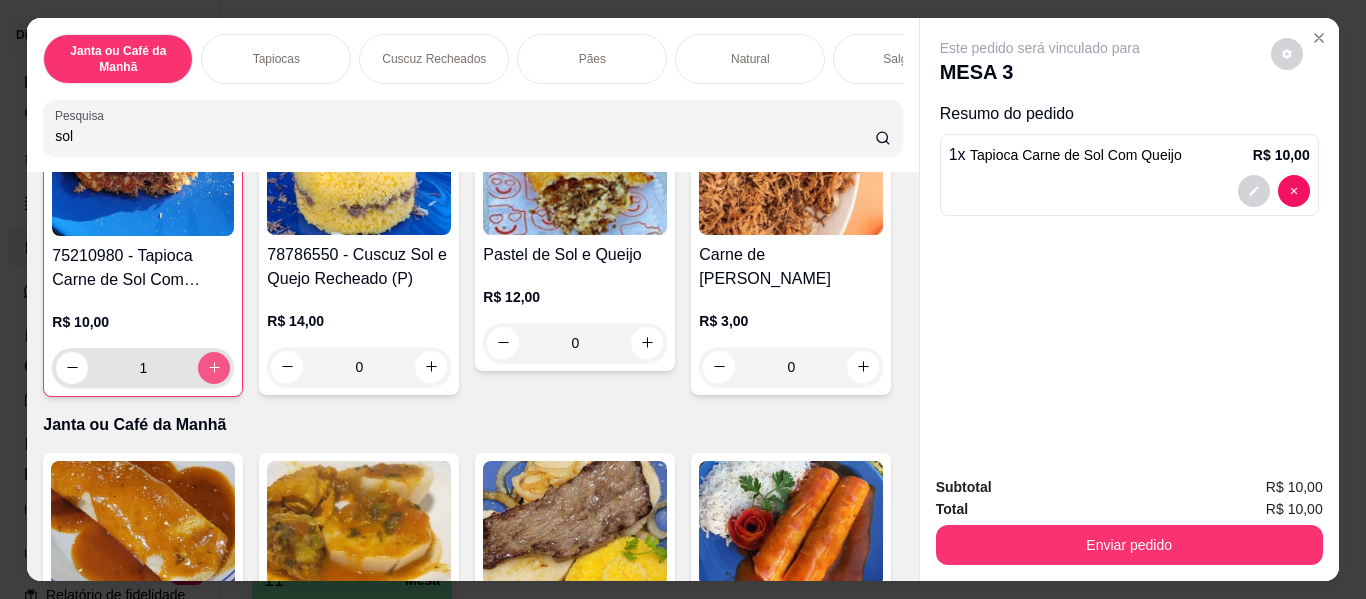 scroll, scrollTop: 201, scrollLeft: 0, axis: vertical 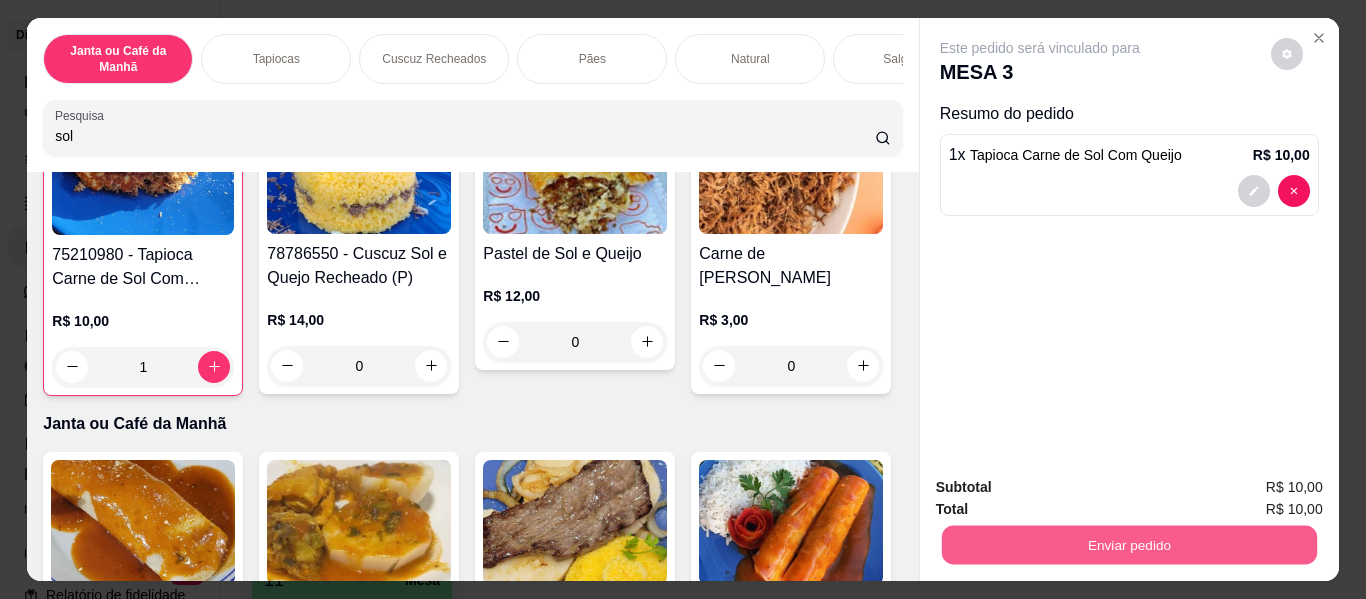 click on "Enviar pedido" at bounding box center [1128, 545] 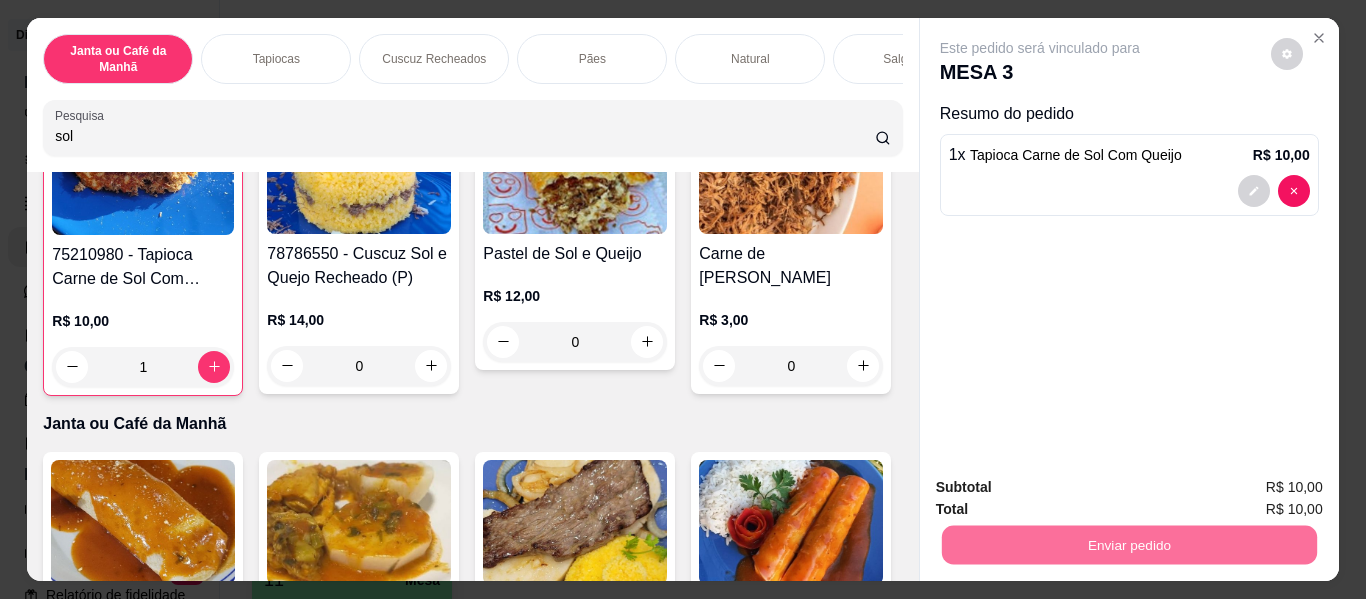 click on "Não registrar e enviar pedido" at bounding box center [1063, 489] 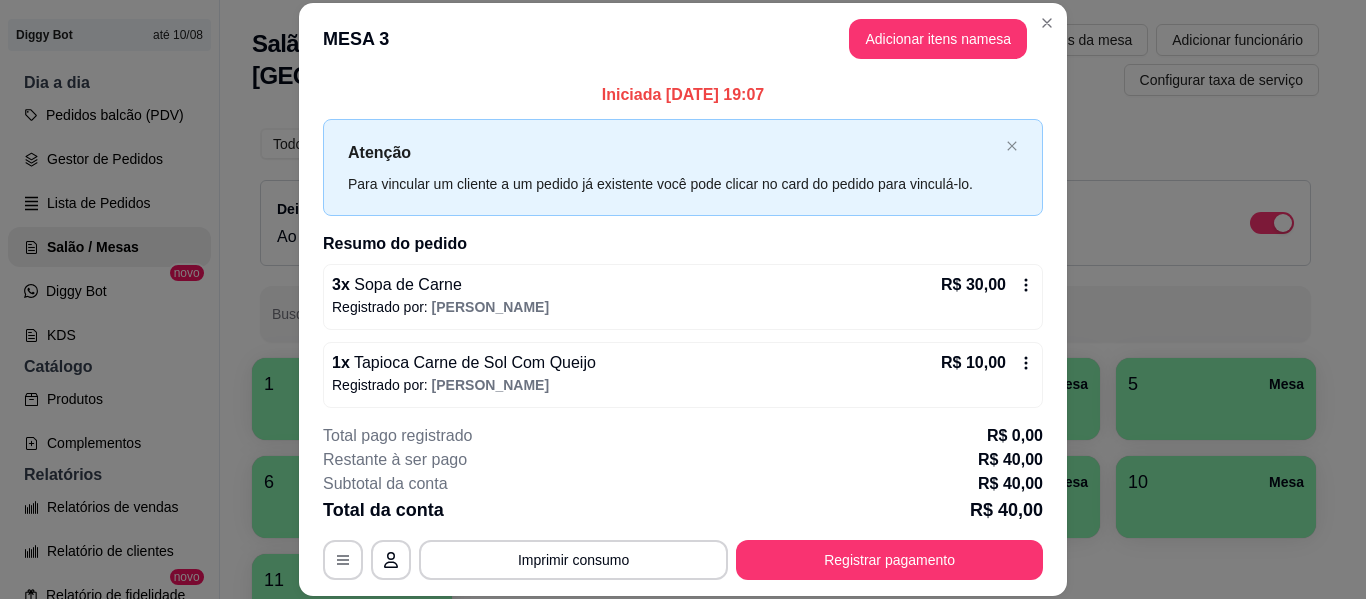 scroll, scrollTop: 8, scrollLeft: 0, axis: vertical 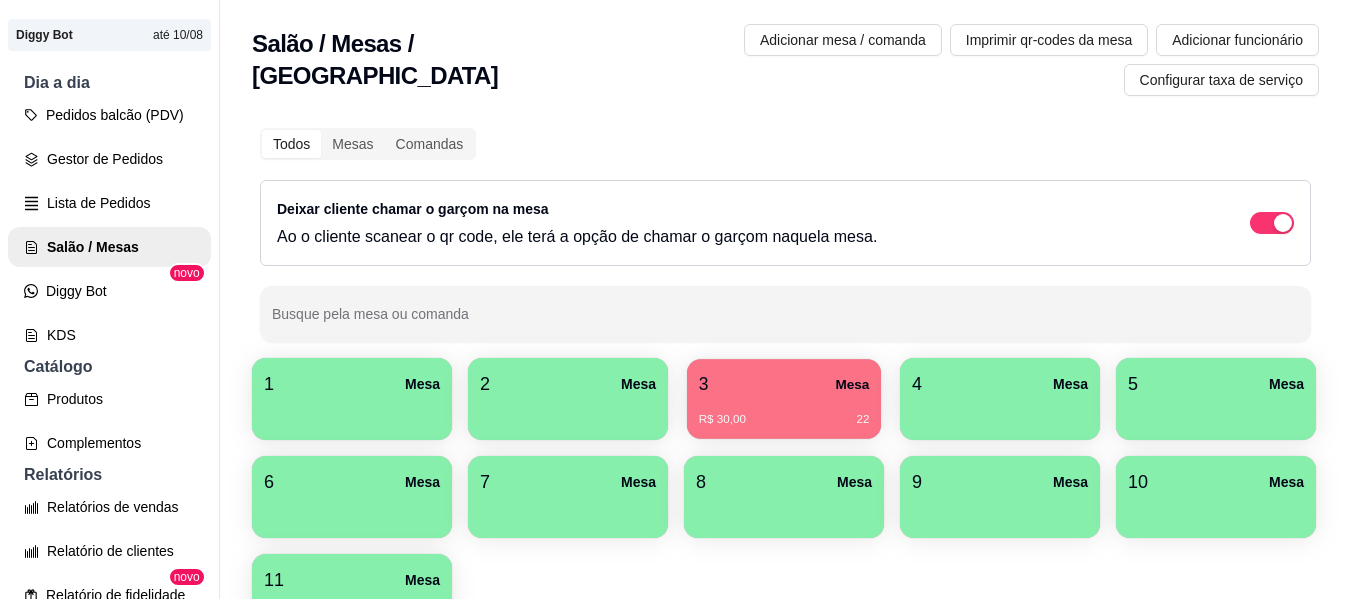 click on "3 Mesa" at bounding box center [784, 384] 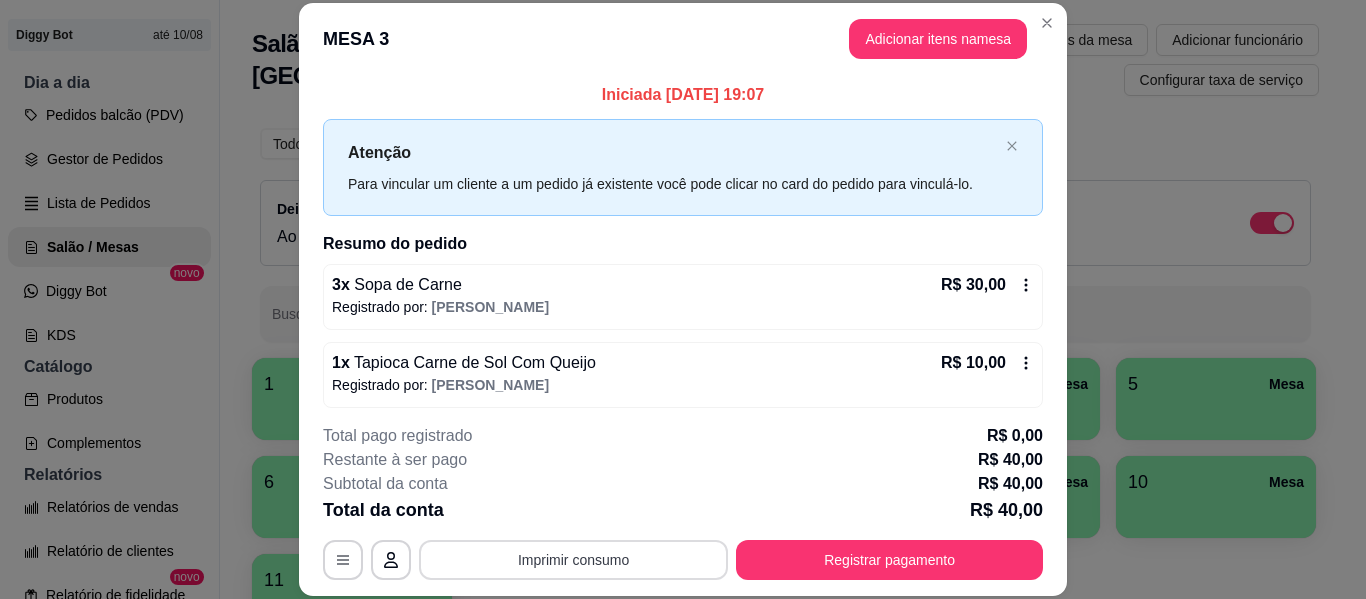 click on "Imprimir consumo" at bounding box center [573, 560] 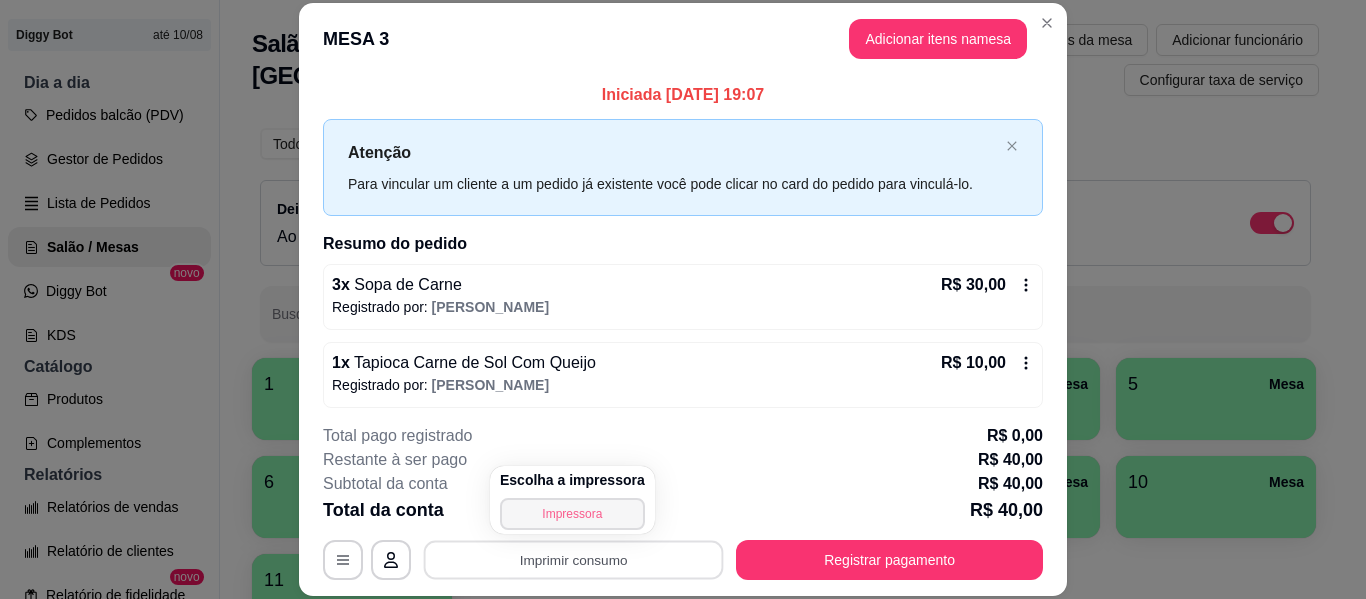 click on "Impressora" at bounding box center [572, 514] 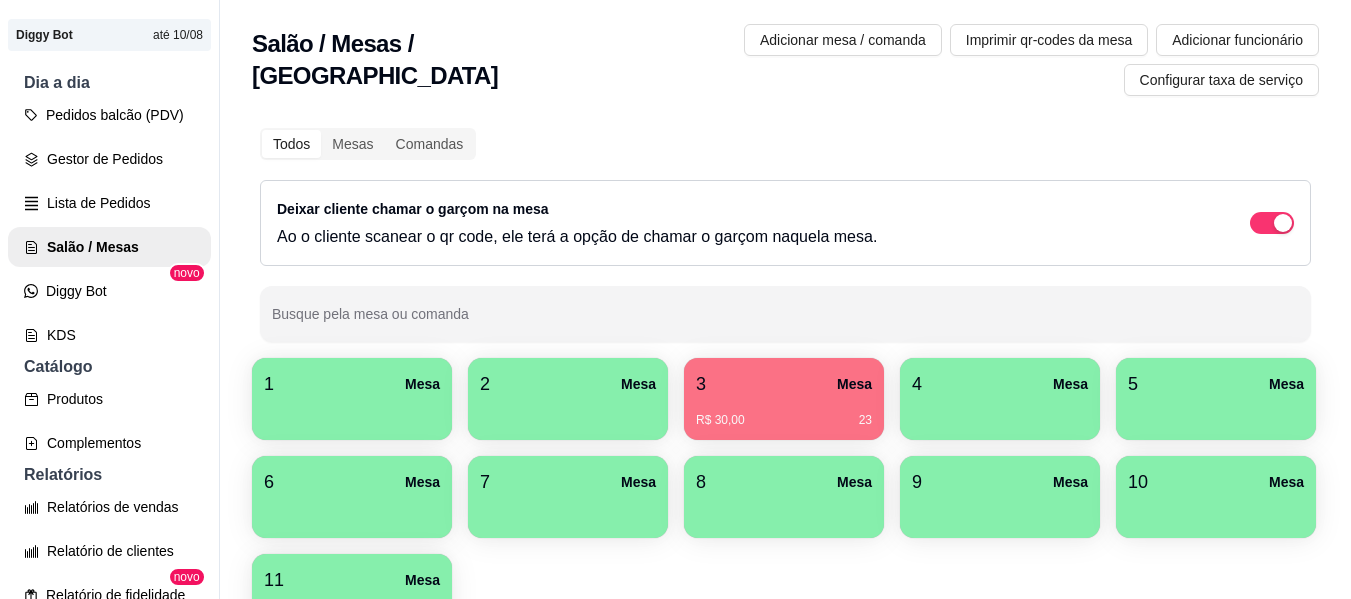 click at bounding box center [568, 511] 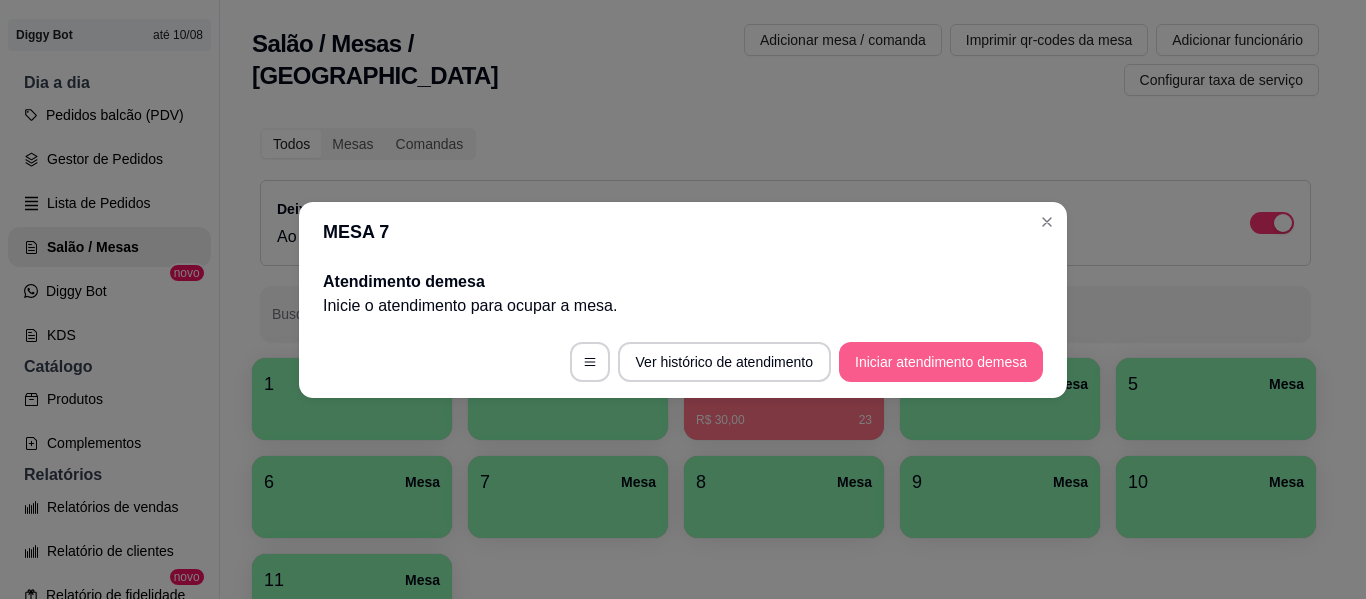 click on "Iniciar atendimento de  mesa" at bounding box center (941, 362) 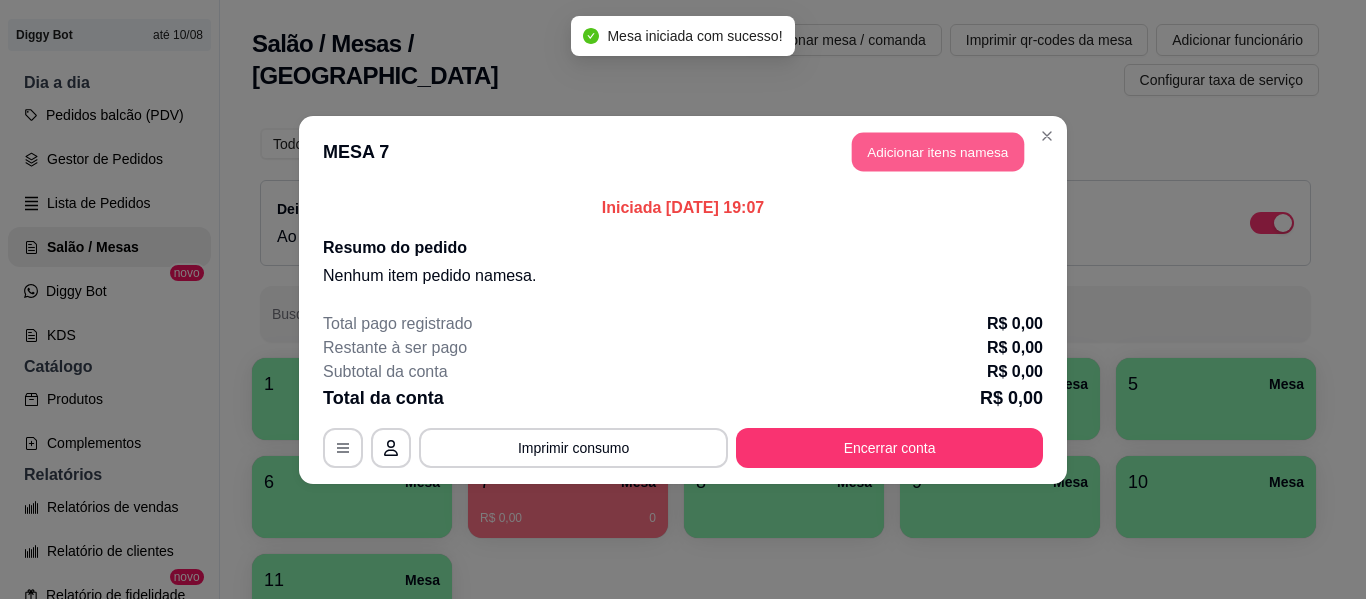 click on "Adicionar itens na  mesa" at bounding box center (938, 151) 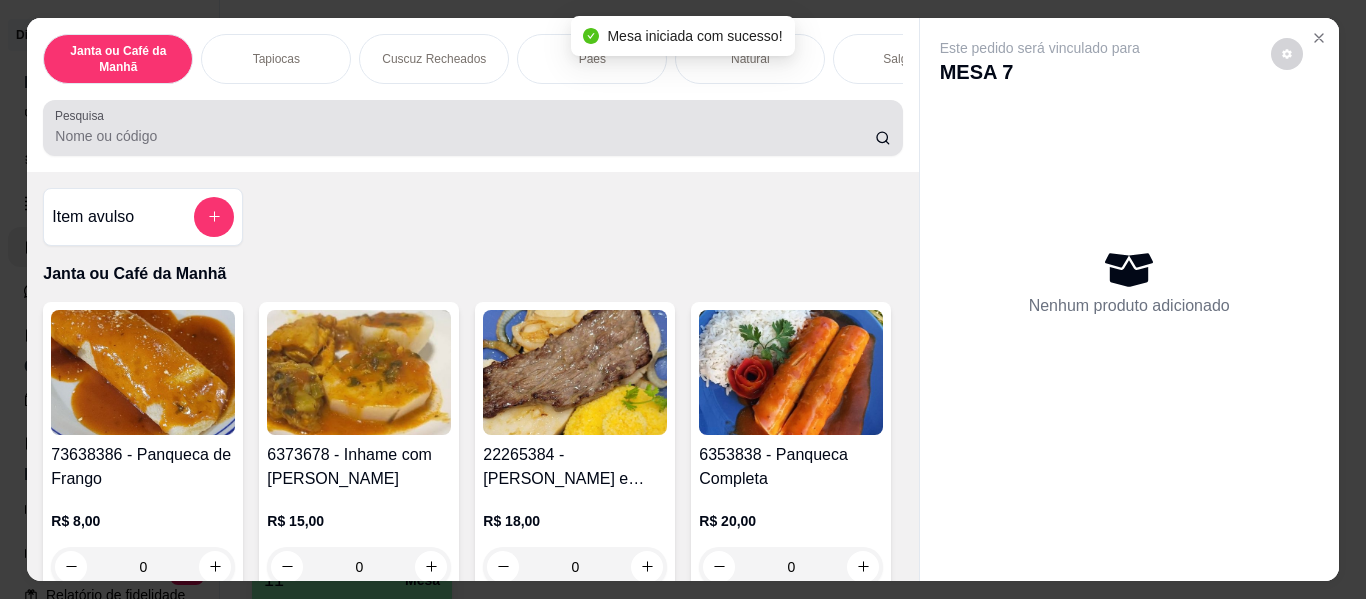 click on "Pesquisa" at bounding box center (465, 136) 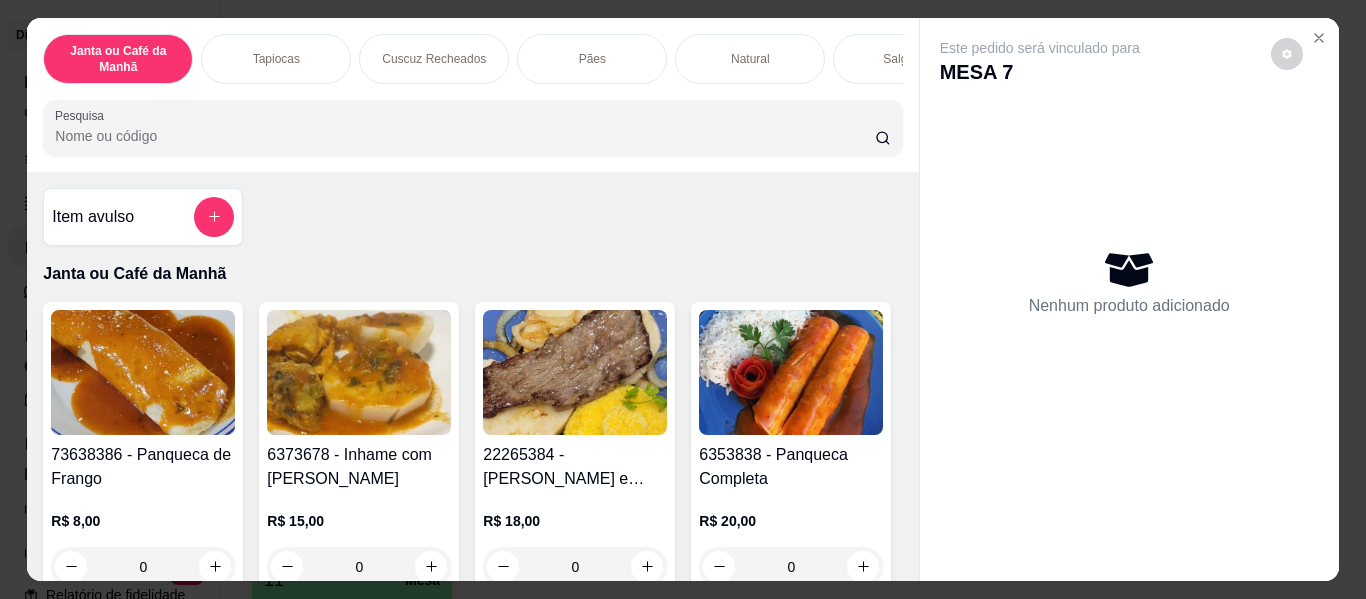 click on "Pesquisa" at bounding box center [465, 136] 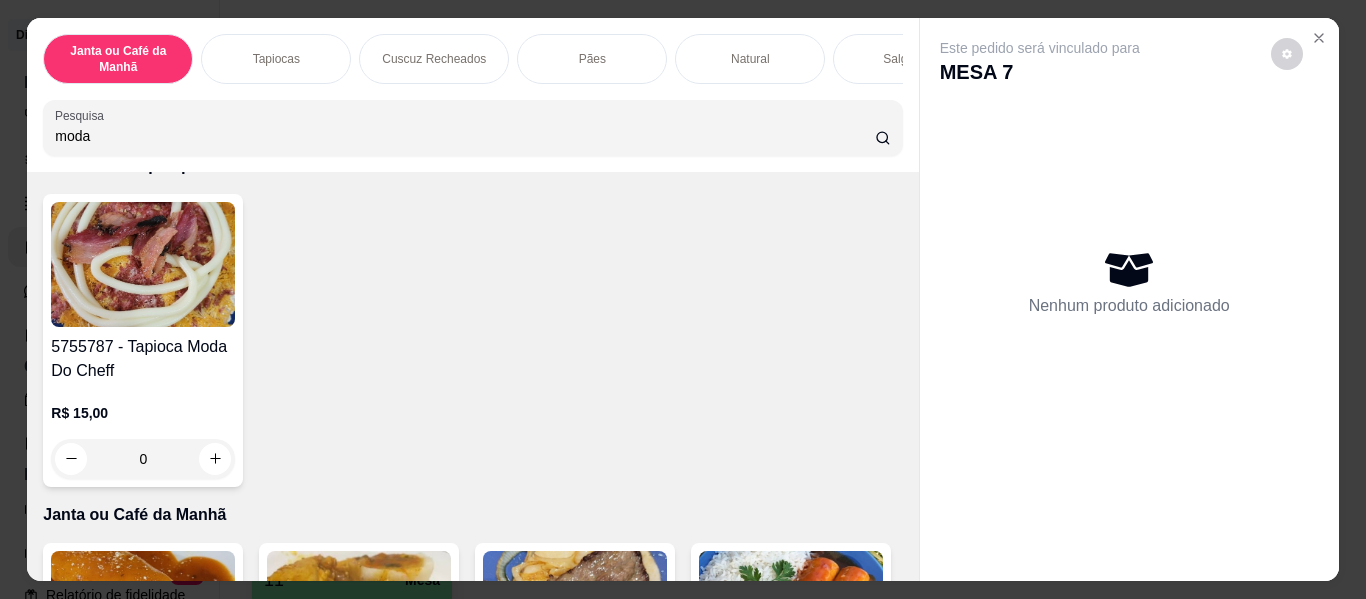 scroll, scrollTop: 200, scrollLeft: 0, axis: vertical 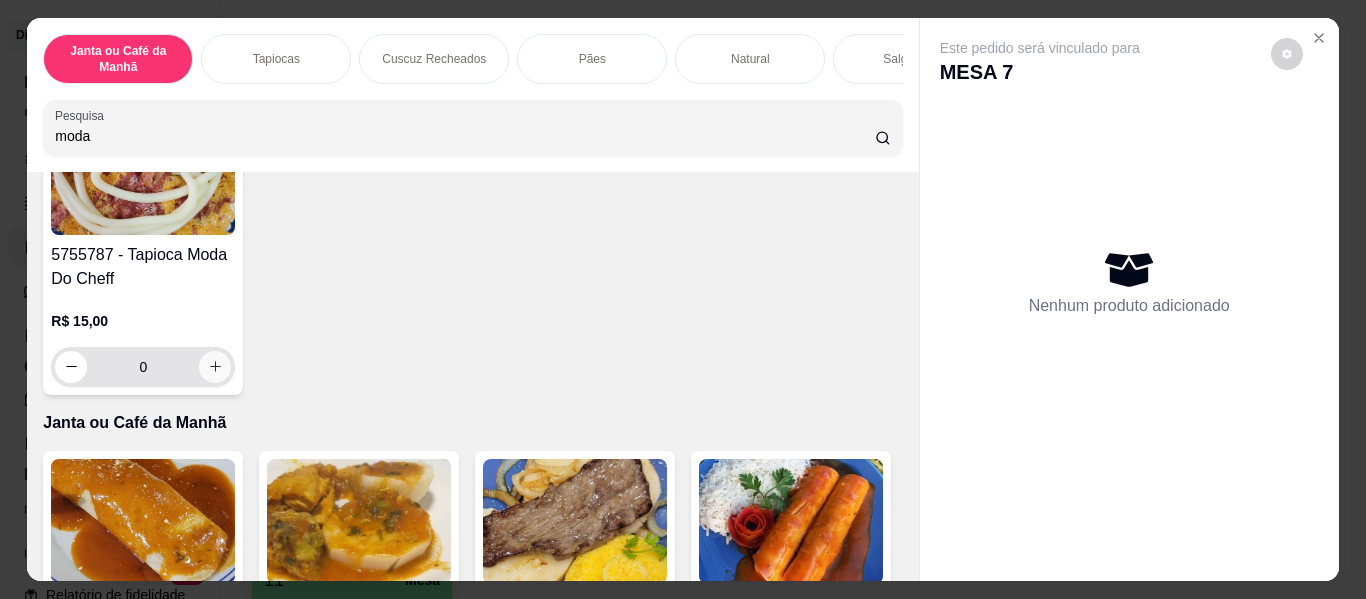 type on "moda" 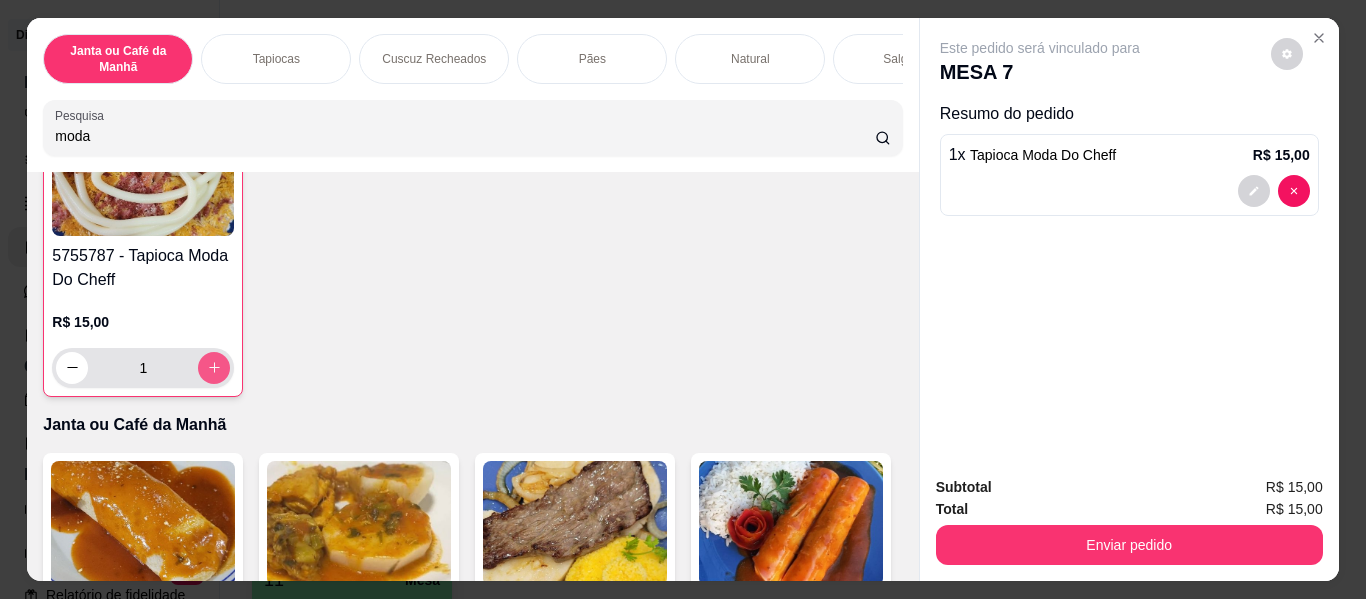 scroll, scrollTop: 201, scrollLeft: 0, axis: vertical 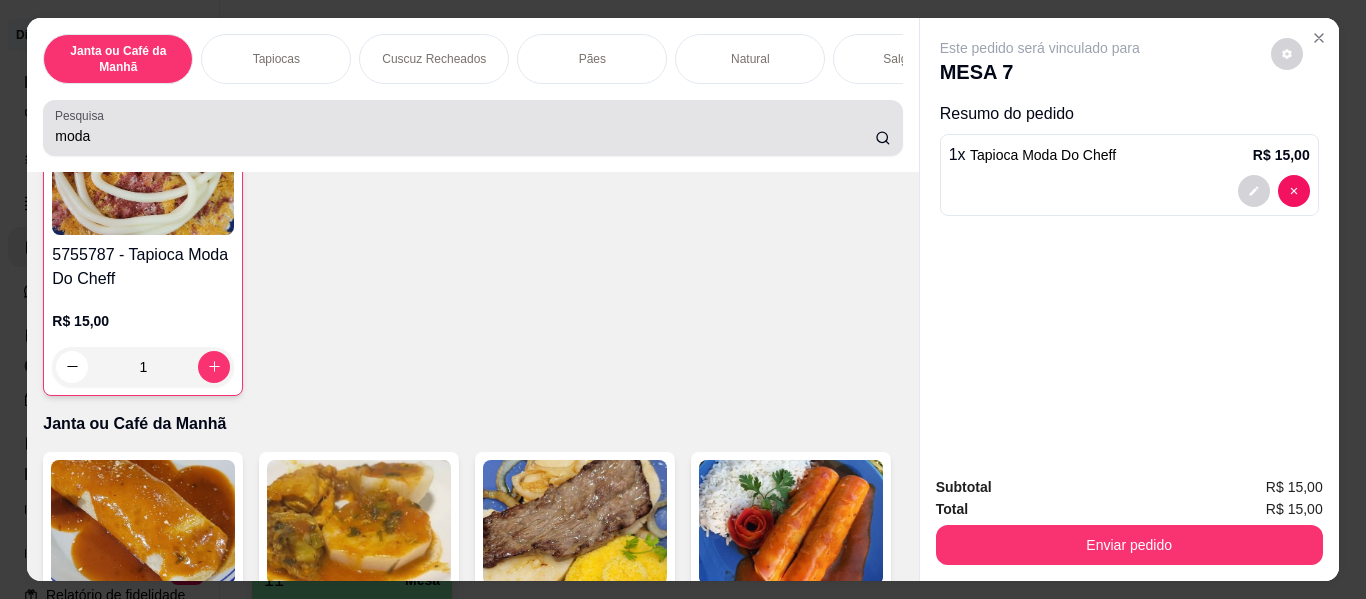 click on "moda" at bounding box center (465, 136) 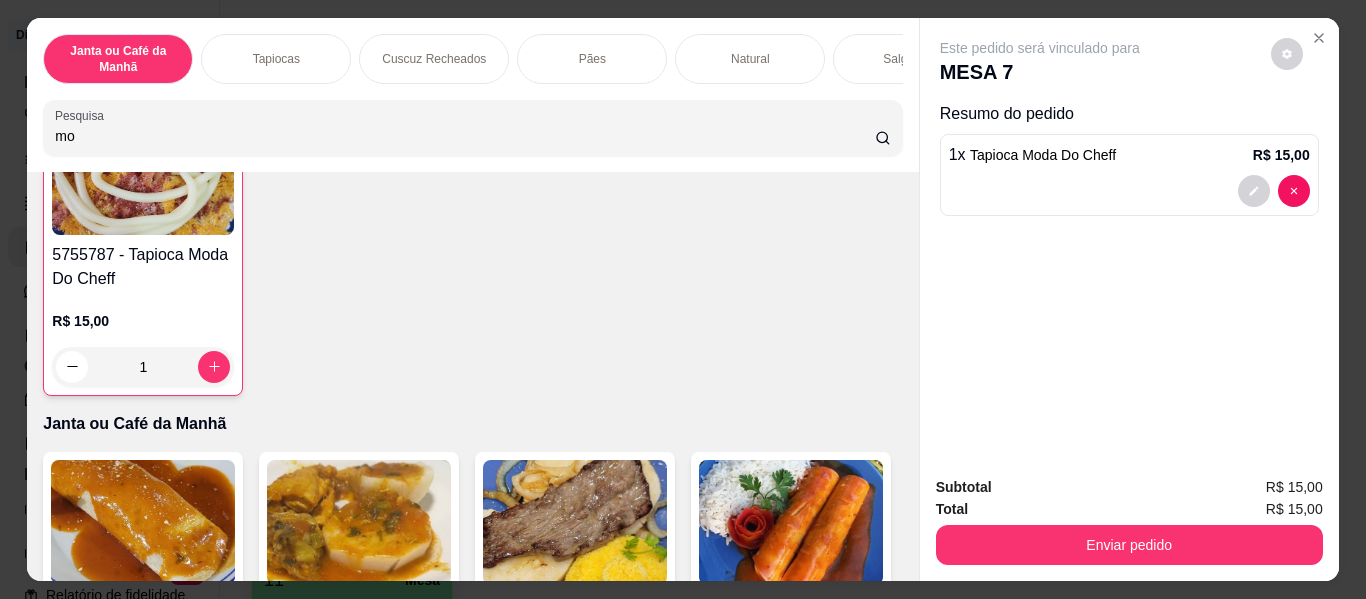 type on "m" 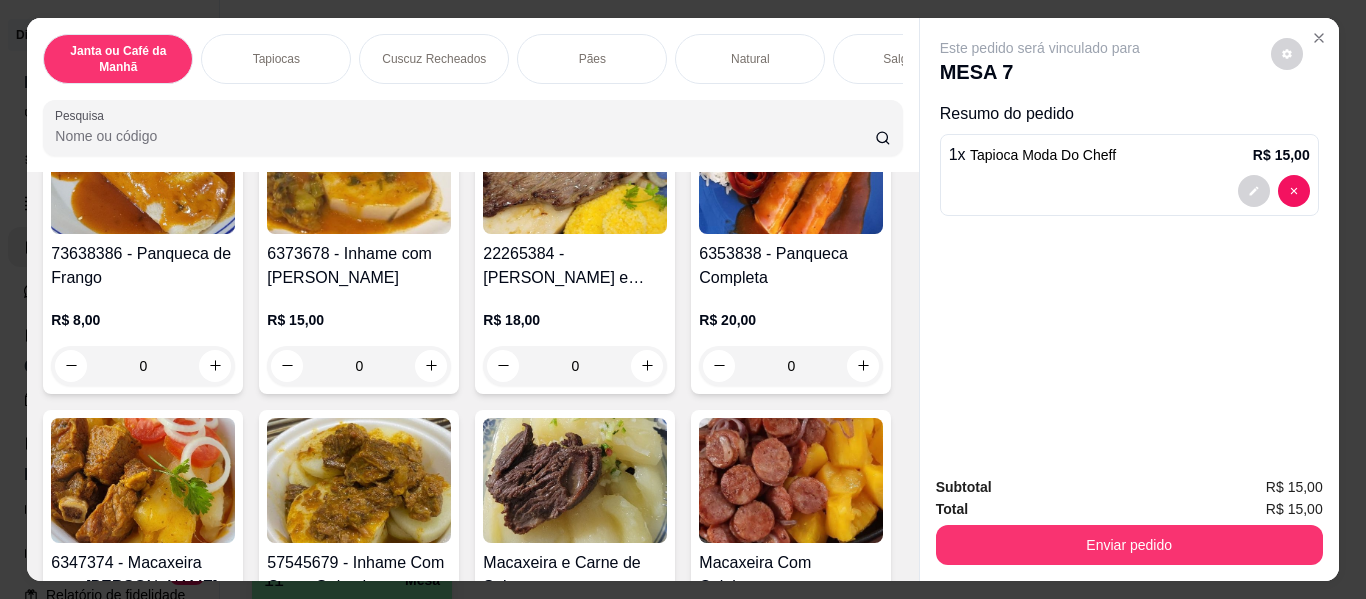 scroll, scrollTop: 1698, scrollLeft: 0, axis: vertical 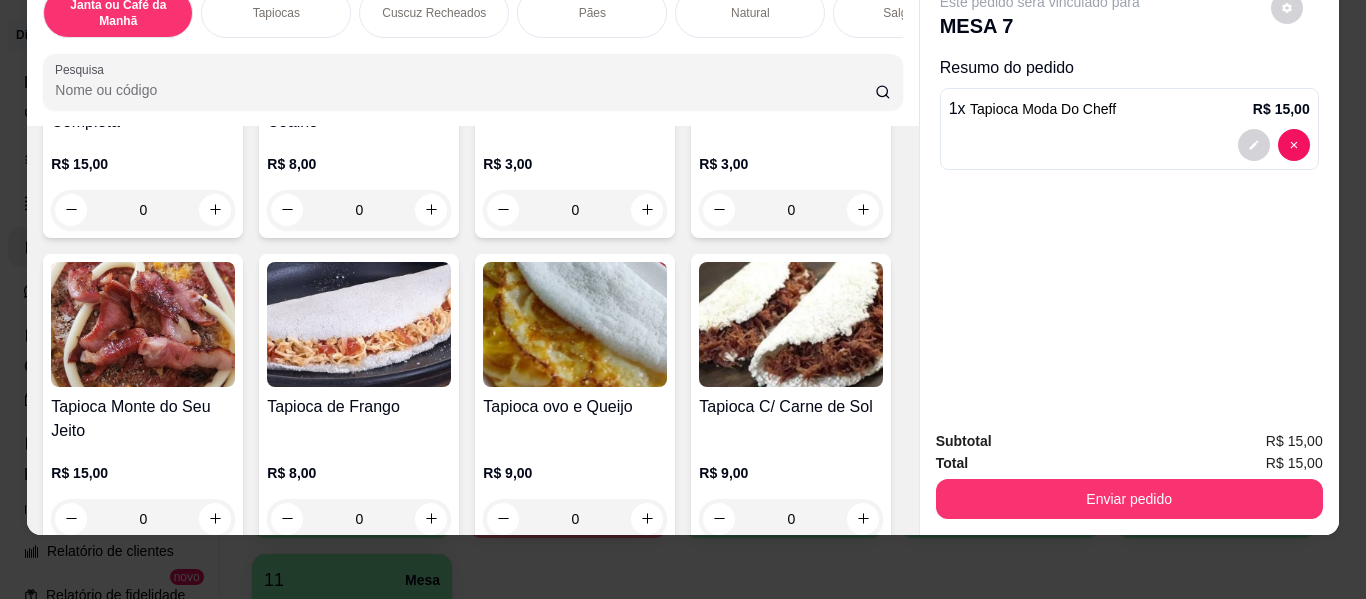 type 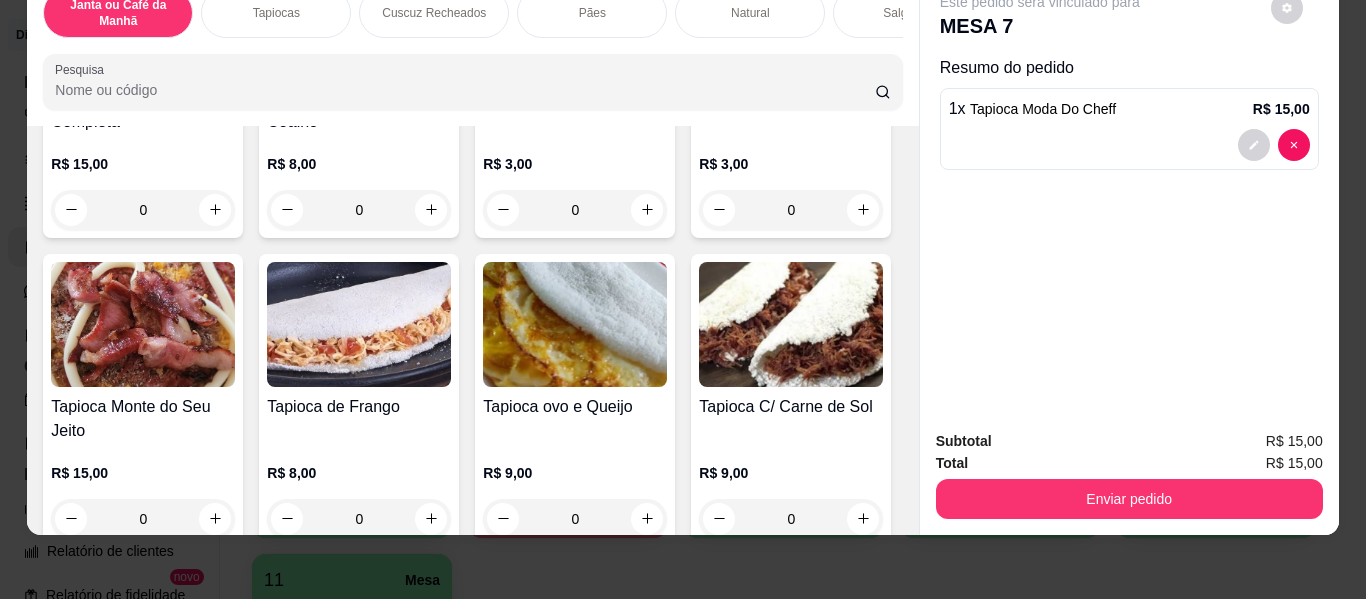 type on "2" 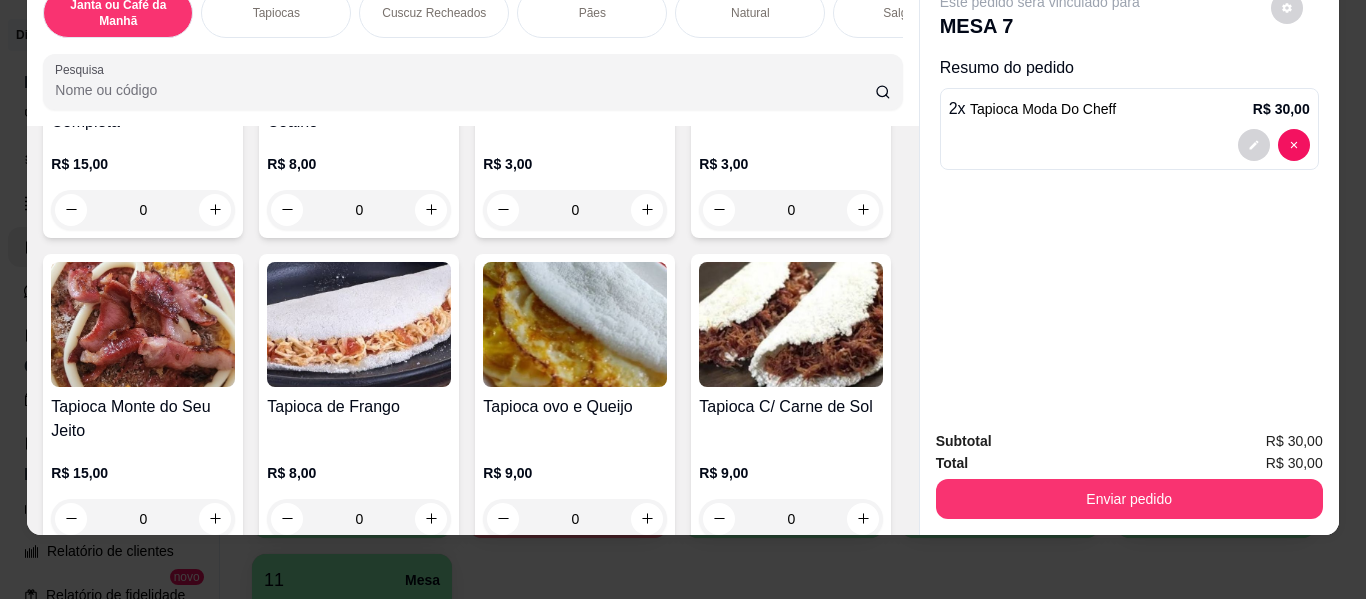 scroll, scrollTop: 1498, scrollLeft: 0, axis: vertical 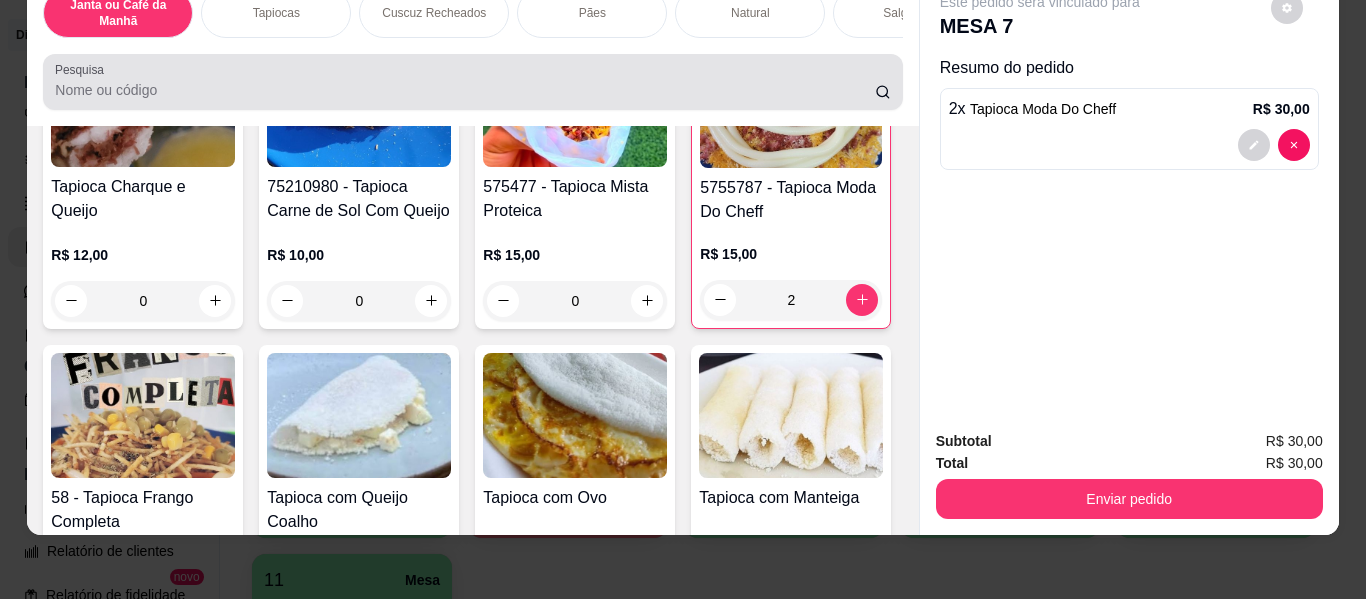 click at bounding box center [472, 82] 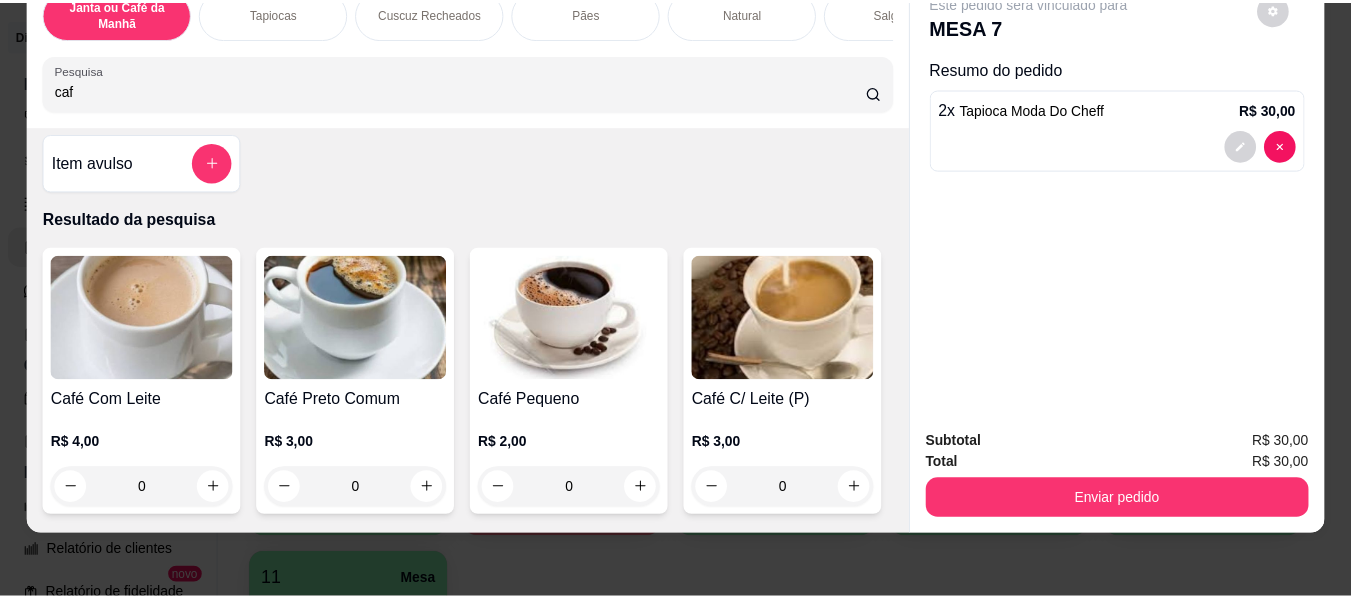 scroll, scrollTop: 8, scrollLeft: 0, axis: vertical 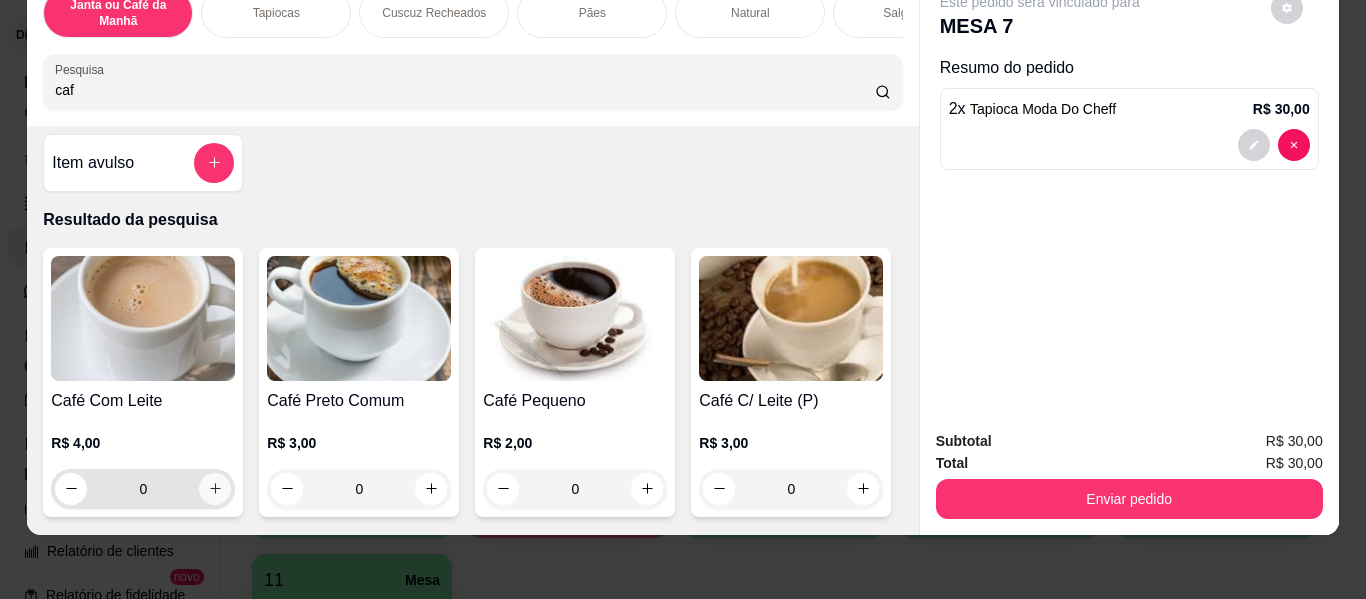 type on "caf" 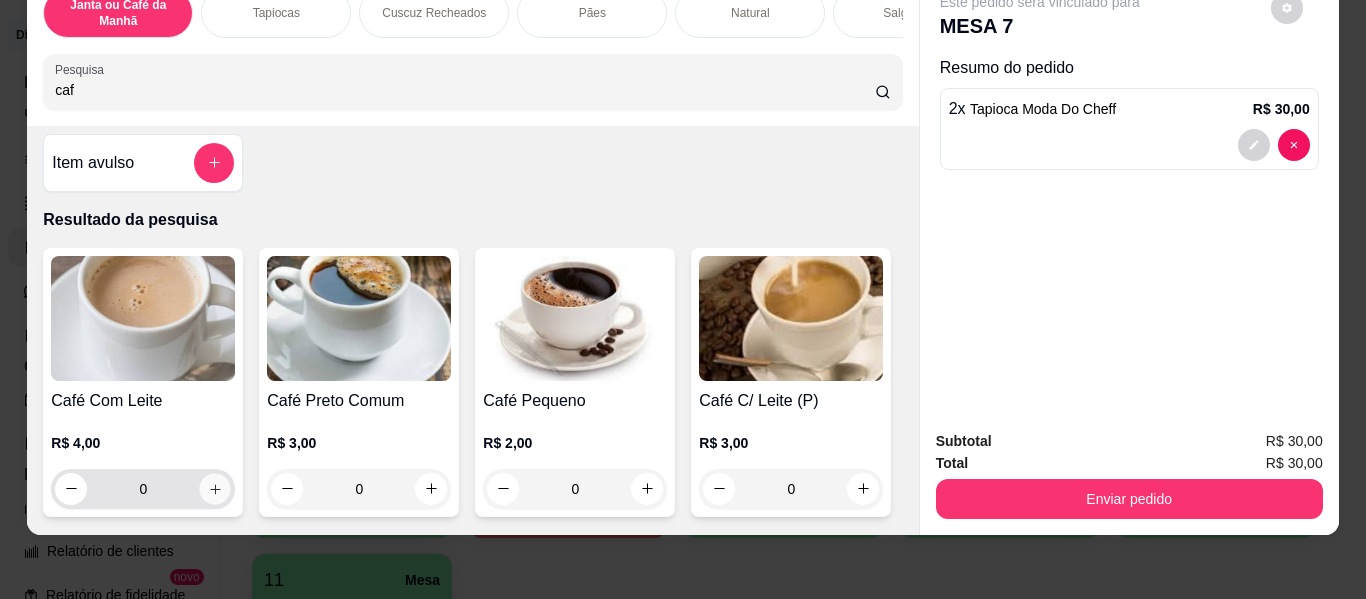 click 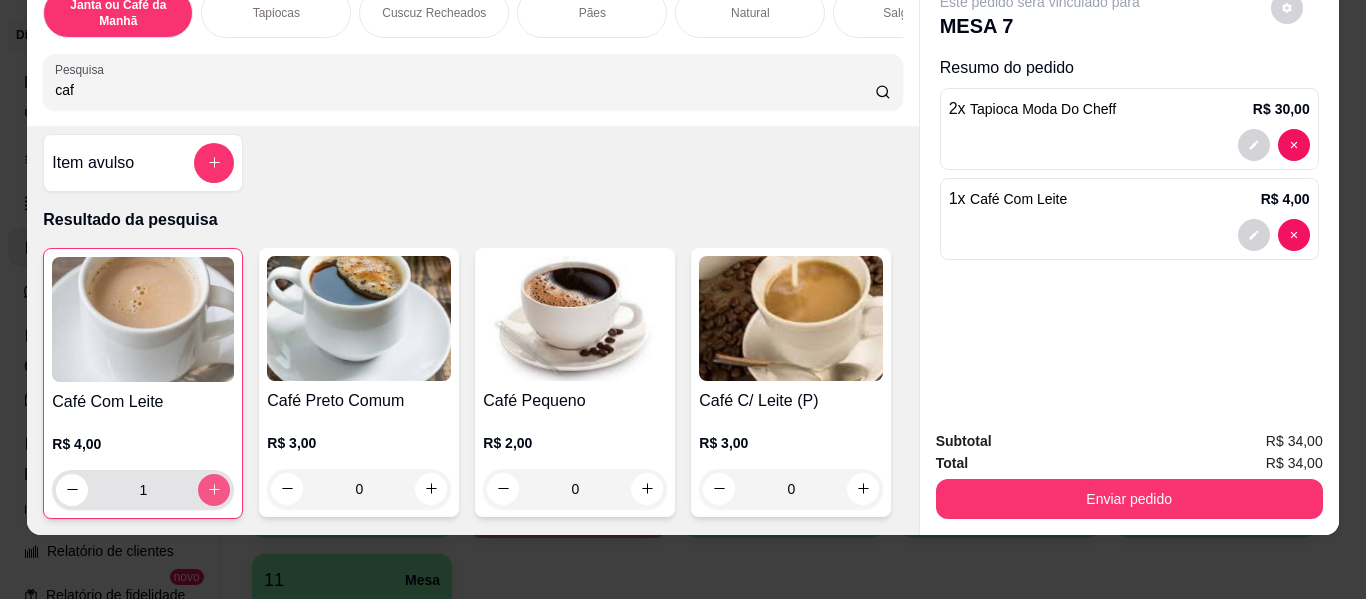 click 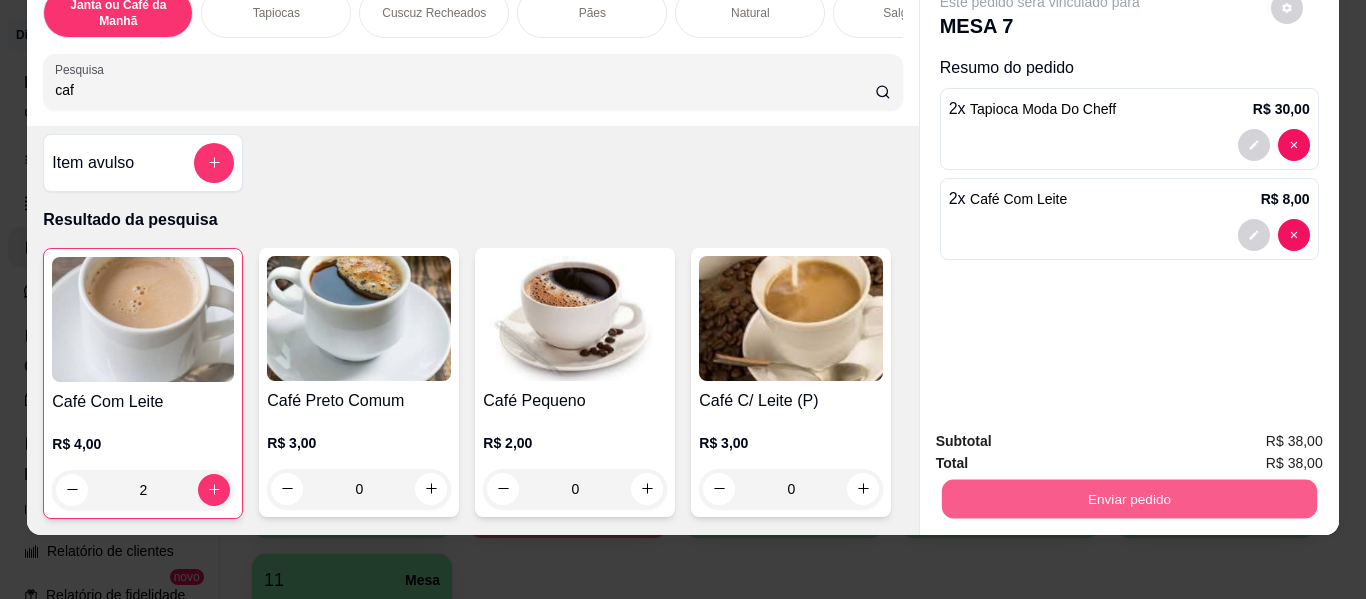 click on "Enviar pedido" at bounding box center (1128, 499) 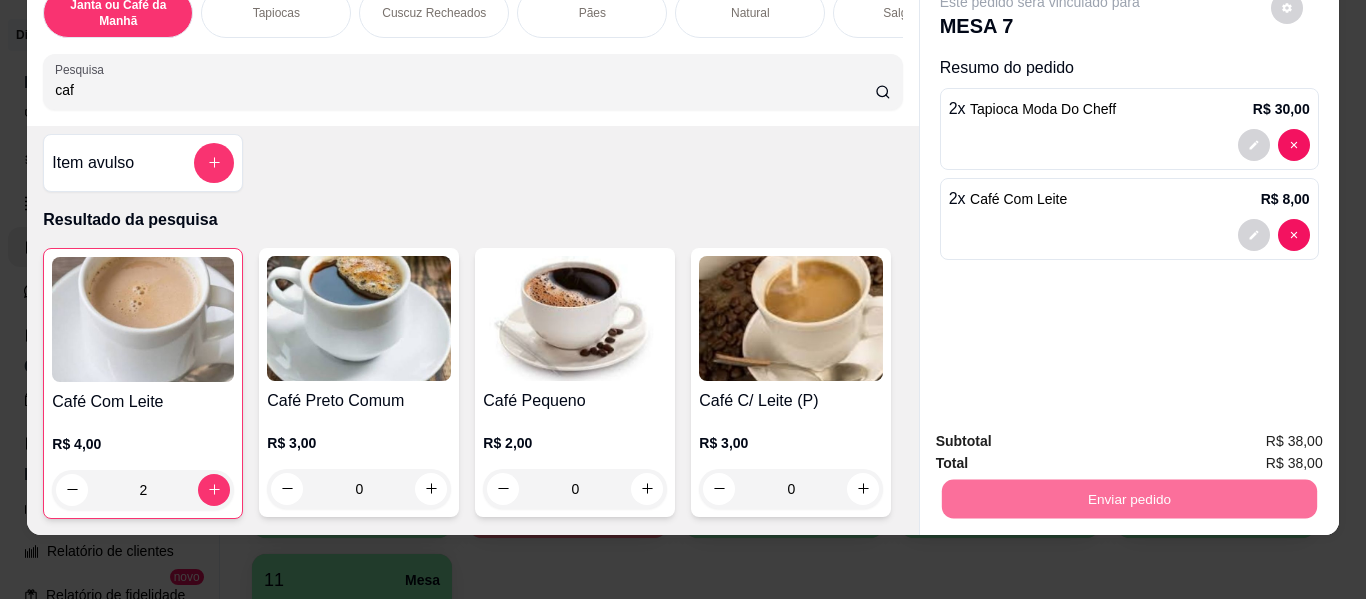 click on "Não registrar e enviar pedido" at bounding box center (1063, 434) 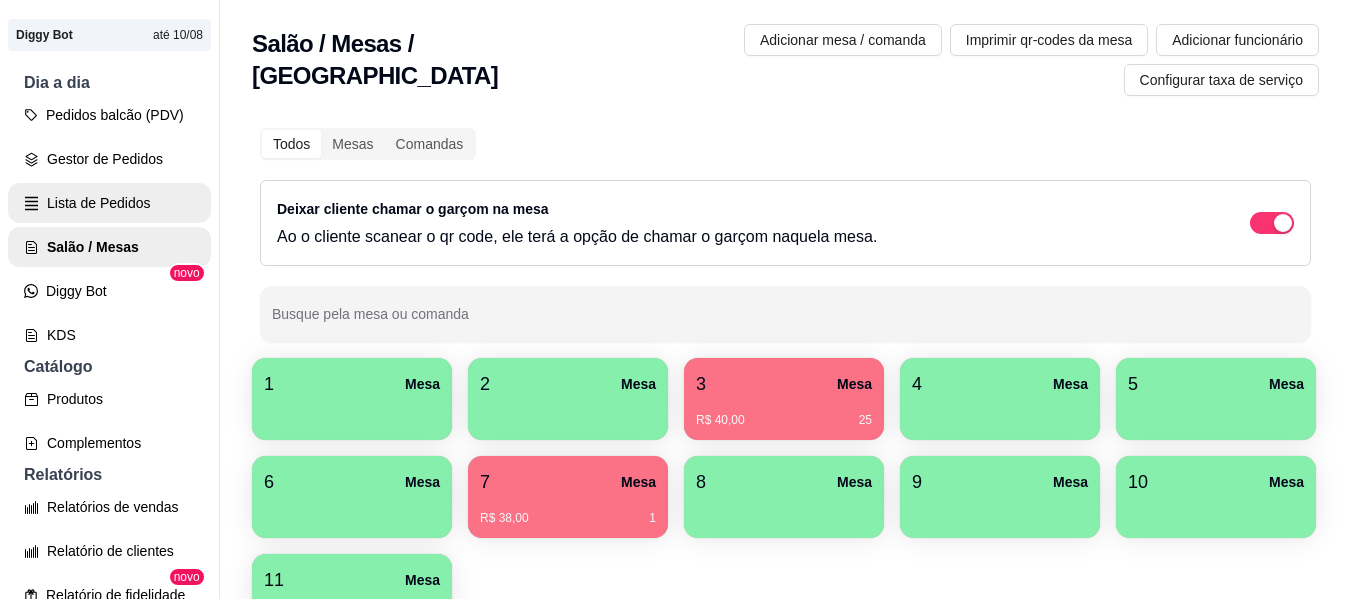click on "Lista de Pedidos" at bounding box center (109, 203) 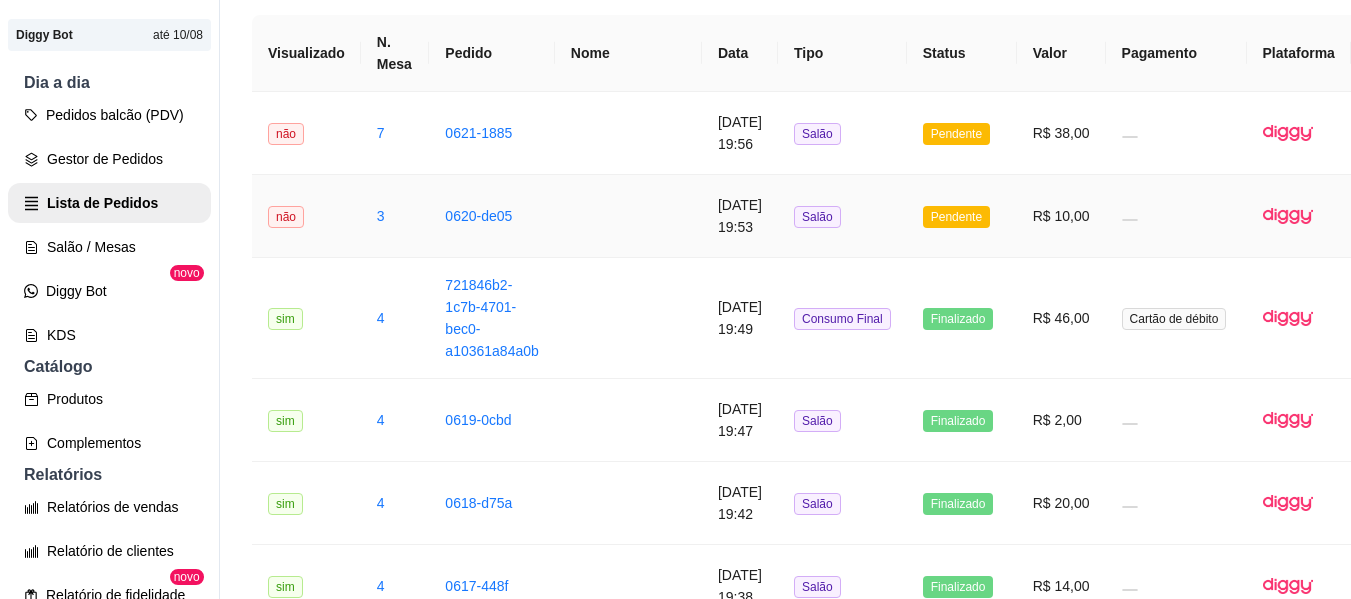 scroll, scrollTop: 200, scrollLeft: 0, axis: vertical 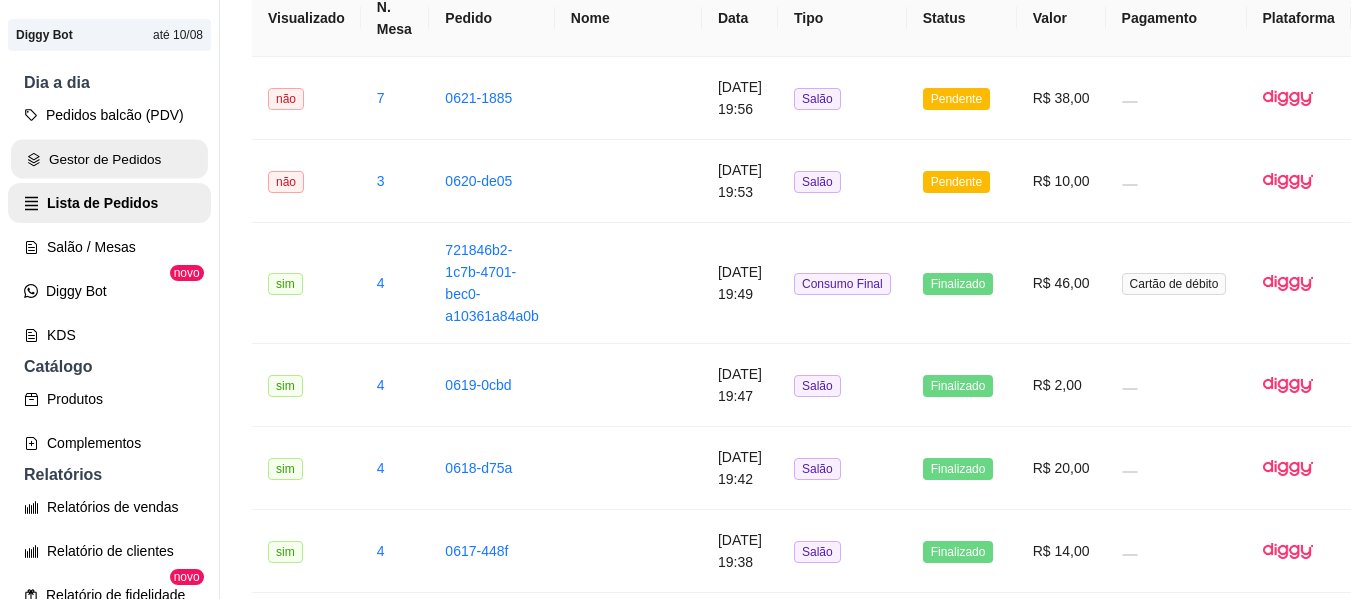 click on "Gestor de Pedidos" at bounding box center [109, 159] 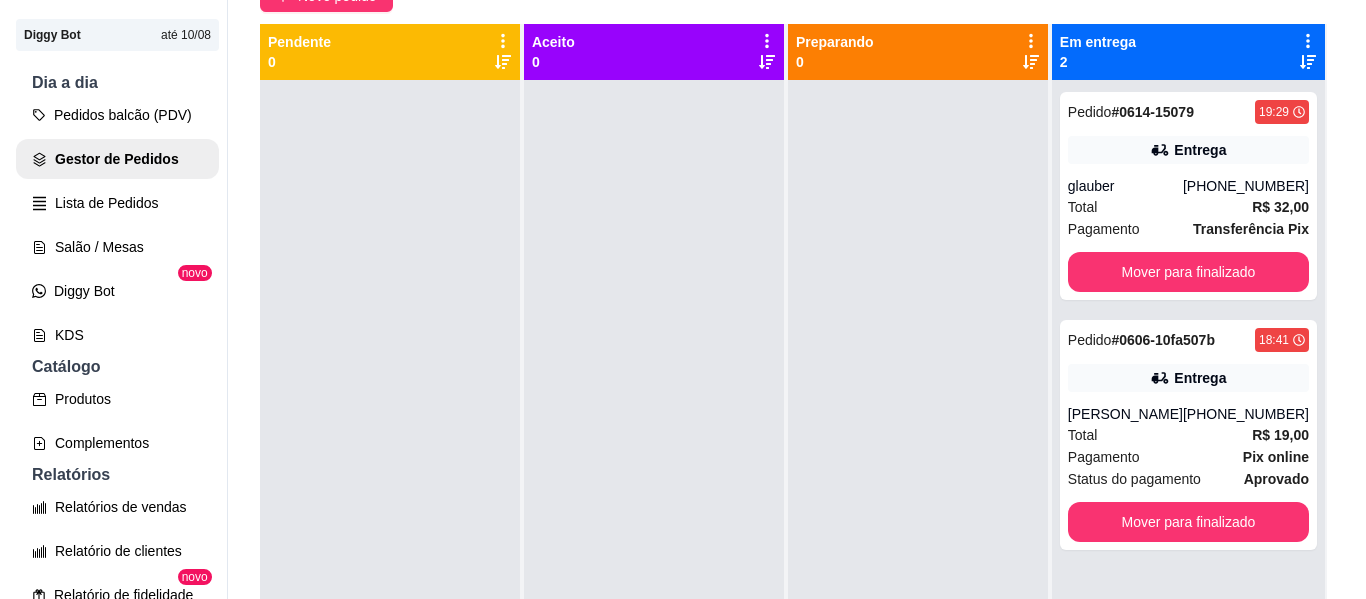 scroll, scrollTop: 0, scrollLeft: 0, axis: both 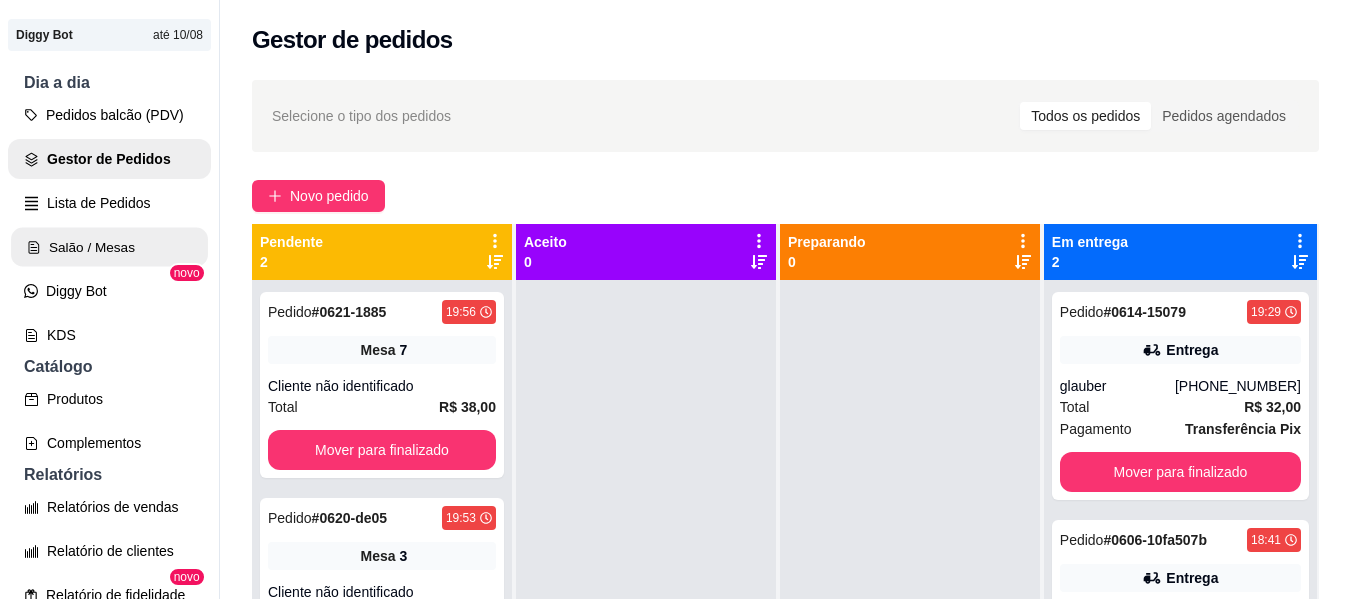 click on "Salão / Mesas" at bounding box center [109, 247] 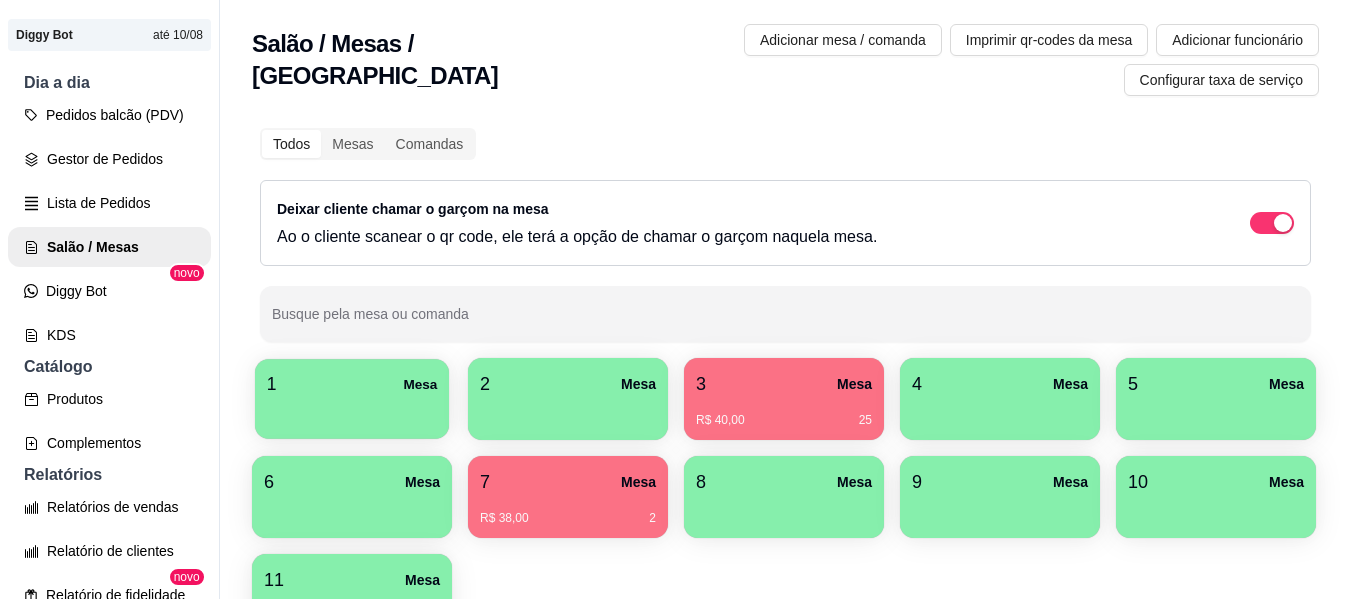 click on "1 Mesa" at bounding box center [352, 384] 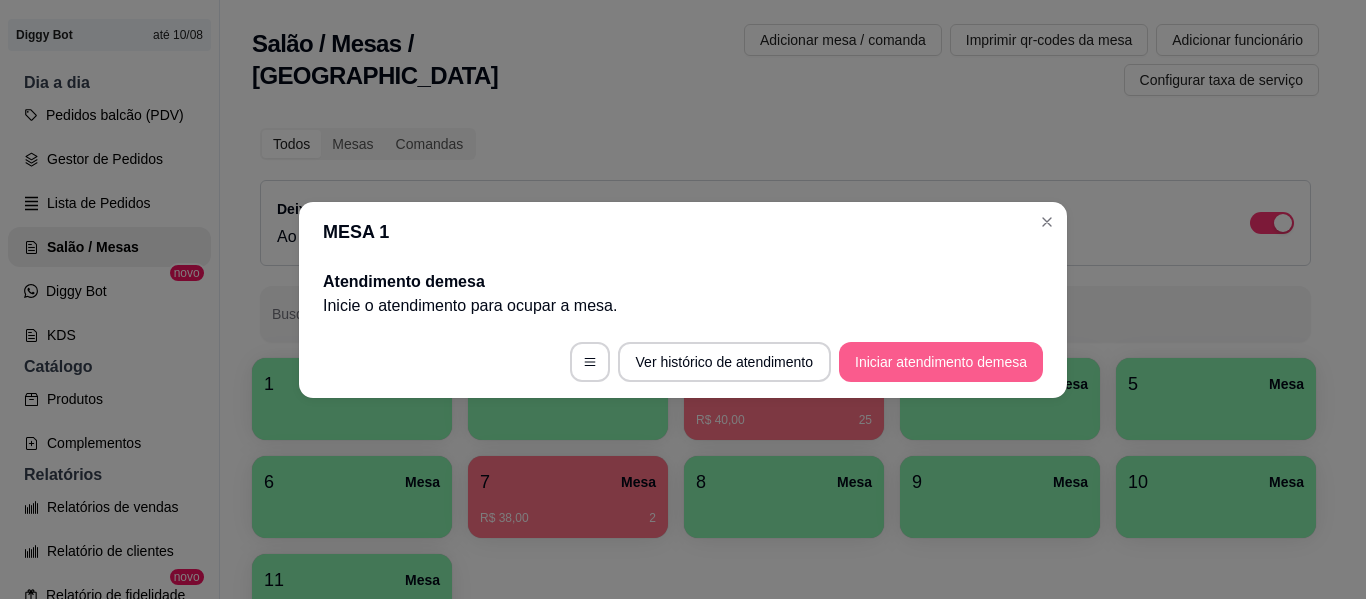 click on "Iniciar atendimento de  mesa" at bounding box center [941, 362] 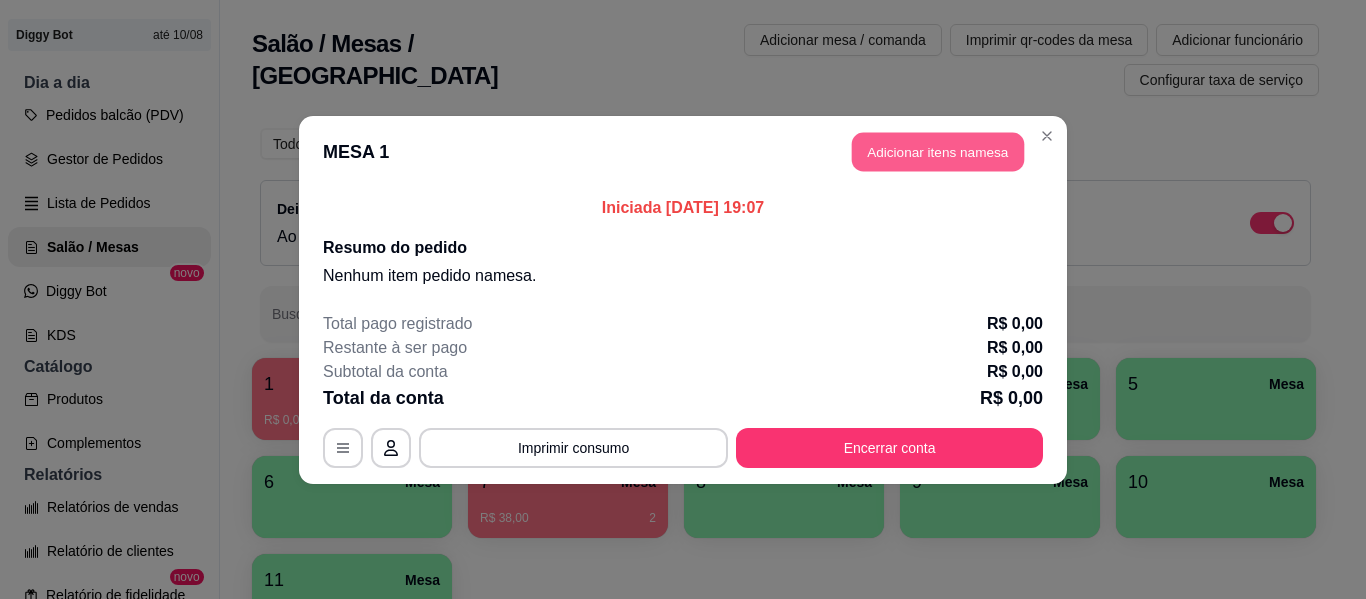 click on "Adicionar itens na  mesa" at bounding box center [938, 151] 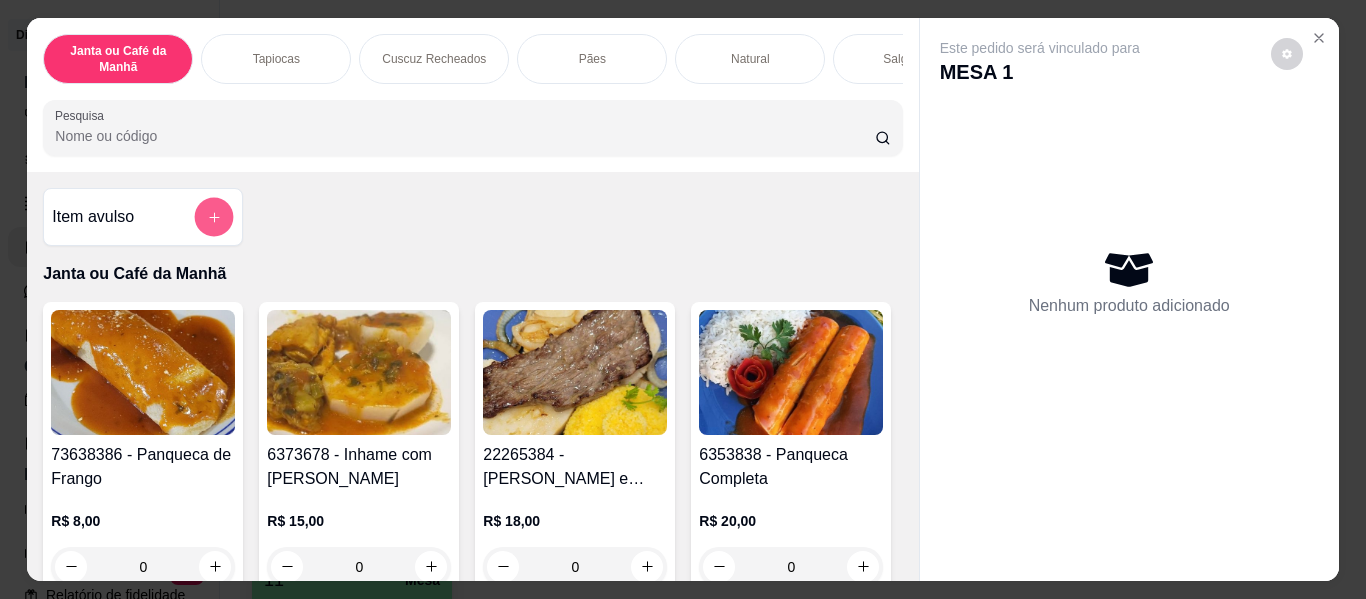 click at bounding box center [214, 217] 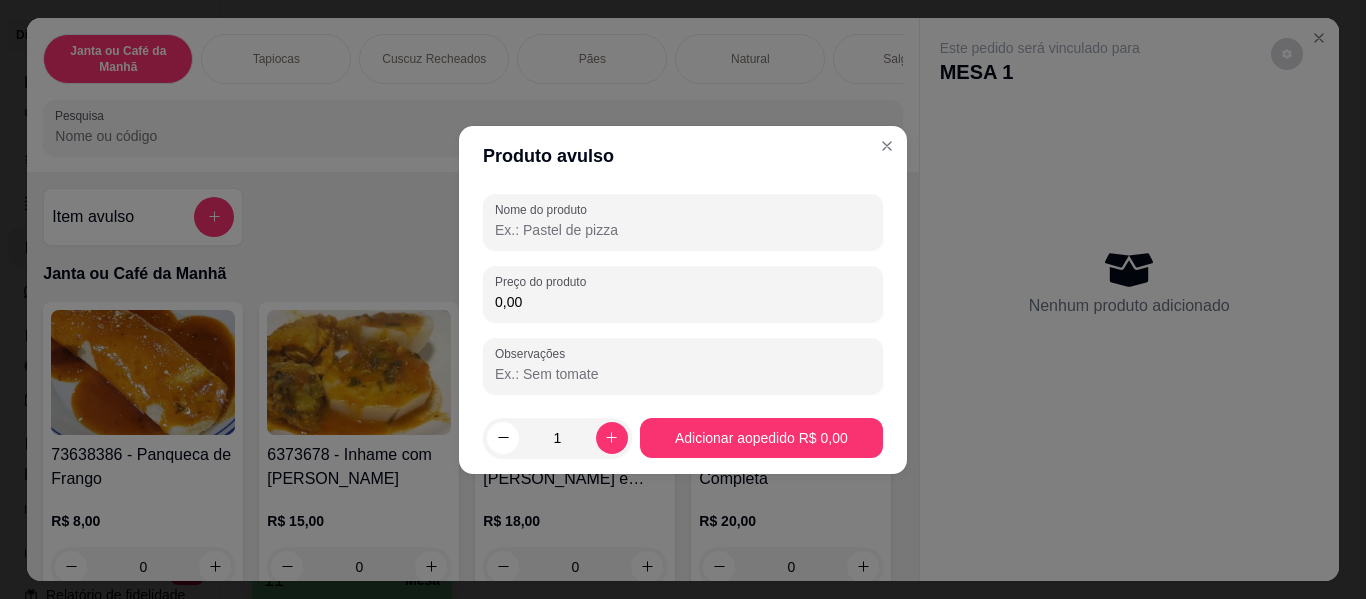 click on "Nome do produto" at bounding box center (683, 230) 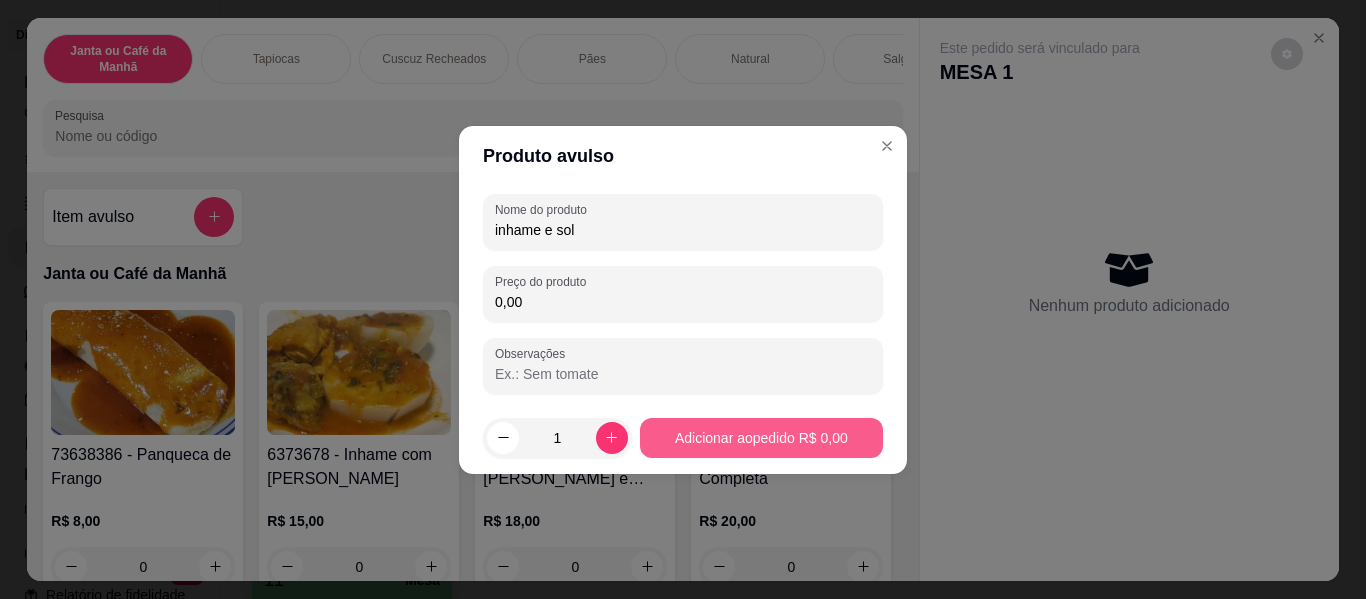 type on "inhame e sol" 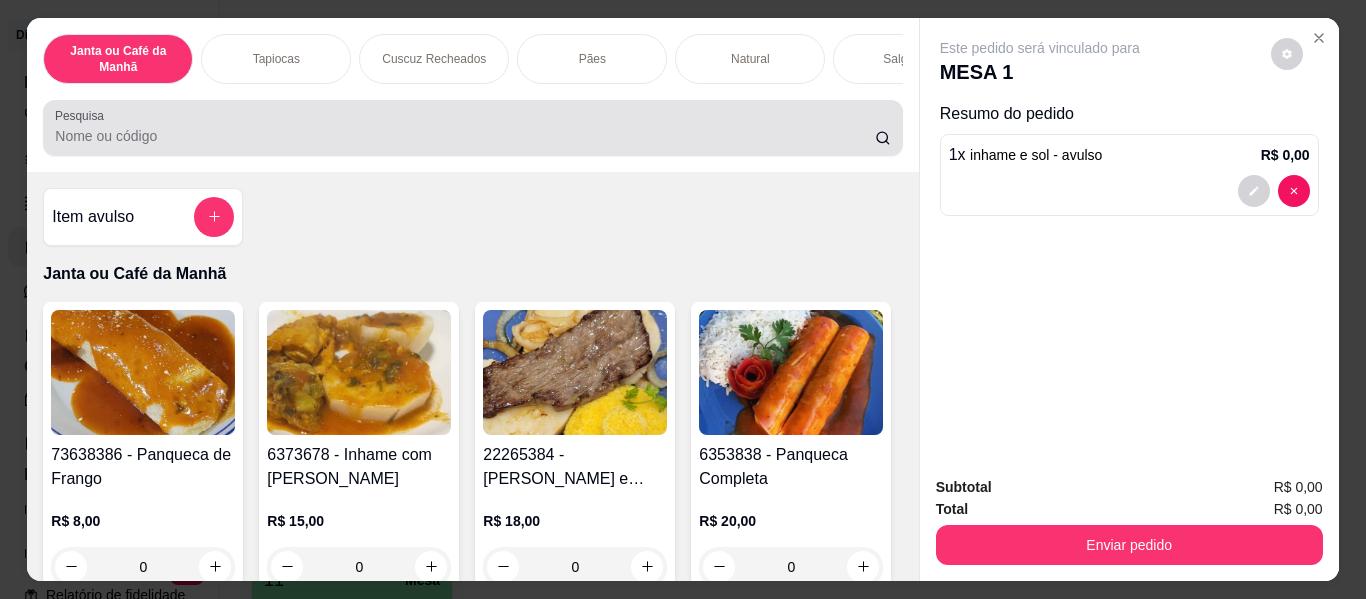 click on "Pesquisa" at bounding box center [472, 128] 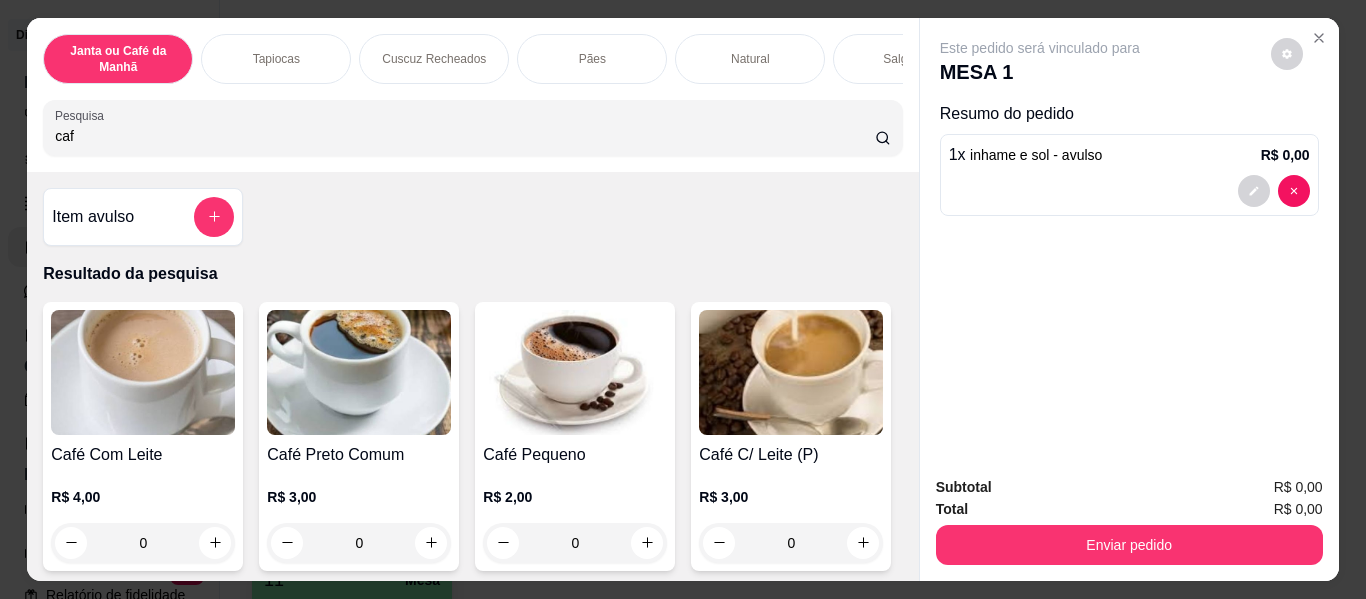 scroll, scrollTop: 100, scrollLeft: 0, axis: vertical 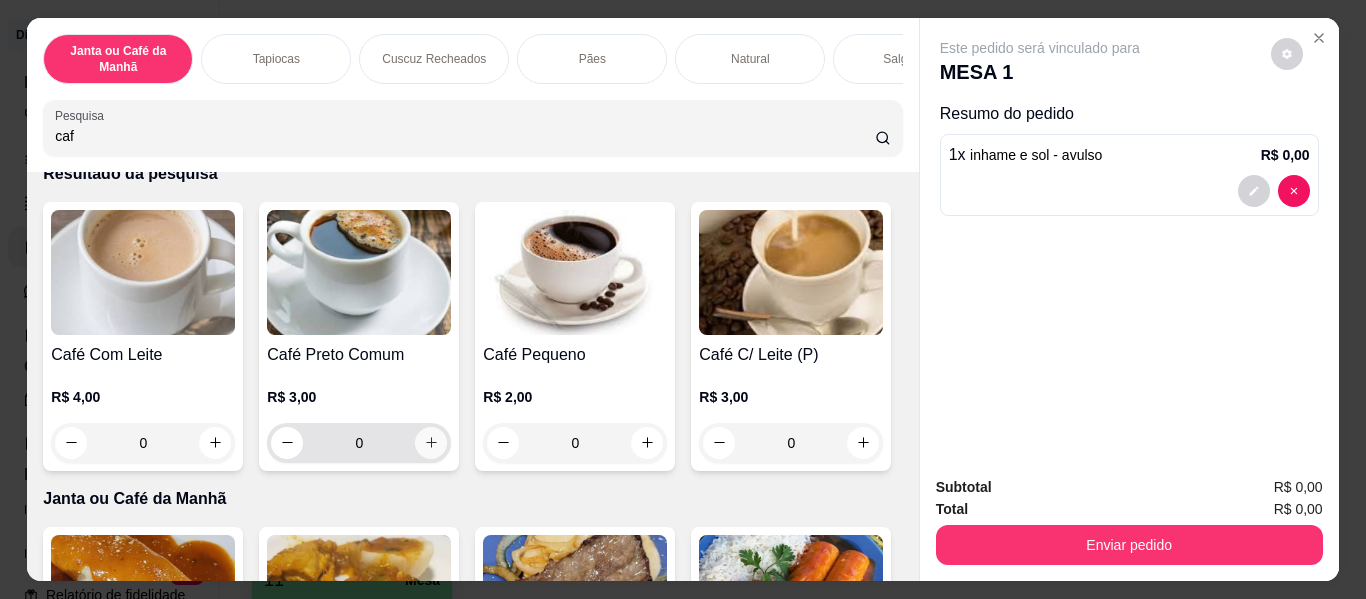 type on "caf" 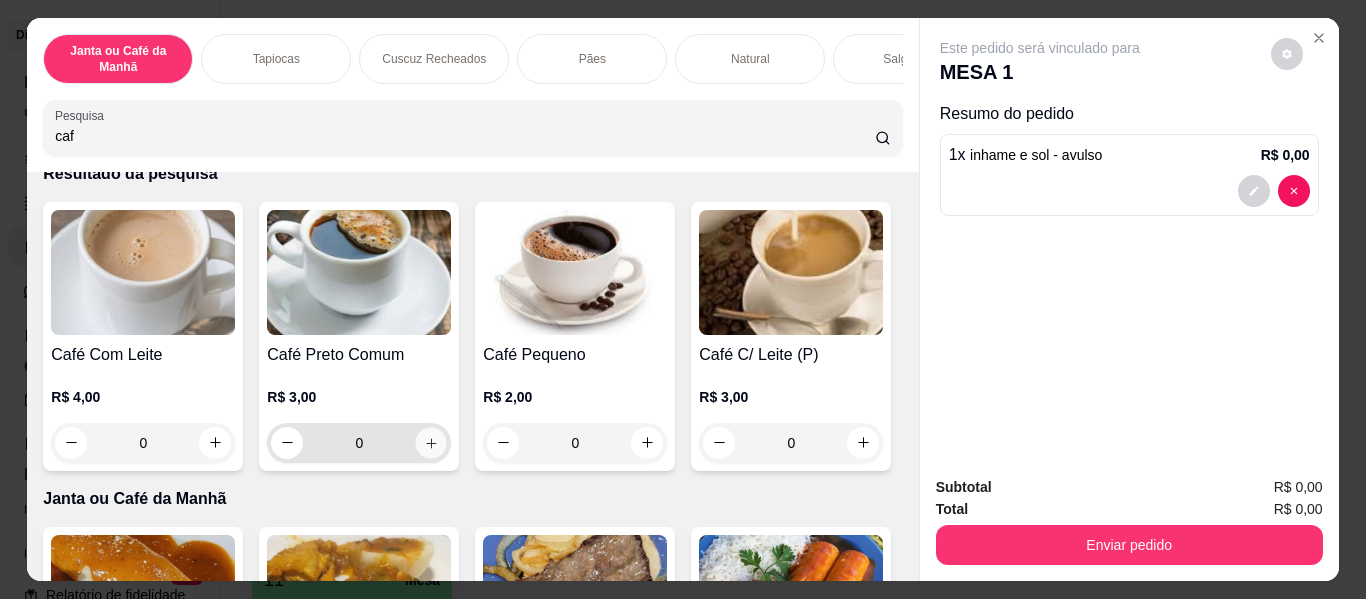 click 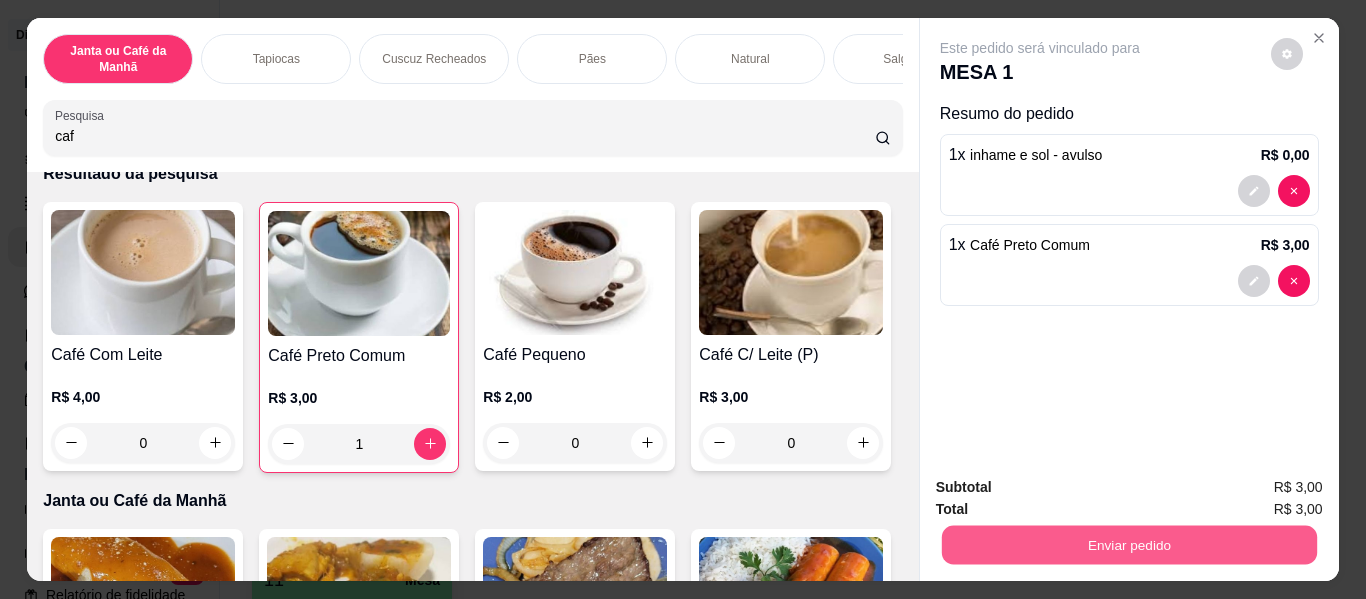 click on "Enviar pedido" at bounding box center [1128, 545] 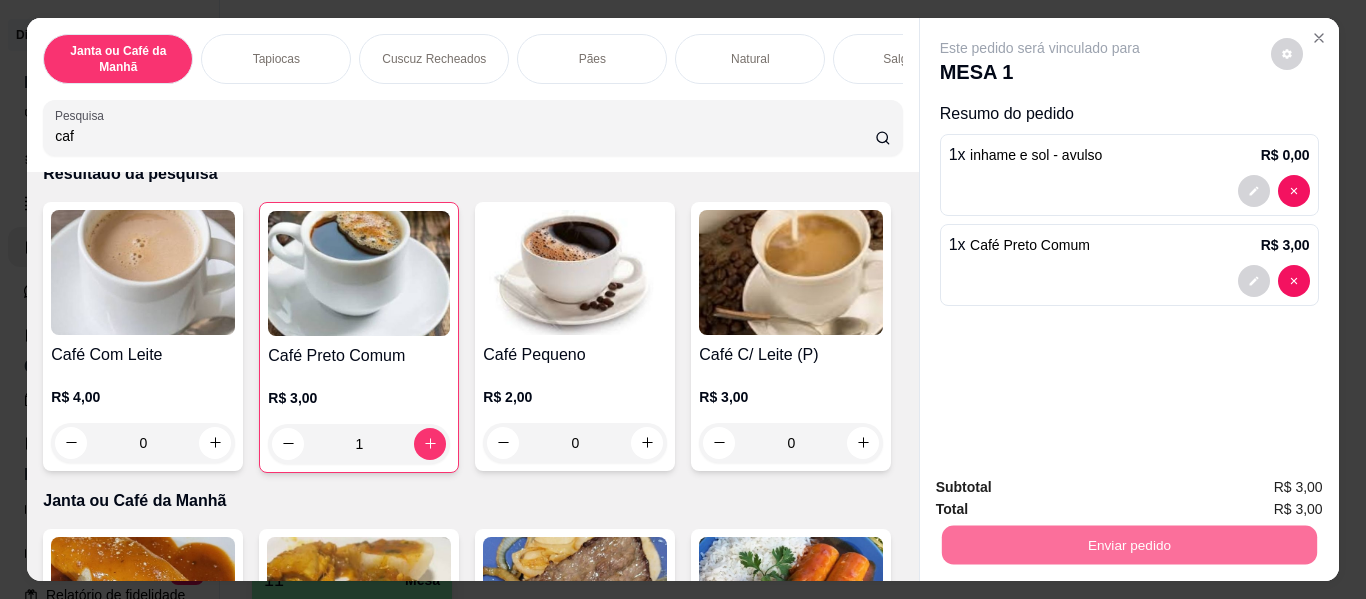 click on "Não registrar e enviar pedido" at bounding box center (1063, 489) 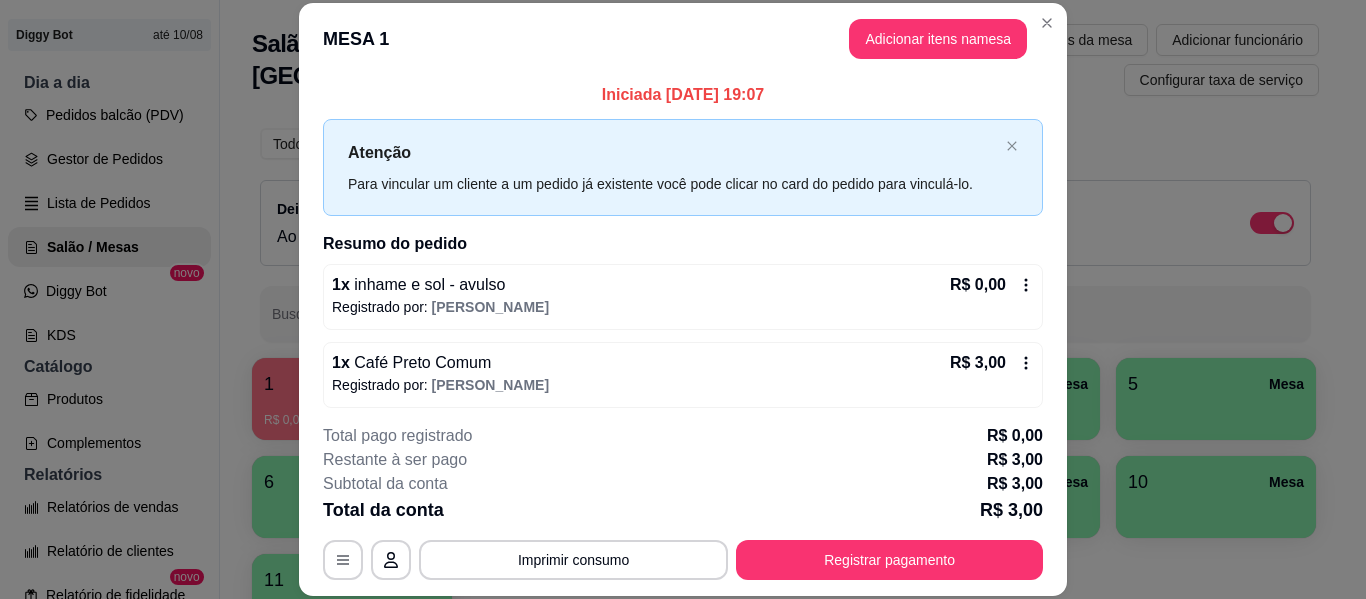 scroll, scrollTop: 8, scrollLeft: 0, axis: vertical 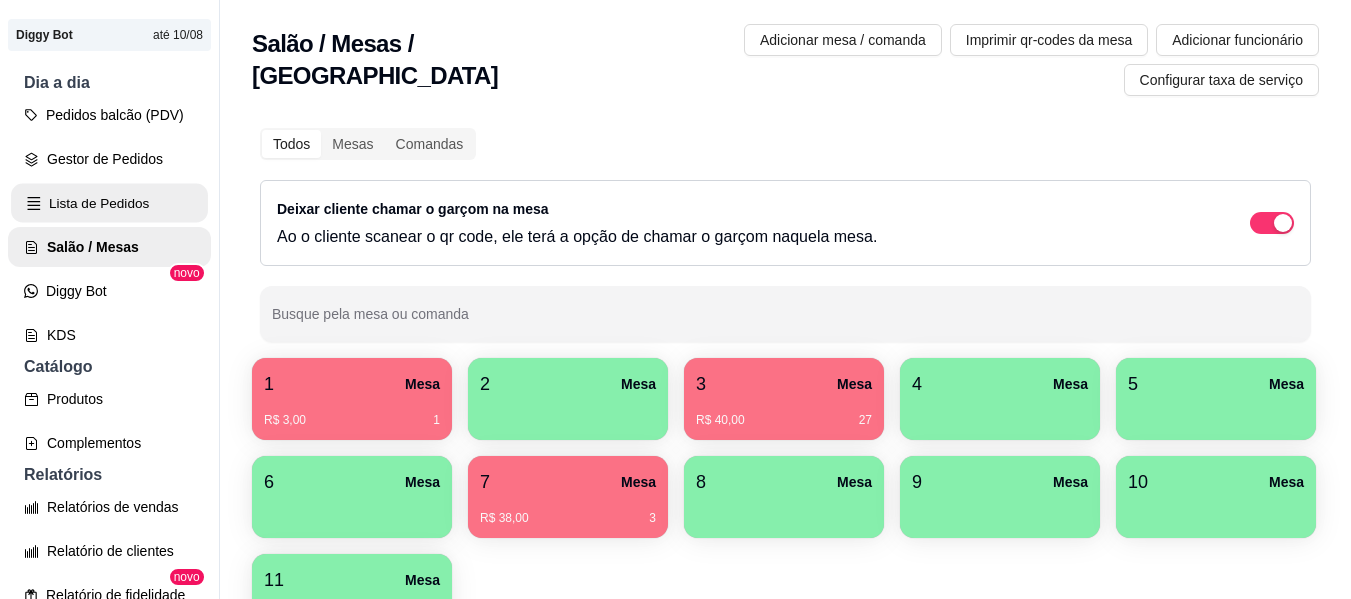 click on "Lista de Pedidos" at bounding box center [109, 203] 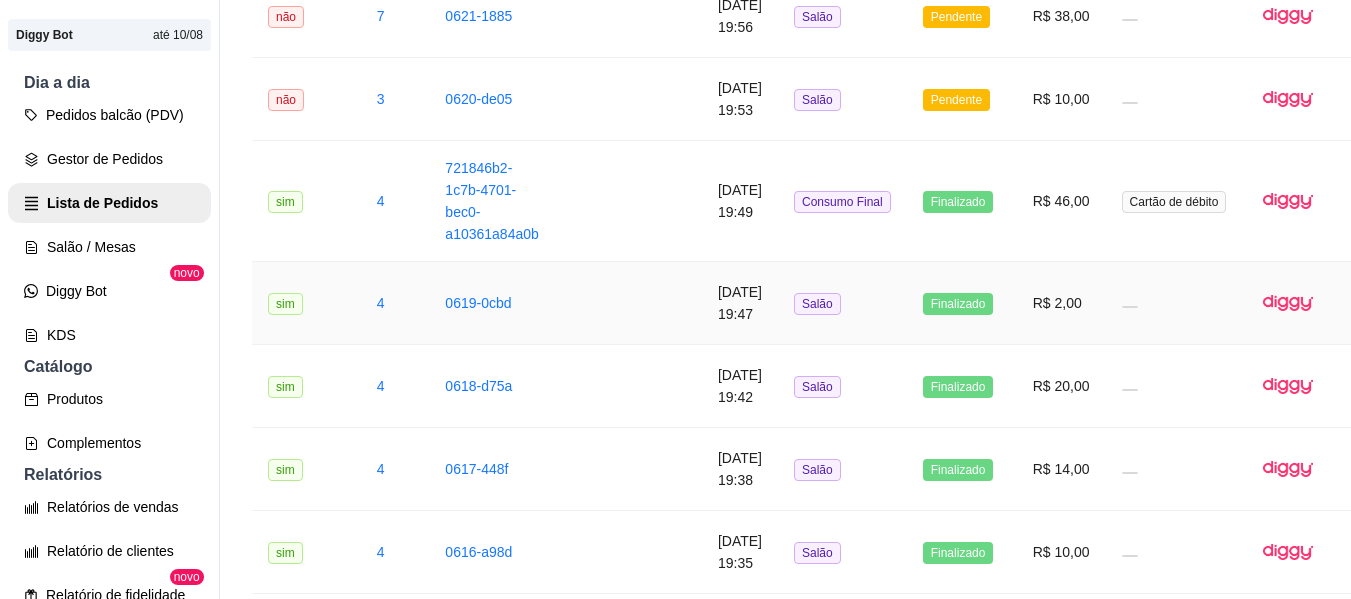 scroll, scrollTop: 400, scrollLeft: 0, axis: vertical 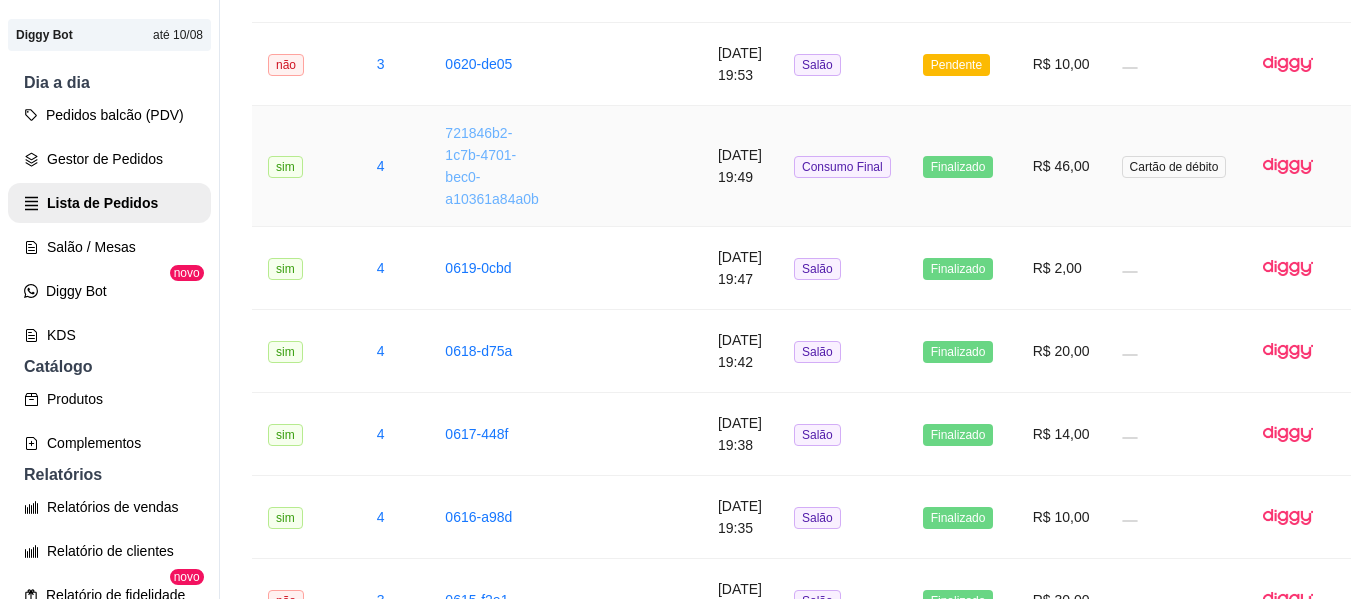 click on "721846b2-1c7b-4701-bec0-a10361a84a0b" at bounding box center [491, 166] 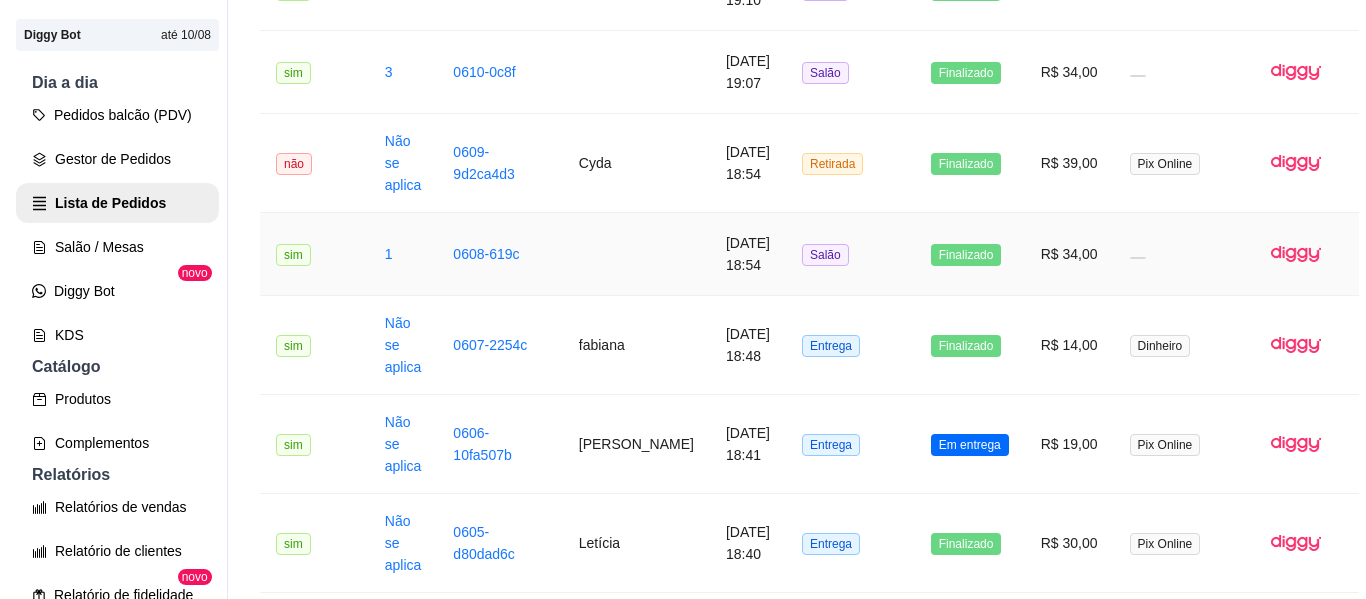 scroll, scrollTop: 1800, scrollLeft: 0, axis: vertical 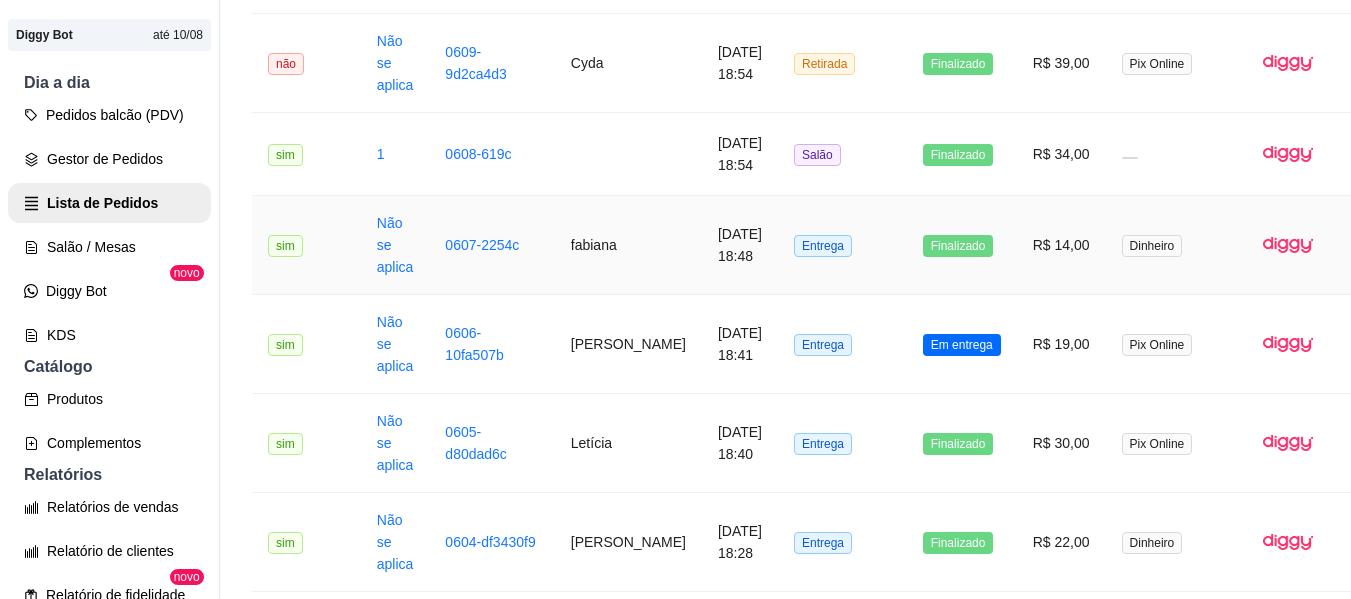 click on "fabiana" at bounding box center [628, 245] 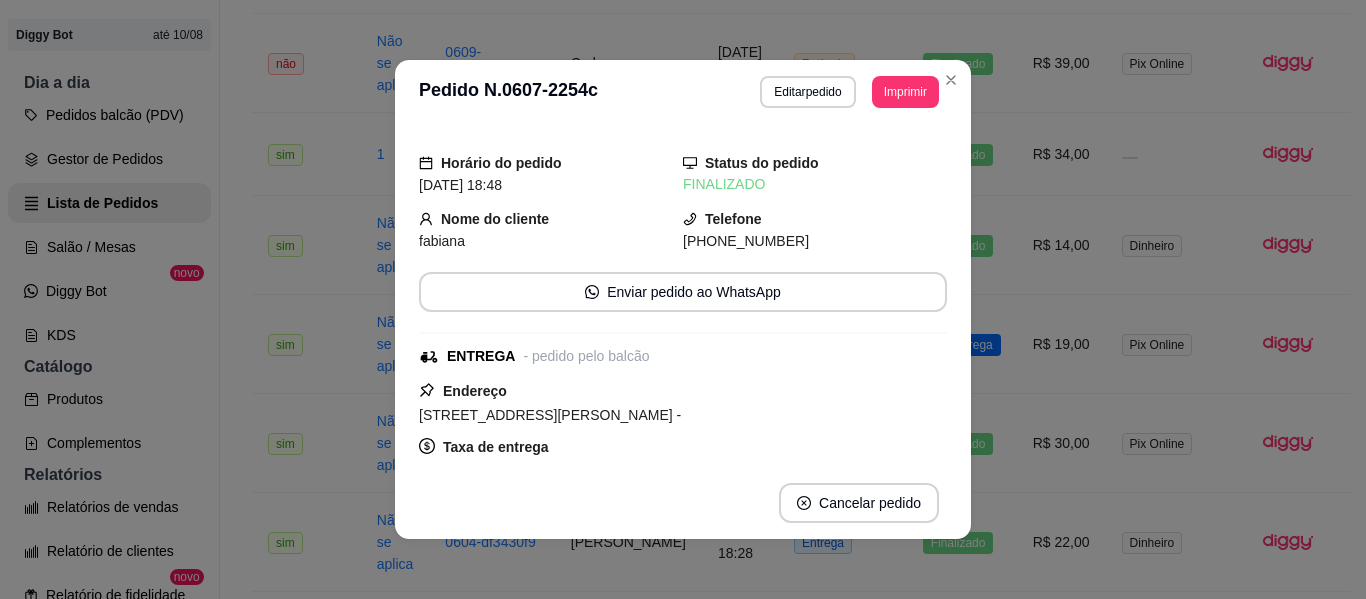 scroll, scrollTop: 100, scrollLeft: 0, axis: vertical 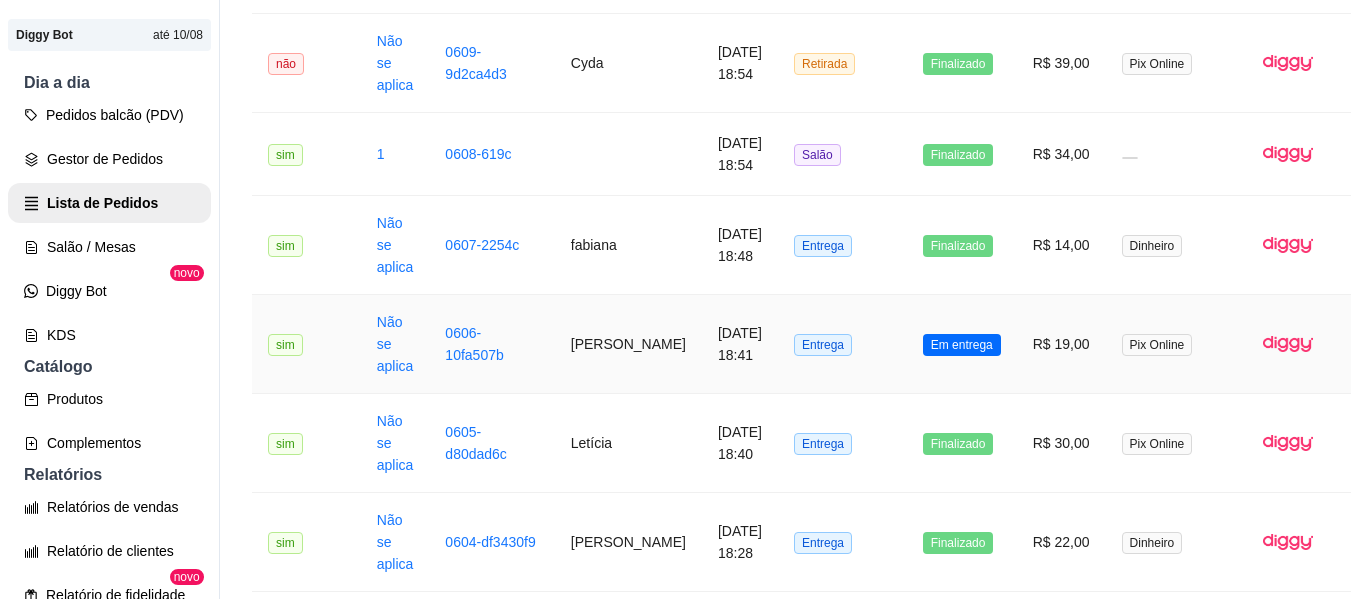 click on "[PERSON_NAME]" at bounding box center [628, 344] 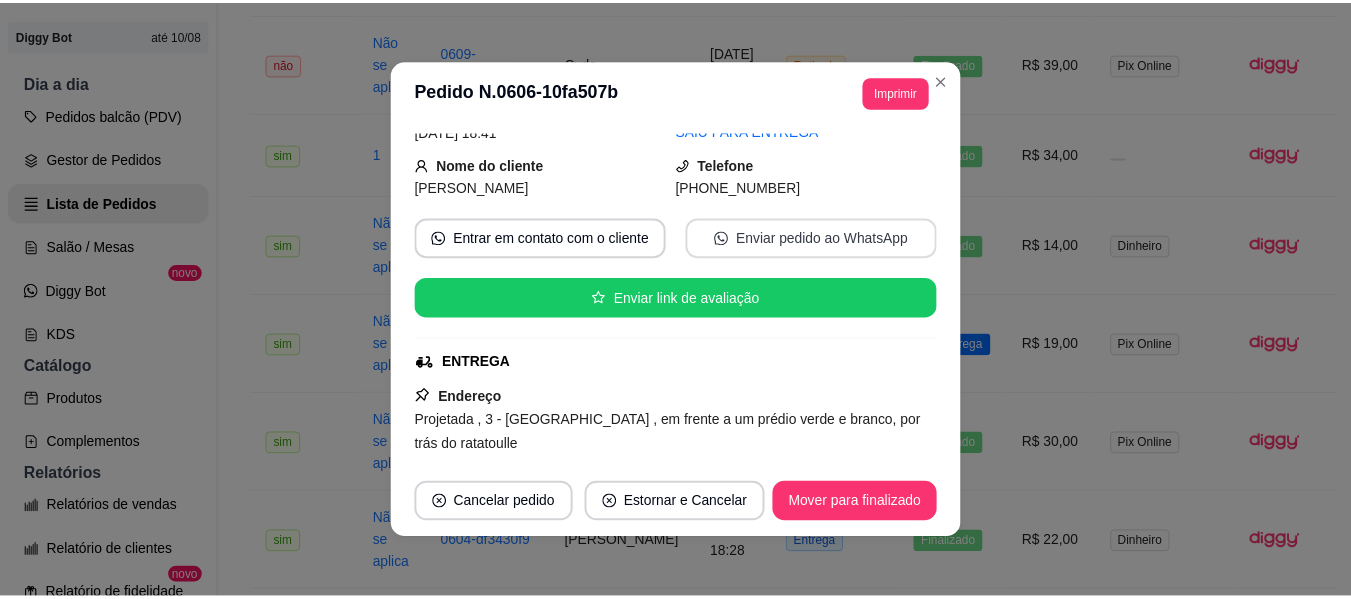 scroll, scrollTop: 200, scrollLeft: 0, axis: vertical 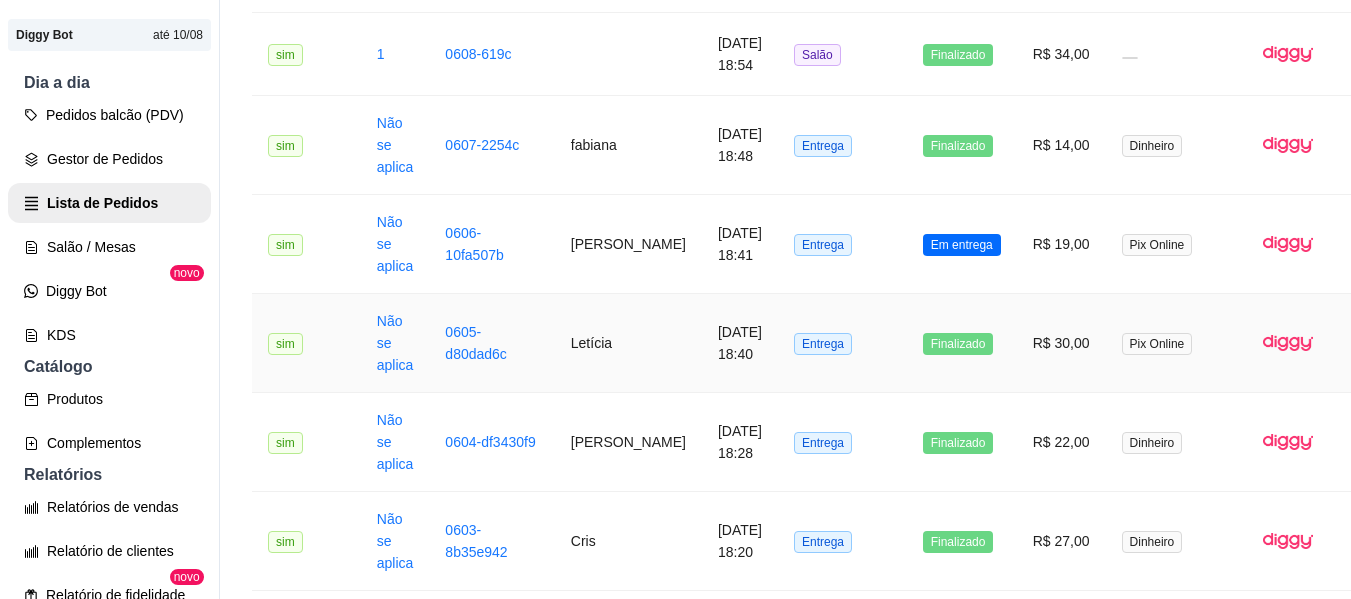 click on "0605-d80dad6c" at bounding box center (491, 343) 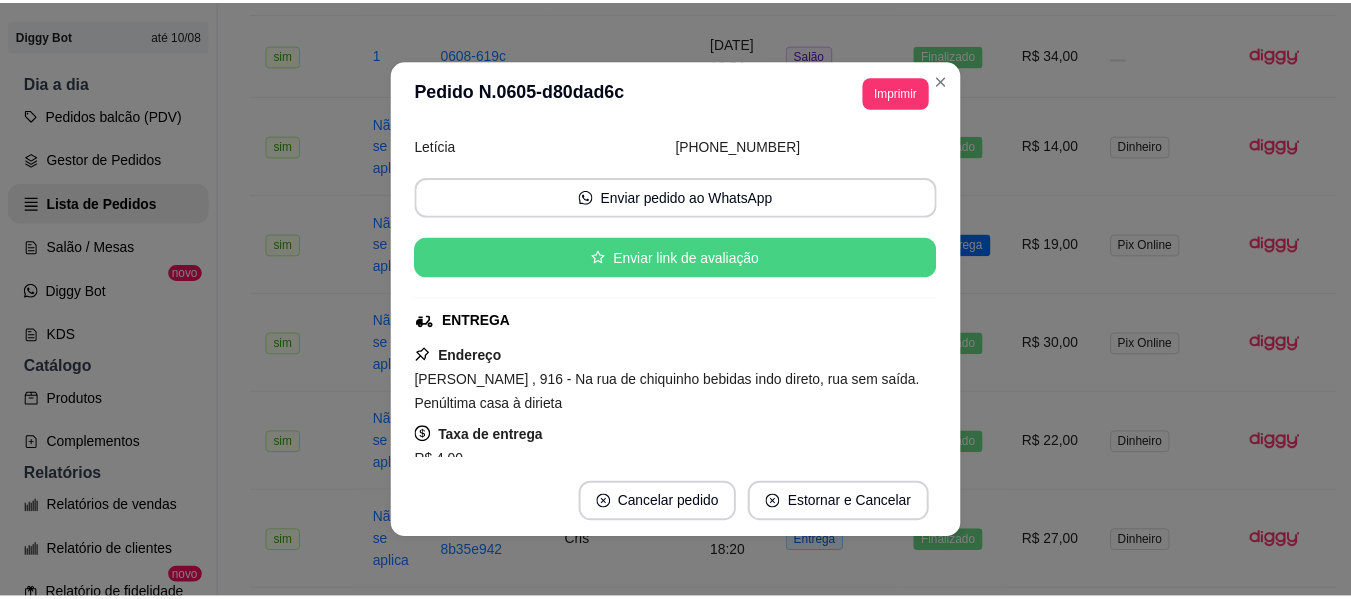 scroll, scrollTop: 200, scrollLeft: 0, axis: vertical 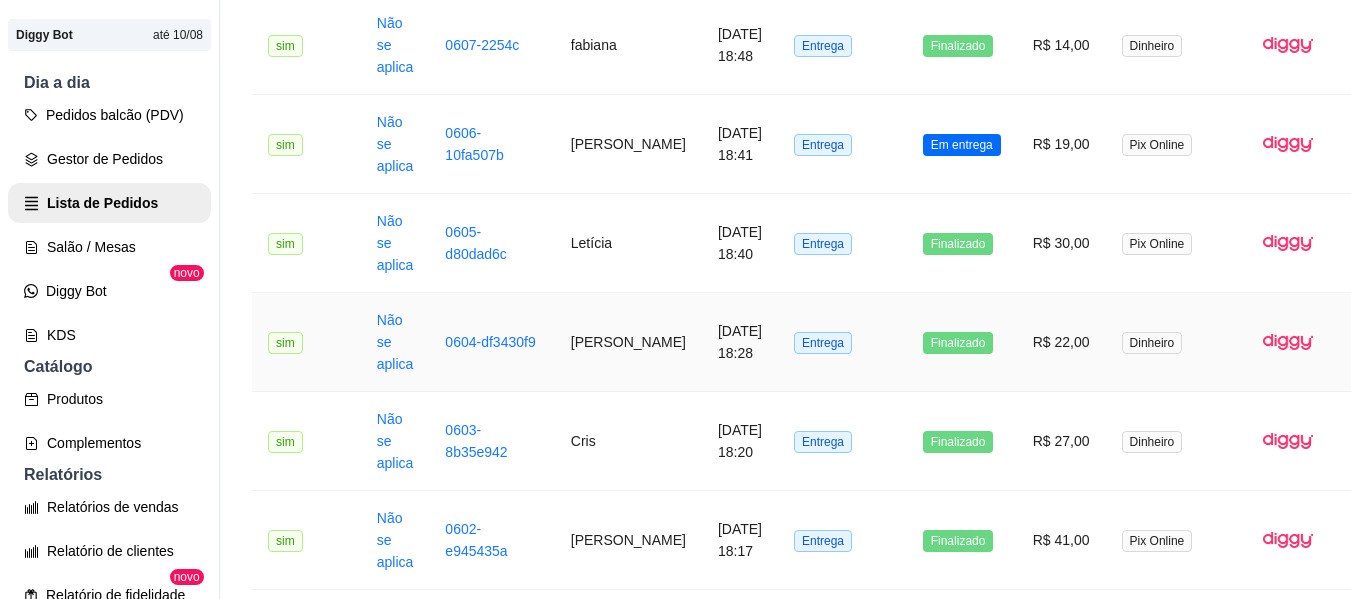 click on "[PERSON_NAME]" at bounding box center (628, 342) 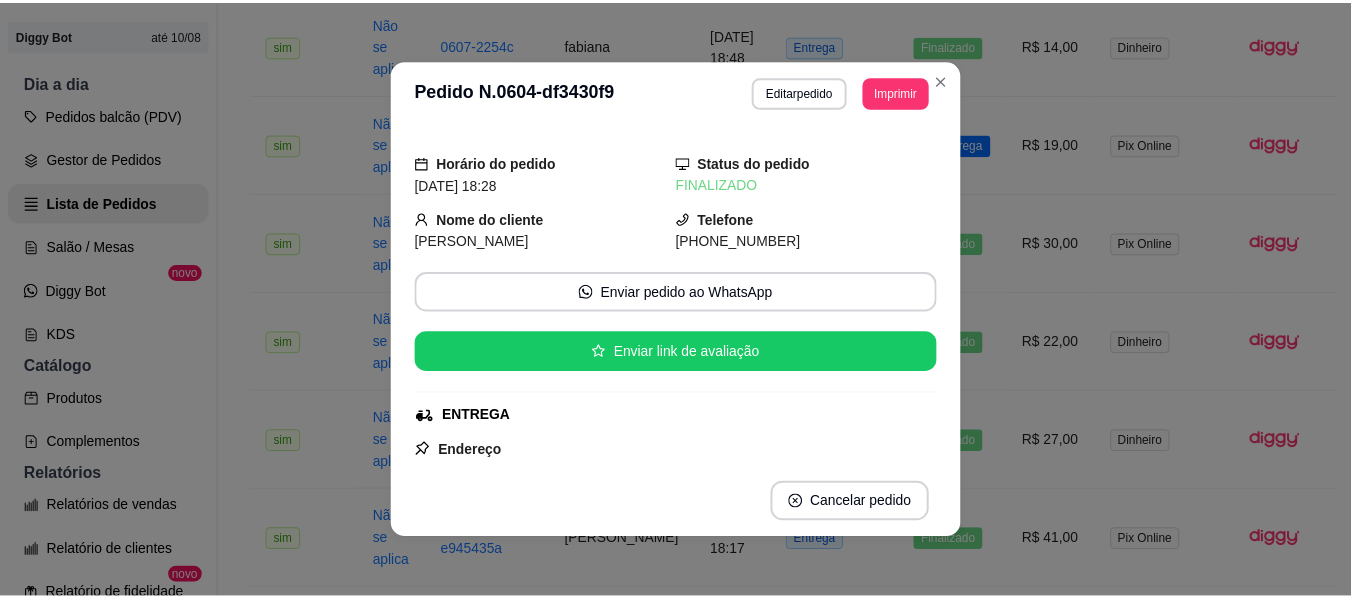 scroll, scrollTop: 100, scrollLeft: 0, axis: vertical 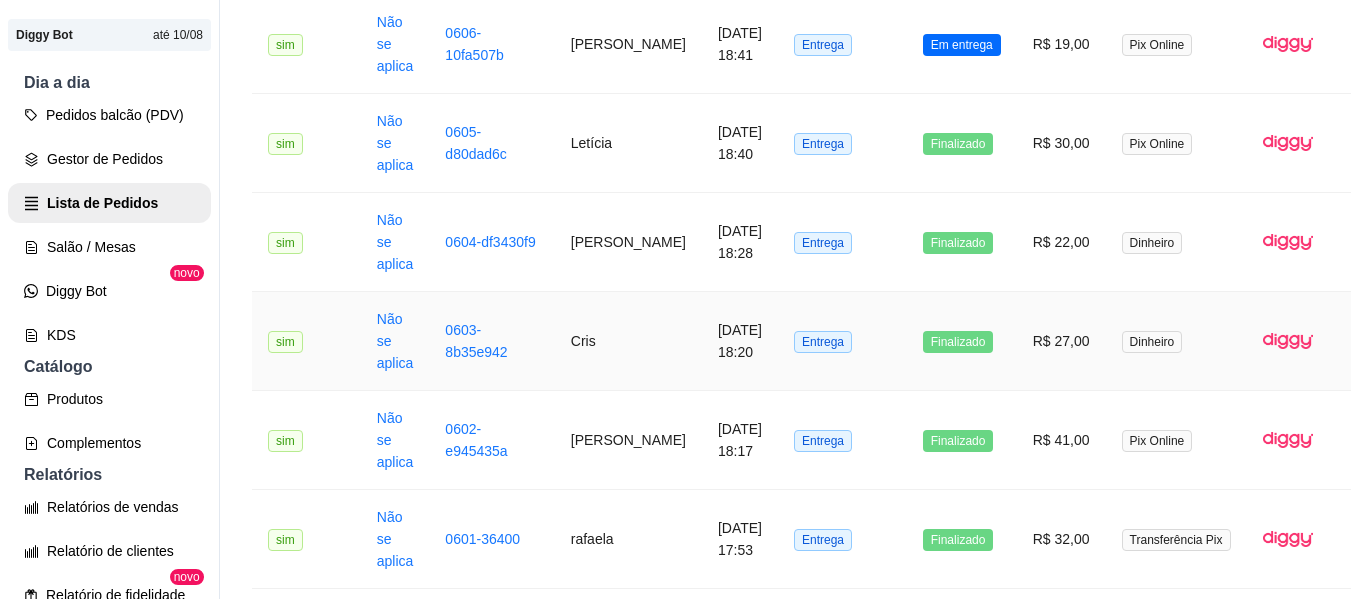 click on "Cris" at bounding box center (628, 341) 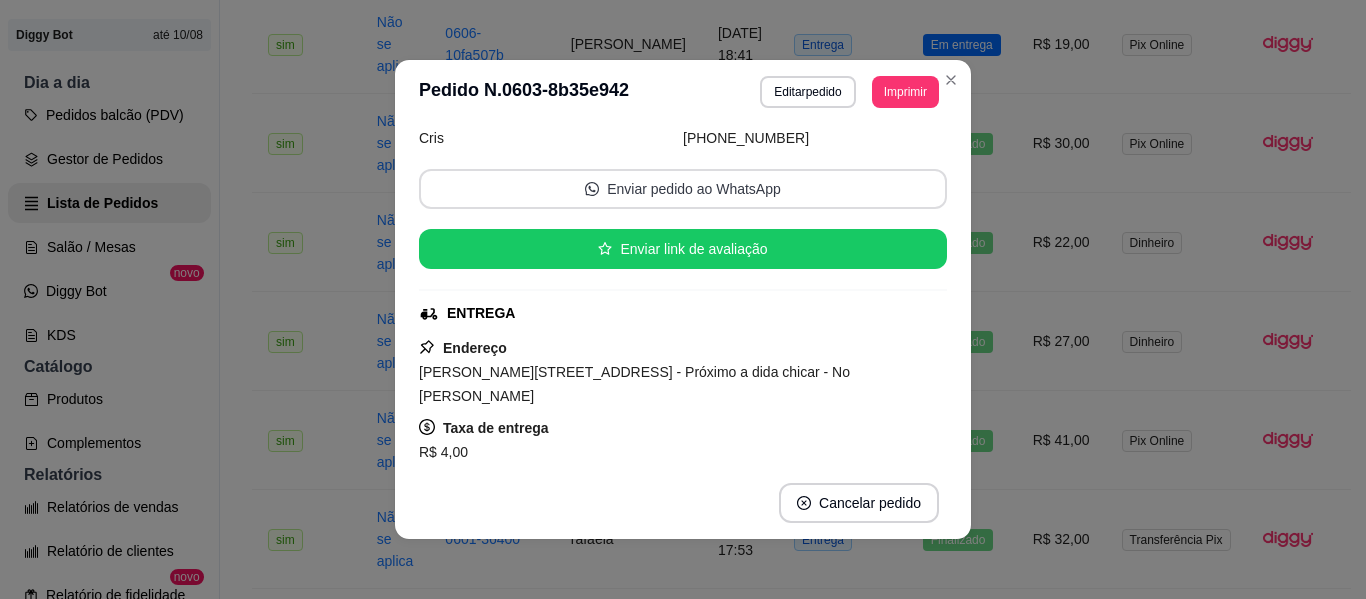 scroll, scrollTop: 200, scrollLeft: 0, axis: vertical 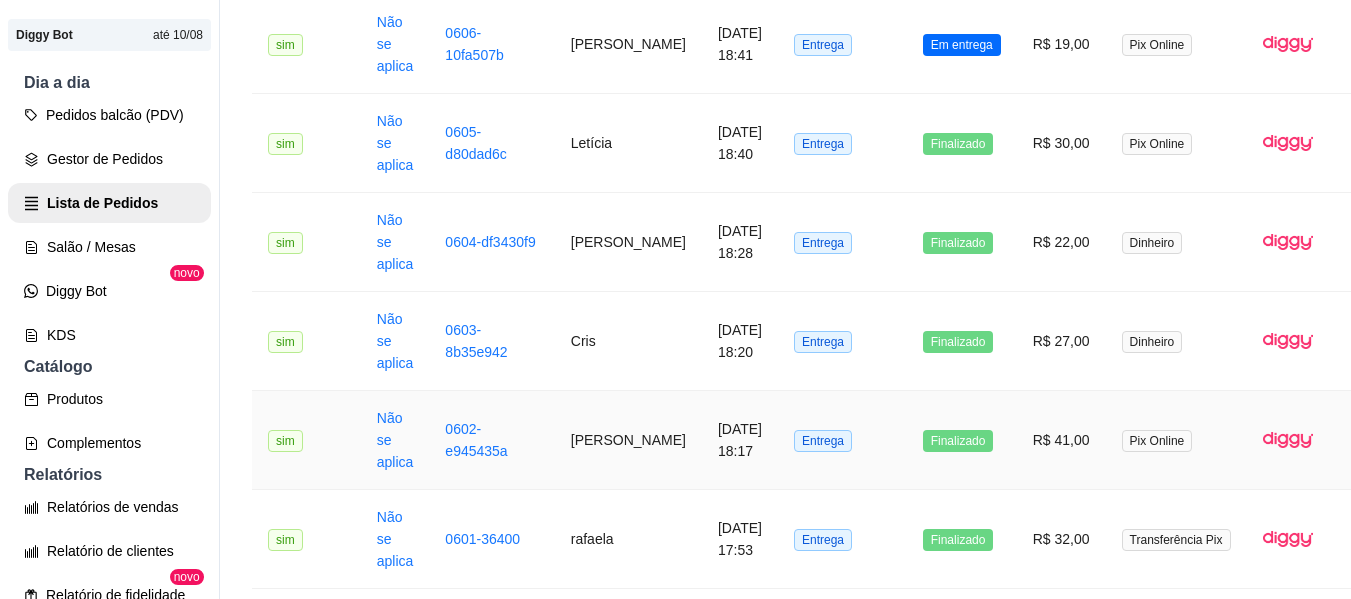 click on "[PERSON_NAME]" at bounding box center [628, 440] 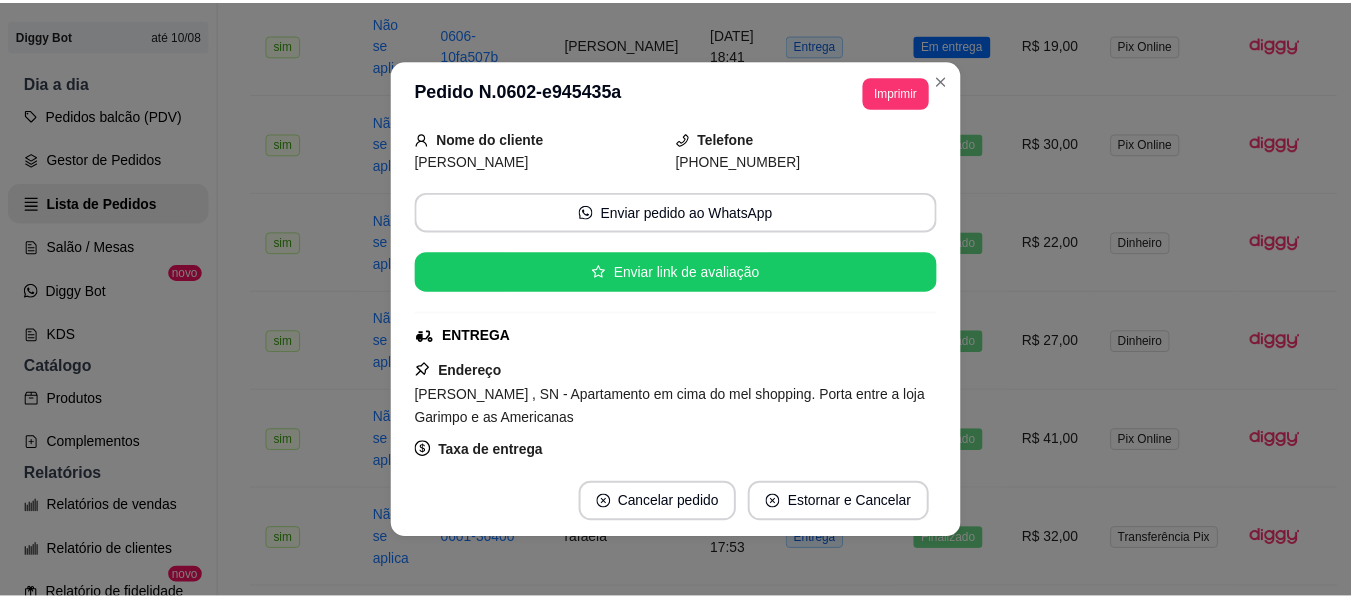 scroll, scrollTop: 200, scrollLeft: 0, axis: vertical 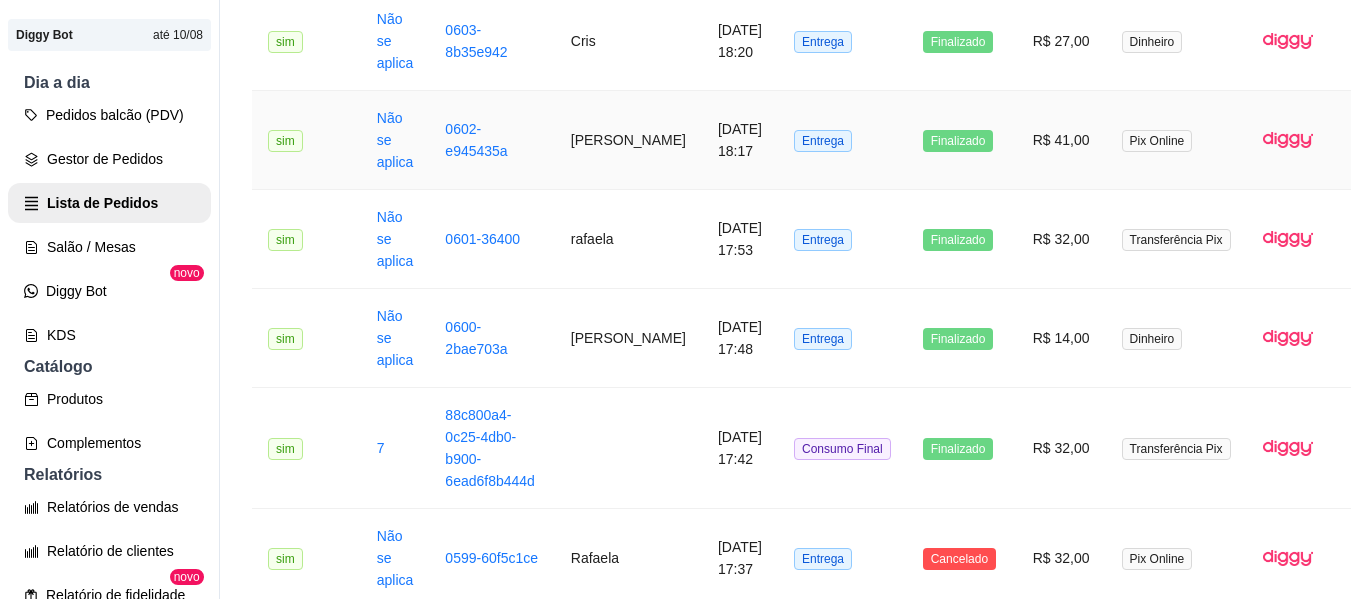 click on "[PERSON_NAME]" at bounding box center (628, 140) 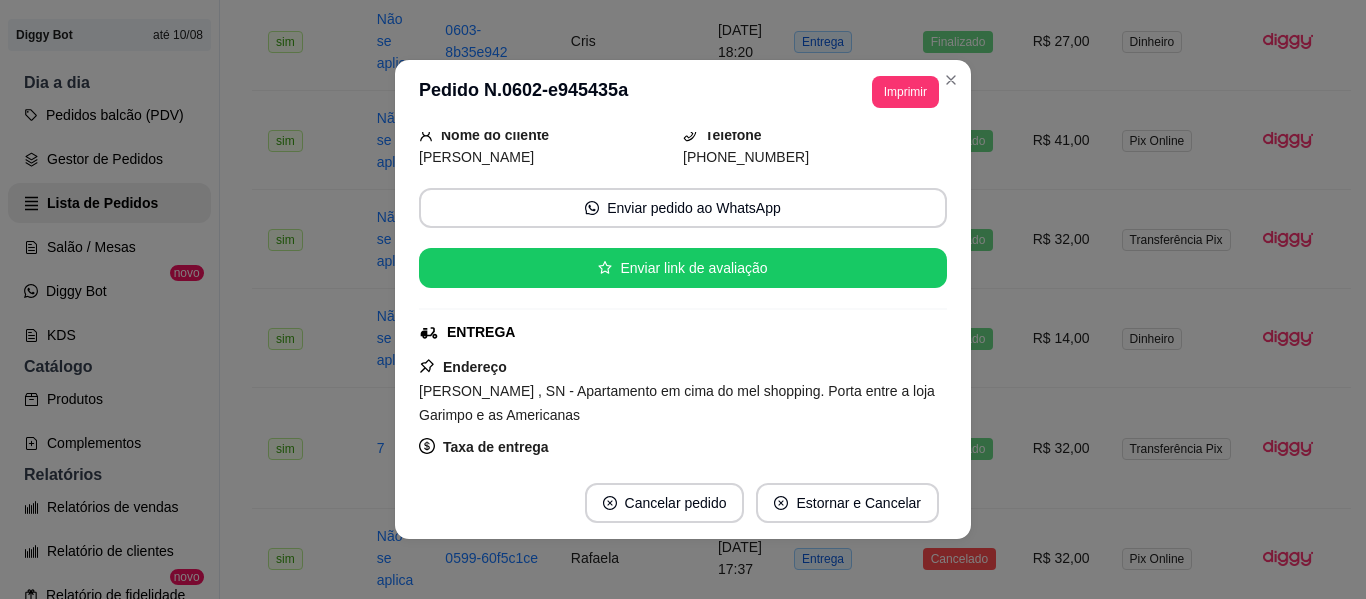scroll, scrollTop: 200, scrollLeft: 0, axis: vertical 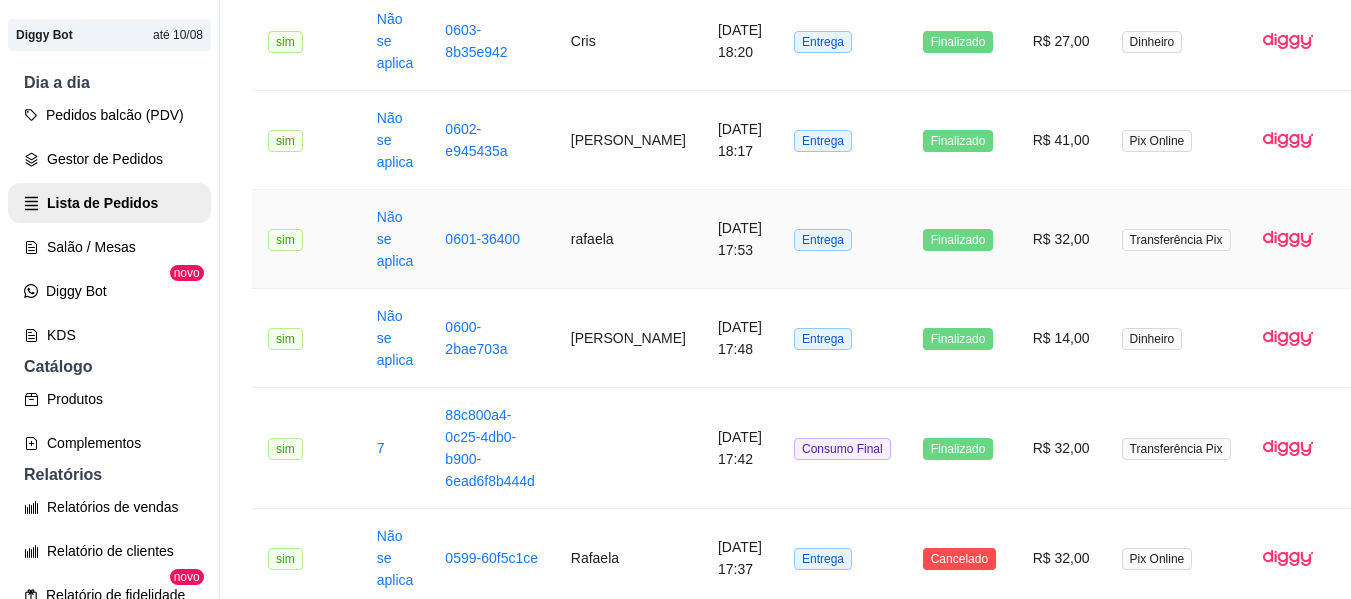 click on "rafaela" at bounding box center (628, 239) 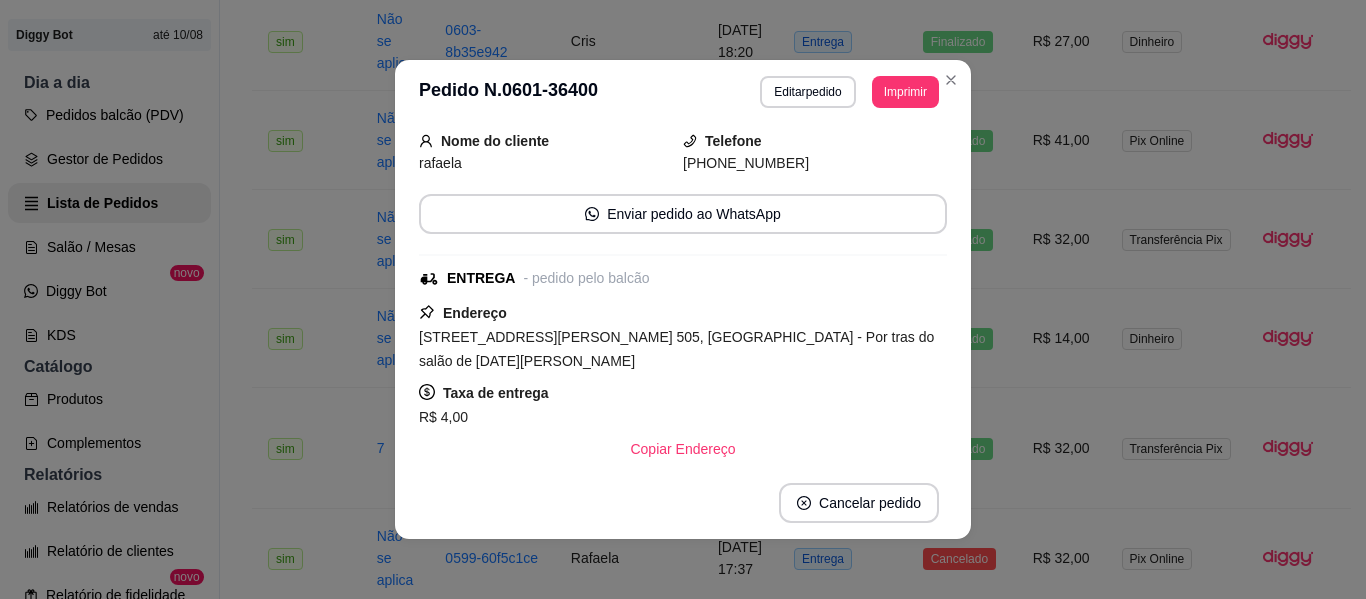 scroll, scrollTop: 100, scrollLeft: 0, axis: vertical 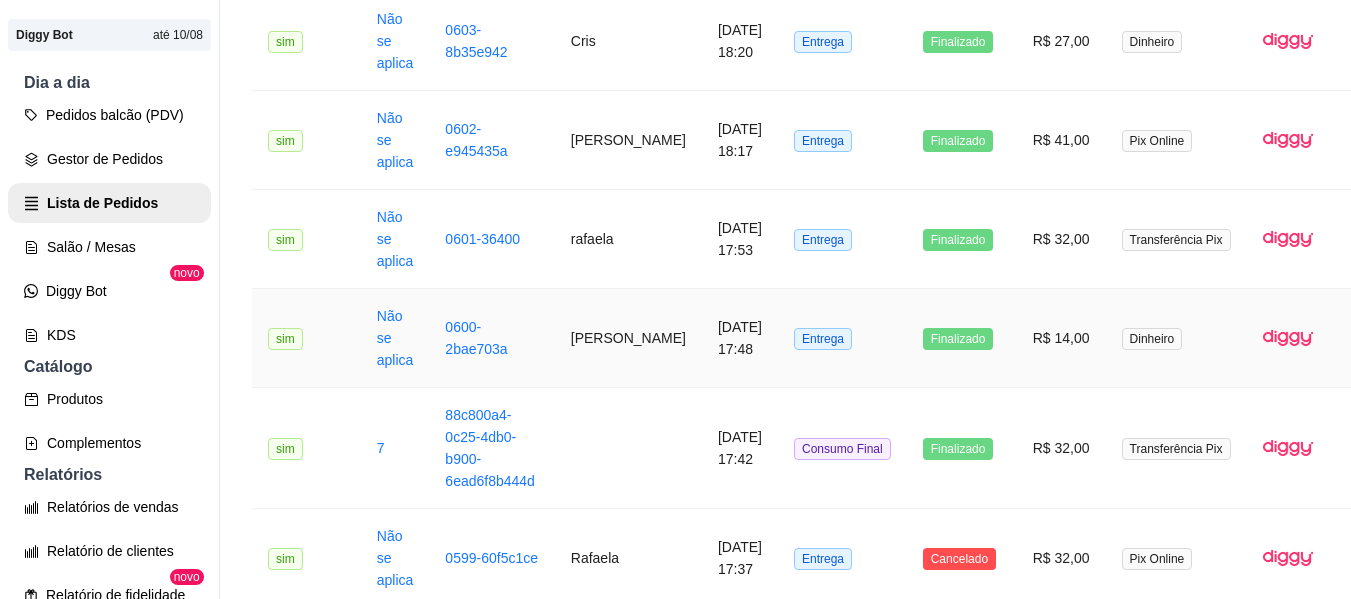 click on "[PERSON_NAME]" at bounding box center (628, 338) 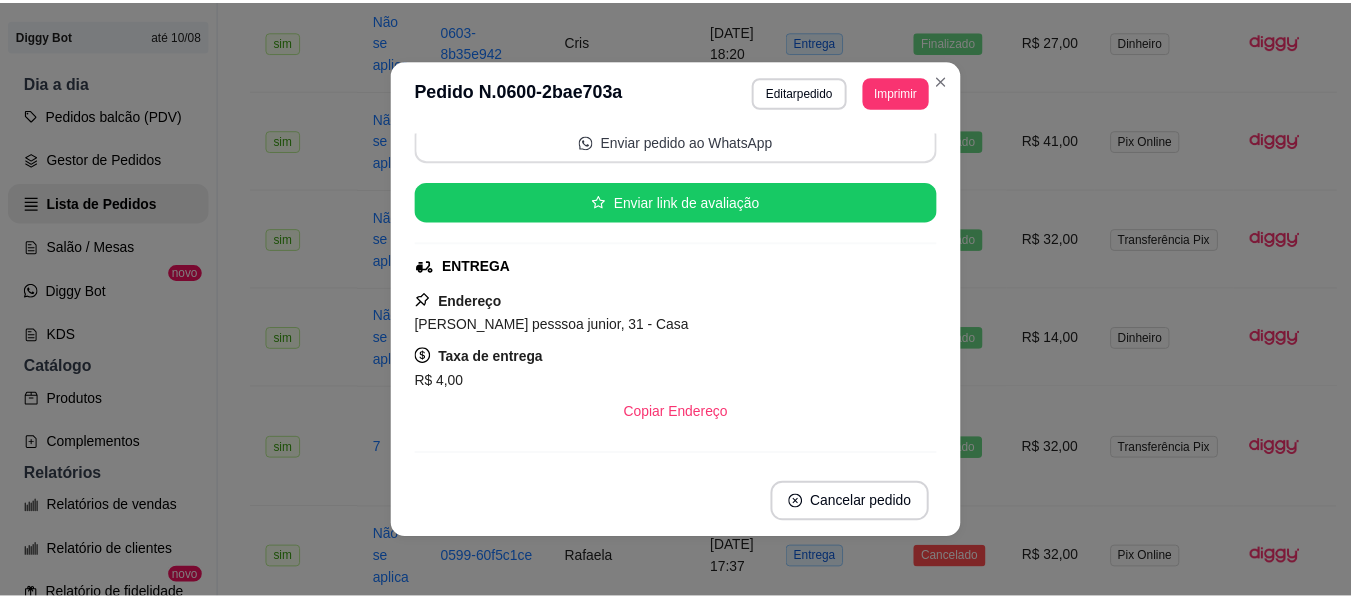 scroll, scrollTop: 200, scrollLeft: 0, axis: vertical 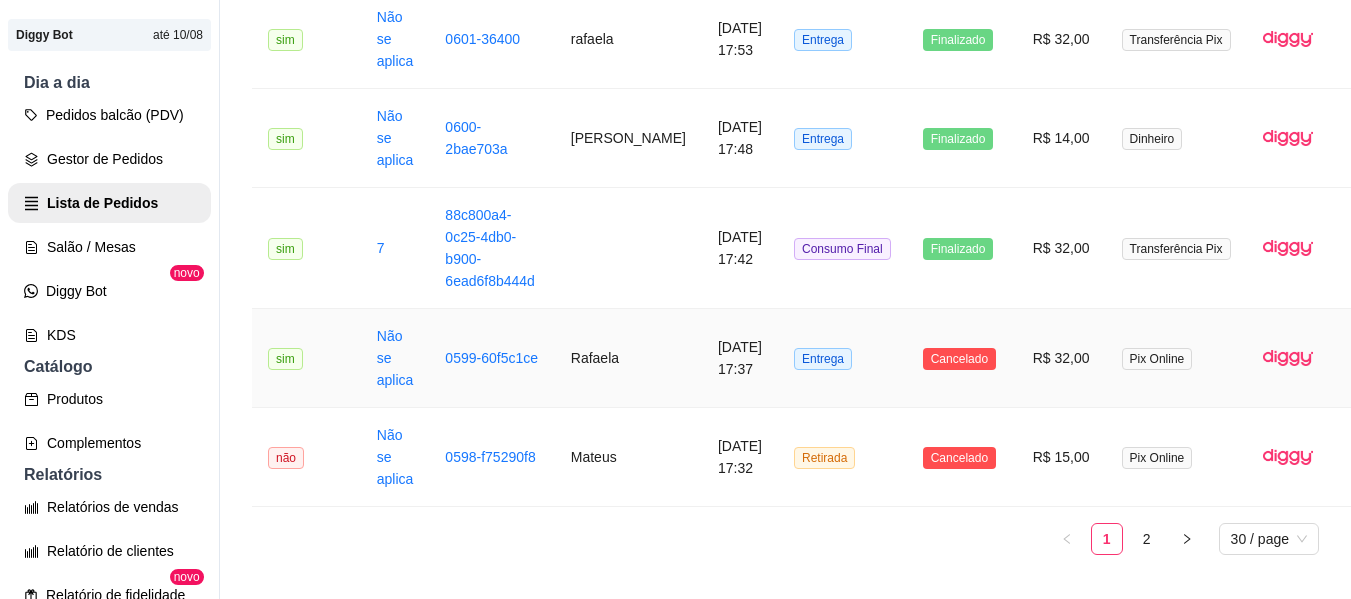 click on "[DATE] 17:37" at bounding box center [740, 358] 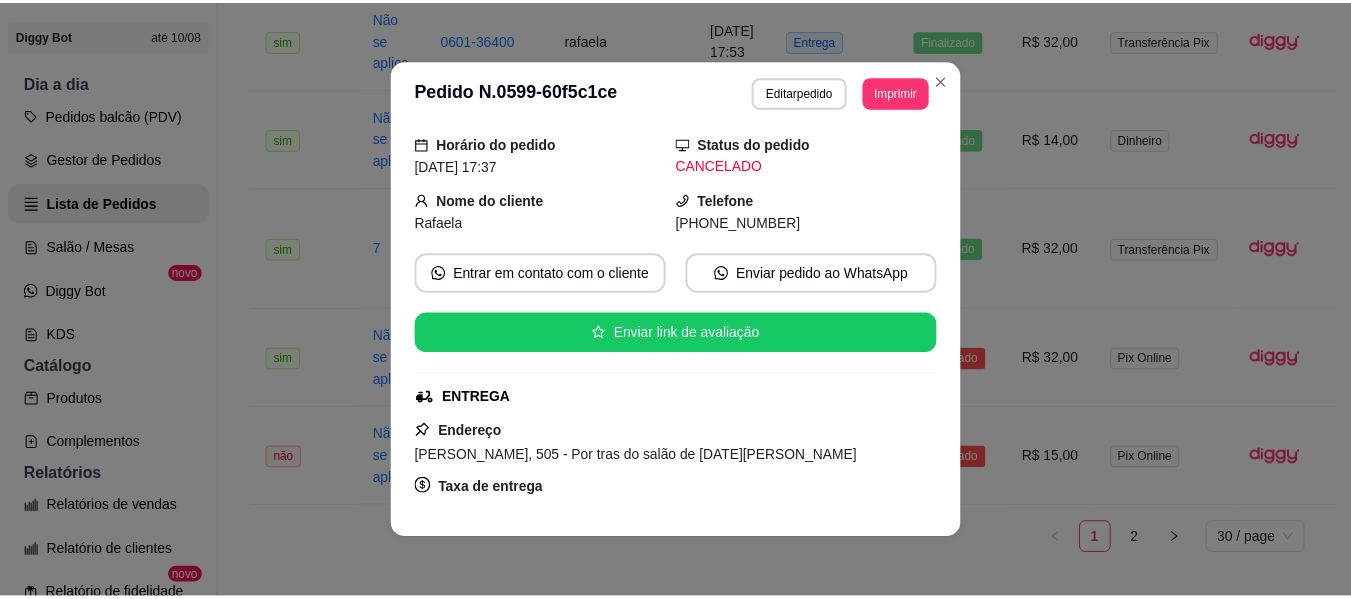 scroll, scrollTop: 100, scrollLeft: 0, axis: vertical 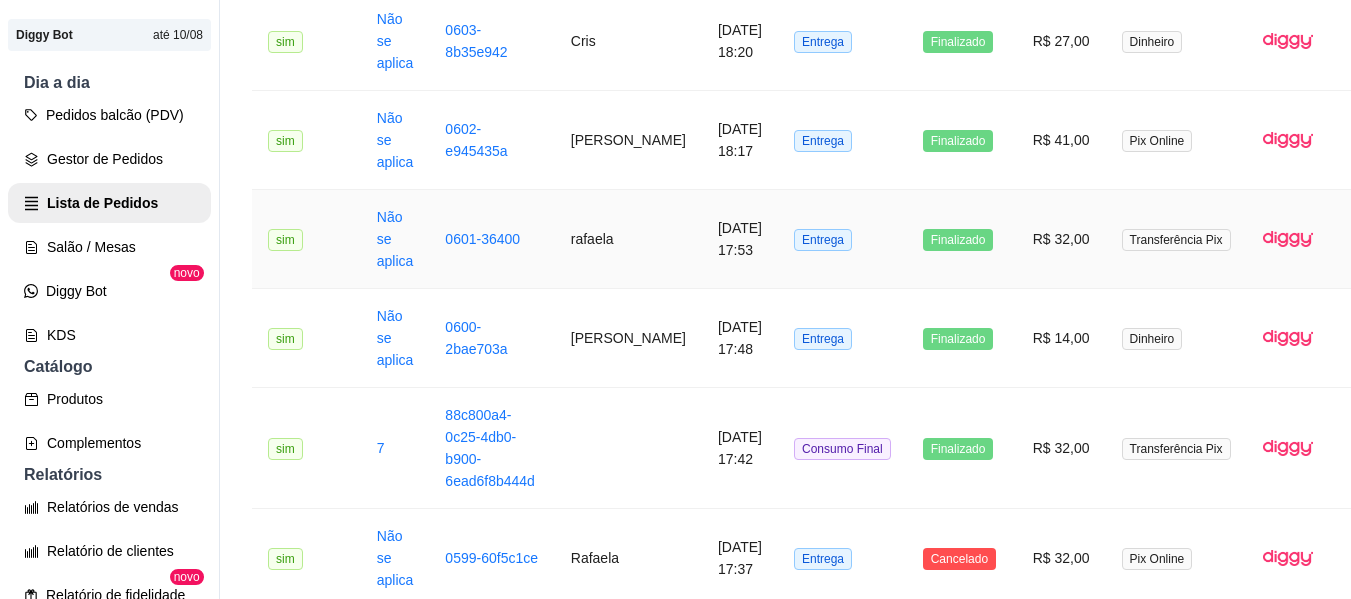click on "rafaela" at bounding box center [628, 239] 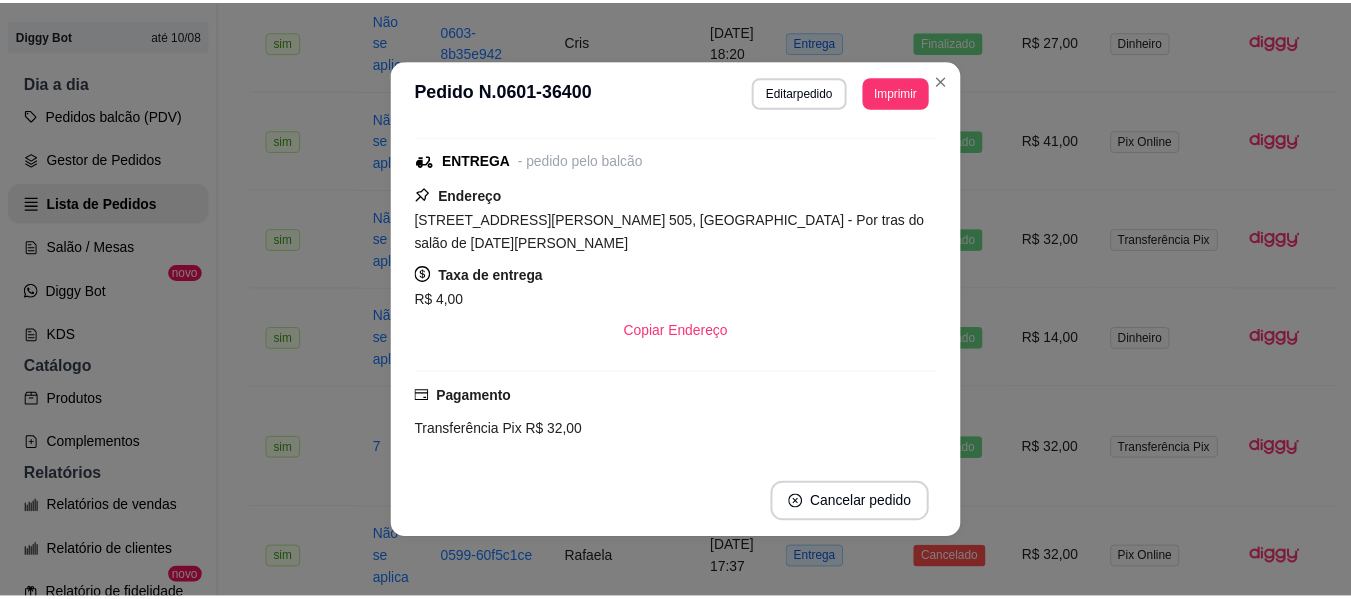 scroll, scrollTop: 200, scrollLeft: 0, axis: vertical 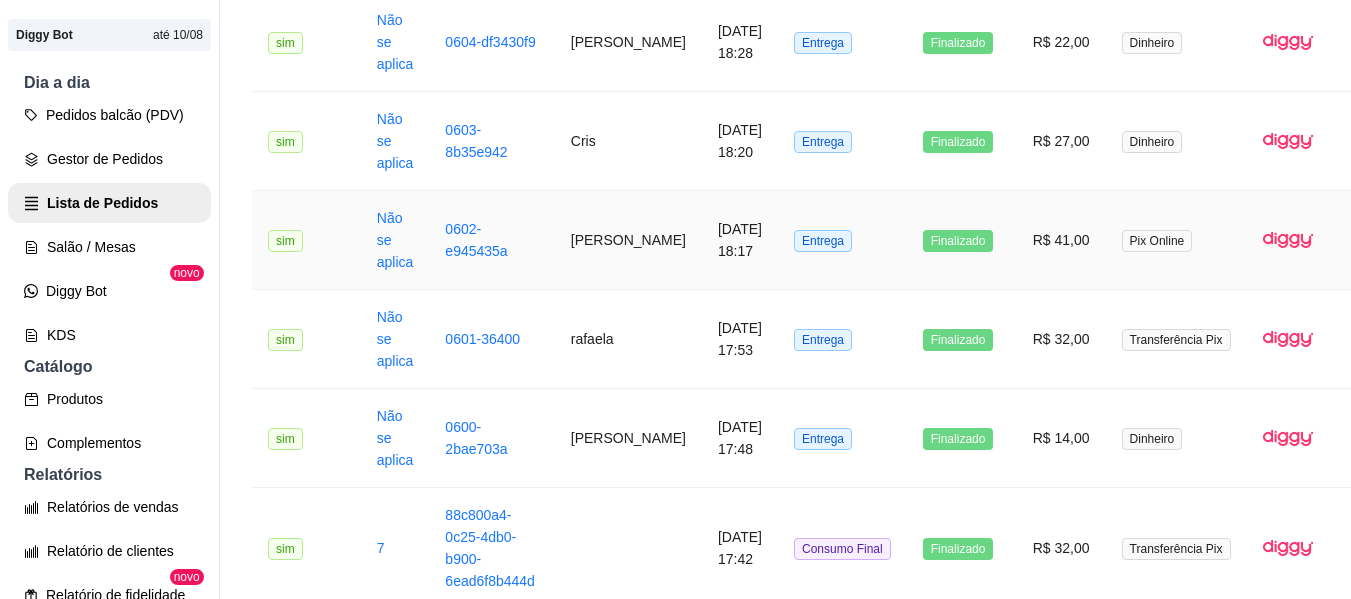click on "[PERSON_NAME]" at bounding box center [628, 240] 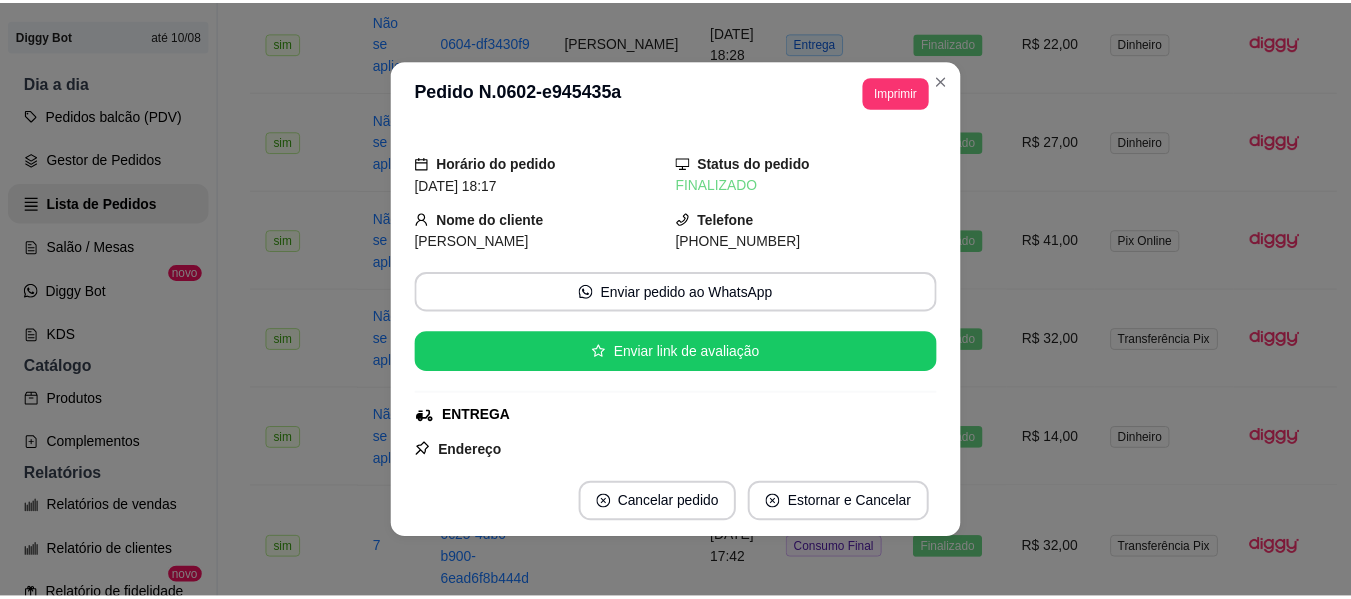 scroll, scrollTop: 100, scrollLeft: 0, axis: vertical 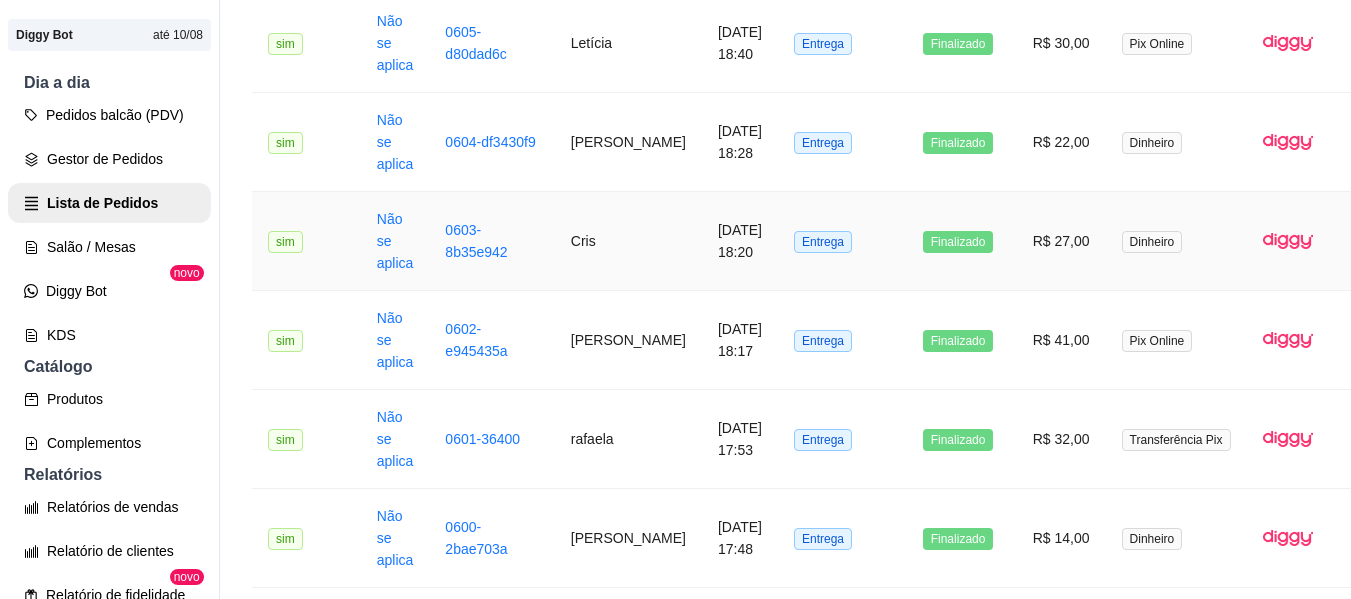 click on "Cris" at bounding box center [628, 241] 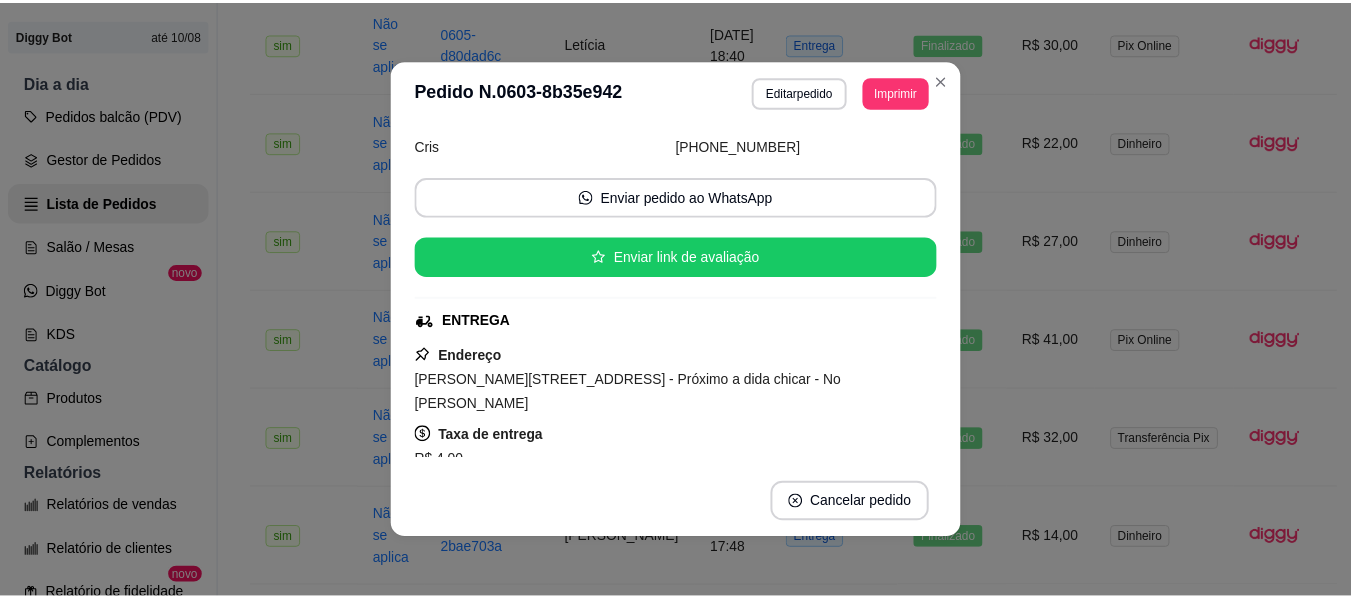 scroll, scrollTop: 200, scrollLeft: 0, axis: vertical 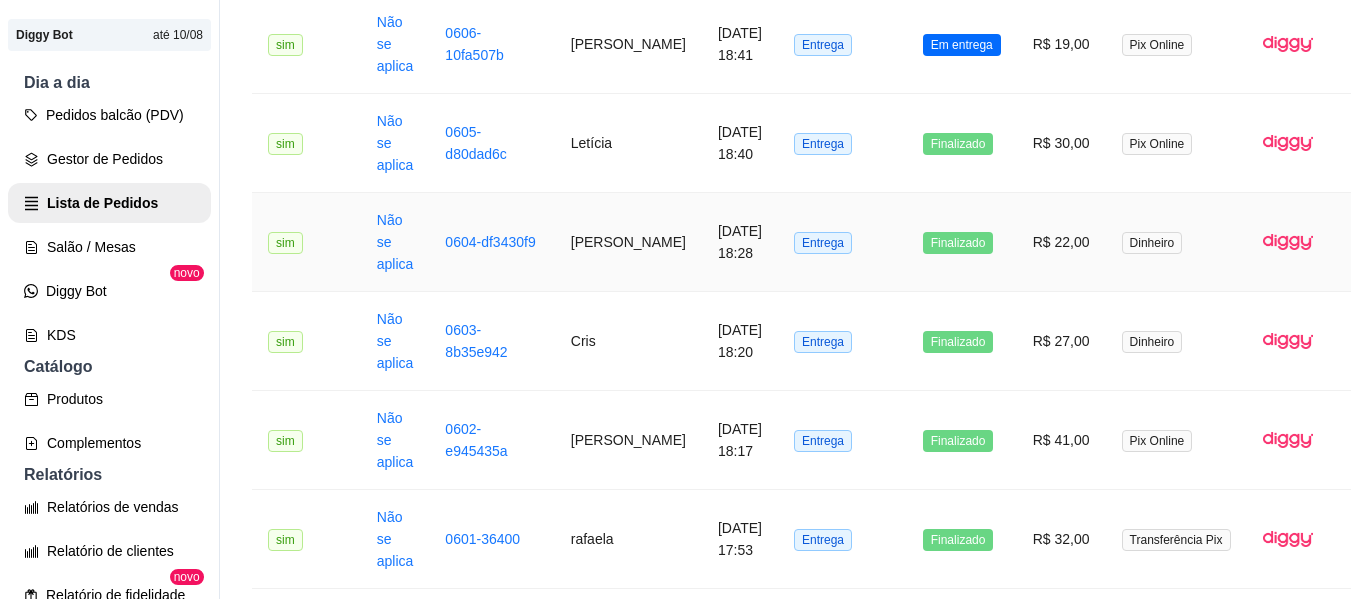 click on "[PERSON_NAME]" at bounding box center (628, 242) 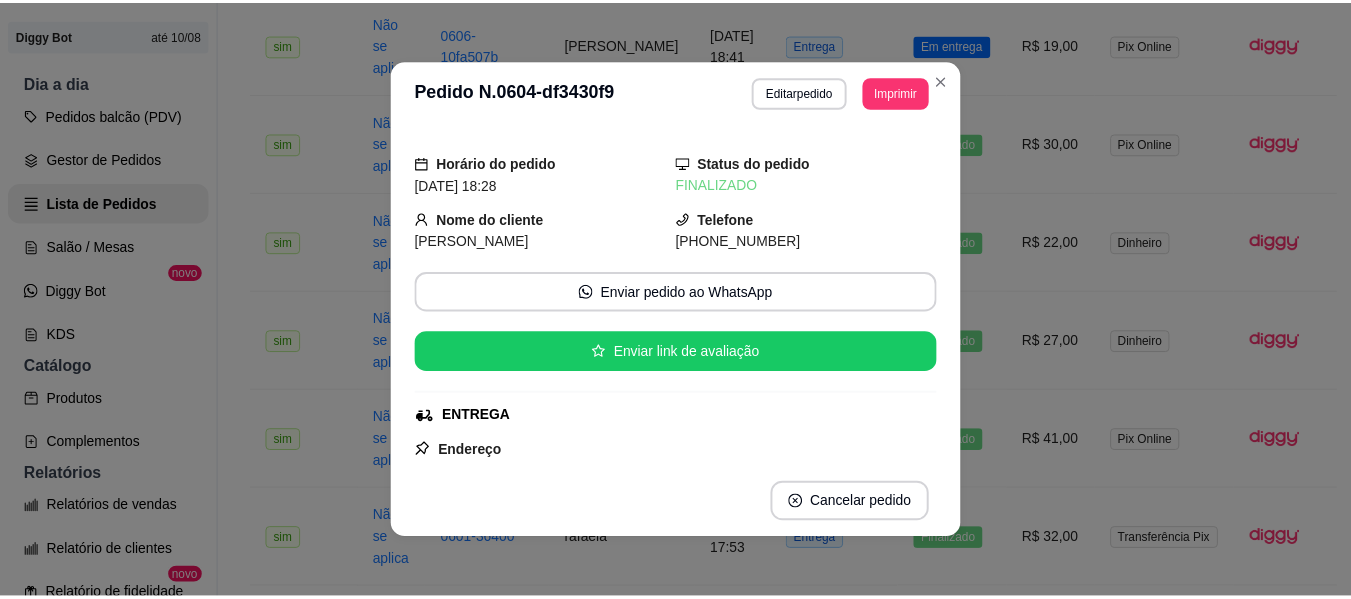 scroll, scrollTop: 100, scrollLeft: 0, axis: vertical 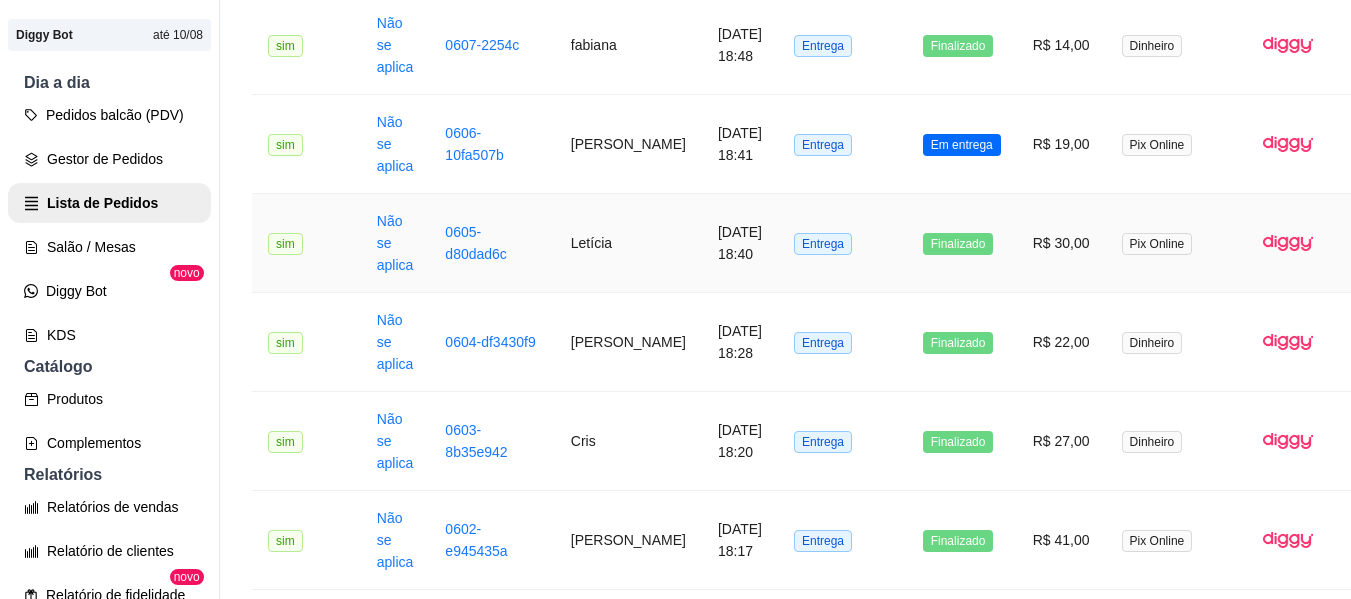 click on "Letícia" at bounding box center (628, 243) 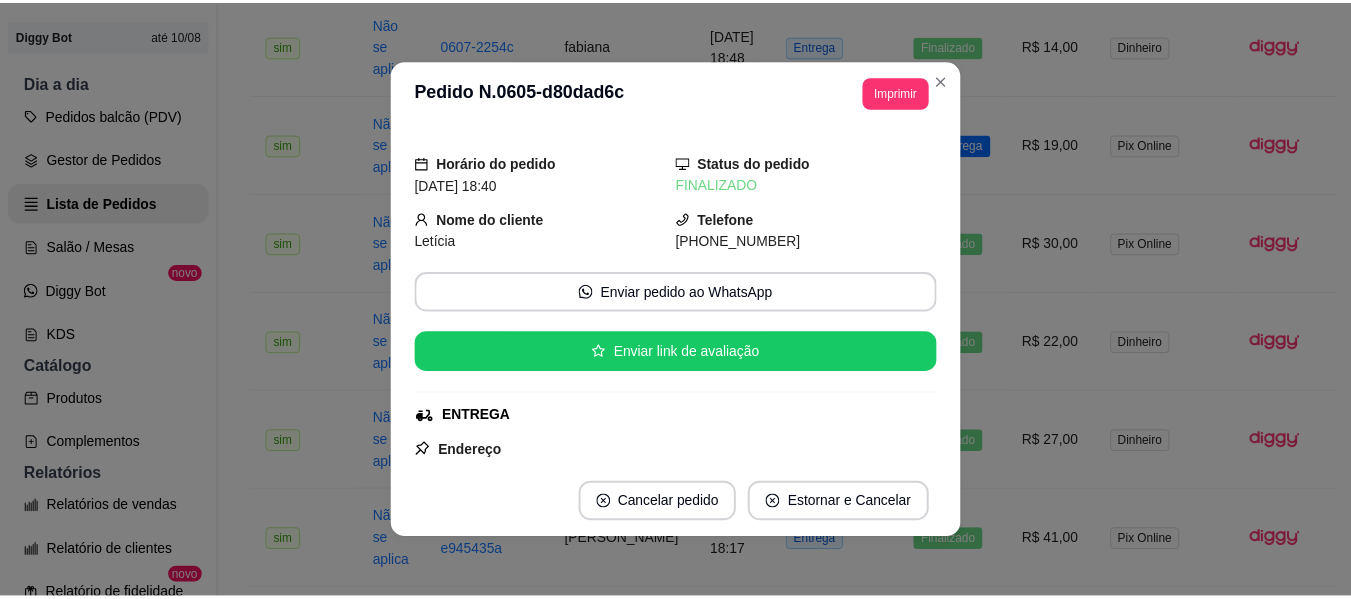 scroll, scrollTop: 100, scrollLeft: 0, axis: vertical 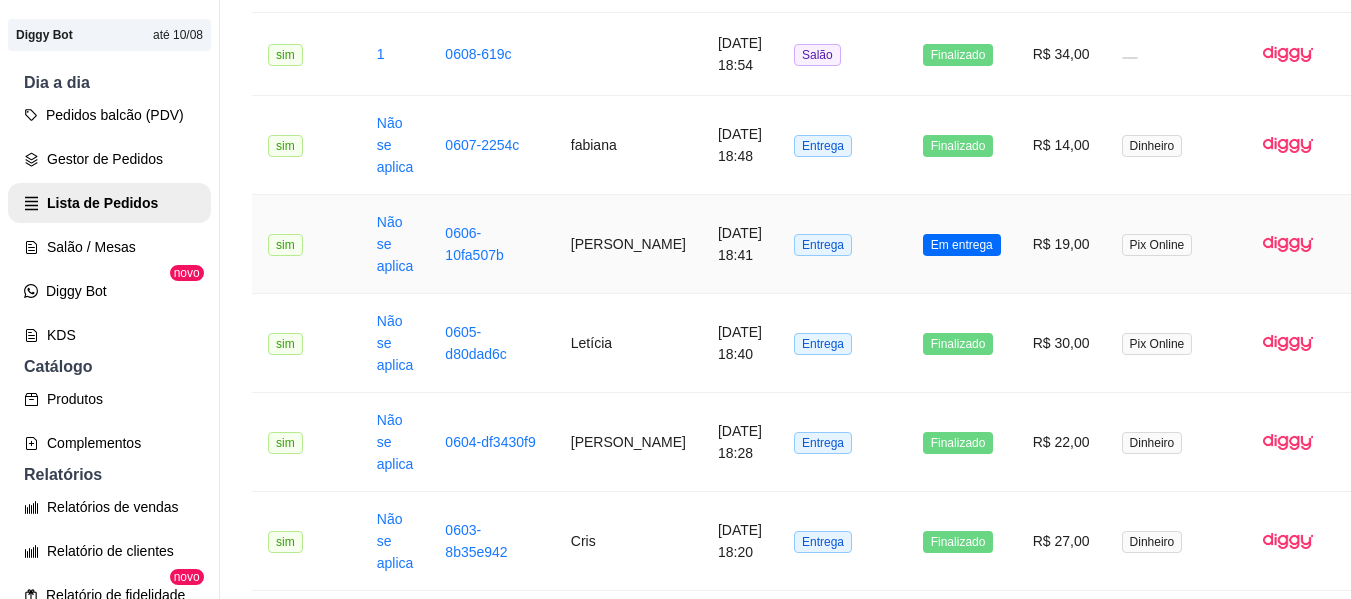click on "[PERSON_NAME]" at bounding box center [628, 244] 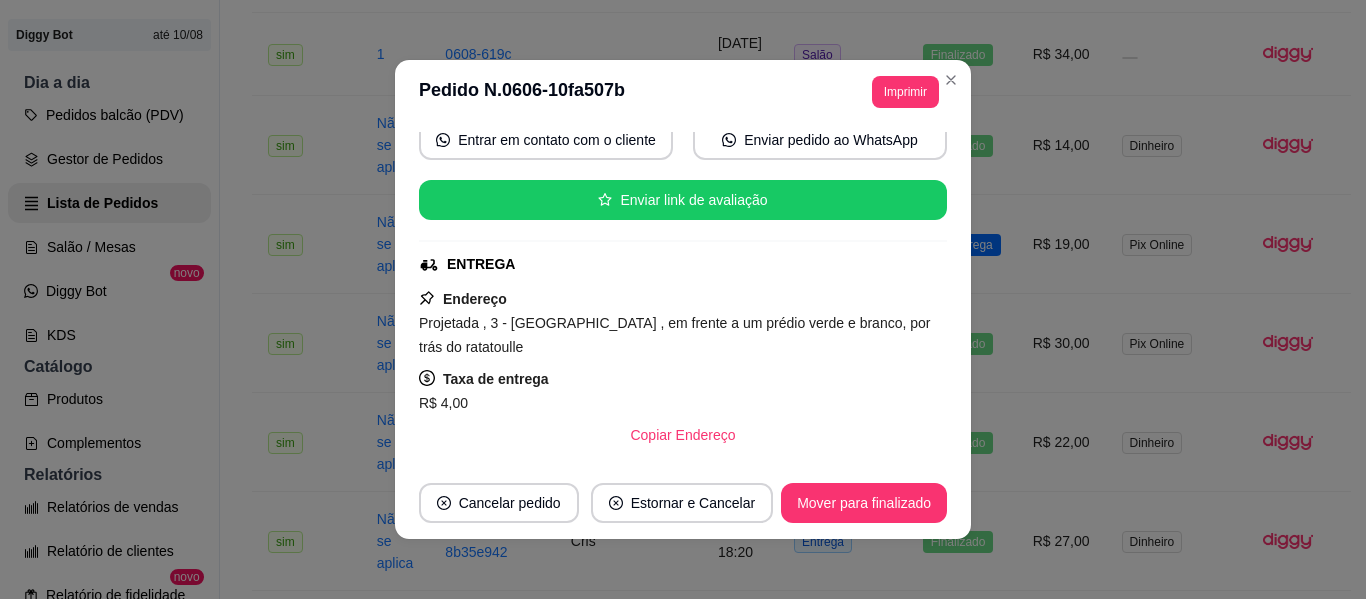scroll, scrollTop: 200, scrollLeft: 0, axis: vertical 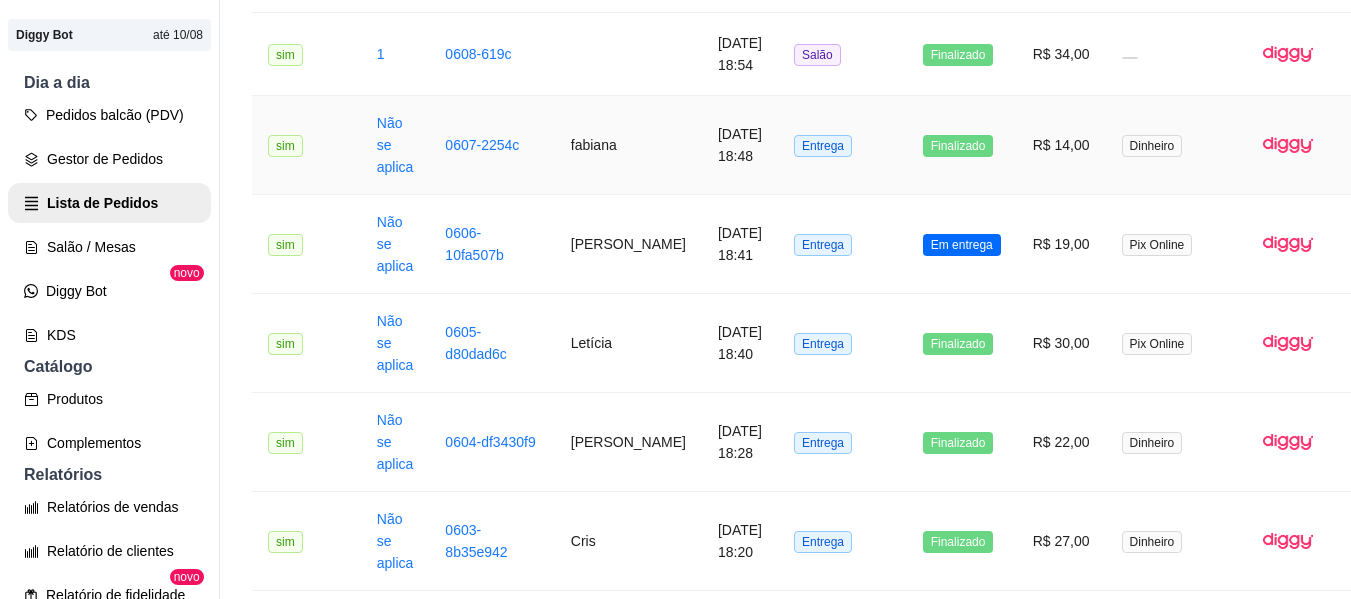 click on "fabiana" at bounding box center (628, 145) 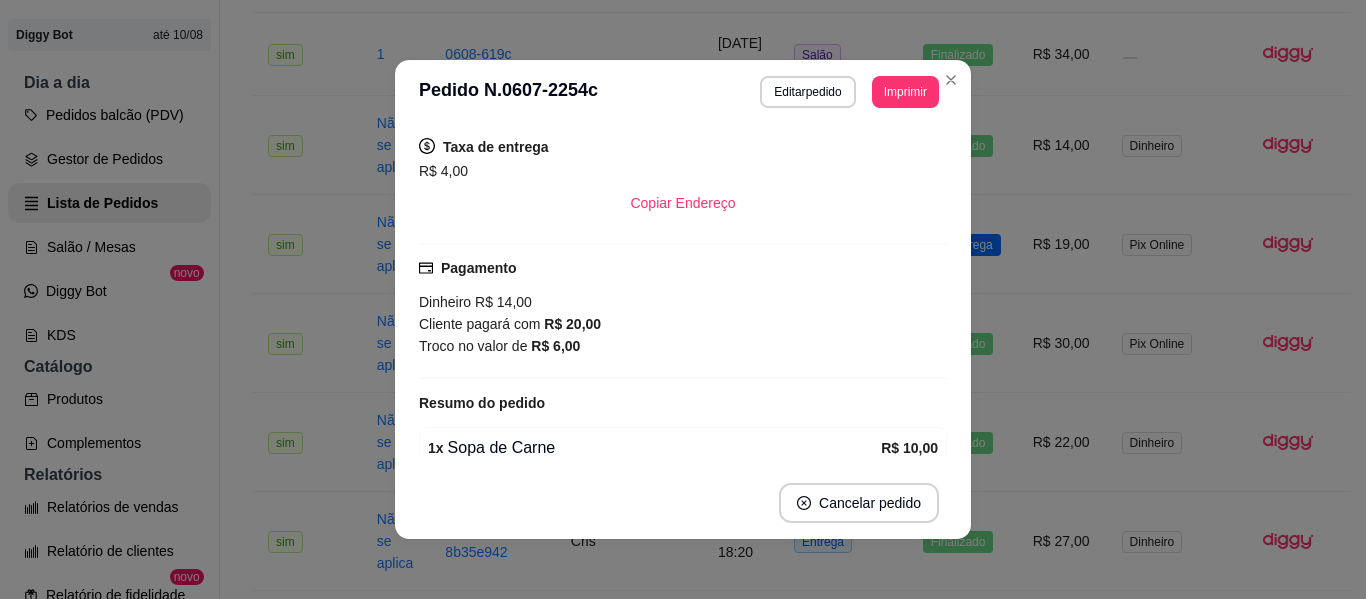 scroll, scrollTop: 388, scrollLeft: 0, axis: vertical 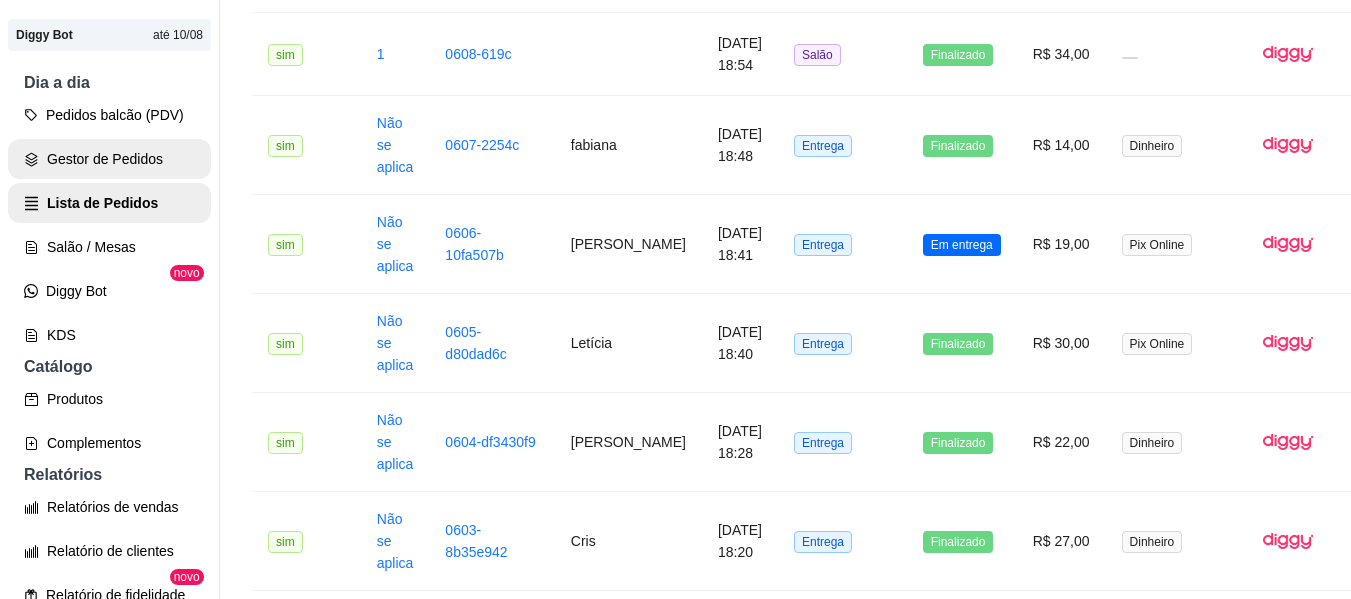 click on "Gestor de Pedidos" at bounding box center (109, 159) 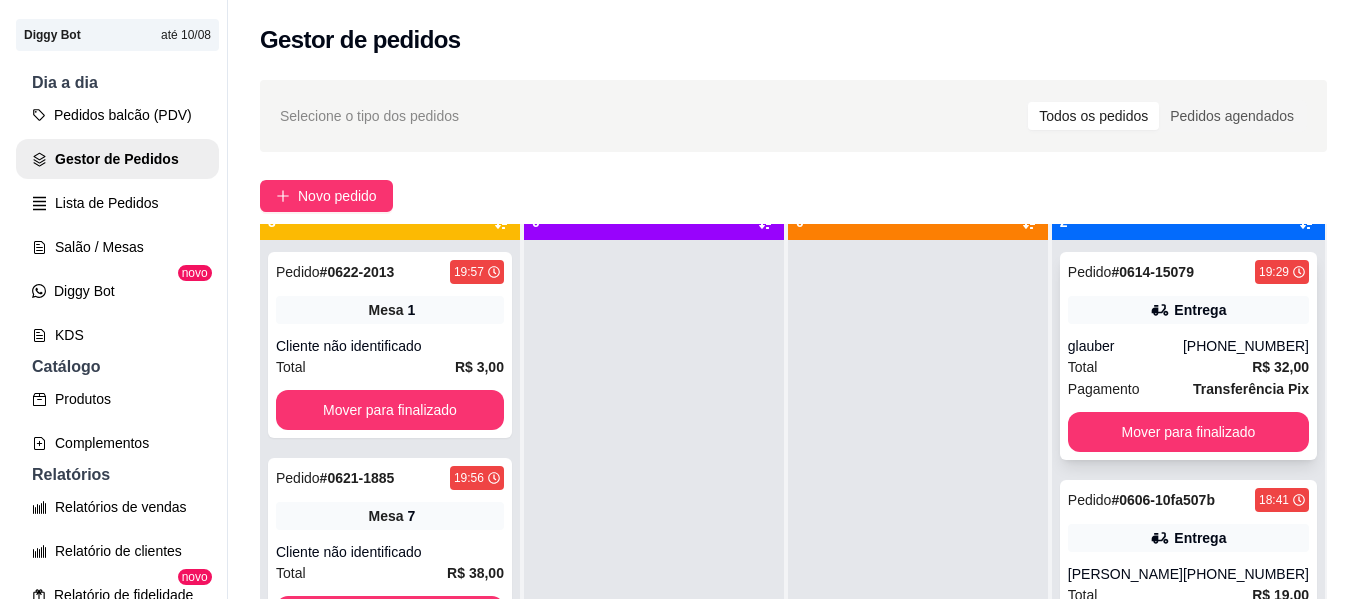 scroll, scrollTop: 56, scrollLeft: 0, axis: vertical 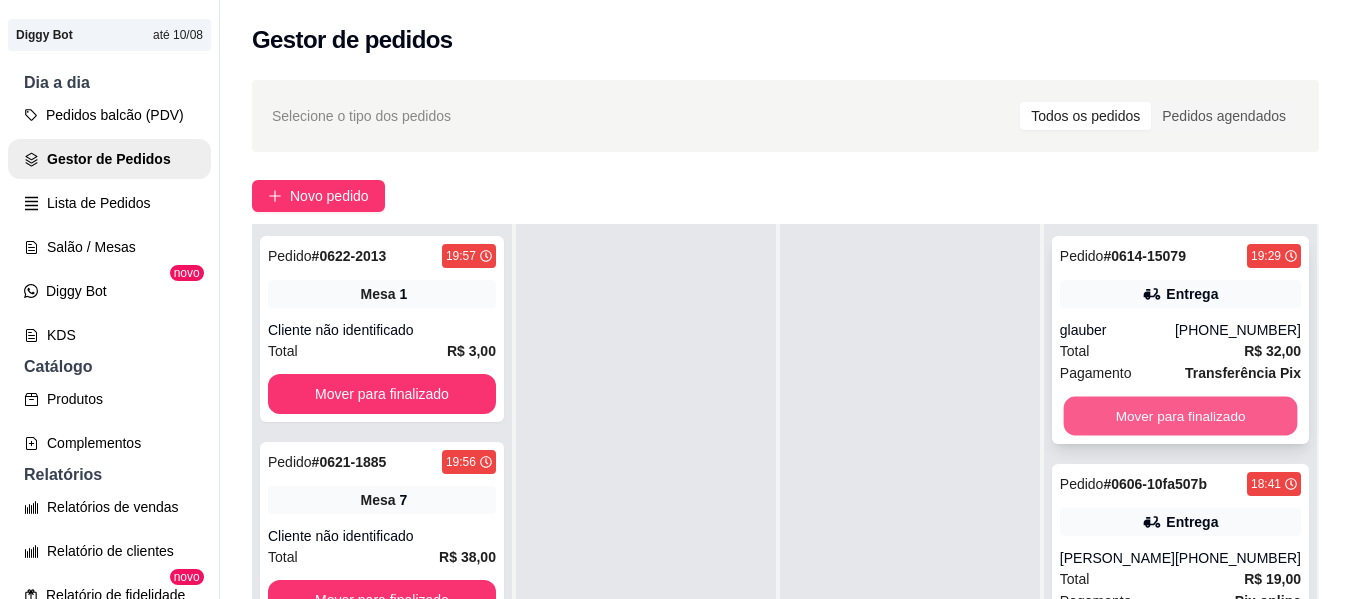click on "Mover para finalizado" at bounding box center (1180, 416) 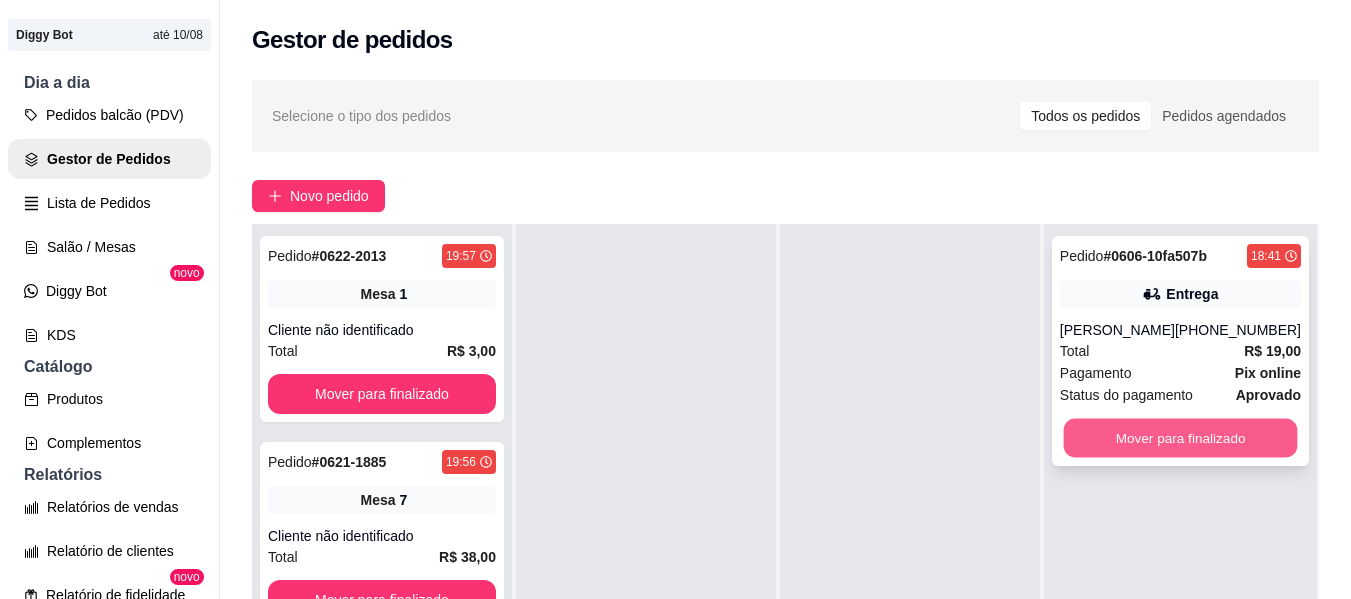 click on "Mover para finalizado" at bounding box center [1180, 438] 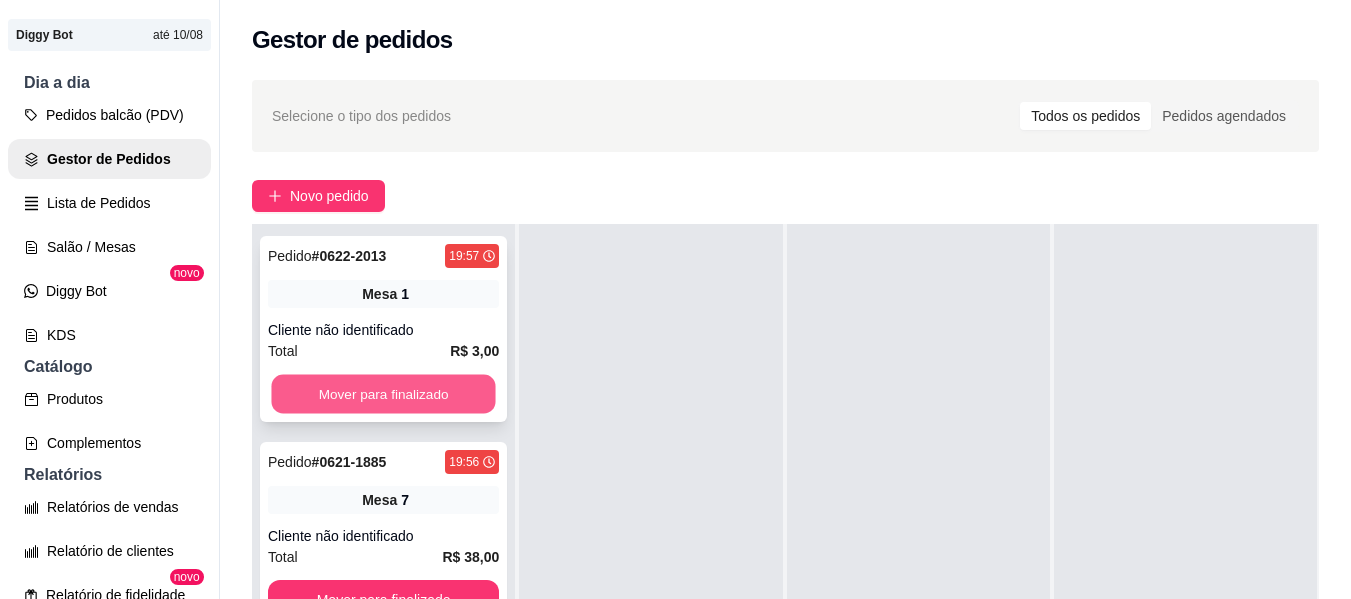 click on "Mover para finalizado" at bounding box center (383, 394) 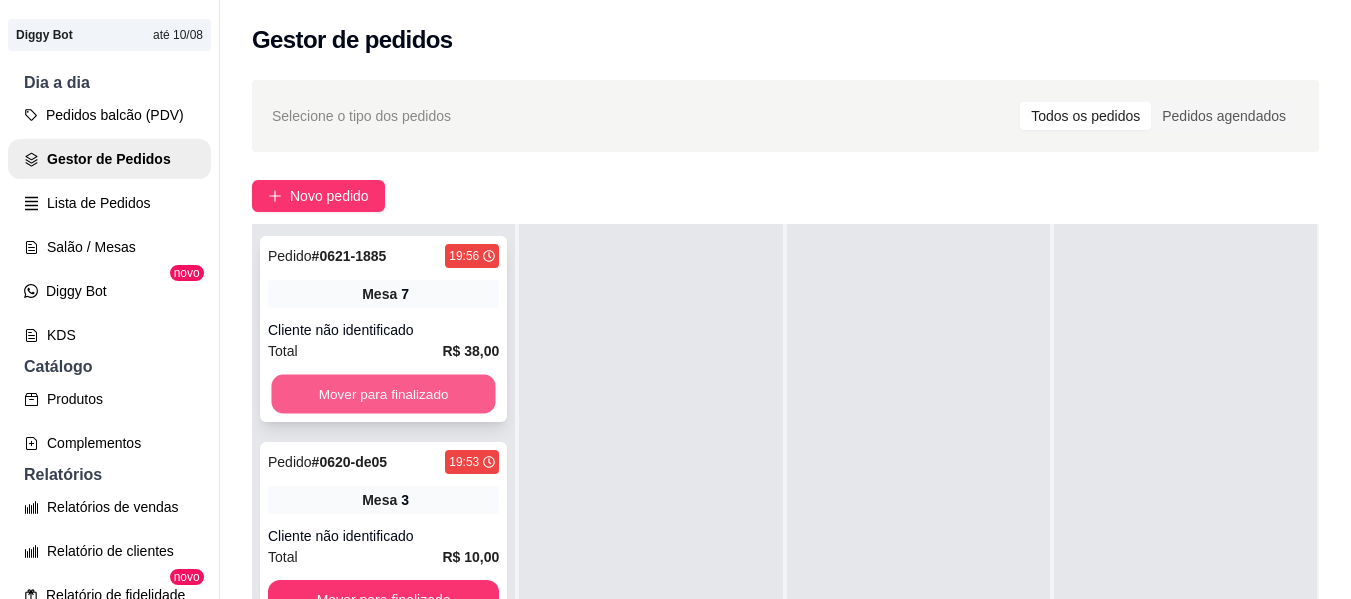 click on "Mover para finalizado" at bounding box center [383, 394] 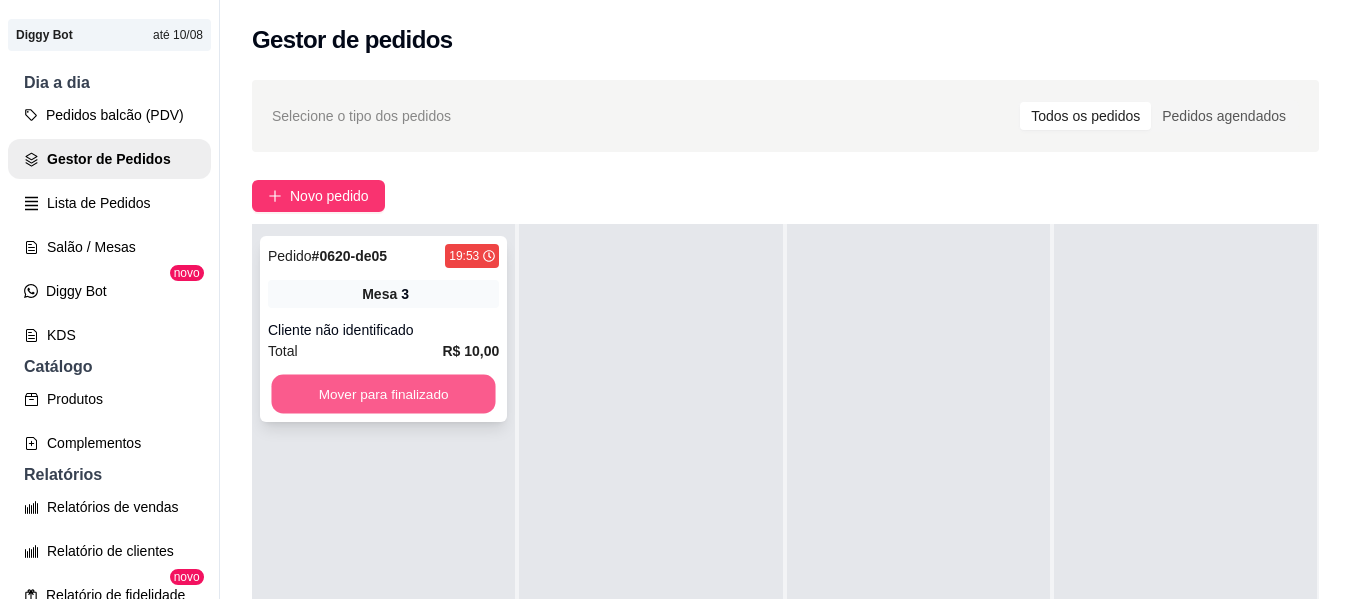 click on "Mover para finalizado" at bounding box center (383, 394) 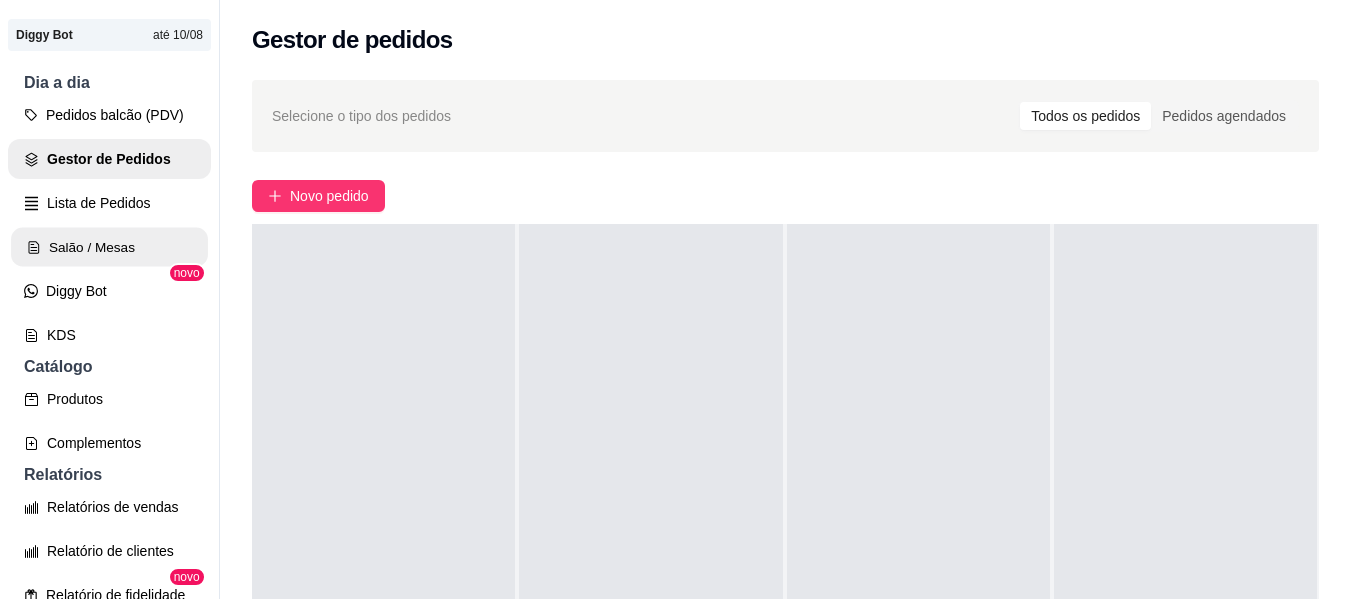 click on "Salão / Mesas" at bounding box center [109, 247] 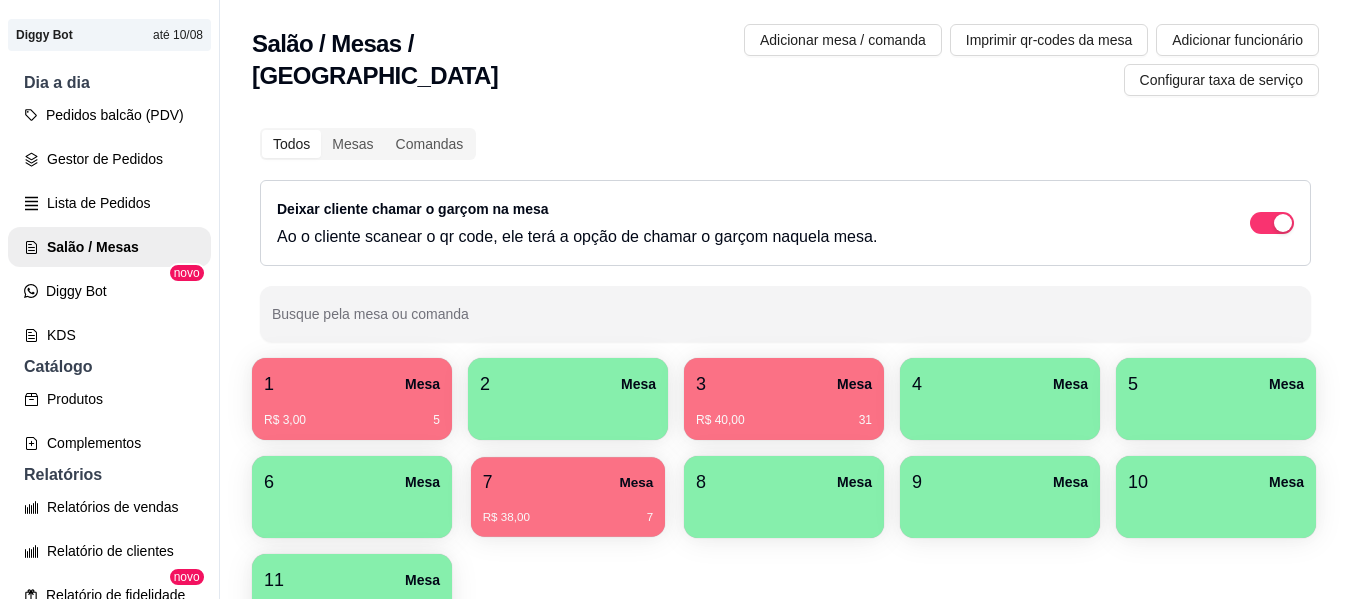 click on "7 Mesa" at bounding box center (568, 482) 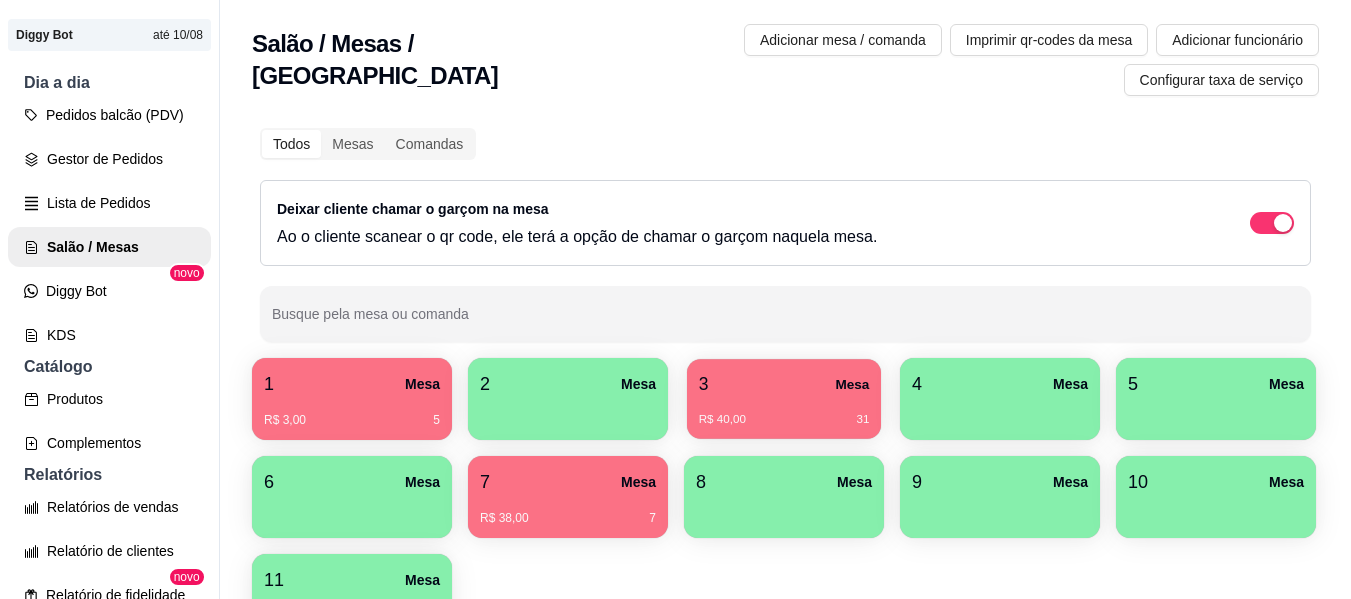 click on "3 Mesa" at bounding box center [784, 384] 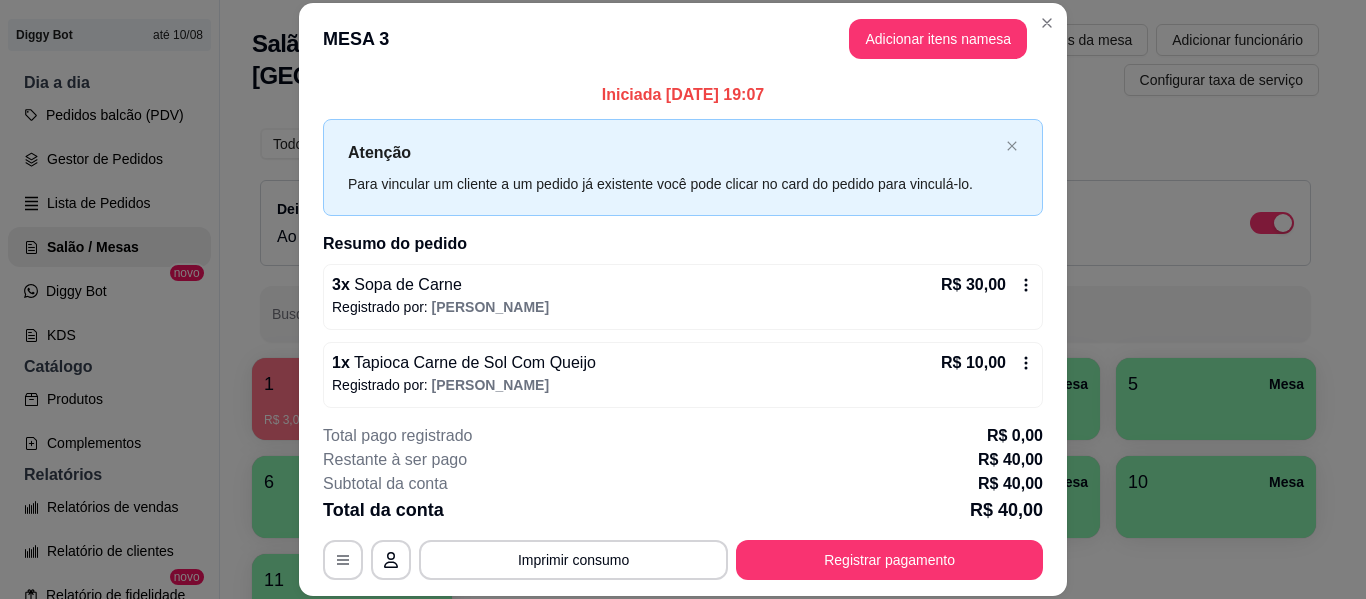 scroll, scrollTop: 8, scrollLeft: 0, axis: vertical 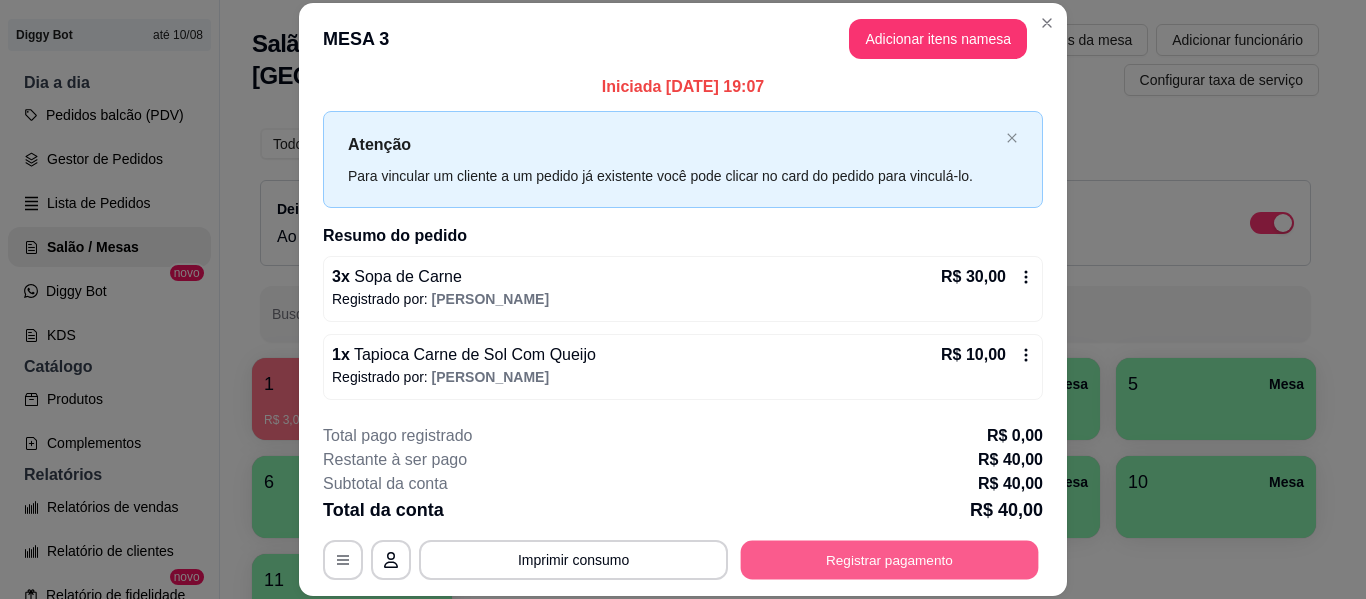click on "Registrar pagamento" at bounding box center (890, 560) 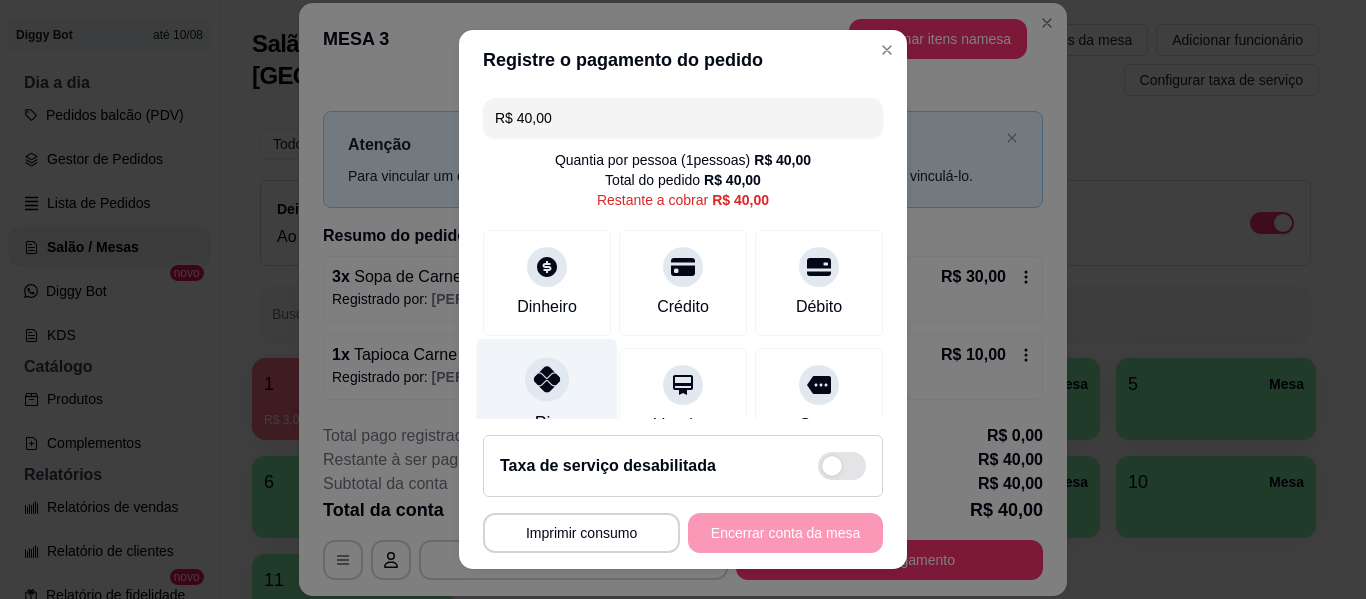 click on "Pix" at bounding box center (547, 423) 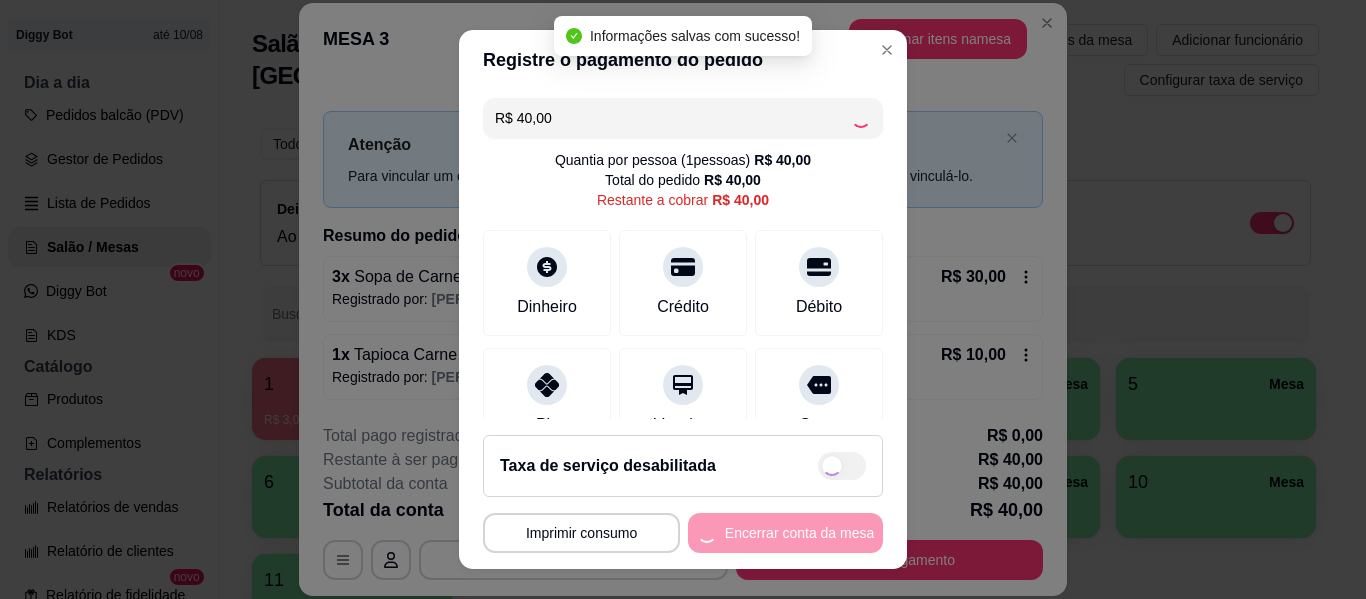 type on "R$ 0,00" 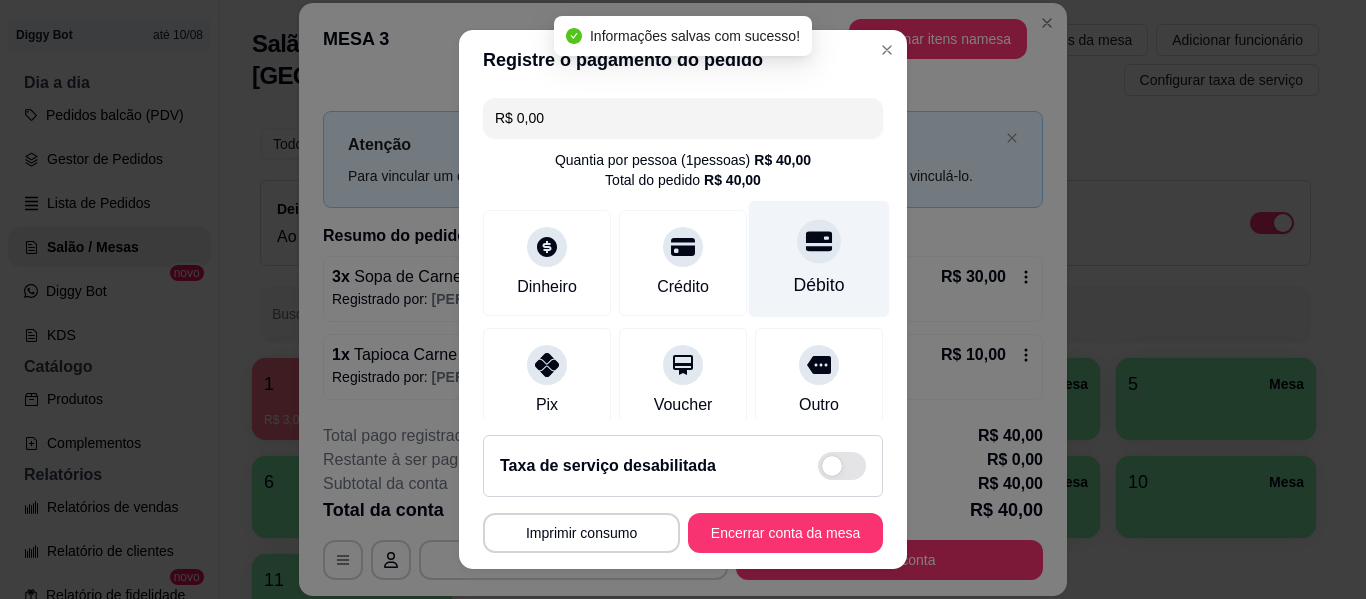click on "Débito" at bounding box center [819, 259] 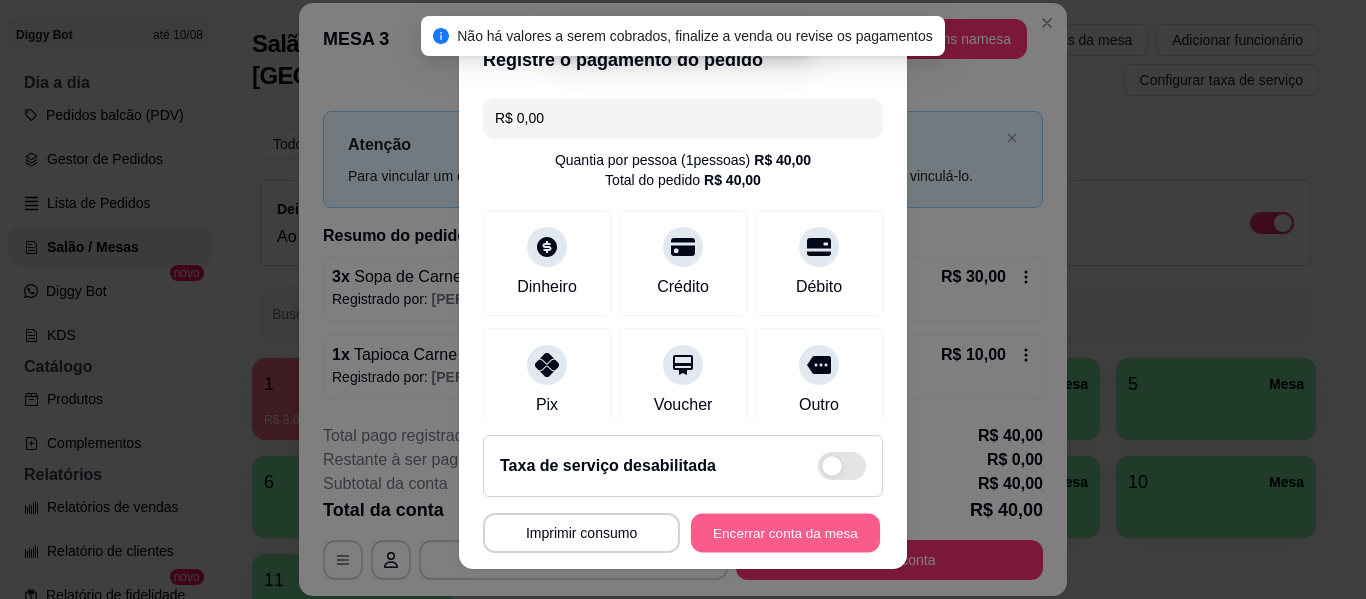 click on "Encerrar conta da mesa" at bounding box center (785, 533) 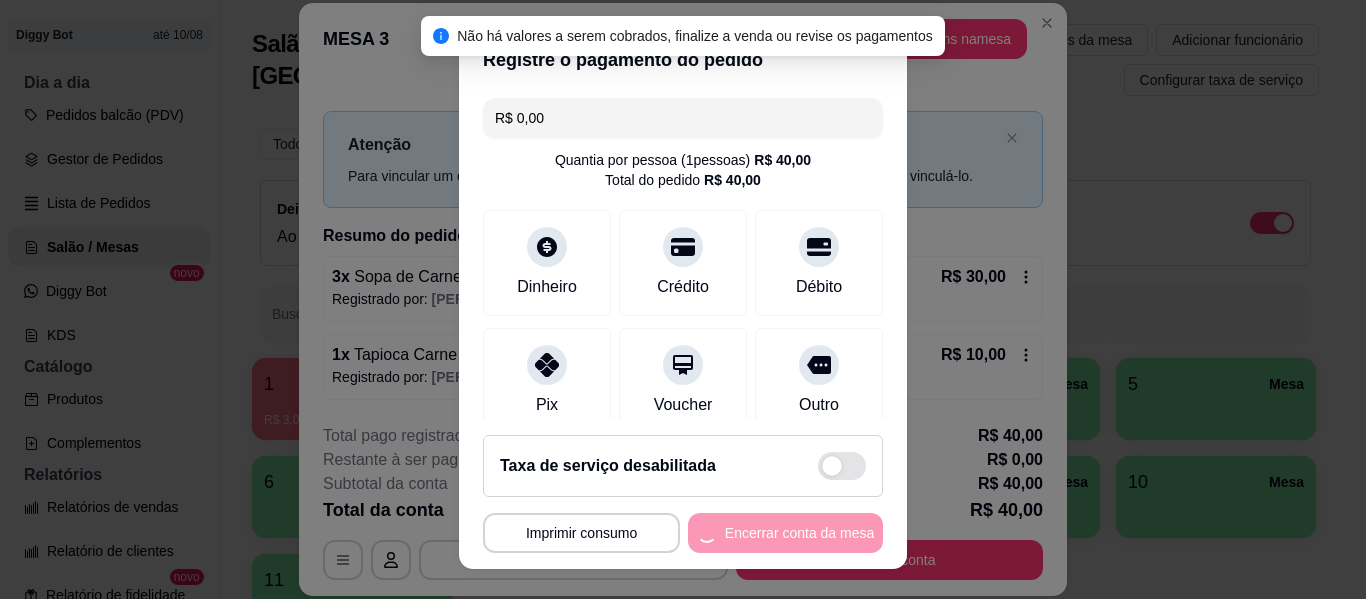 scroll, scrollTop: 0, scrollLeft: 0, axis: both 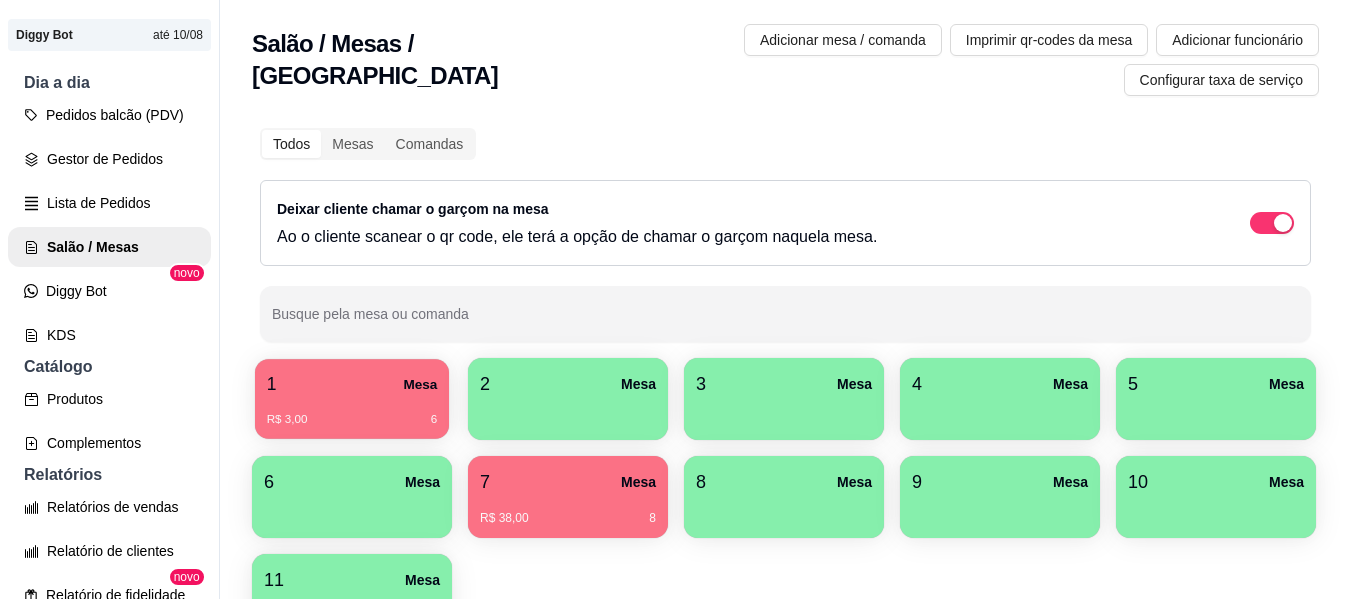 click on "1 Mesa R$ 3,00 6" at bounding box center (352, 399) 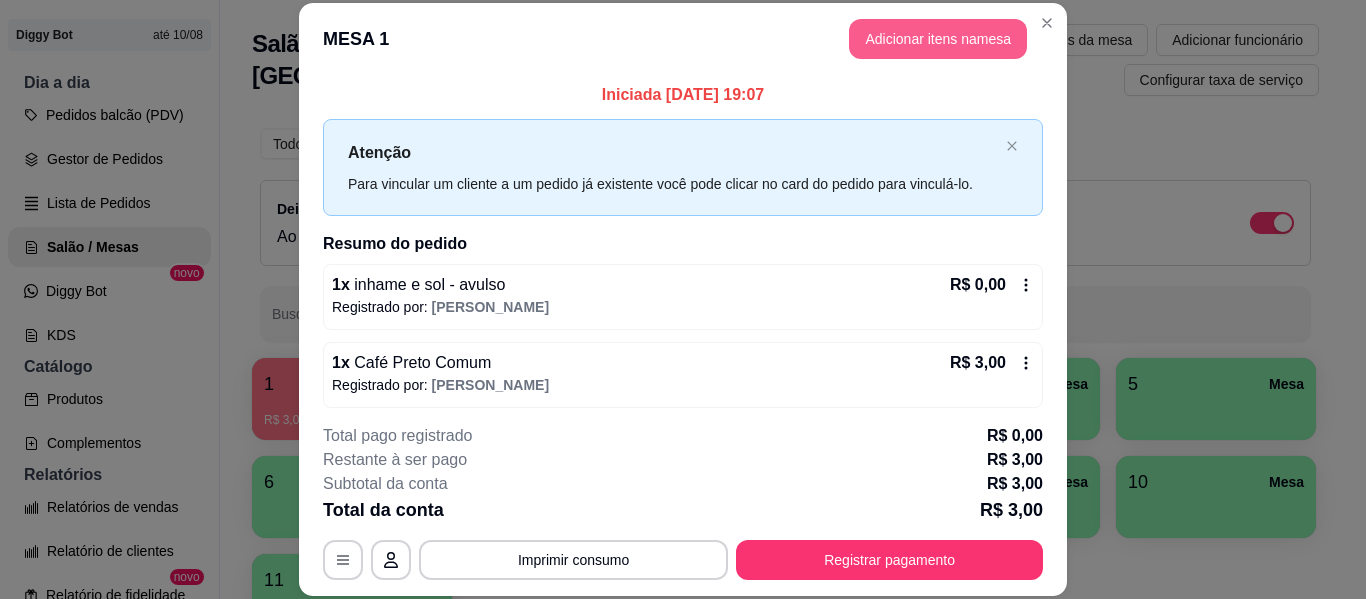 click on "Adicionar itens na  mesa" at bounding box center (938, 39) 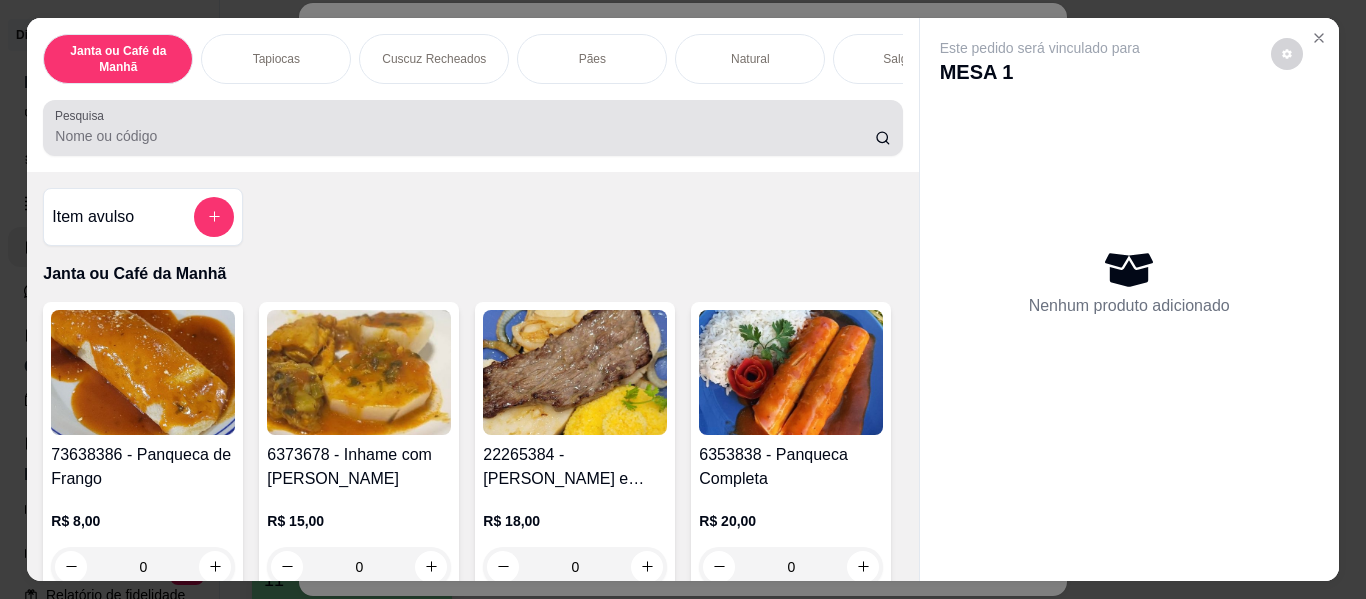 click on "Pesquisa" at bounding box center [465, 136] 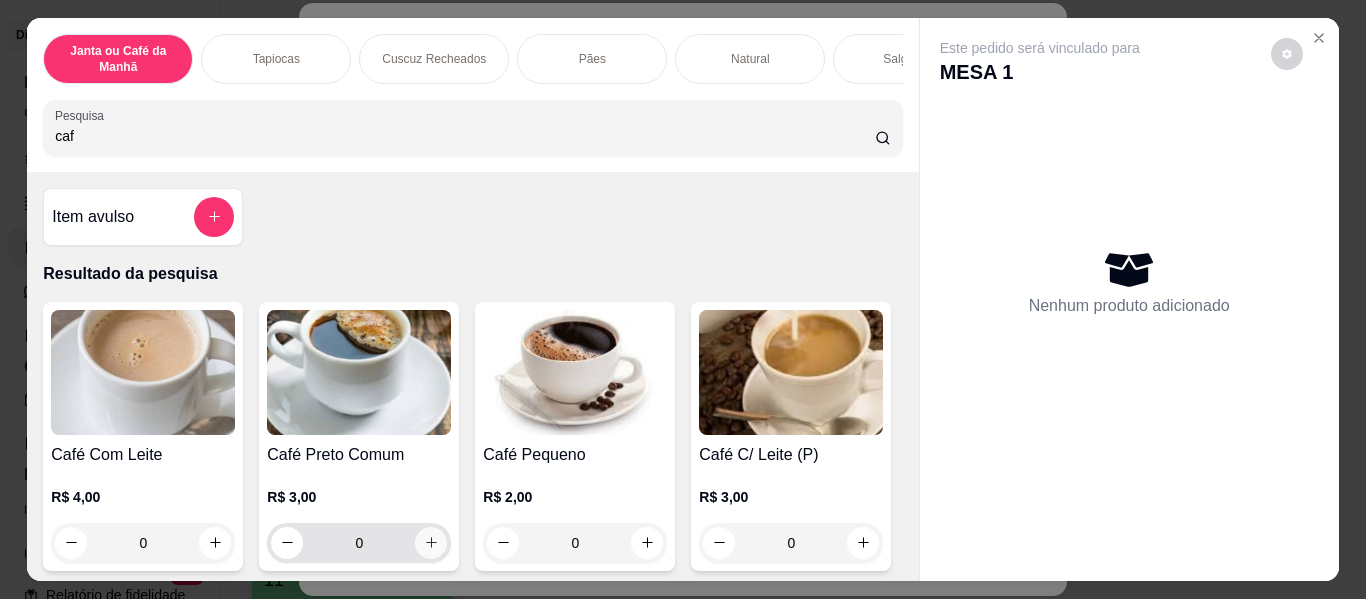 type on "caf" 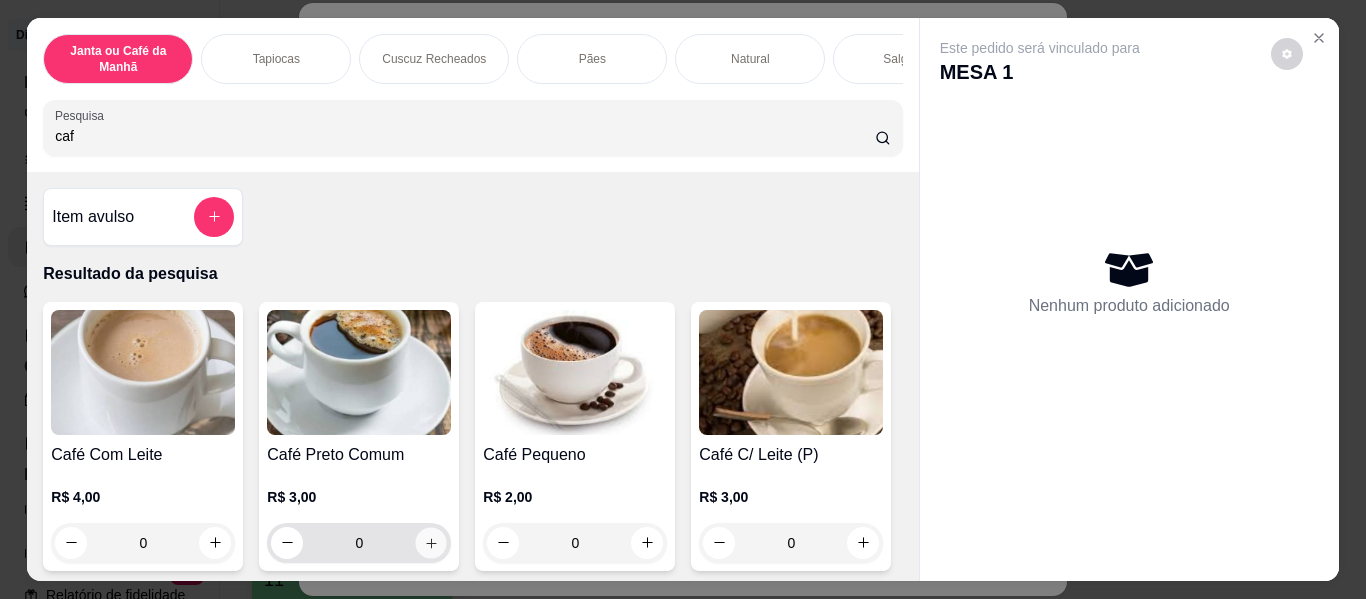 click 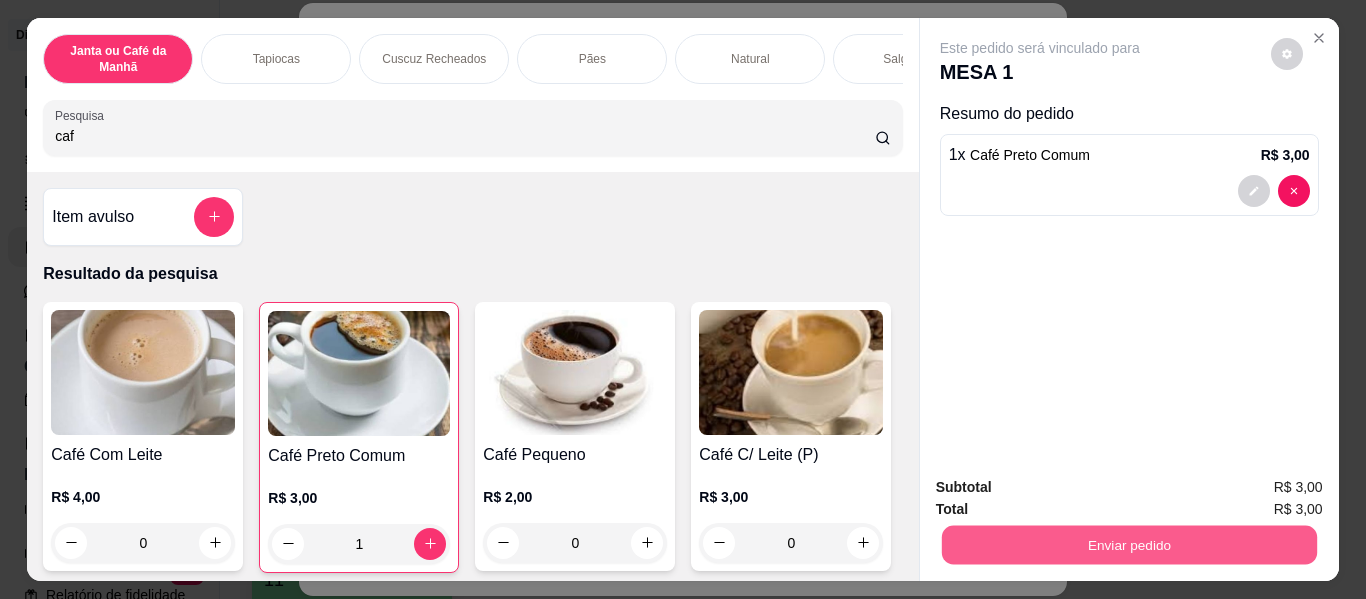 click on "Enviar pedido" at bounding box center (1129, 542) 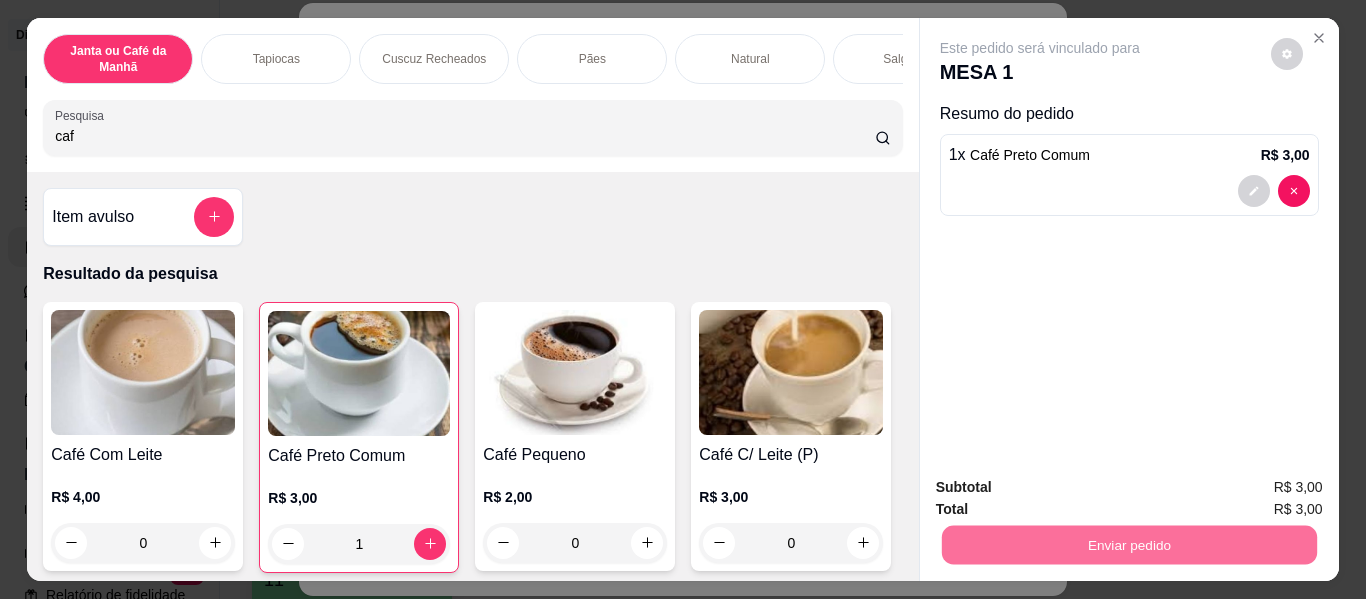 click on "Não registrar e enviar pedido" at bounding box center [1063, 488] 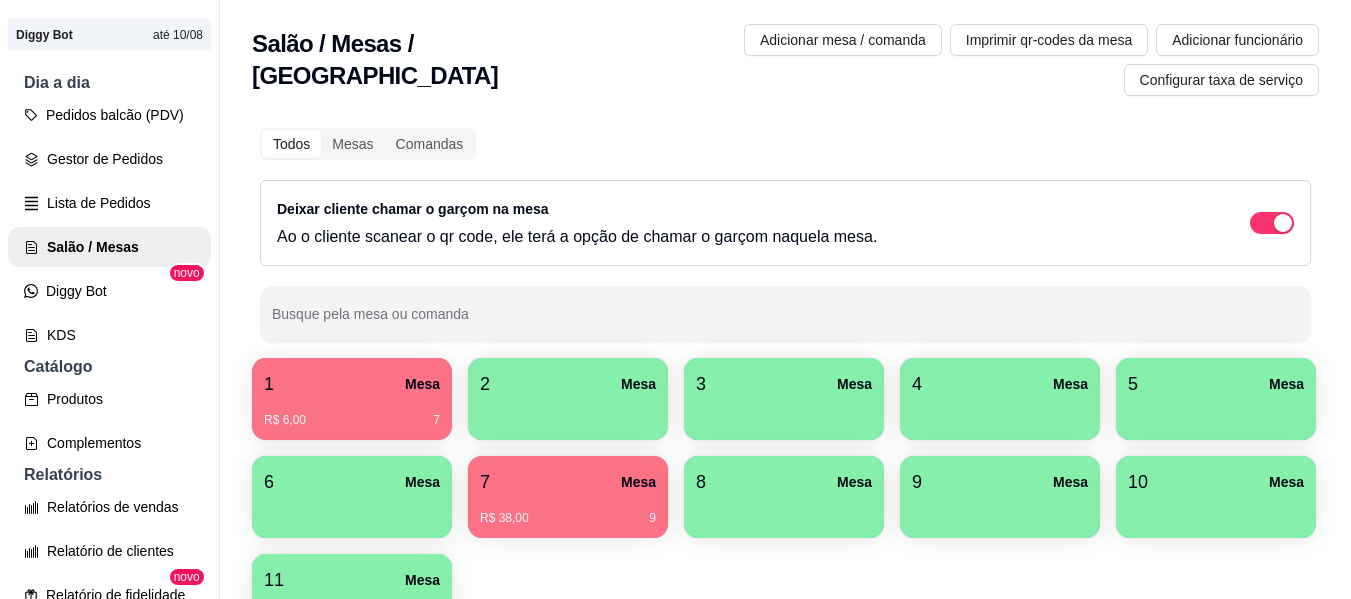 click on "R$ 38,00 9" at bounding box center [568, 518] 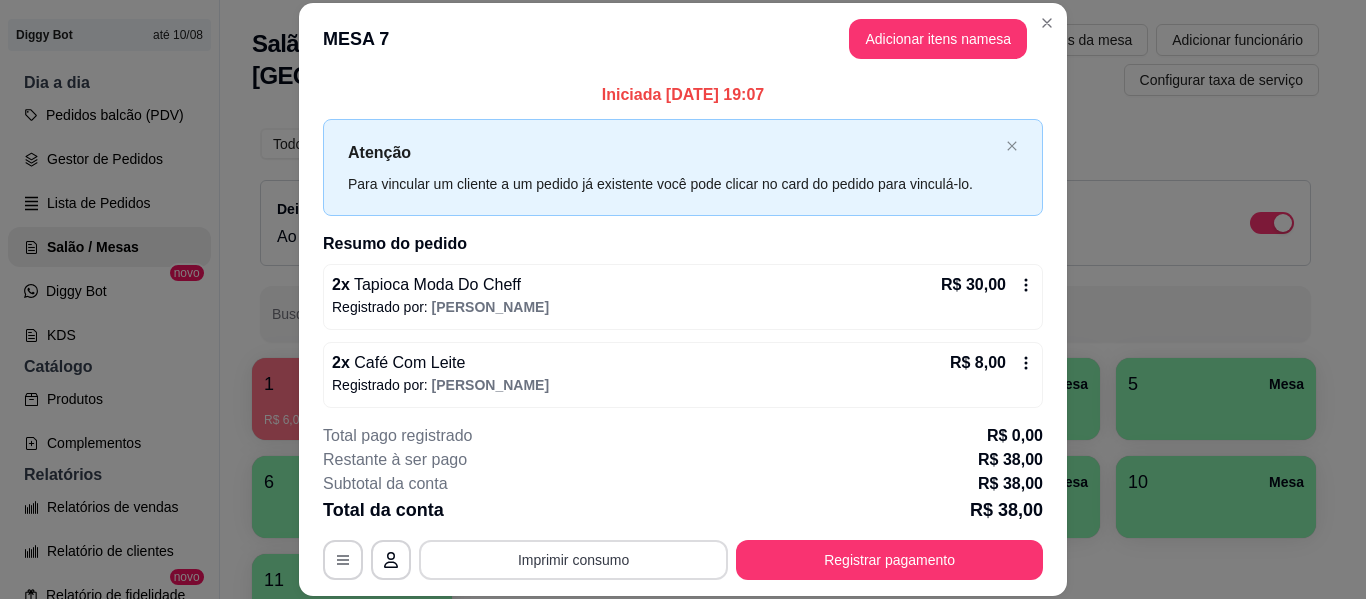click on "Imprimir consumo" at bounding box center [573, 560] 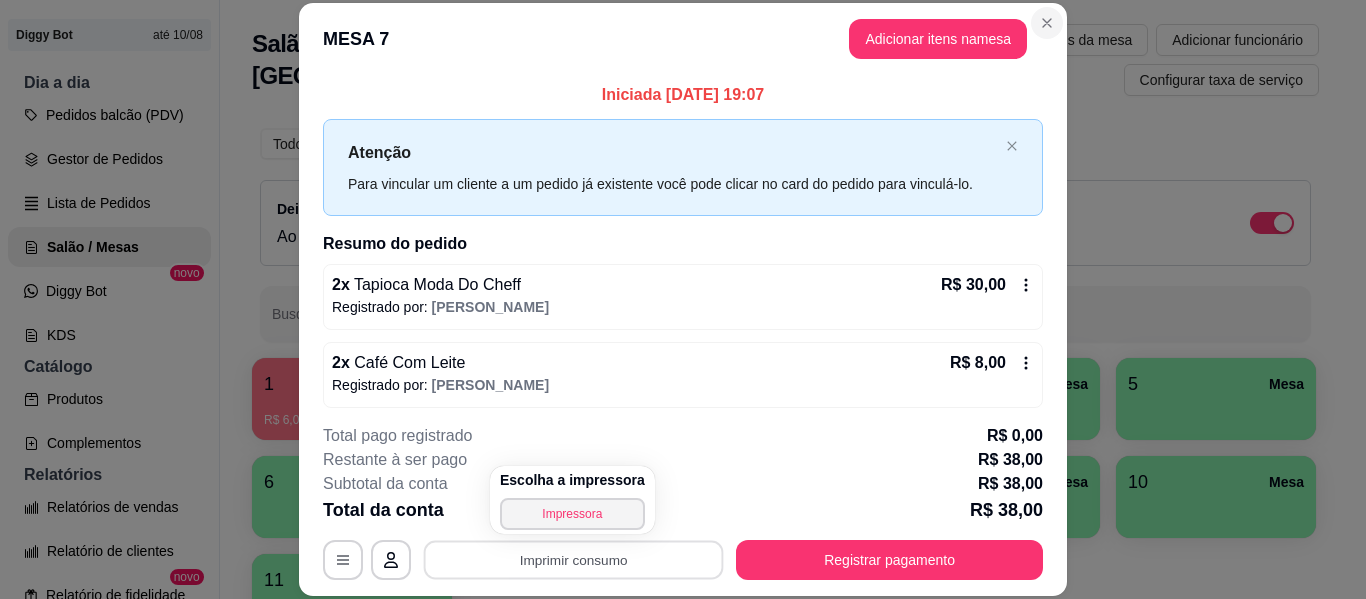click 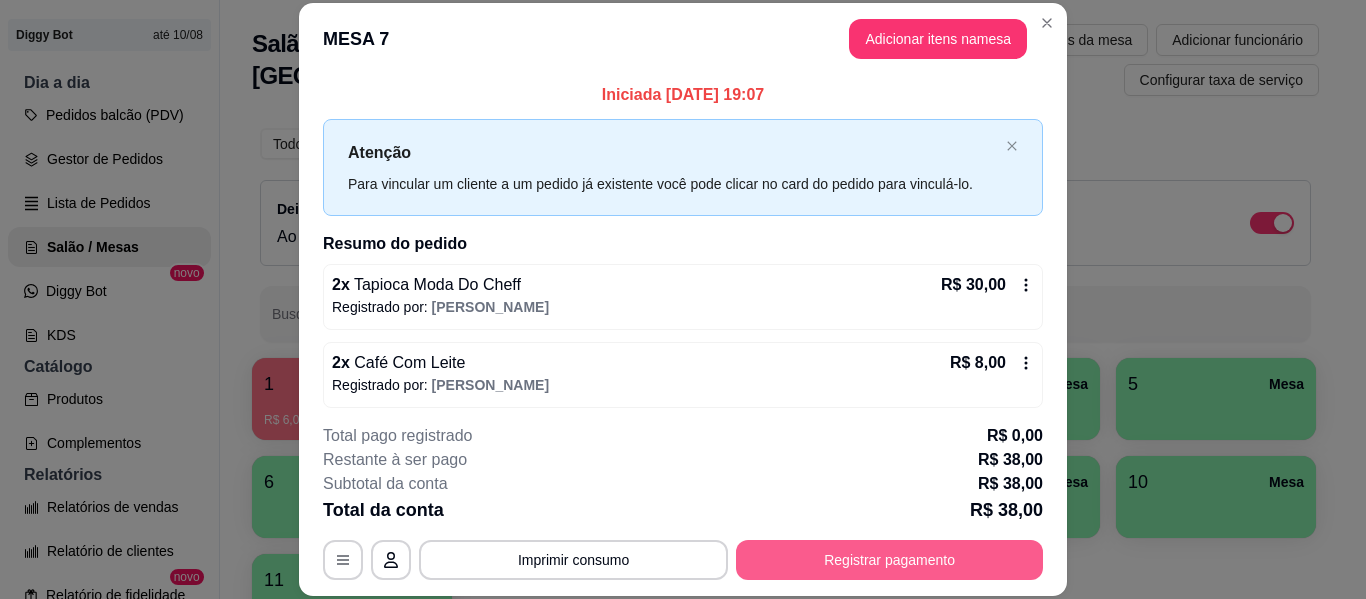 click on "Registrar pagamento" at bounding box center (889, 560) 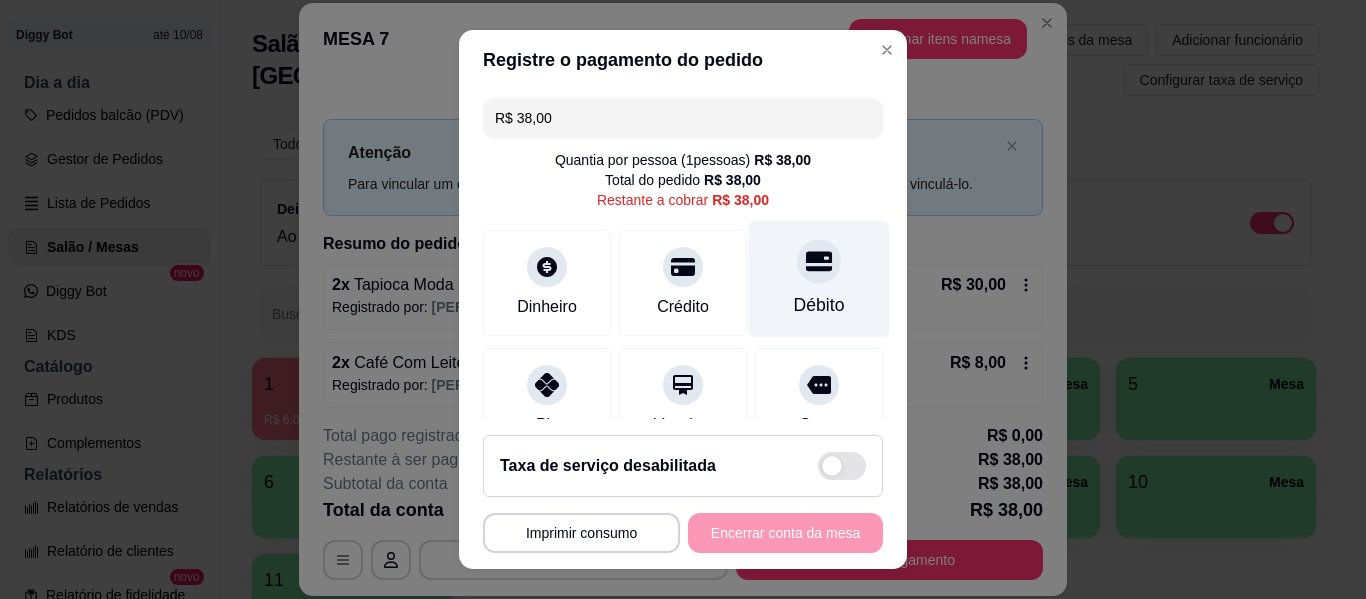 drag, startPoint x: 784, startPoint y: 273, endPoint x: 831, endPoint y: 309, distance: 59.20304 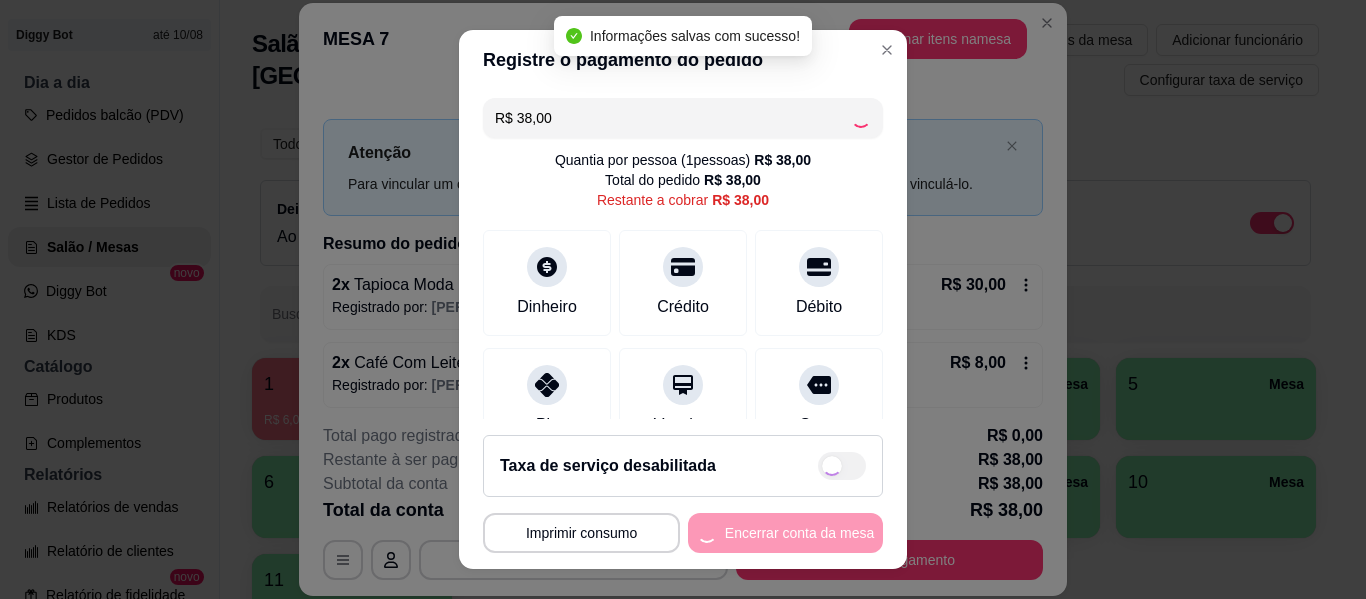 type 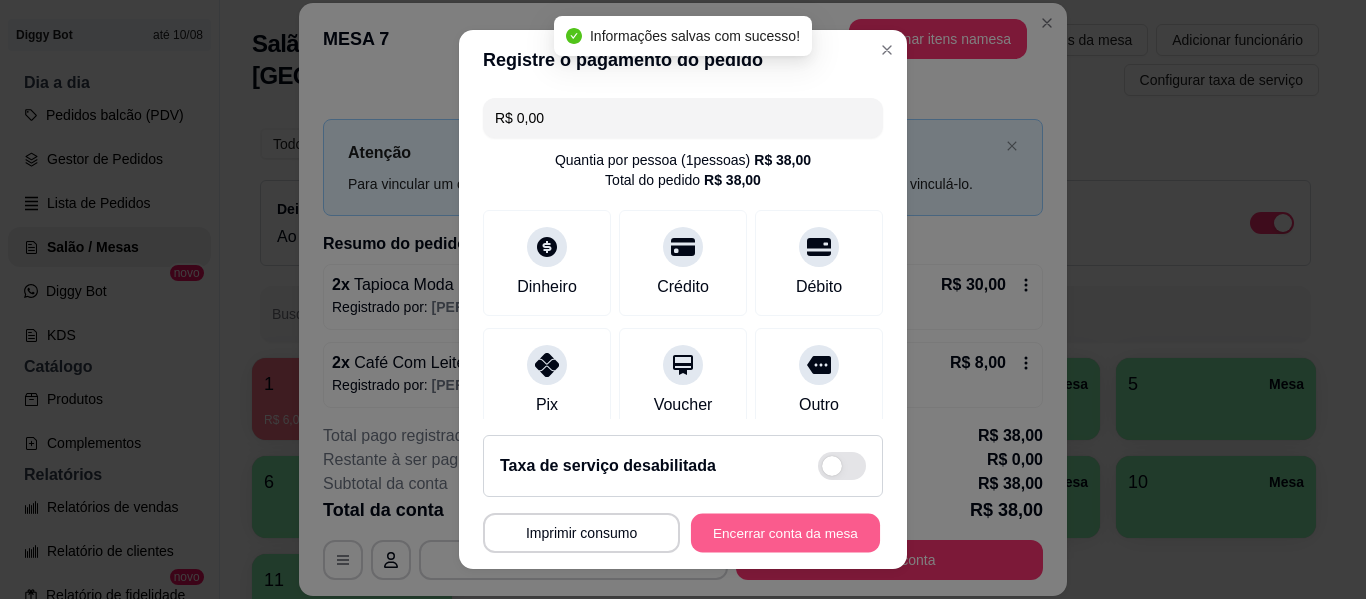 click on "Encerrar conta da mesa" at bounding box center (785, 533) 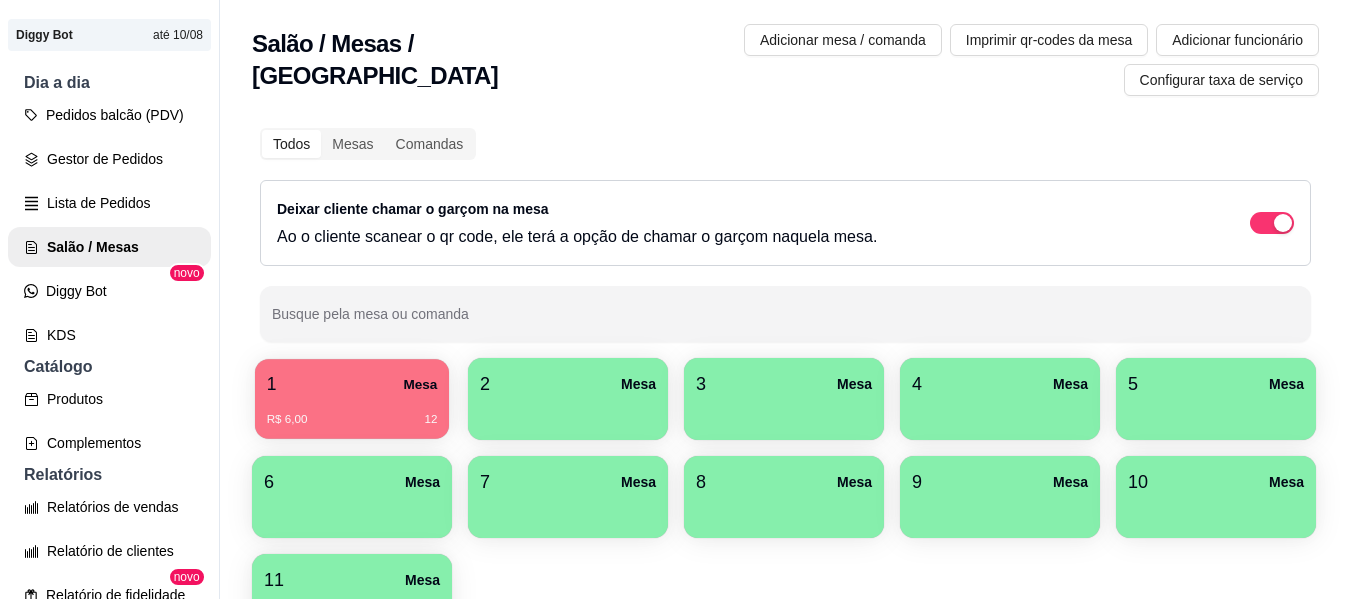 click on "1 Mesa" at bounding box center (352, 384) 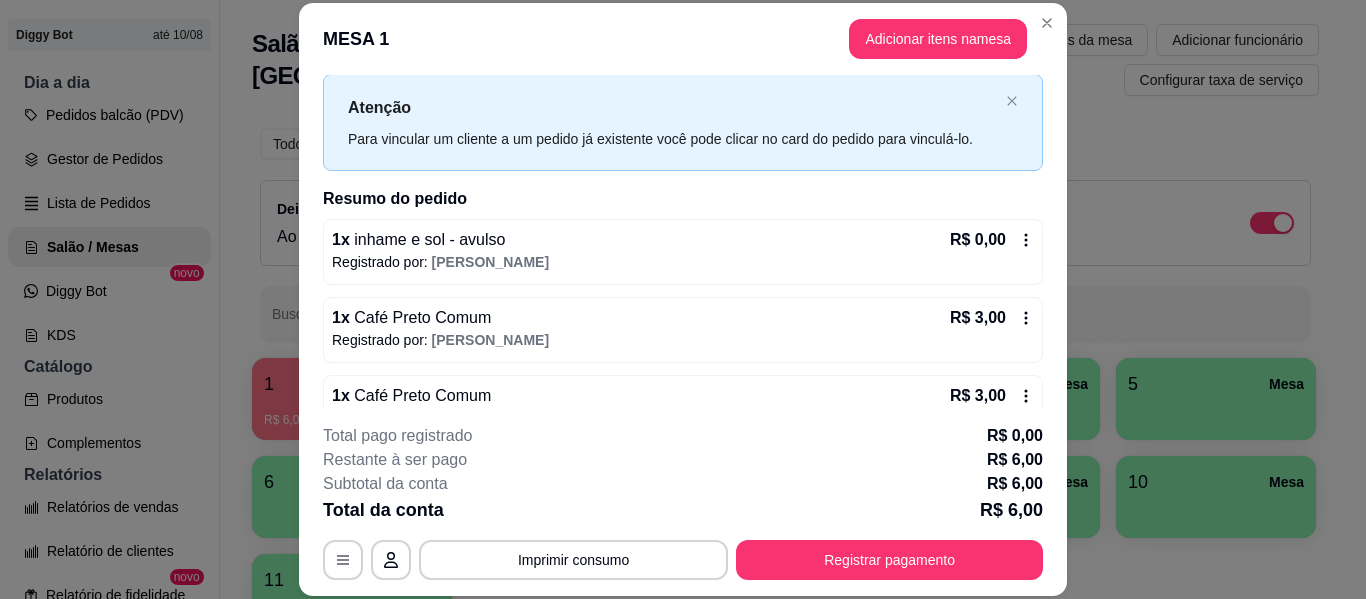 scroll, scrollTop: 86, scrollLeft: 0, axis: vertical 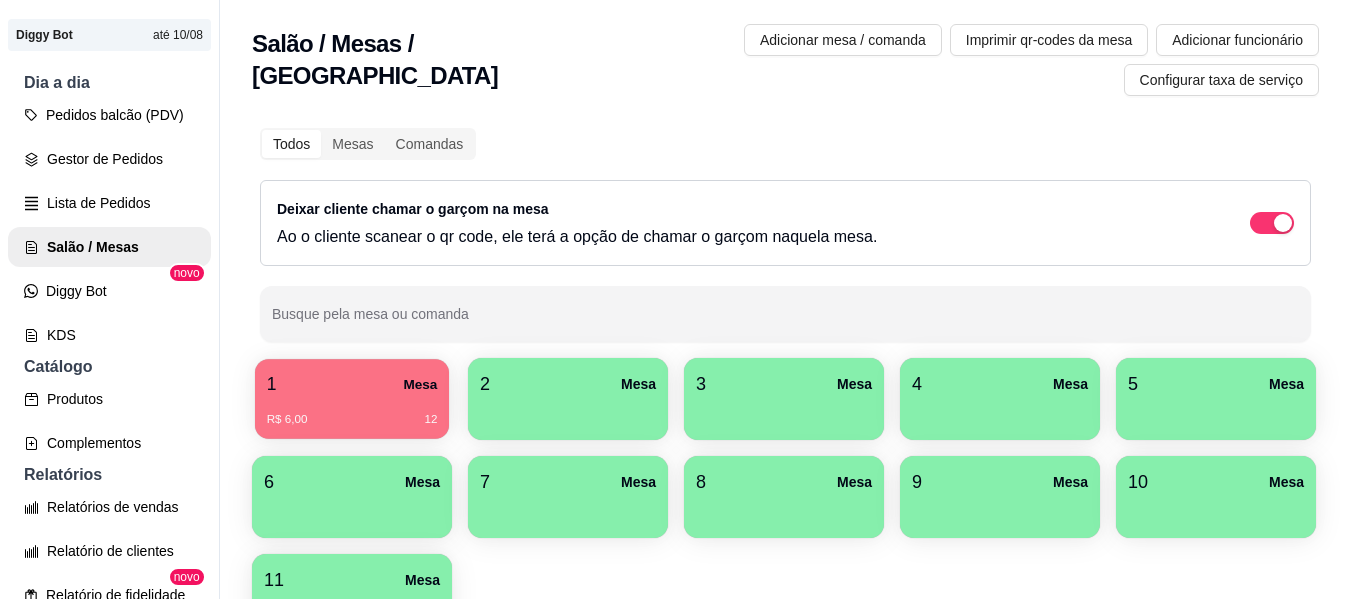 click on "R$ 6,00 12" at bounding box center (352, 412) 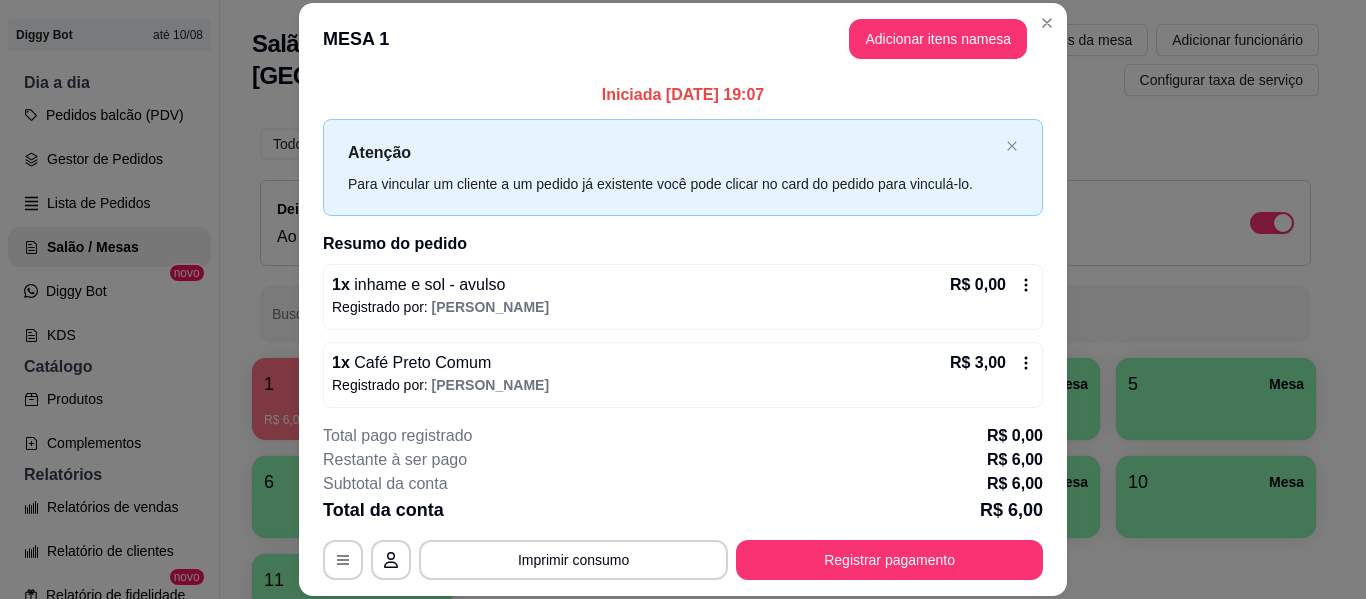 scroll, scrollTop: 61, scrollLeft: 0, axis: vertical 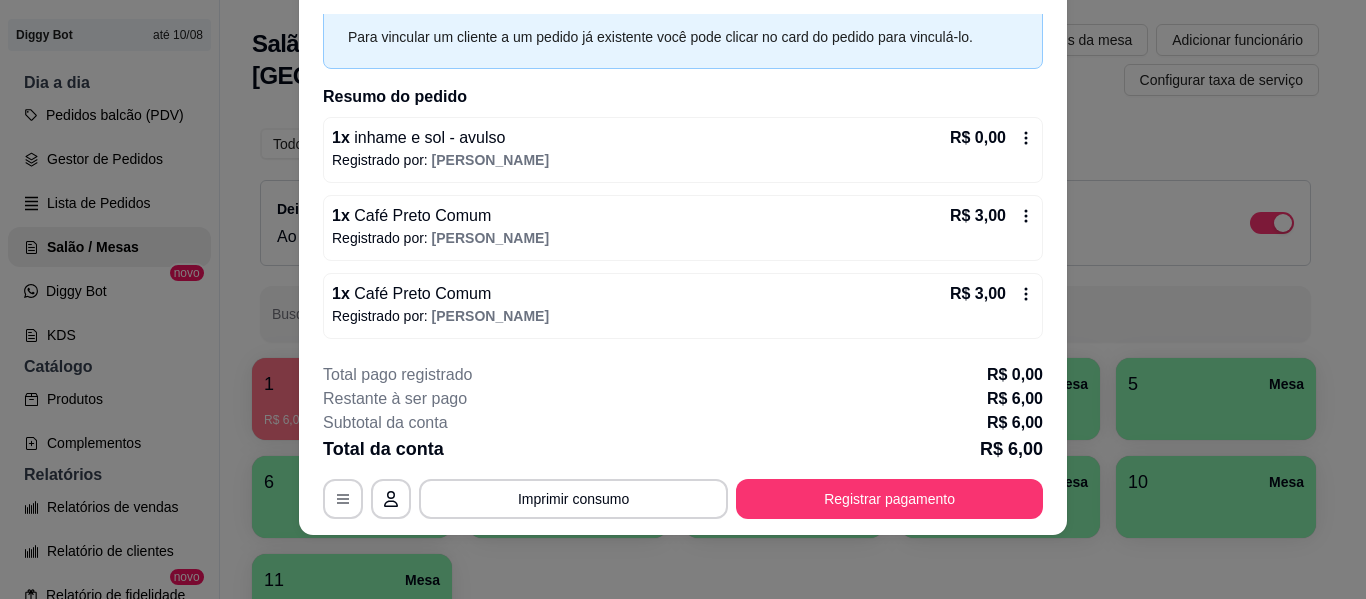 click 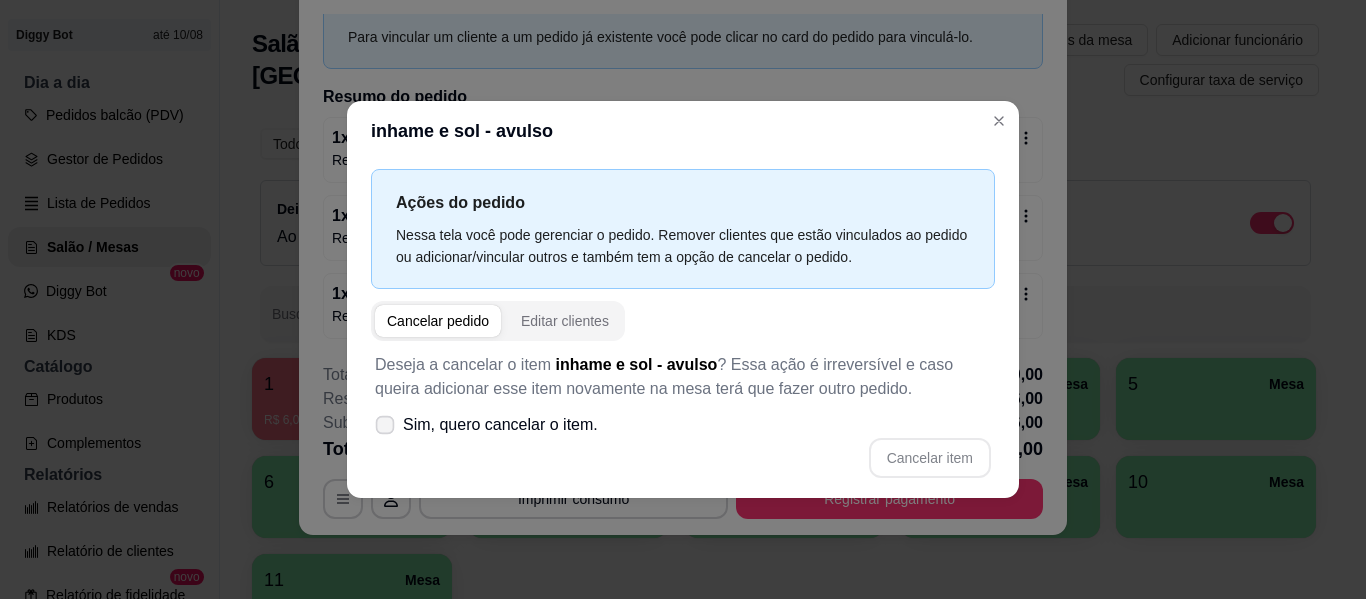 click on "Sim, quero cancelar o item." at bounding box center [486, 425] 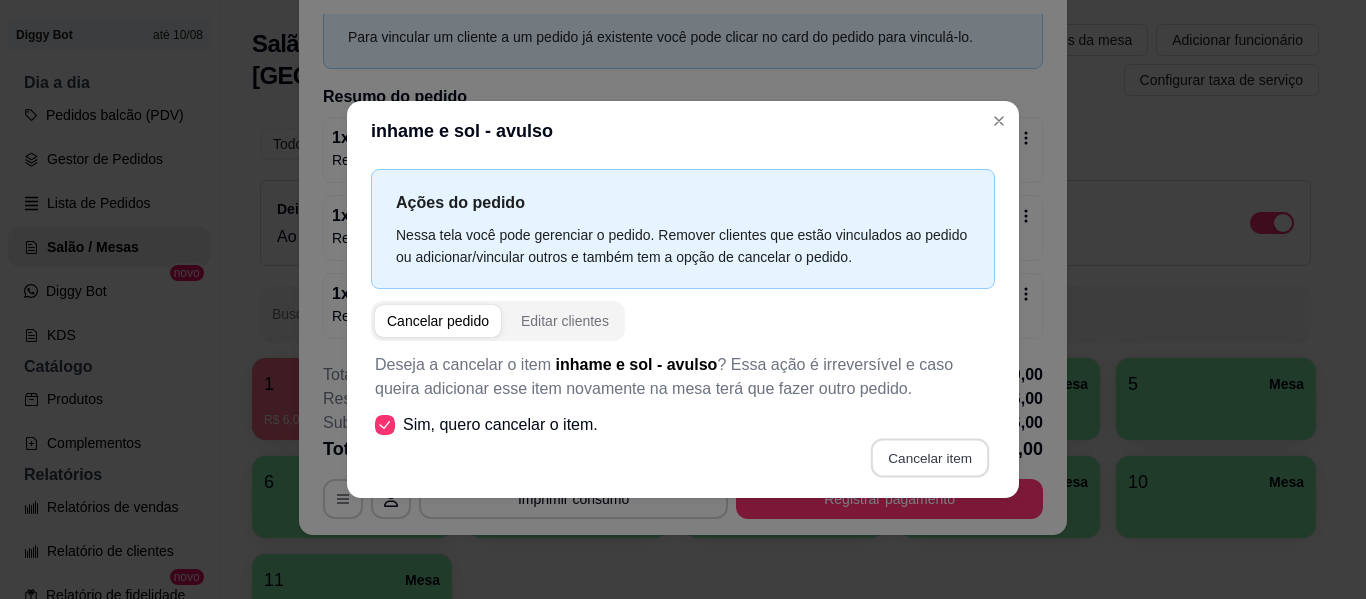 click on "Cancelar item" at bounding box center [929, 457] 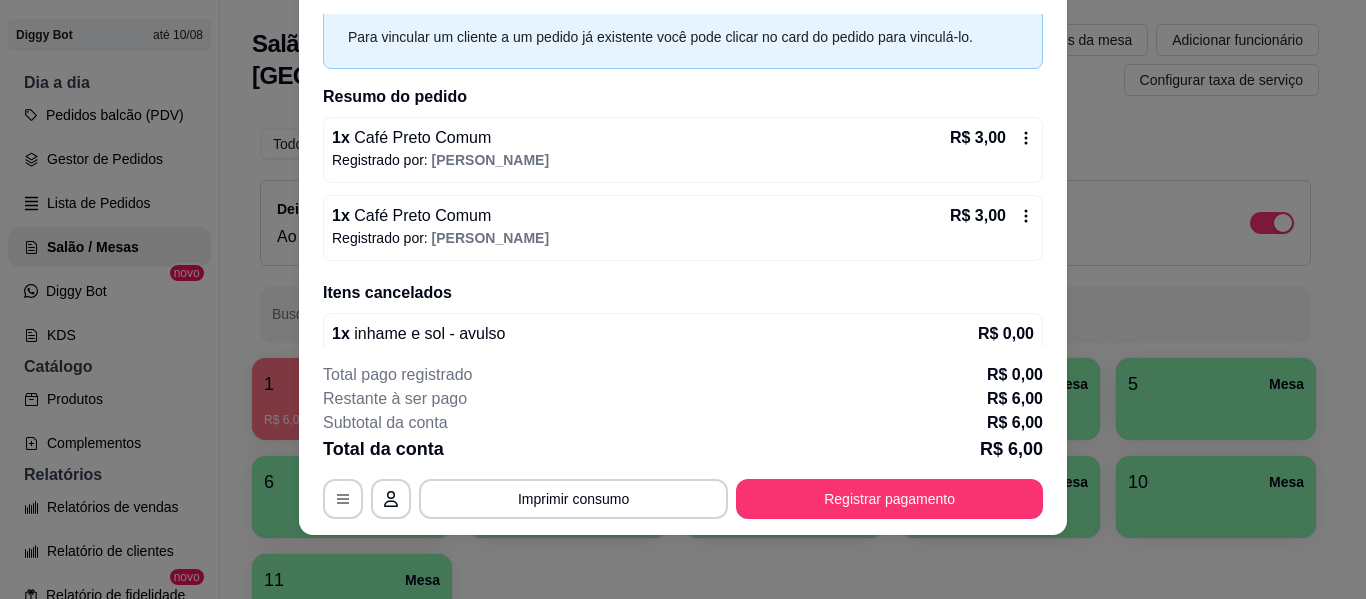 scroll, scrollTop: 0, scrollLeft: 0, axis: both 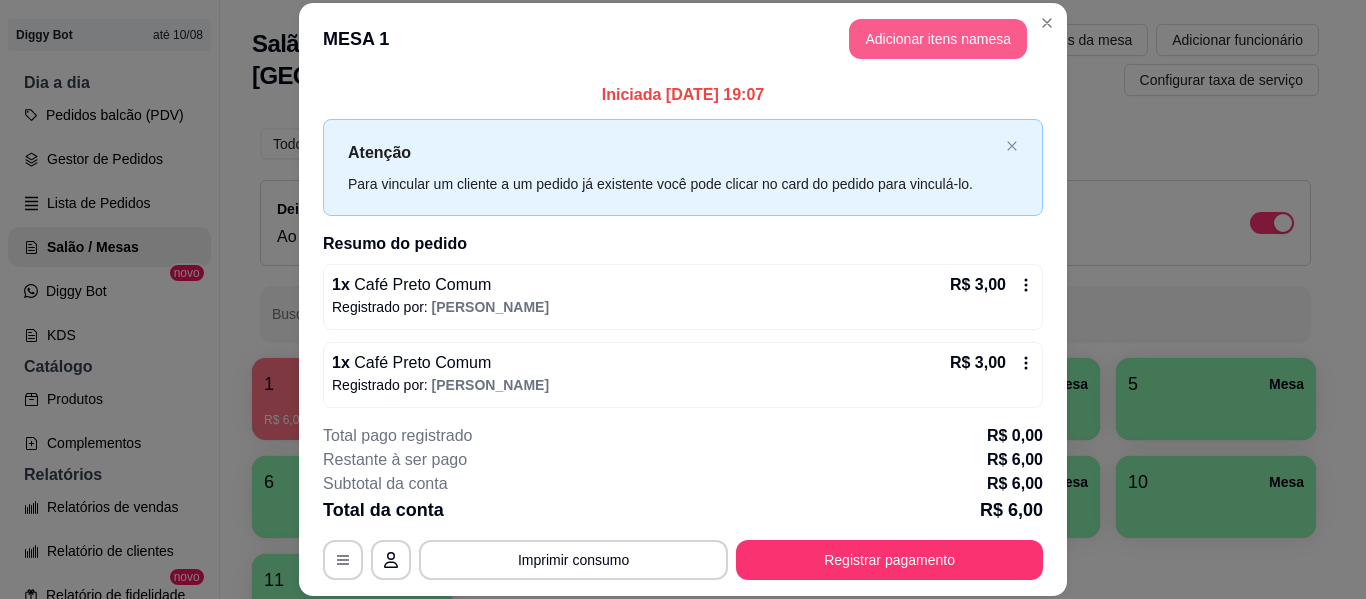 click on "Adicionar itens na  mesa" at bounding box center (938, 39) 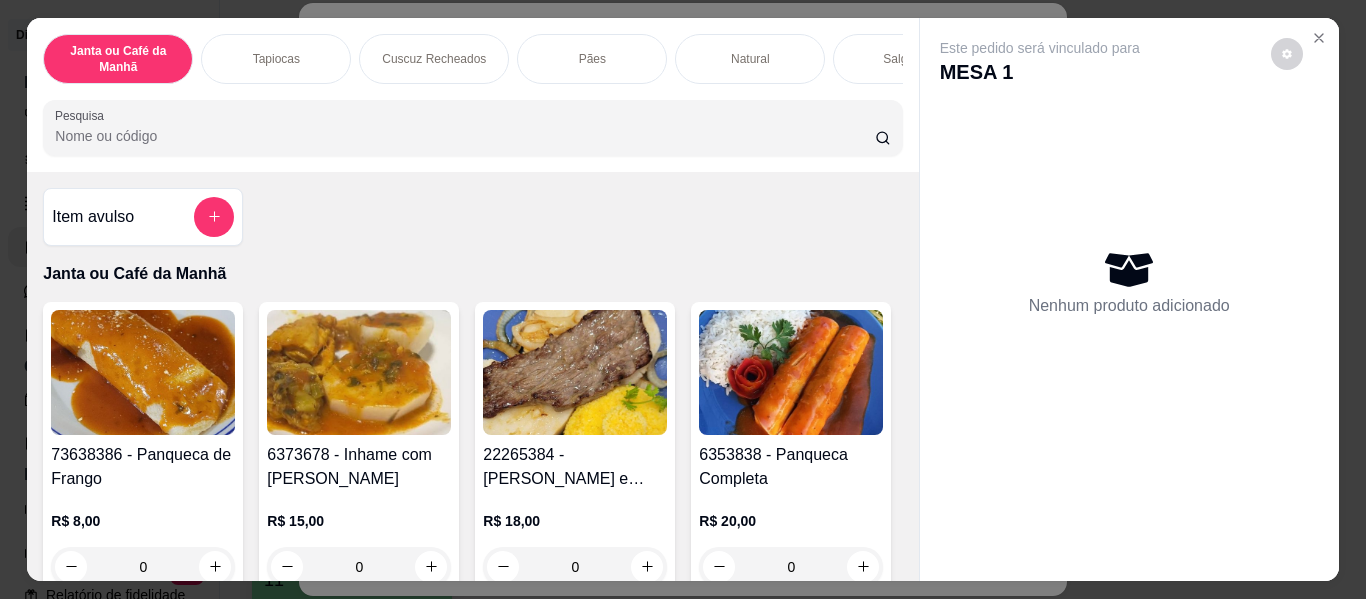 click on "Pesquisa" at bounding box center (465, 136) 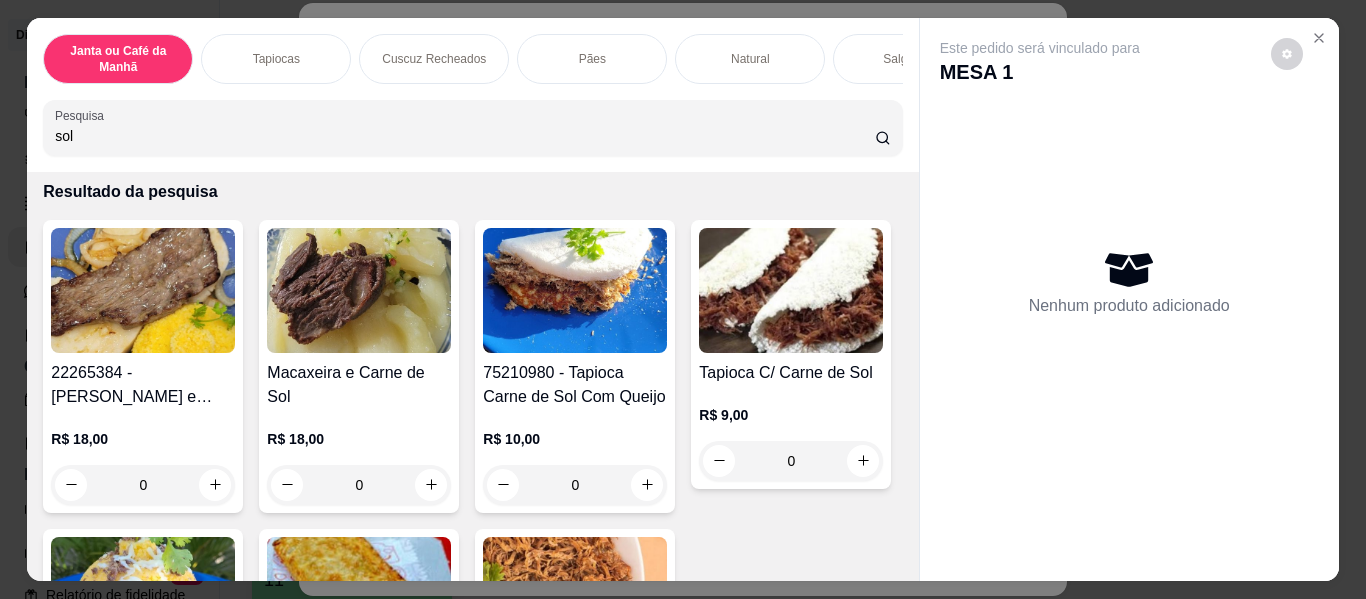 scroll, scrollTop: 100, scrollLeft: 0, axis: vertical 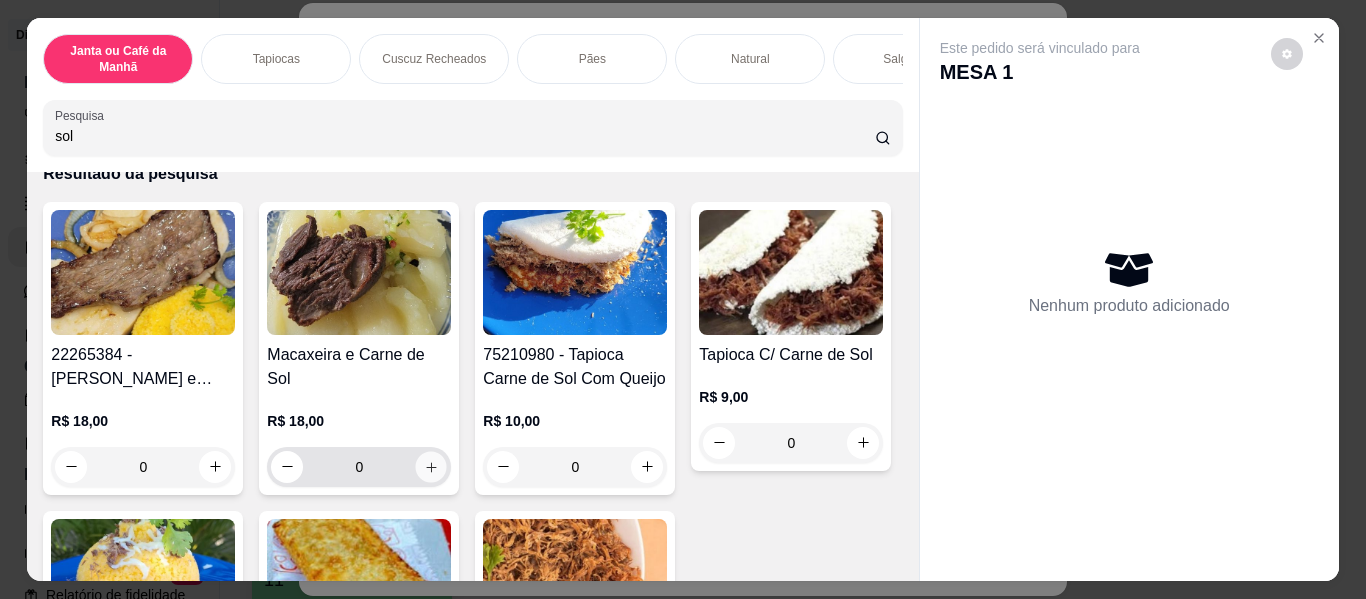 click 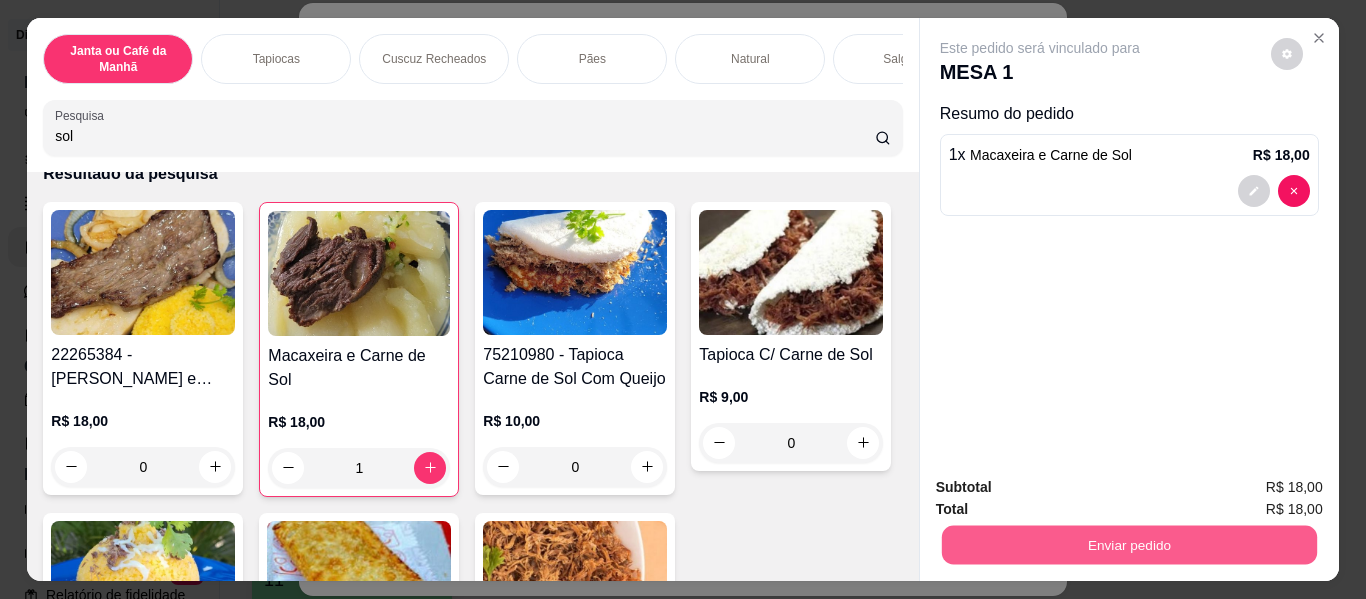 click on "Enviar pedido" at bounding box center [1128, 545] 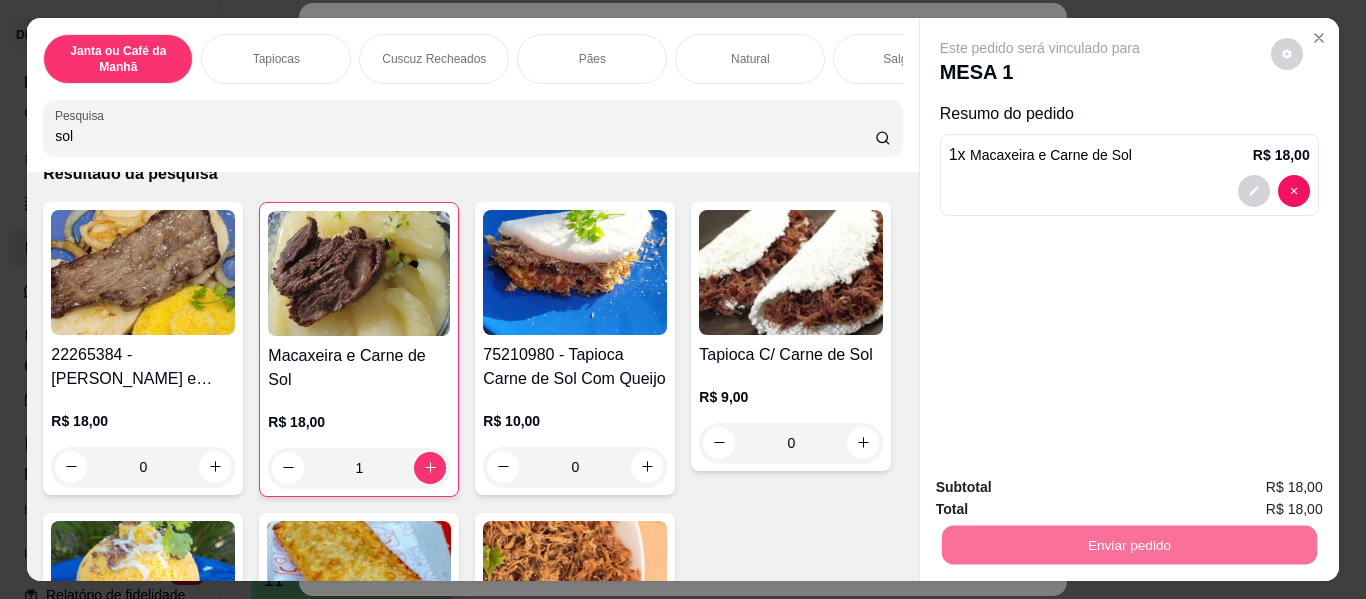 click on "Não registrar e enviar pedido" at bounding box center (1063, 489) 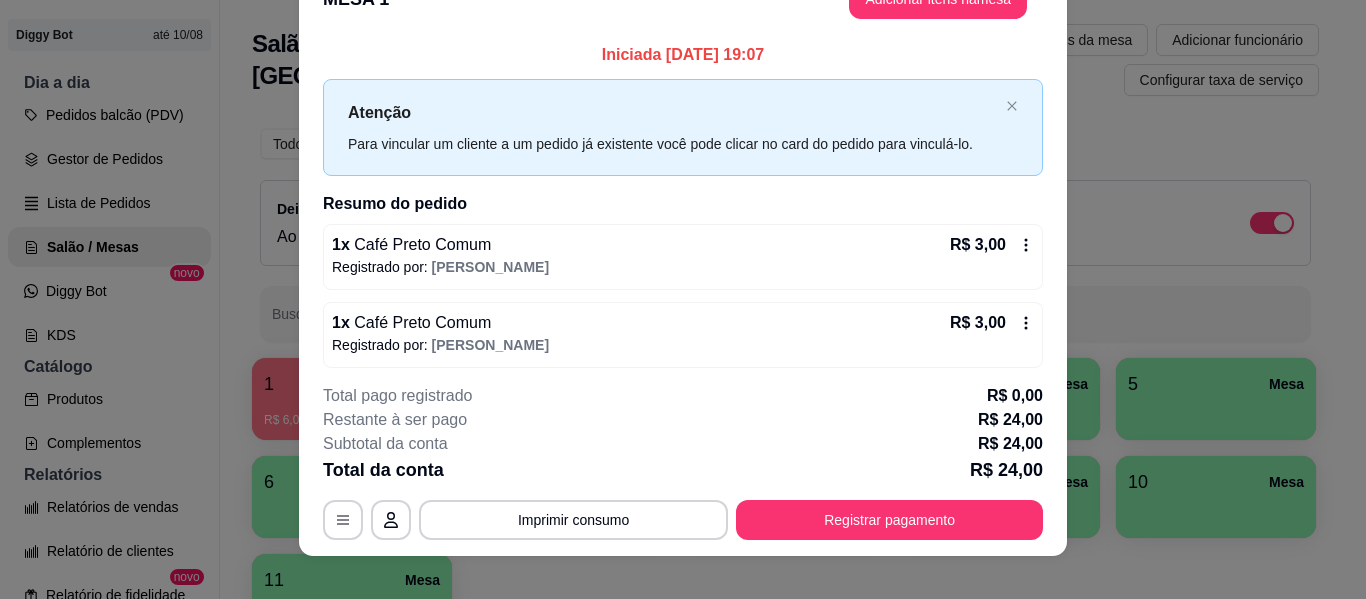 scroll, scrollTop: 61, scrollLeft: 0, axis: vertical 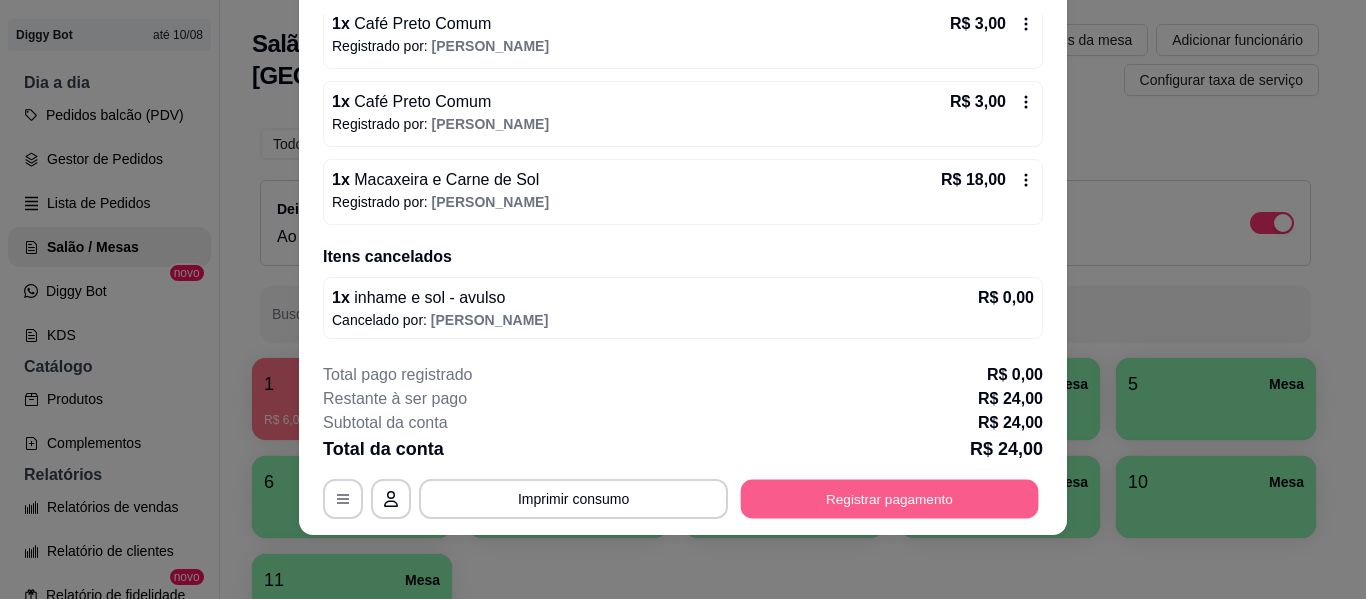 click on "Registrar pagamento" at bounding box center (890, 499) 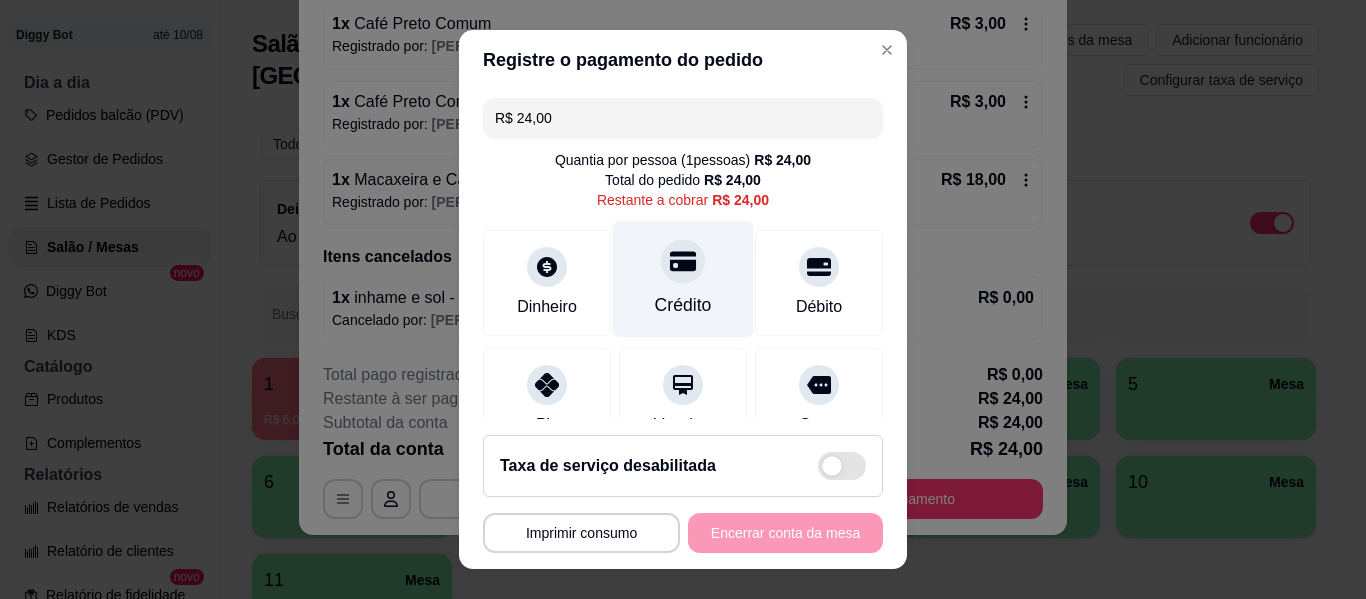 click at bounding box center (683, 261) 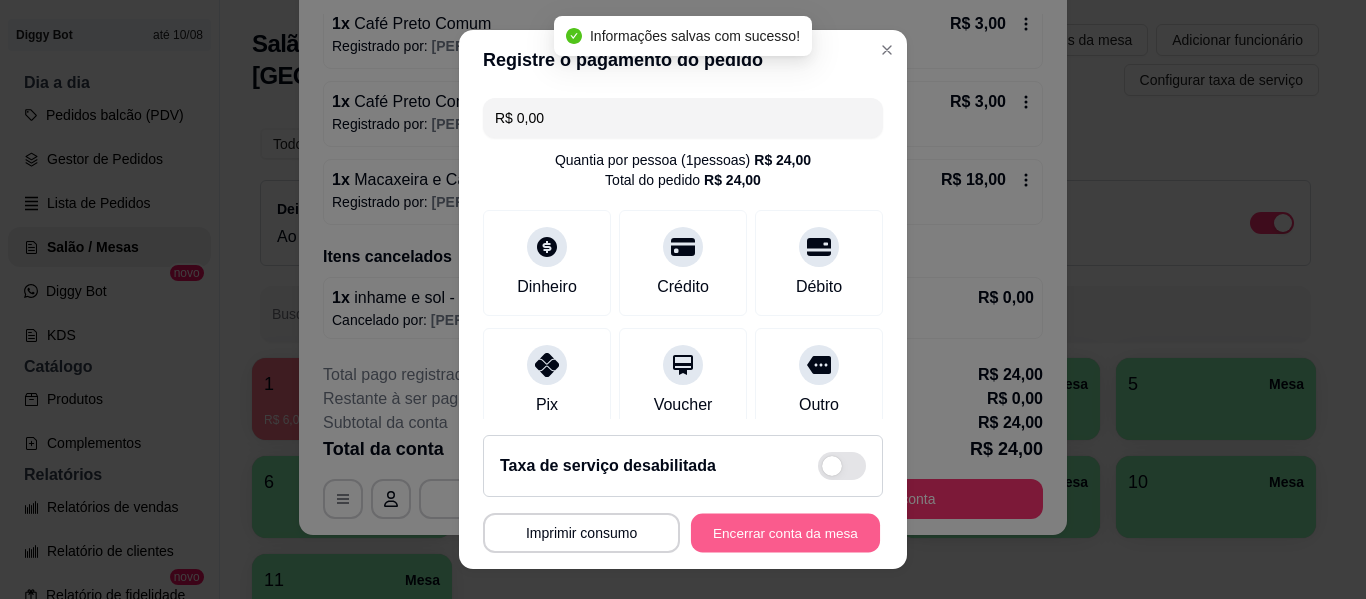 click on "Encerrar conta da mesa" at bounding box center (785, 533) 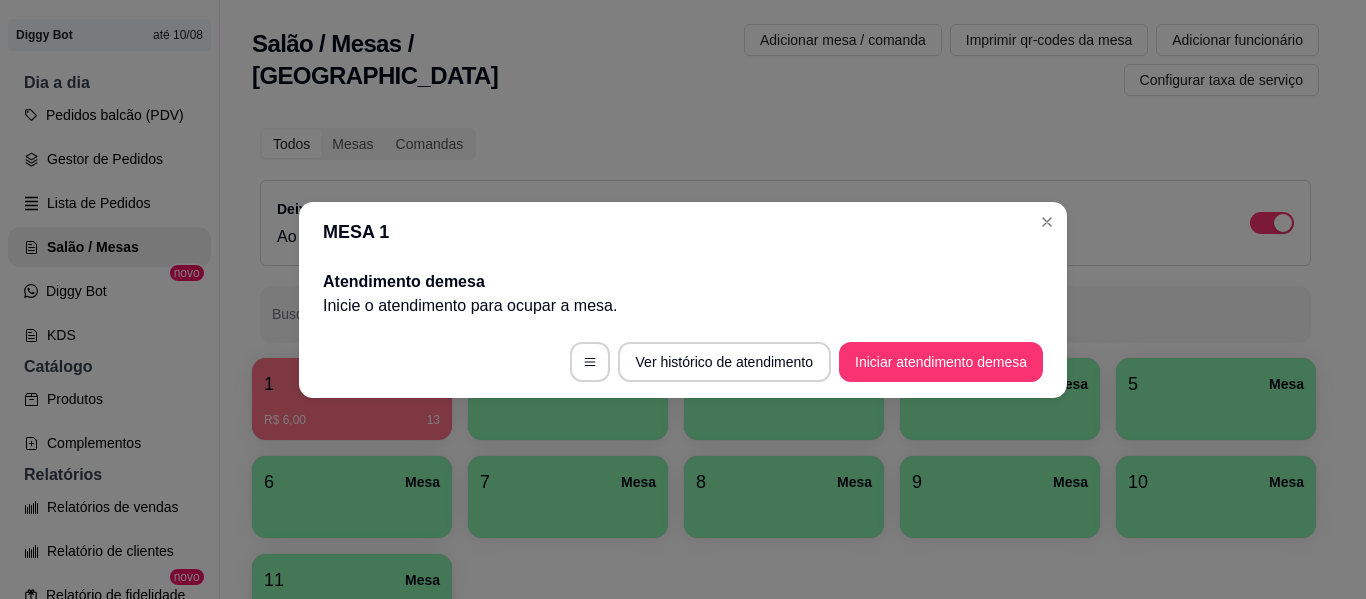 scroll, scrollTop: 0, scrollLeft: 0, axis: both 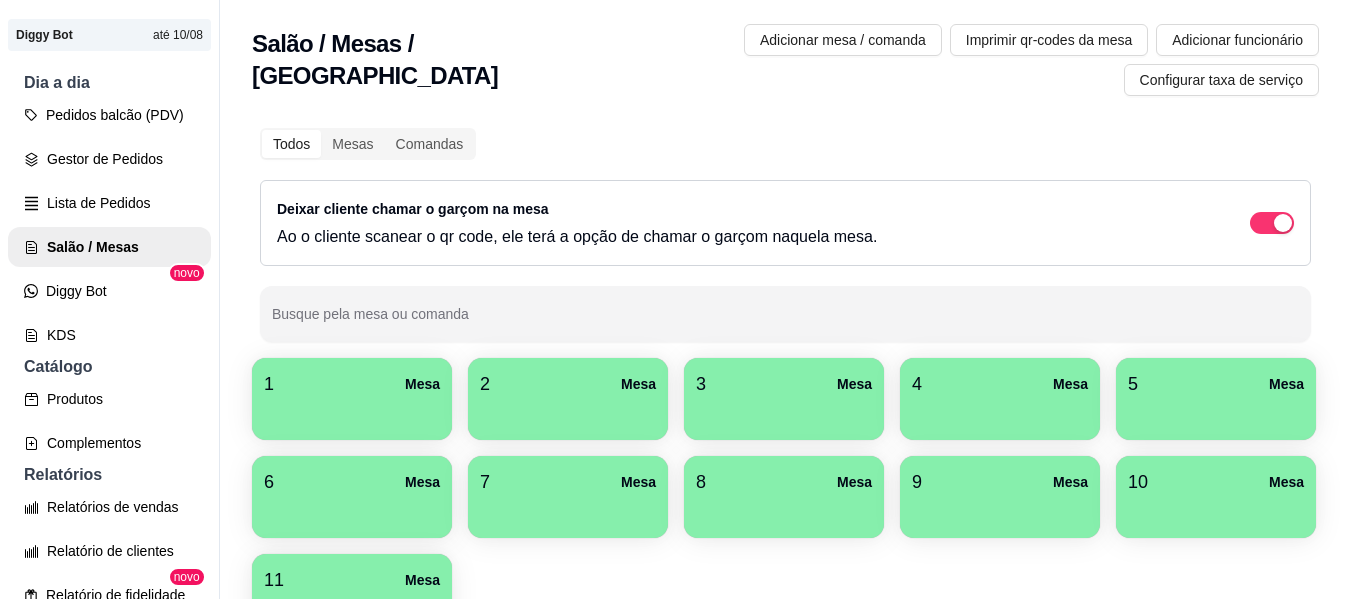 click at bounding box center (568, 511) 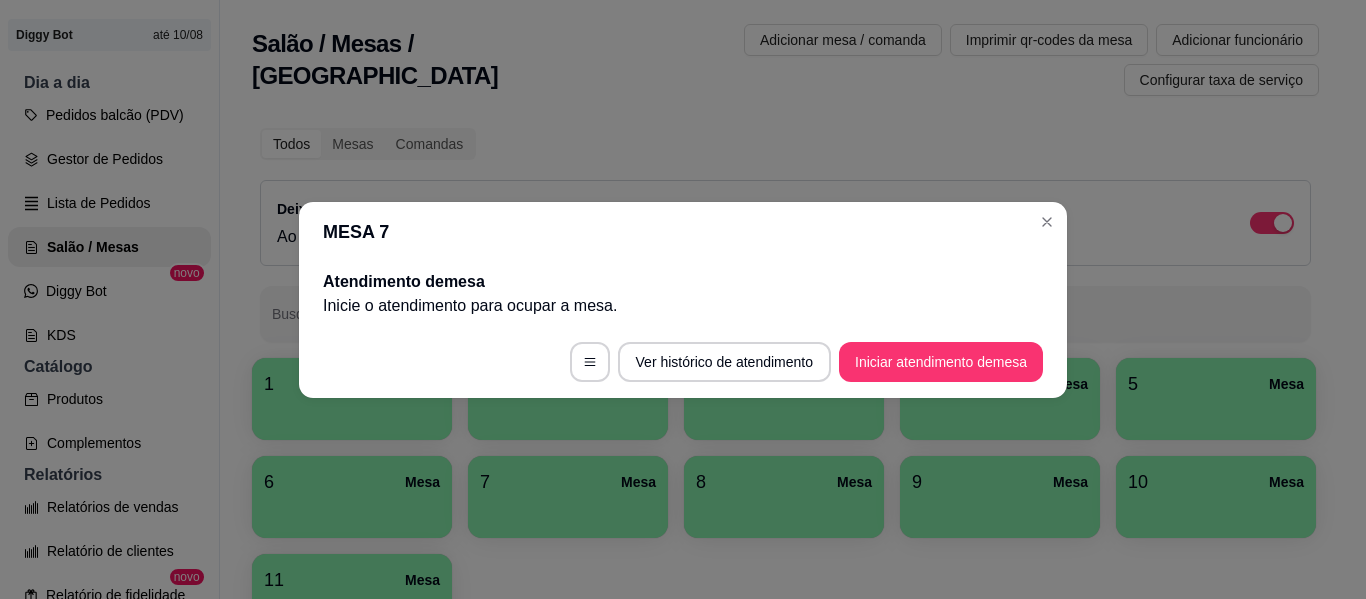 click on "Ver histórico de atendimento Iniciar atendimento de  mesa" at bounding box center (683, 362) 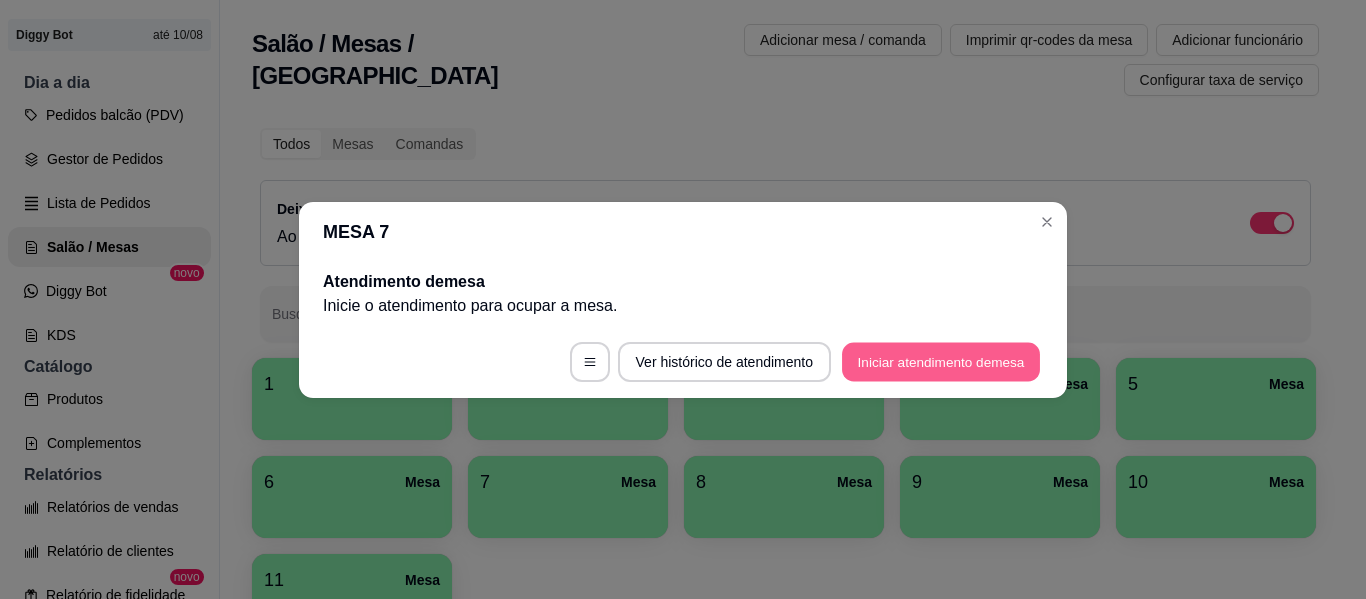 click on "Iniciar atendimento de  mesa" at bounding box center (941, 361) 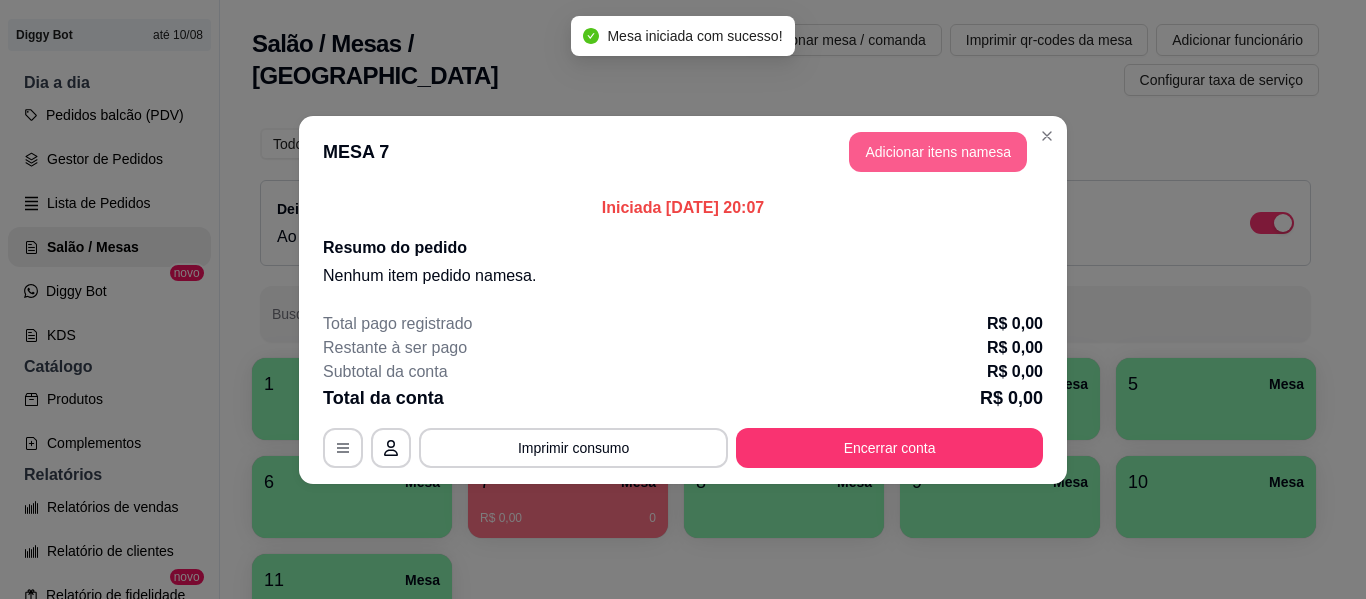 click on "Adicionar itens na  mesa" at bounding box center (938, 152) 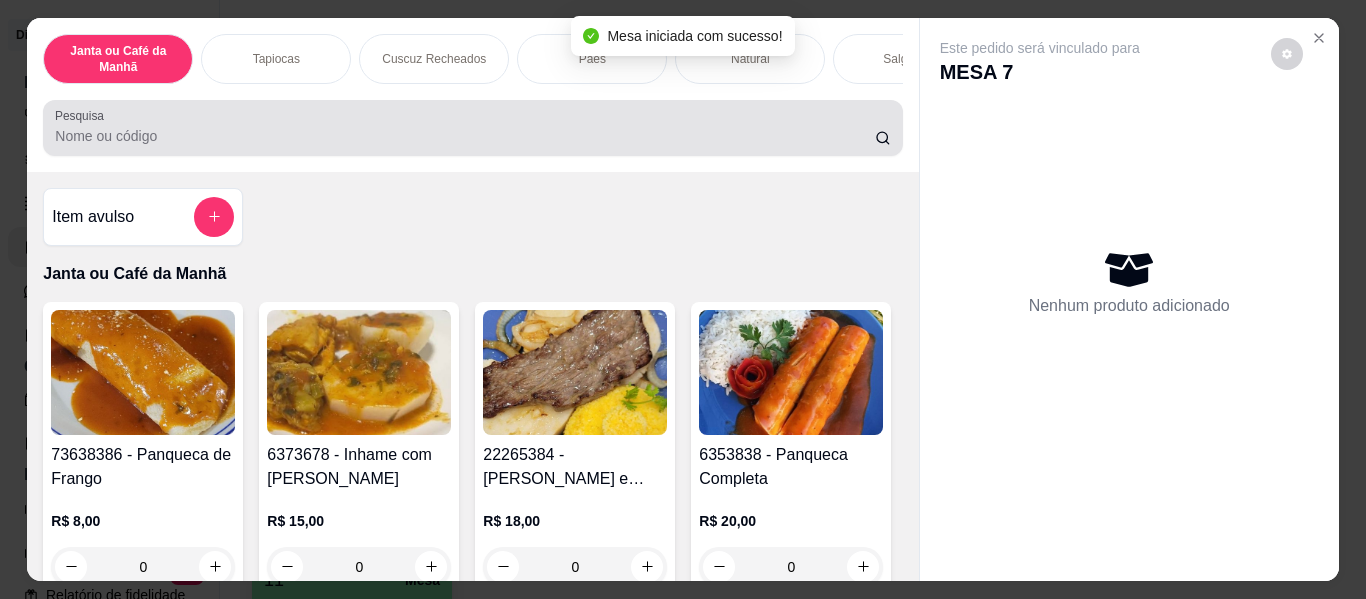 click at bounding box center [472, 128] 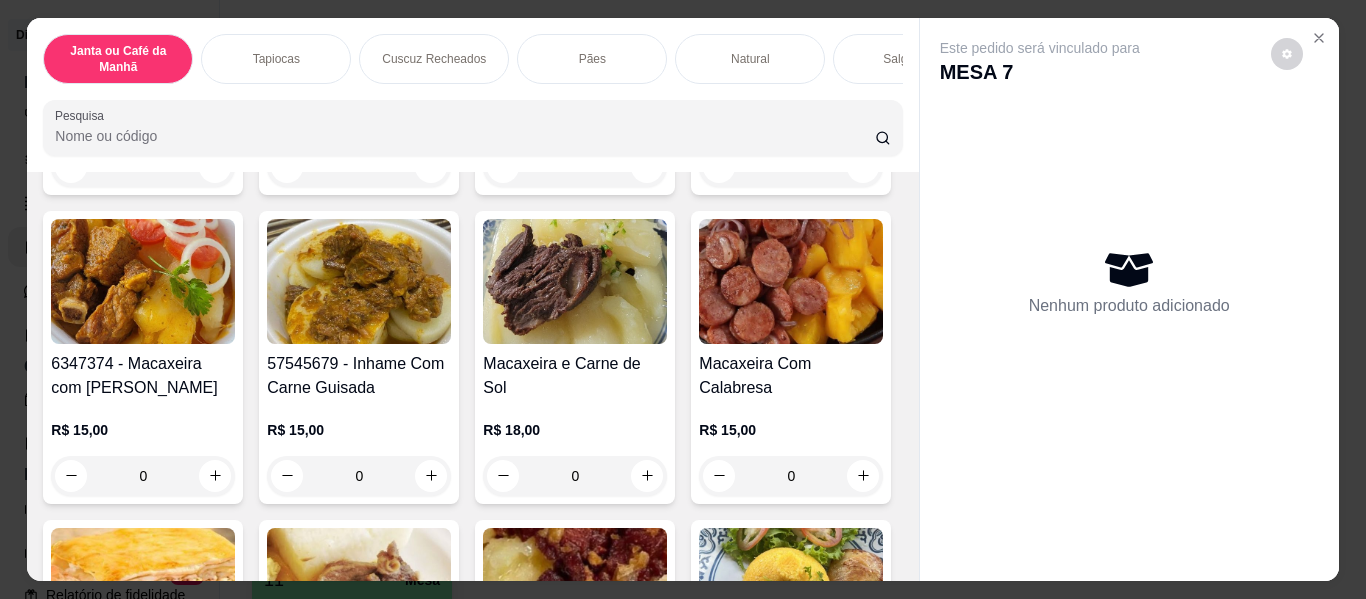 scroll, scrollTop: 0, scrollLeft: 0, axis: both 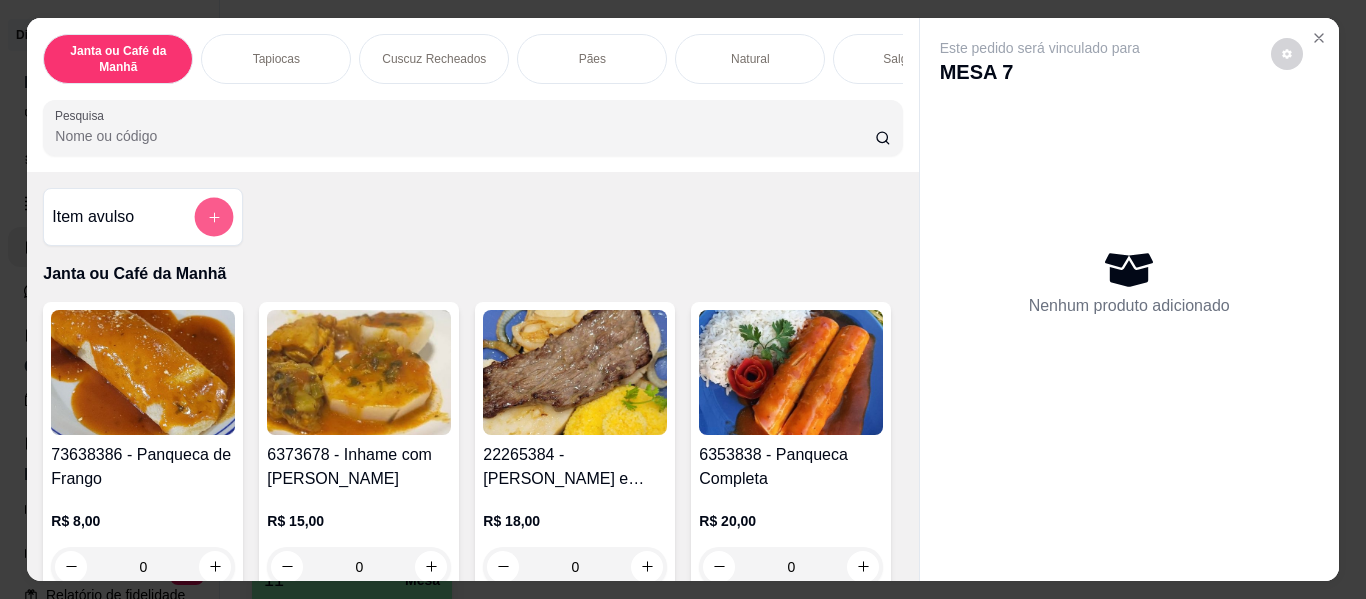 click at bounding box center [214, 217] 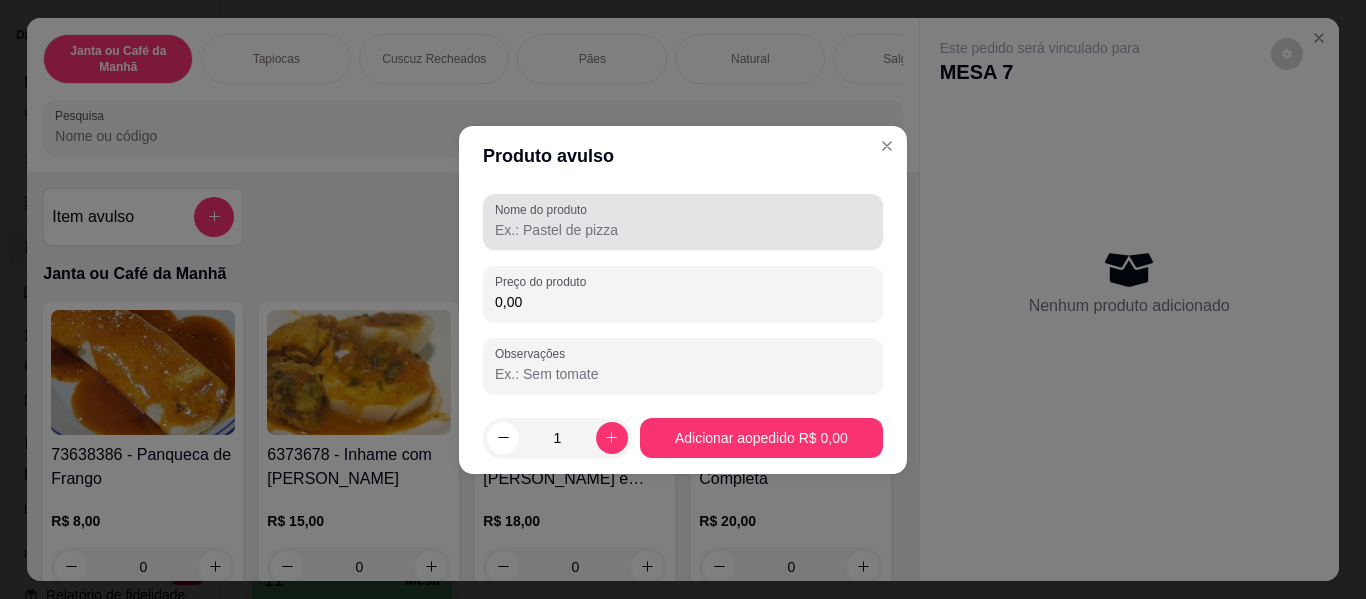 click on "Nome do produto" at bounding box center [683, 230] 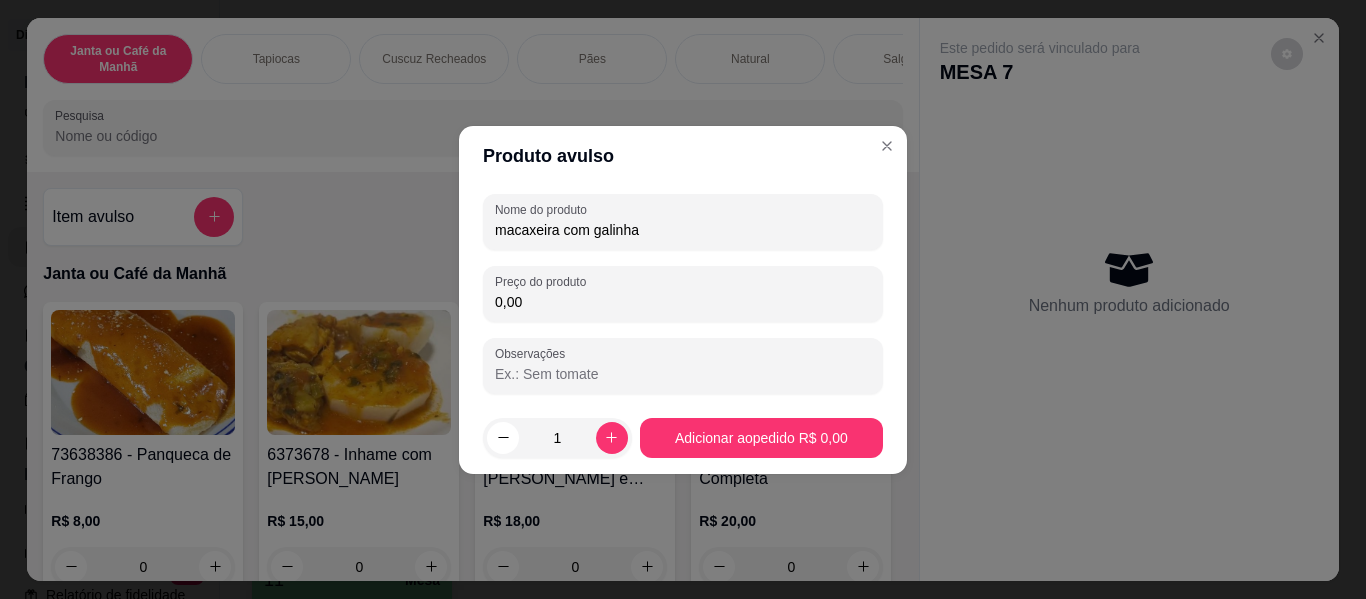 click on "Nome do produto macaxeira com galinha Preço do produto 0,00 Observações" at bounding box center (683, 294) 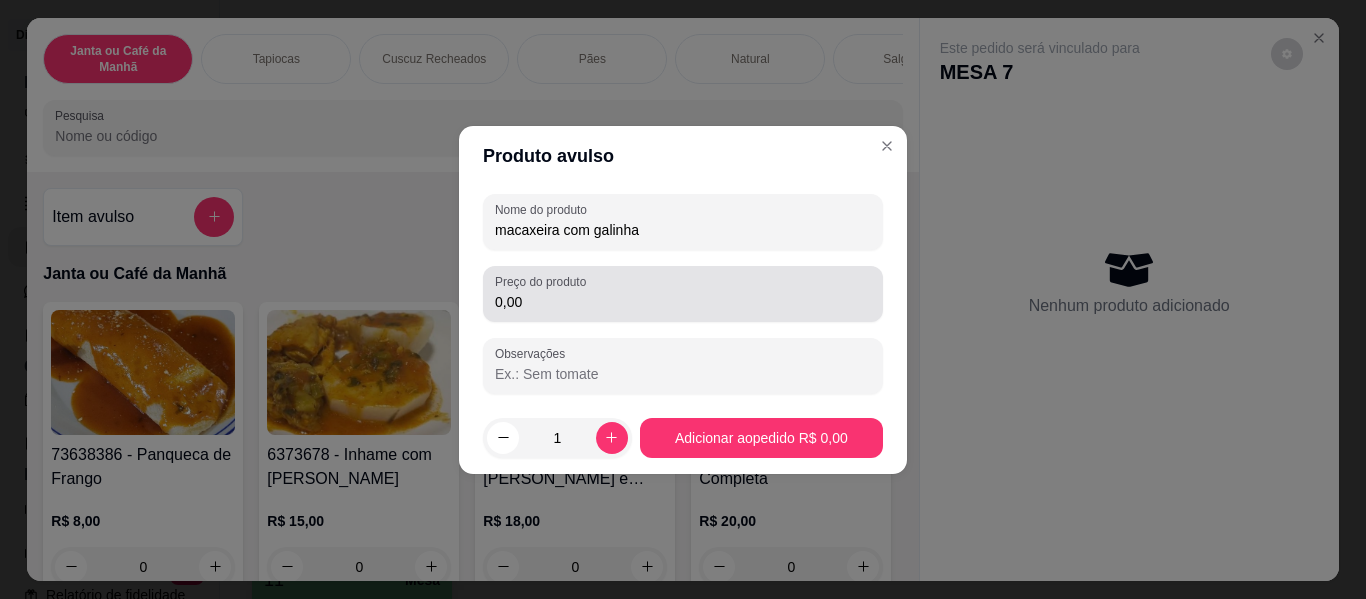 click on "0,00" at bounding box center [683, 302] 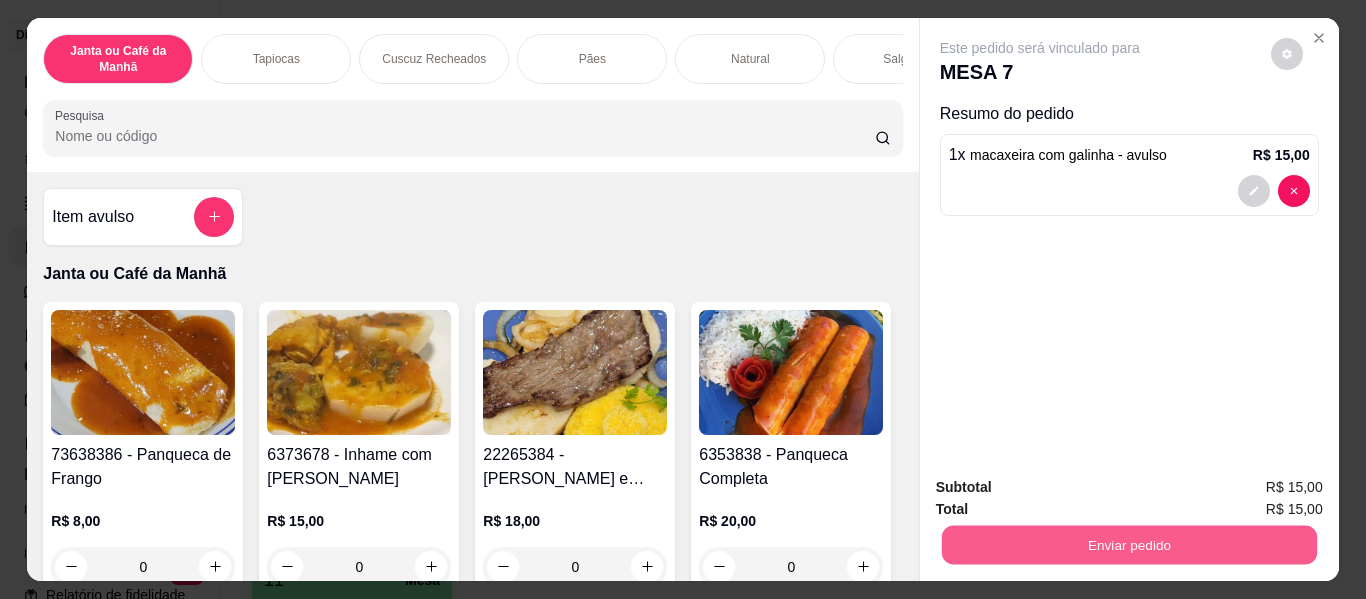 click on "Enviar pedido" at bounding box center [1128, 545] 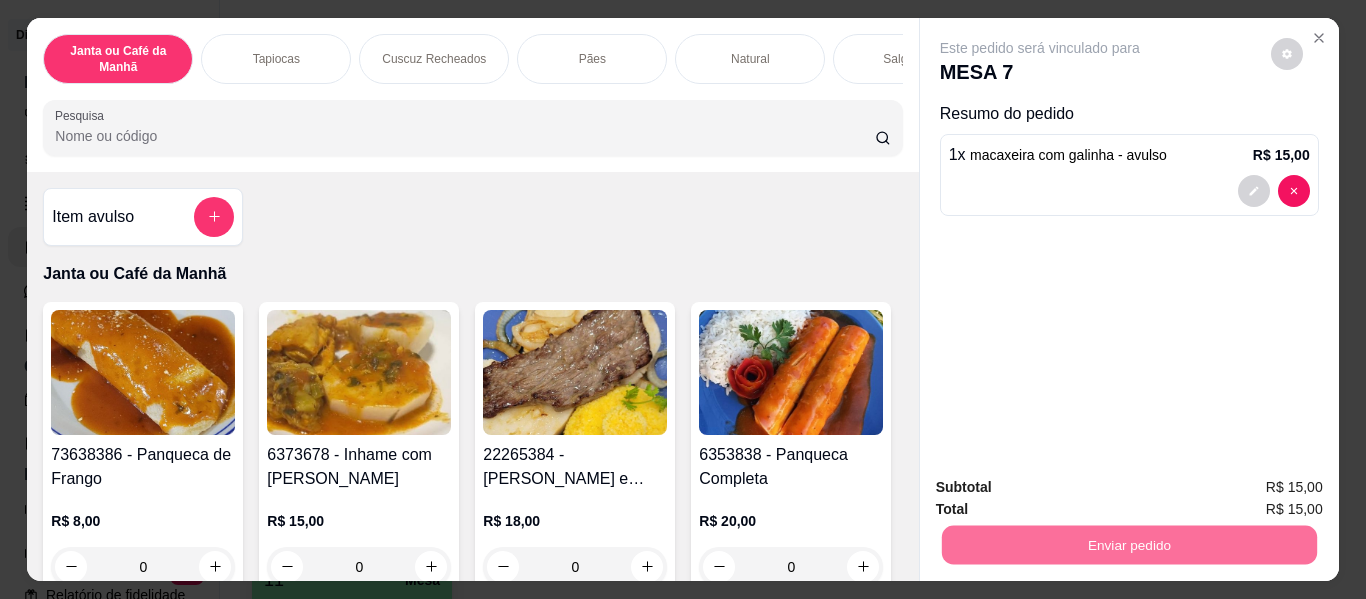 click on "Não registrar e enviar pedido" at bounding box center [1063, 488] 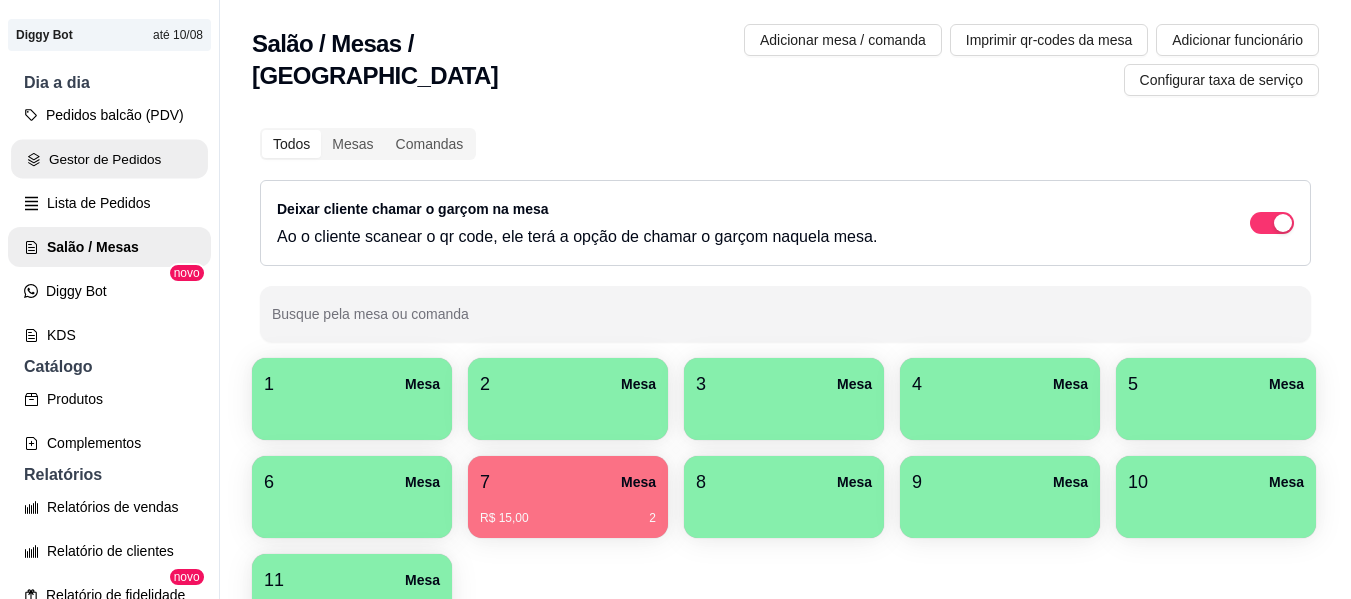 click on "Gestor de Pedidos" at bounding box center [109, 159] 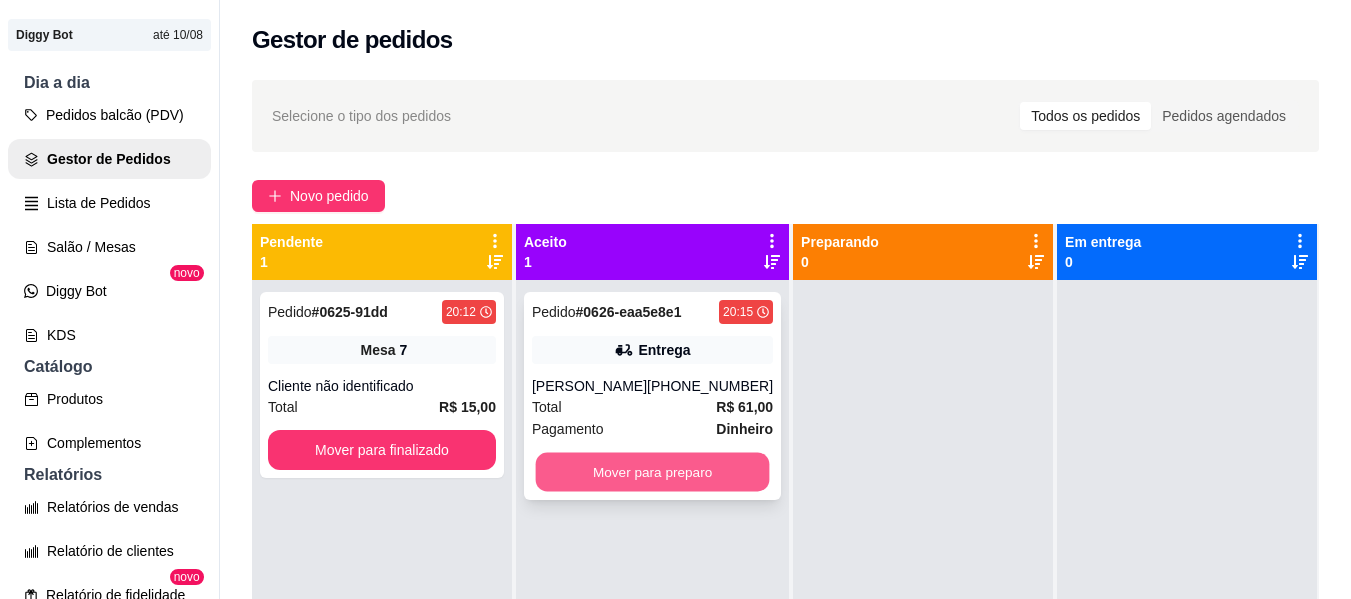 click on "Mover para preparo" at bounding box center (653, 472) 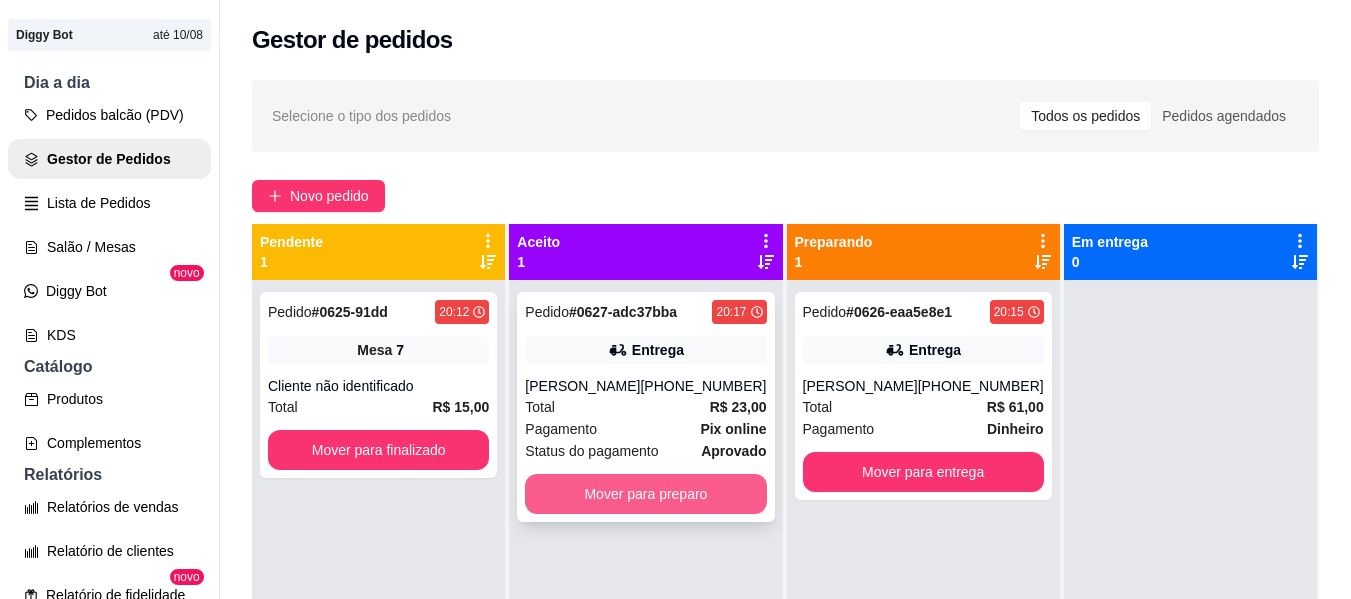 click on "Mover para preparo" at bounding box center (645, 494) 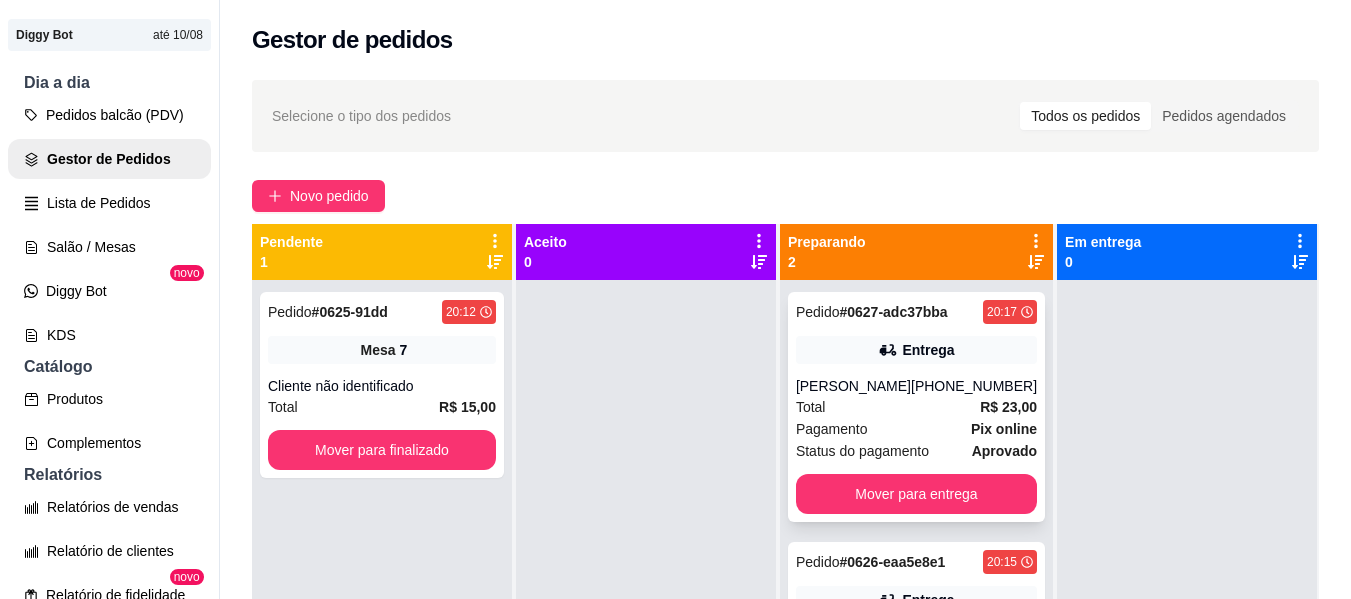 click on "[PERSON_NAME]" at bounding box center [853, 386] 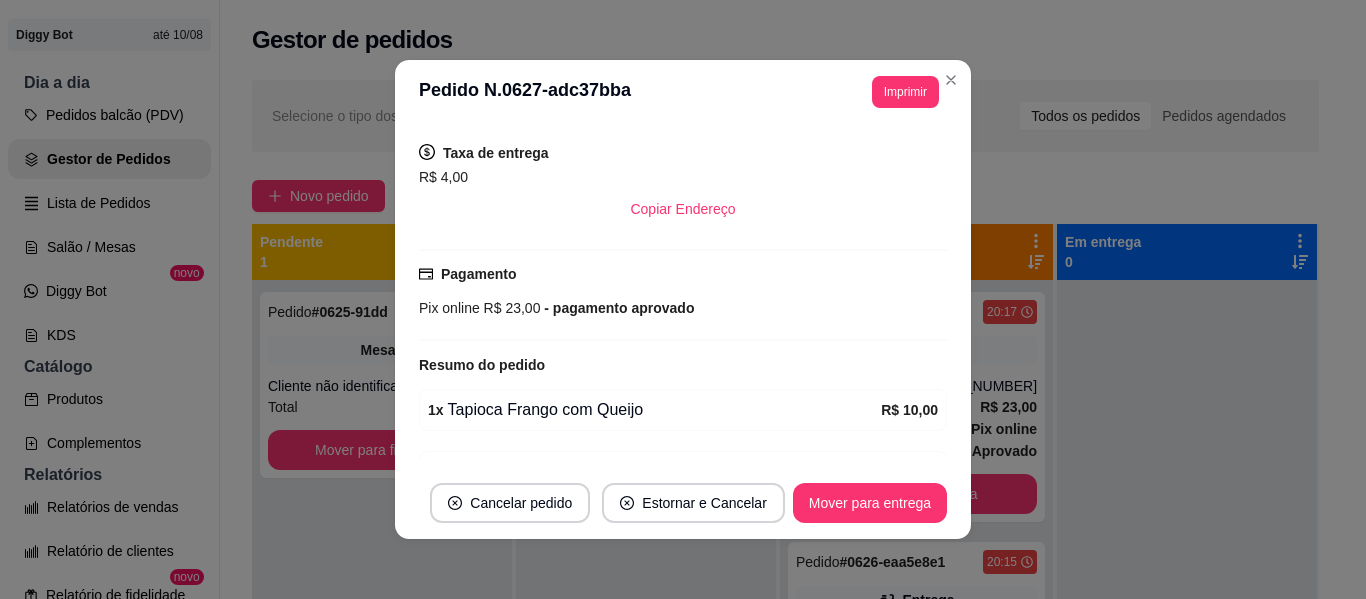 scroll, scrollTop: 440, scrollLeft: 0, axis: vertical 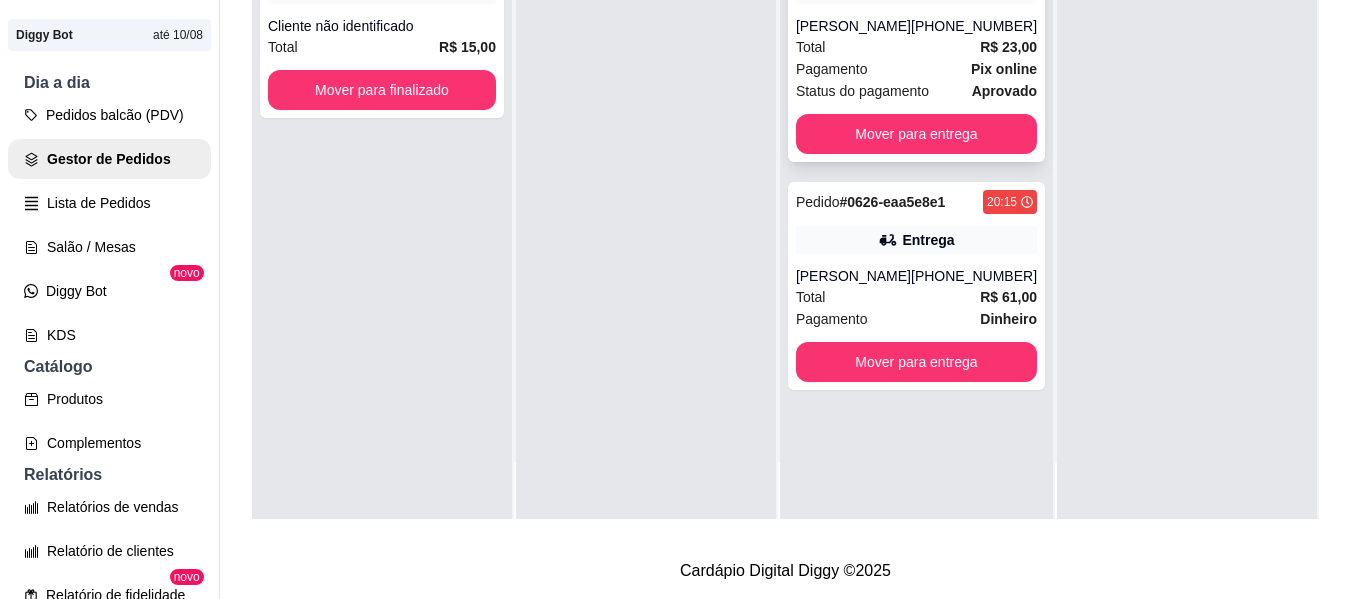 click on "Total R$ 23,00" at bounding box center [916, 47] 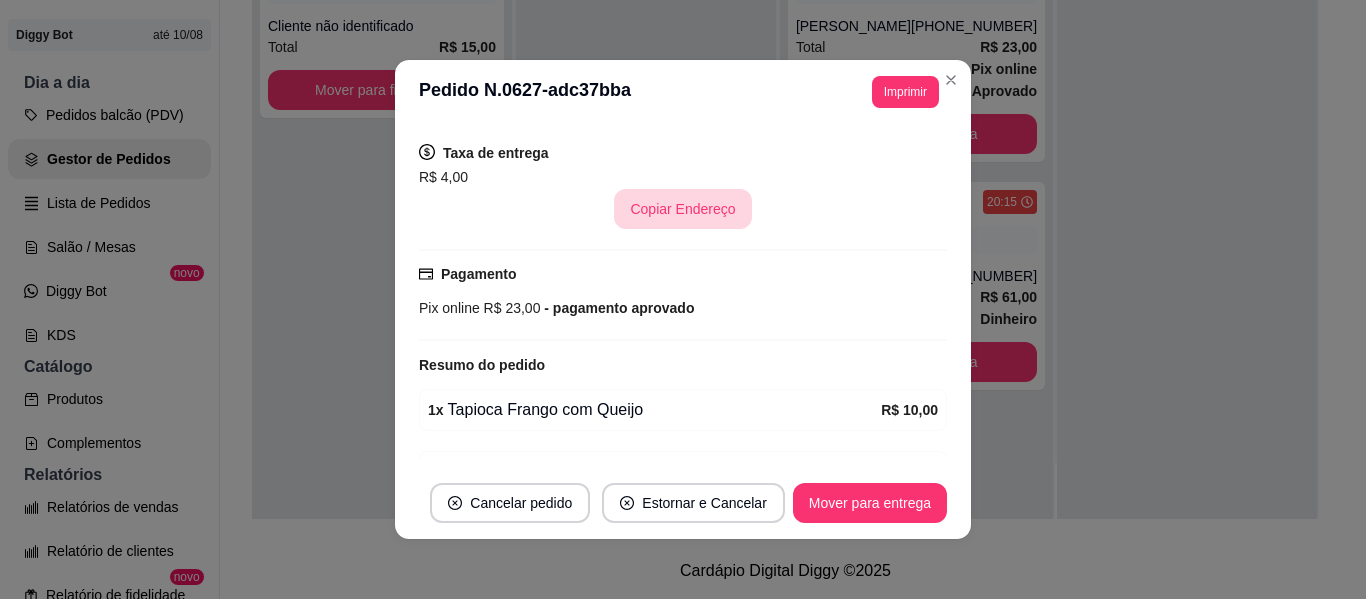 scroll, scrollTop: 512, scrollLeft: 0, axis: vertical 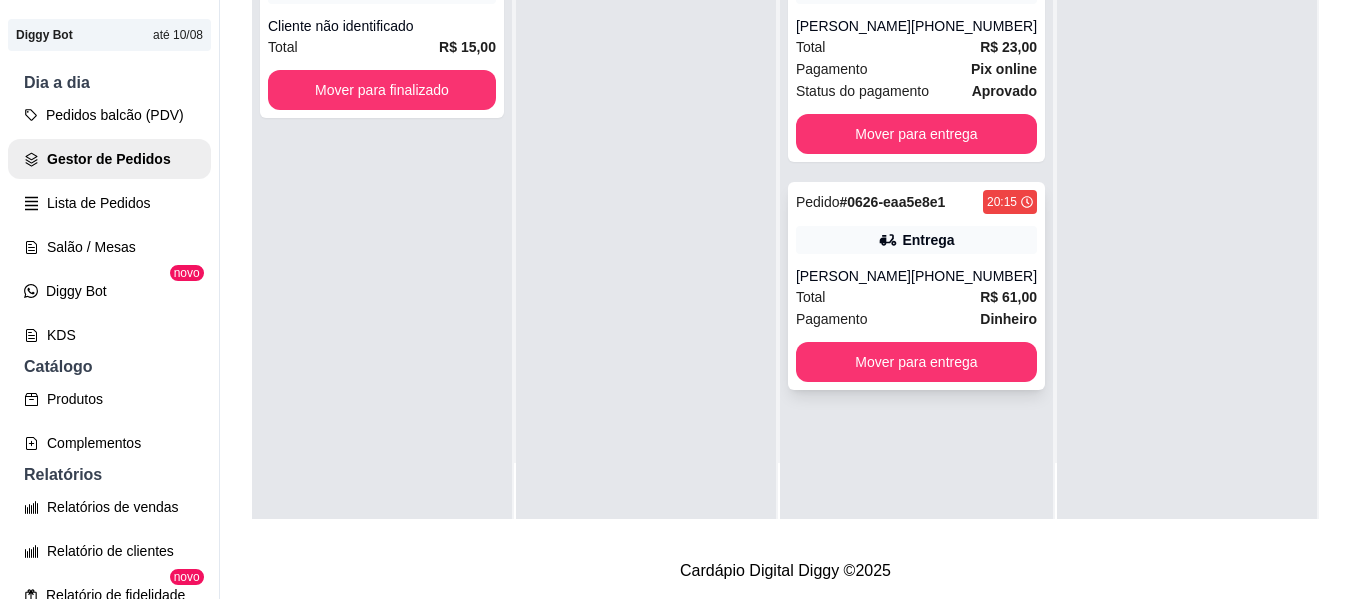 click on "Entrega" at bounding box center [928, 240] 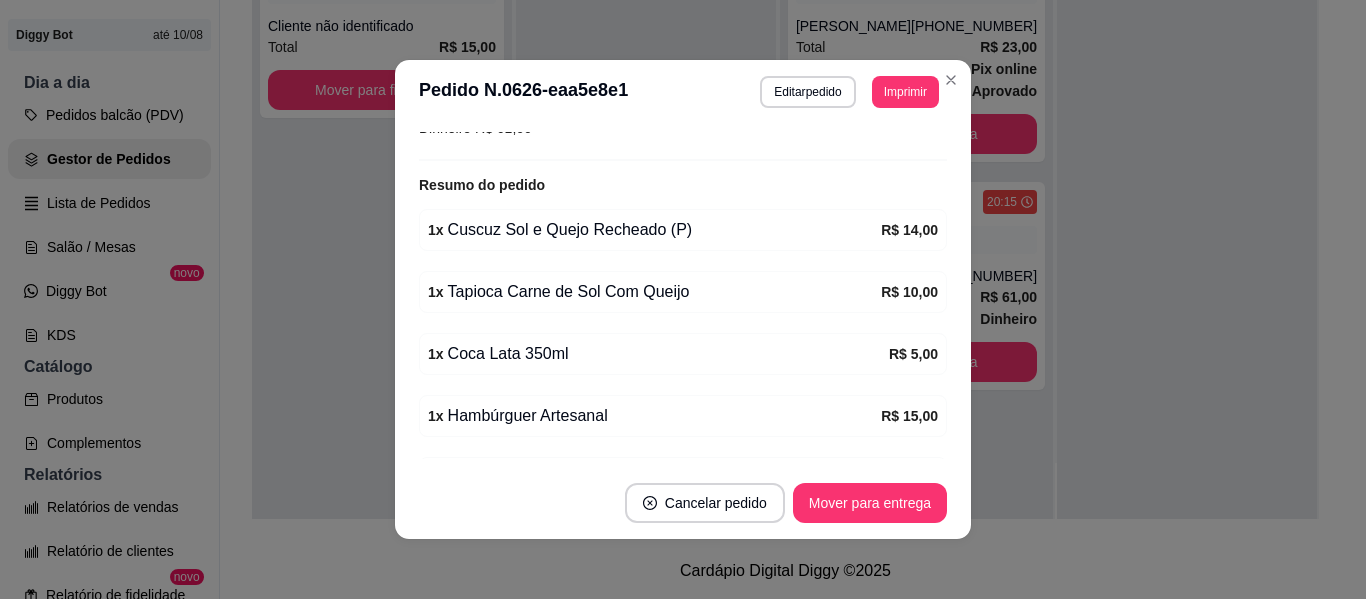 scroll, scrollTop: 760, scrollLeft: 0, axis: vertical 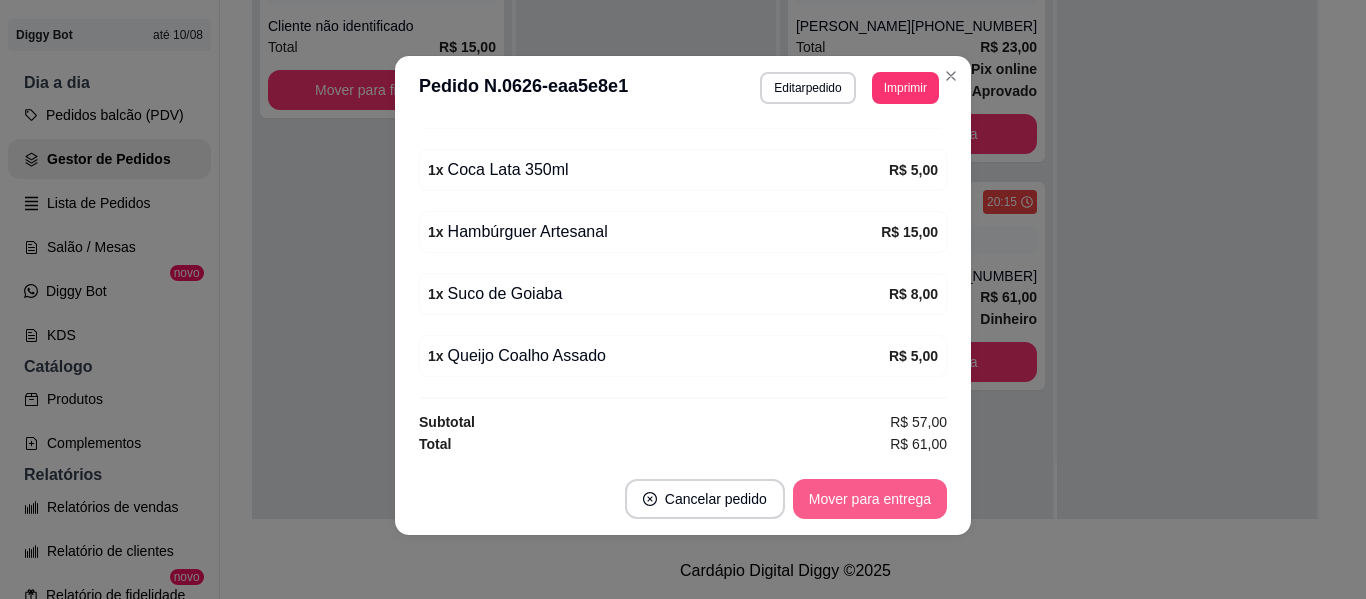 click on "Mover para entrega" at bounding box center [870, 499] 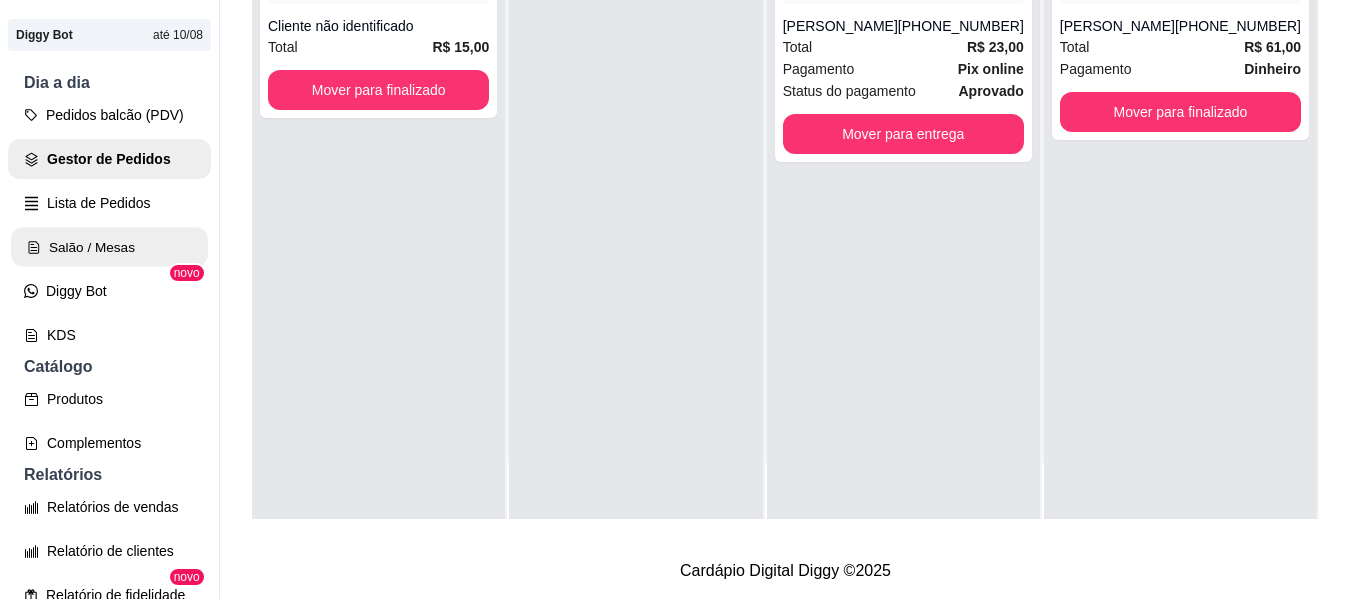 click on "Salão / Mesas" at bounding box center (109, 247) 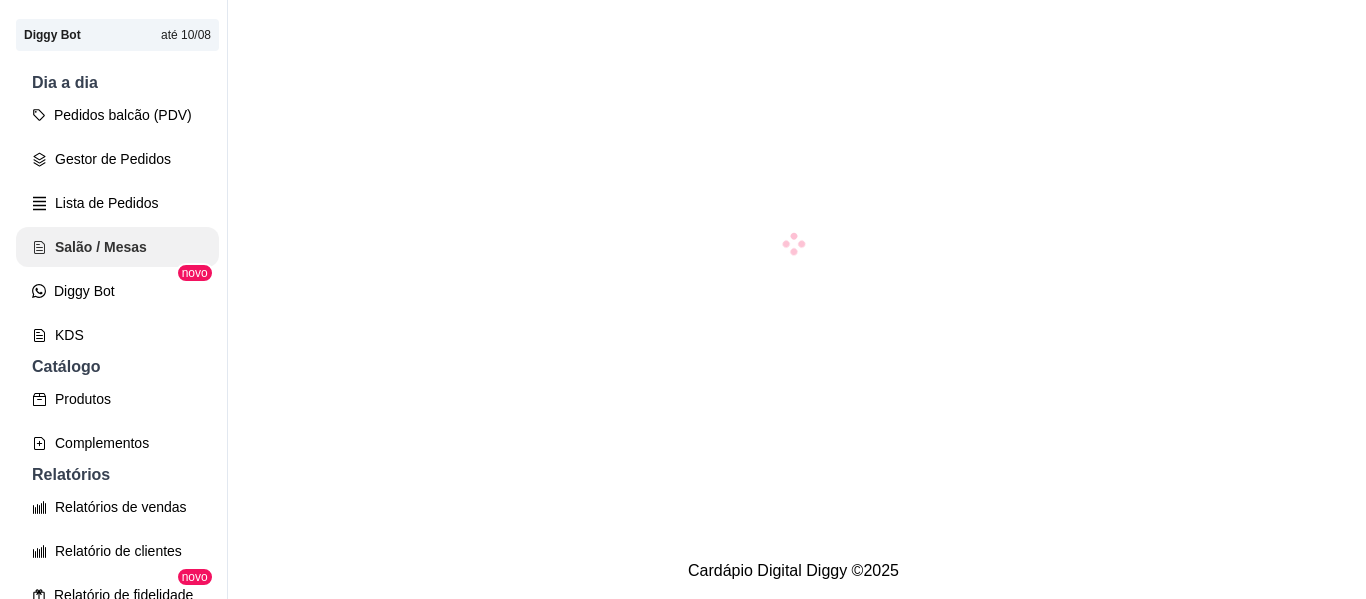 scroll, scrollTop: 0, scrollLeft: 0, axis: both 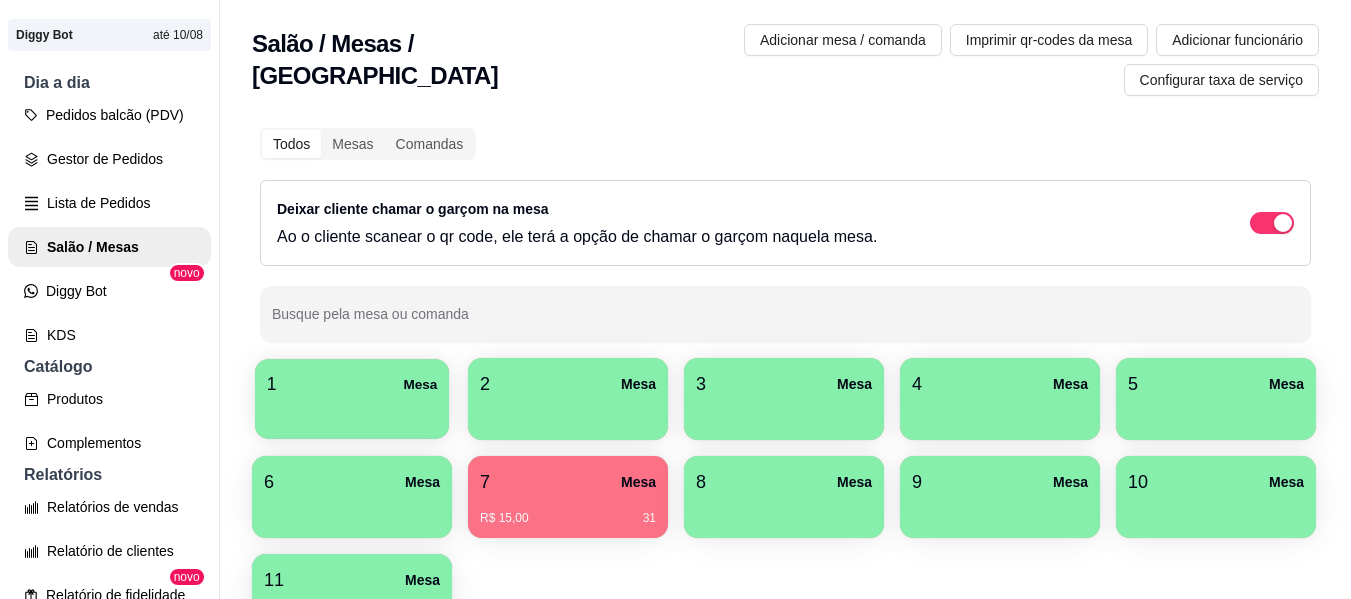 click on "1 Mesa" at bounding box center [352, 384] 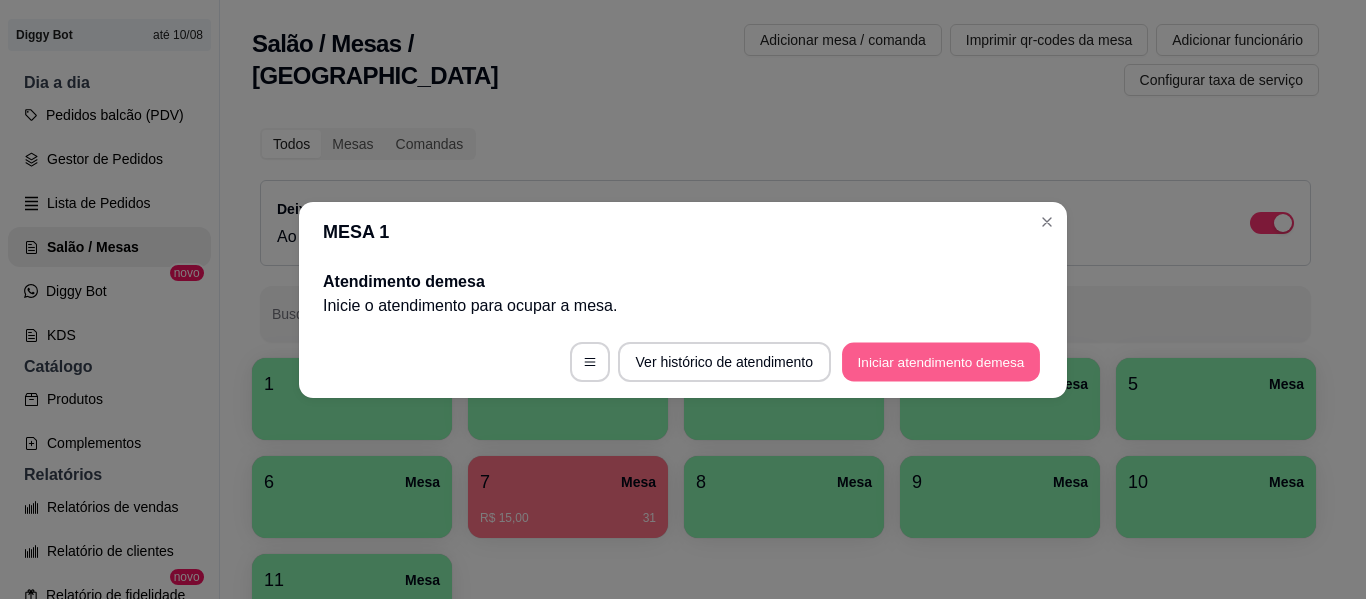 click on "Iniciar atendimento de  mesa" at bounding box center [941, 361] 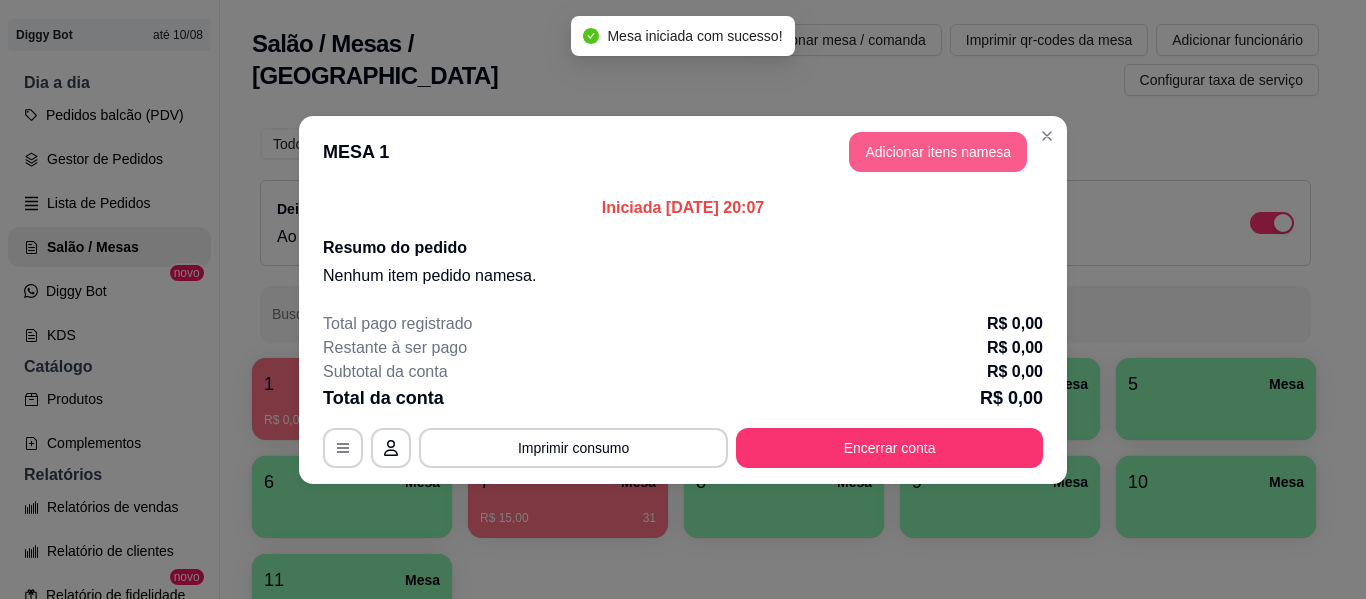 click on "Adicionar itens na  mesa" at bounding box center [938, 152] 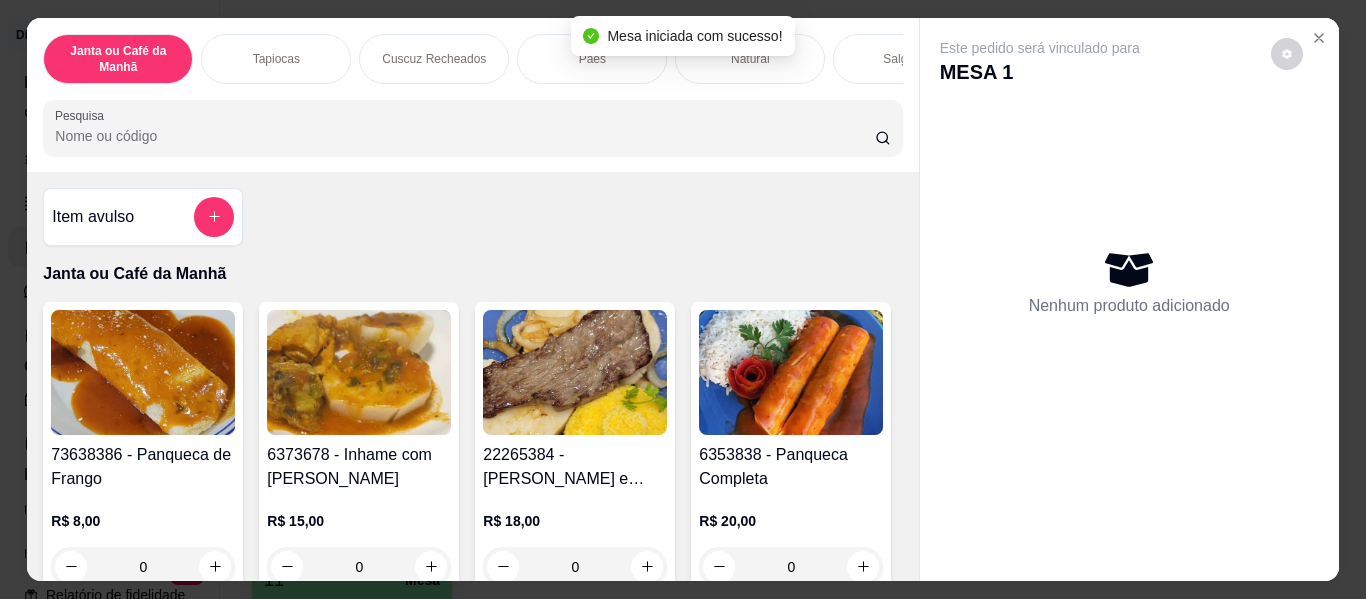 click on "Pesquisa" at bounding box center (465, 136) 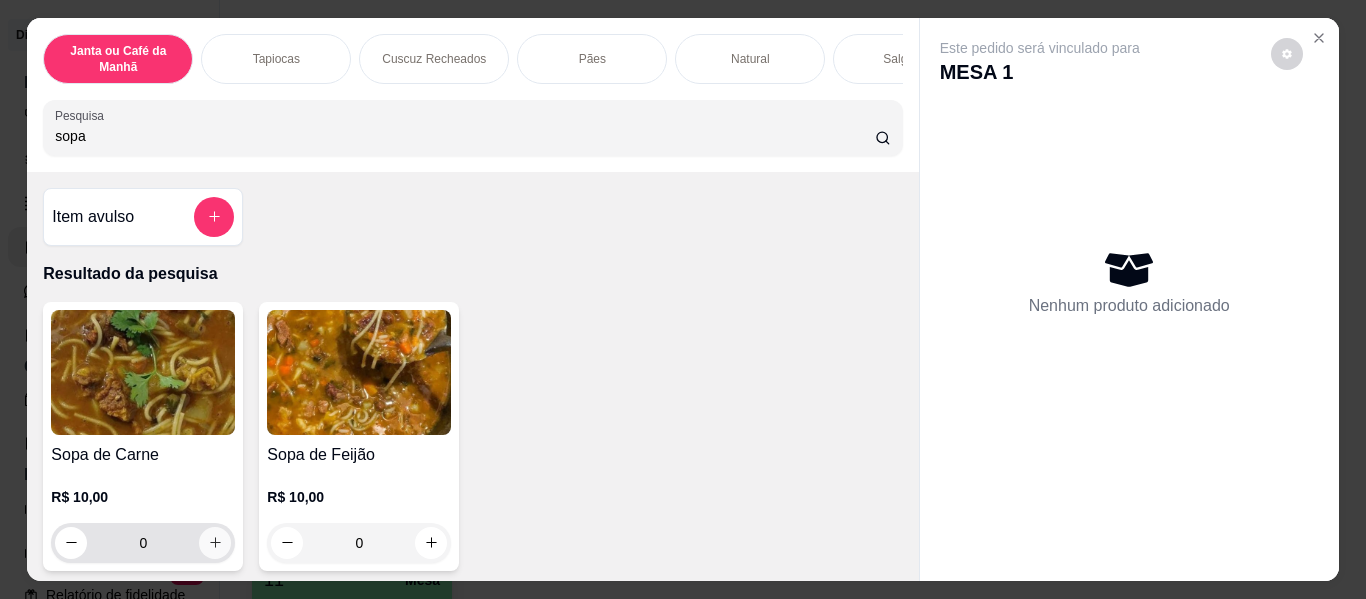 click 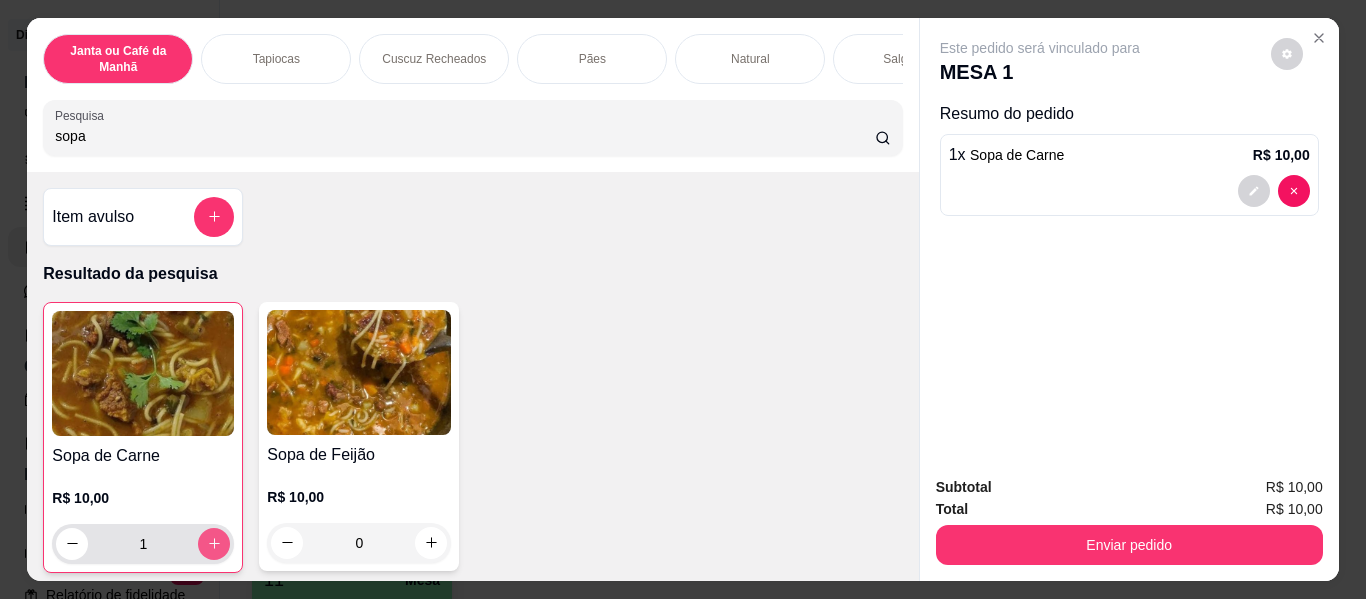 click 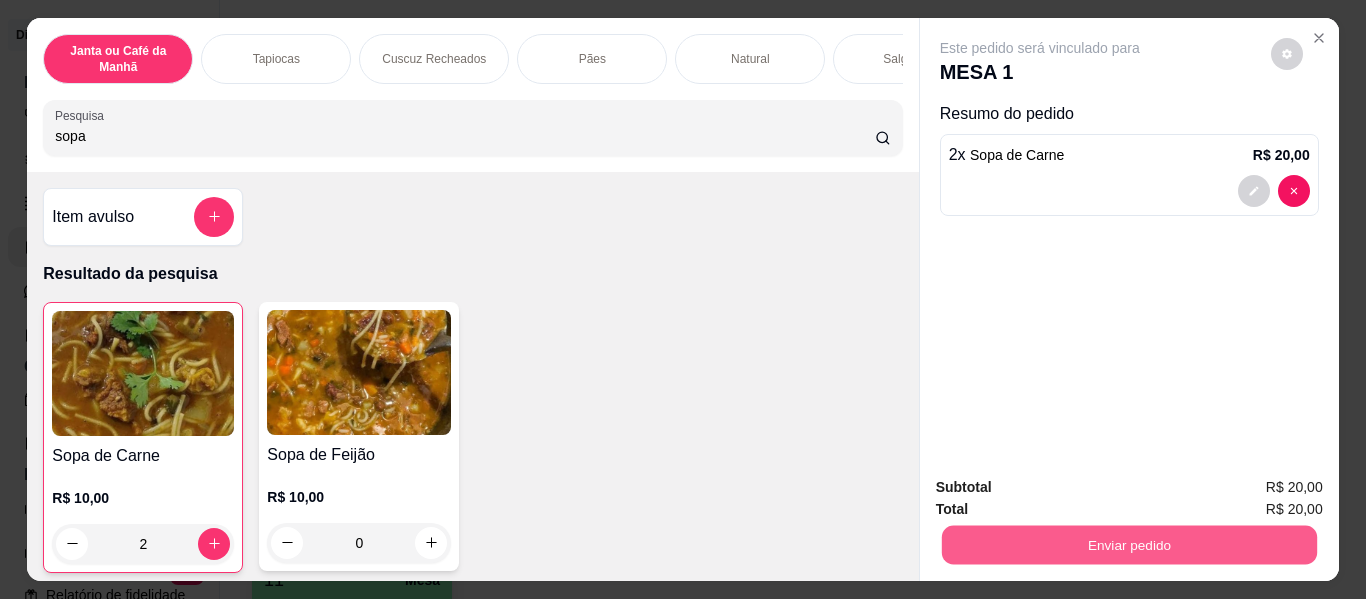 click on "Enviar pedido" at bounding box center [1128, 545] 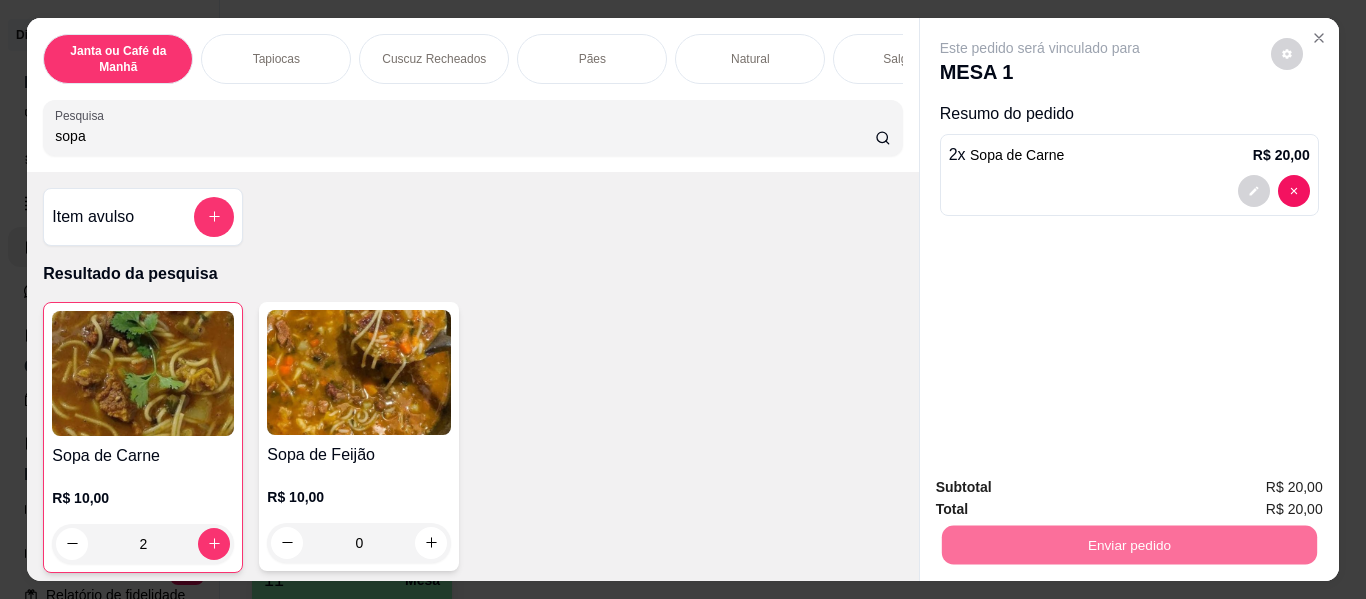 click on "Não registrar e enviar pedido" at bounding box center [1063, 489] 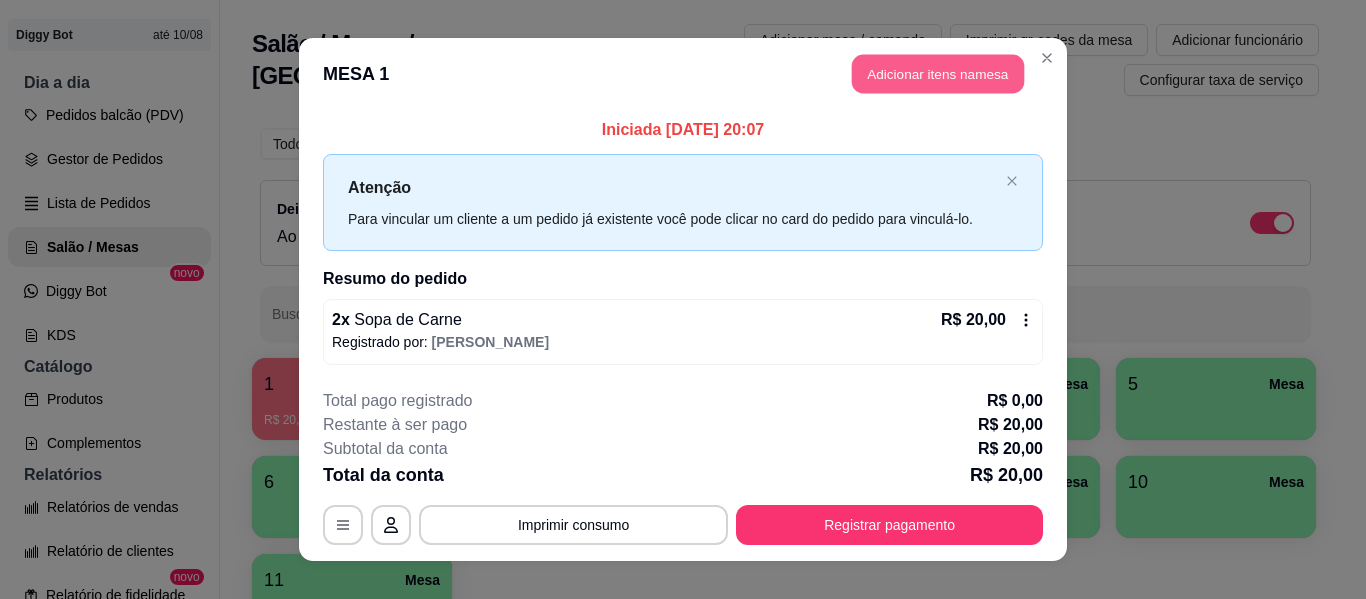 click on "Adicionar itens na  mesa" at bounding box center (938, 74) 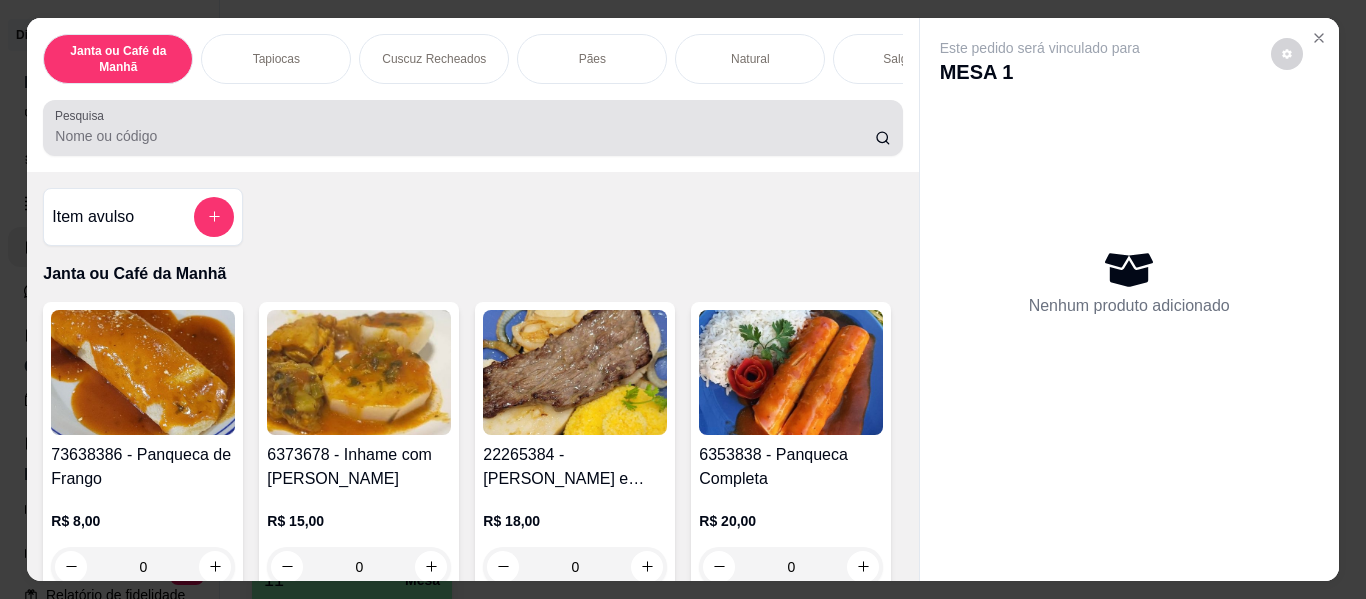 click at bounding box center (472, 128) 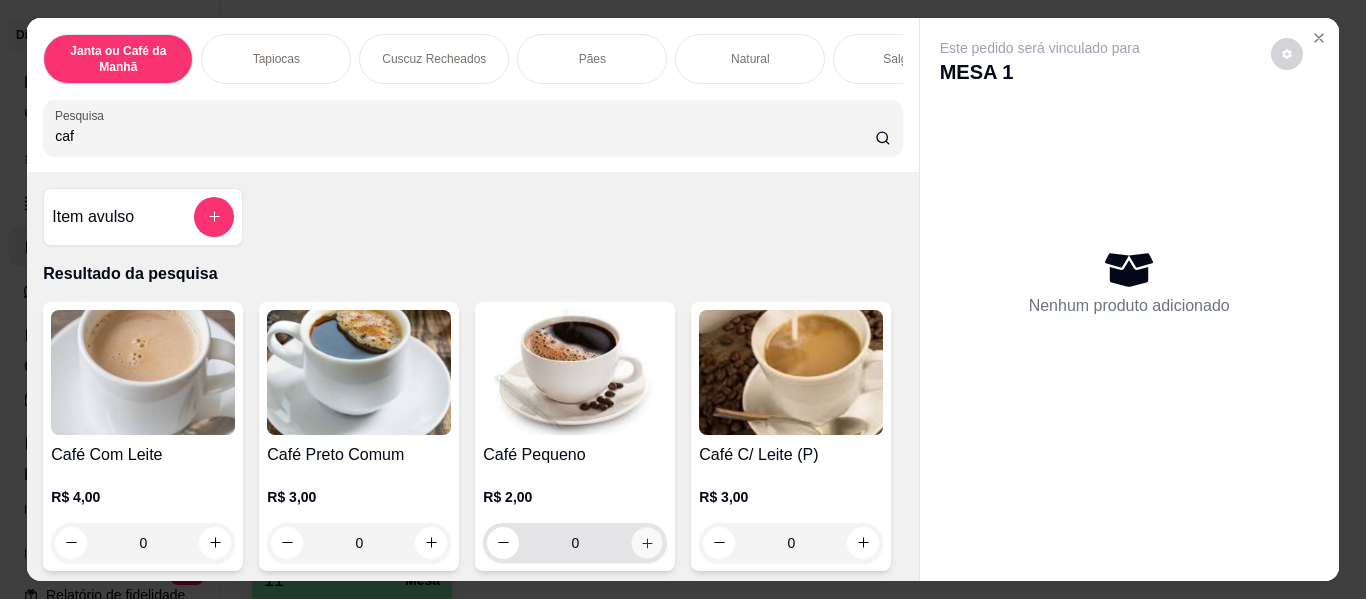click 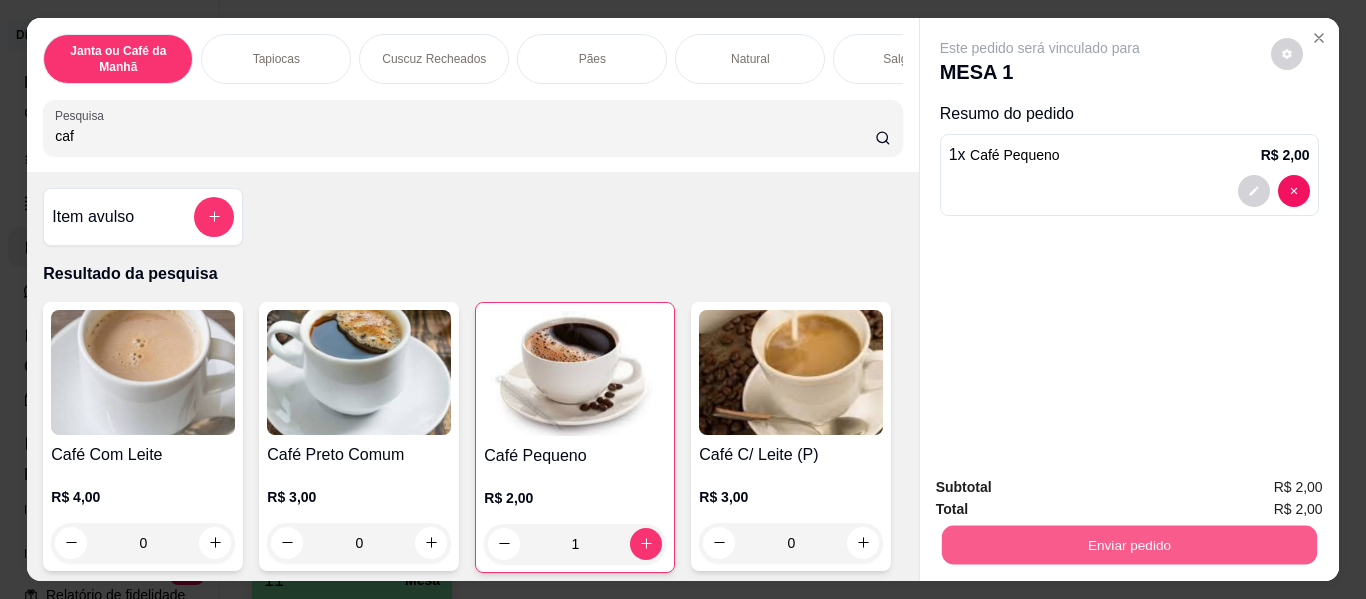 click on "Enviar pedido" at bounding box center [1128, 545] 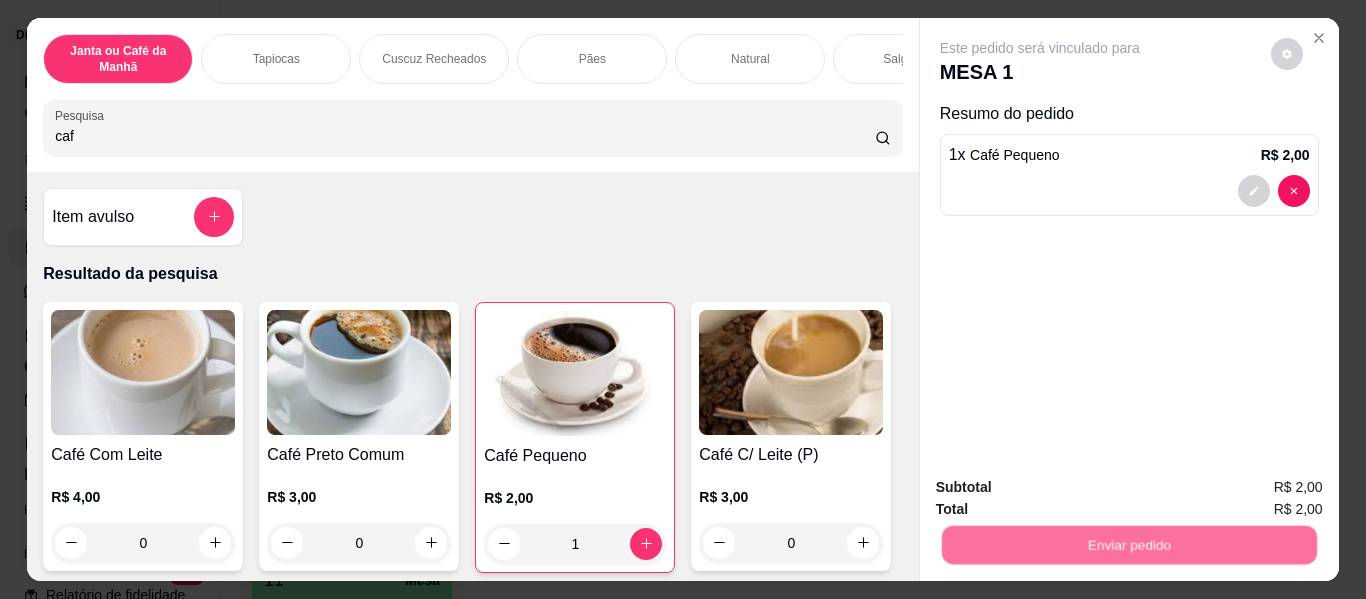 click on "Não registrar e enviar pedido" at bounding box center (1063, 488) 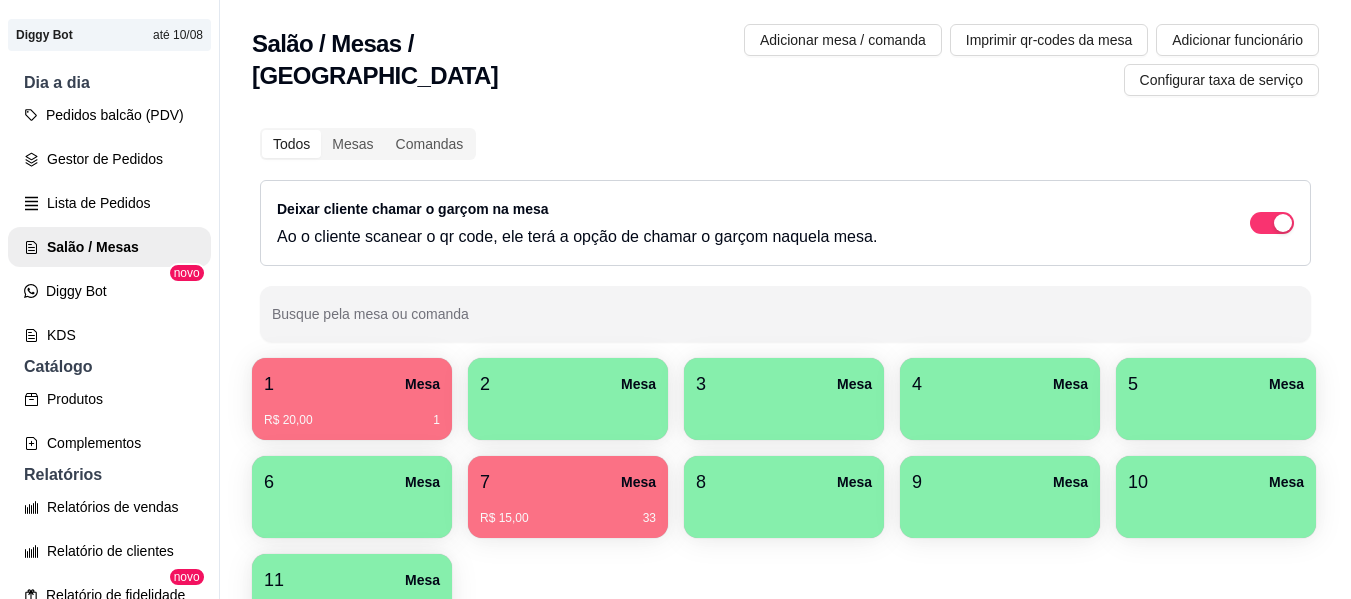 click on "3 Mesa" at bounding box center [784, 399] 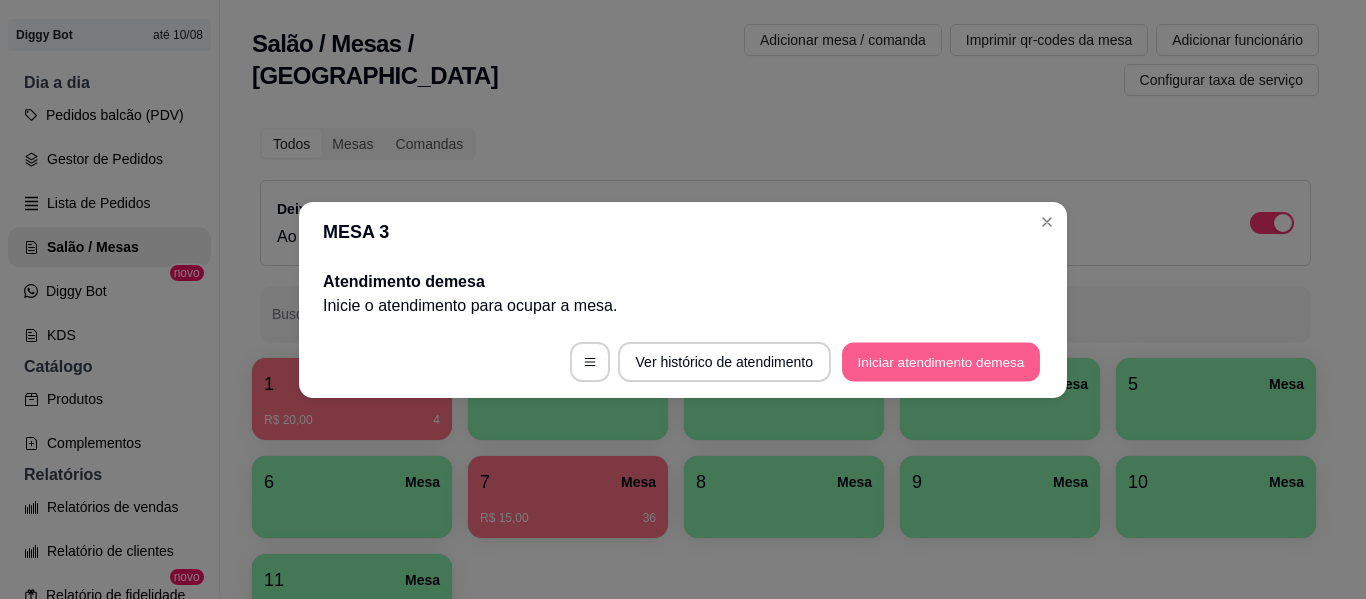 click on "Iniciar atendimento de  mesa" at bounding box center (941, 361) 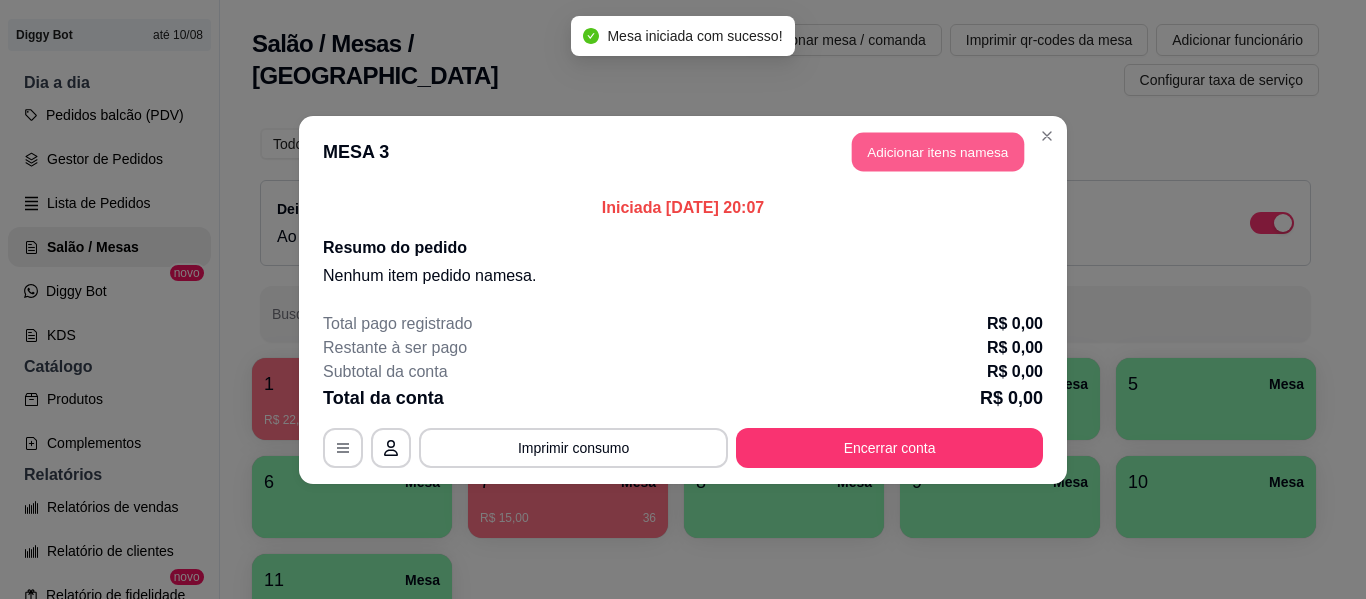 click on "Adicionar itens na  mesa" at bounding box center [938, 151] 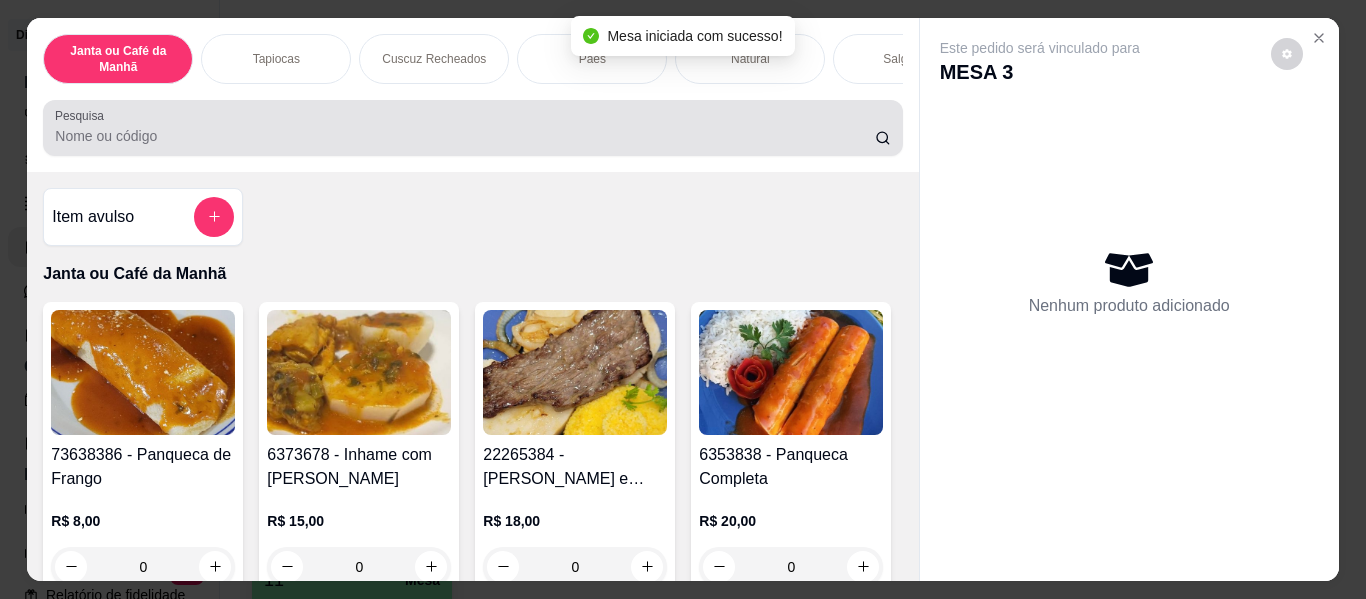 click on "Pesquisa" at bounding box center [472, 128] 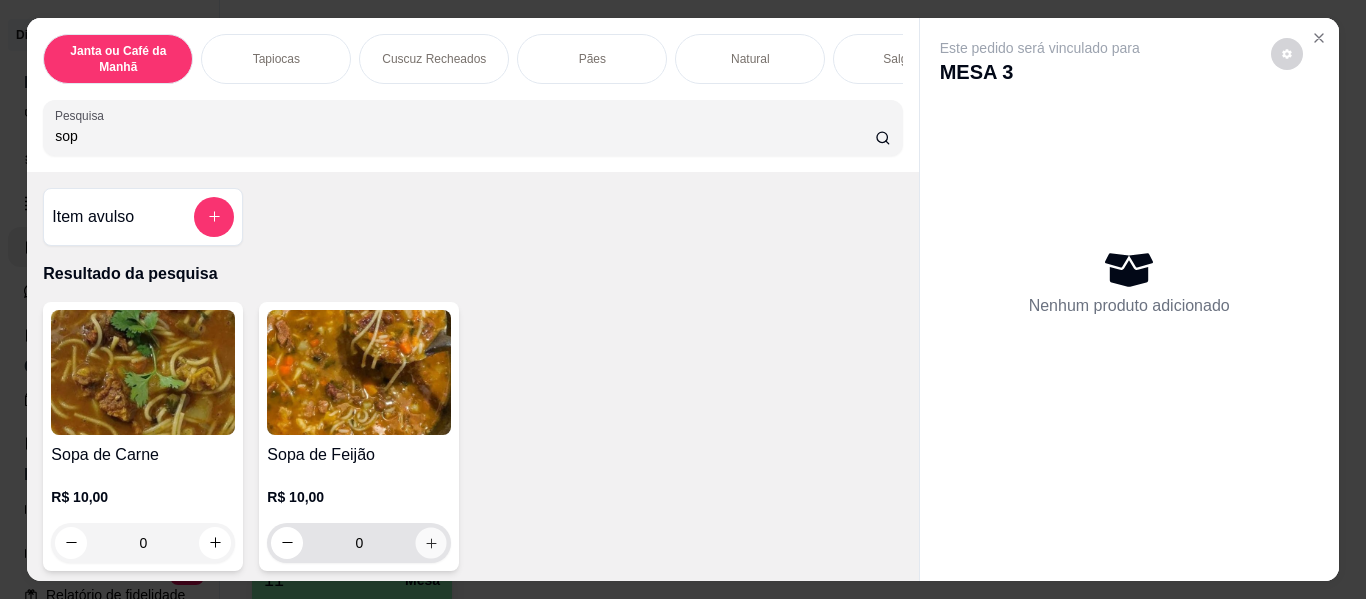 click 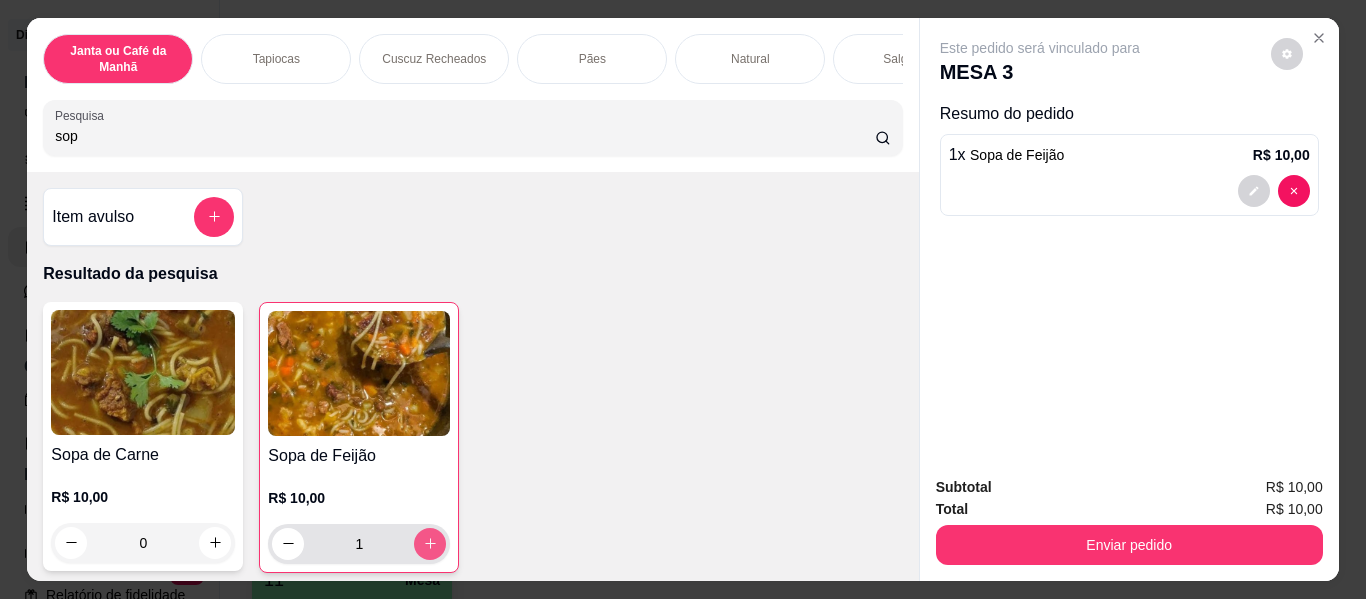 click 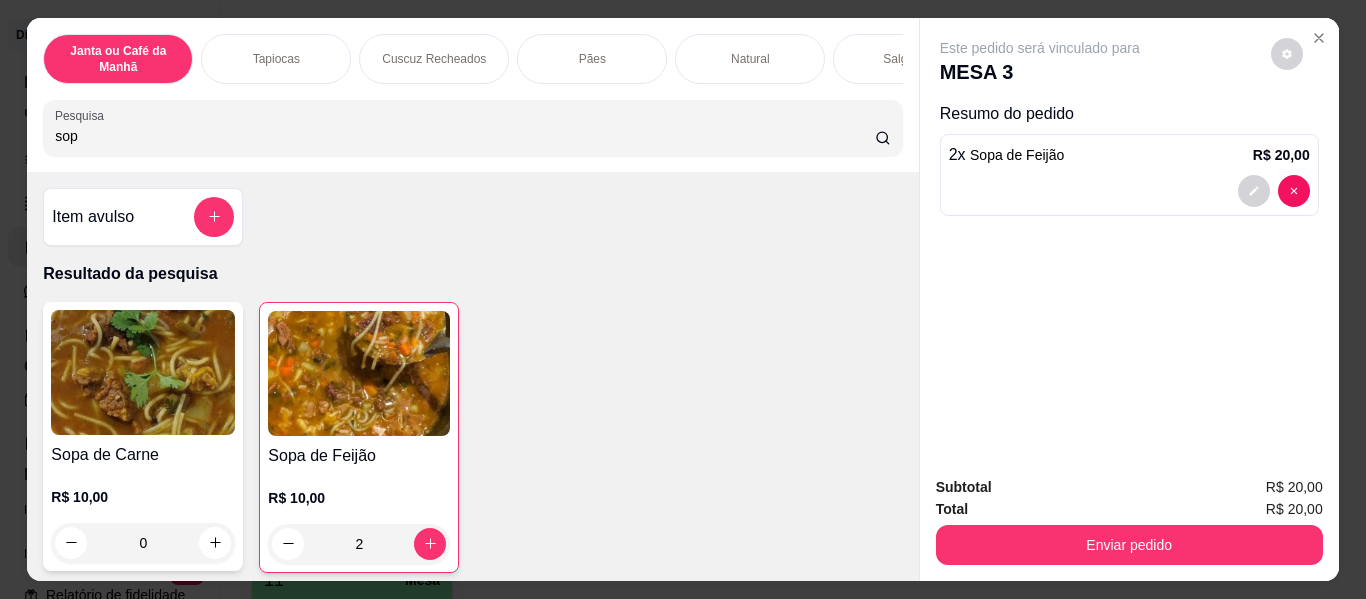 click on "sop" at bounding box center [465, 136] 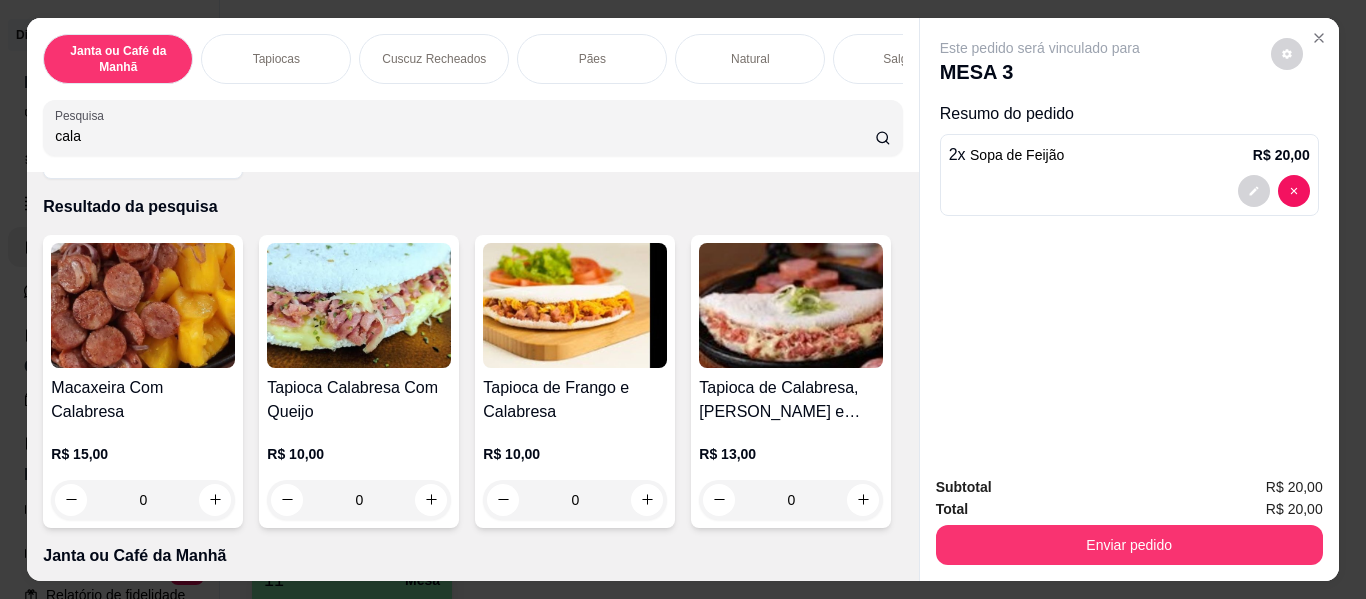 scroll, scrollTop: 100, scrollLeft: 0, axis: vertical 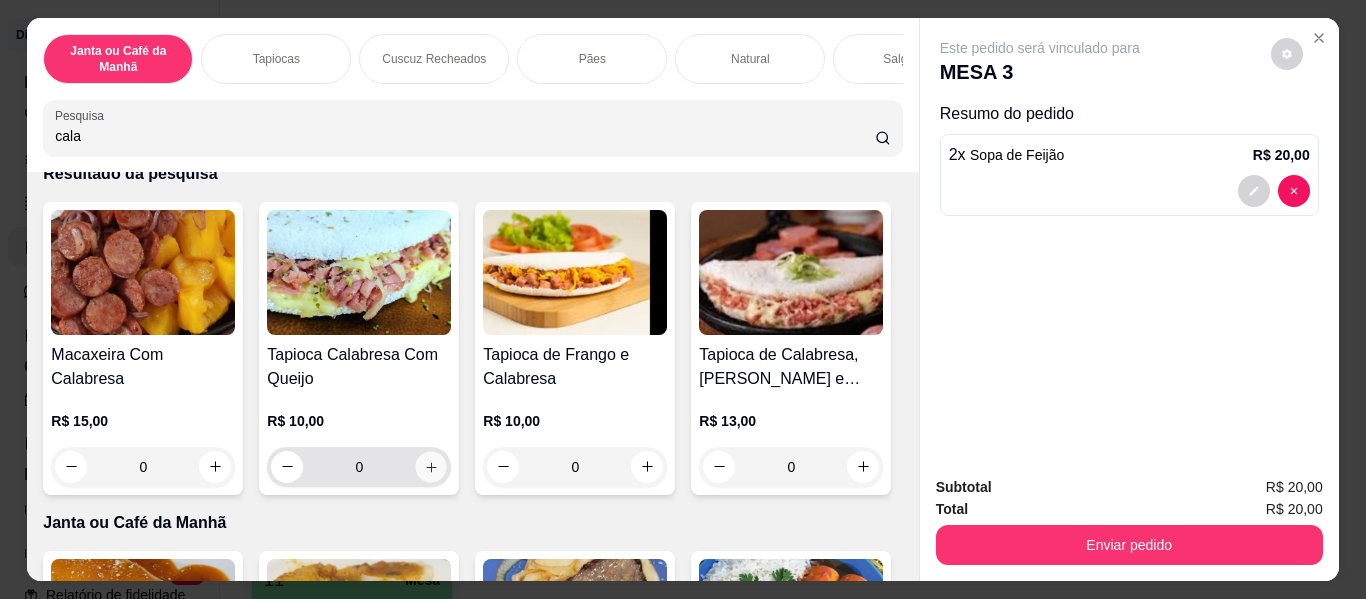 click at bounding box center [431, 466] 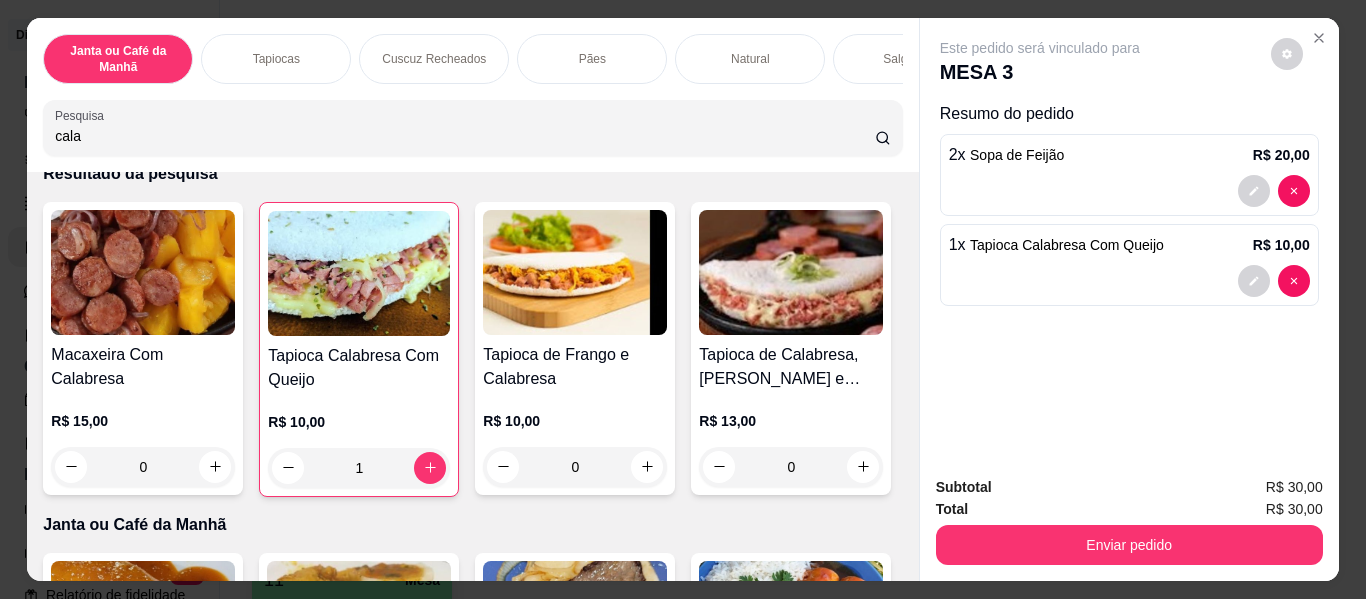scroll, scrollTop: 0, scrollLeft: 0, axis: both 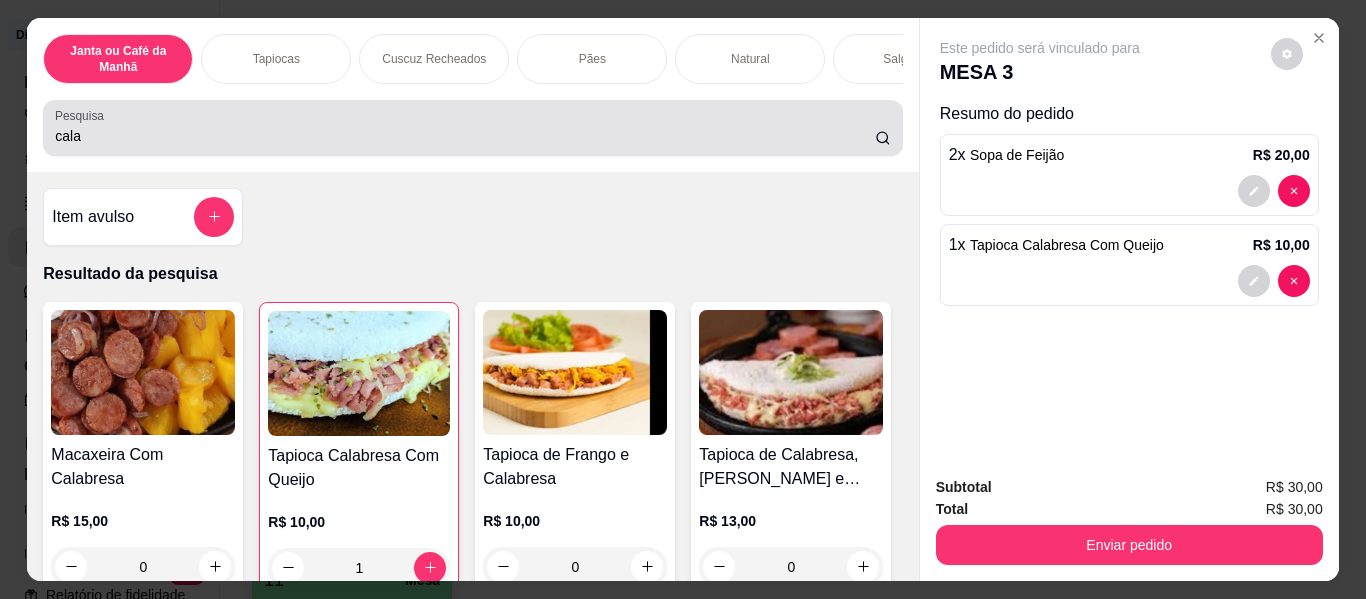 click on "cala" at bounding box center (465, 136) 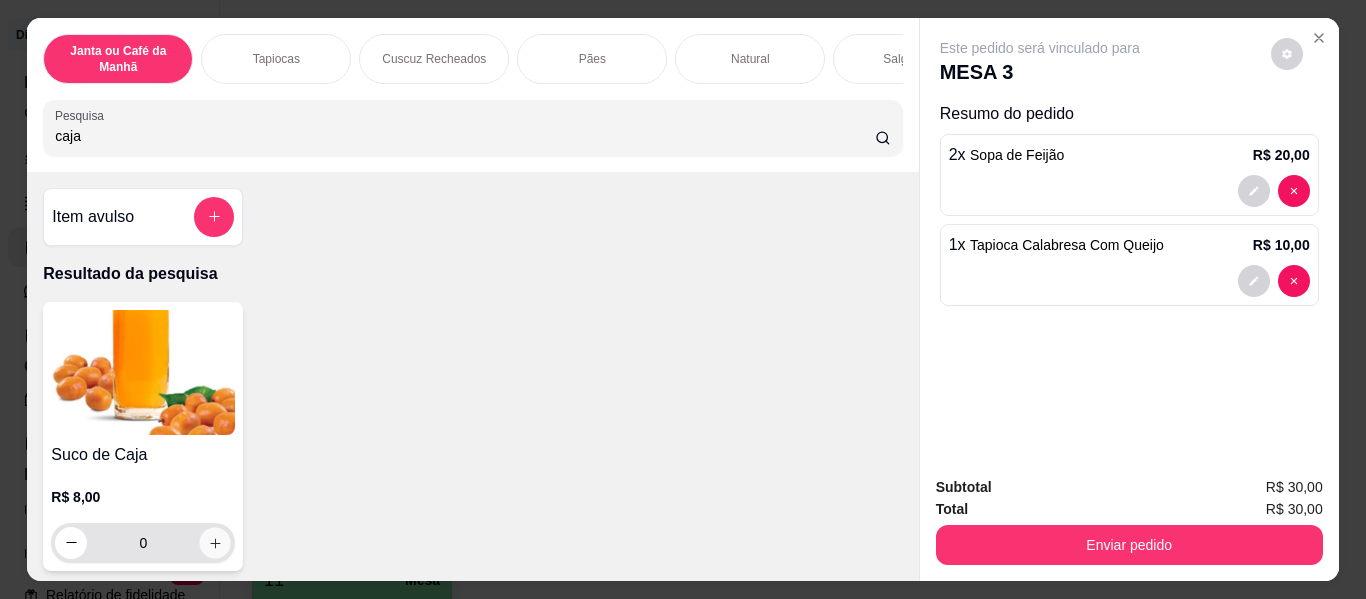 click 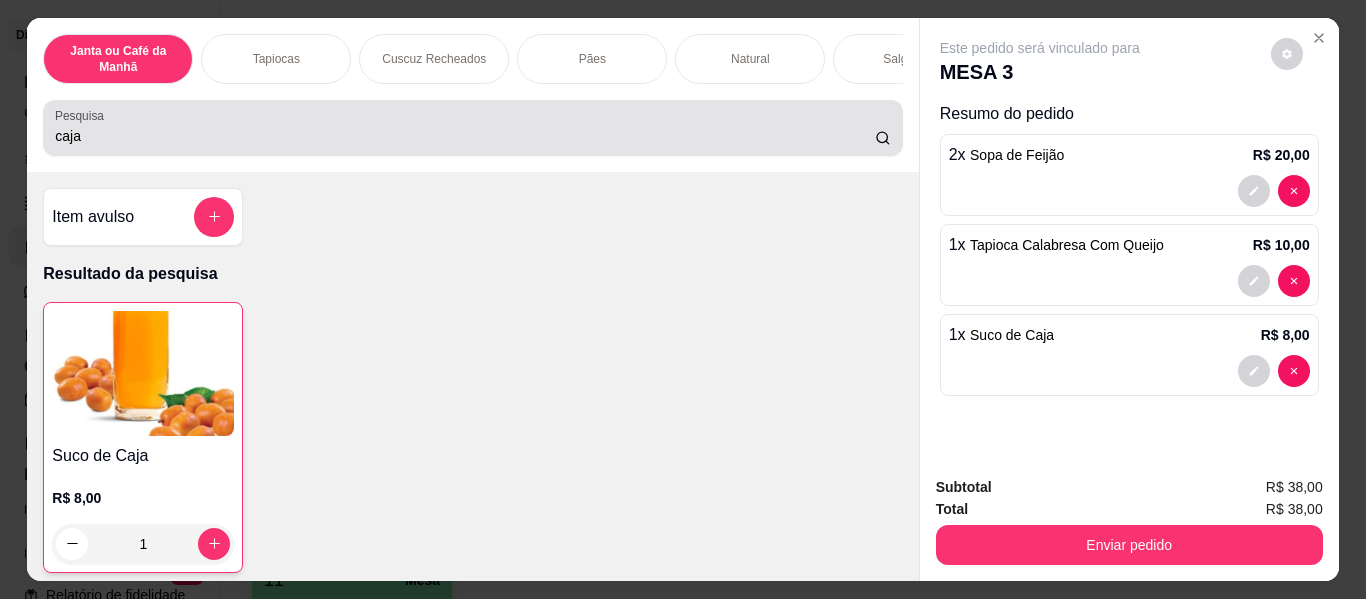 click on "caja" at bounding box center (472, 128) 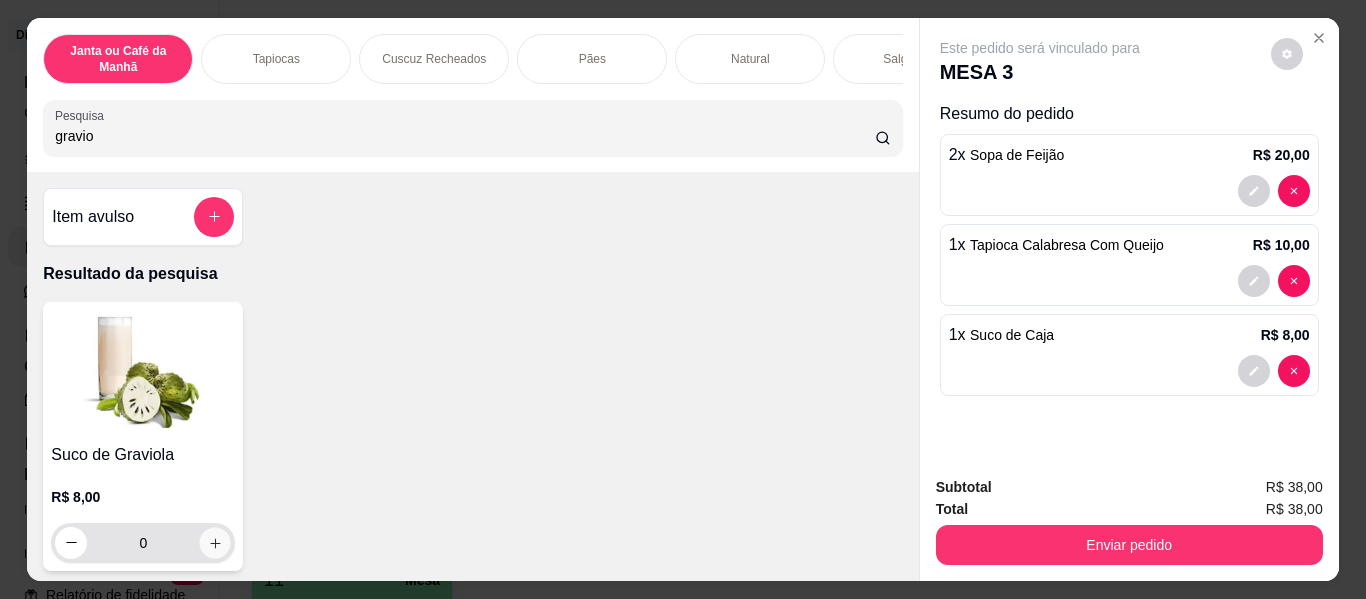 click at bounding box center (215, 542) 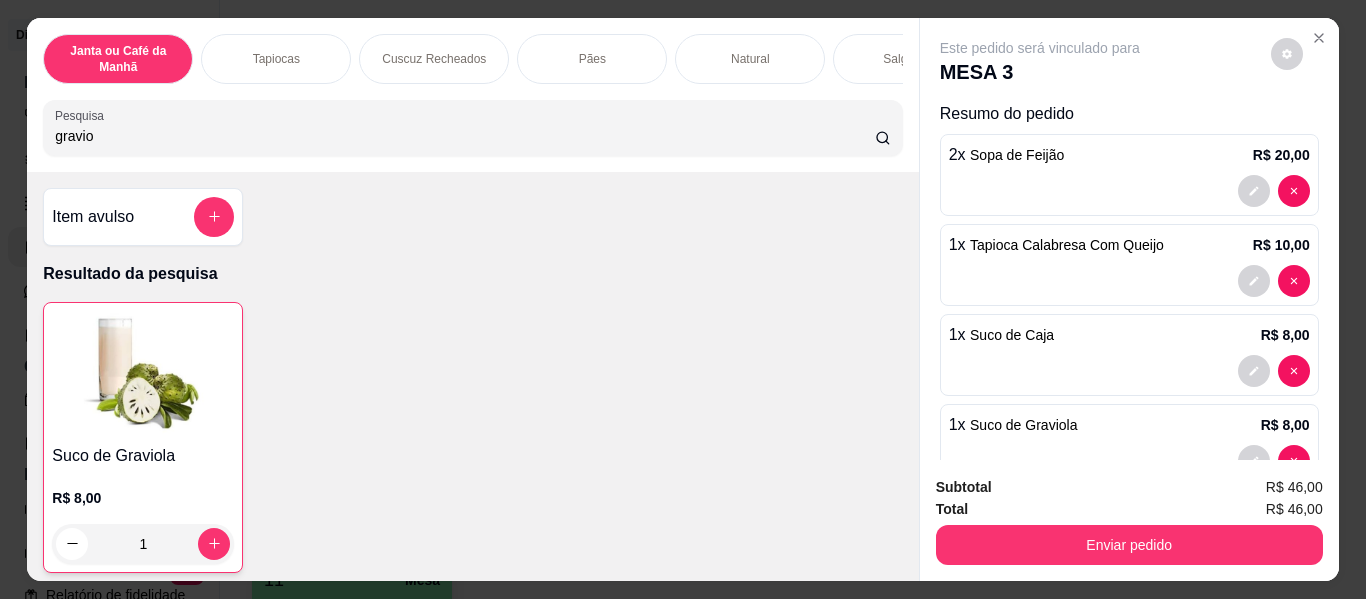 click on "gravio" at bounding box center [465, 136] 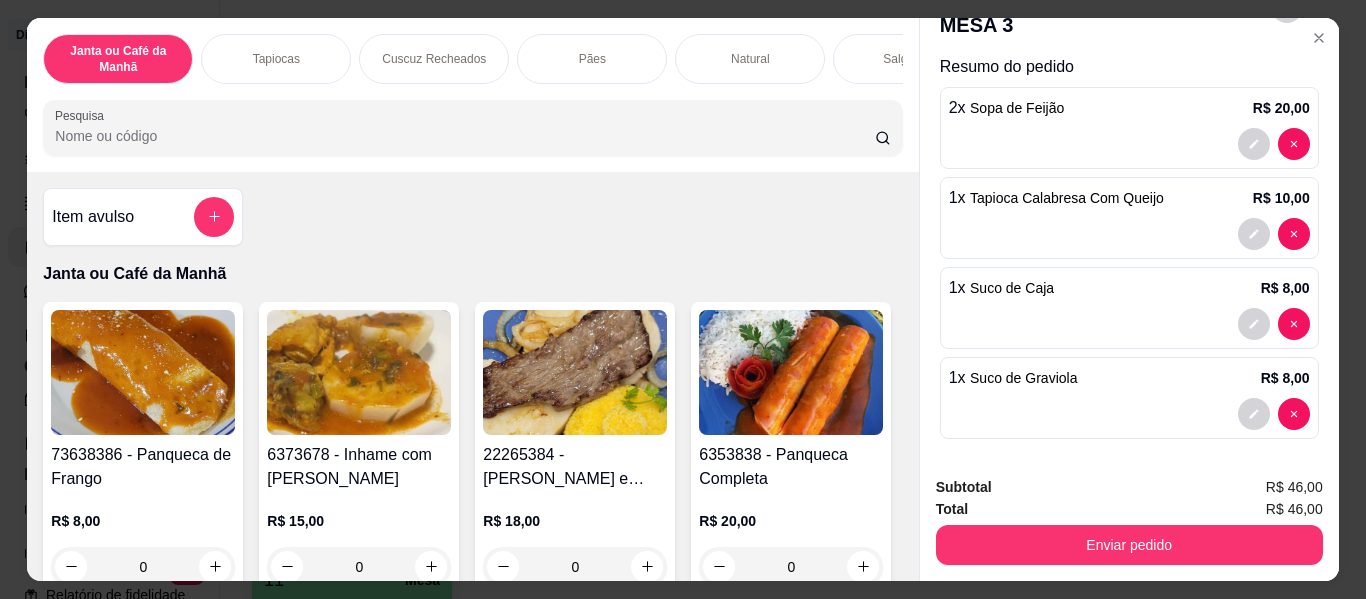 scroll, scrollTop: 53, scrollLeft: 0, axis: vertical 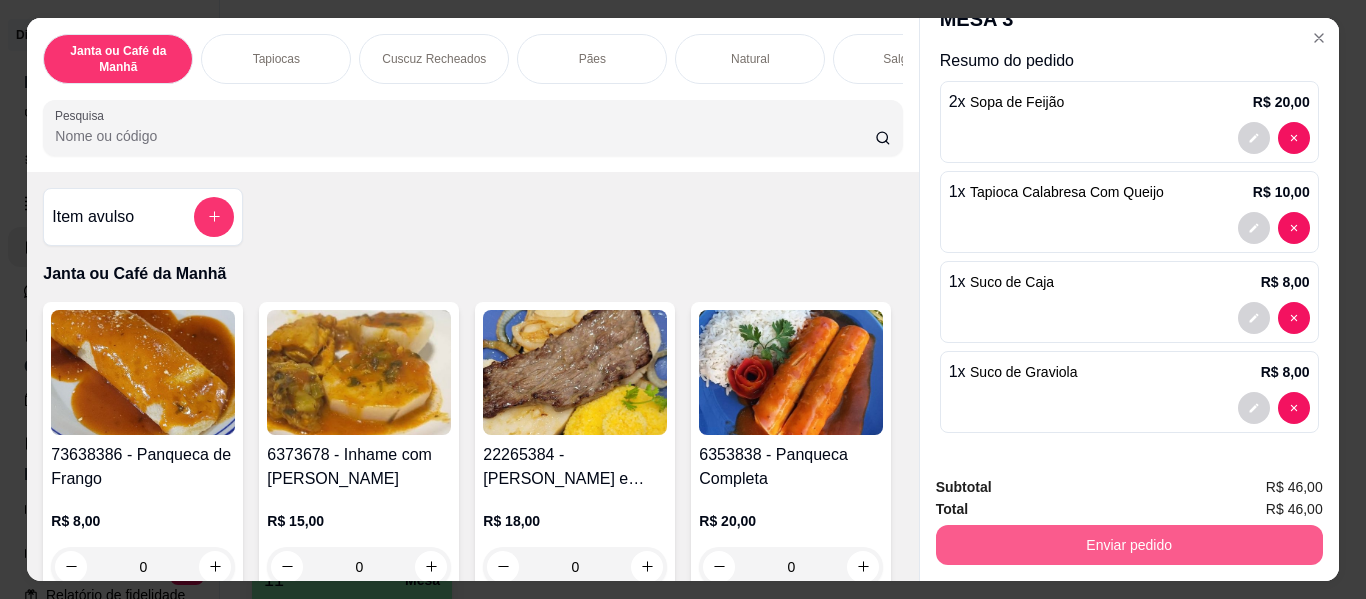 click on "Enviar pedido" at bounding box center [1129, 545] 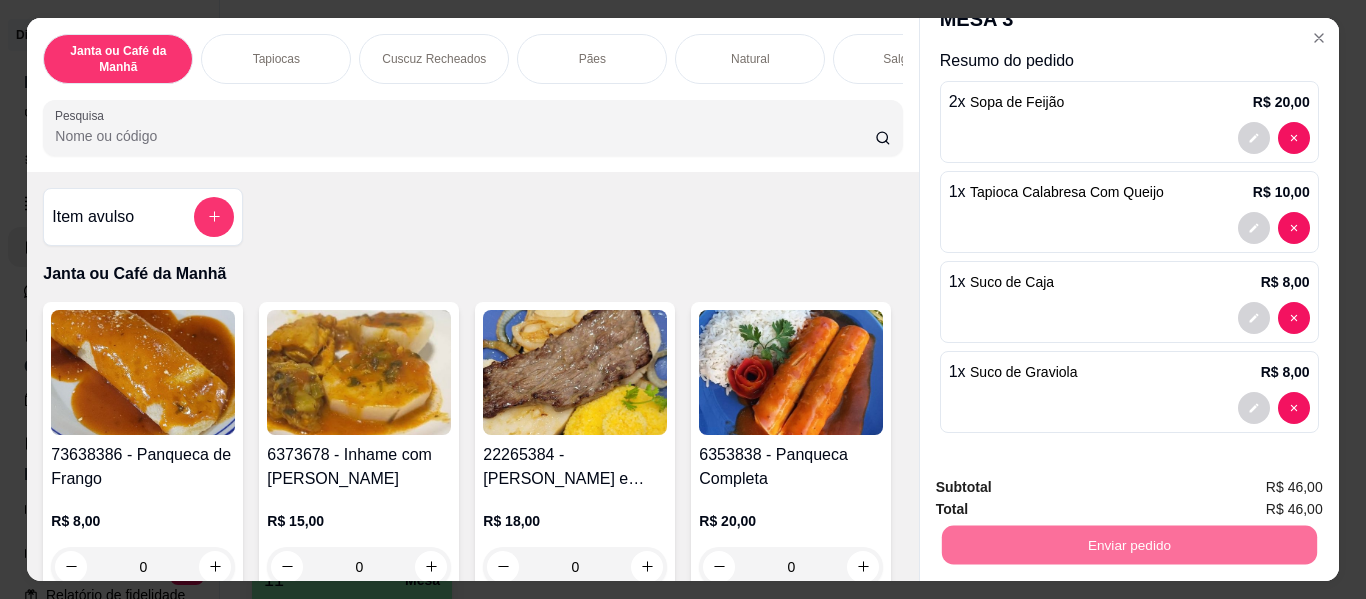 click on "Não registrar e enviar pedido" at bounding box center [1063, 489] 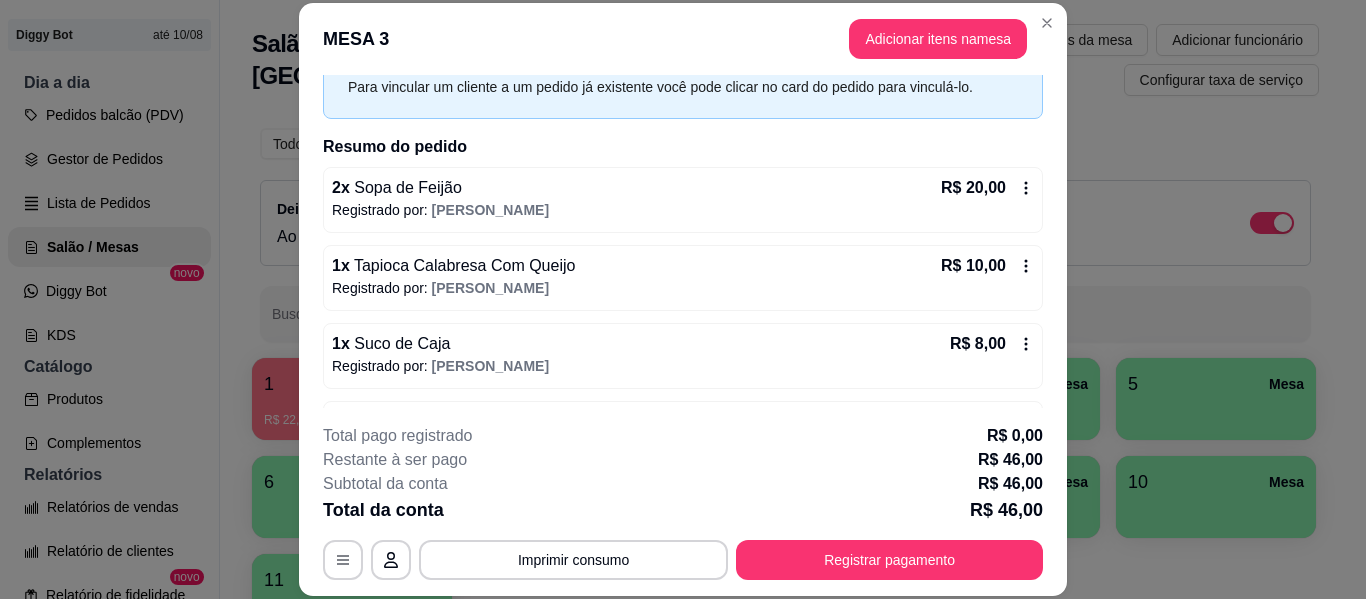 scroll, scrollTop: 164, scrollLeft: 0, axis: vertical 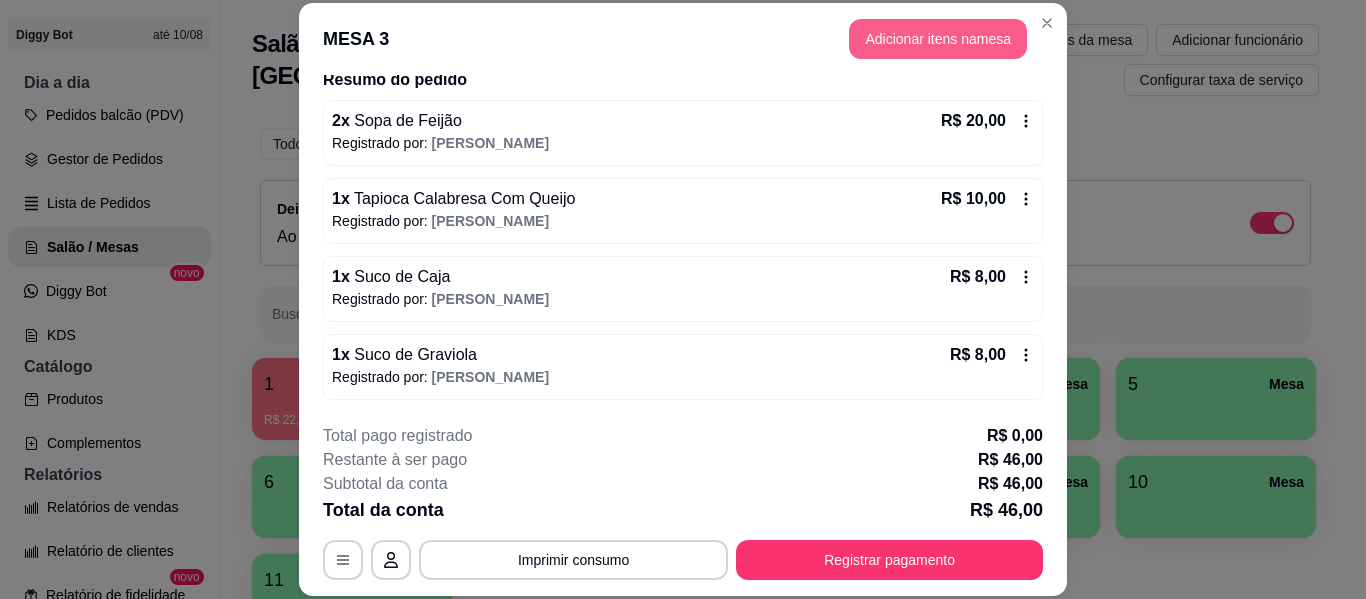 click on "Adicionar itens na  mesa" at bounding box center [938, 39] 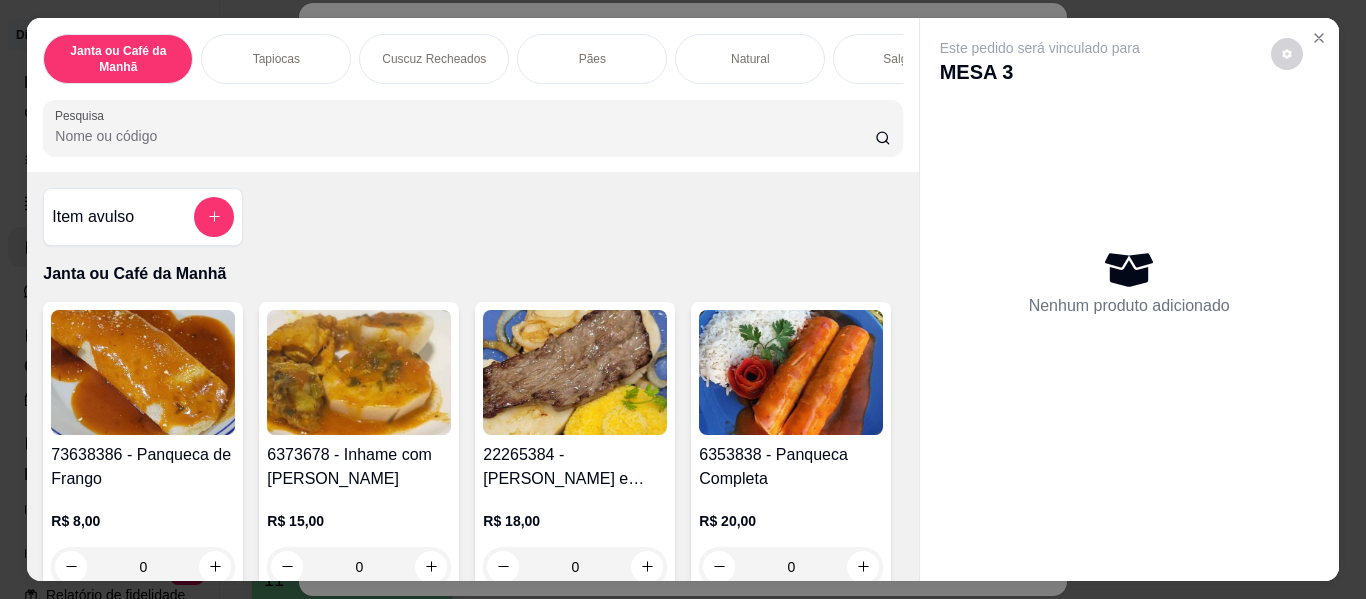 click on "Item avulso" at bounding box center (143, 217) 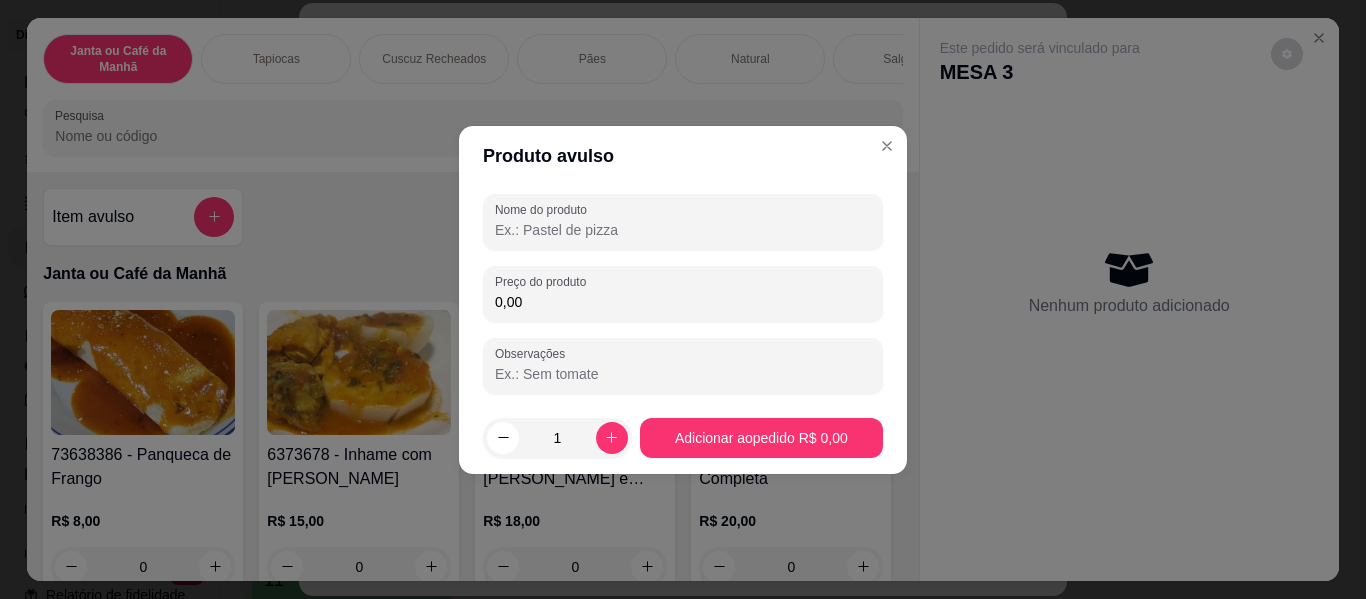 click on "Nome do produto" at bounding box center [683, 230] 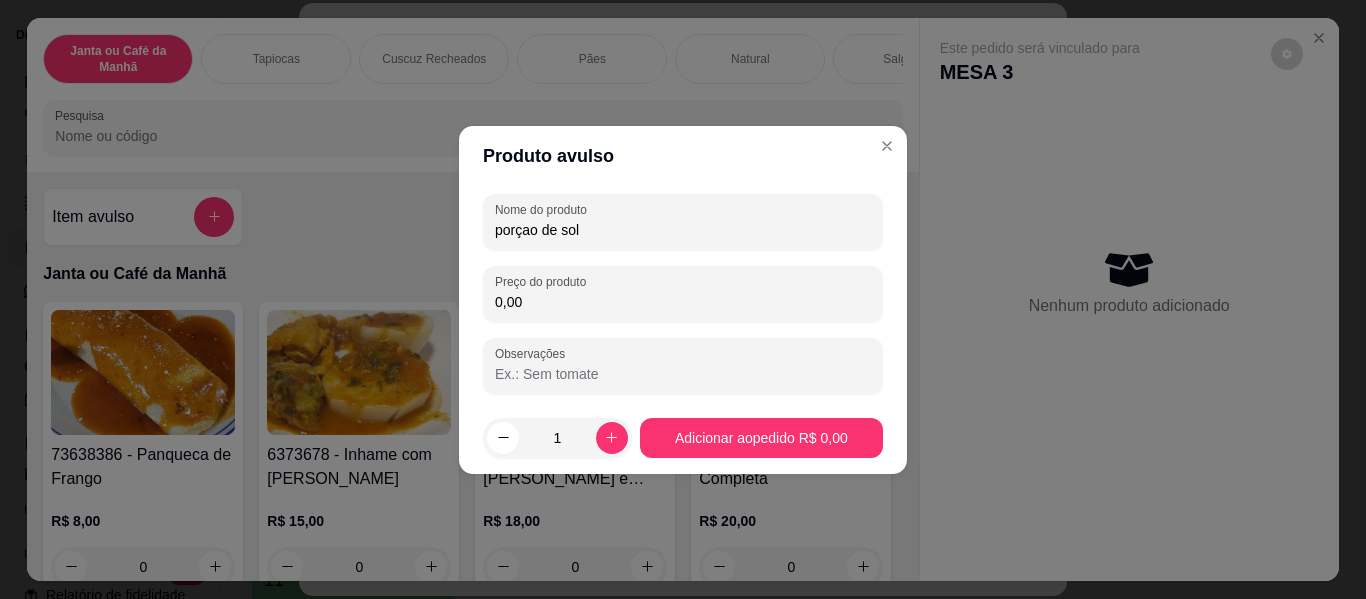 click on "0,00" at bounding box center (683, 302) 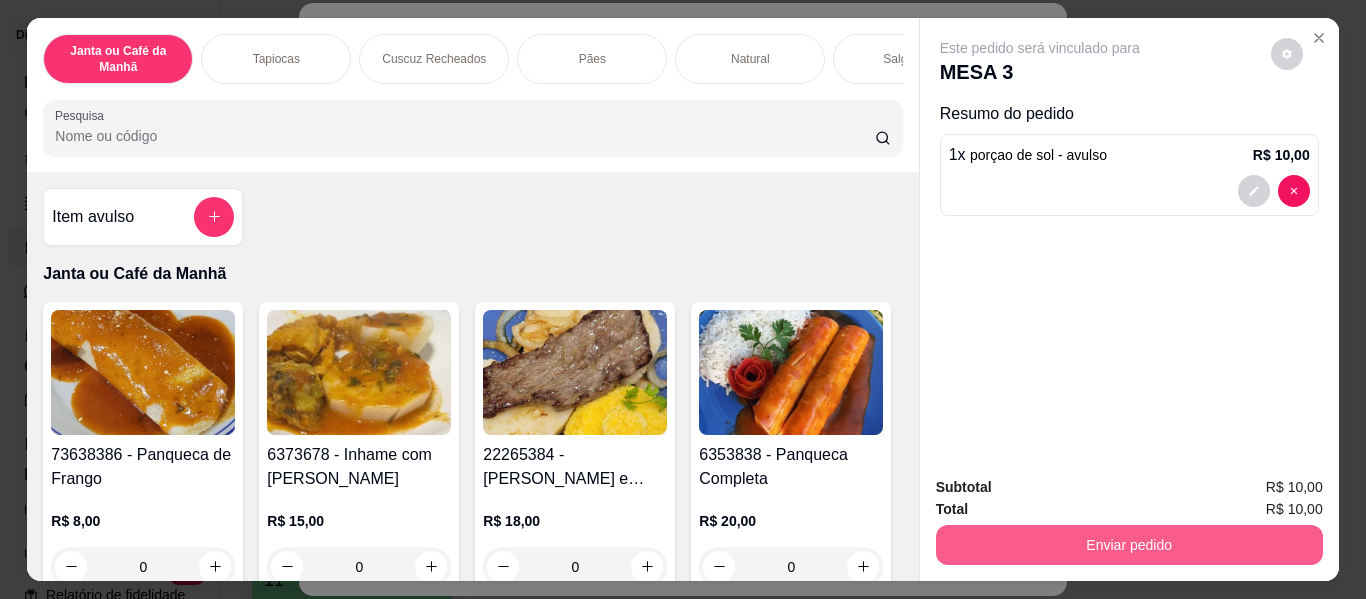 click on "Enviar pedido" at bounding box center (1129, 545) 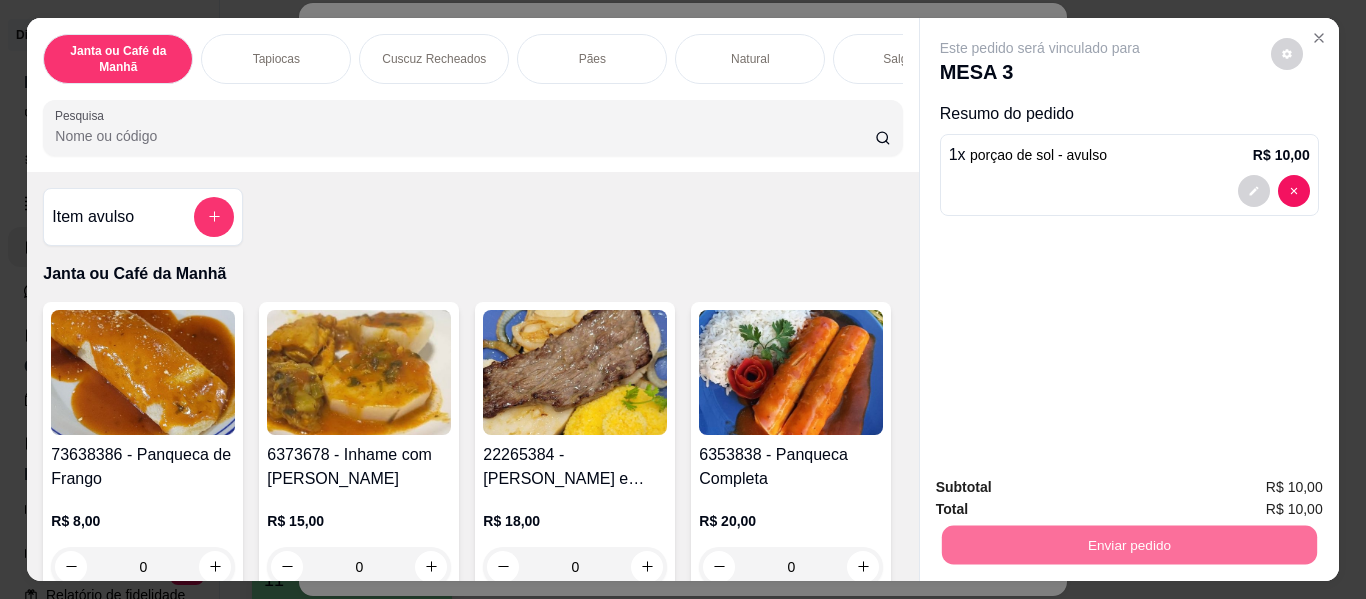 click on "Não registrar e enviar pedido" at bounding box center [1063, 488] 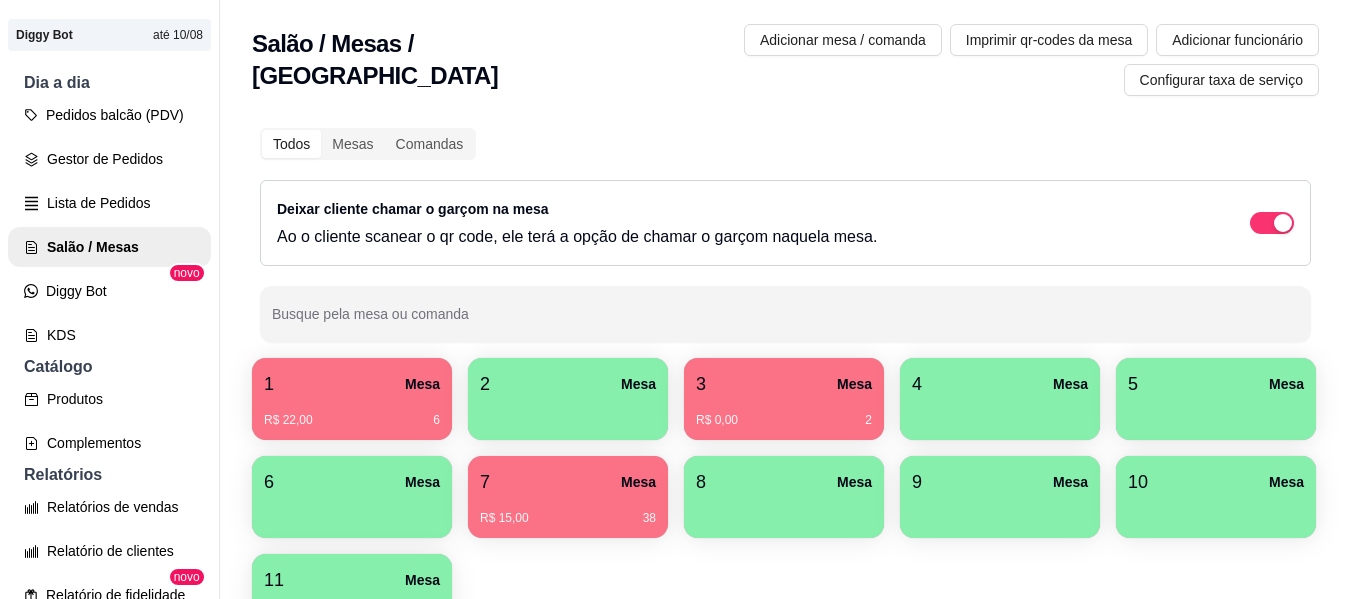 click on "1 Mesa" at bounding box center (352, 384) 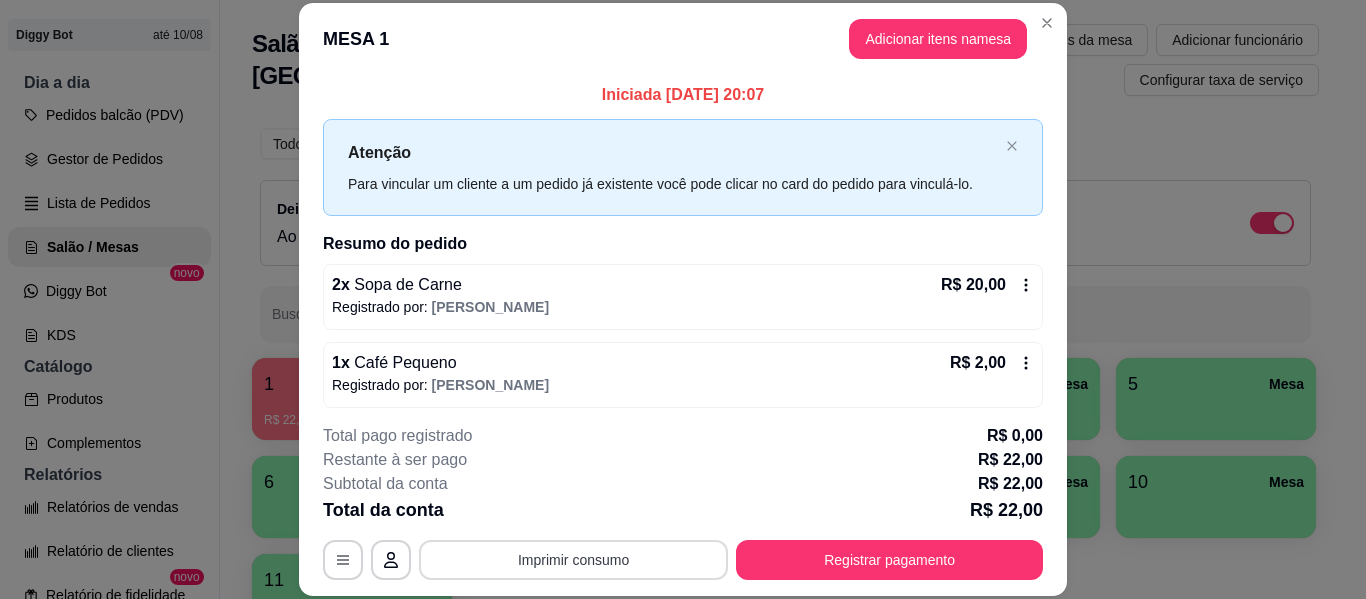 click on "Imprimir consumo" at bounding box center (573, 560) 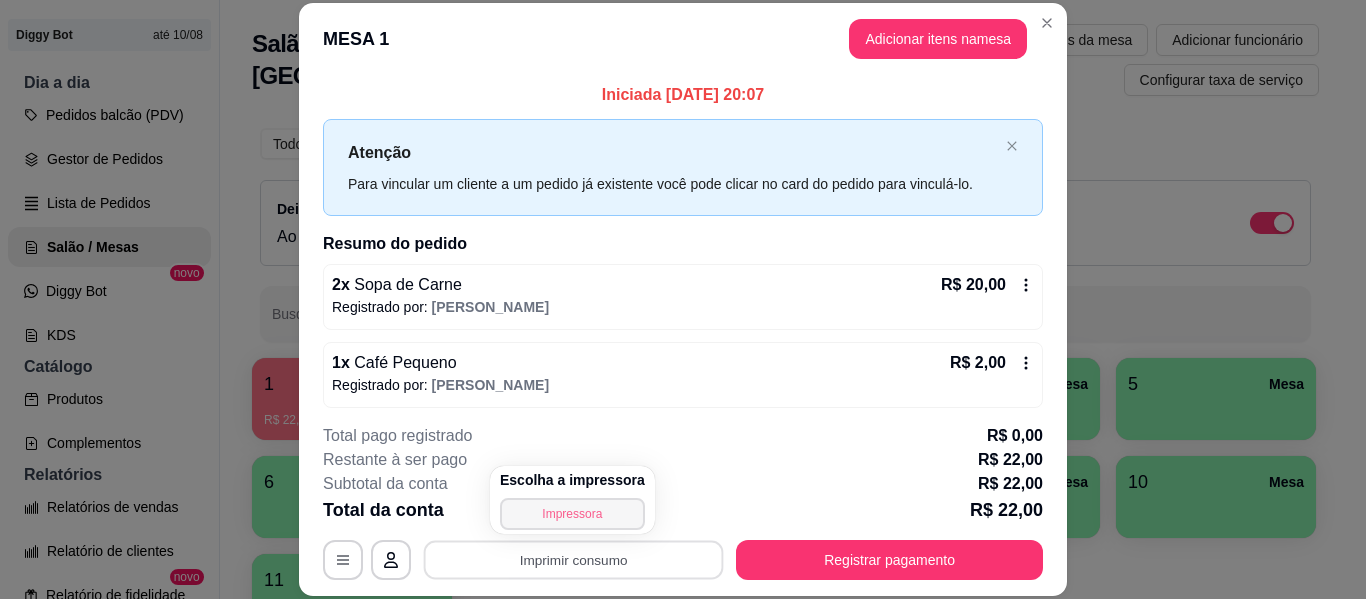 click on "Impressora" at bounding box center [572, 514] 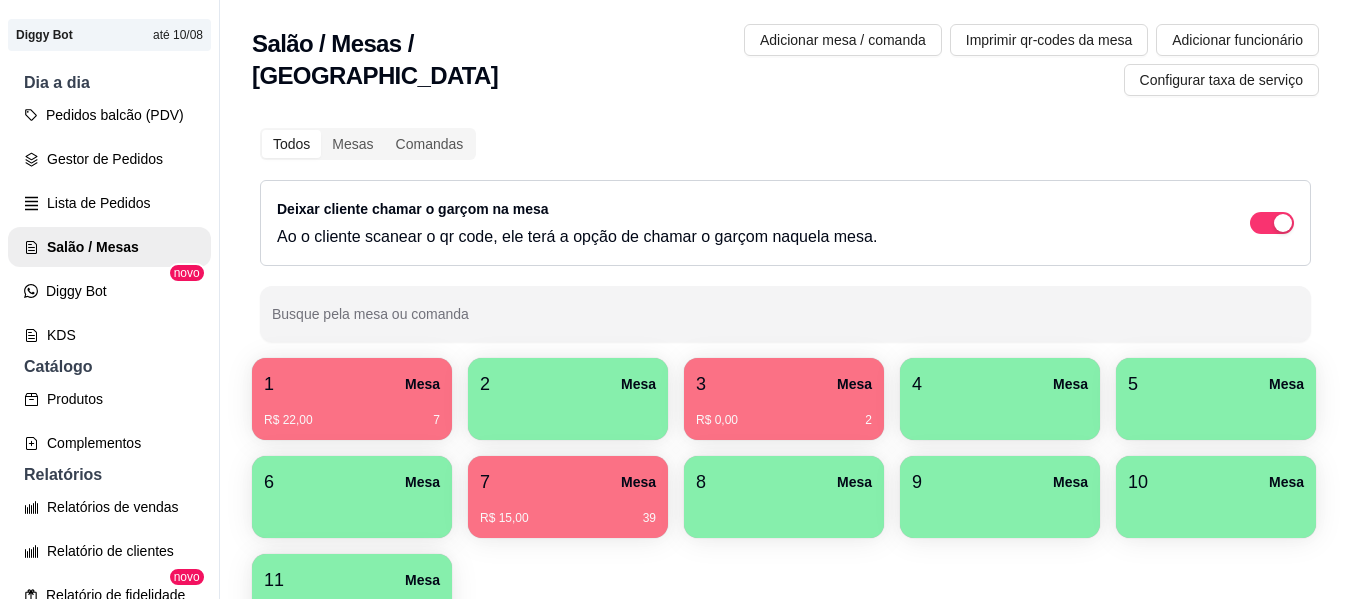 click on "R$ 15,00 39" at bounding box center (568, 511) 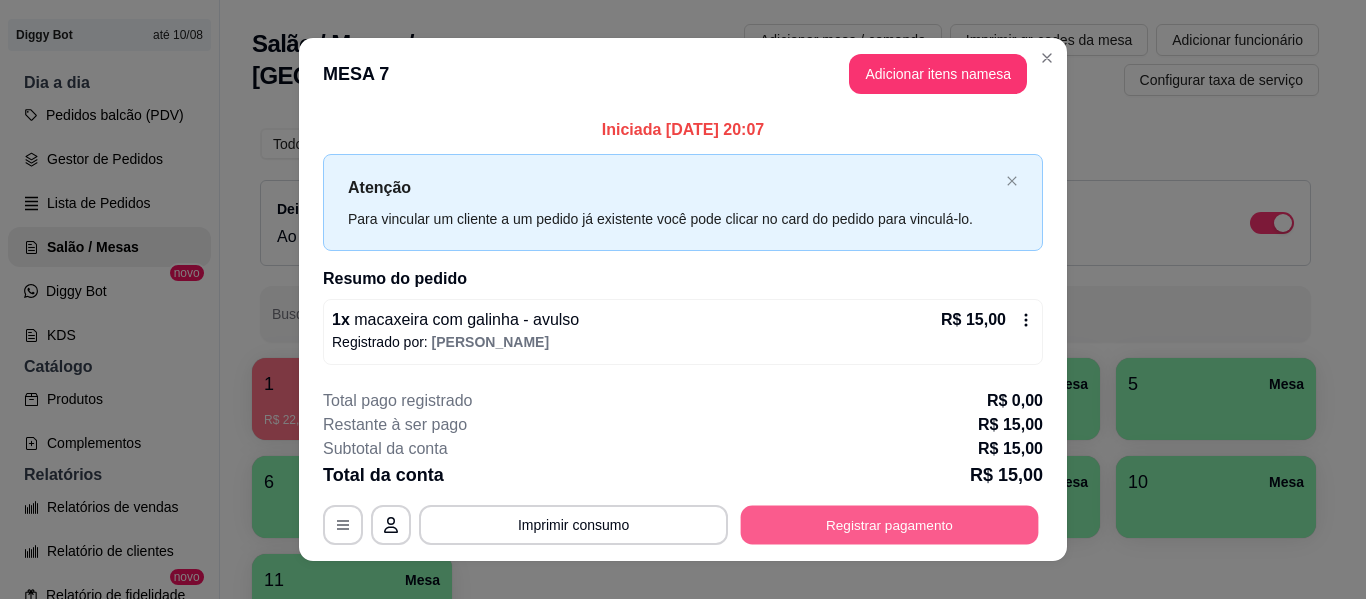 click on "Registrar pagamento" at bounding box center (890, 525) 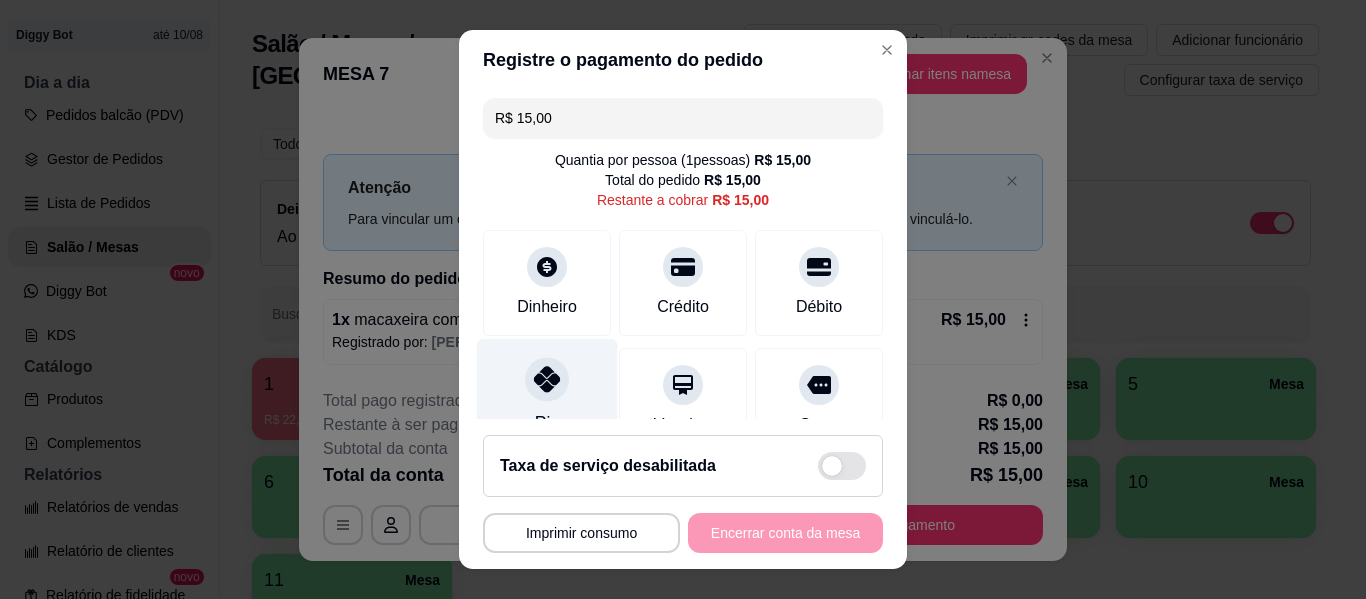 click 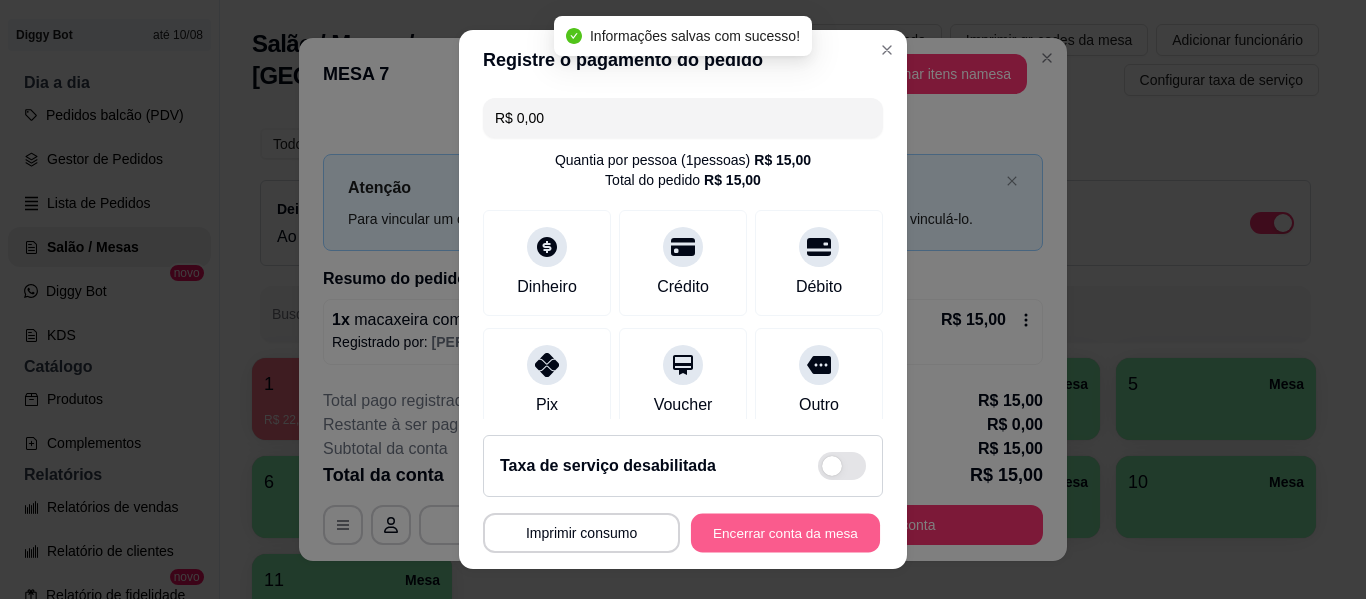 click on "Encerrar conta da mesa" at bounding box center (785, 533) 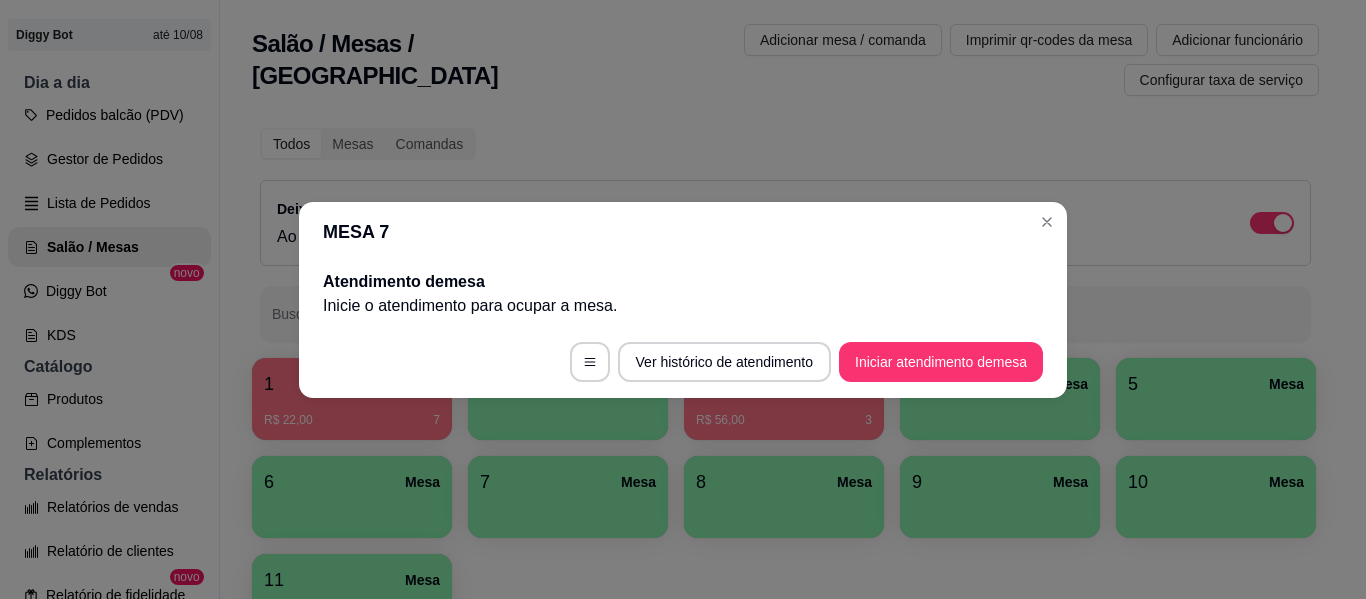 click on "MESA 7" at bounding box center (683, 232) 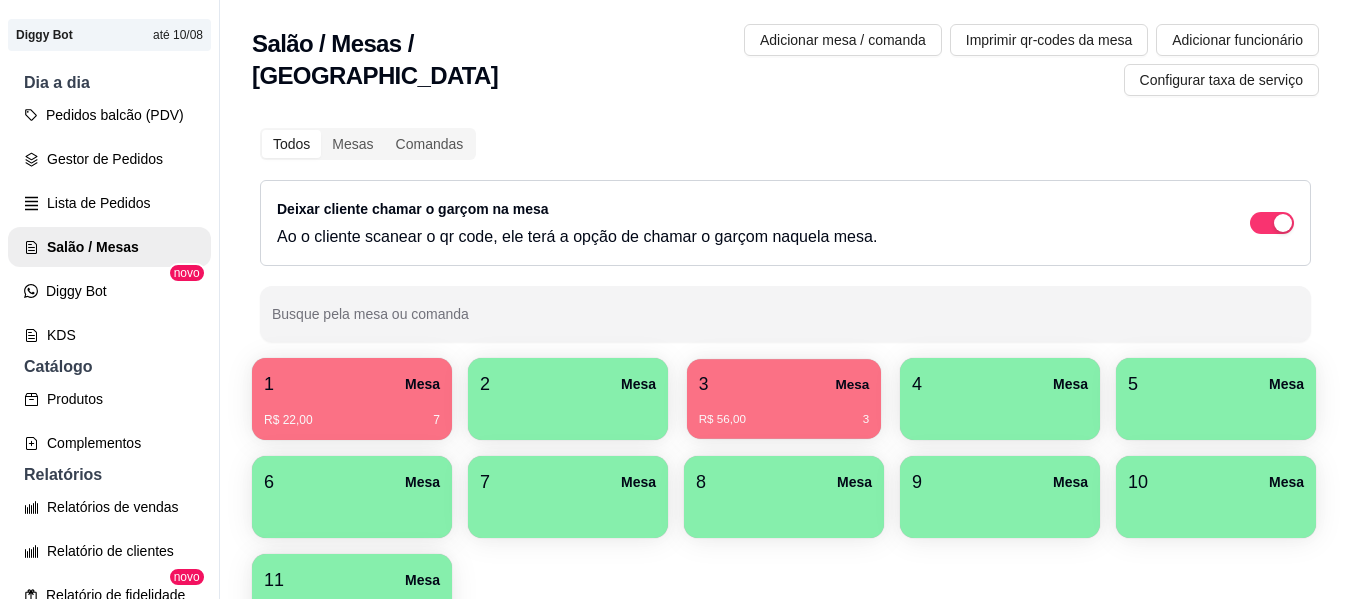 click on "R$ 56,00" at bounding box center [722, 420] 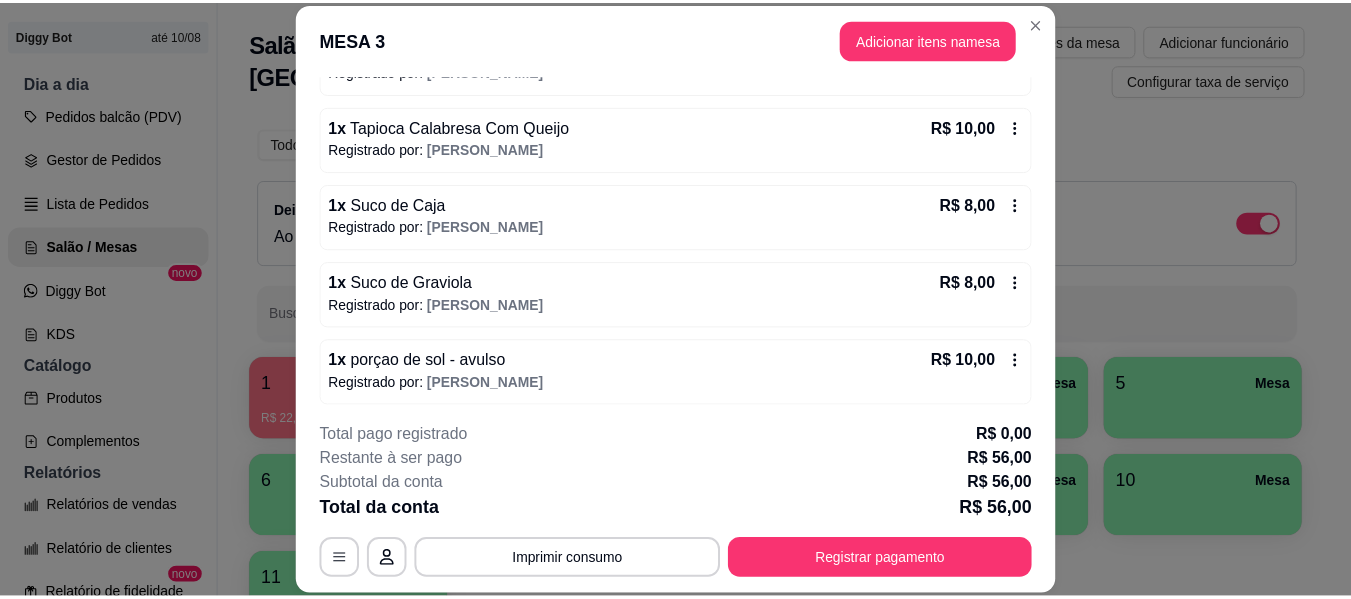scroll, scrollTop: 242, scrollLeft: 0, axis: vertical 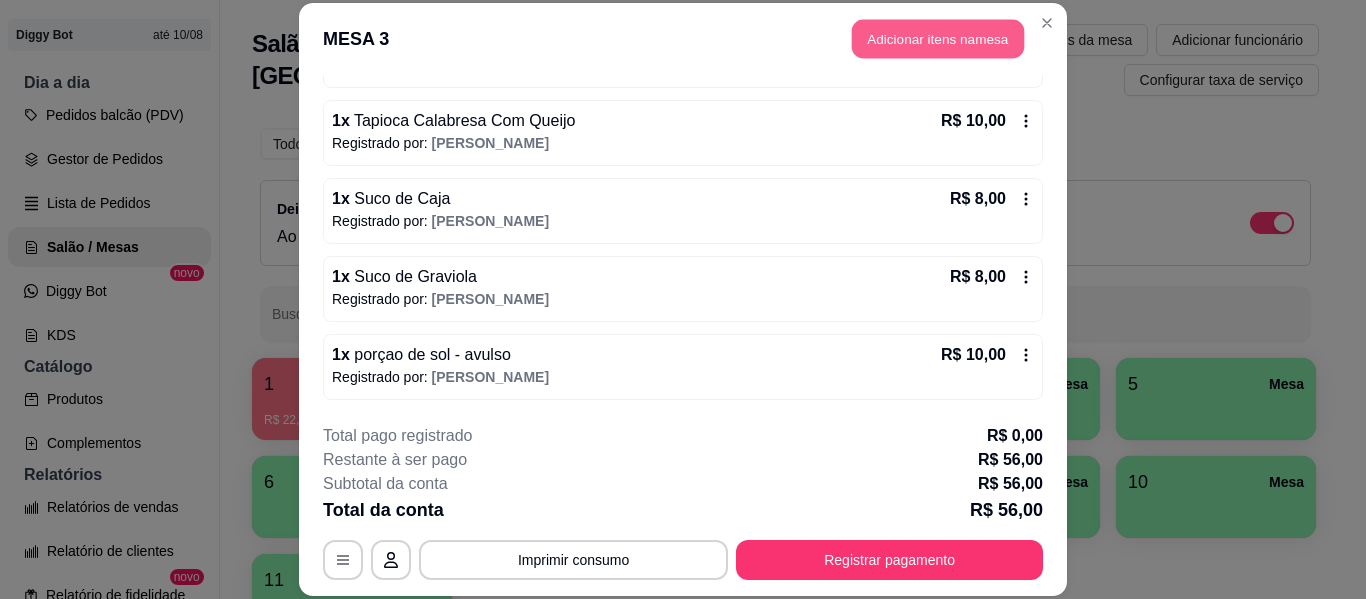 click on "Adicionar itens na  mesa" at bounding box center [938, 39] 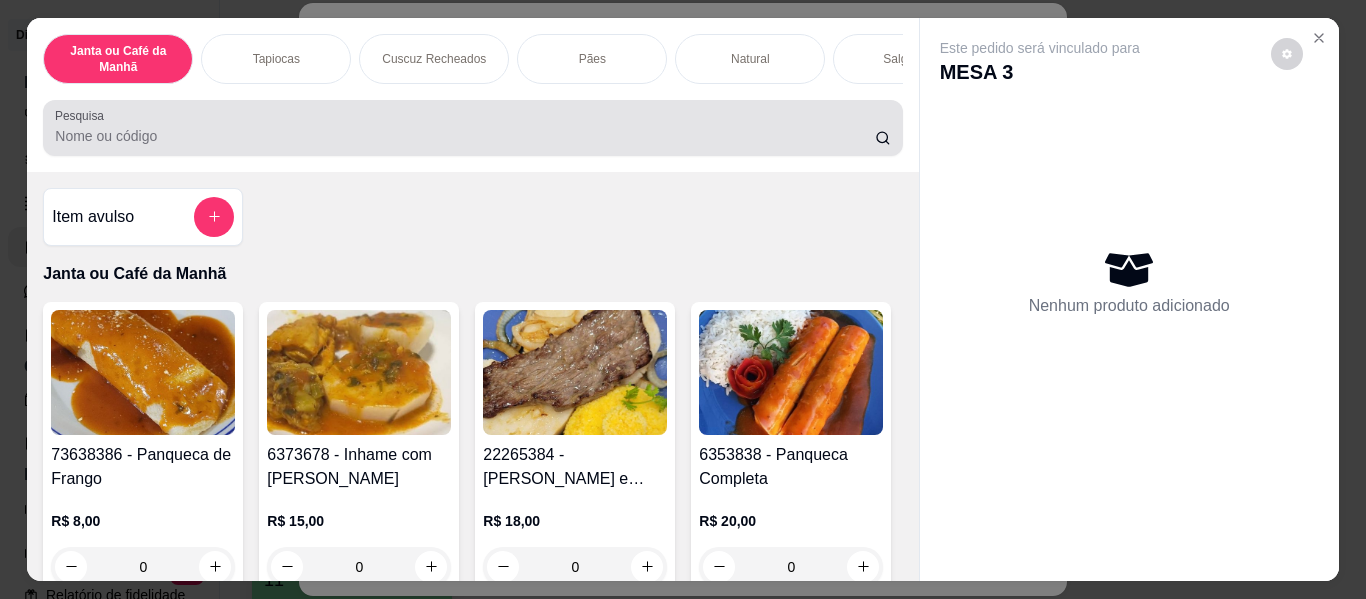 click on "Pesquisa" at bounding box center (465, 136) 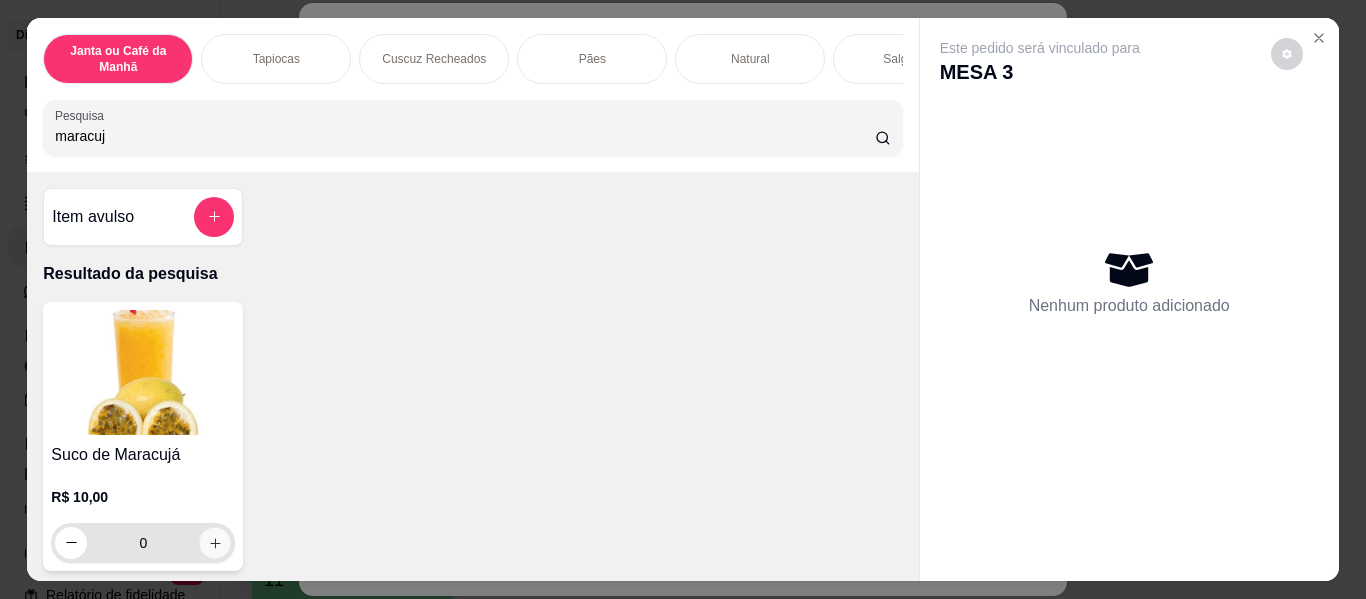 click 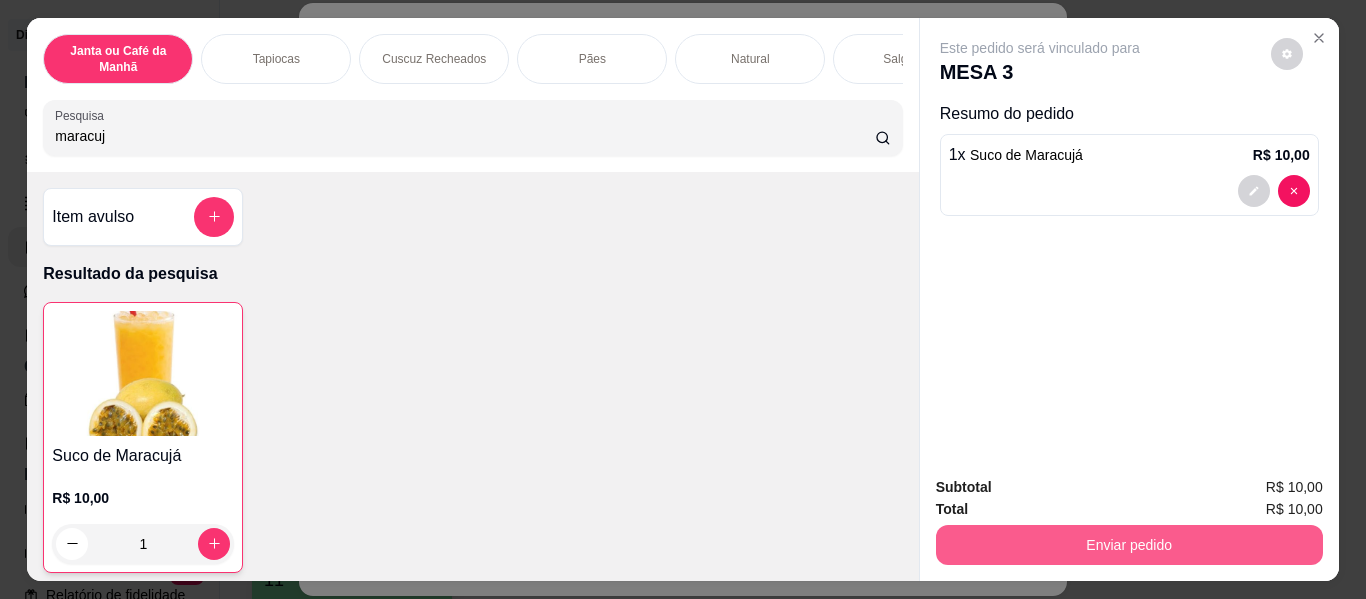 click on "Enviar pedido" at bounding box center [1129, 545] 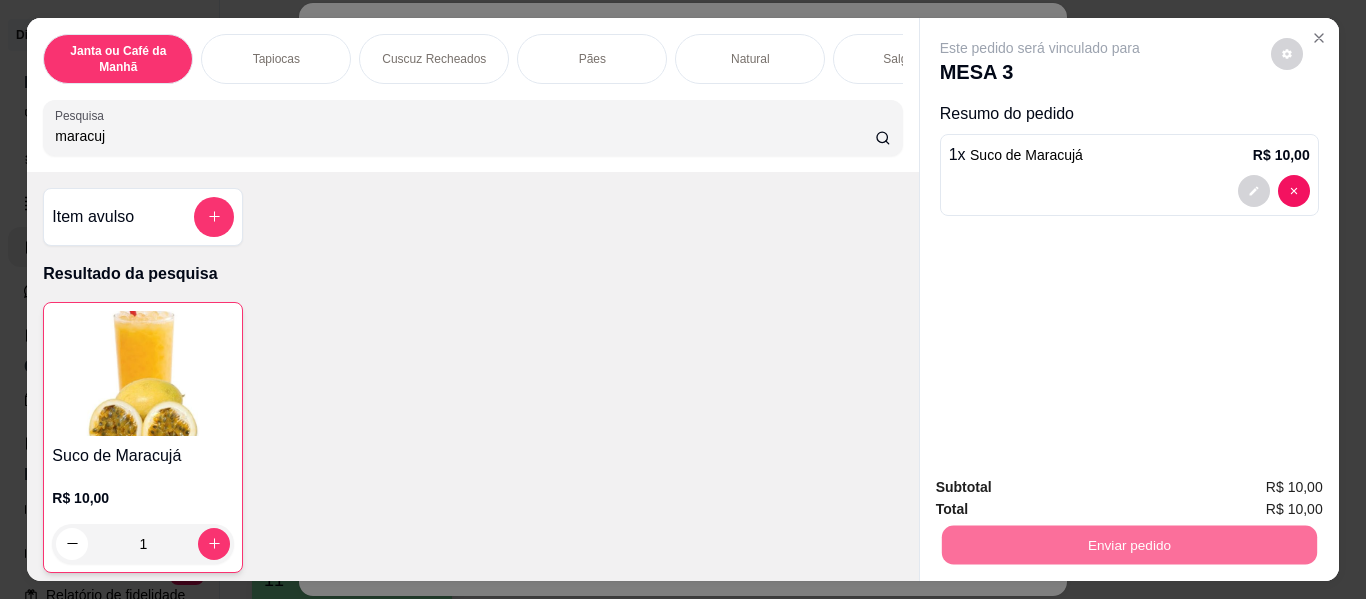 click on "Não registrar e enviar pedido" at bounding box center (1063, 489) 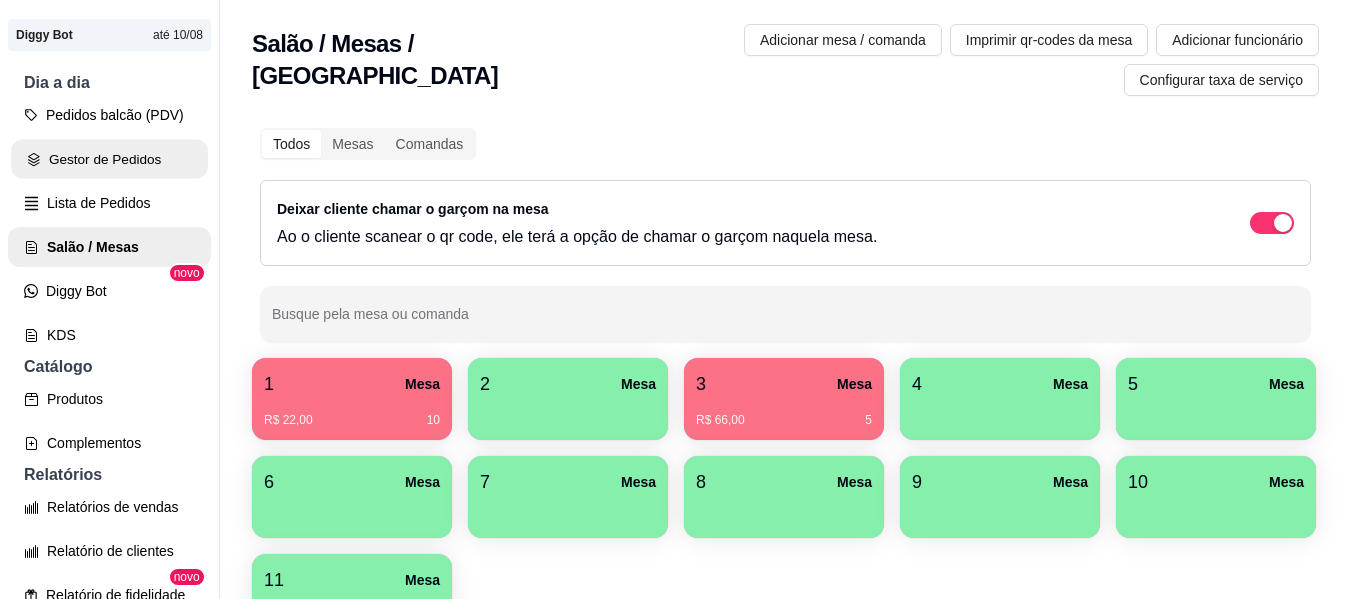 click on "Gestor de Pedidos" at bounding box center [109, 159] 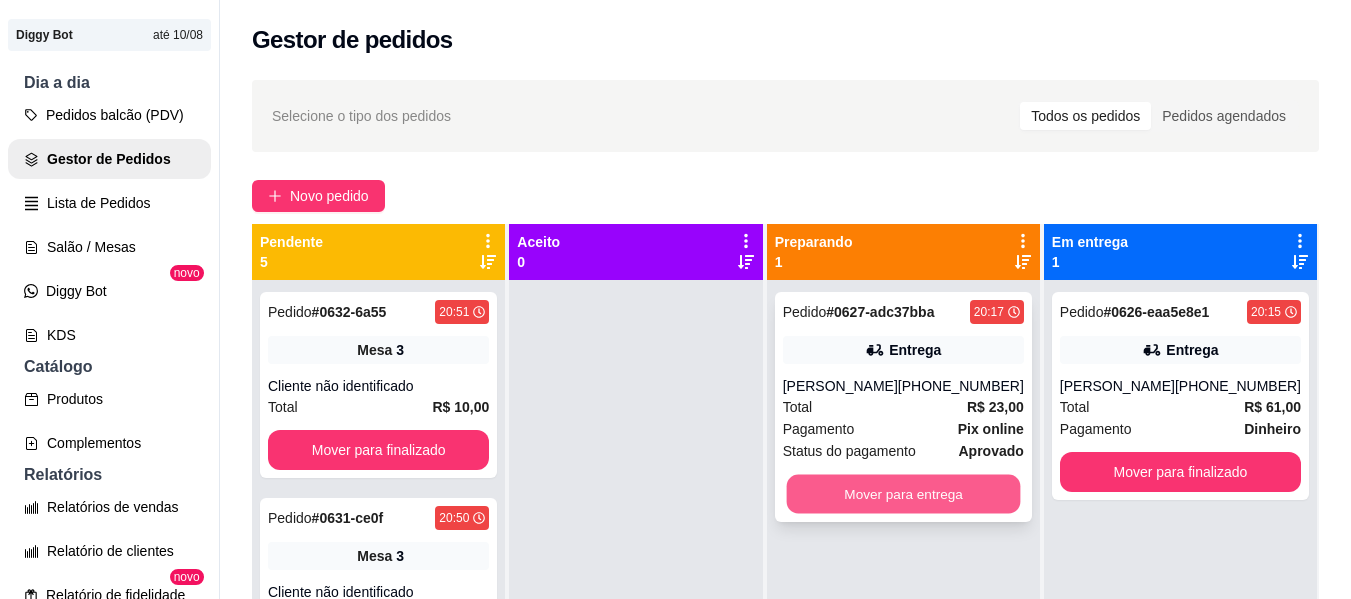click on "Mover para entrega" at bounding box center [903, 494] 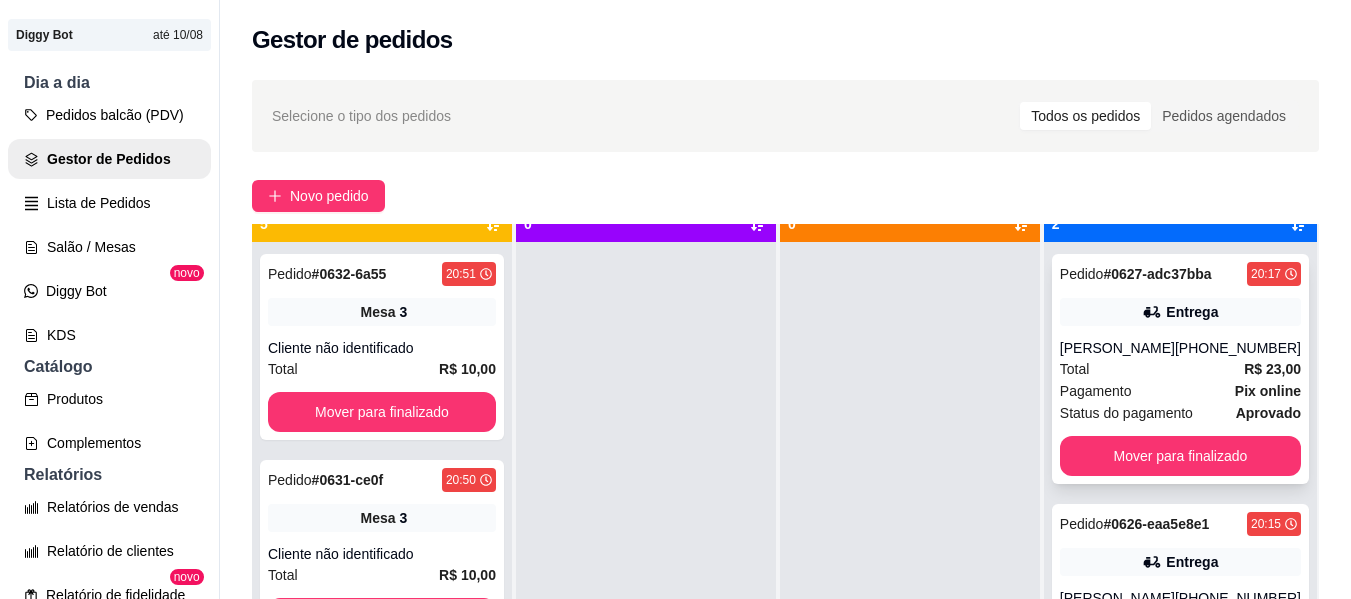 scroll, scrollTop: 56, scrollLeft: 0, axis: vertical 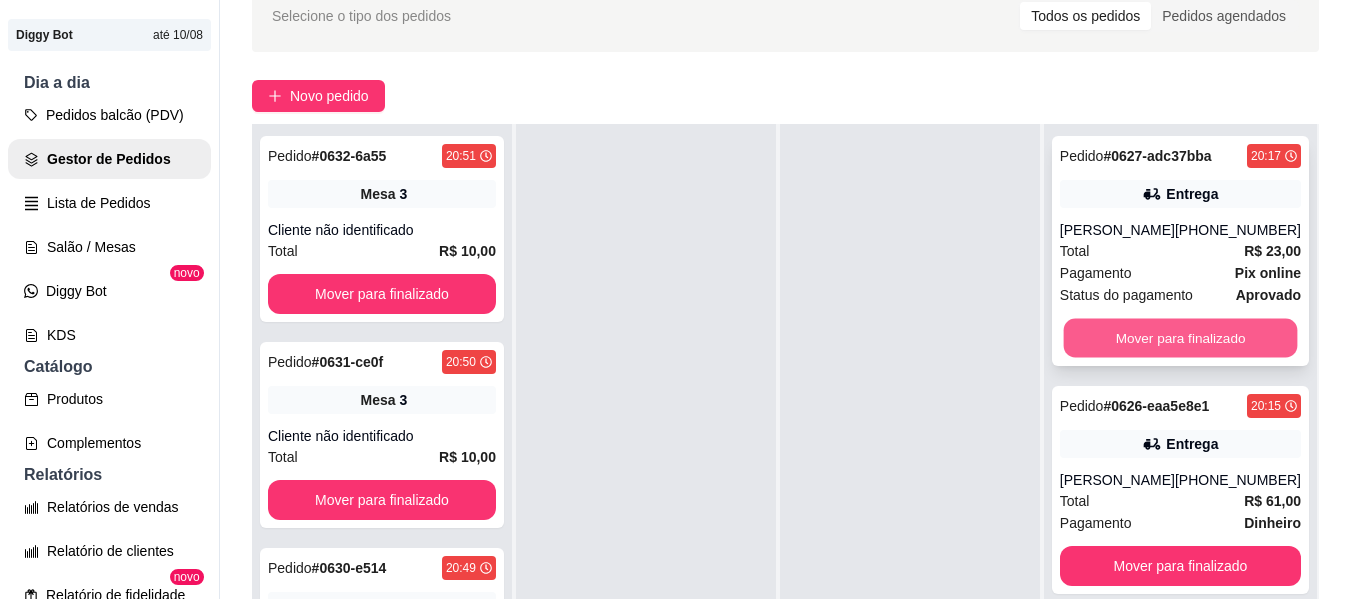 click on "Mover para finalizado" at bounding box center (1180, 338) 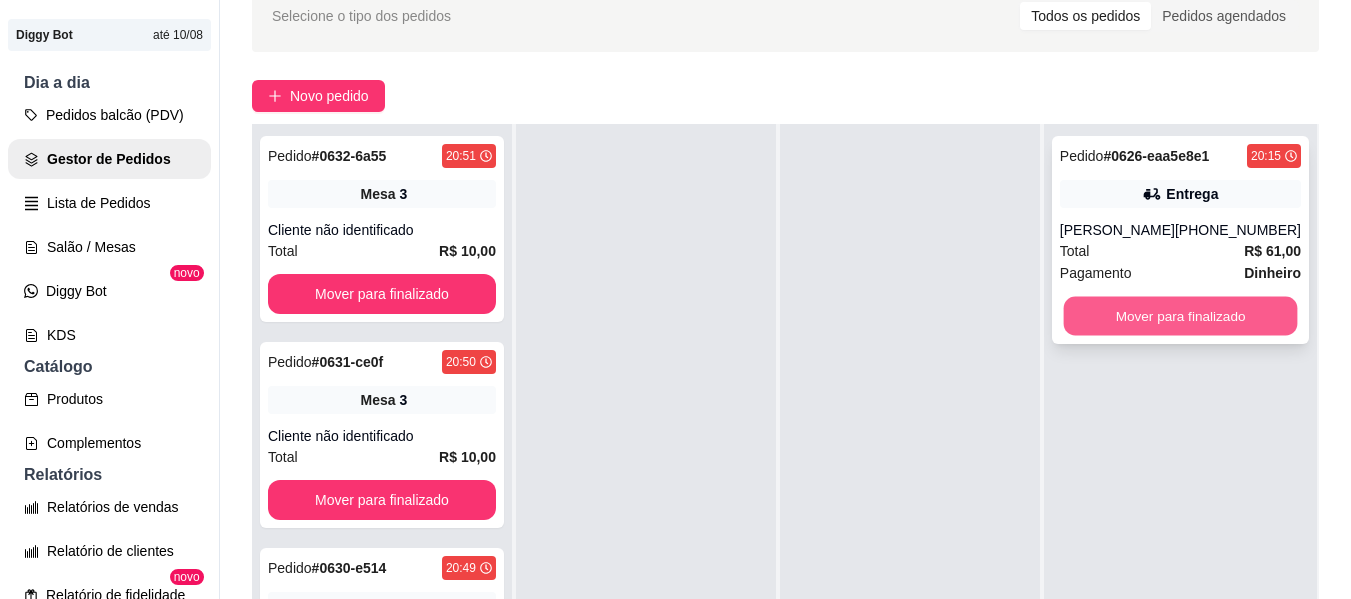 click on "Mover para finalizado" at bounding box center [1180, 316] 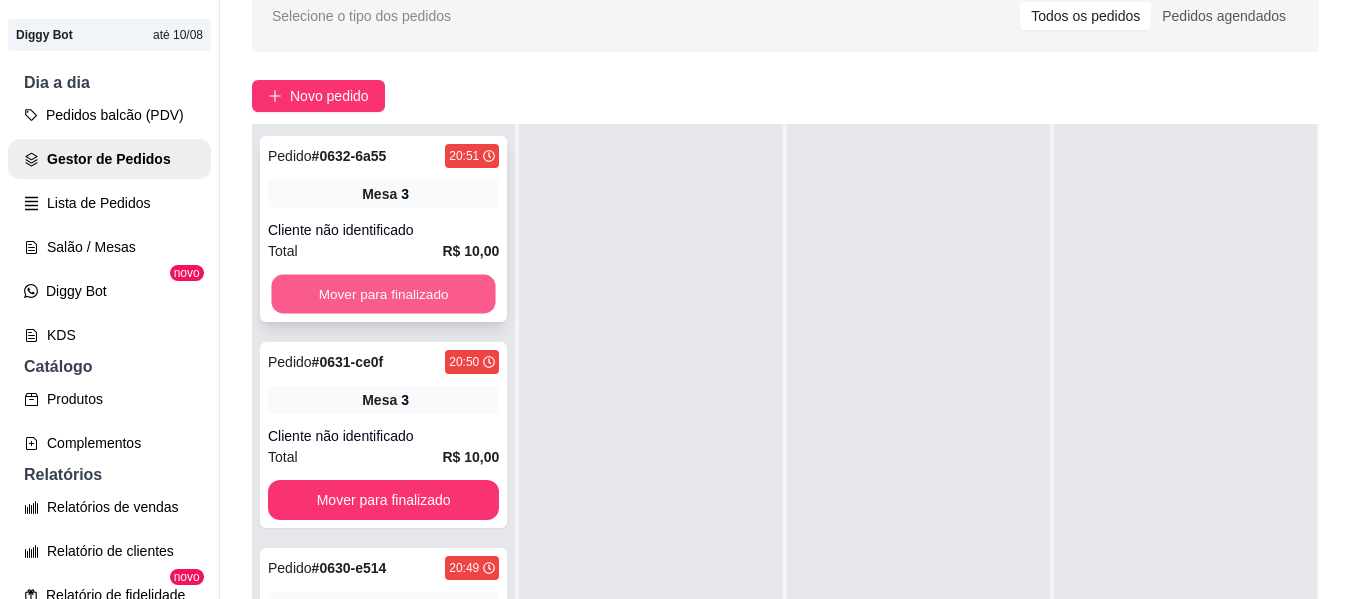 click on "Mover para finalizado" at bounding box center (383, 294) 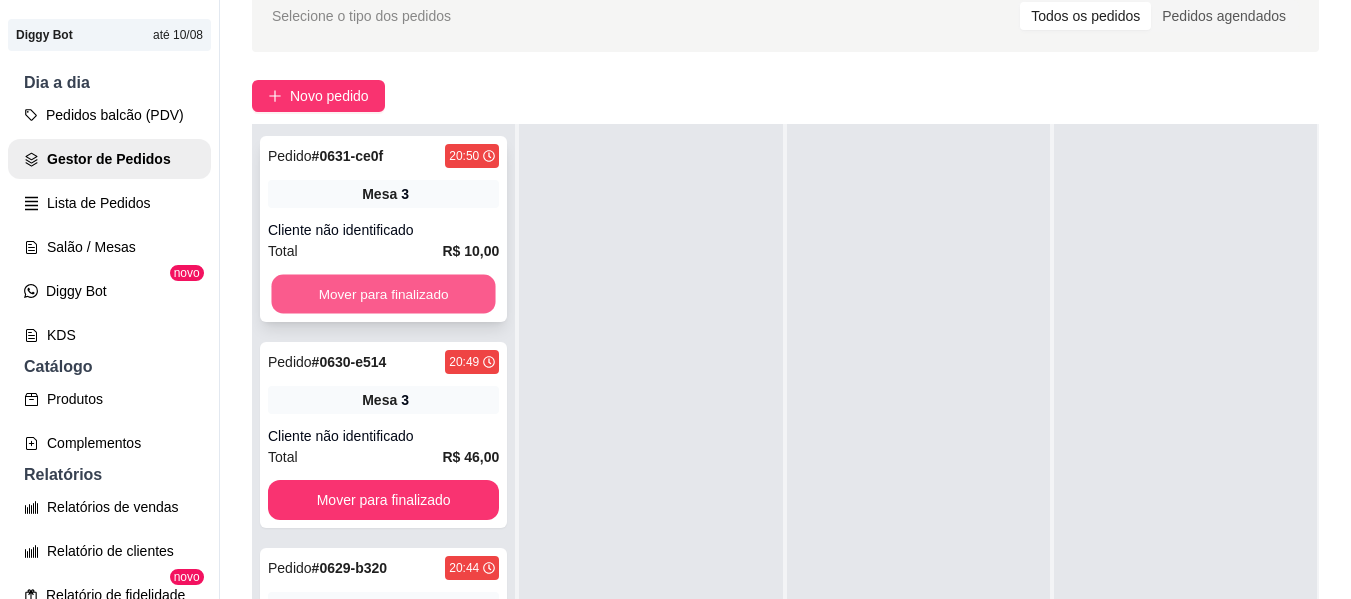 click on "Mover para finalizado" at bounding box center (383, 294) 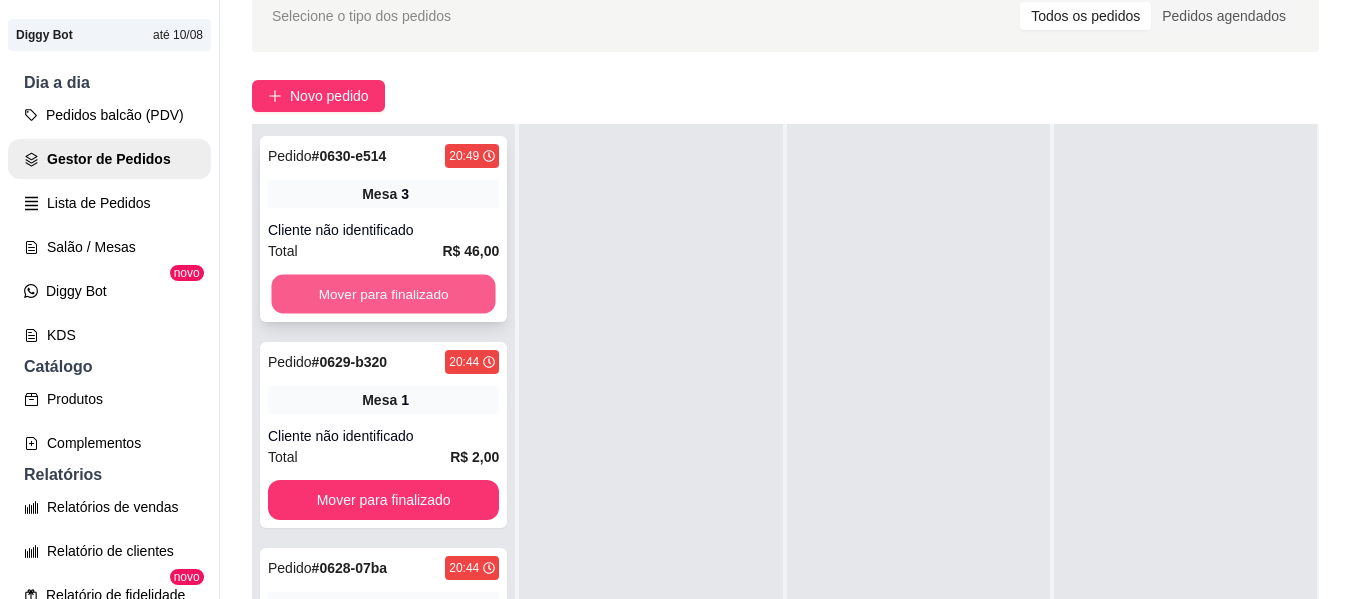 click on "Mover para finalizado" at bounding box center [383, 294] 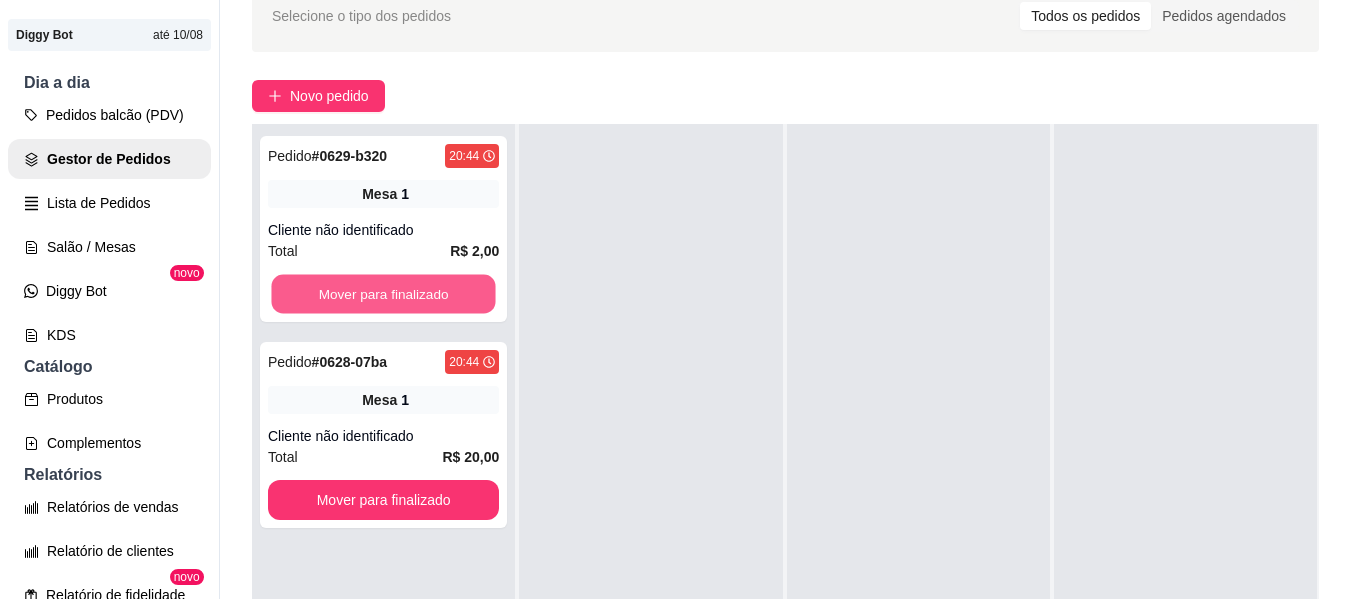 click on "Mover para finalizado" at bounding box center [383, 294] 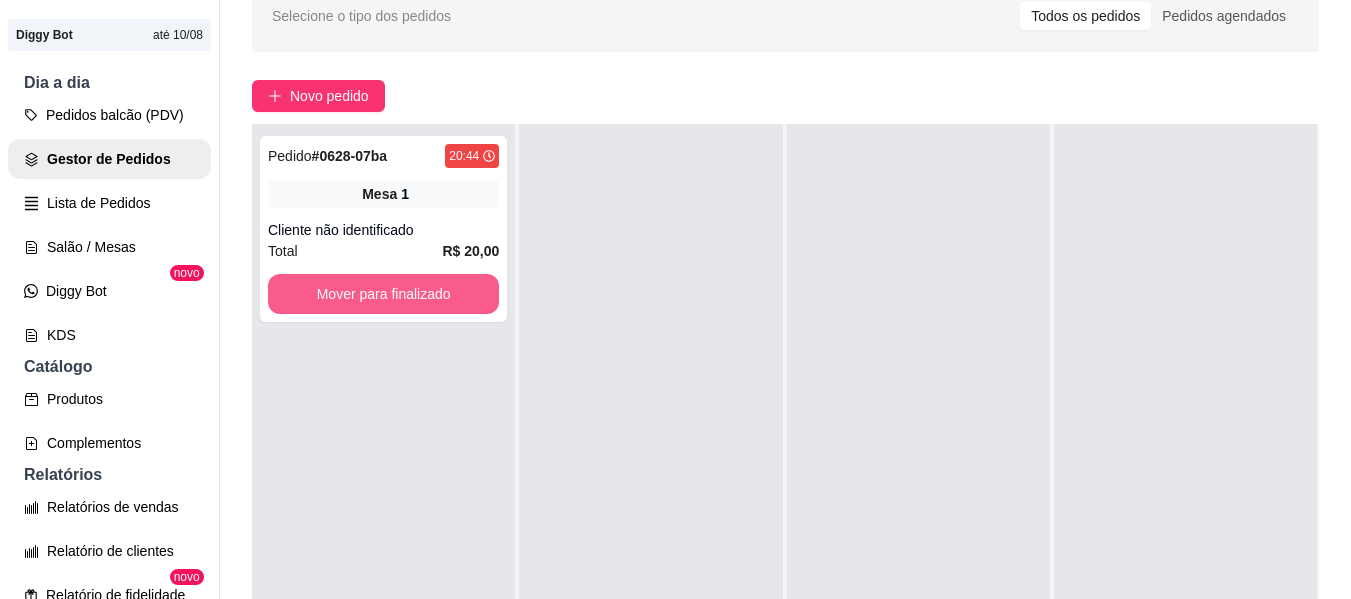 click on "Mover para finalizado" at bounding box center [383, 294] 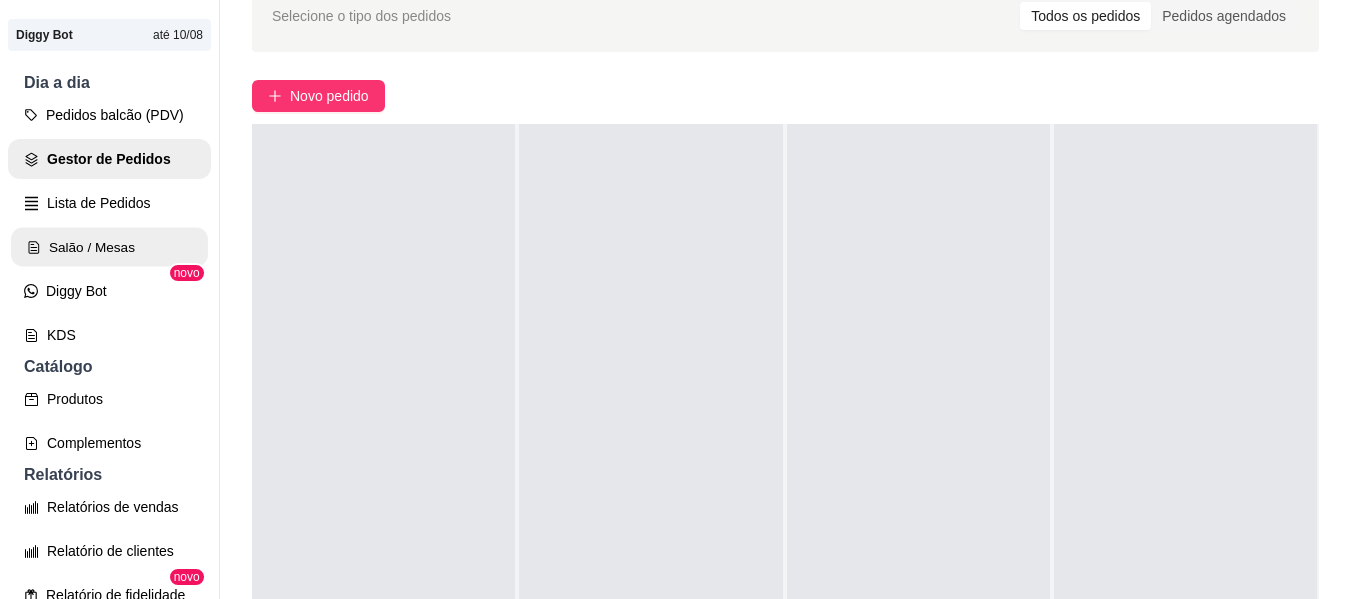click on "Salão / Mesas" at bounding box center [109, 247] 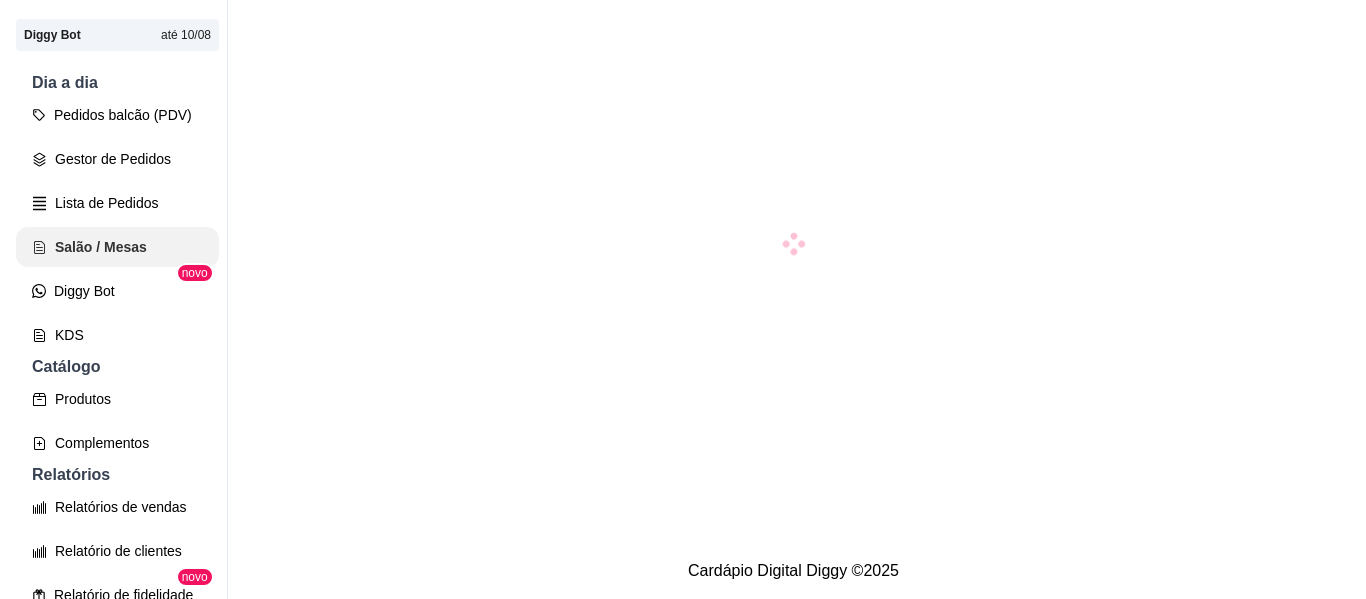 scroll, scrollTop: 0, scrollLeft: 0, axis: both 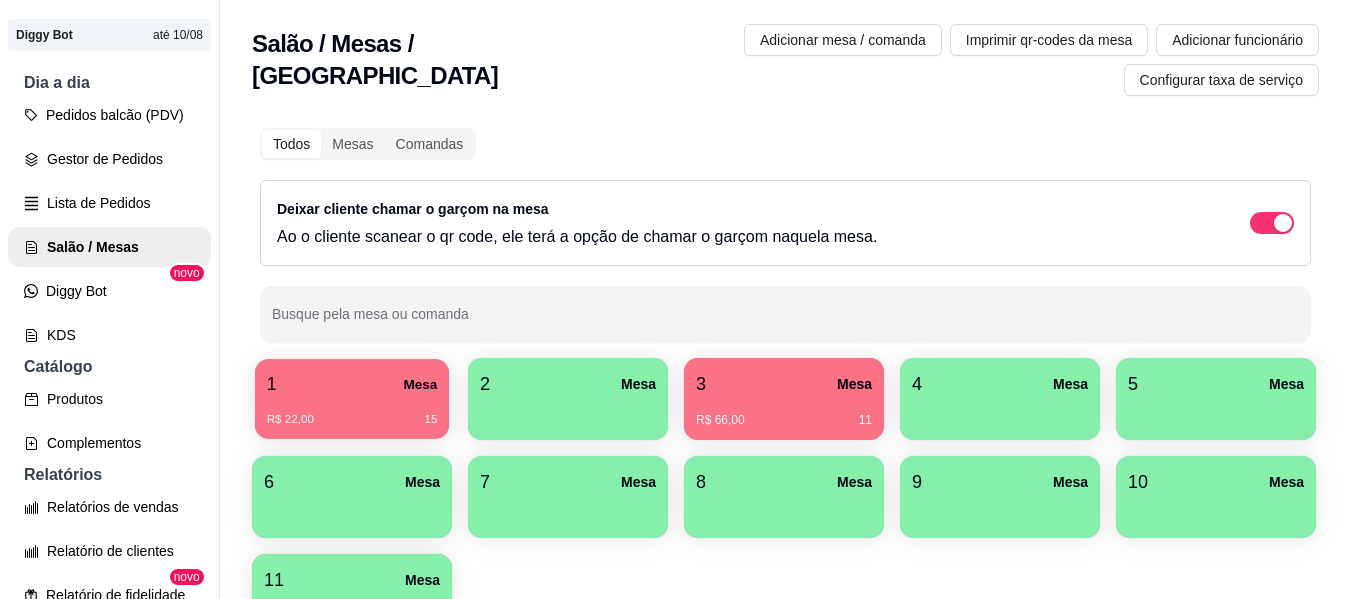 click on "Mesa" at bounding box center [420, 384] 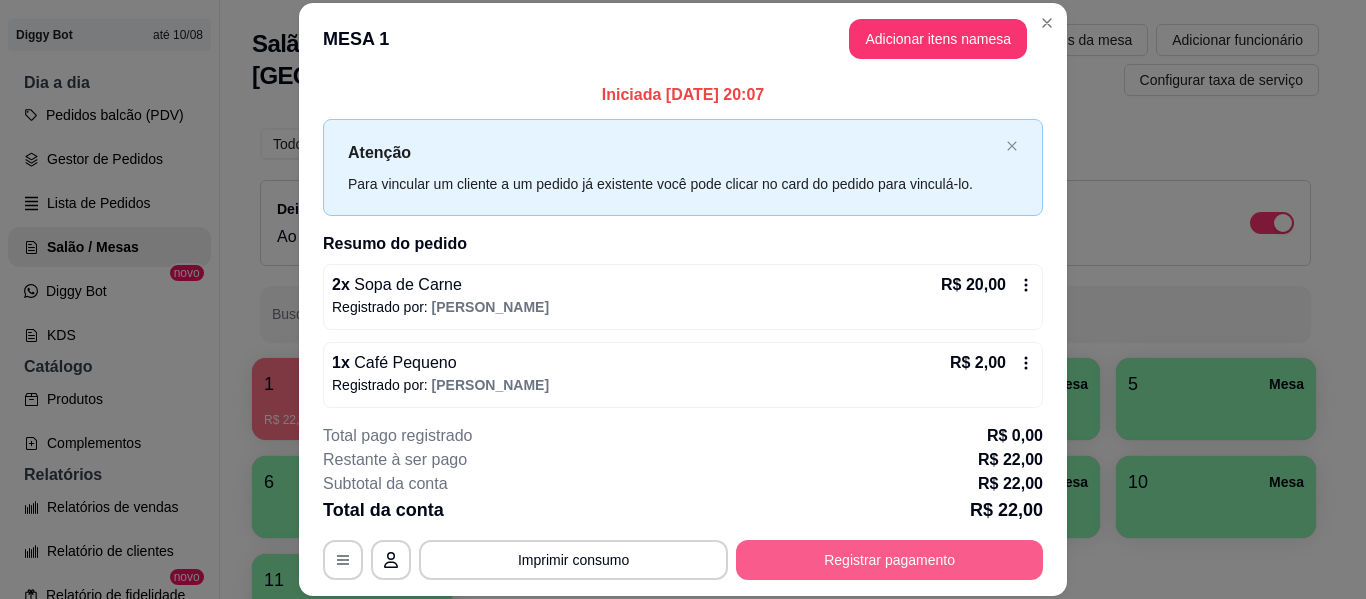 click on "Registrar pagamento" at bounding box center [889, 560] 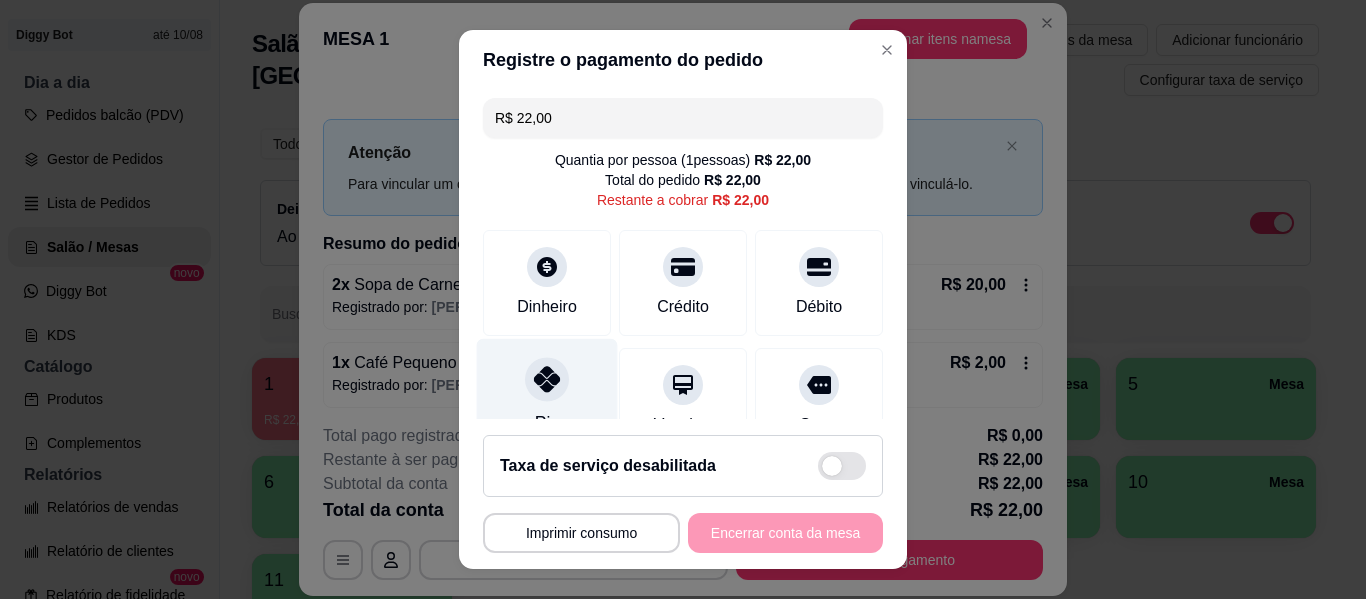 click on "Pix" at bounding box center [547, 397] 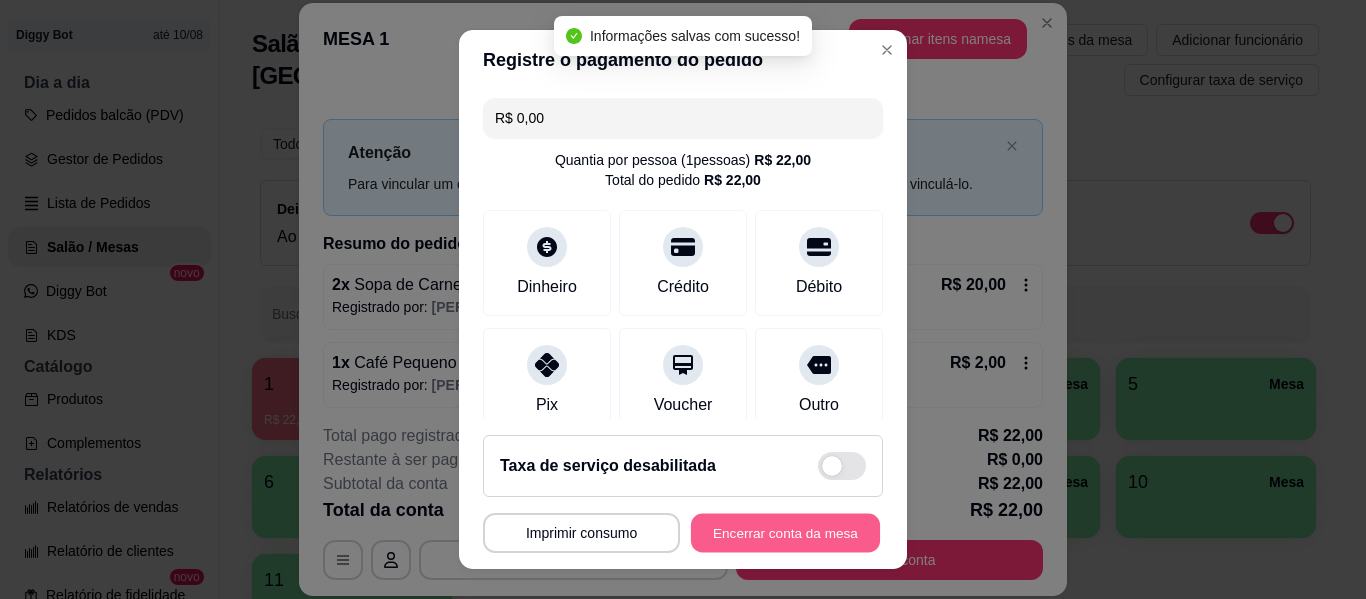 click on "Encerrar conta da mesa" at bounding box center [785, 533] 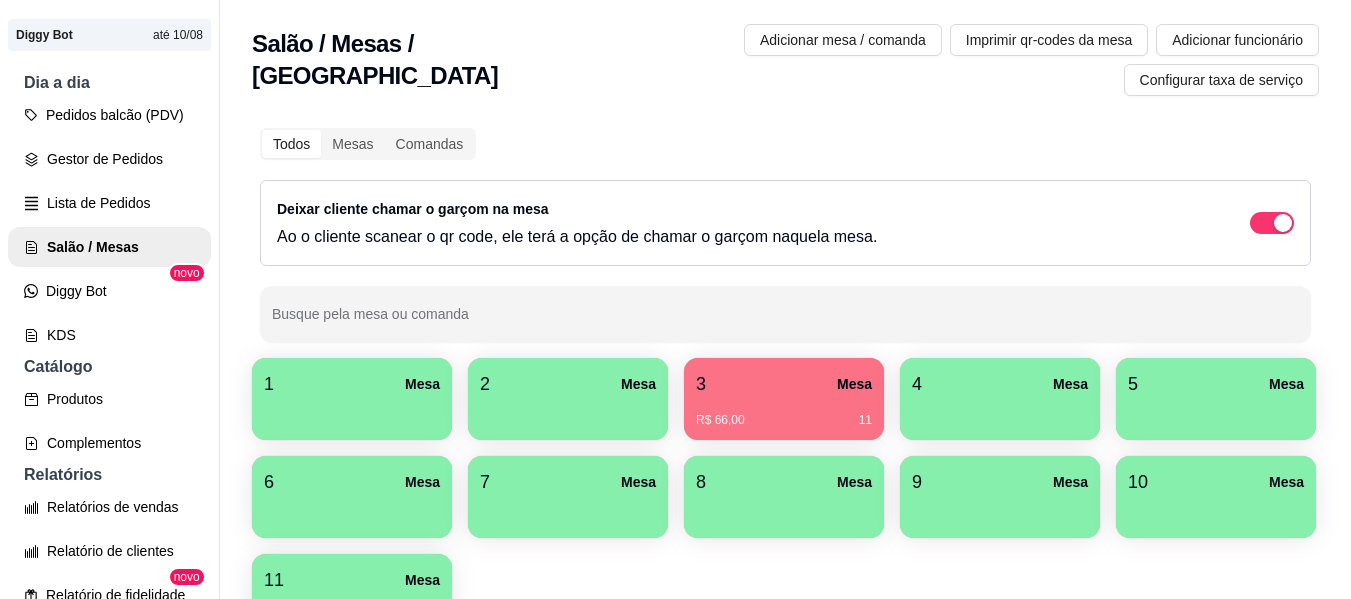 click on "3 Mesa" at bounding box center [784, 384] 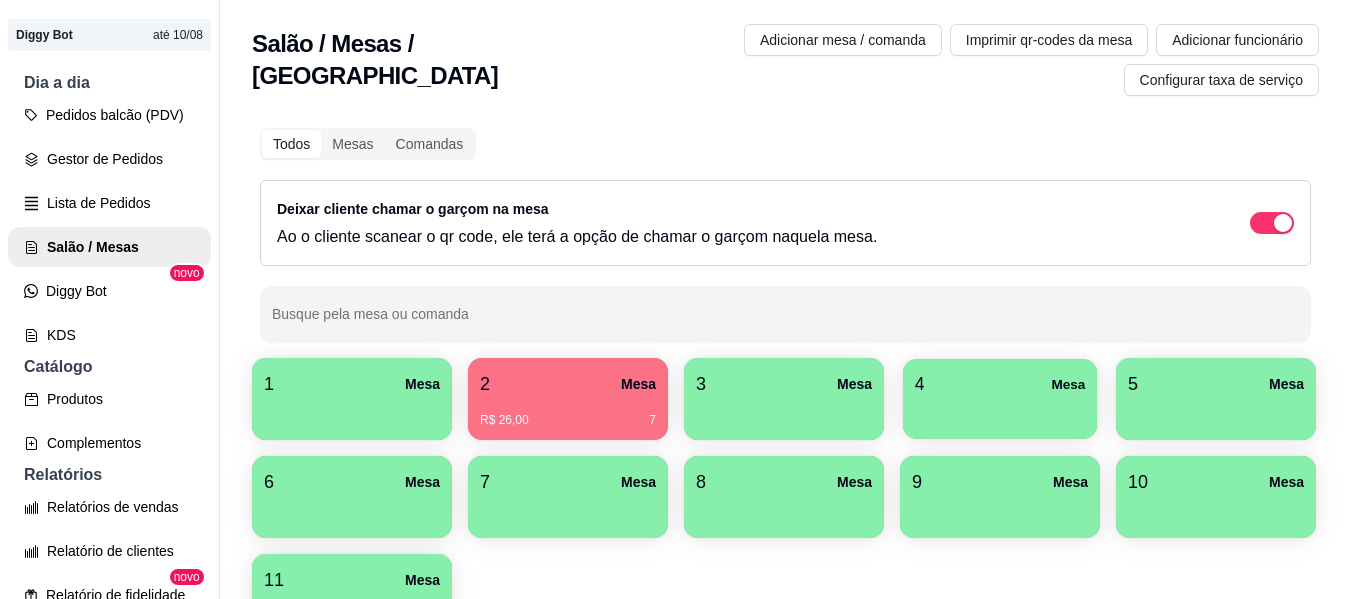 click at bounding box center [1000, 412] 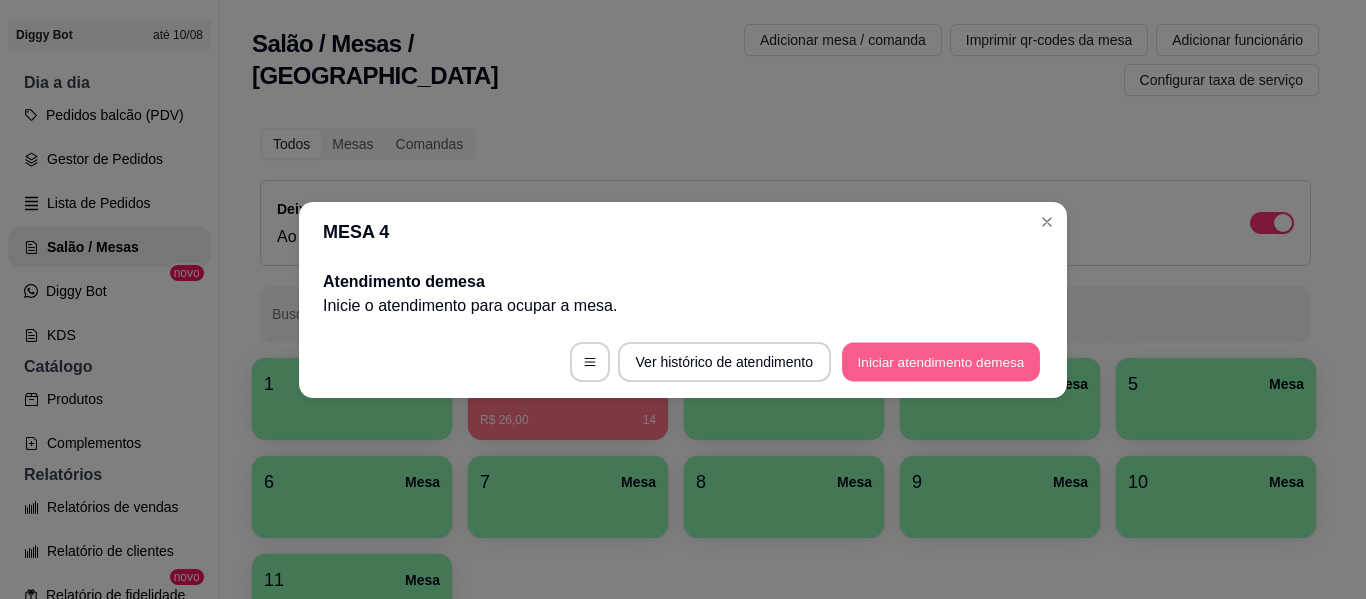 click on "Iniciar atendimento de  mesa" at bounding box center [941, 361] 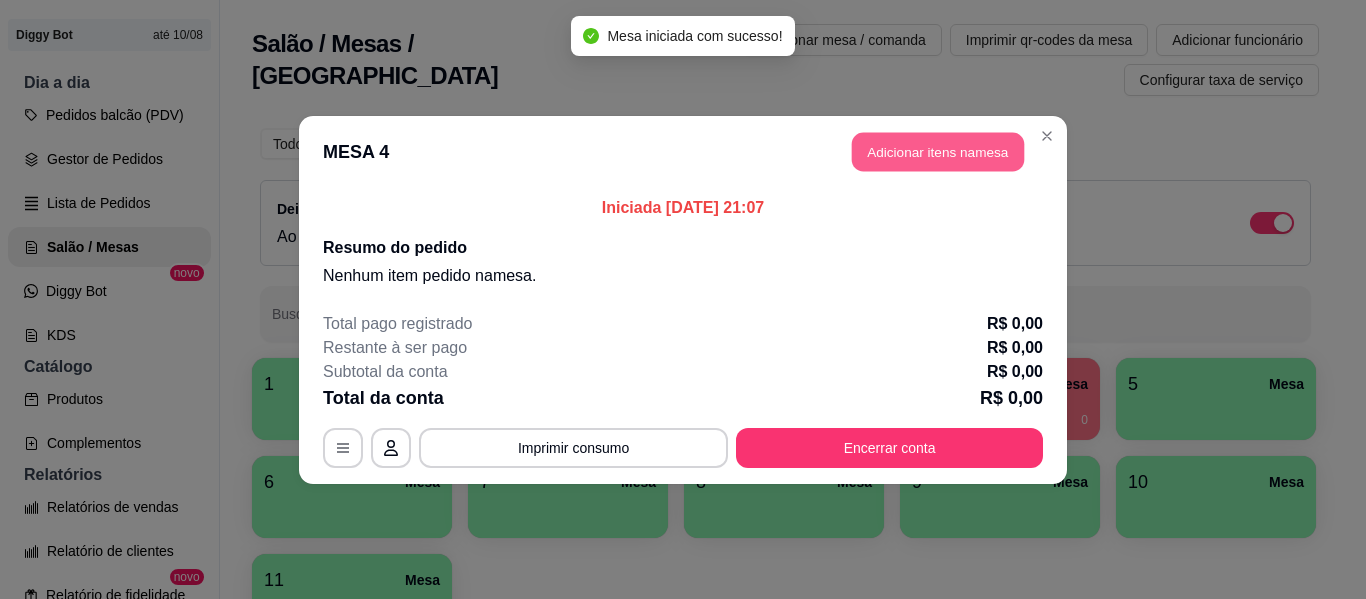 click on "Adicionar itens na  mesa" at bounding box center [938, 151] 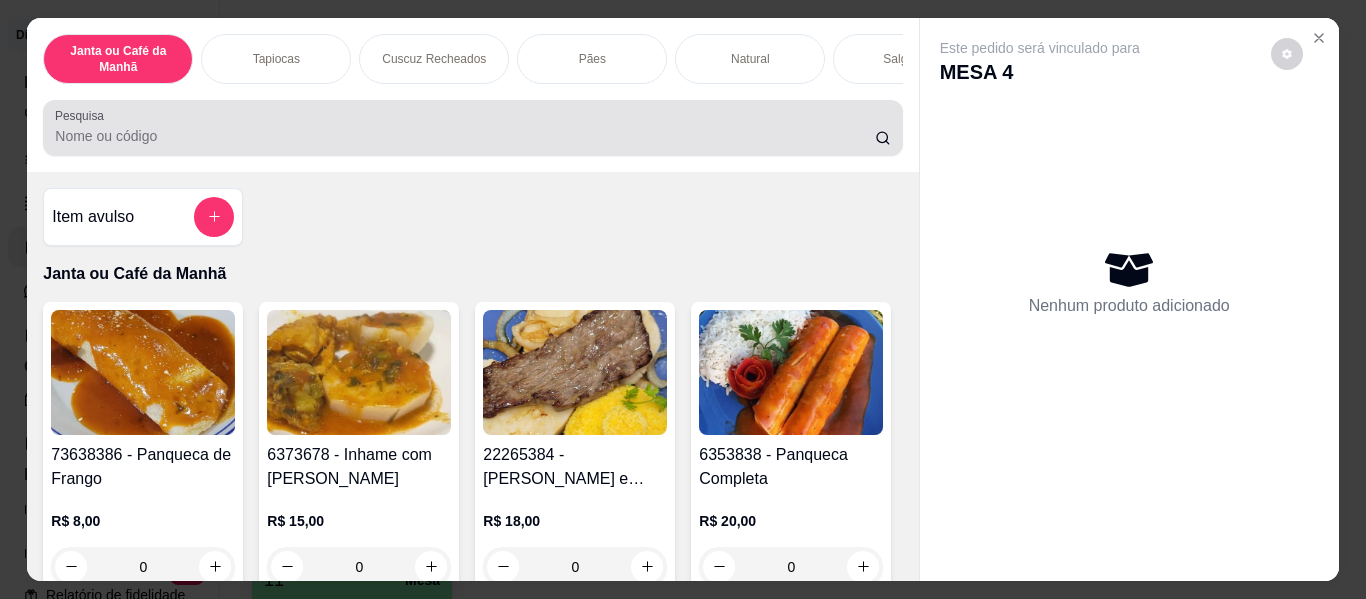 click on "Pesquisa" at bounding box center (472, 128) 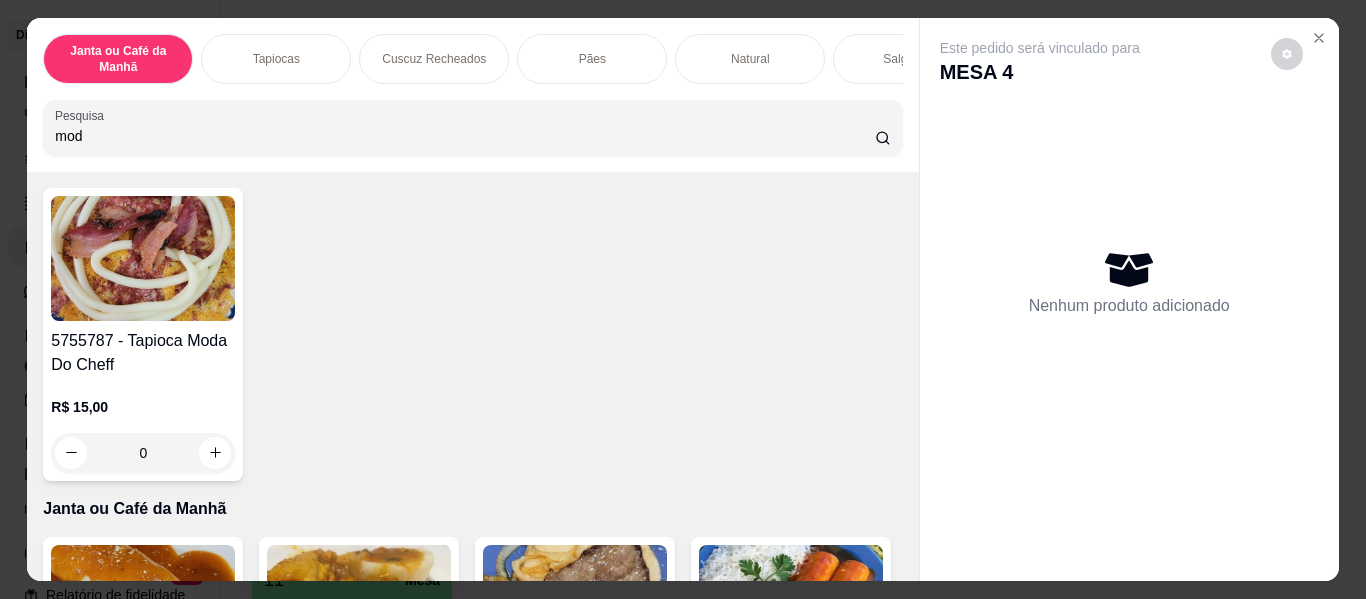 scroll, scrollTop: 200, scrollLeft: 0, axis: vertical 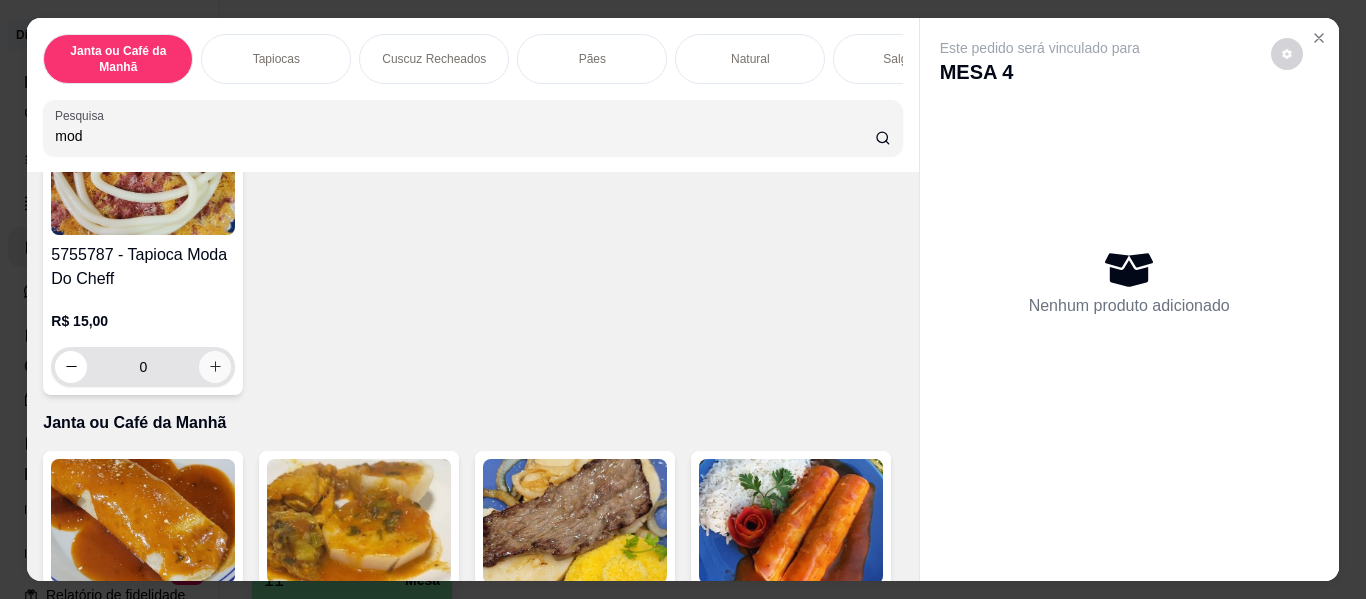 click at bounding box center [215, 367] 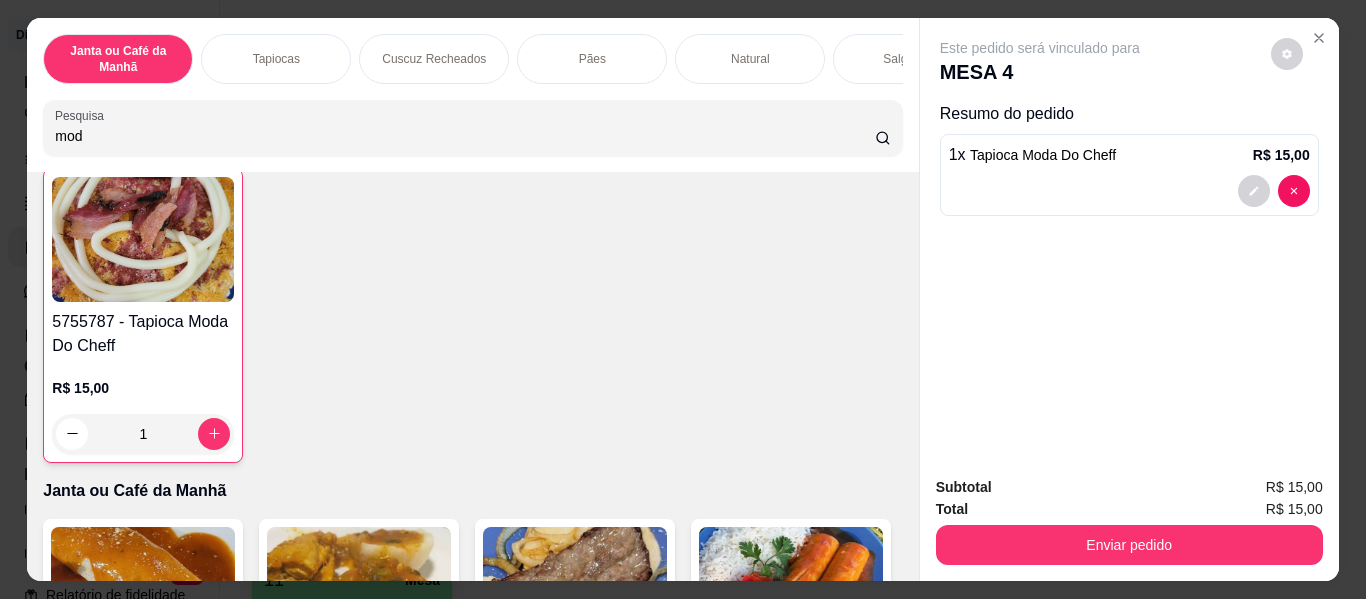 scroll, scrollTop: 0, scrollLeft: 0, axis: both 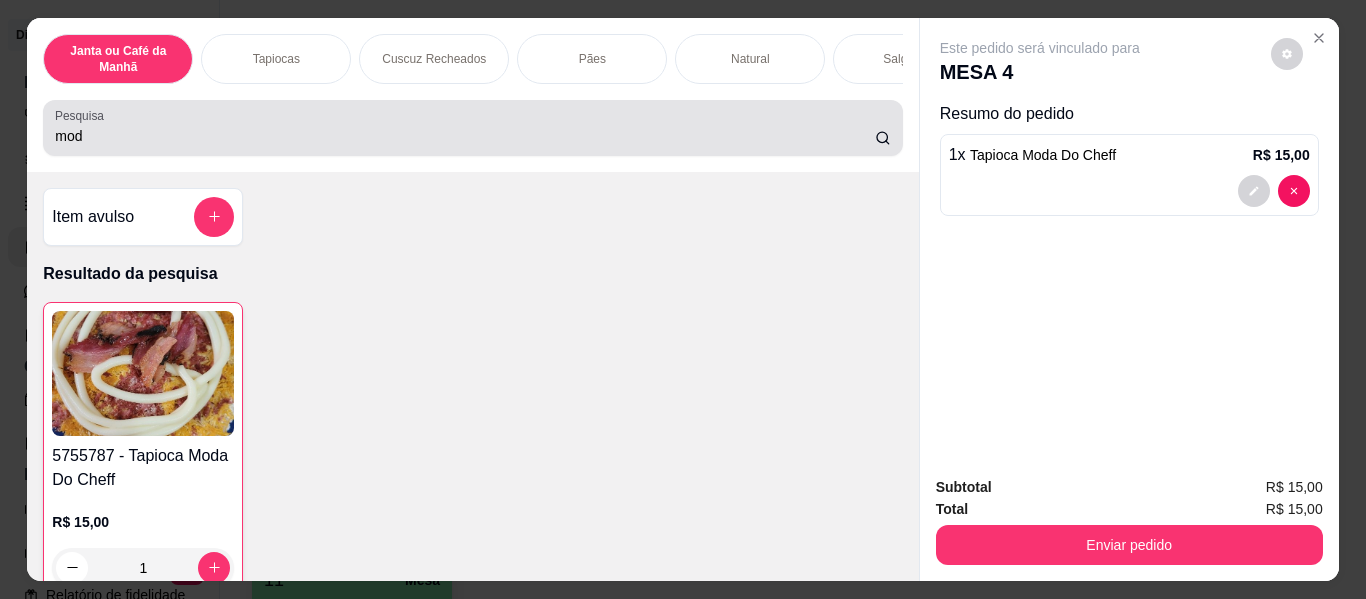 click on "mod" at bounding box center [472, 128] 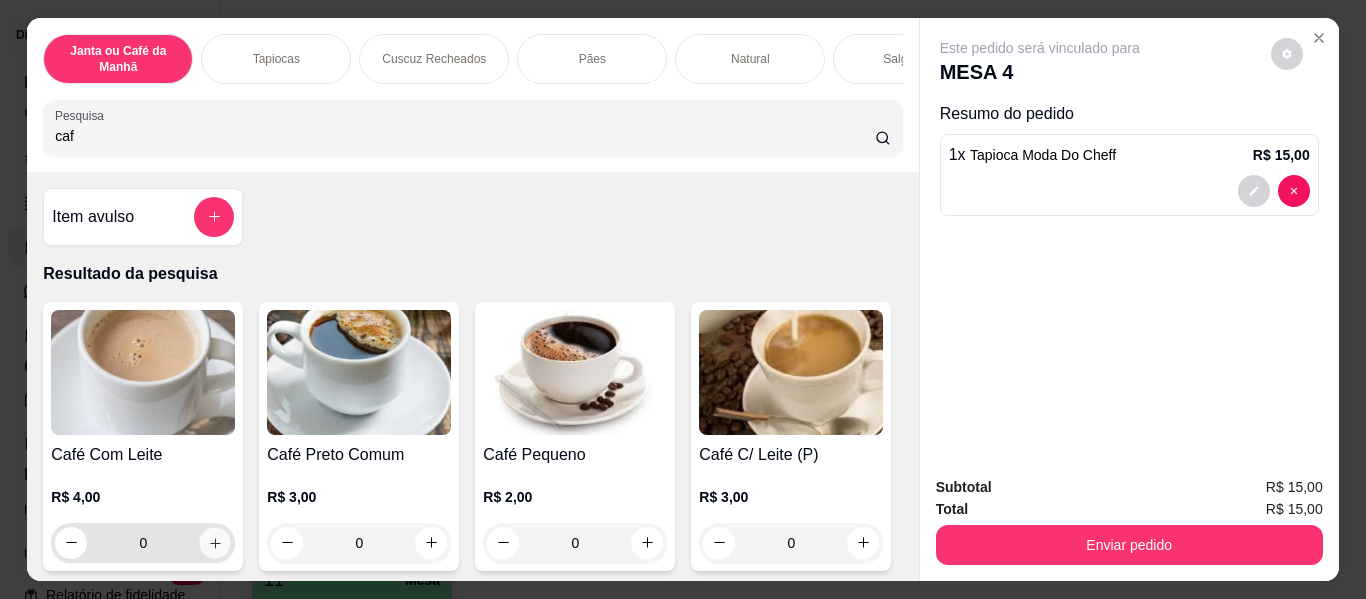 click at bounding box center (215, 542) 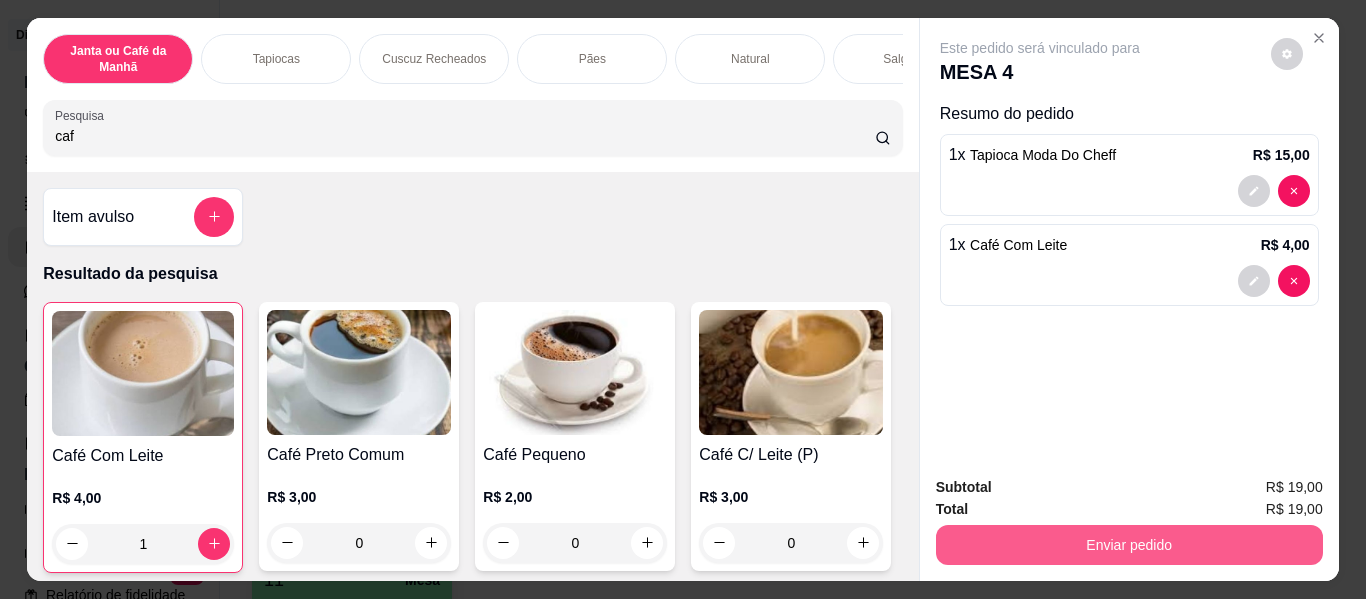click on "Enviar pedido" at bounding box center [1129, 545] 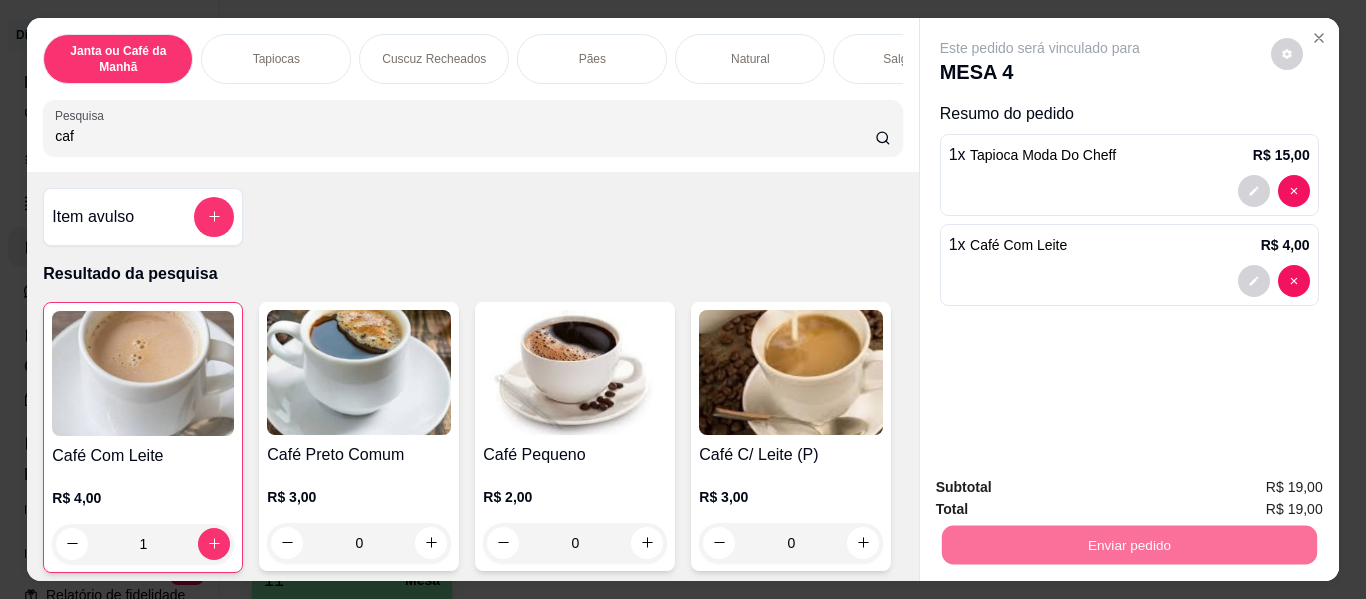 click on "Não registrar e enviar pedido" at bounding box center [1063, 489] 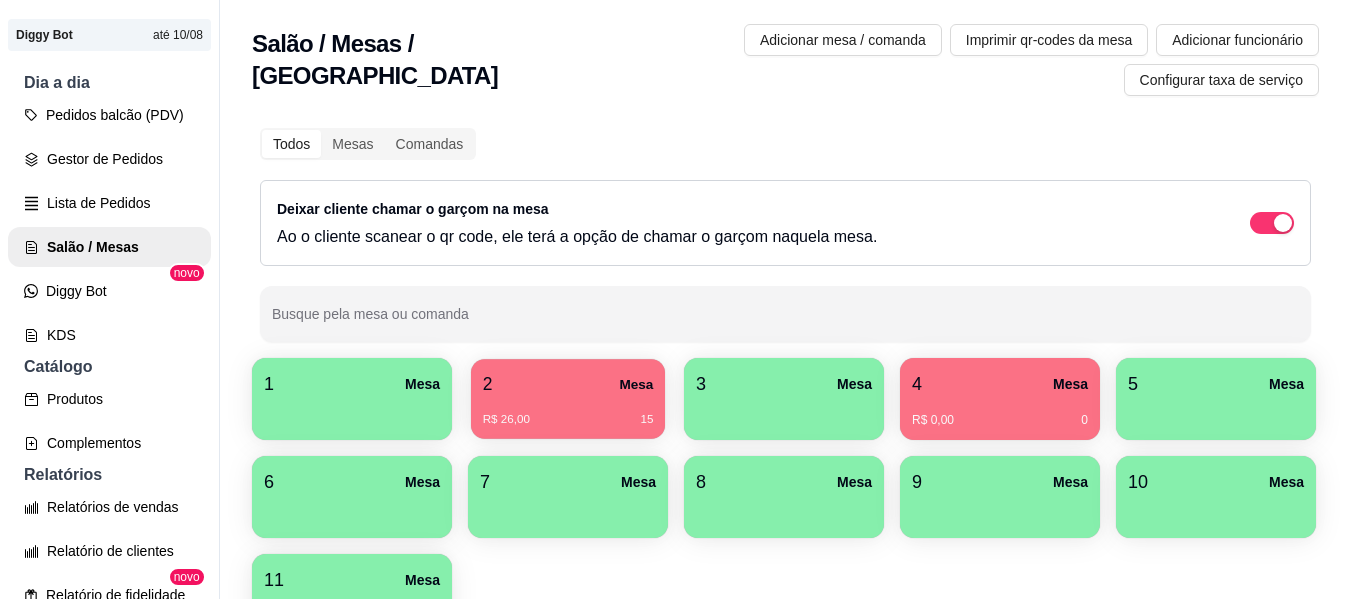 click on "R$ 26,00 15" at bounding box center [568, 412] 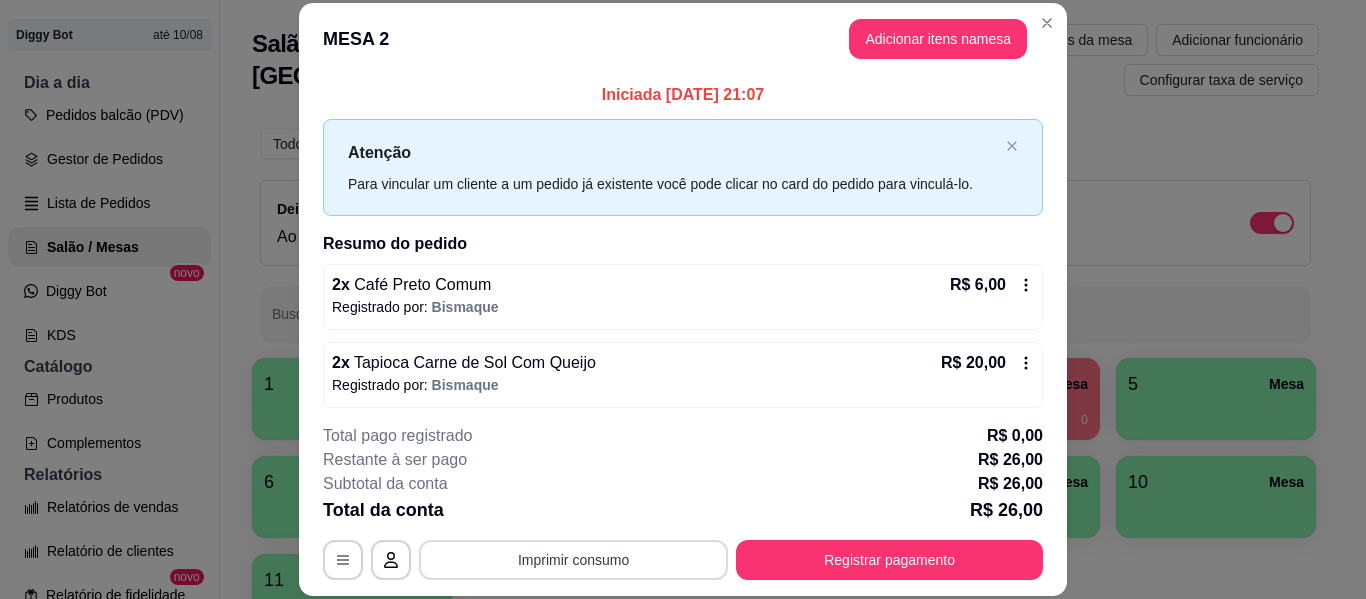 click on "Imprimir consumo" at bounding box center (573, 560) 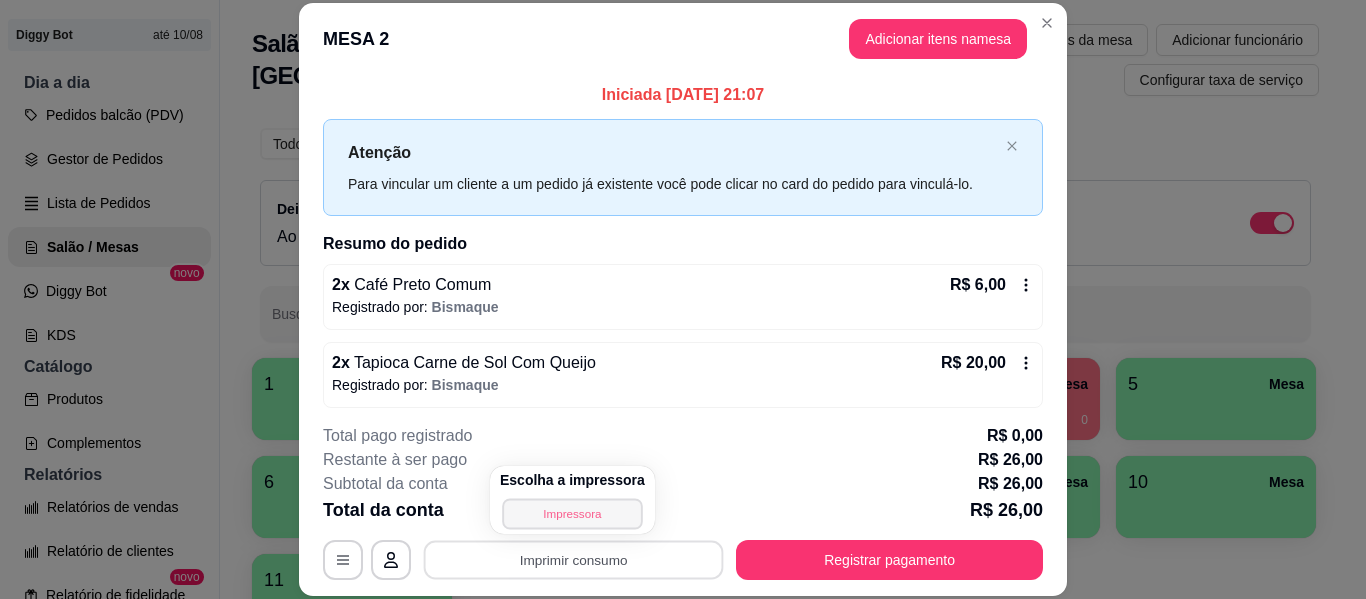 click on "Impressora" at bounding box center (572, 513) 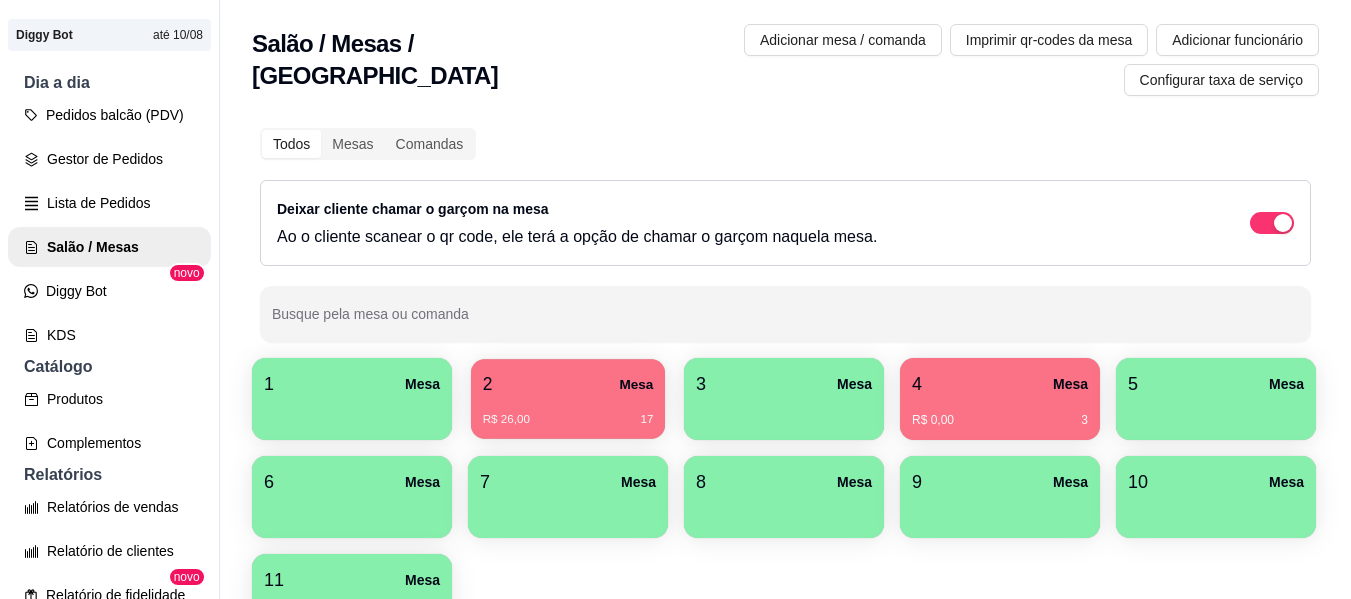 click on "R$ 26,00 17" at bounding box center (568, 412) 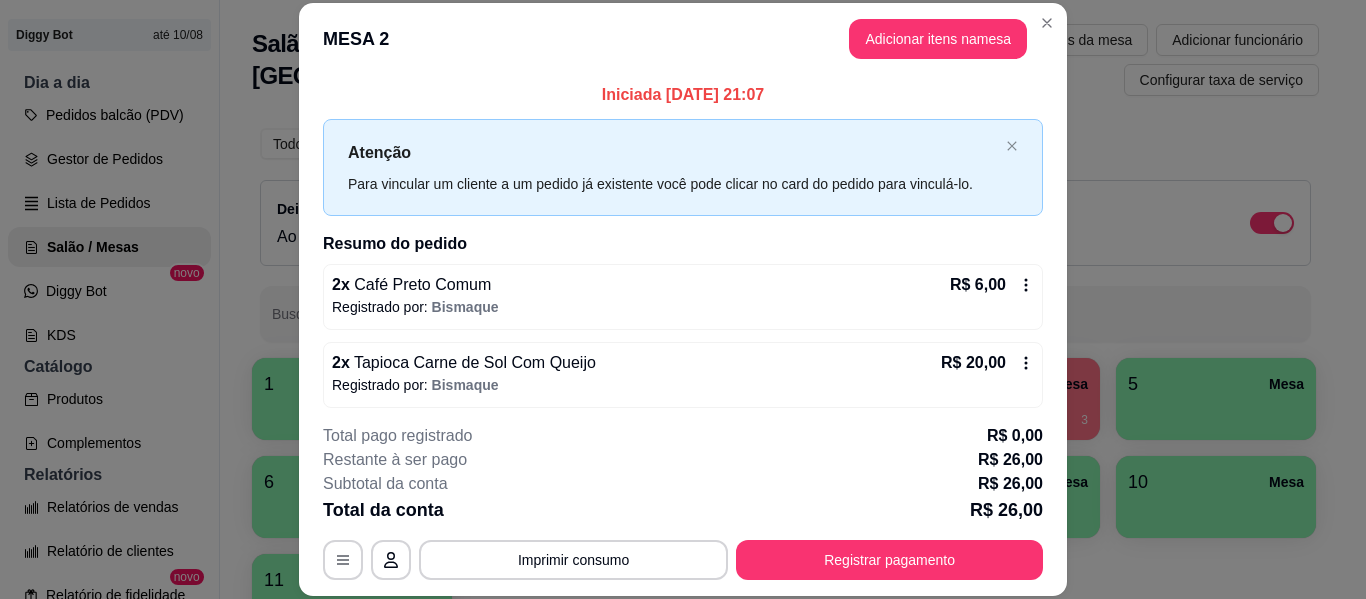 scroll, scrollTop: 8, scrollLeft: 0, axis: vertical 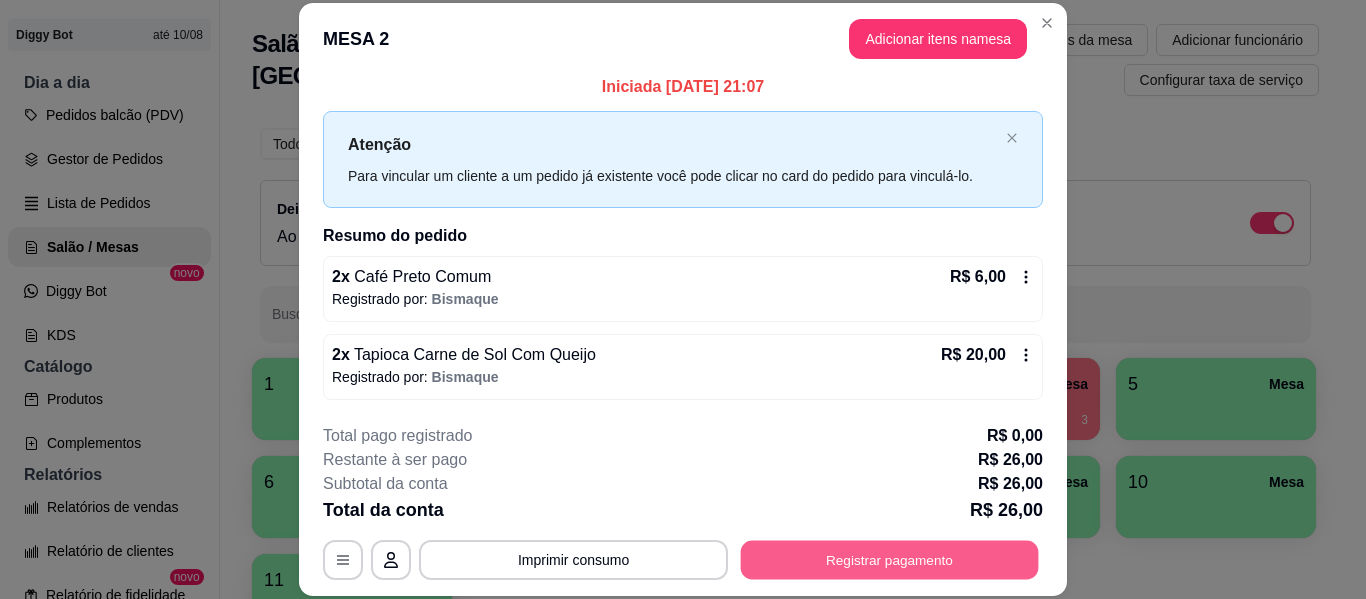 click on "Registrar pagamento" at bounding box center [890, 560] 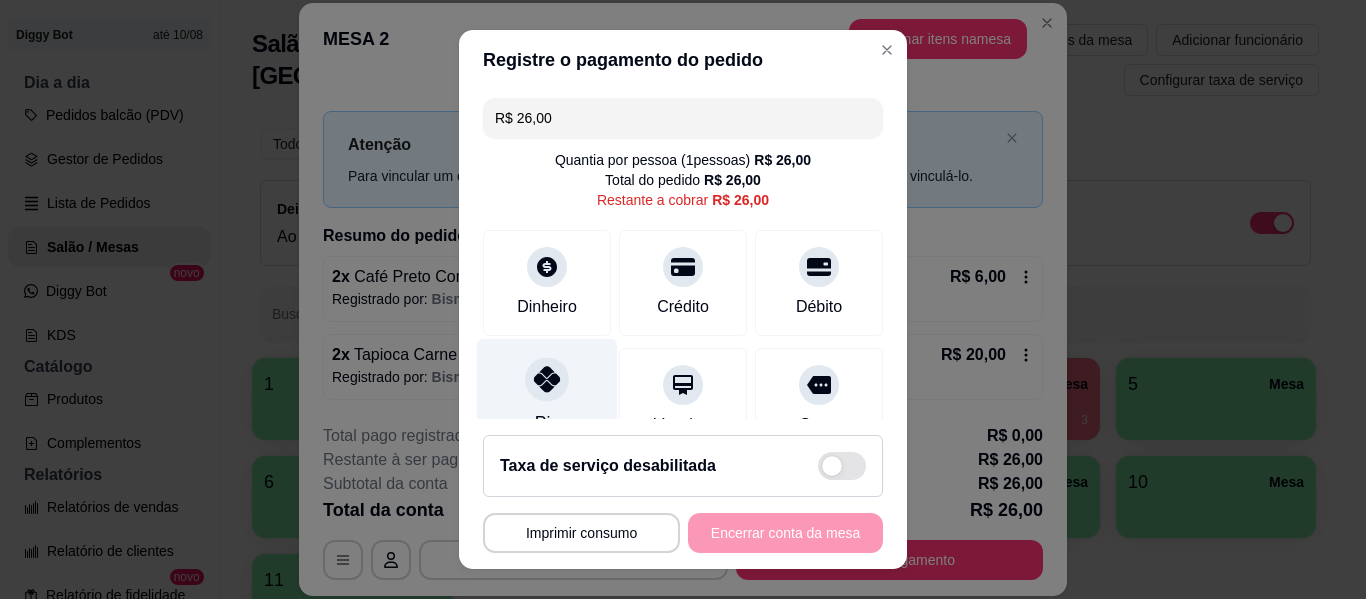 click 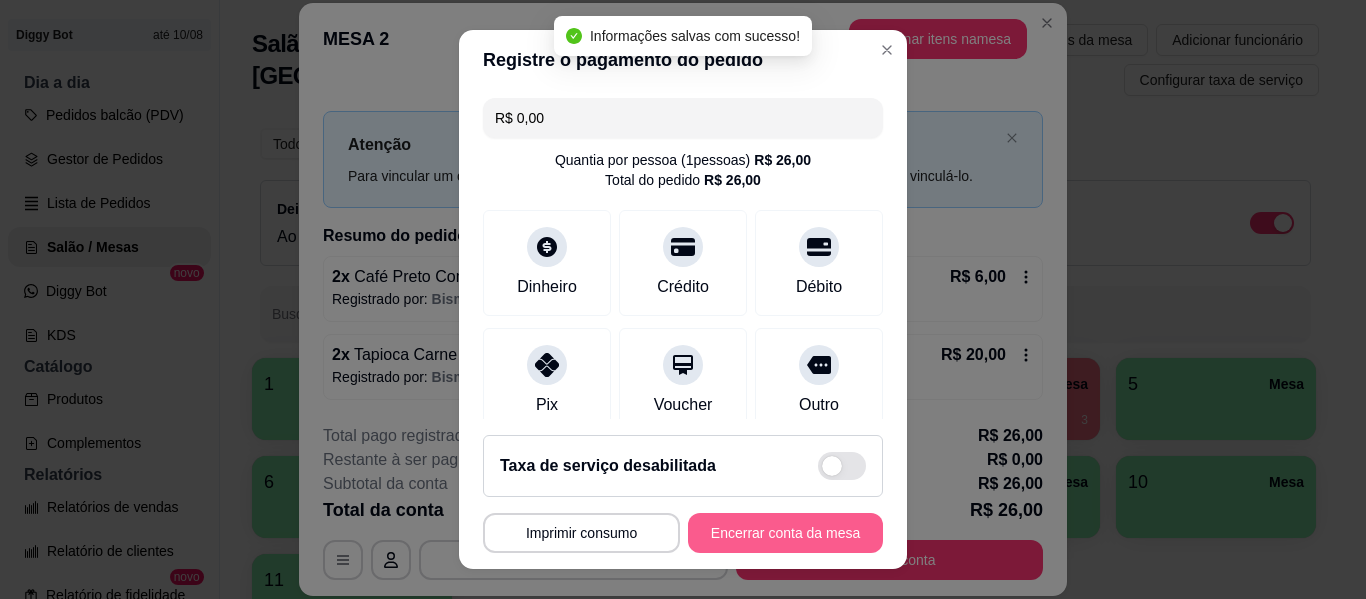 click on "Encerrar conta da mesa" at bounding box center (785, 533) 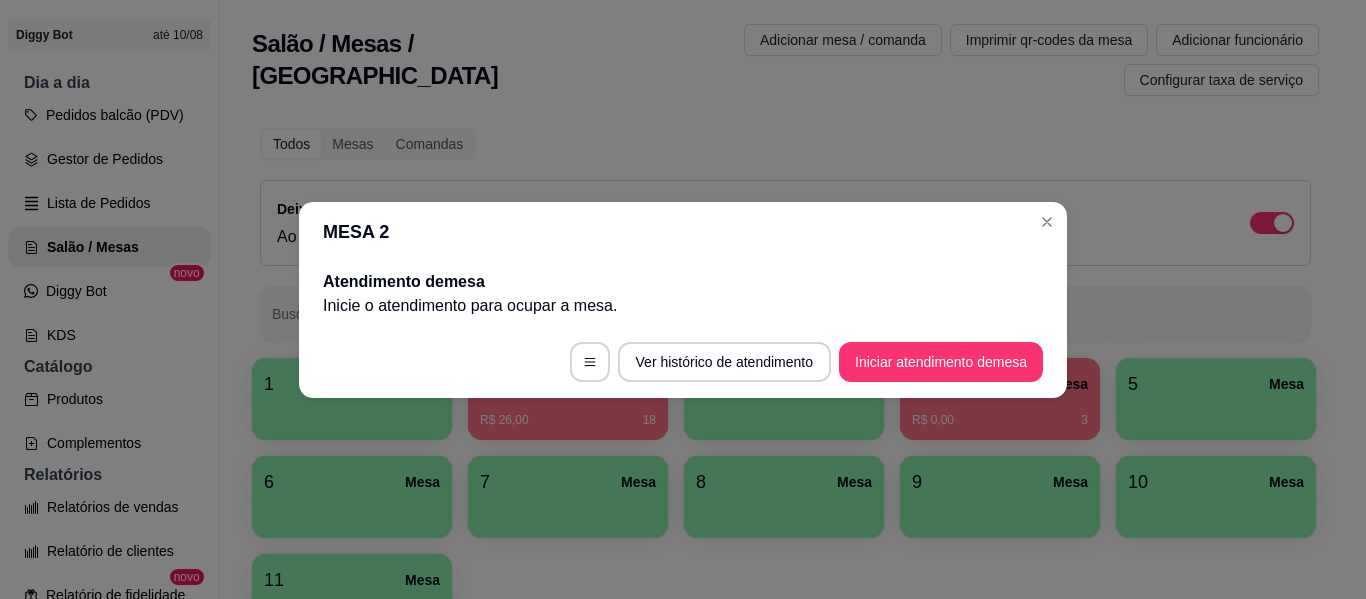 scroll, scrollTop: 0, scrollLeft: 0, axis: both 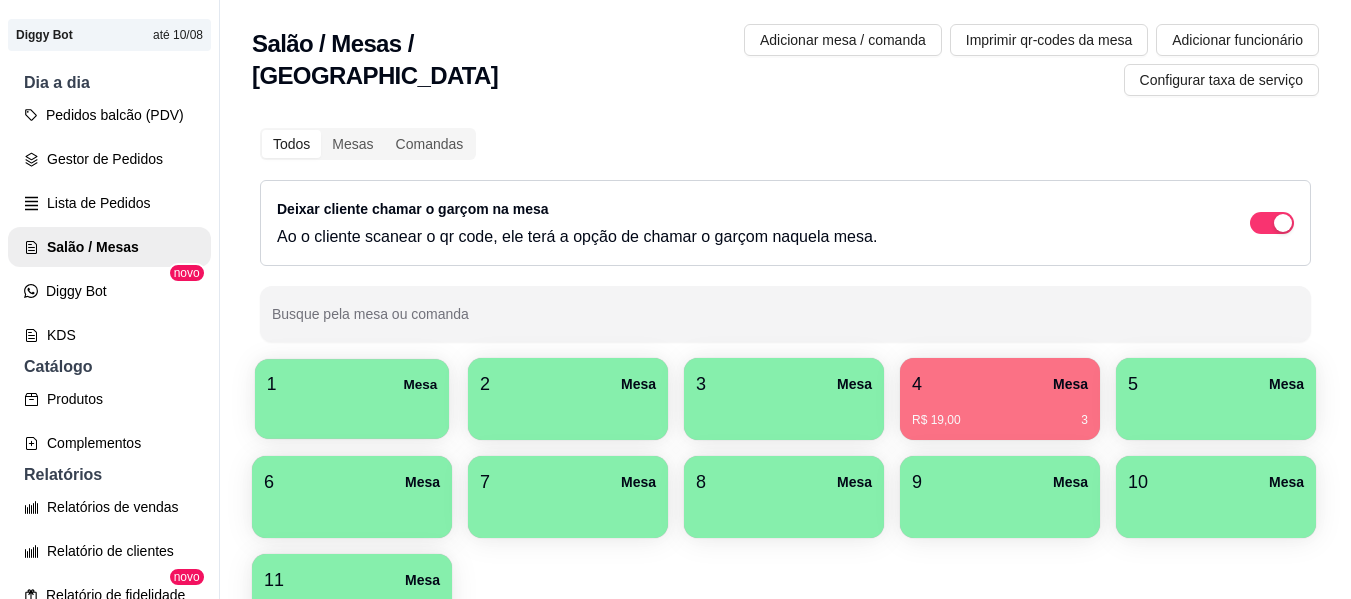 click on "1 Mesa" at bounding box center [352, 384] 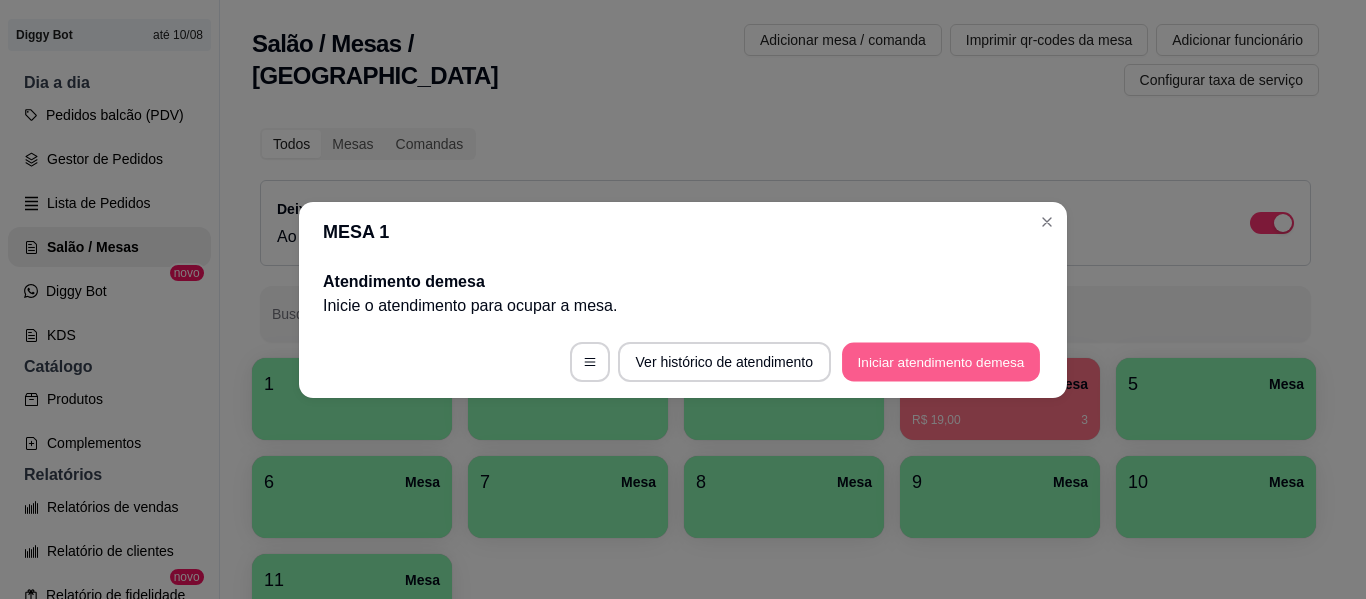 click on "Iniciar atendimento de  mesa" at bounding box center [941, 361] 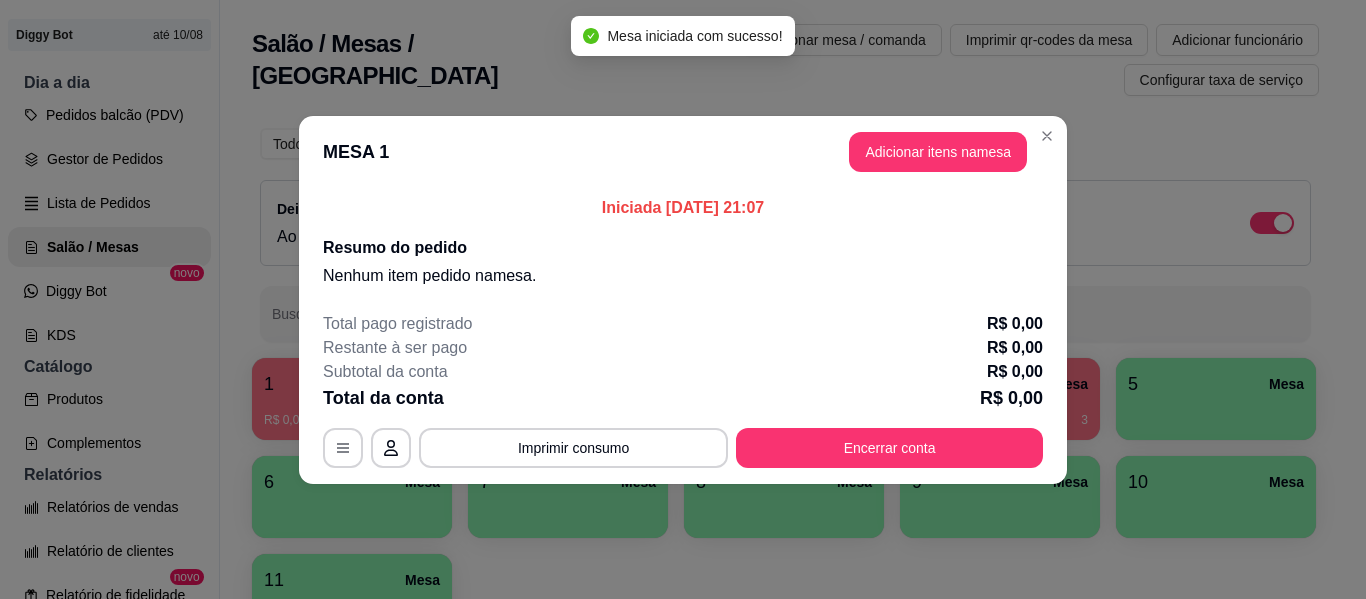 click on "MESA 1 Adicionar itens na  mesa" at bounding box center [683, 152] 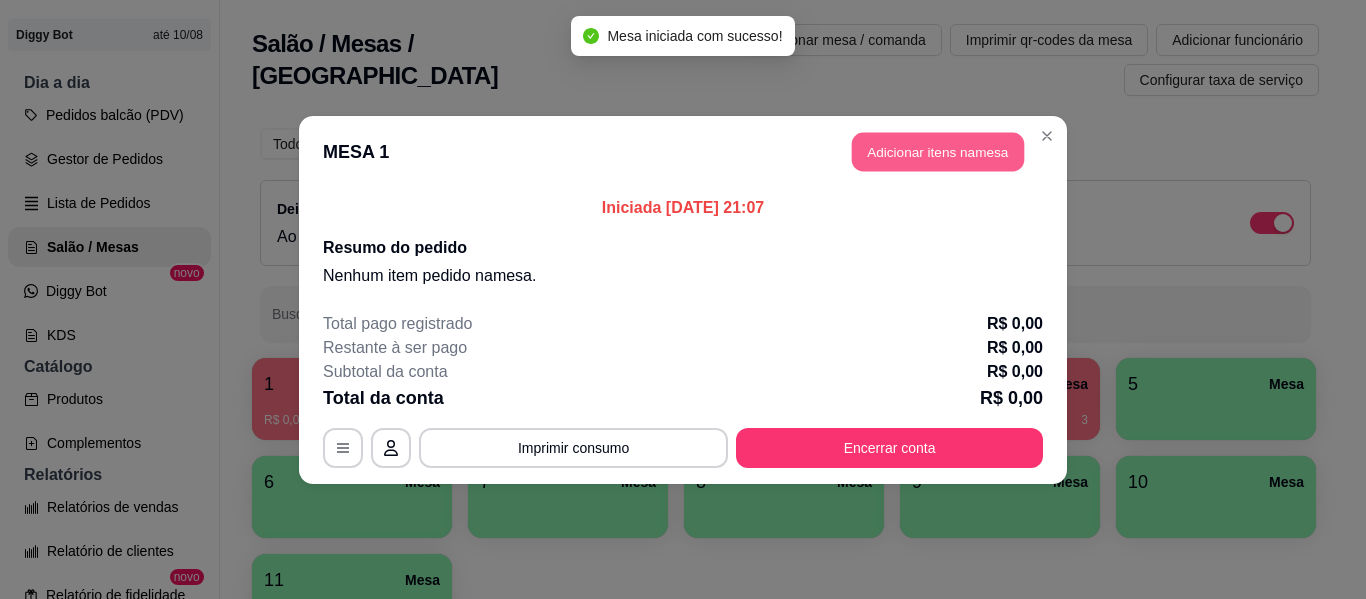 click on "Adicionar itens na  mesa" at bounding box center [938, 151] 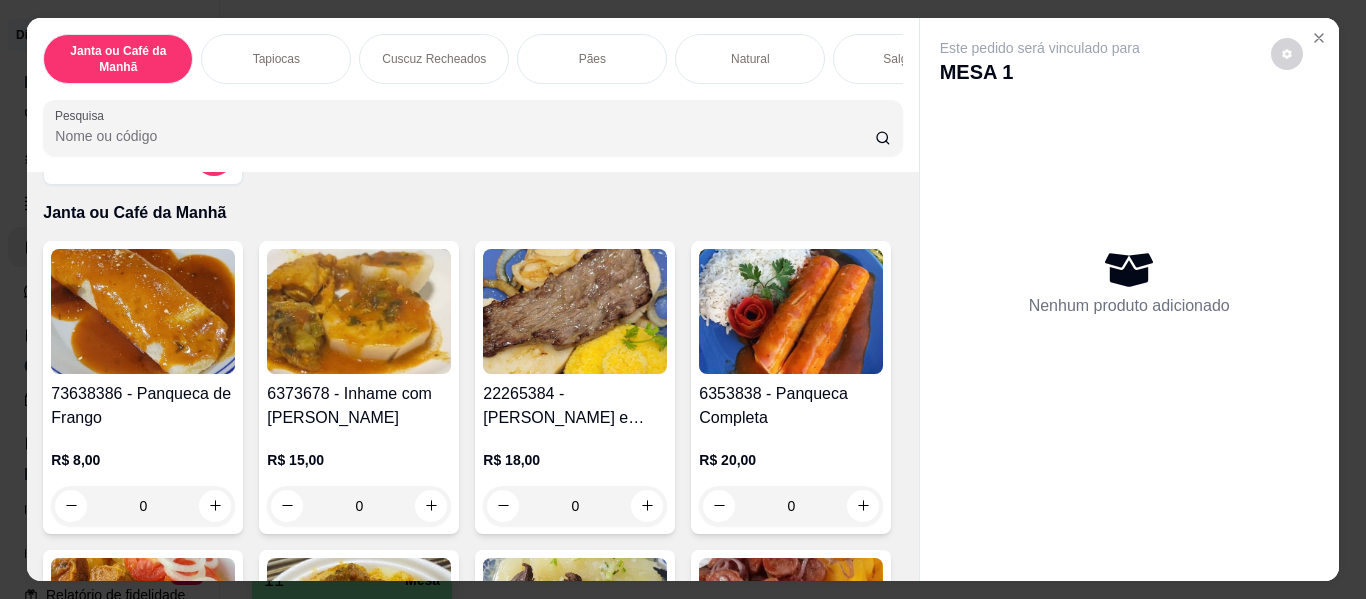 scroll, scrollTop: 0, scrollLeft: 0, axis: both 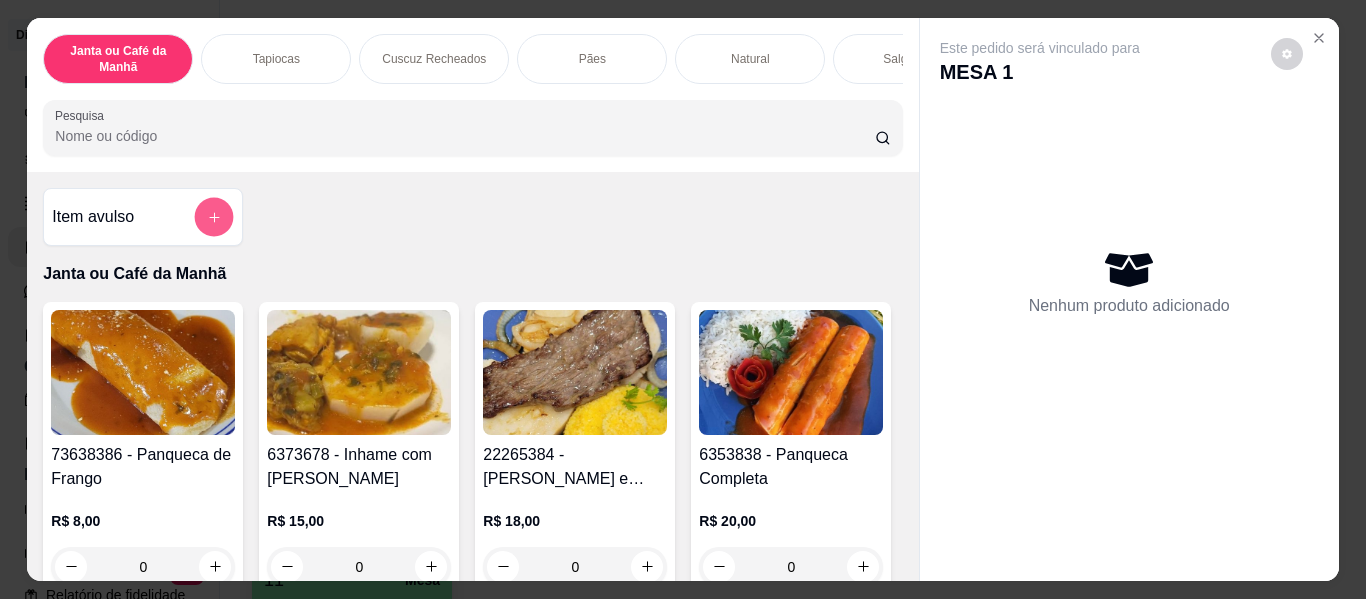 click 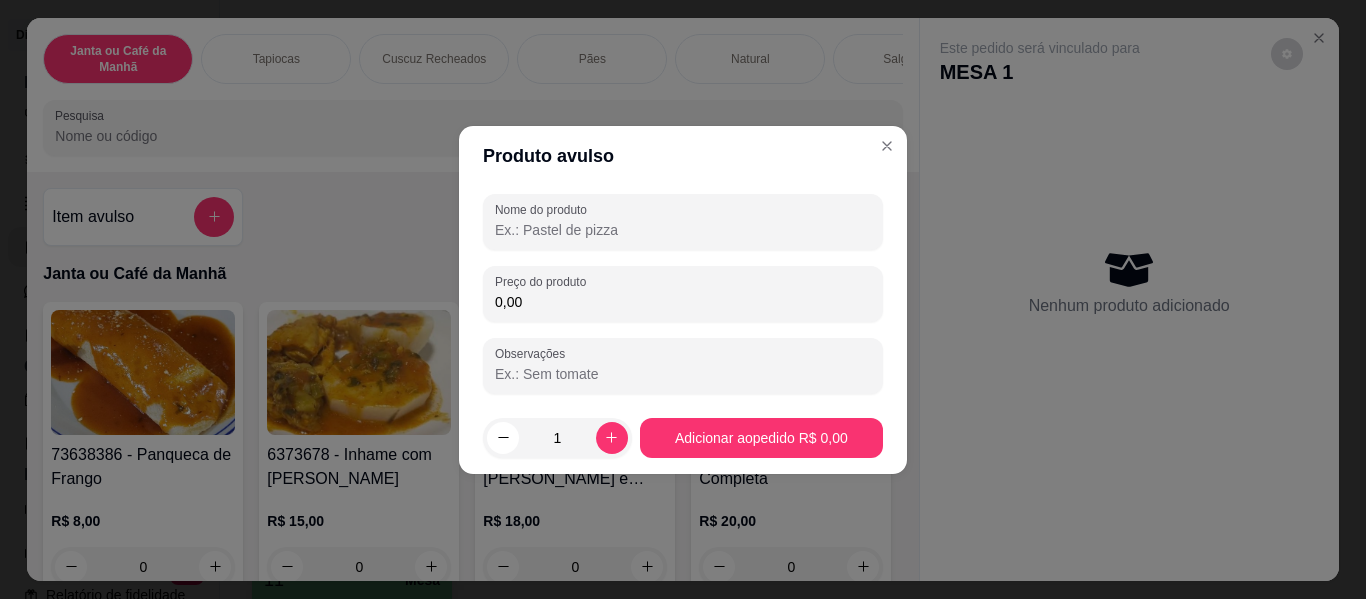 click on "Nome do produto" at bounding box center [683, 230] 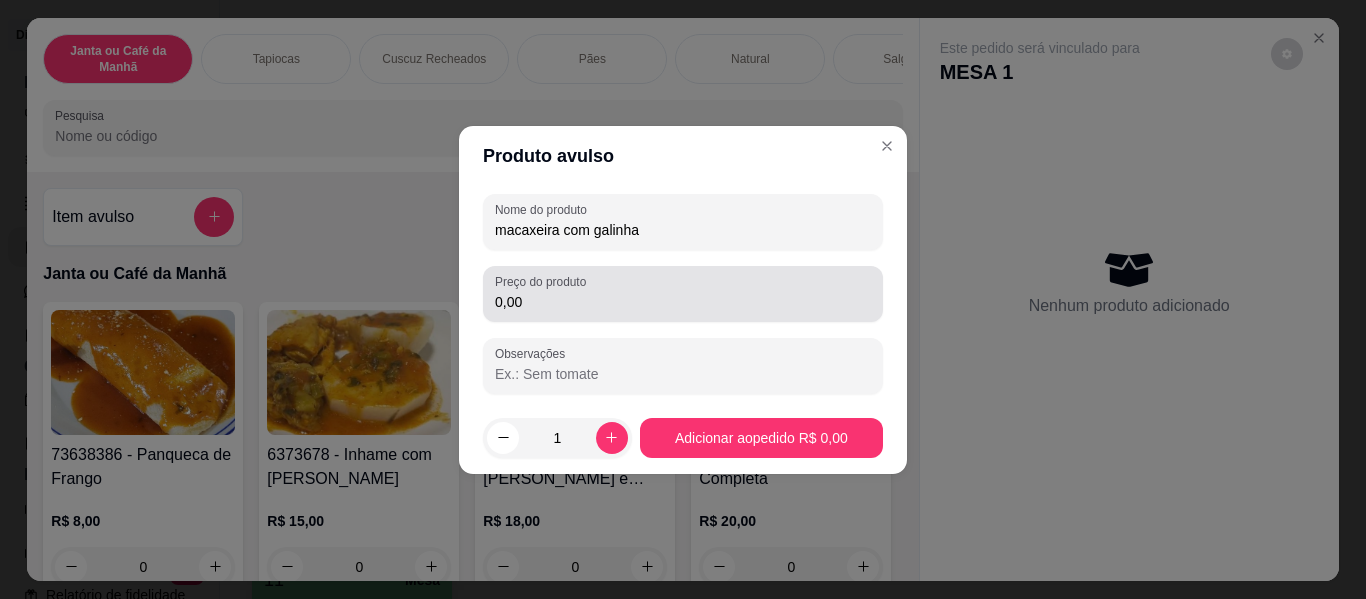 click on "0,00" at bounding box center (683, 302) 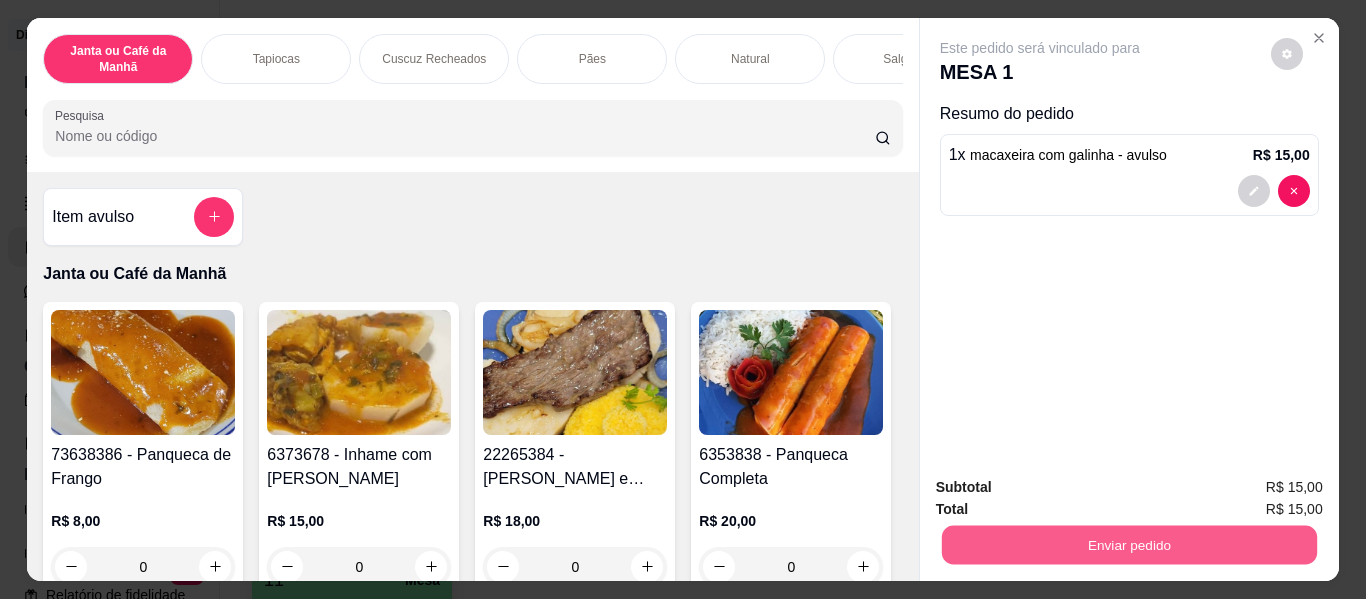 click on "Enviar pedido" at bounding box center [1128, 545] 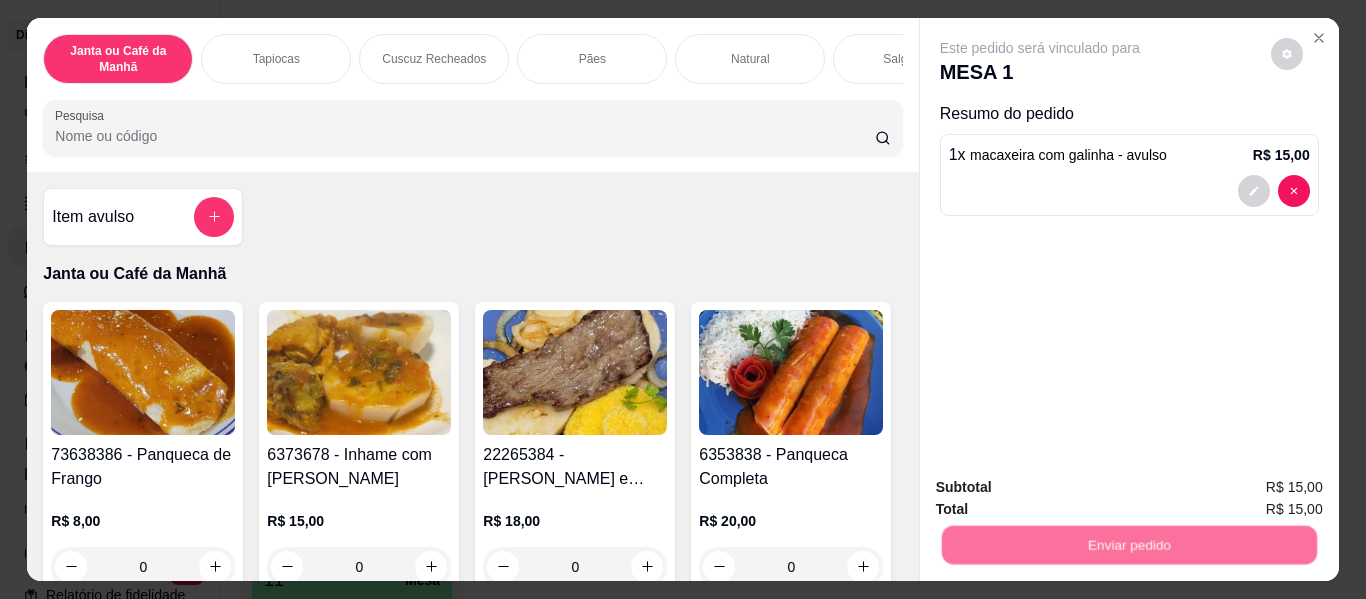 click on "Não registrar e enviar pedido" at bounding box center [1063, 488] 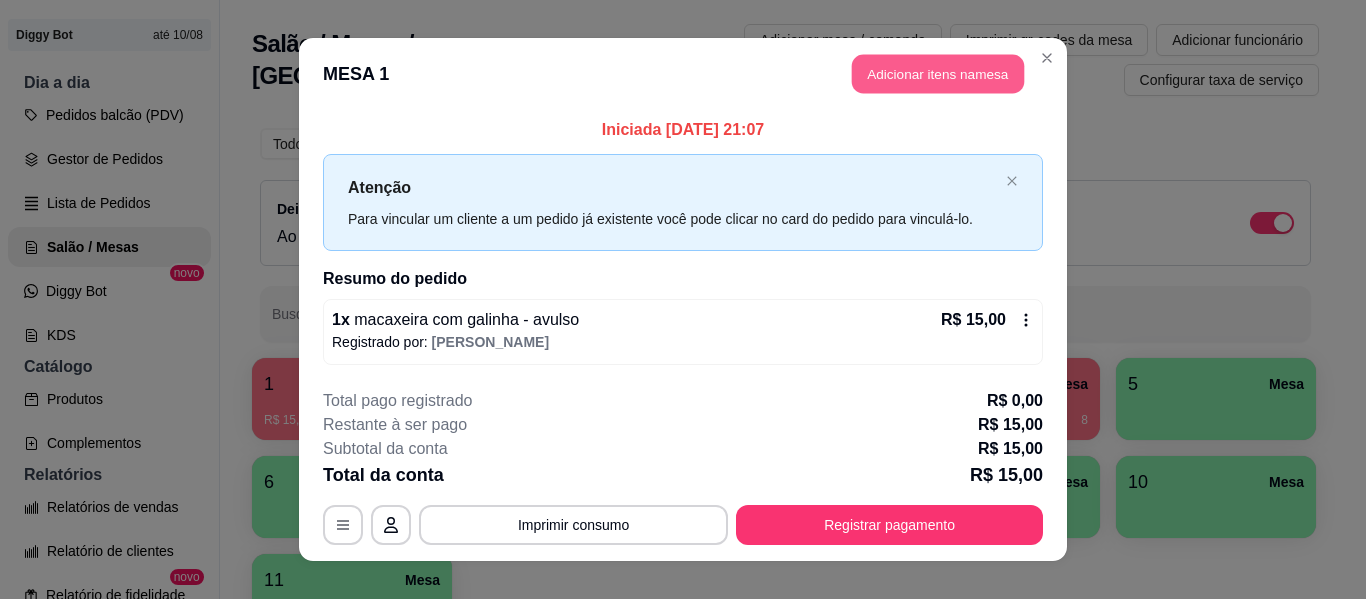 click on "Adicionar itens na  mesa" at bounding box center (938, 74) 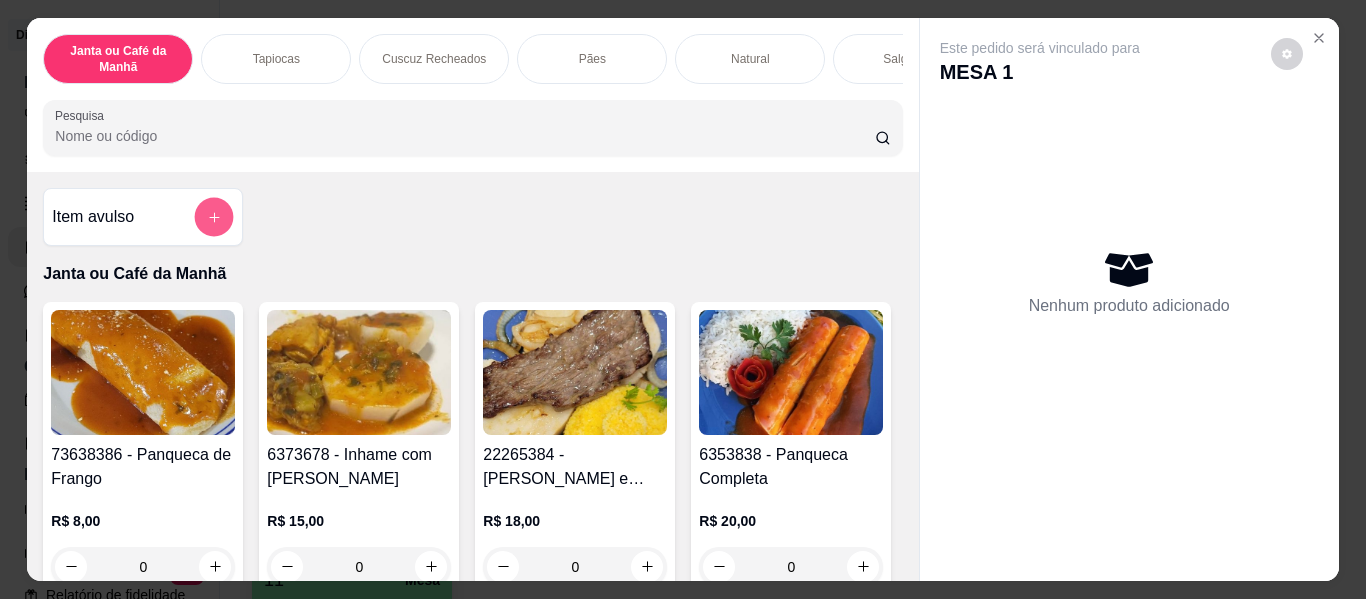 click 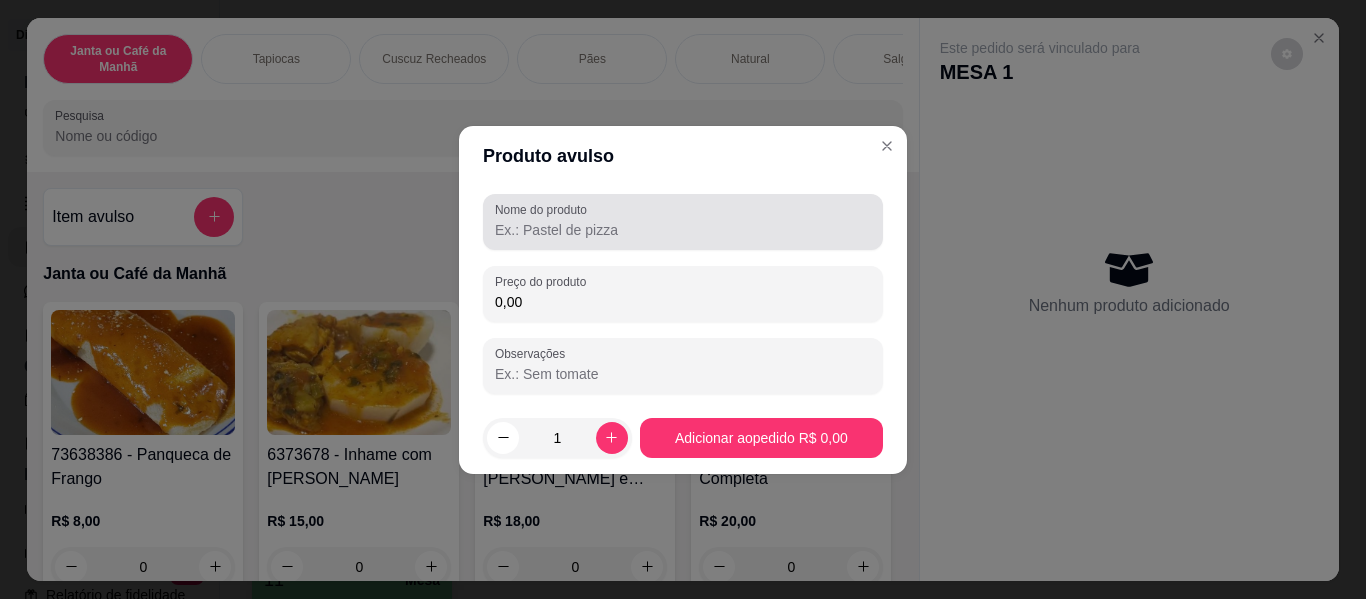 click on "Nome do produto" at bounding box center (683, 222) 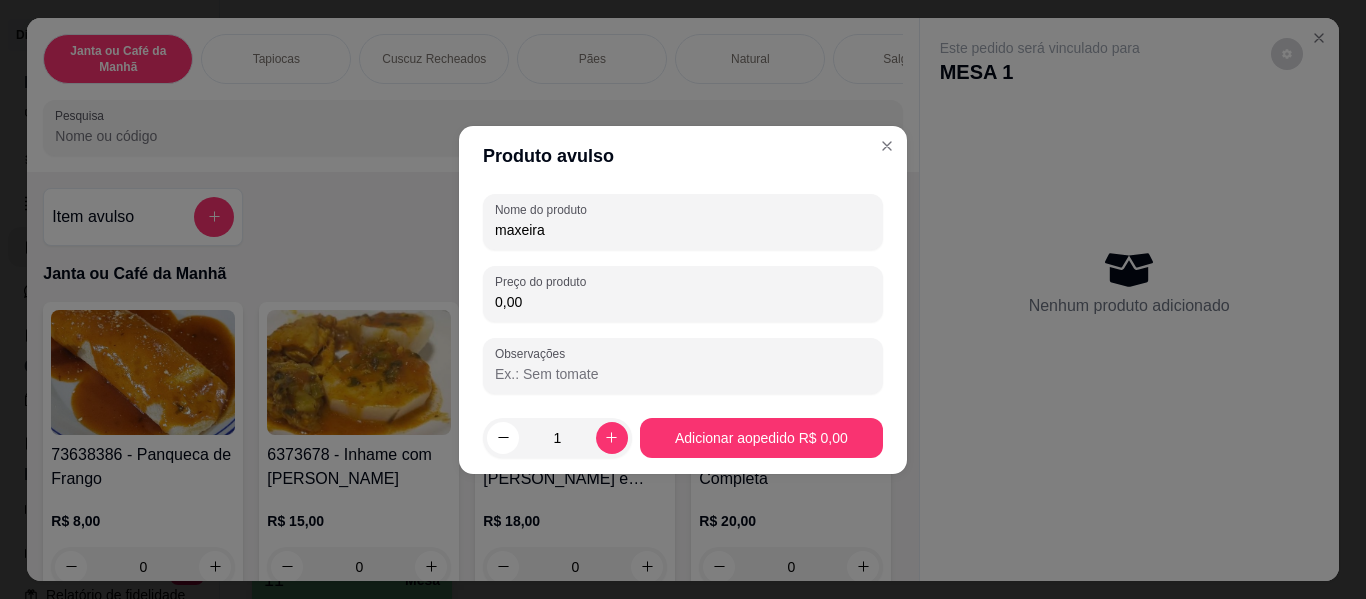 click on "maxeira" at bounding box center [683, 230] 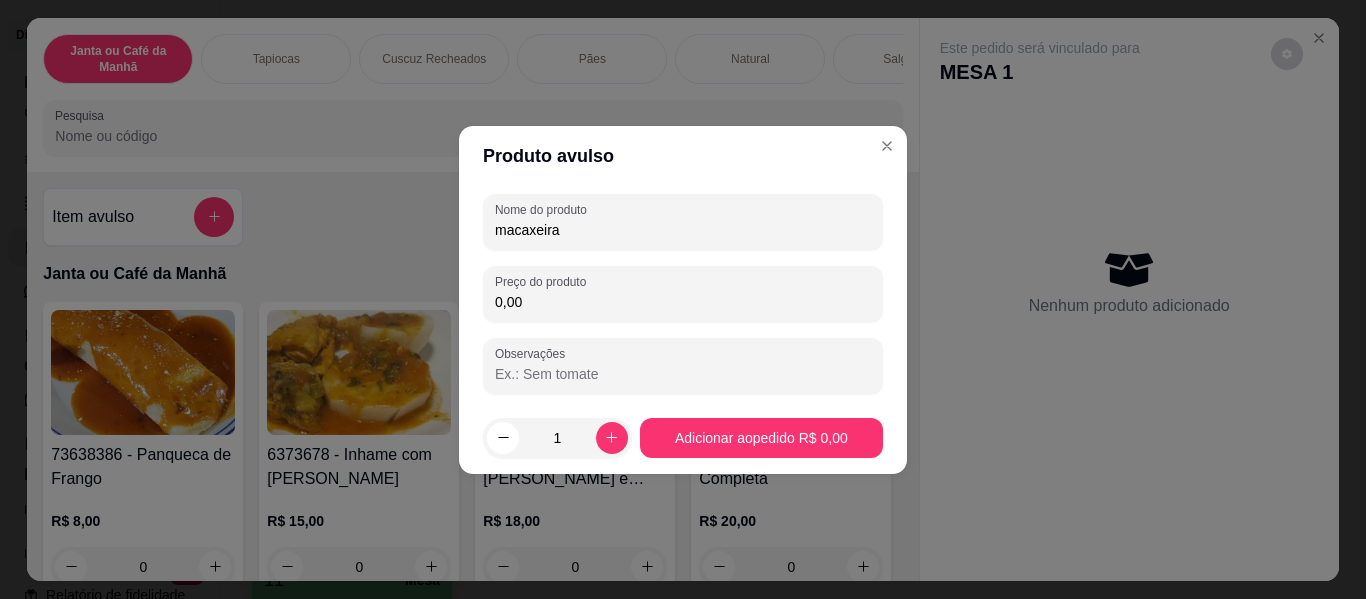 click on "macaxeira" at bounding box center (683, 230) 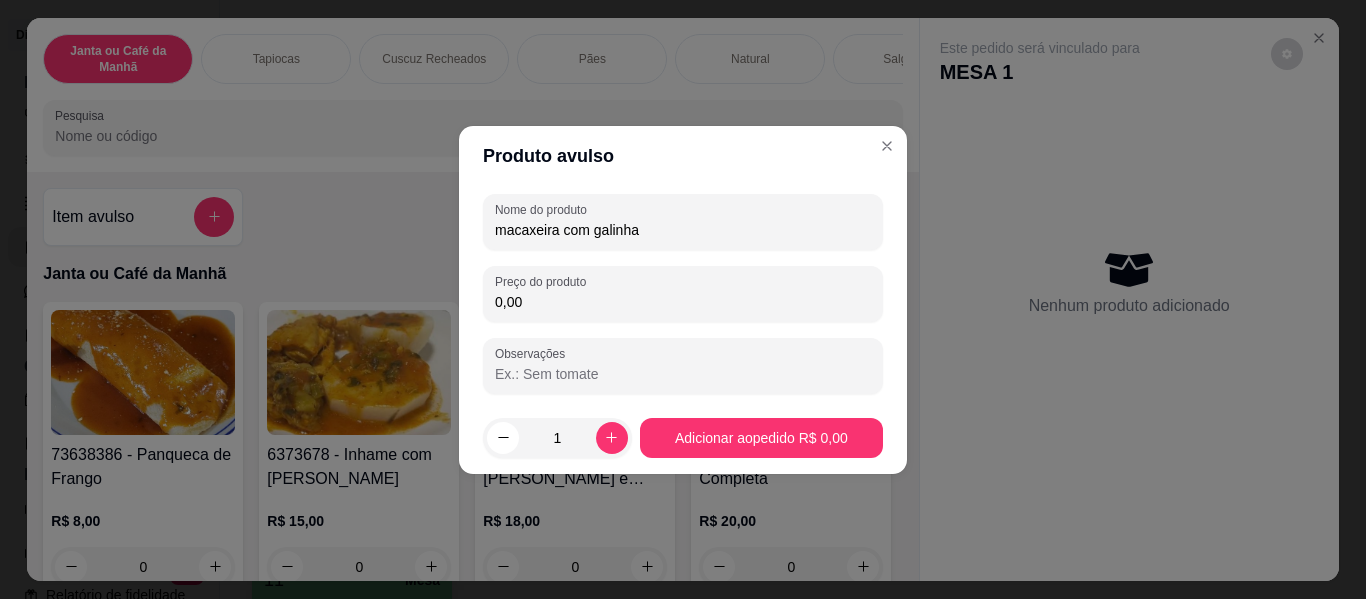 click on "0,00" at bounding box center (683, 294) 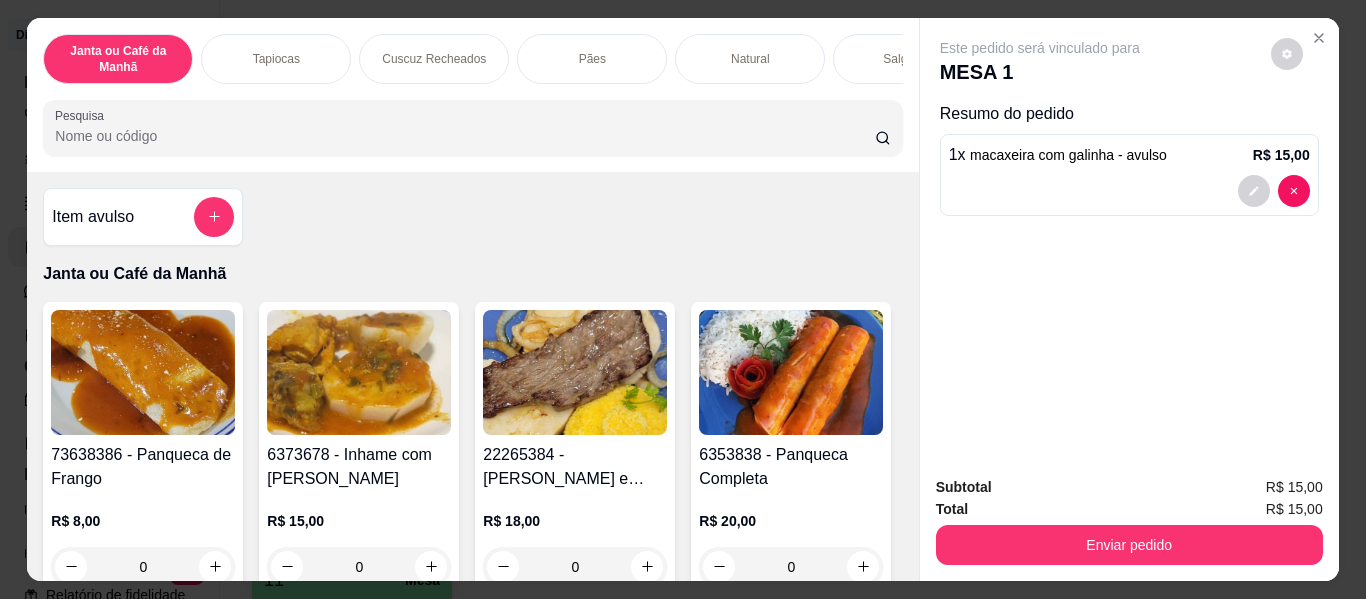 click on "Pesquisa" at bounding box center (465, 136) 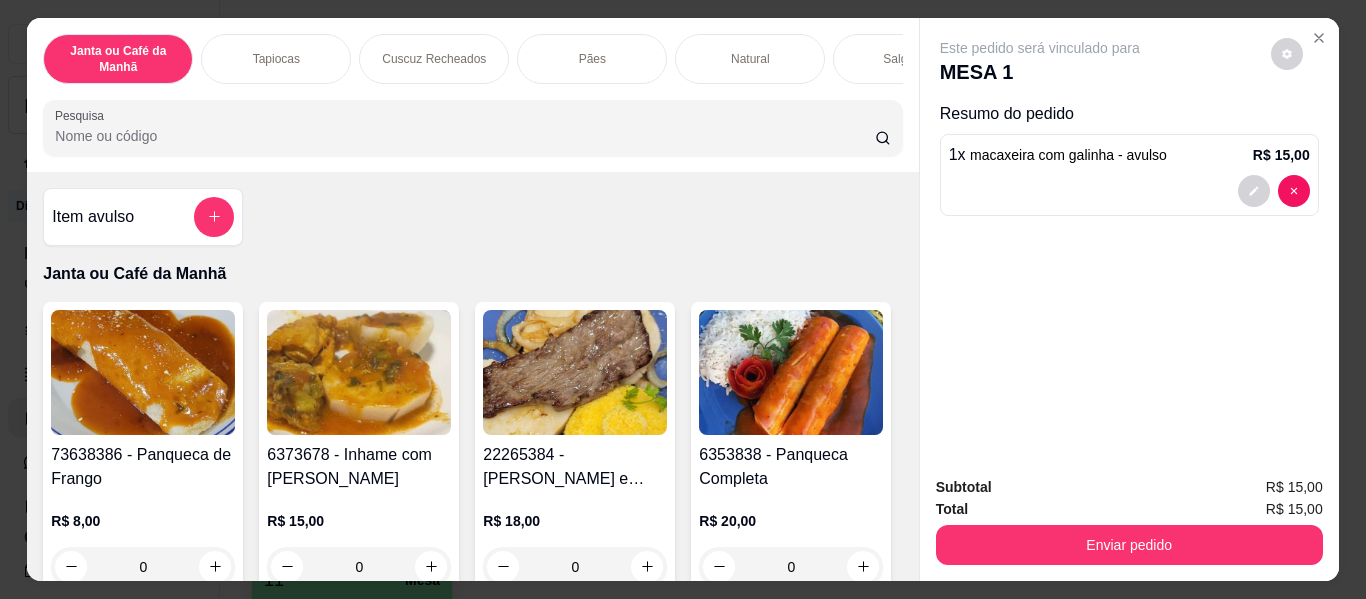 scroll, scrollTop: 0, scrollLeft: 0, axis: both 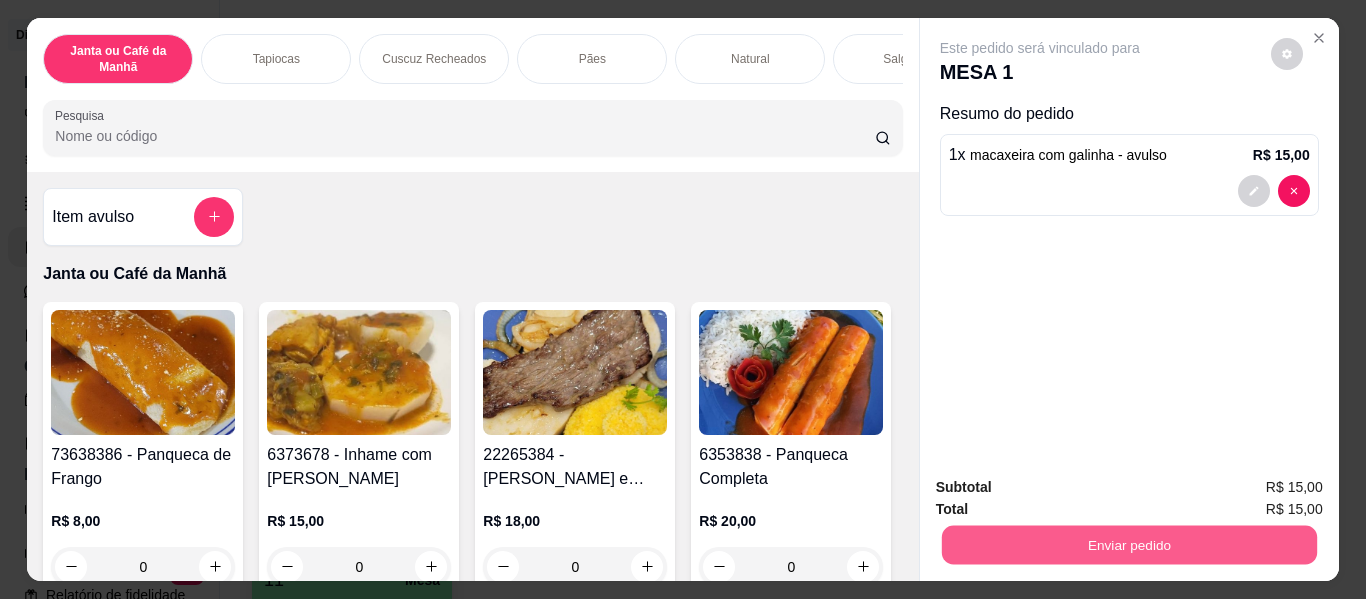 click on "Enviar pedido" at bounding box center (1128, 545) 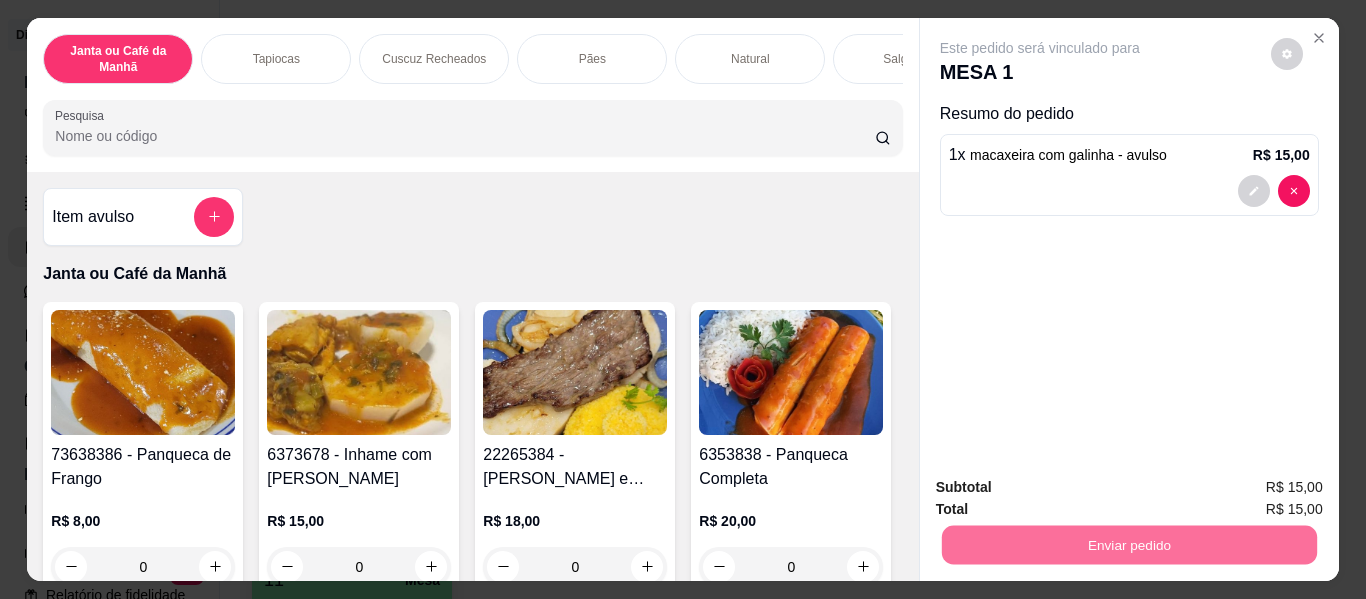 click on "Não registrar e enviar pedido" at bounding box center [1063, 489] 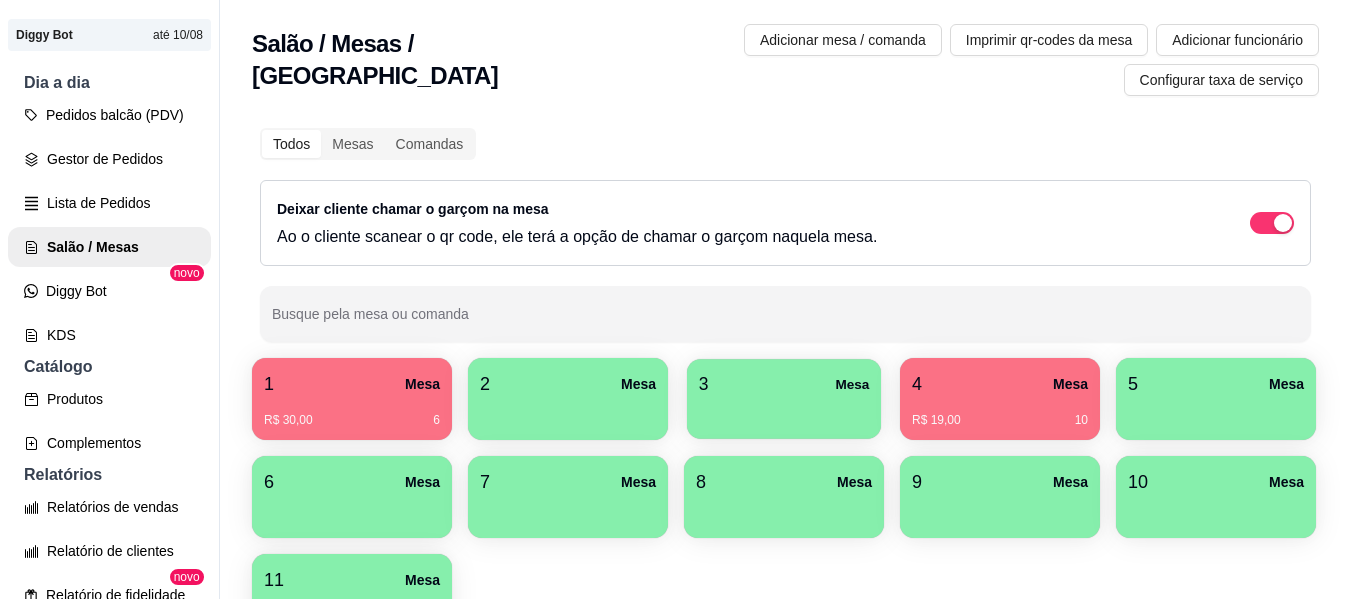 click at bounding box center (784, 412) 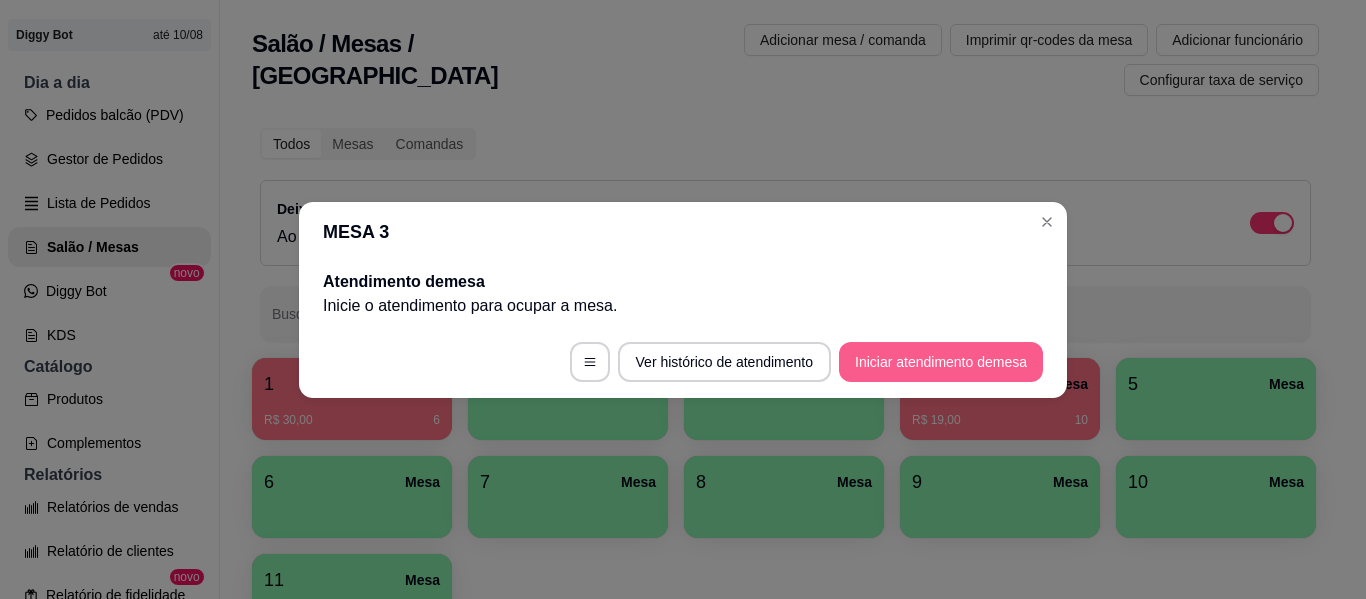 click on "Iniciar atendimento de  mesa" at bounding box center (941, 362) 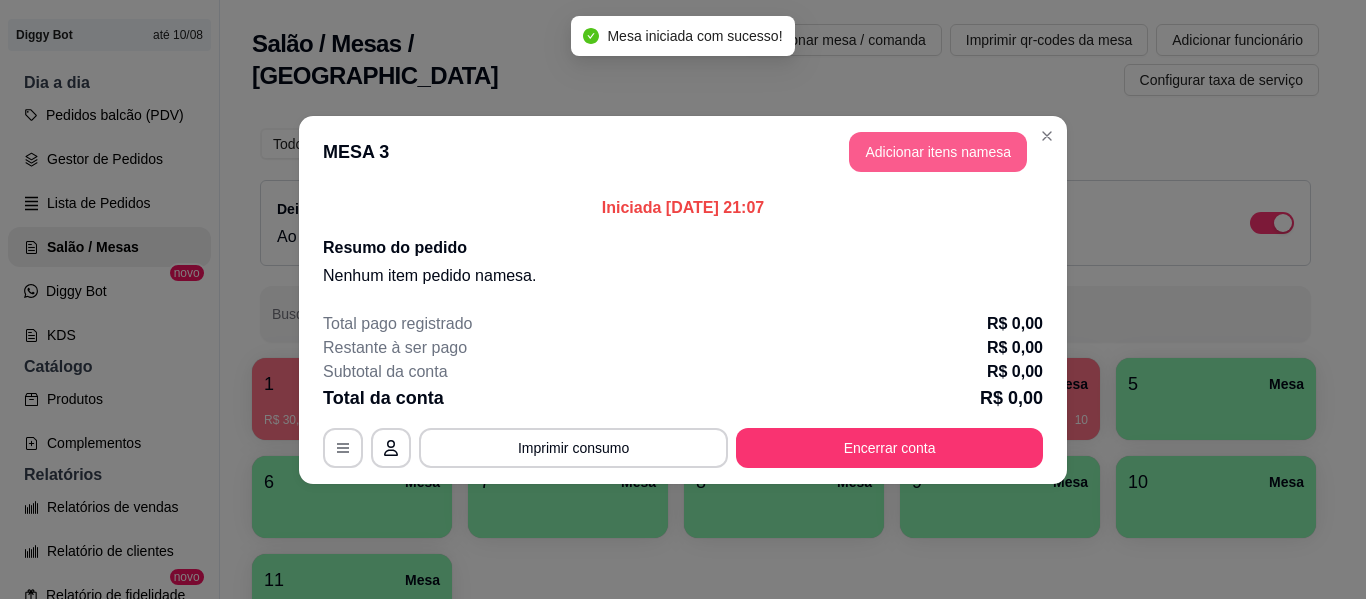 click on "Adicionar itens na  mesa" at bounding box center (938, 152) 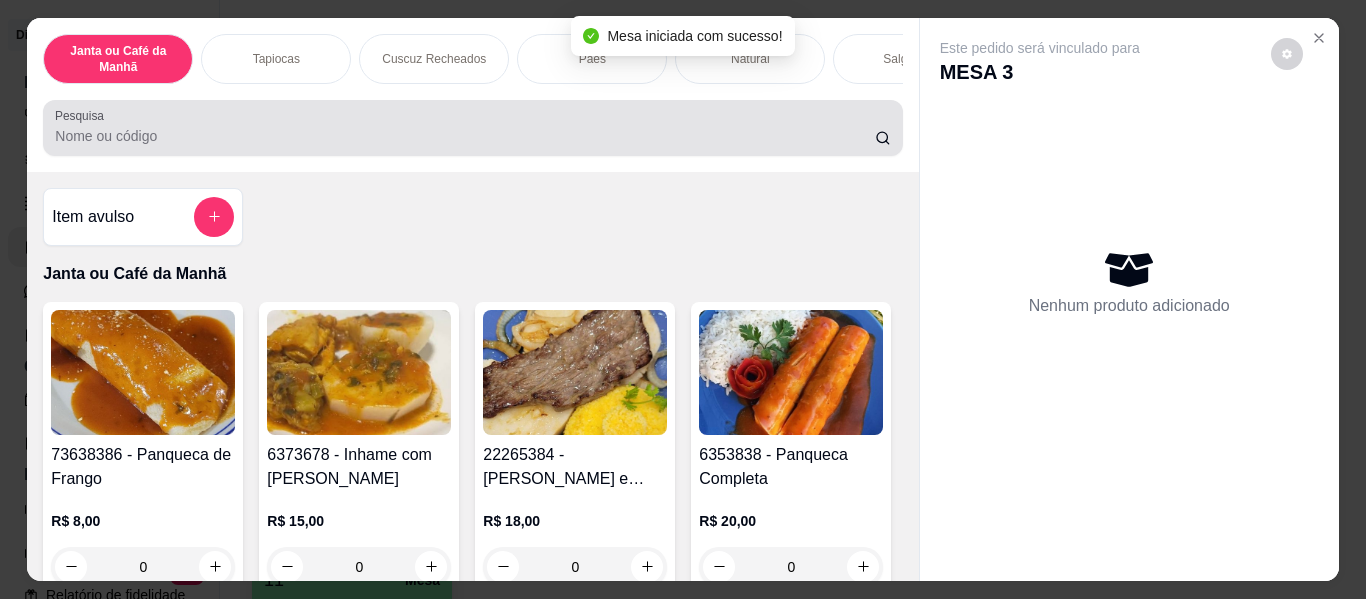 click at bounding box center [472, 128] 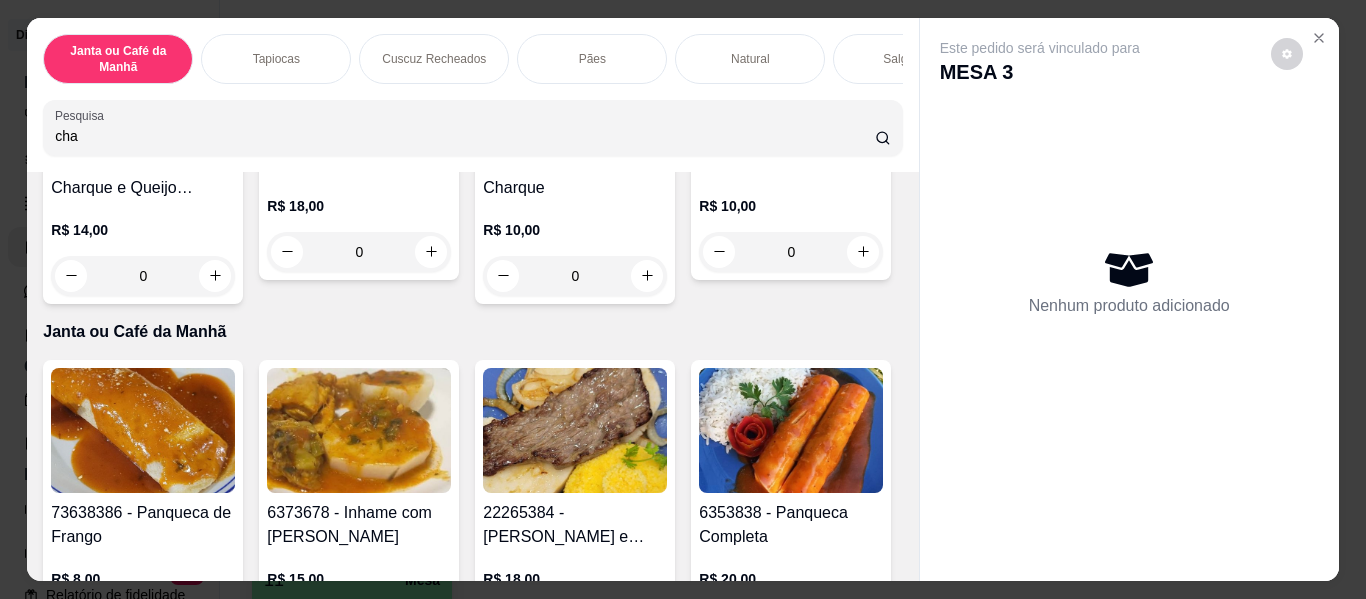 scroll, scrollTop: 400, scrollLeft: 0, axis: vertical 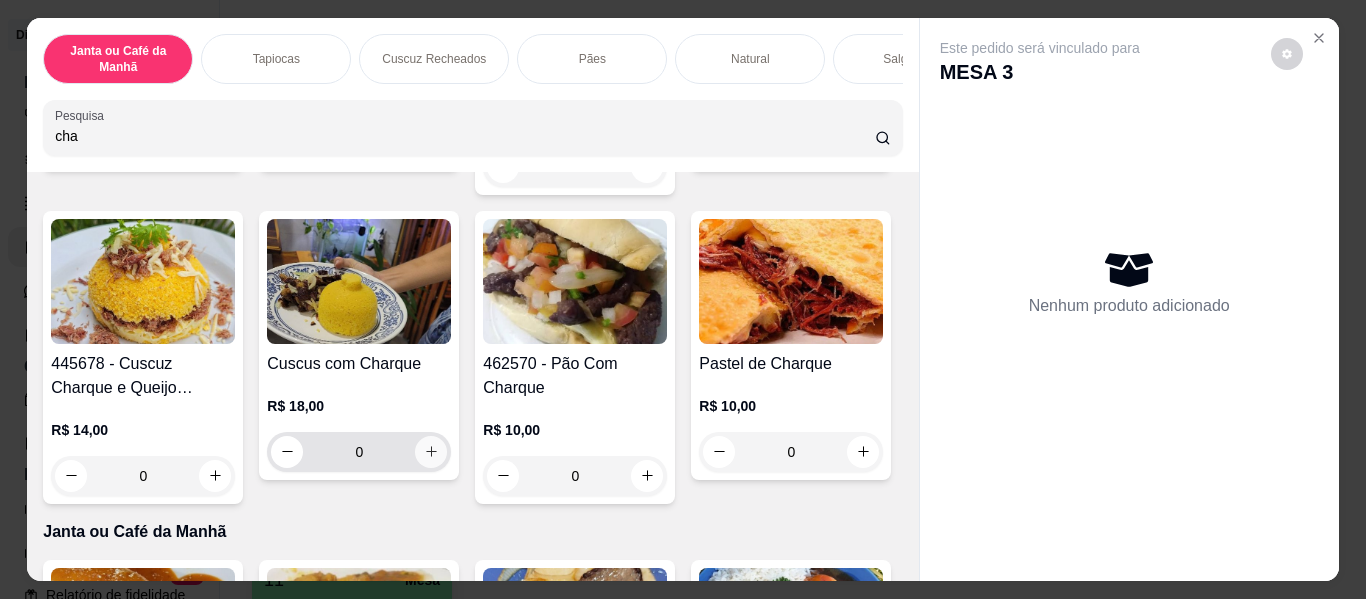 type on "cha" 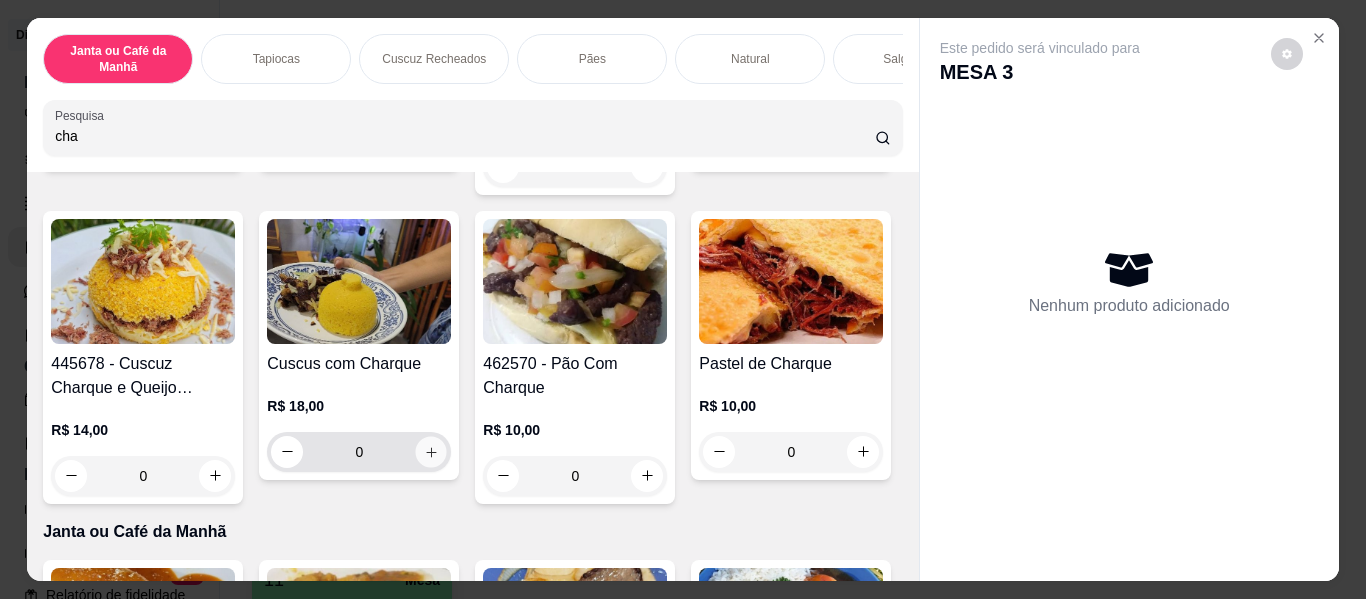 click 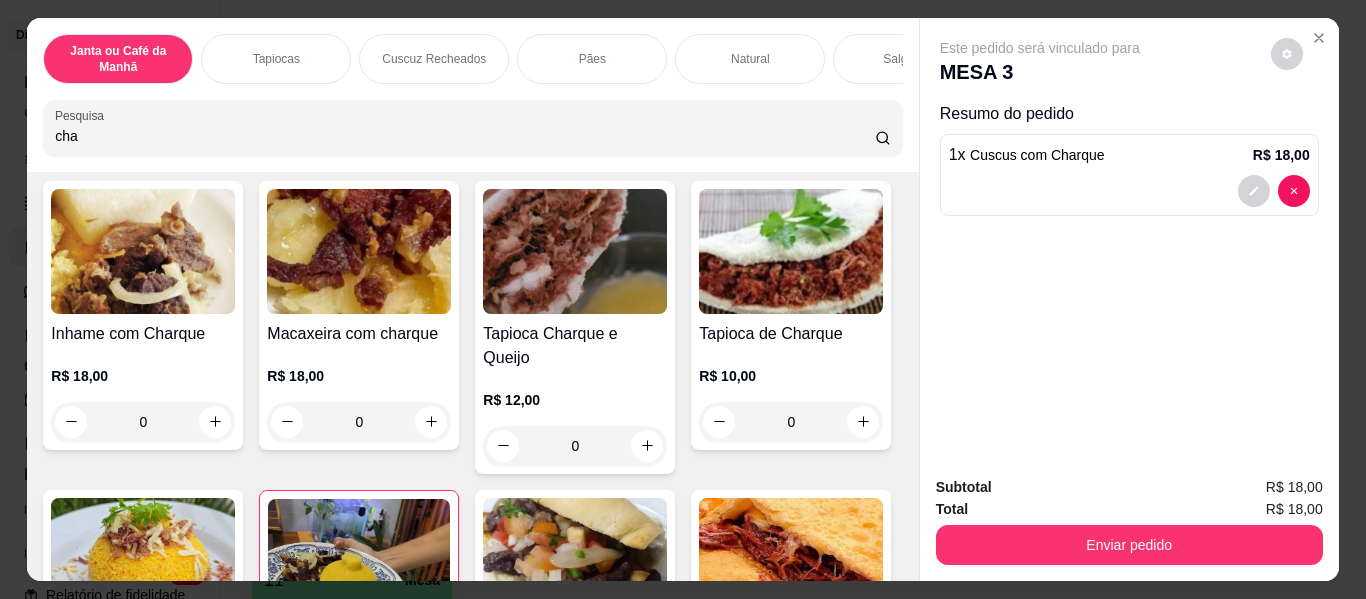 scroll, scrollTop: 0, scrollLeft: 0, axis: both 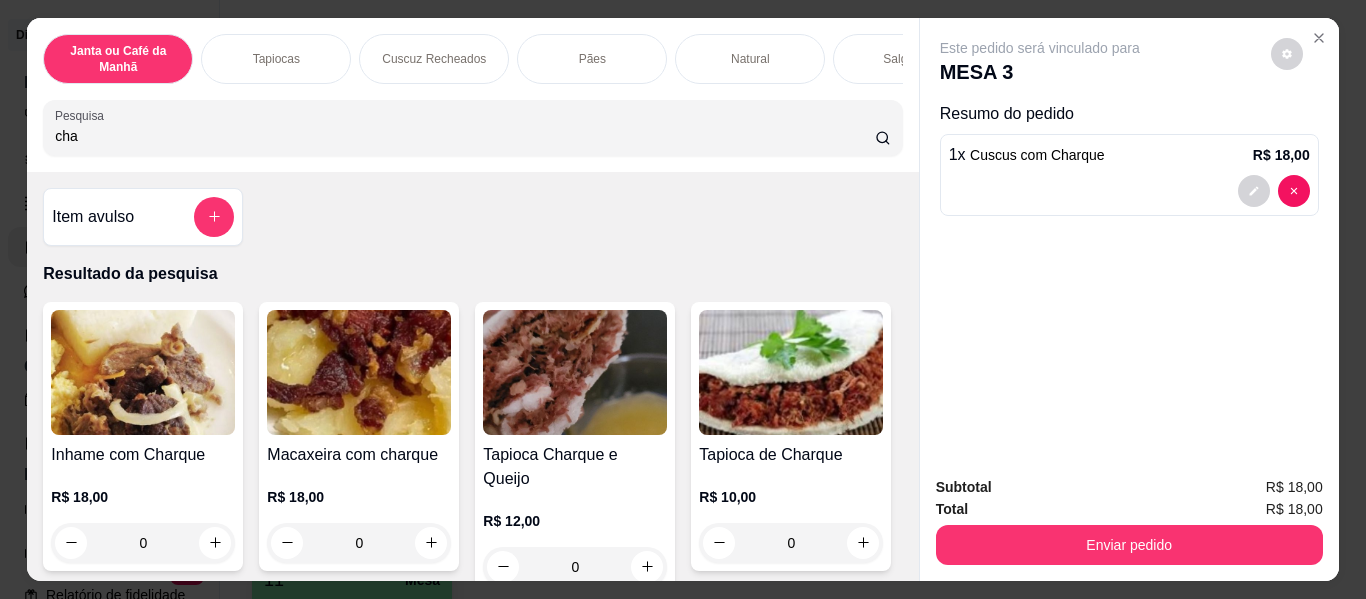 click on "cha" at bounding box center (465, 136) 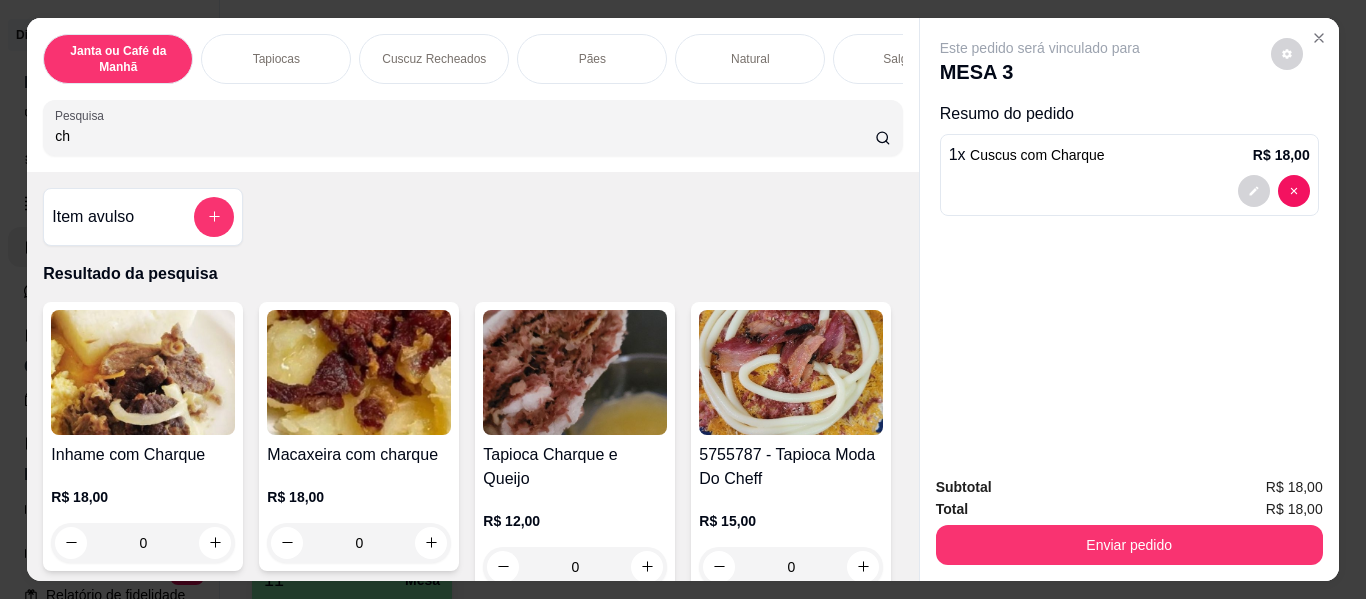 type on "c" 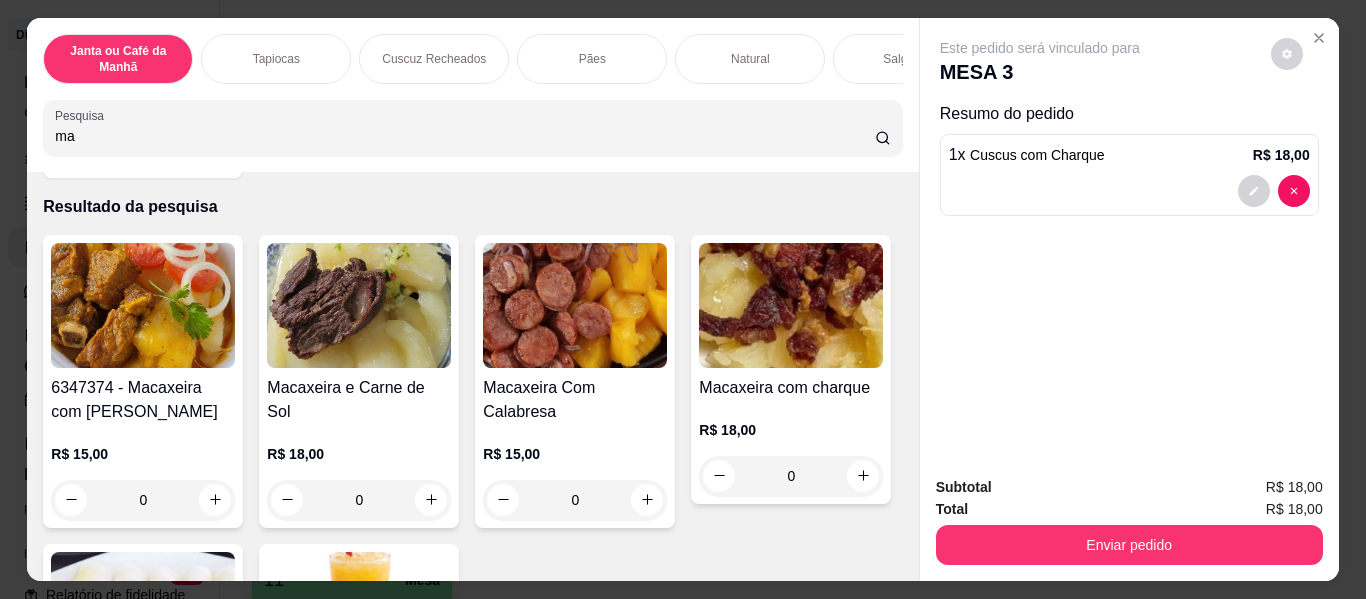 scroll, scrollTop: 100, scrollLeft: 0, axis: vertical 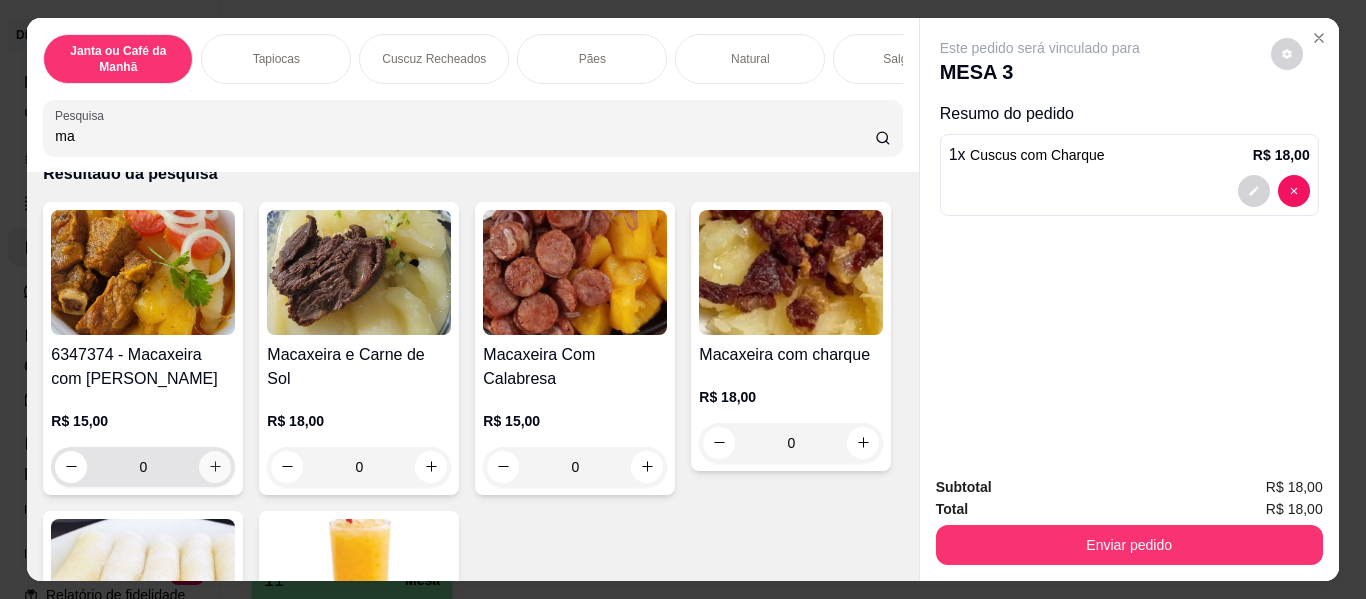 type on "ma" 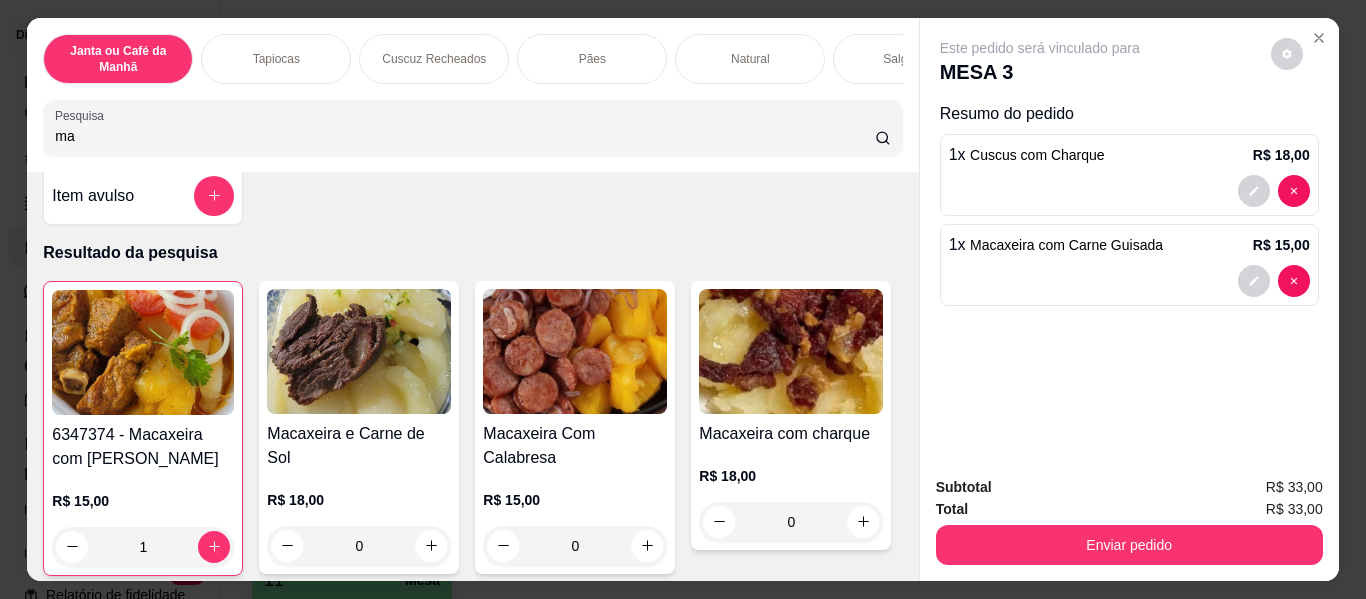 scroll, scrollTop: 0, scrollLeft: 0, axis: both 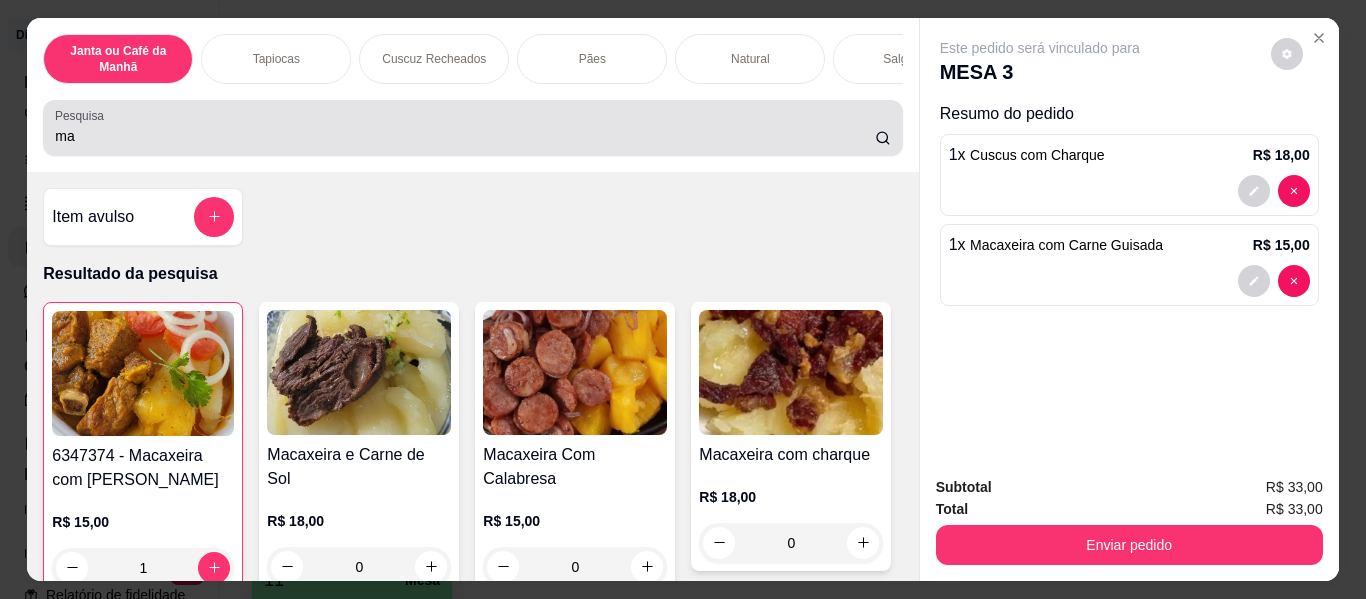 click on "ma" at bounding box center [472, 128] 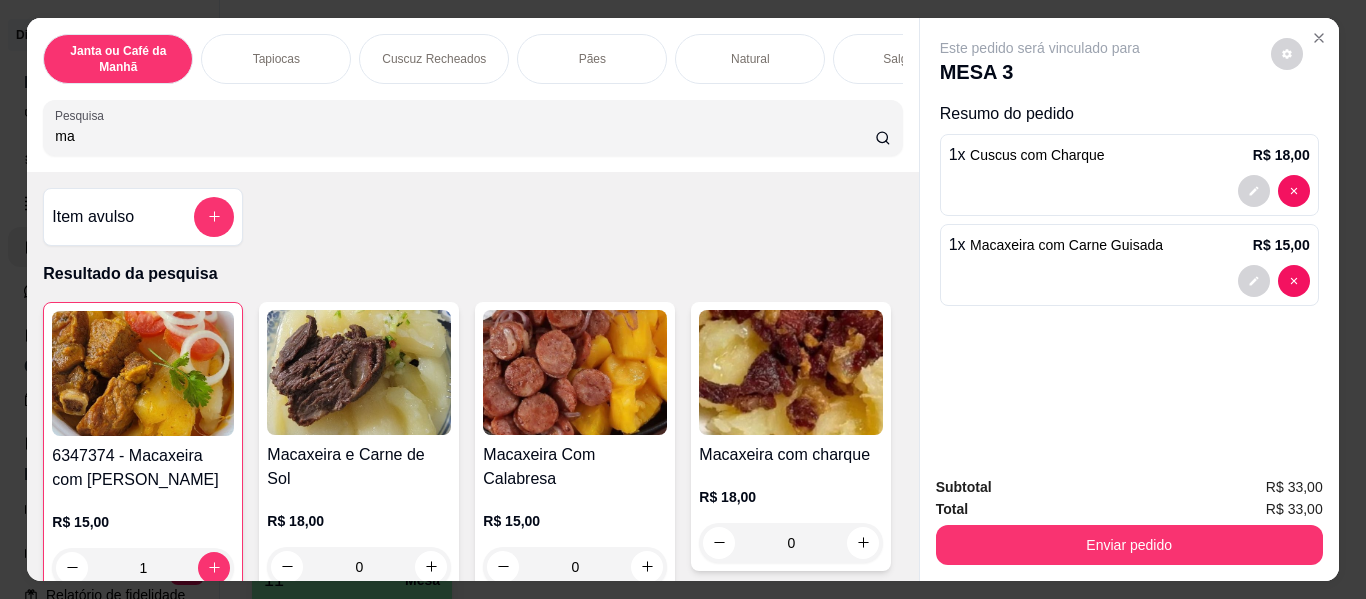 type on "m" 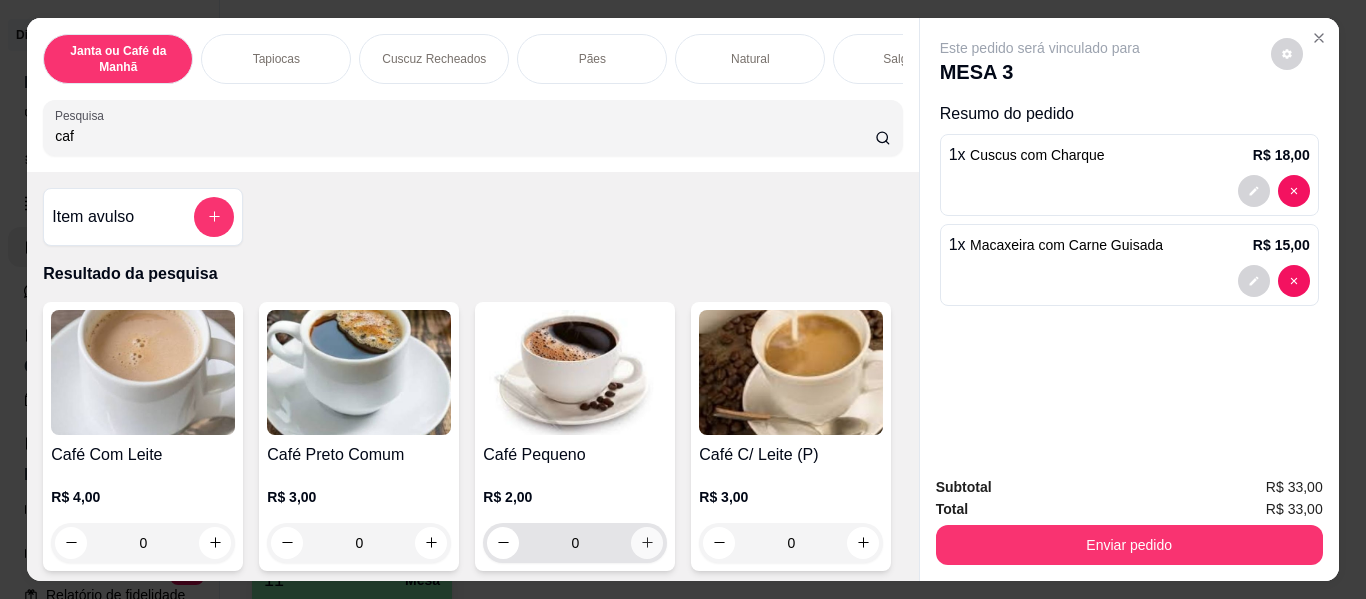 type on "caf" 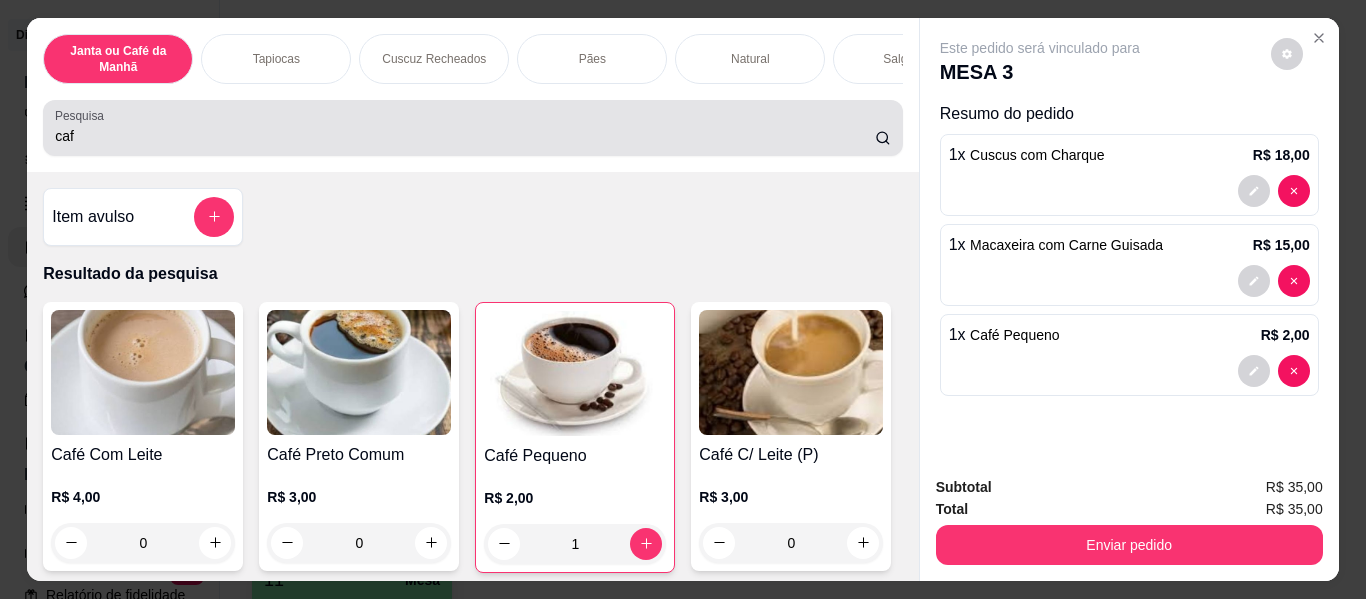 click on "caf" at bounding box center (465, 136) 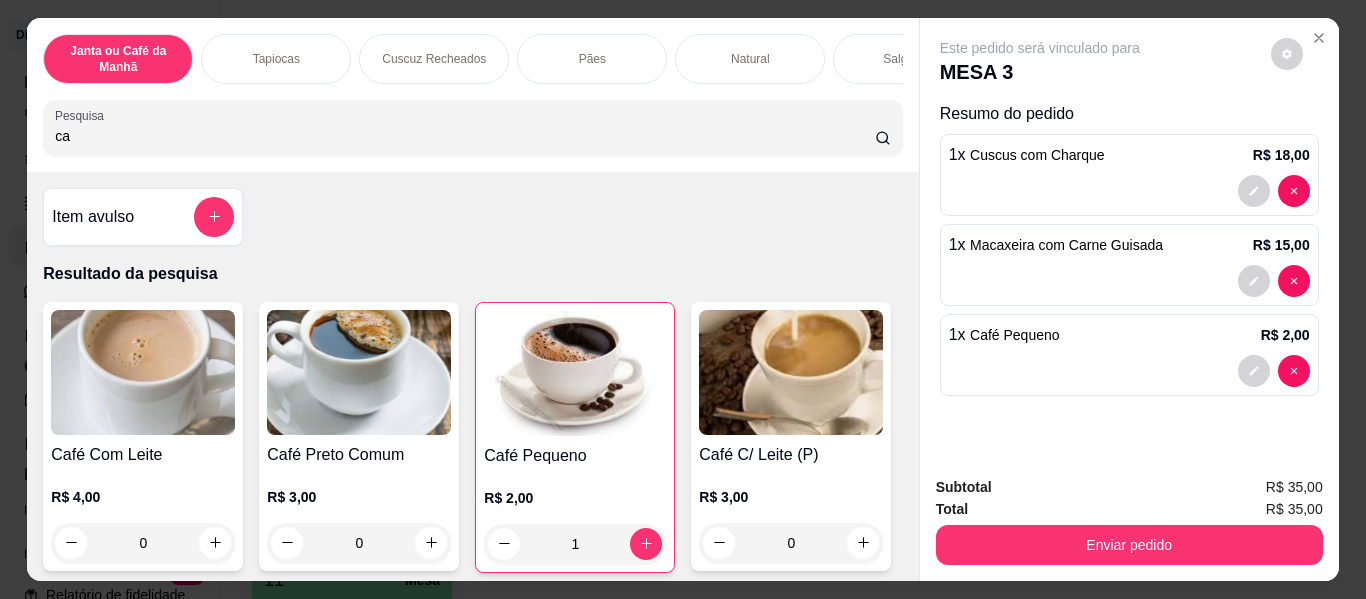 type on "c" 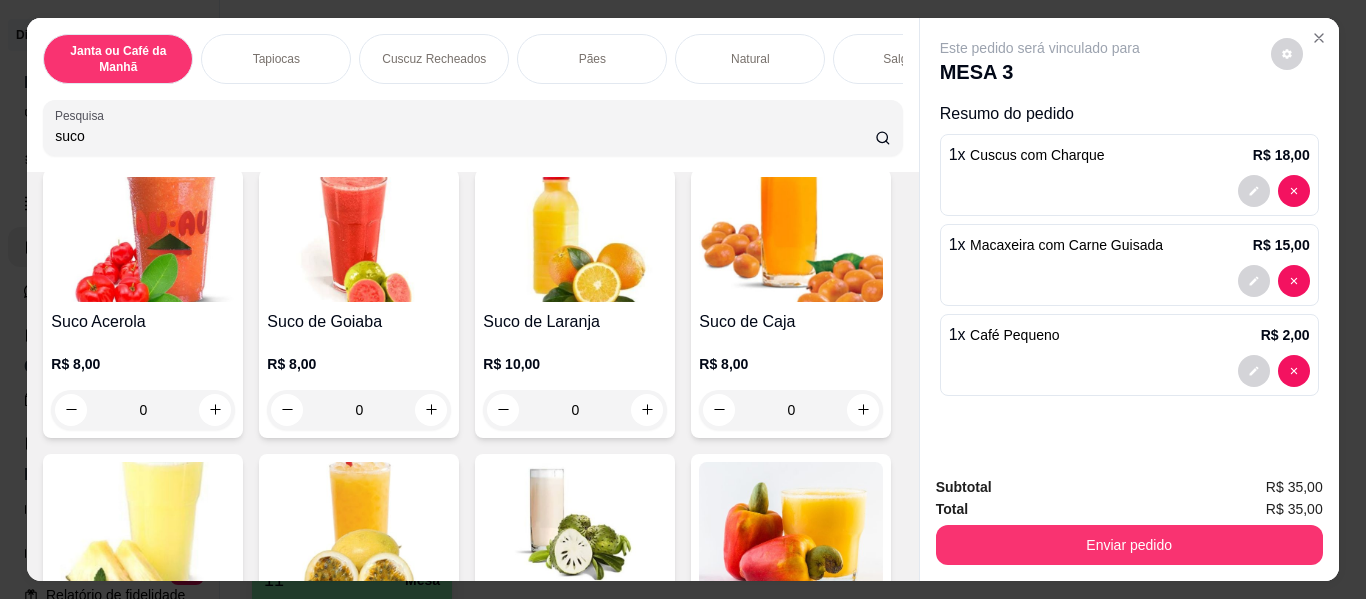 scroll, scrollTop: 200, scrollLeft: 0, axis: vertical 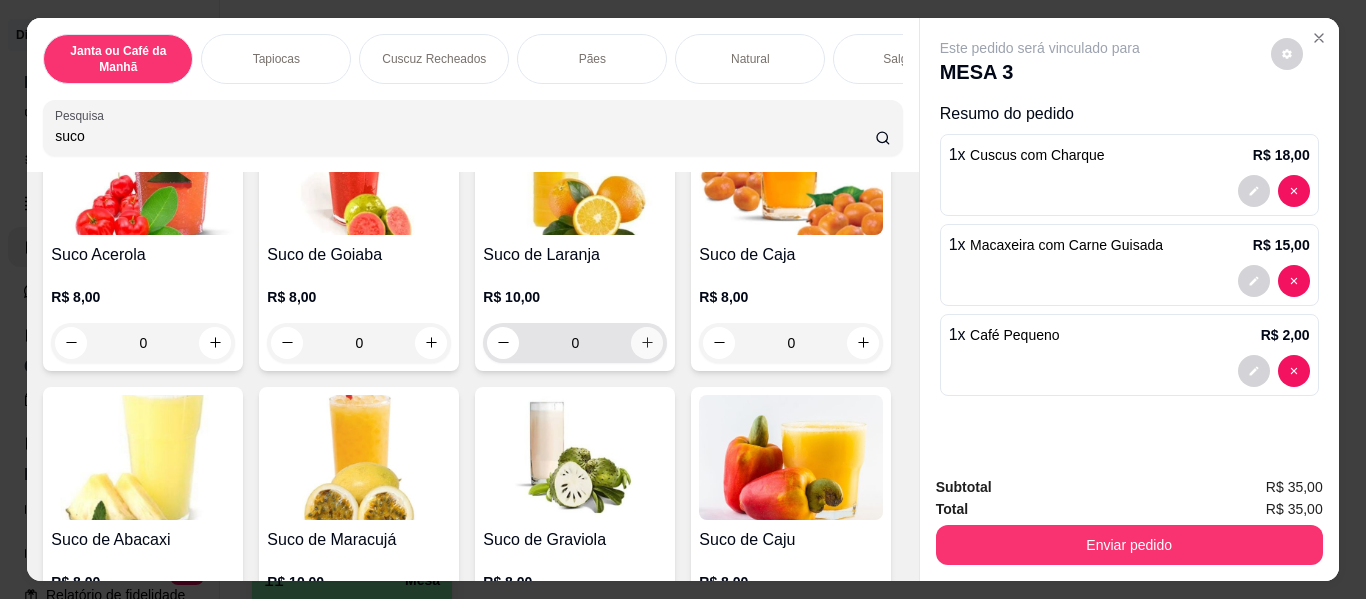 type on "suco" 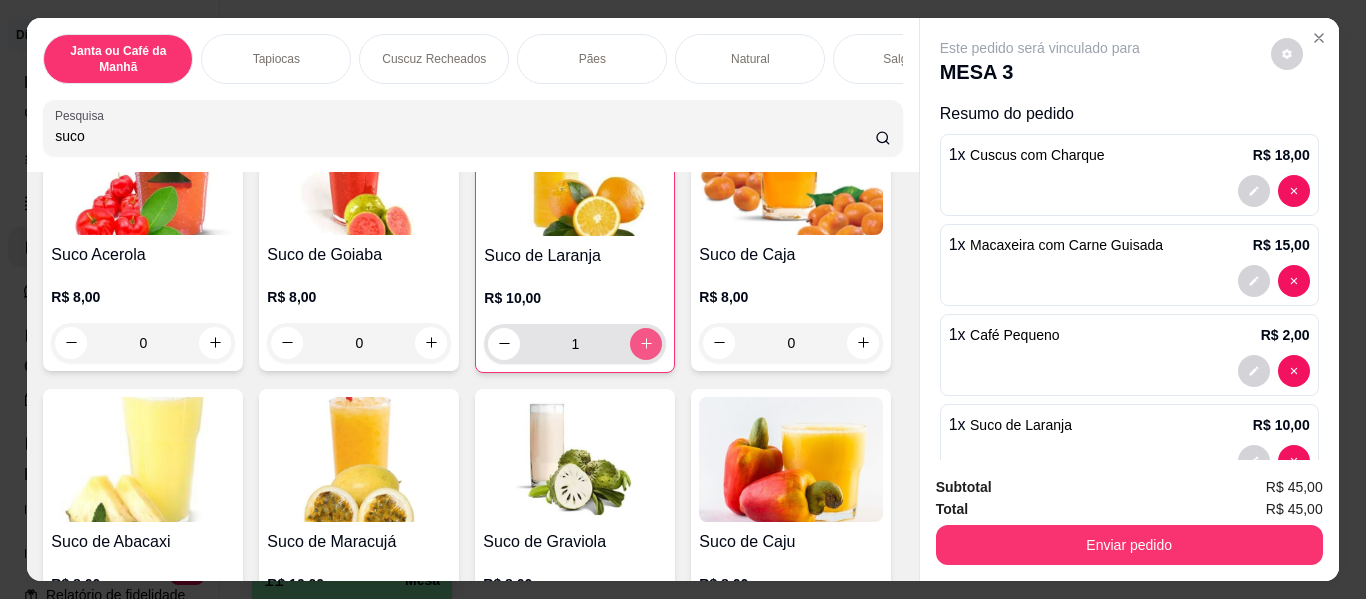 type on "1" 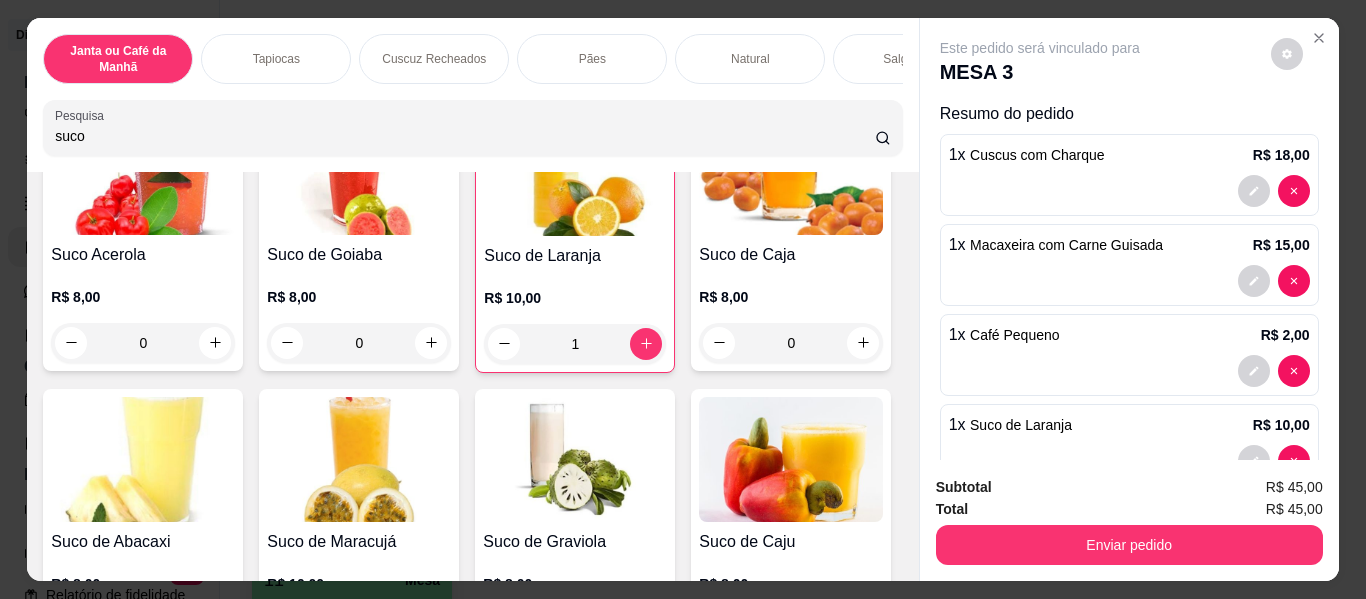 scroll, scrollTop: 53, scrollLeft: 0, axis: vertical 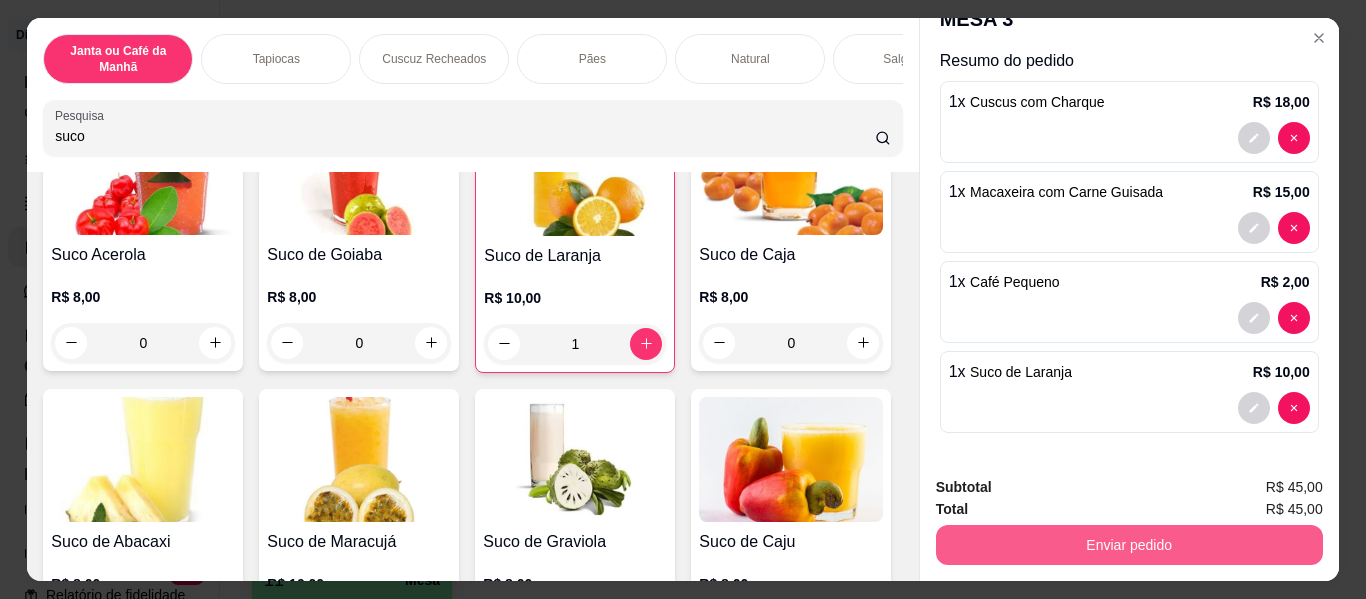 click on "Enviar pedido" at bounding box center [1129, 545] 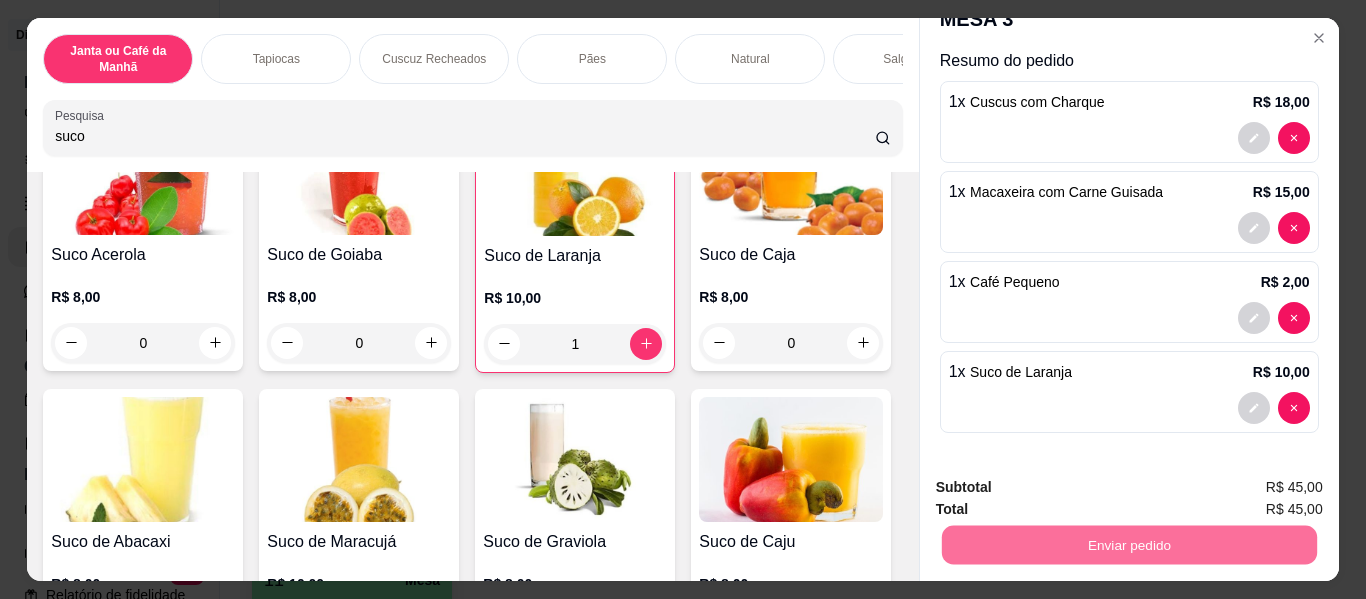 click on "Não registrar e enviar pedido" at bounding box center [1063, 488] 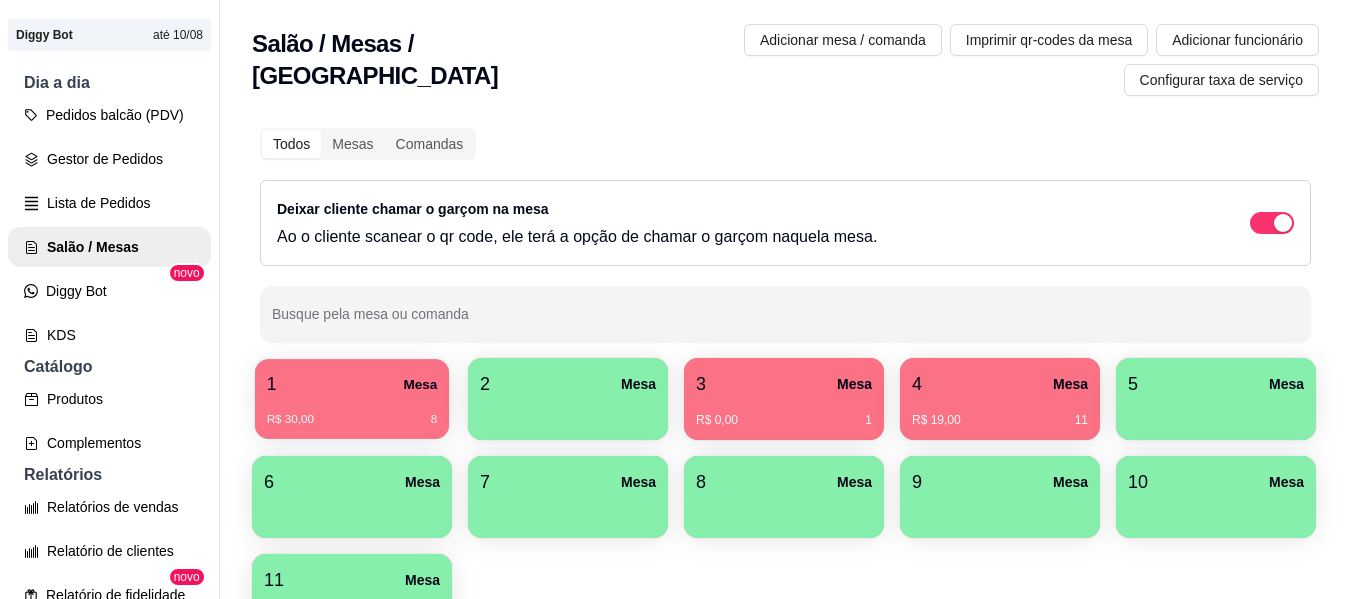 click on "1 Mesa R$ 30,00 8" at bounding box center (352, 399) 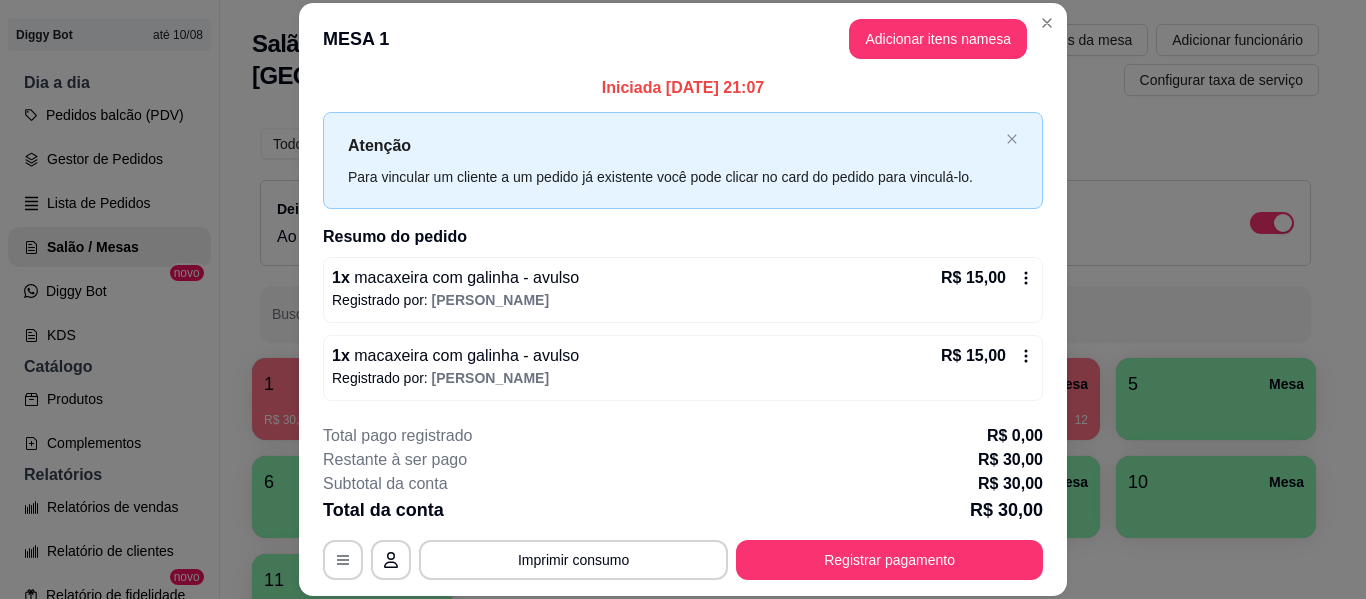 scroll, scrollTop: 8, scrollLeft: 0, axis: vertical 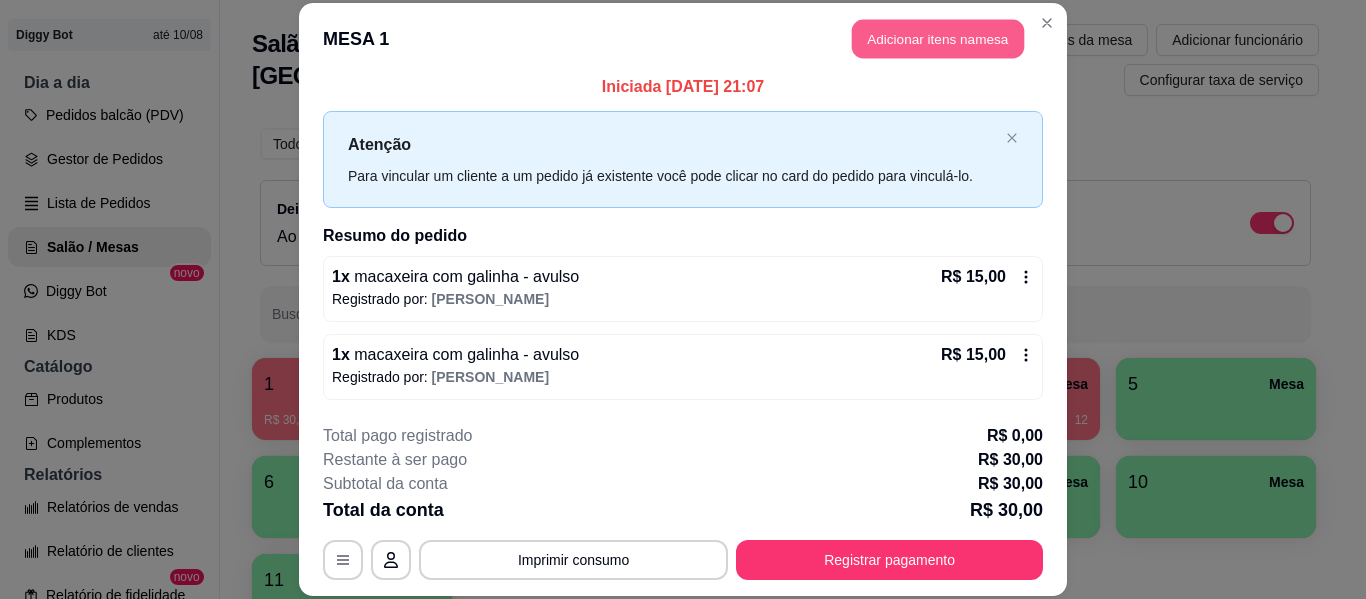 click on "Adicionar itens na  mesa" at bounding box center [938, 39] 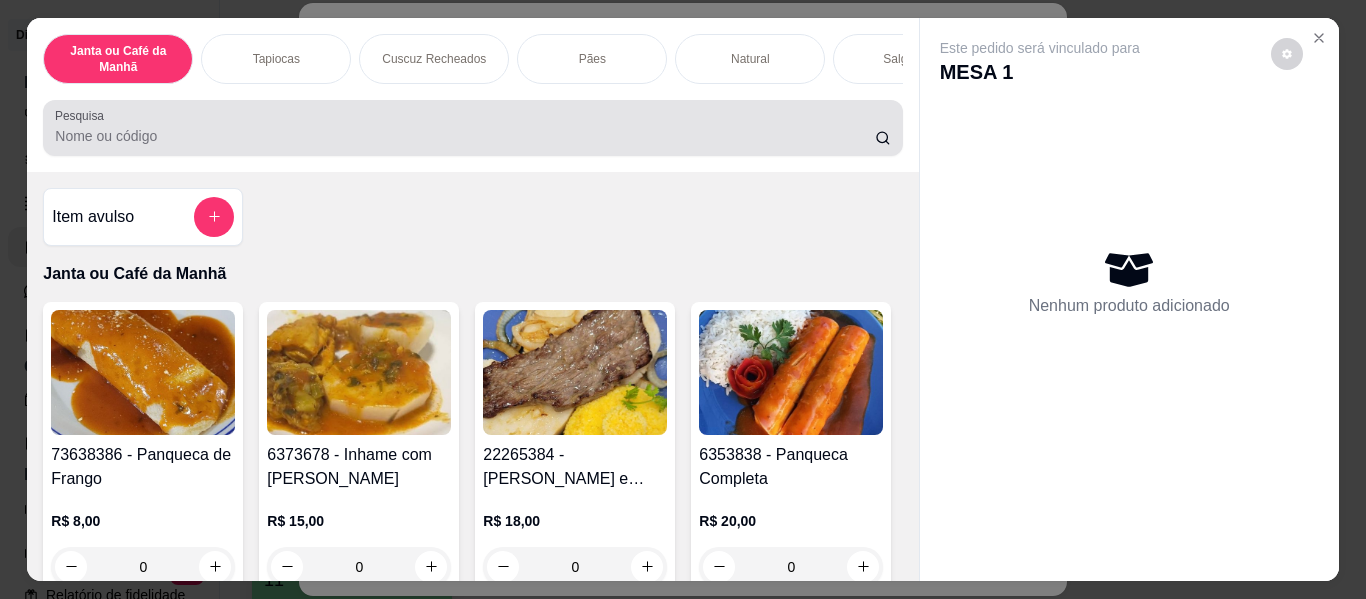 click at bounding box center [472, 128] 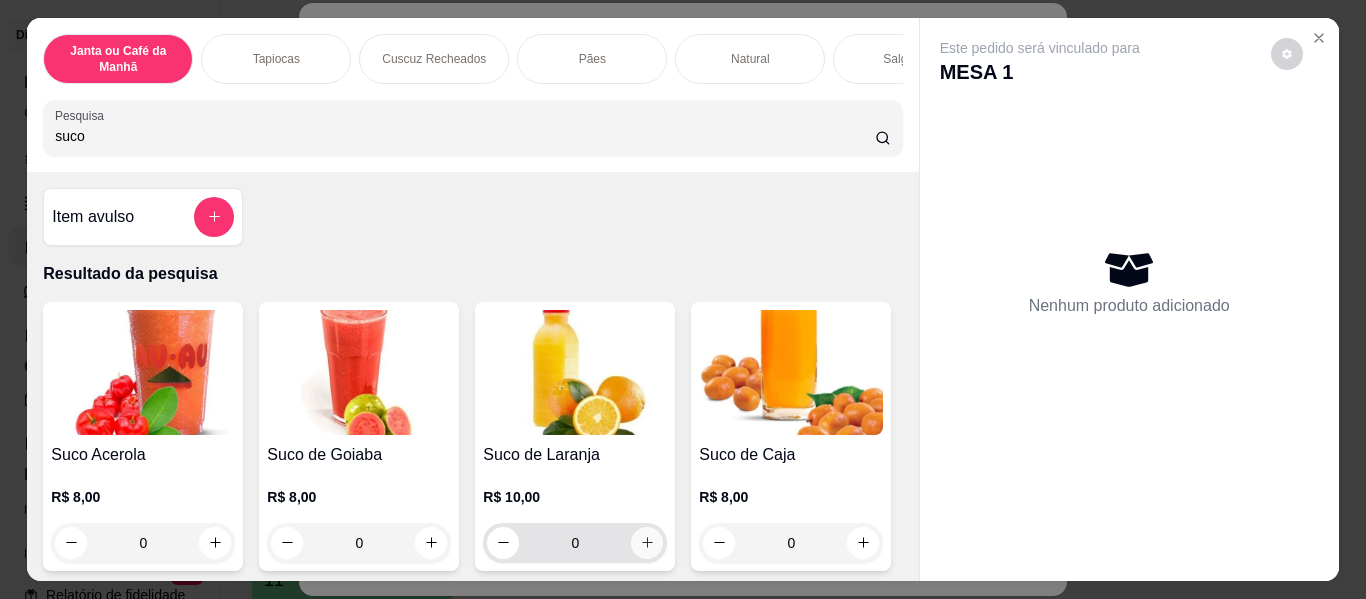 type on "suco" 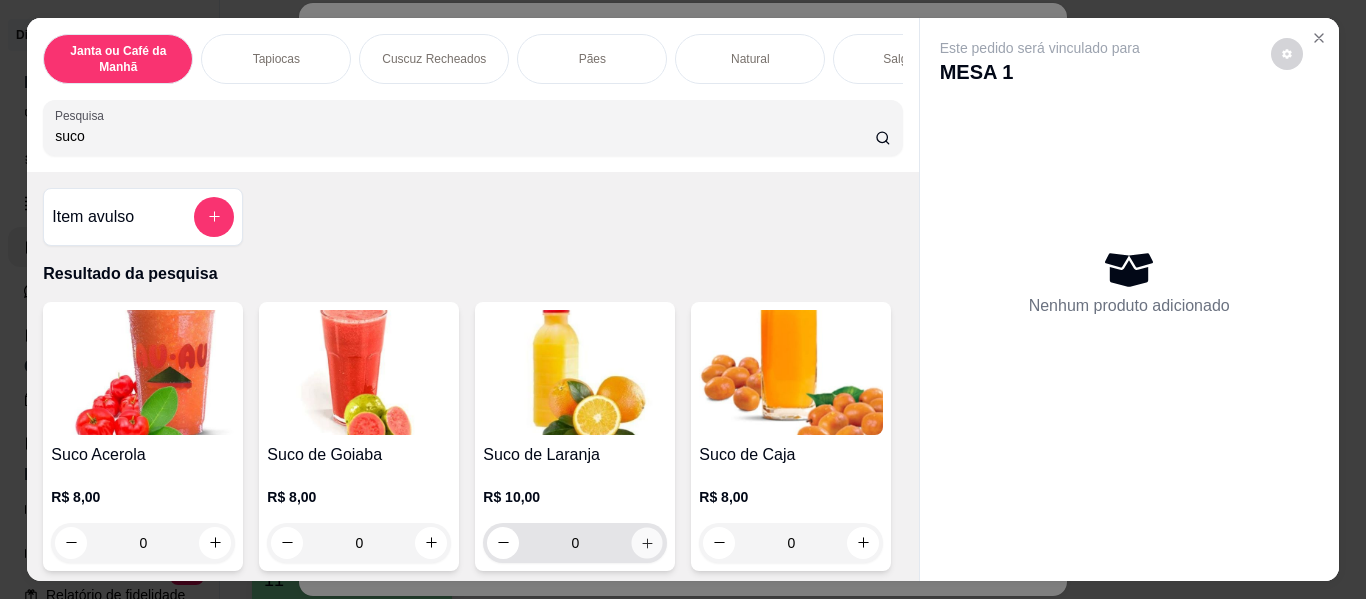 click 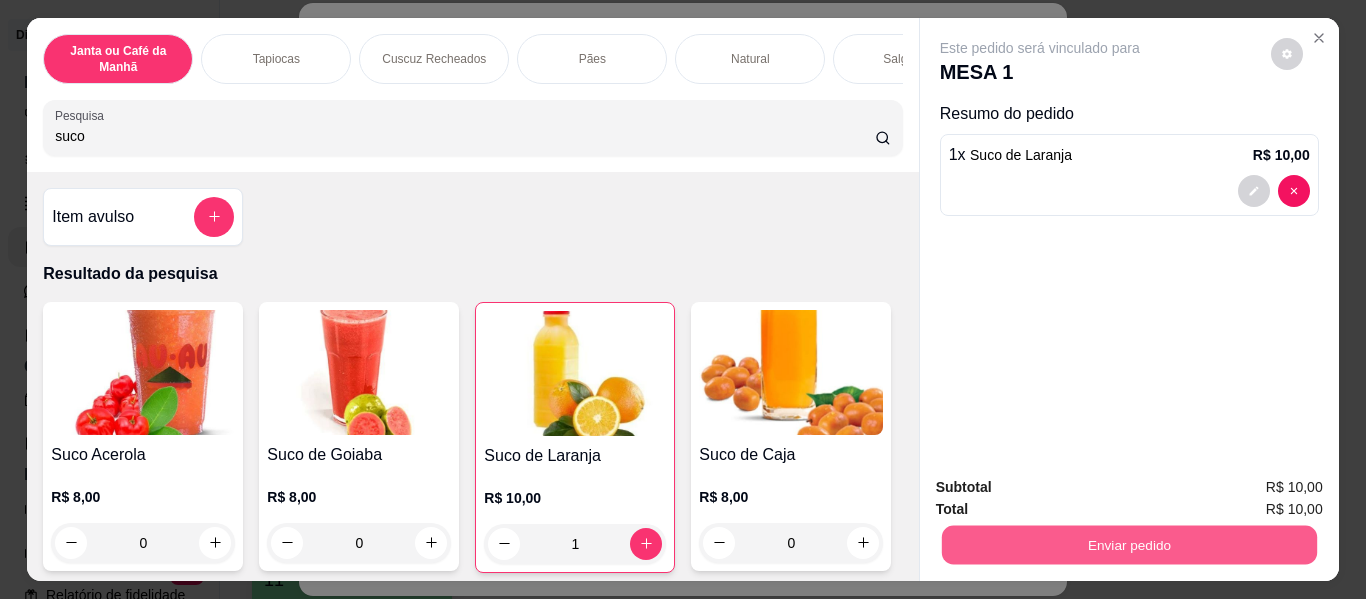 click on "Enviar pedido" at bounding box center (1128, 545) 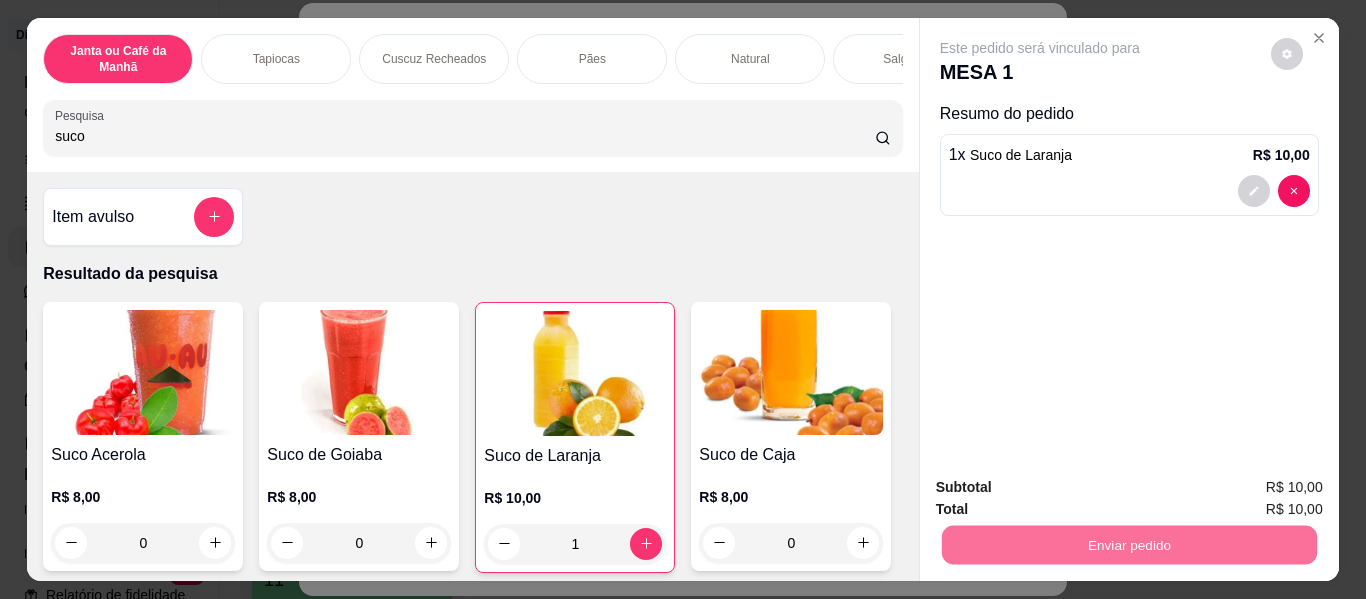 click on "Não registrar e enviar pedido" at bounding box center [1063, 489] 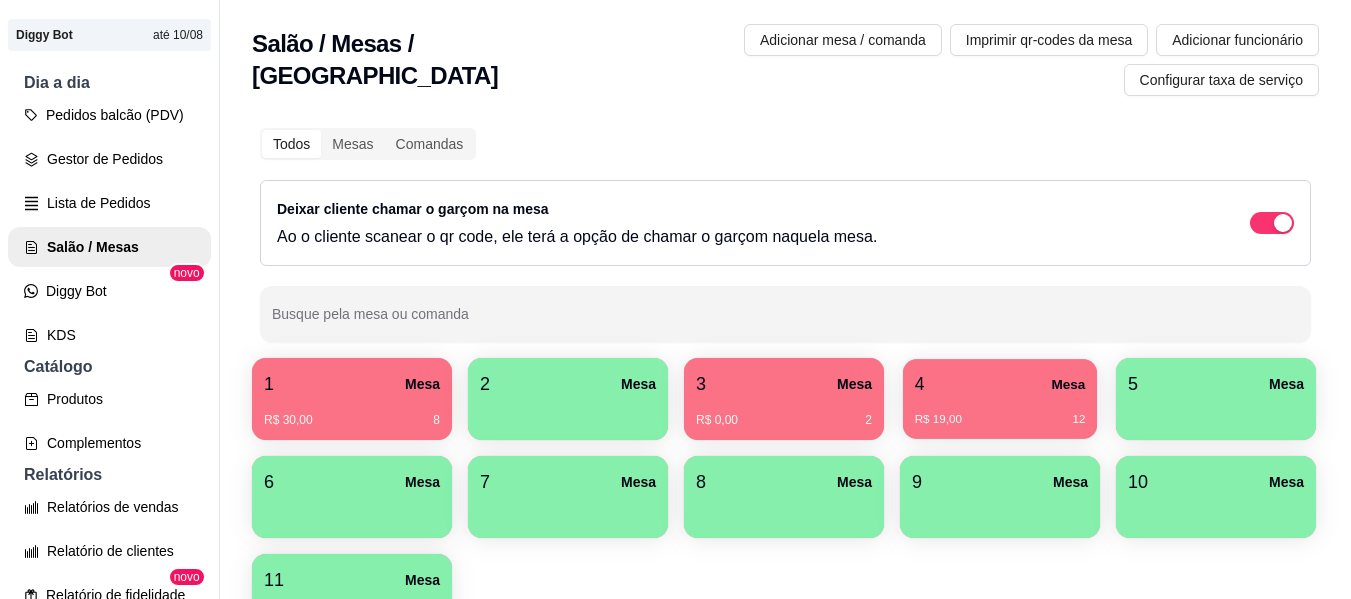 click on "R$ 19,00 12" at bounding box center (1000, 420) 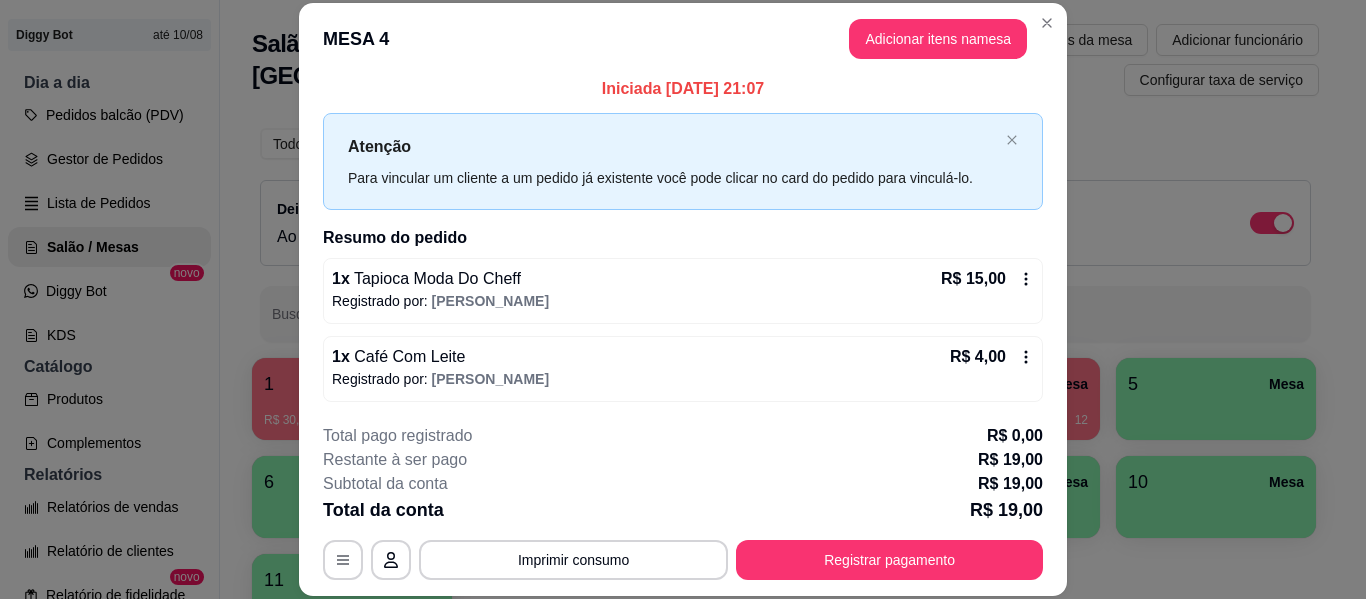 scroll, scrollTop: 8, scrollLeft: 0, axis: vertical 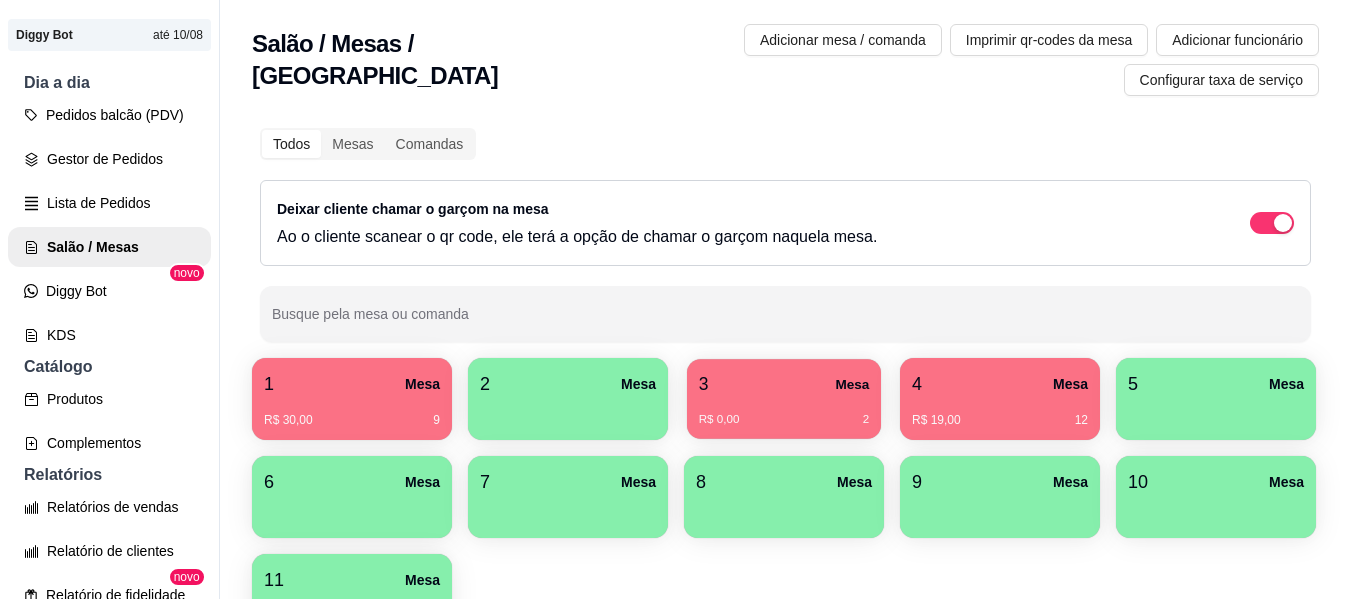 click on "3 Mesa" at bounding box center (784, 384) 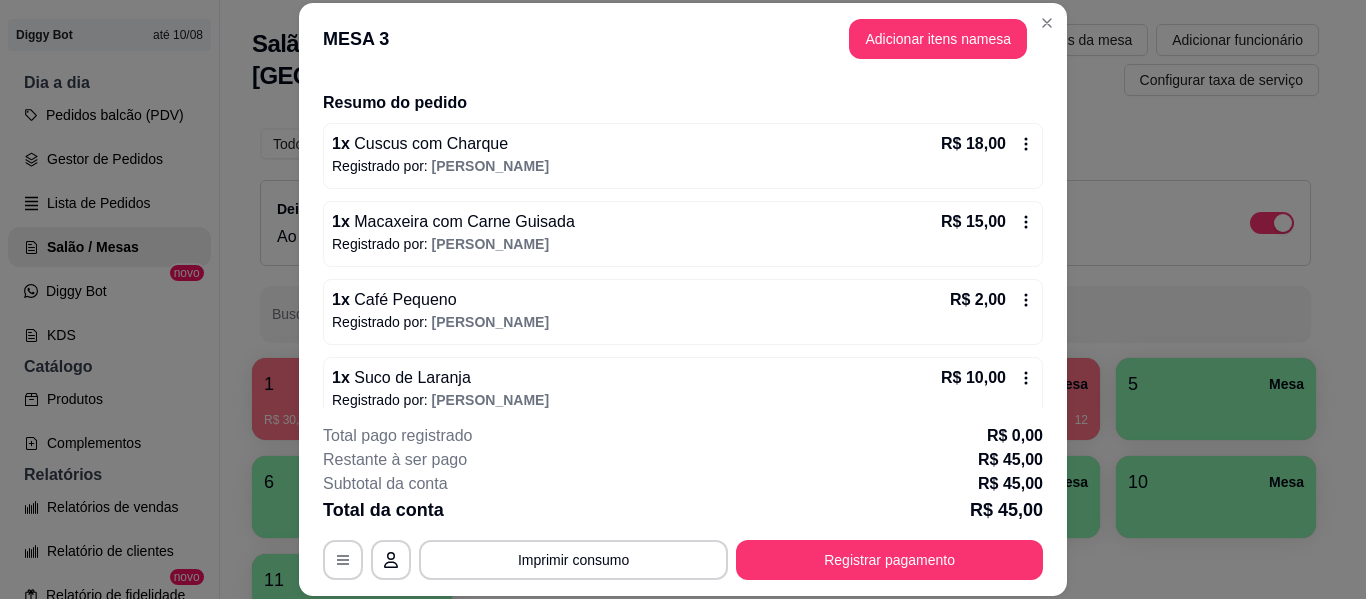 scroll, scrollTop: 164, scrollLeft: 0, axis: vertical 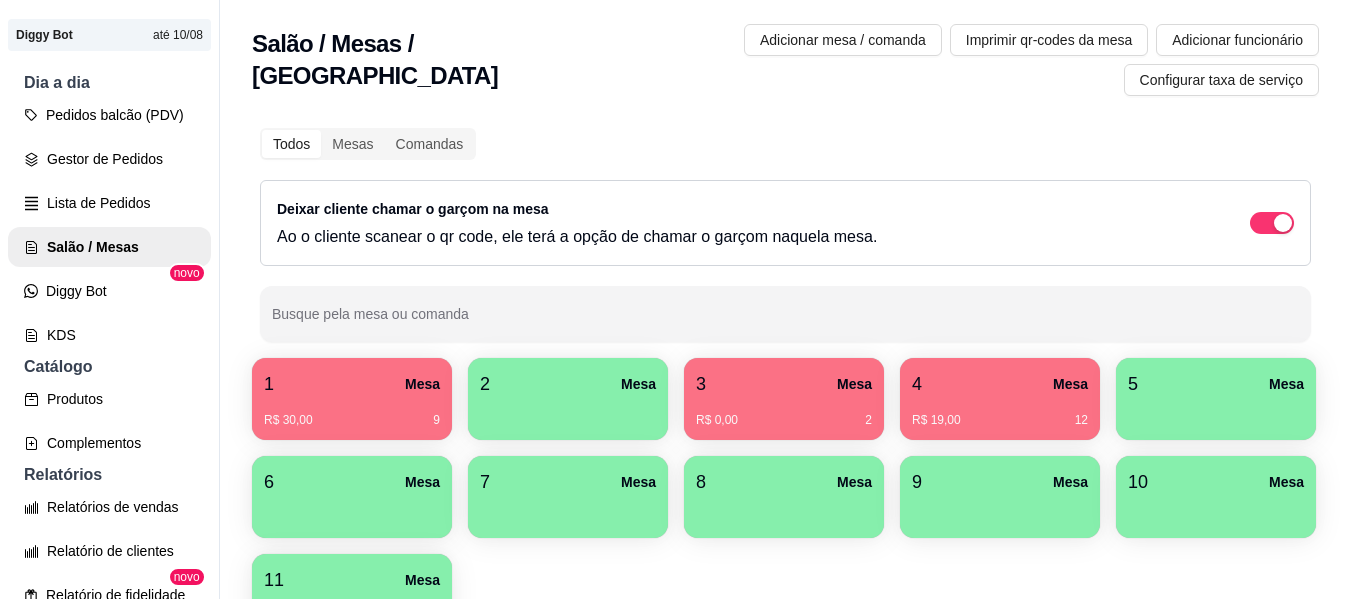 click on "R$ 0,00 2" at bounding box center (784, 420) 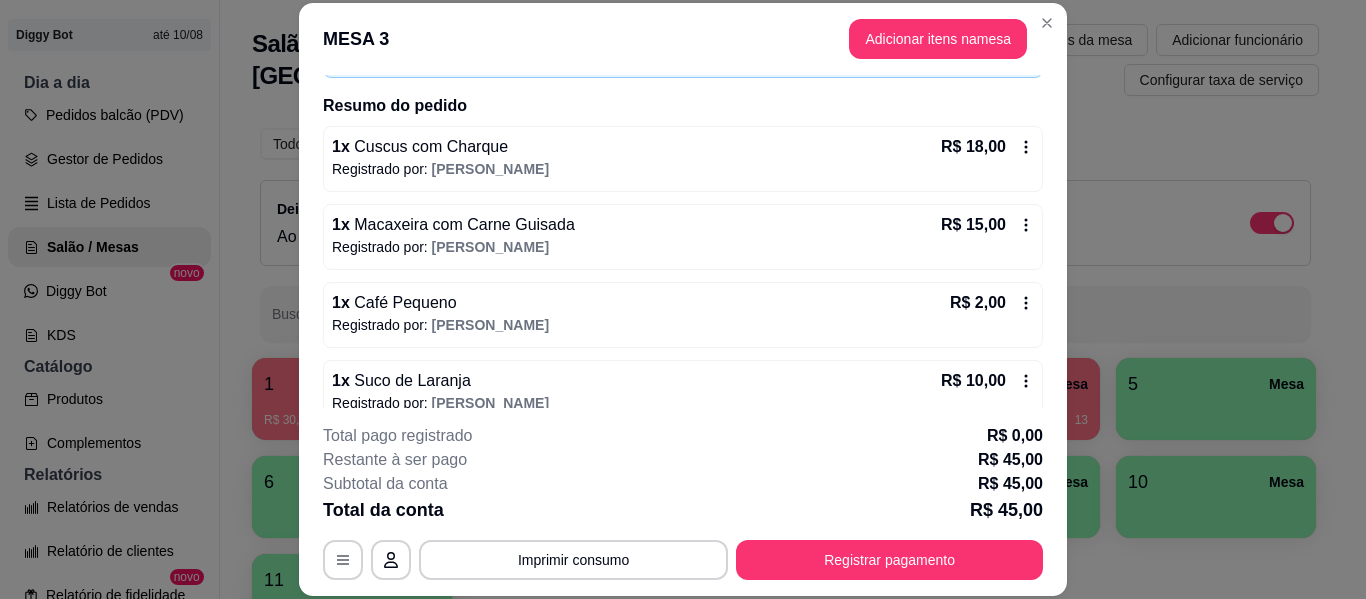scroll, scrollTop: 164, scrollLeft: 0, axis: vertical 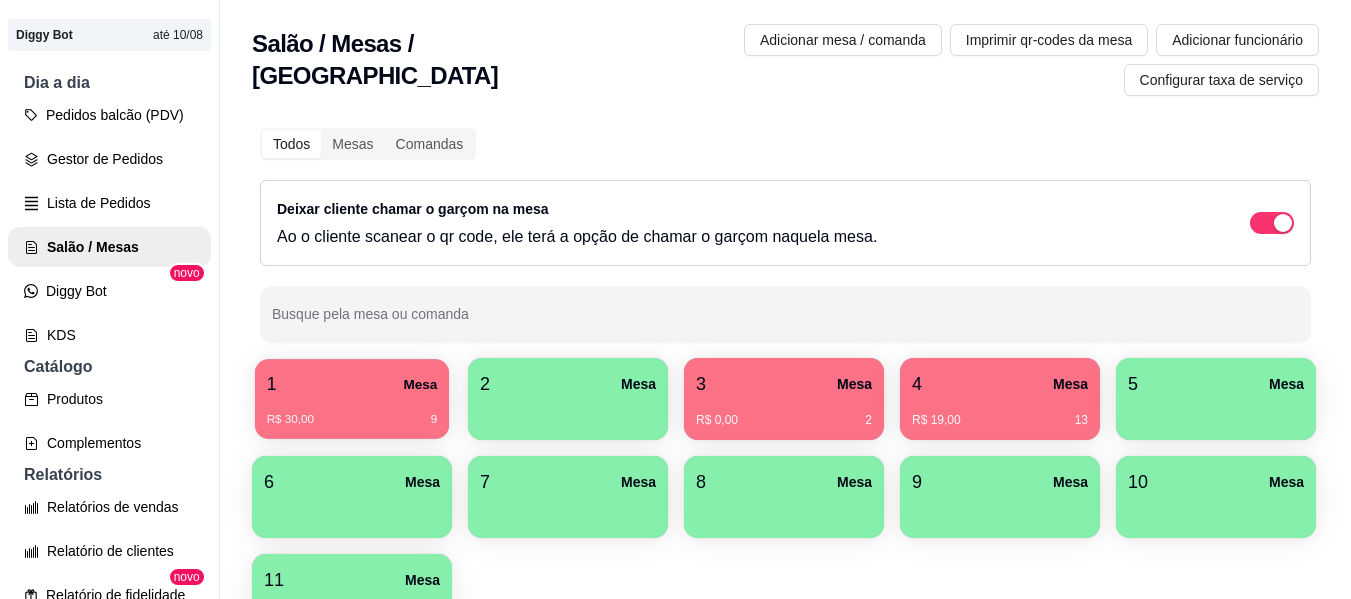 click on "R$ 30,00 9" at bounding box center (352, 412) 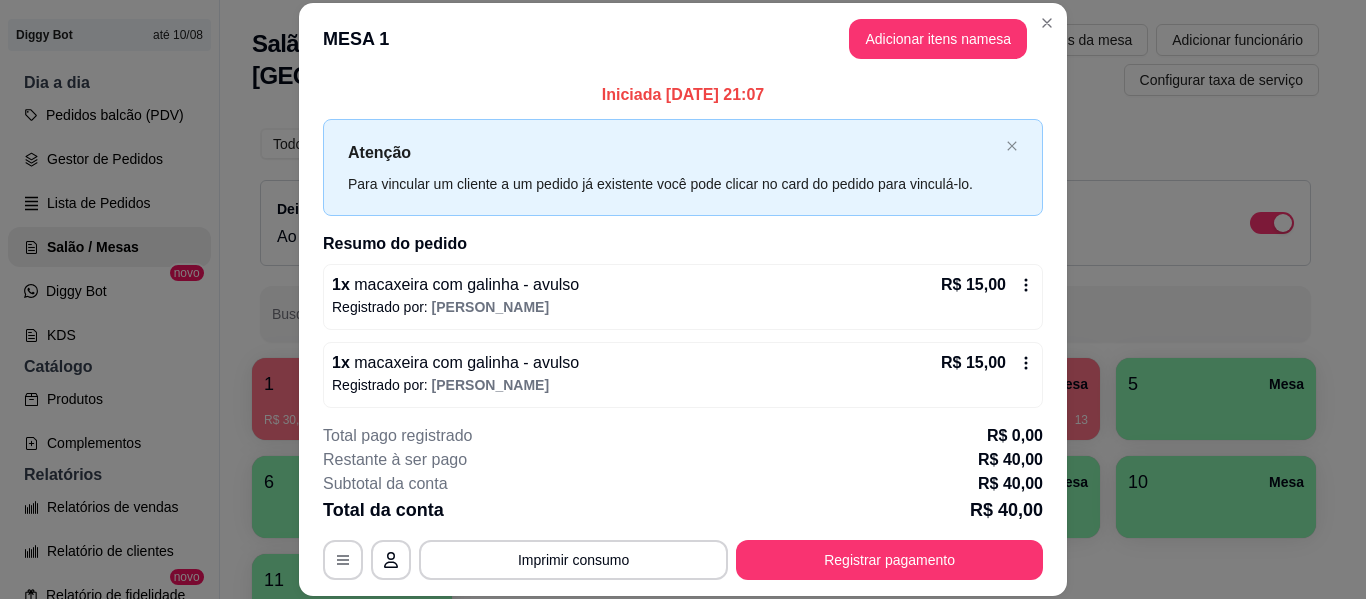 scroll, scrollTop: 86, scrollLeft: 0, axis: vertical 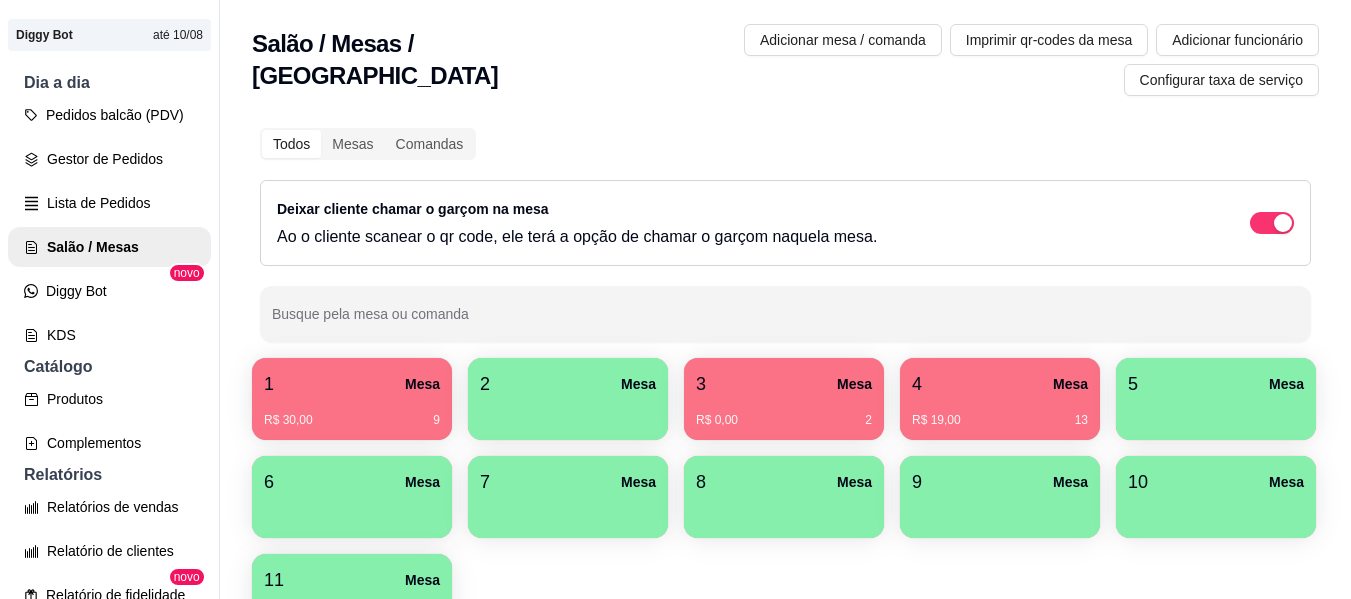 click on "4 Mesa" at bounding box center (1000, 384) 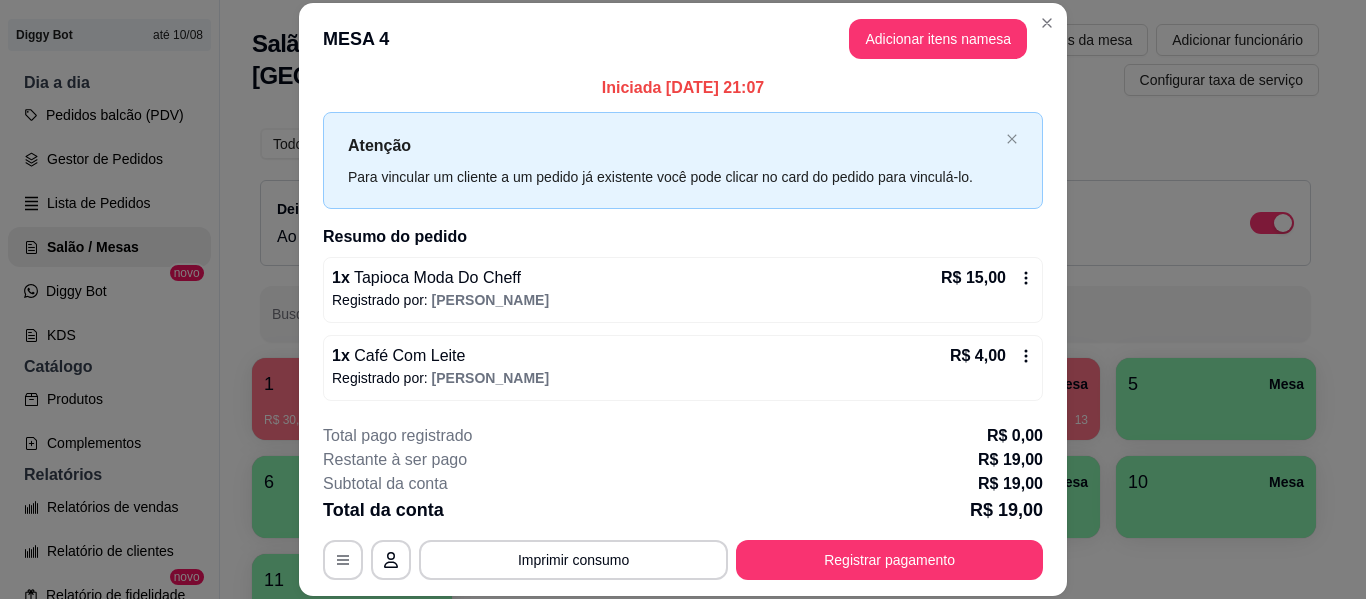 scroll, scrollTop: 8, scrollLeft: 0, axis: vertical 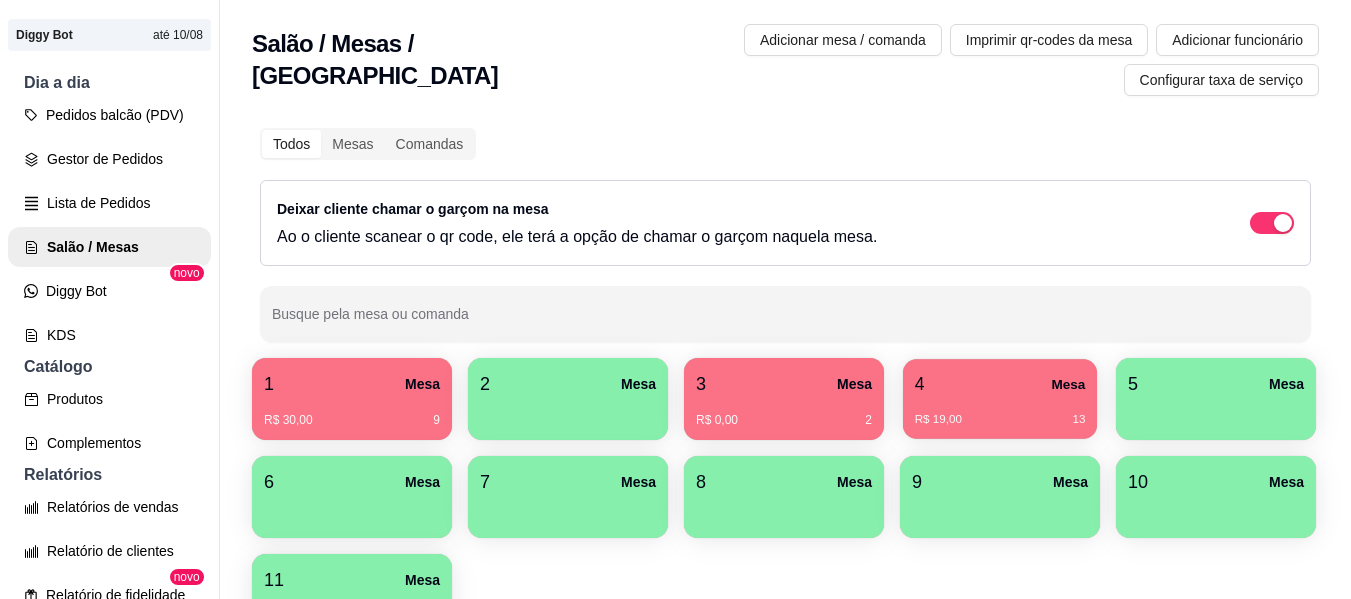 click on "R$ 19,00 13" at bounding box center [1000, 412] 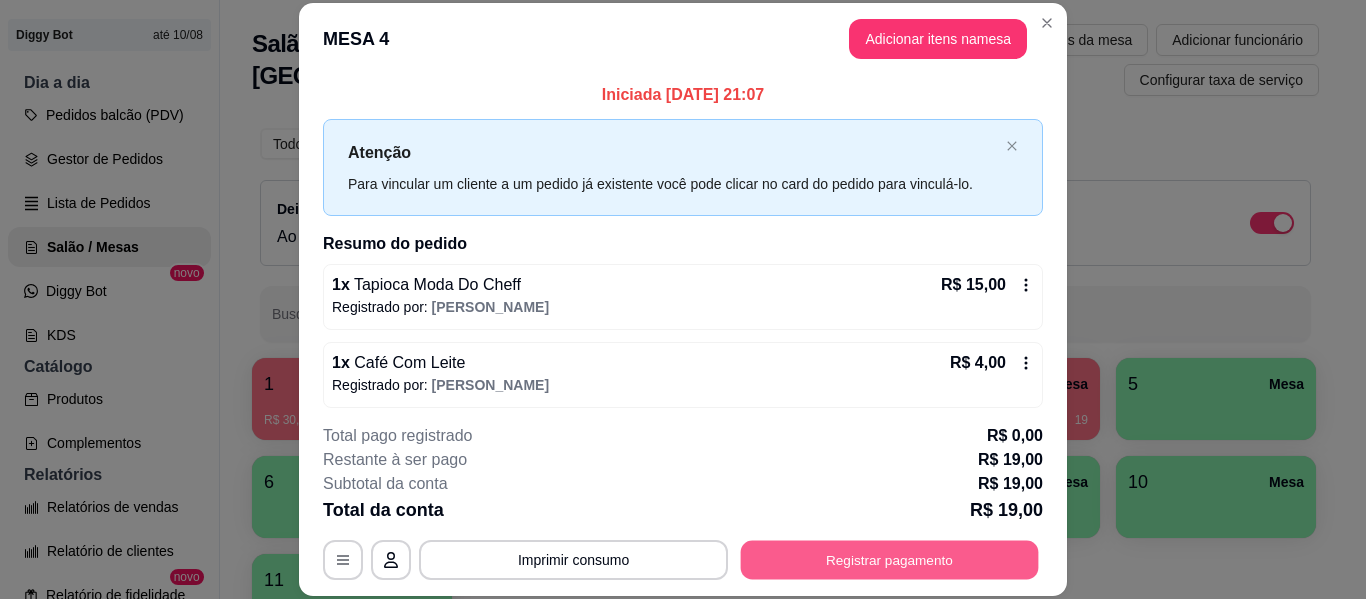 click on "Registrar pagamento" at bounding box center [890, 560] 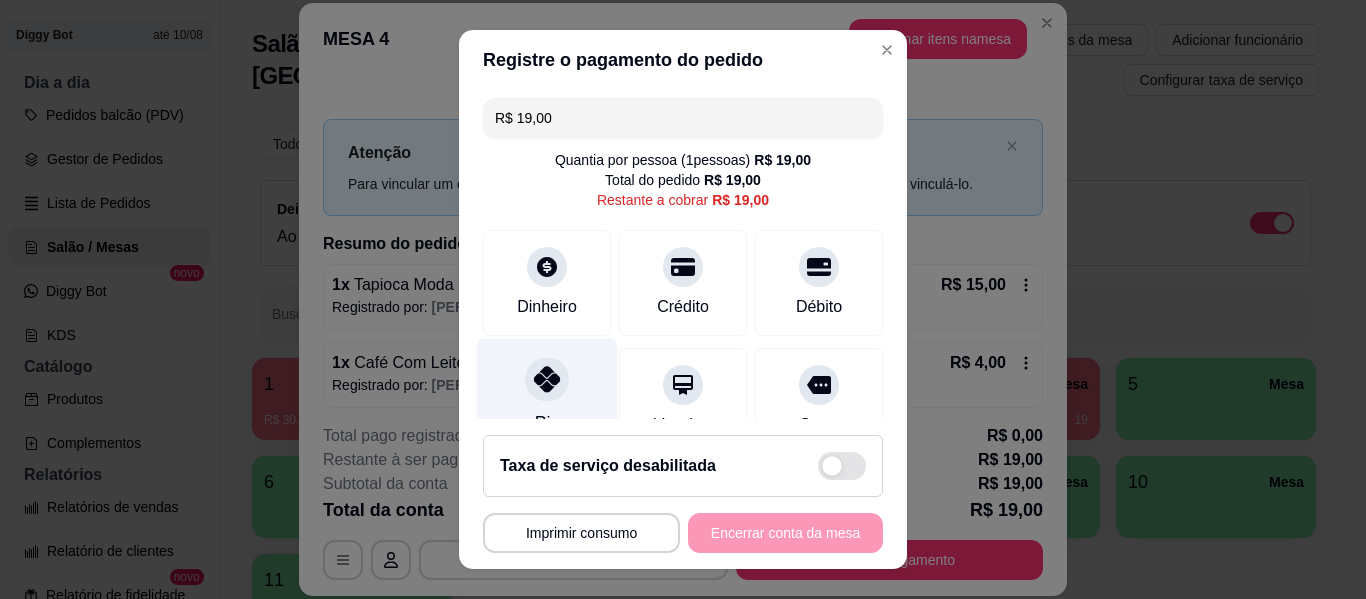 click at bounding box center [547, 379] 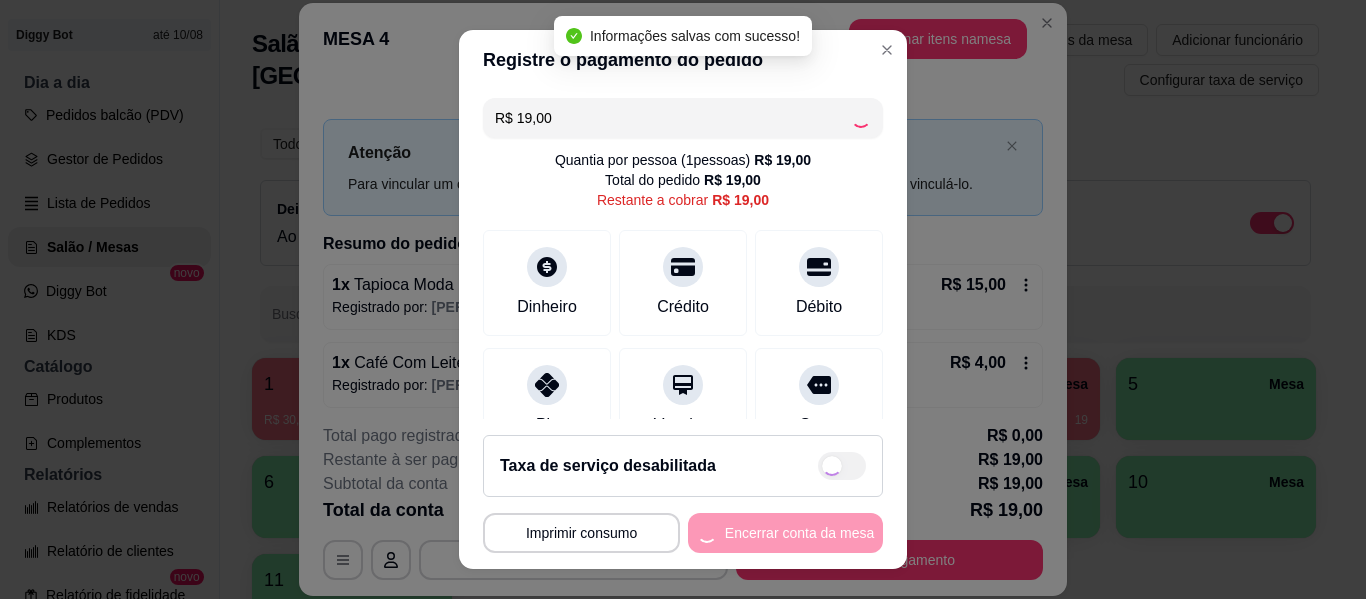 type on "R$ 0,00" 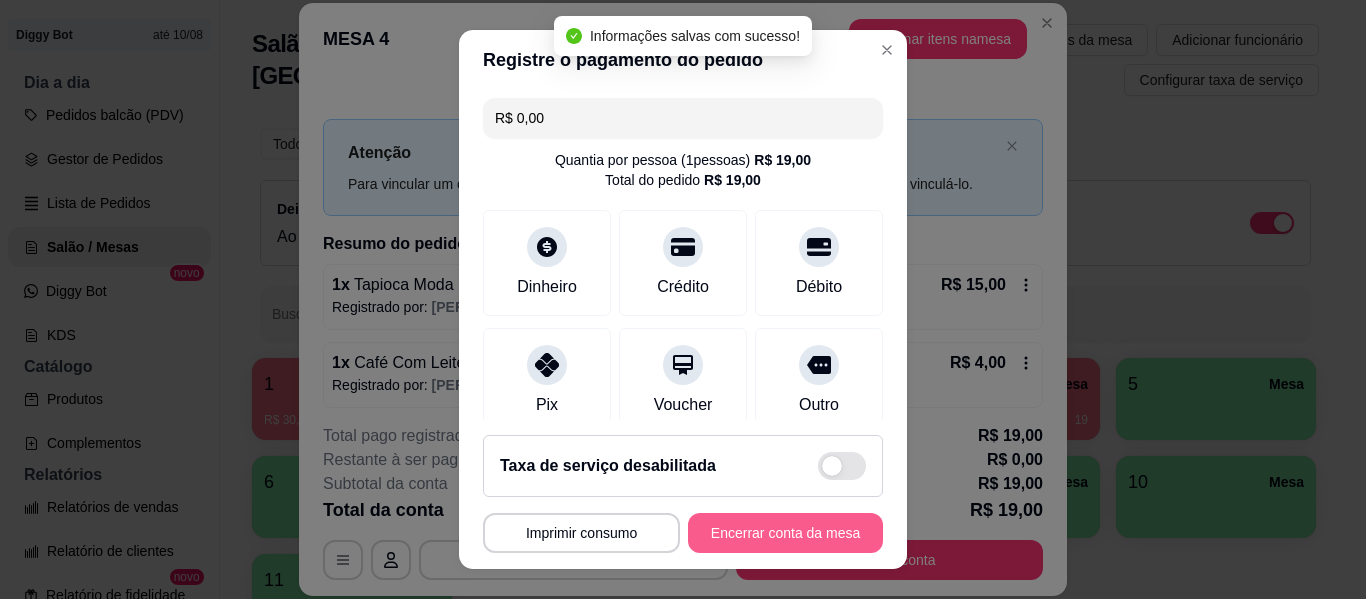 click on "Encerrar conta da mesa" at bounding box center [785, 533] 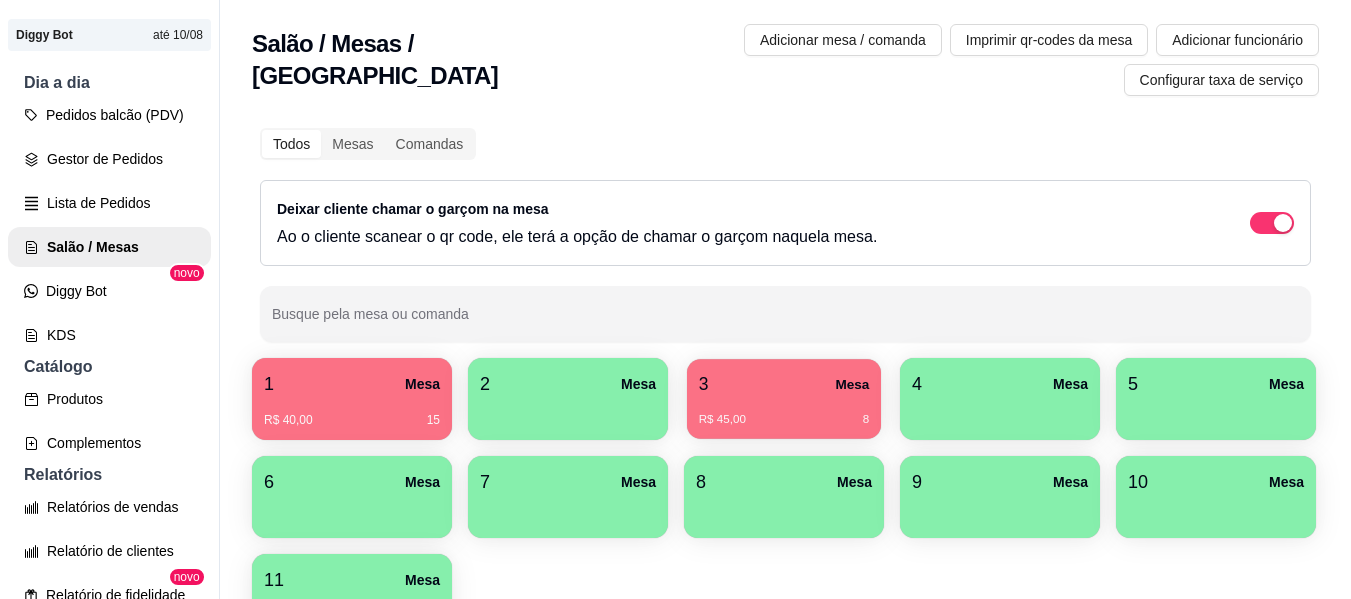 click on "R$ 45,00 8" at bounding box center [784, 412] 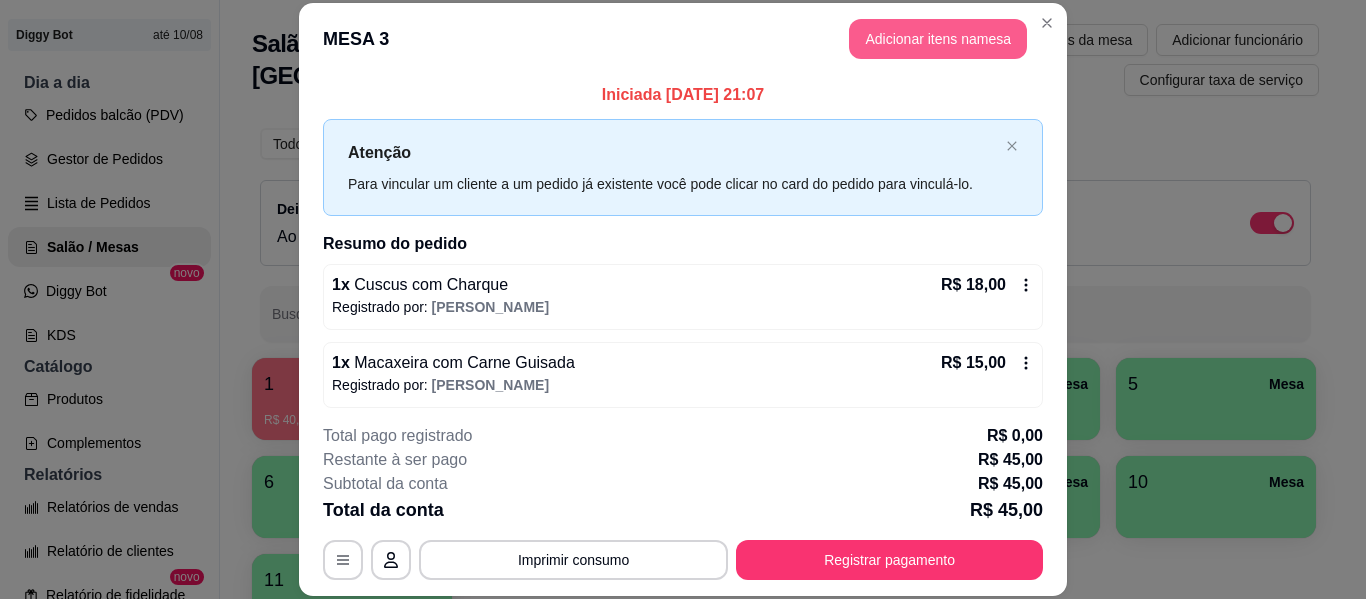 click on "Adicionar itens na  mesa" at bounding box center [938, 39] 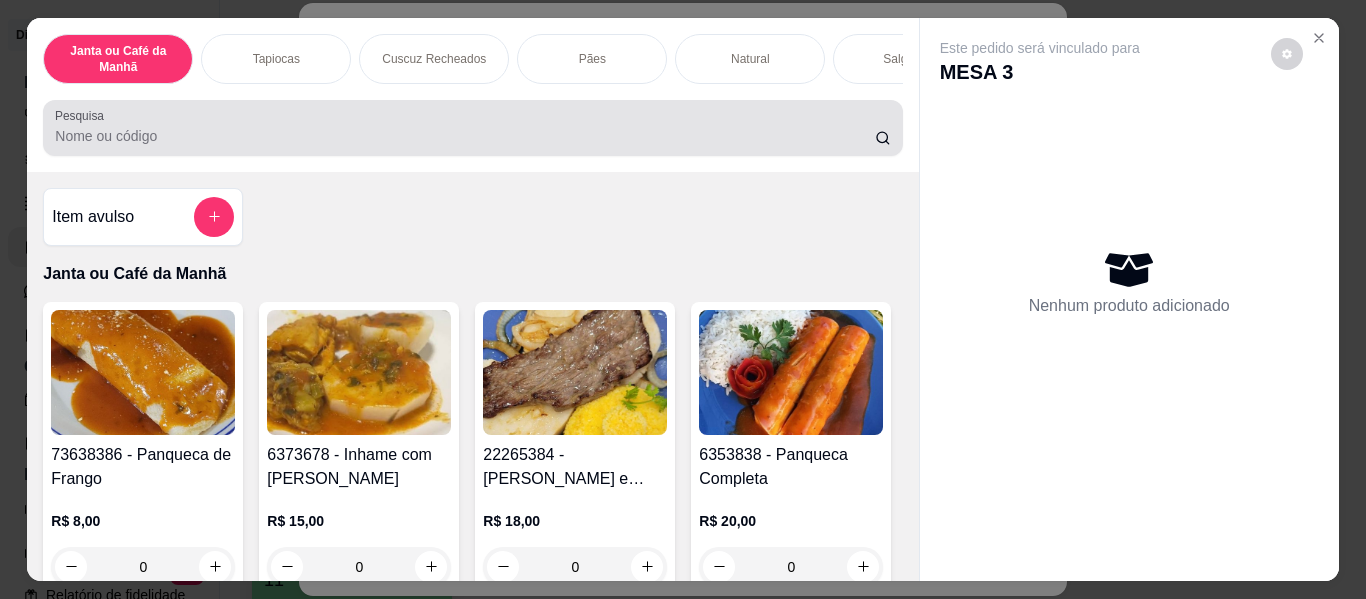 click at bounding box center (472, 128) 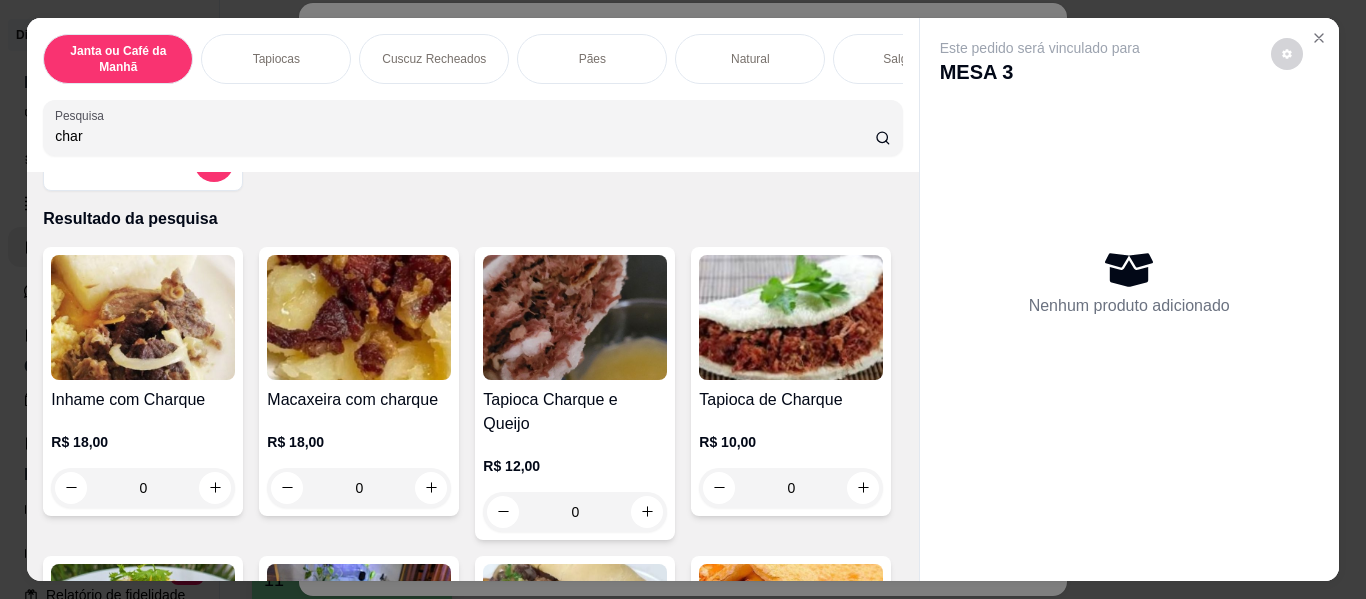 scroll, scrollTop: 200, scrollLeft: 0, axis: vertical 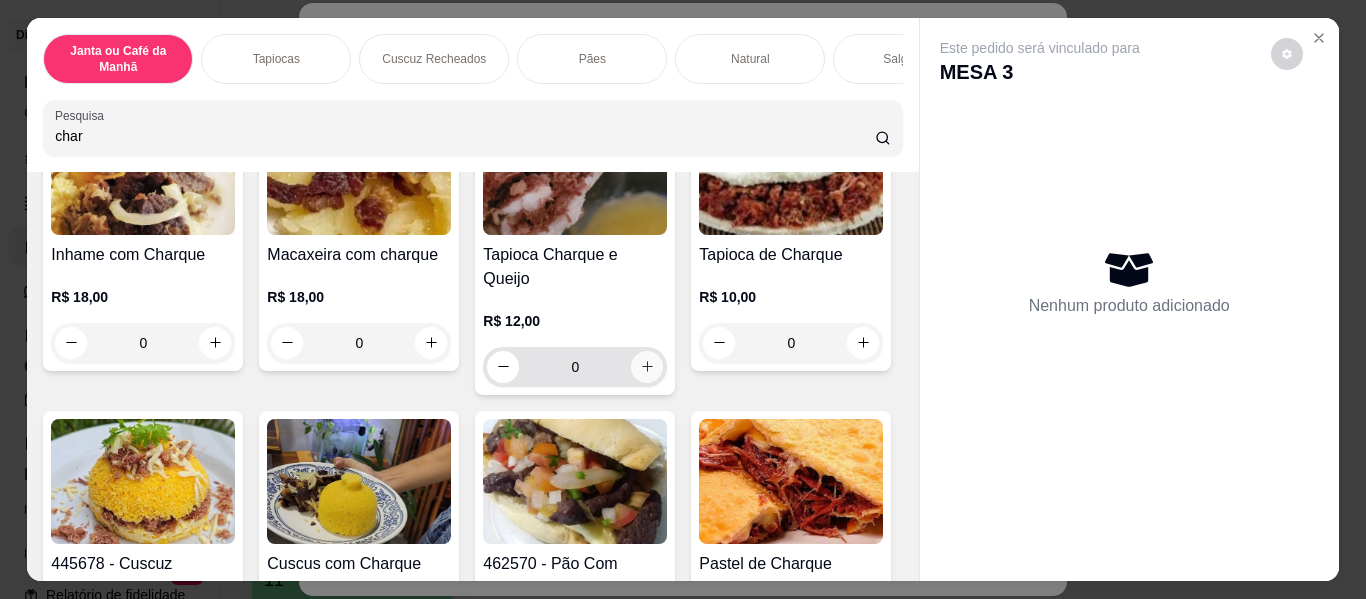 type on "char" 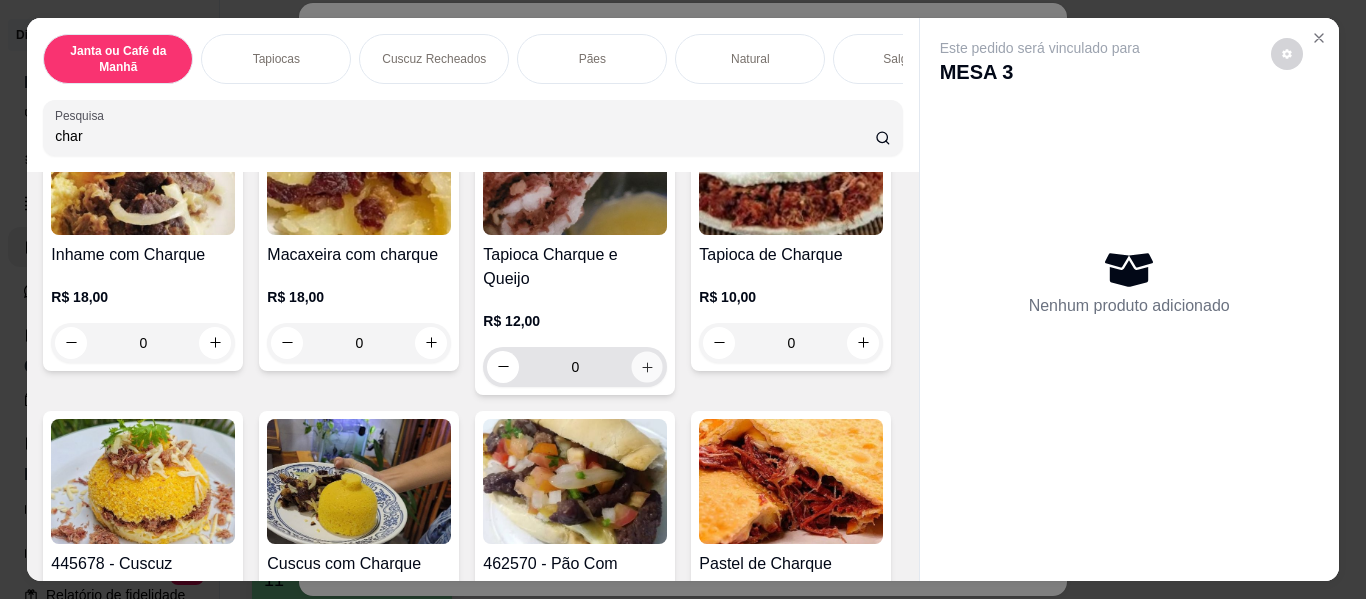 click 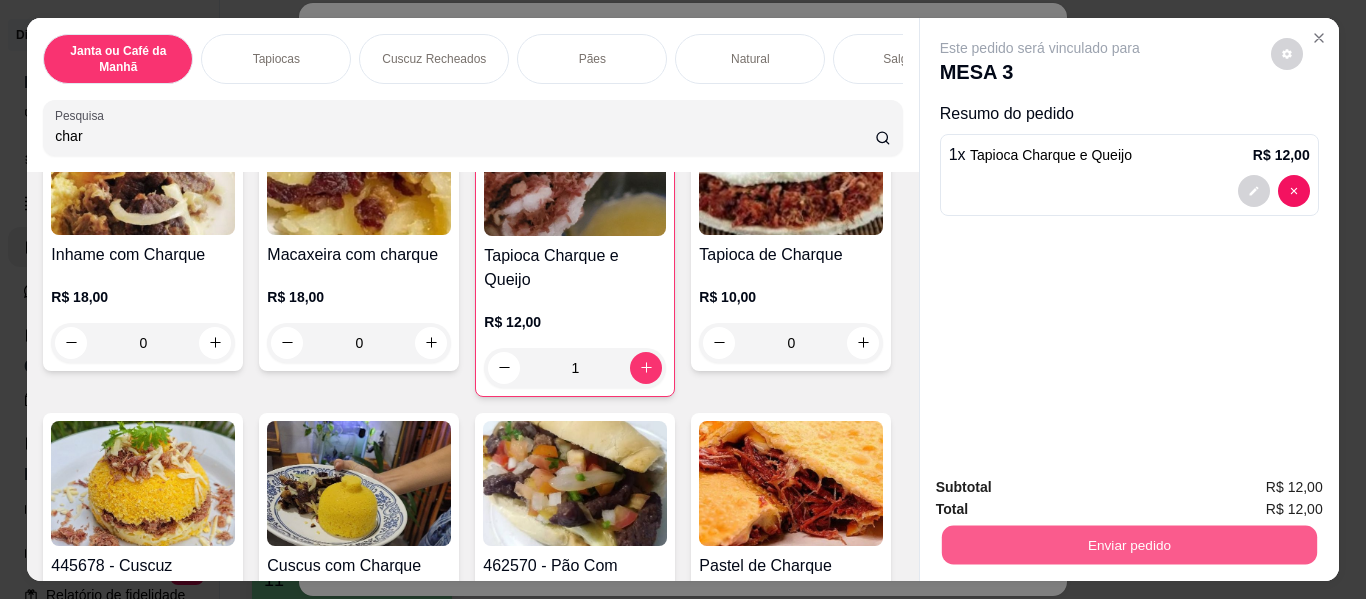click on "Enviar pedido" at bounding box center (1128, 545) 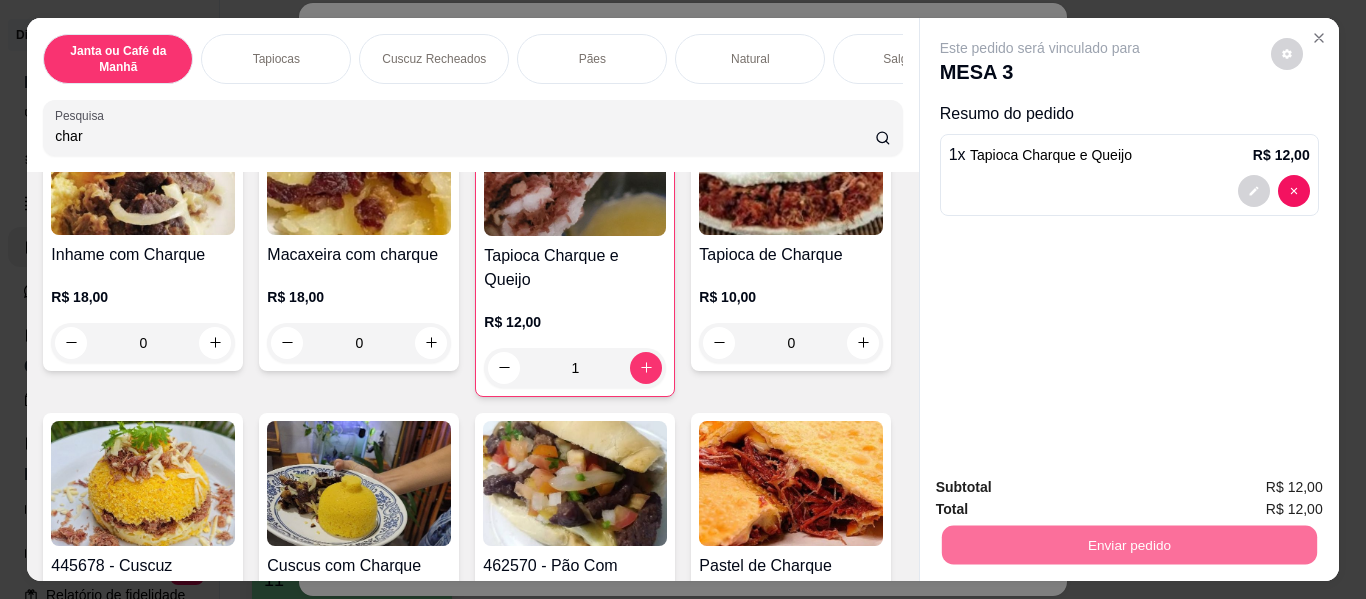 click on "Não registrar e enviar pedido" at bounding box center [1063, 488] 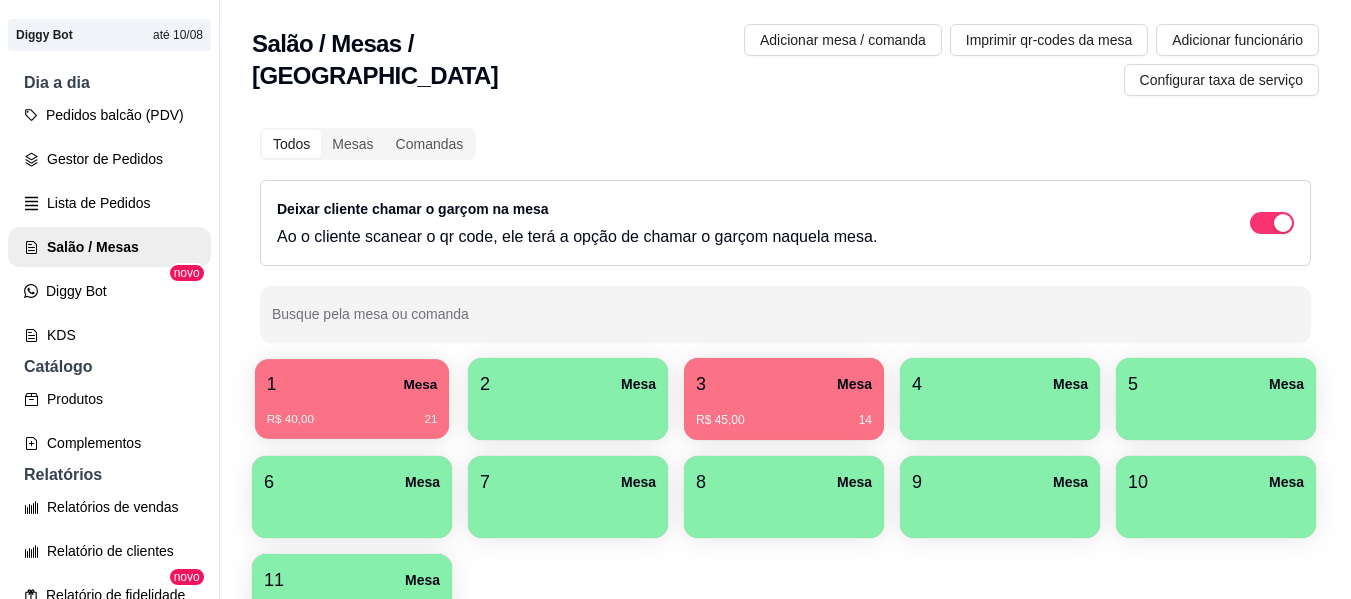 click on "1 Mesa" at bounding box center [352, 384] 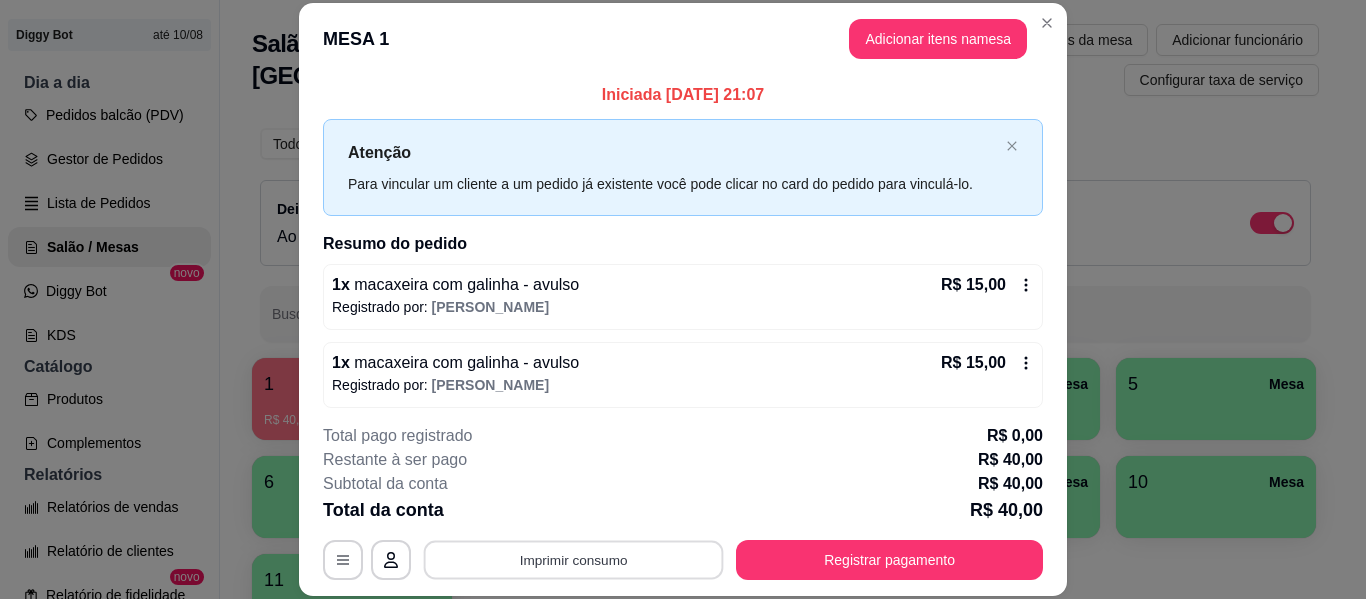 click on "Imprimir consumo" at bounding box center (574, 560) 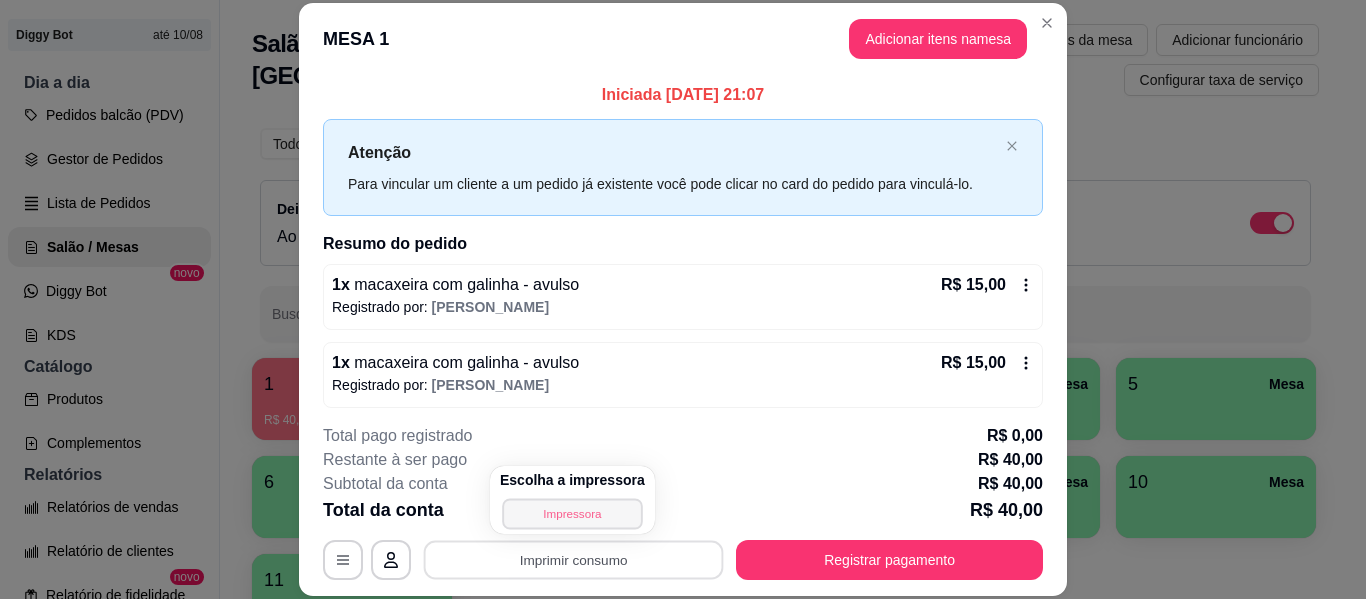 click on "Impressora" at bounding box center [572, 513] 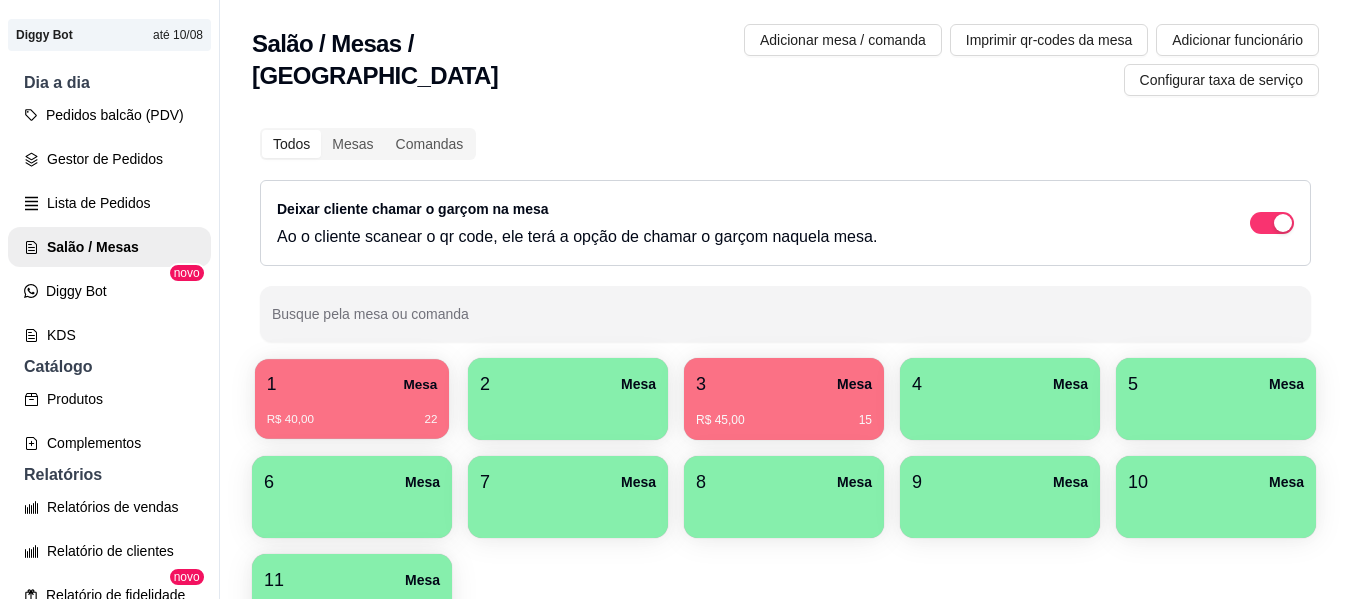 click on "1 Mesa" at bounding box center [352, 384] 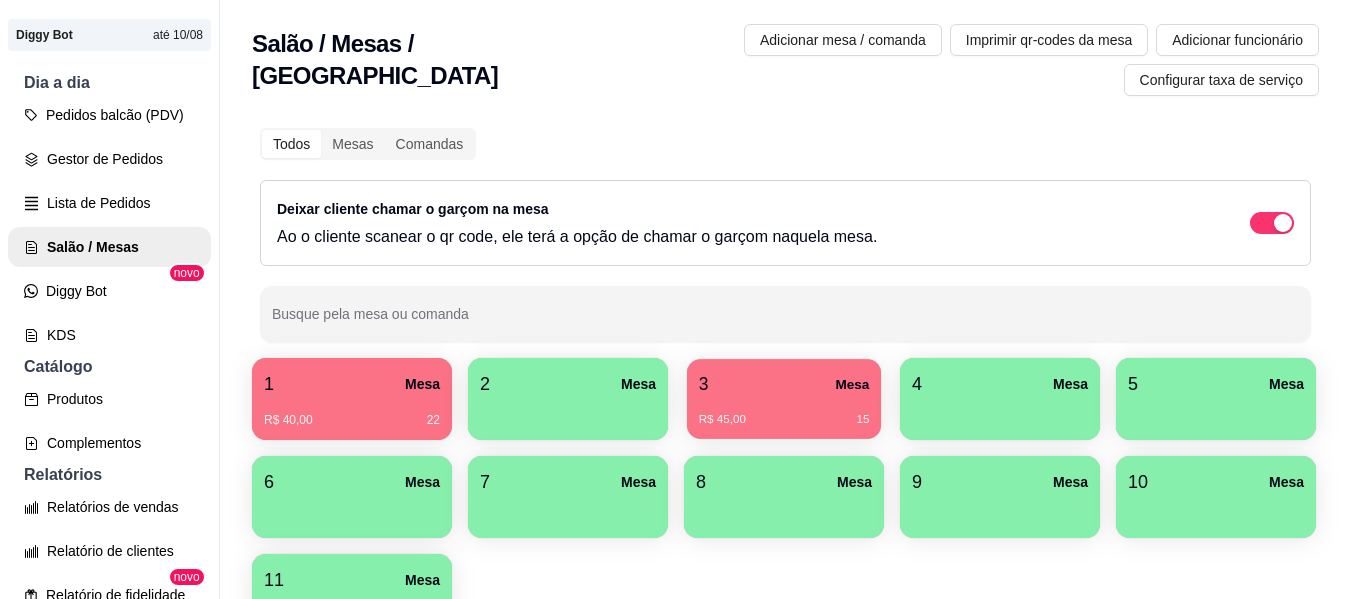click on "3 Mesa R$ 45,00 15" at bounding box center [784, 399] 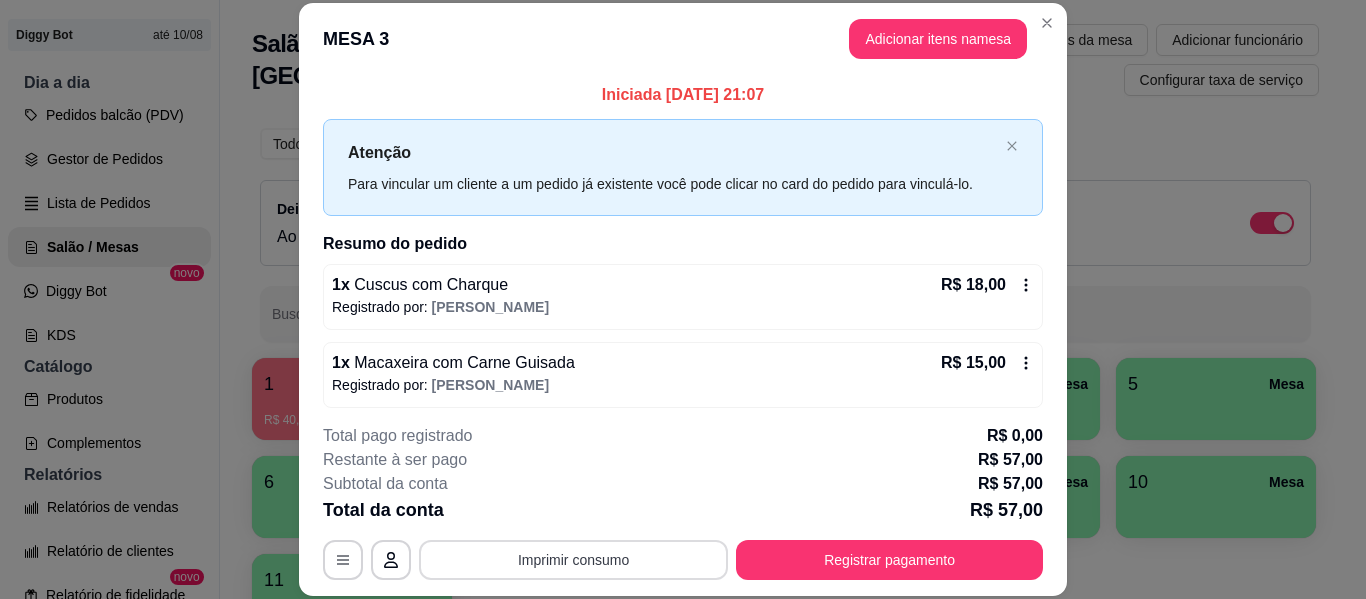 click on "Imprimir consumo" at bounding box center [573, 560] 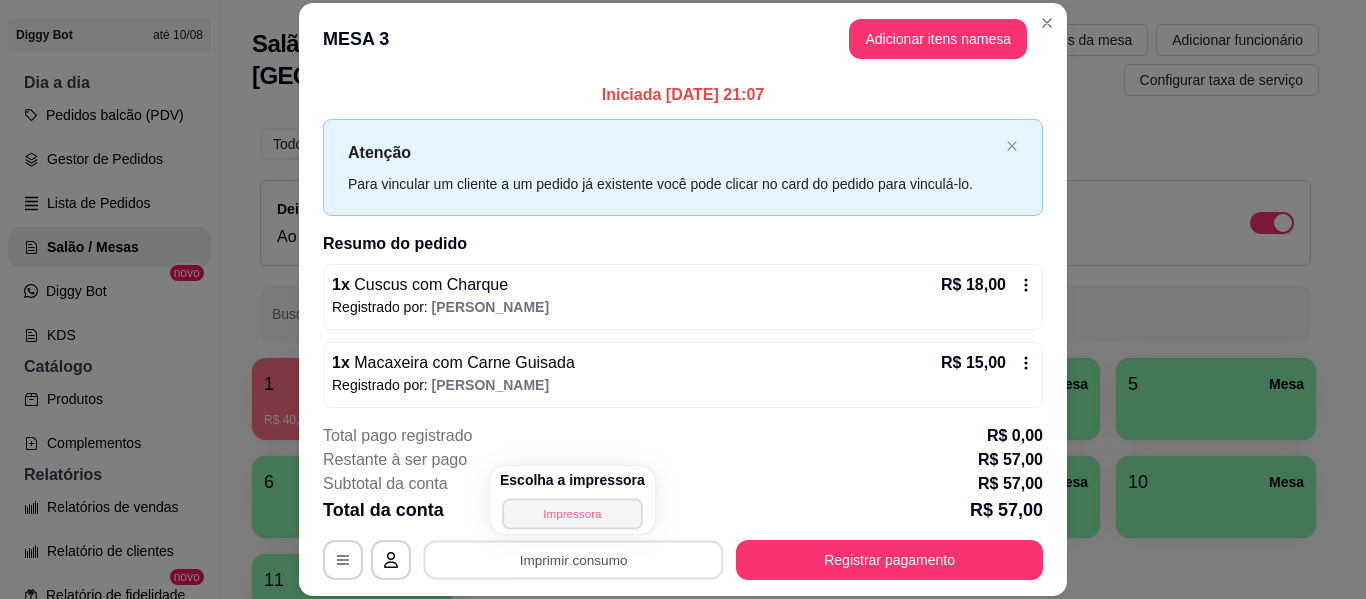 click on "Impressora" at bounding box center (572, 513) 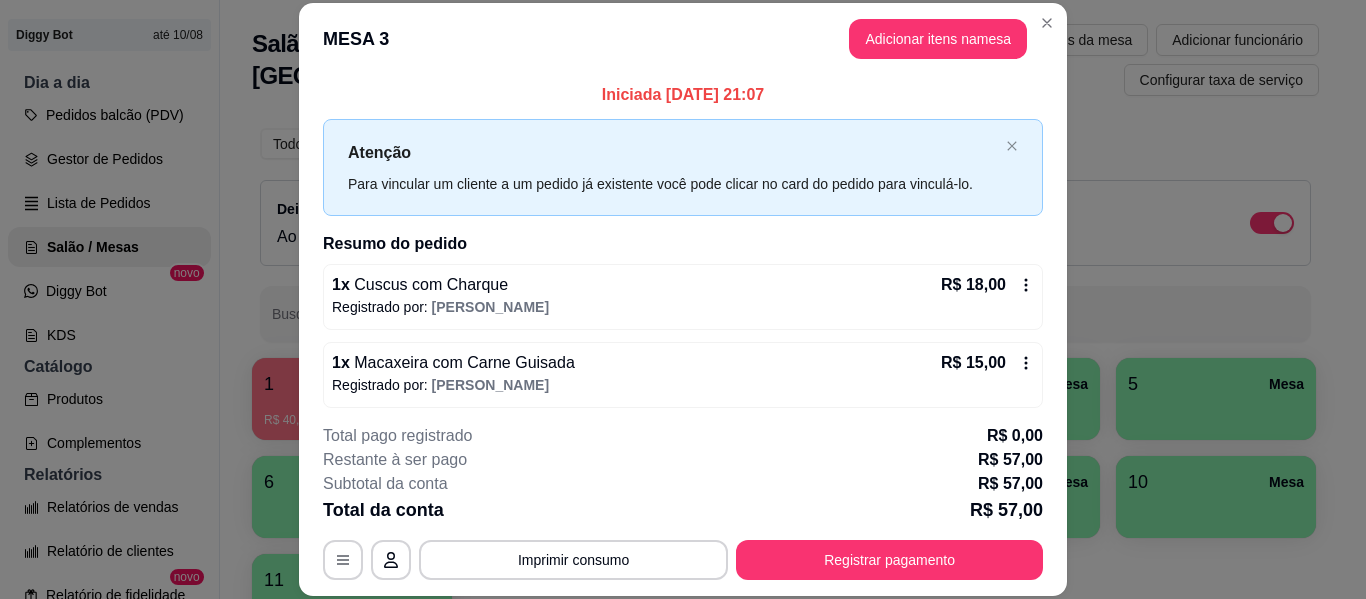 scroll, scrollTop: 242, scrollLeft: 0, axis: vertical 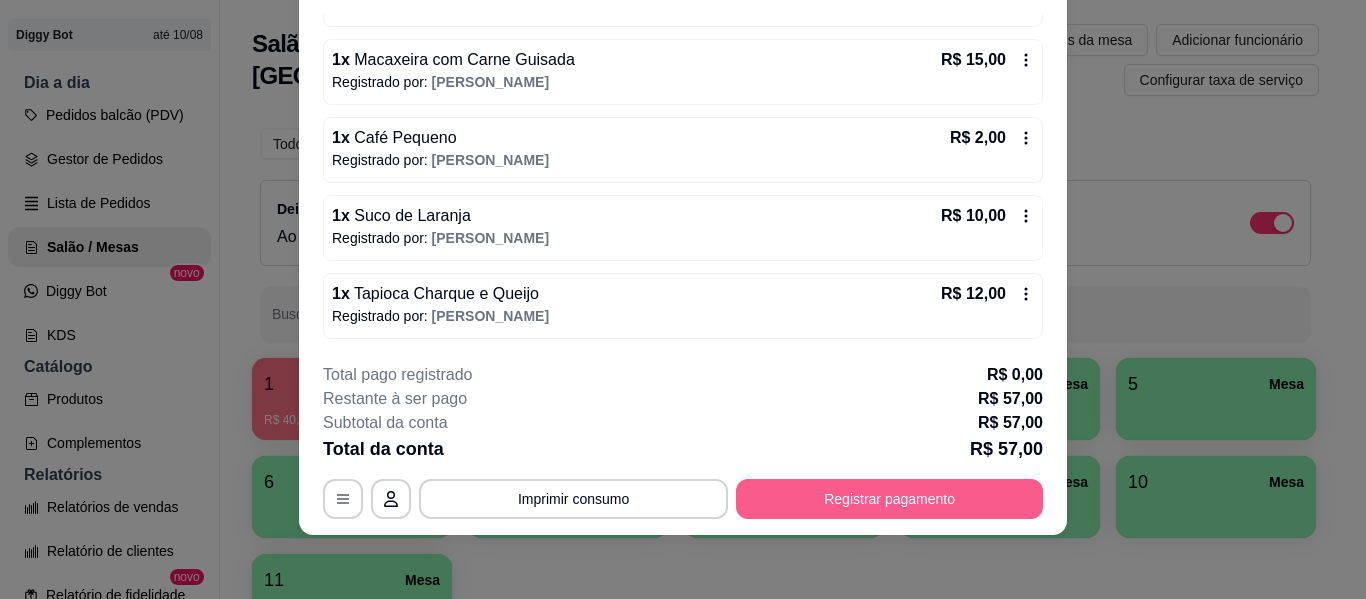 click on "Registrar pagamento" at bounding box center [889, 499] 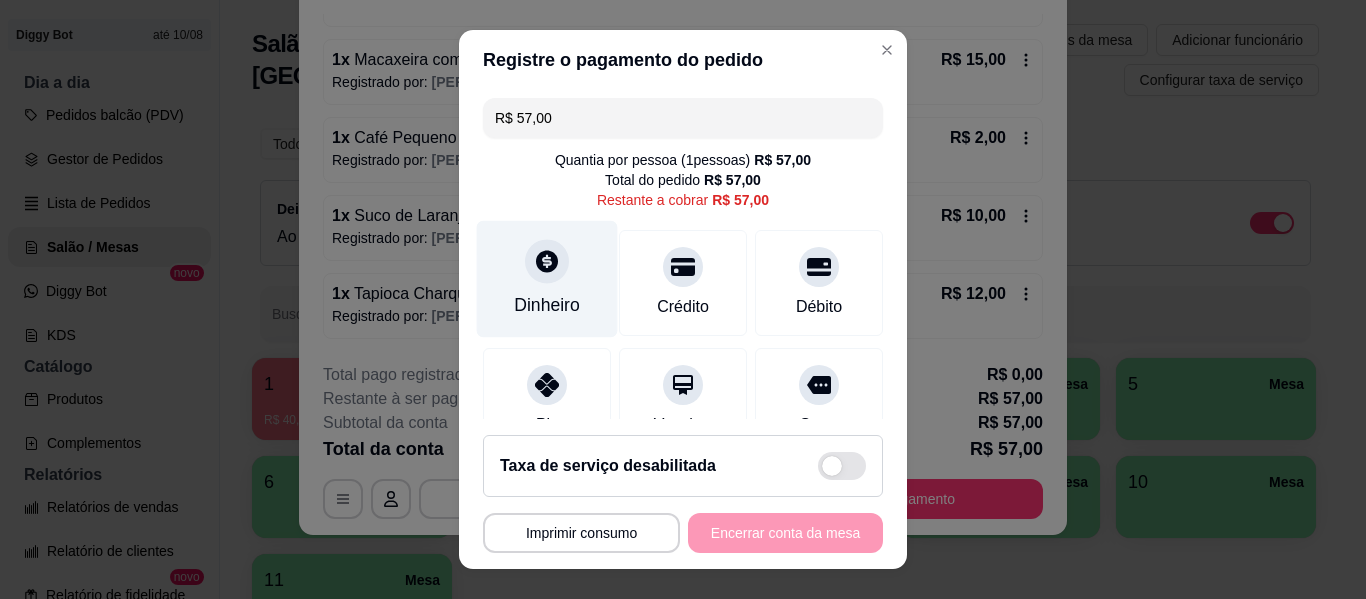 scroll, scrollTop: 100, scrollLeft: 0, axis: vertical 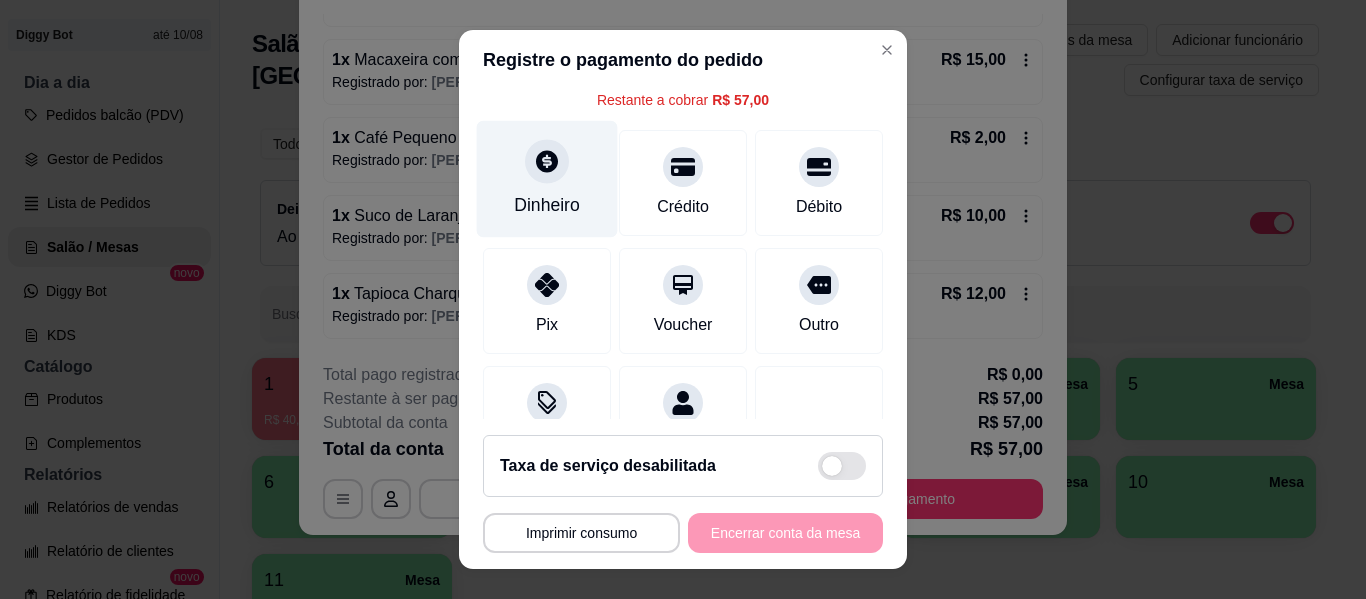 click on "Dinheiro" at bounding box center (547, 205) 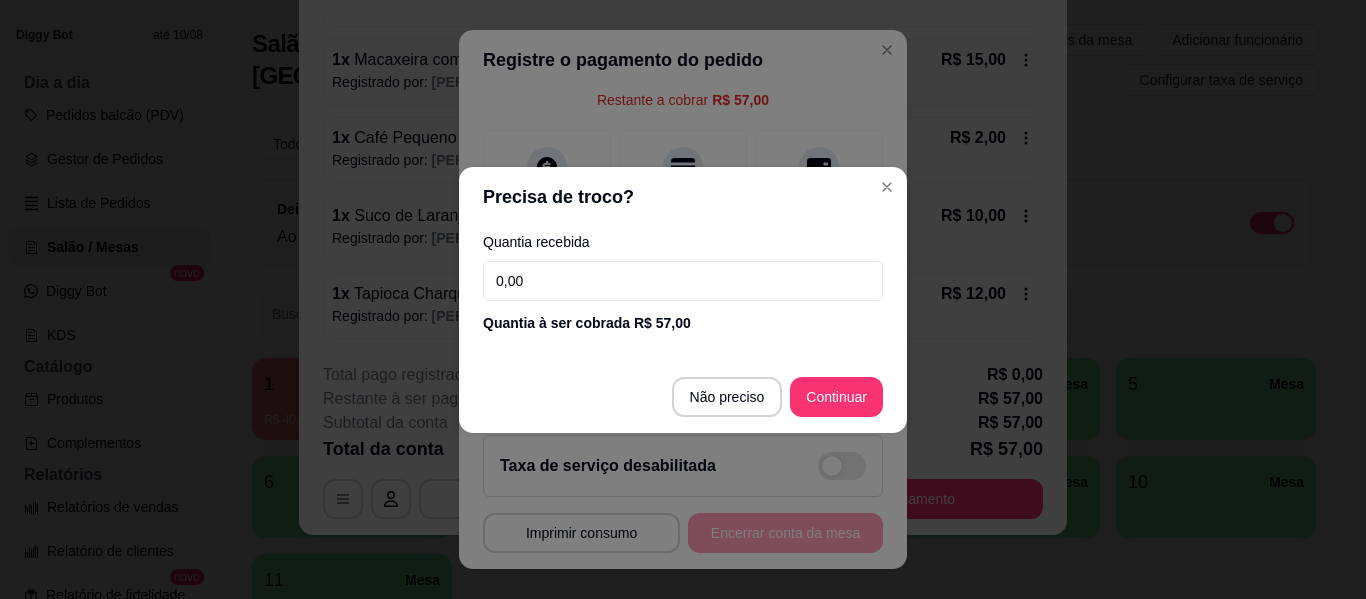 click on "0,00" at bounding box center [683, 281] 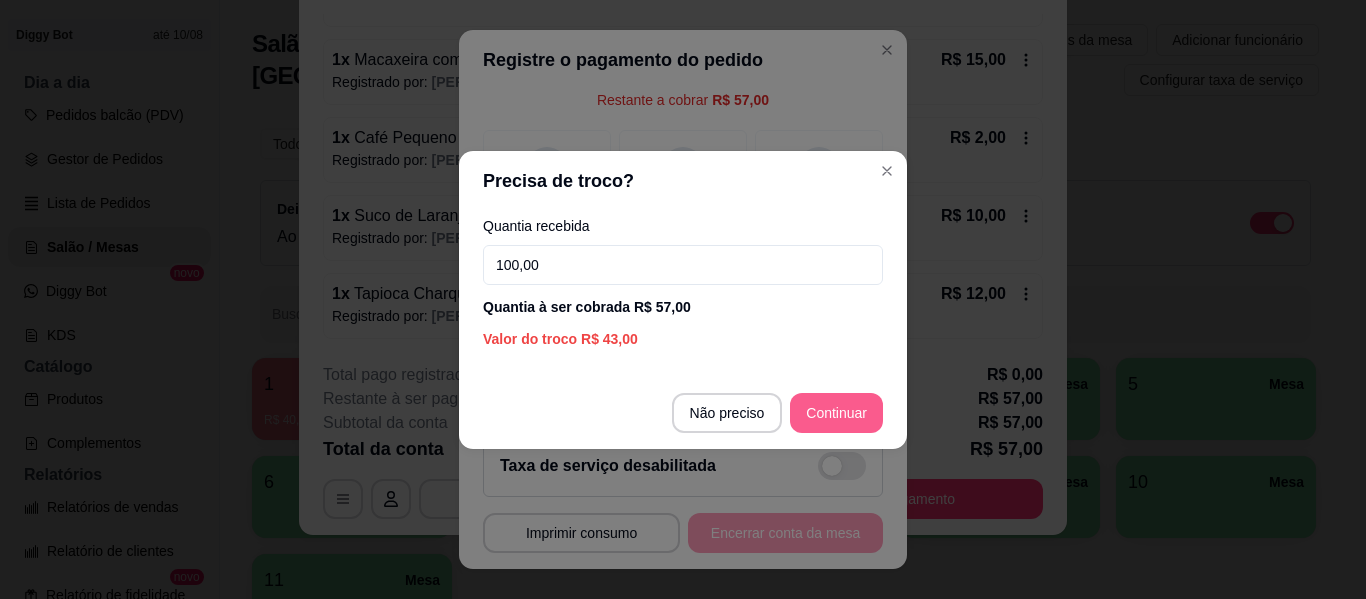type on "100,00" 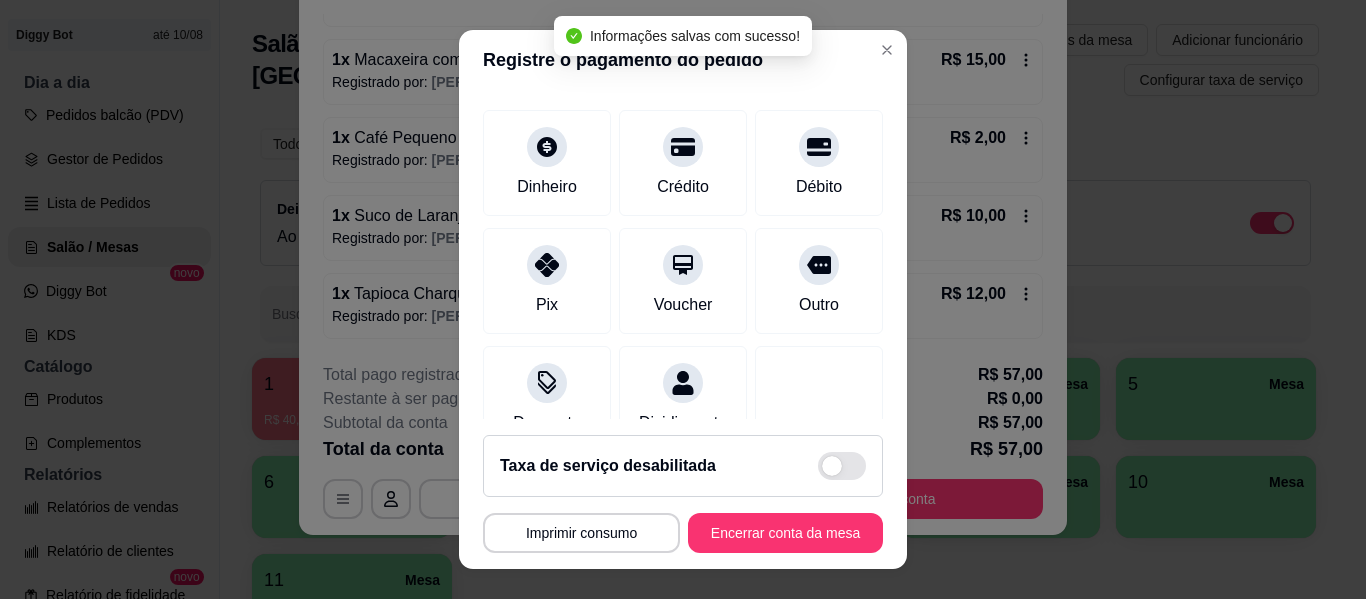 type on "R$ 0,00" 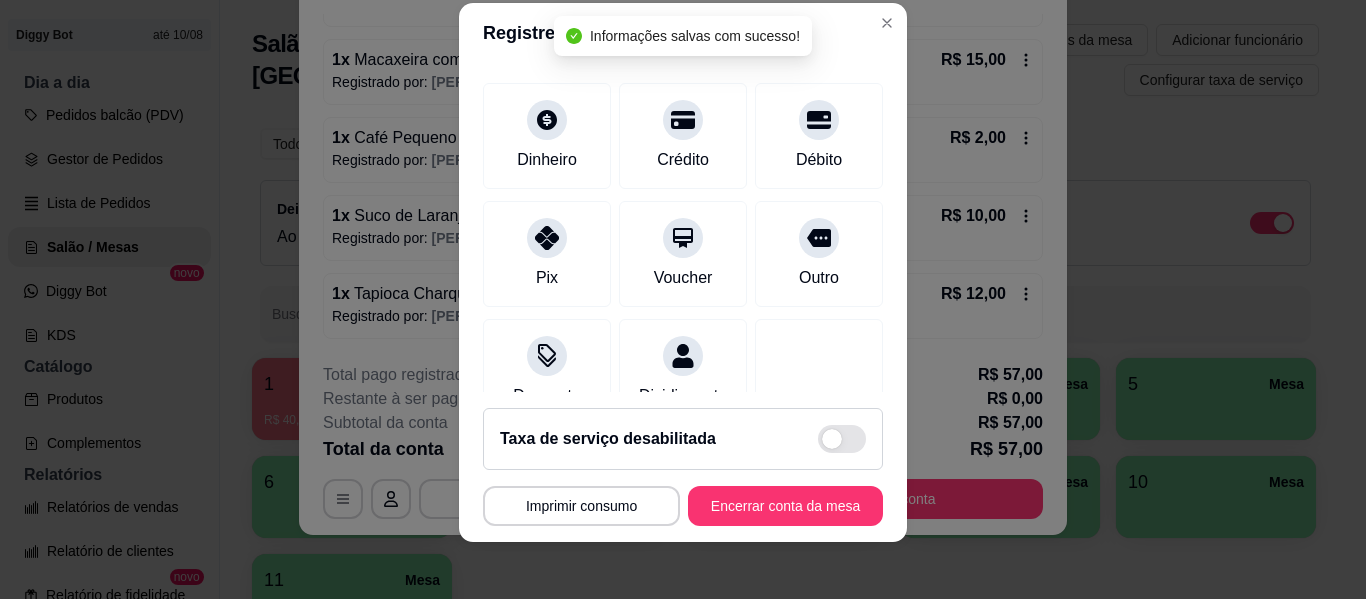 scroll, scrollTop: 34, scrollLeft: 0, axis: vertical 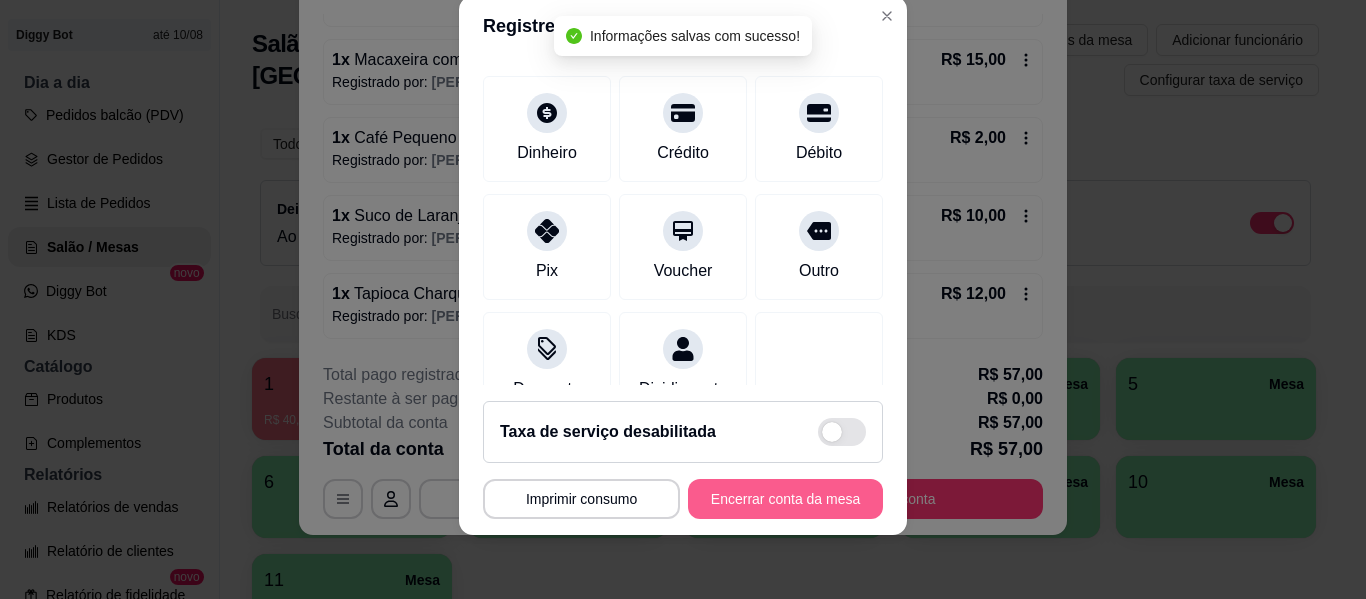 click on "Encerrar conta da mesa" at bounding box center (785, 499) 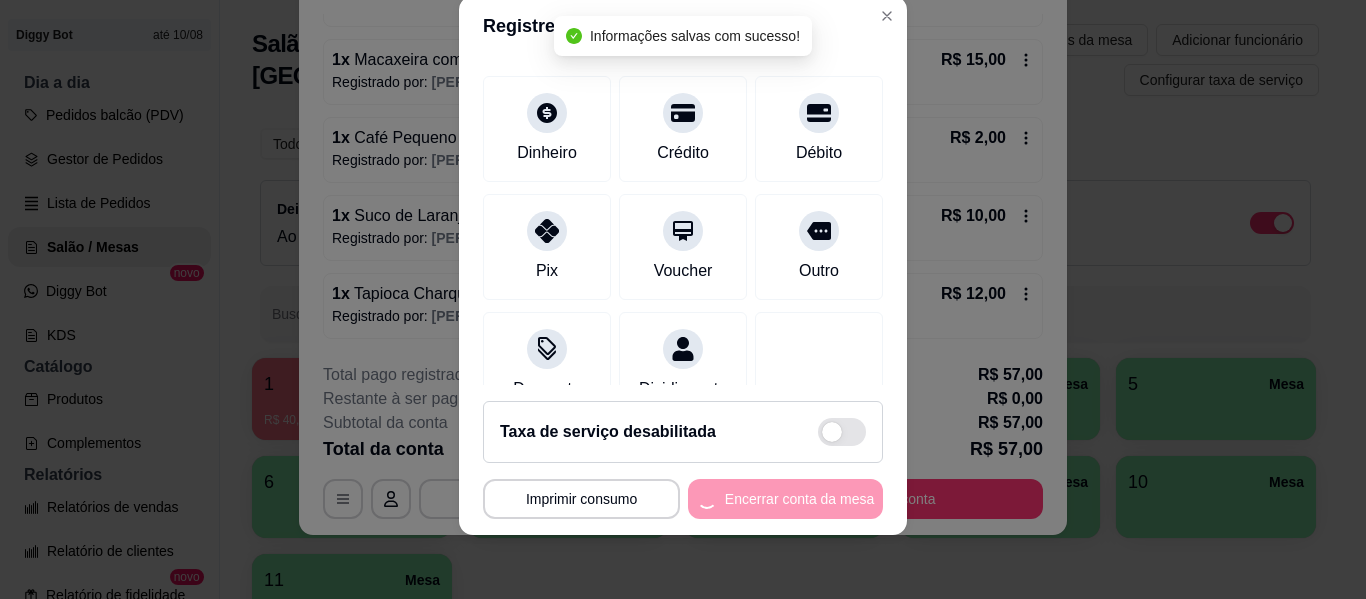 scroll, scrollTop: 0, scrollLeft: 0, axis: both 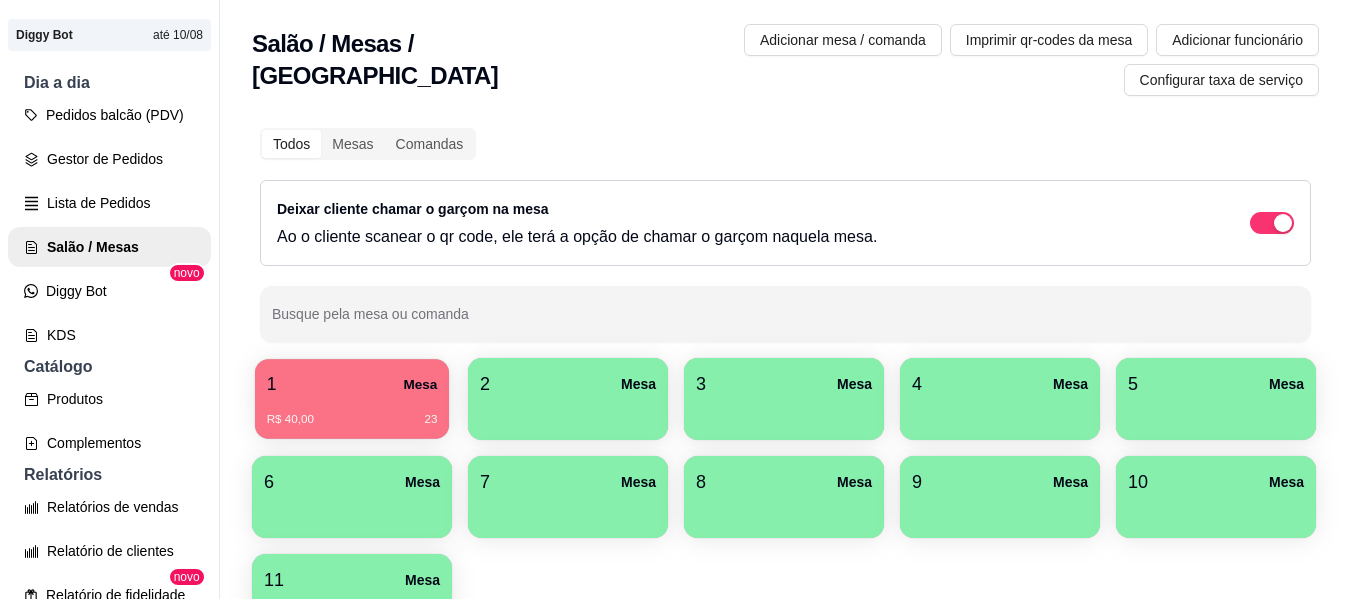 click on "R$ 40,00 23" at bounding box center (352, 412) 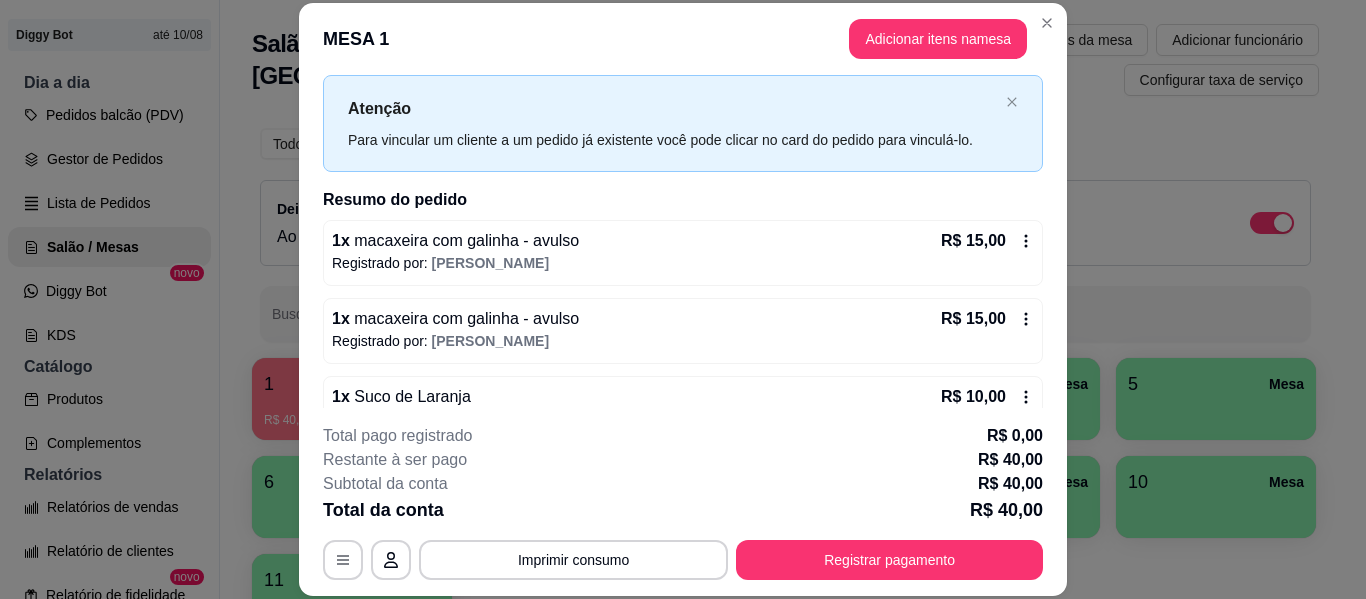 scroll, scrollTop: 86, scrollLeft: 0, axis: vertical 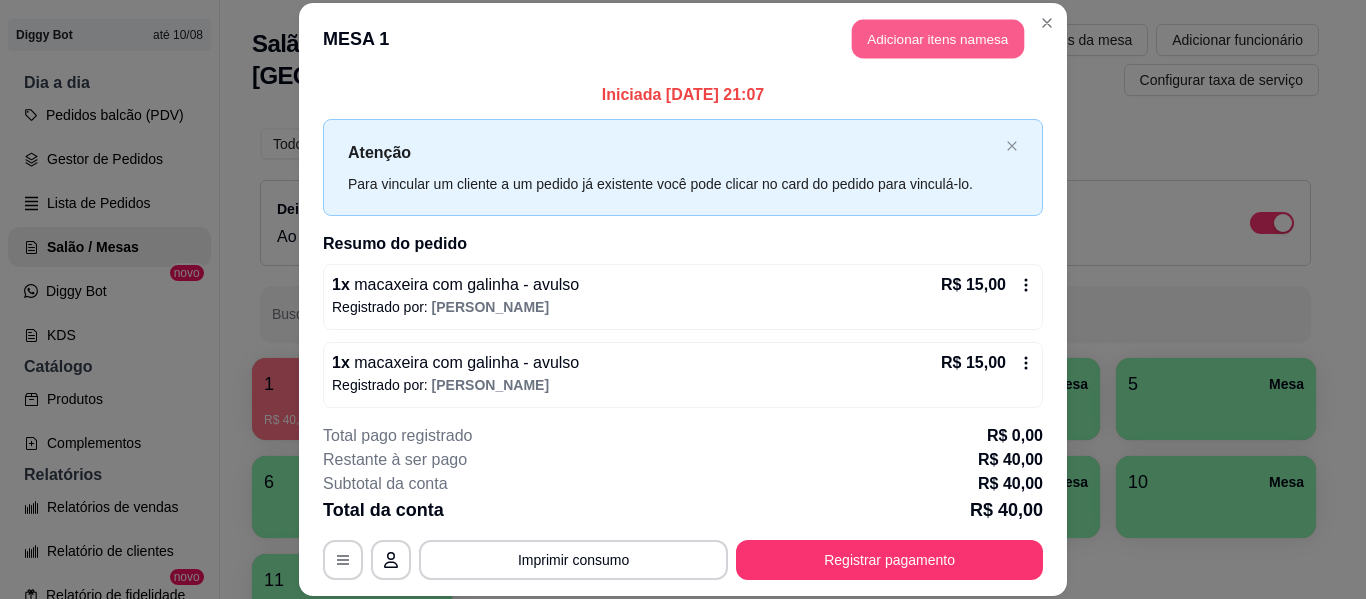 click on "Adicionar itens na  mesa" at bounding box center (938, 39) 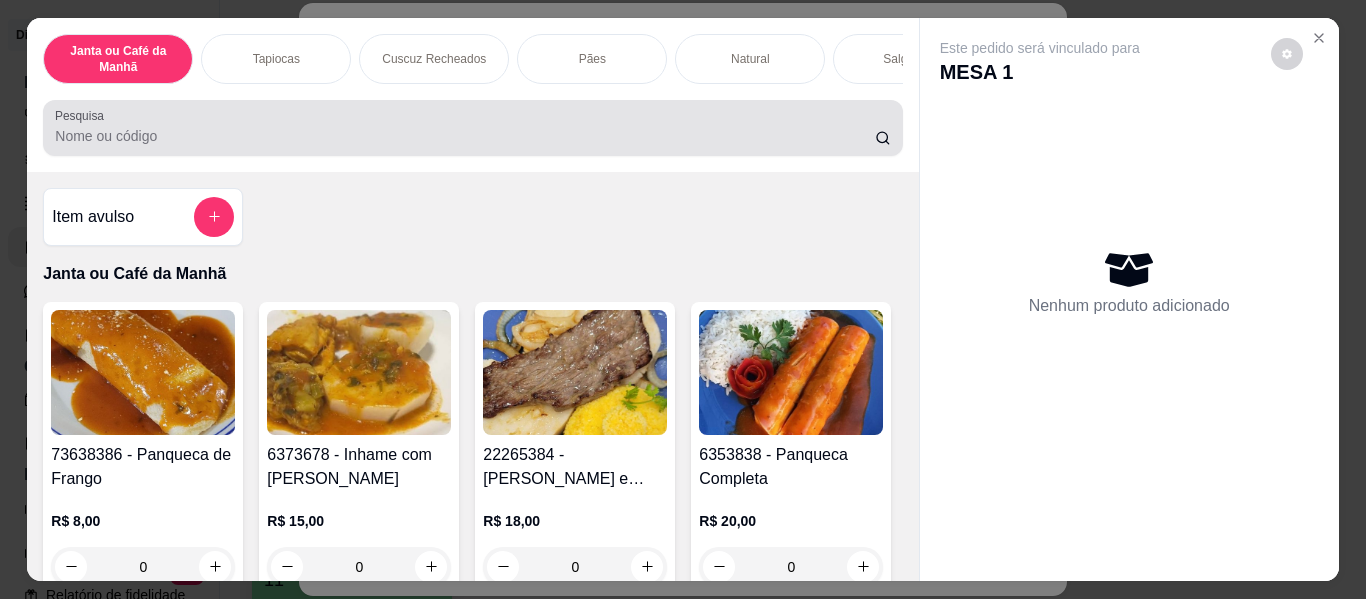 click at bounding box center (472, 128) 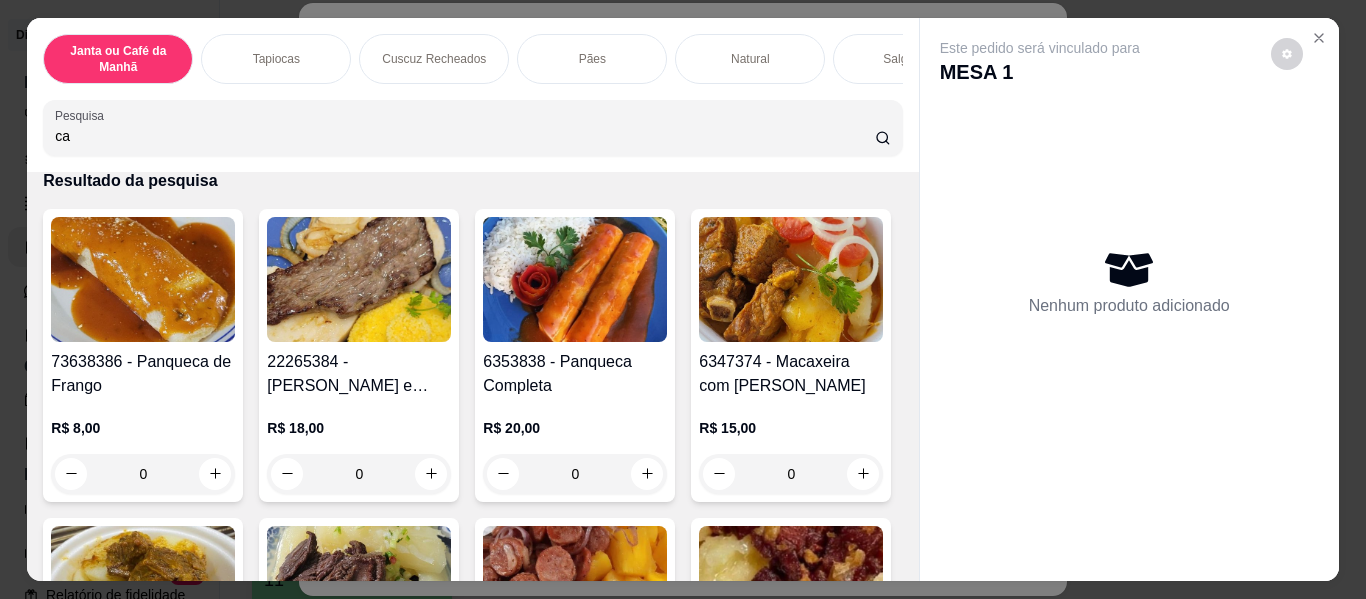 scroll, scrollTop: 100, scrollLeft: 0, axis: vertical 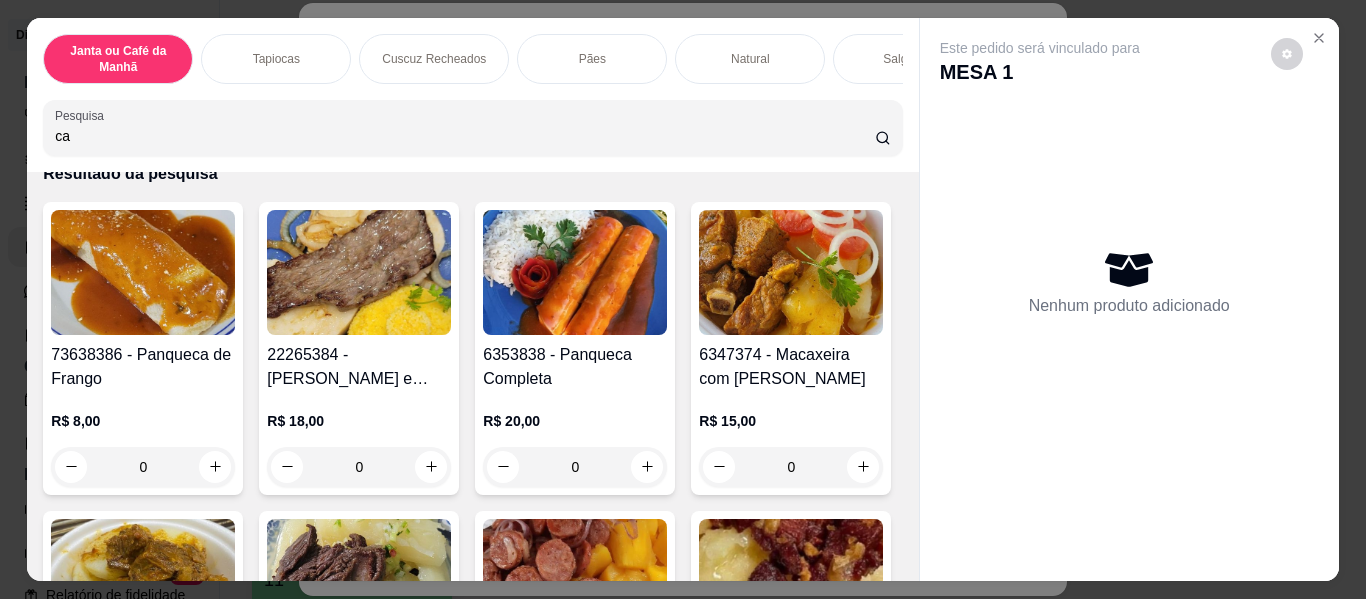 click on "ca" at bounding box center (465, 136) 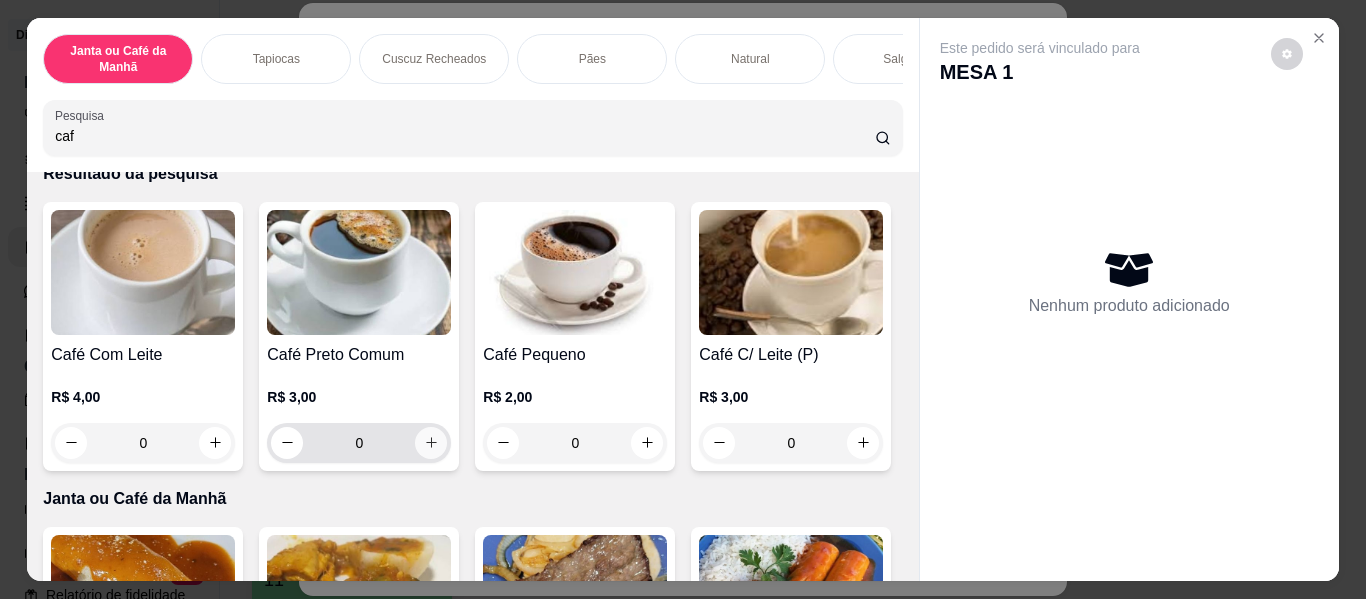 type on "caf" 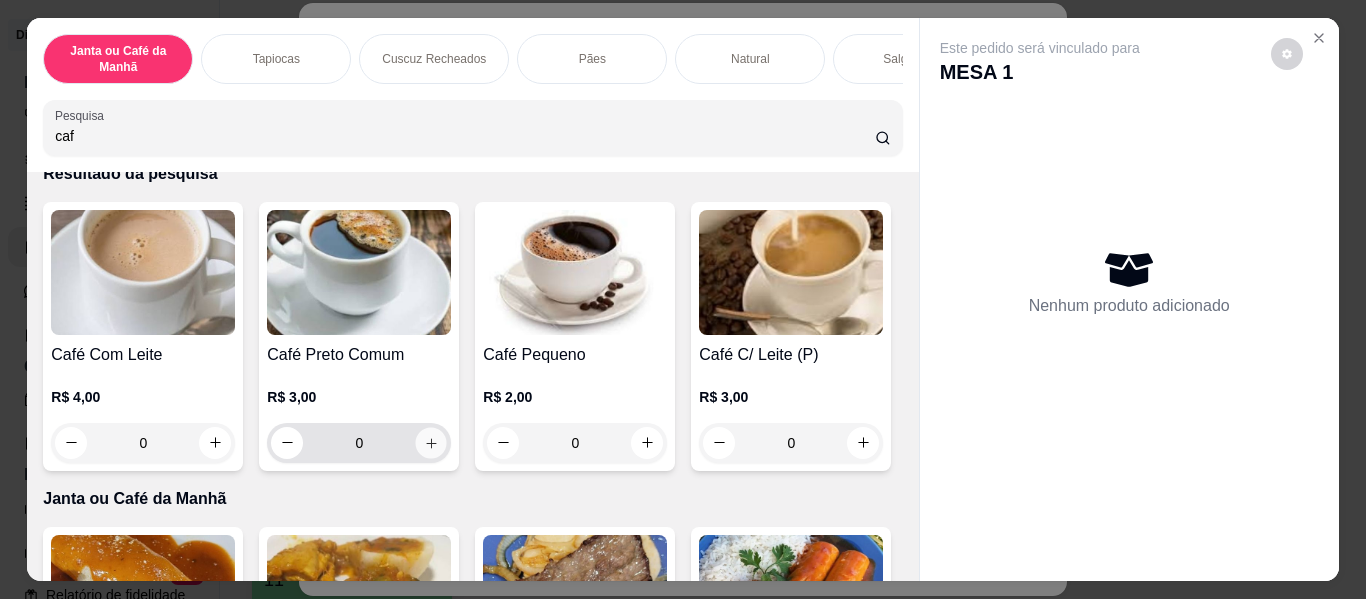 click 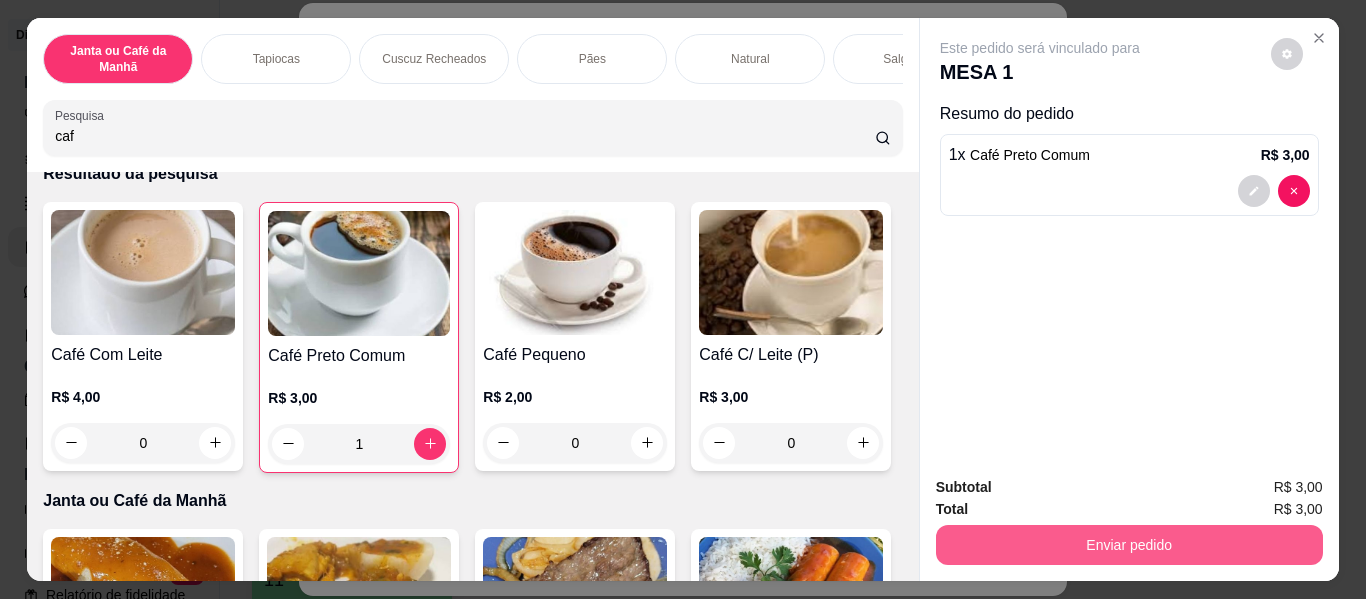 click on "Enviar pedido" at bounding box center (1129, 545) 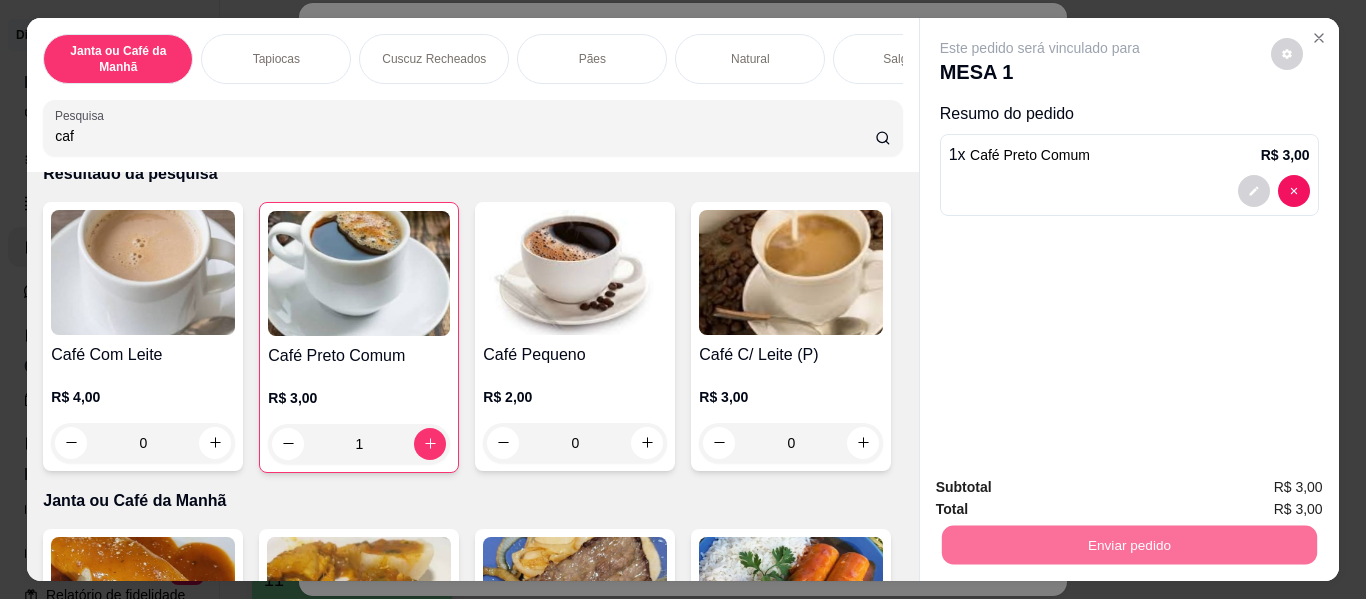 click on "Não registrar e enviar pedido" at bounding box center (1063, 488) 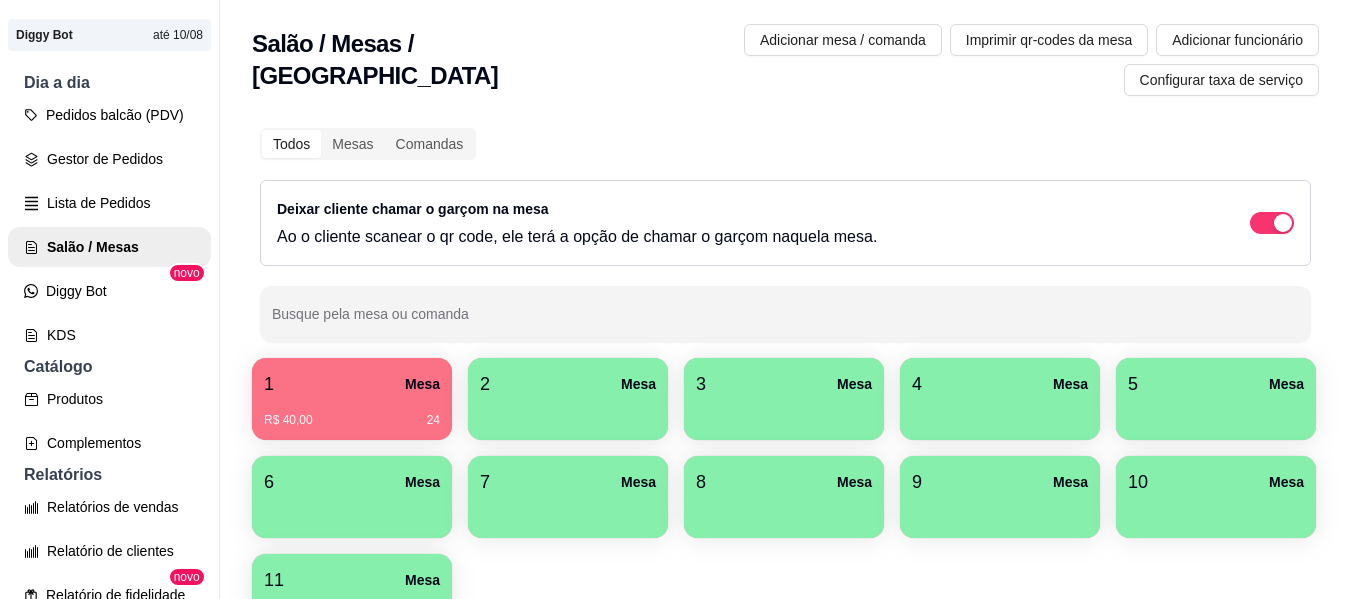 click on "1 Mesa" at bounding box center (352, 384) 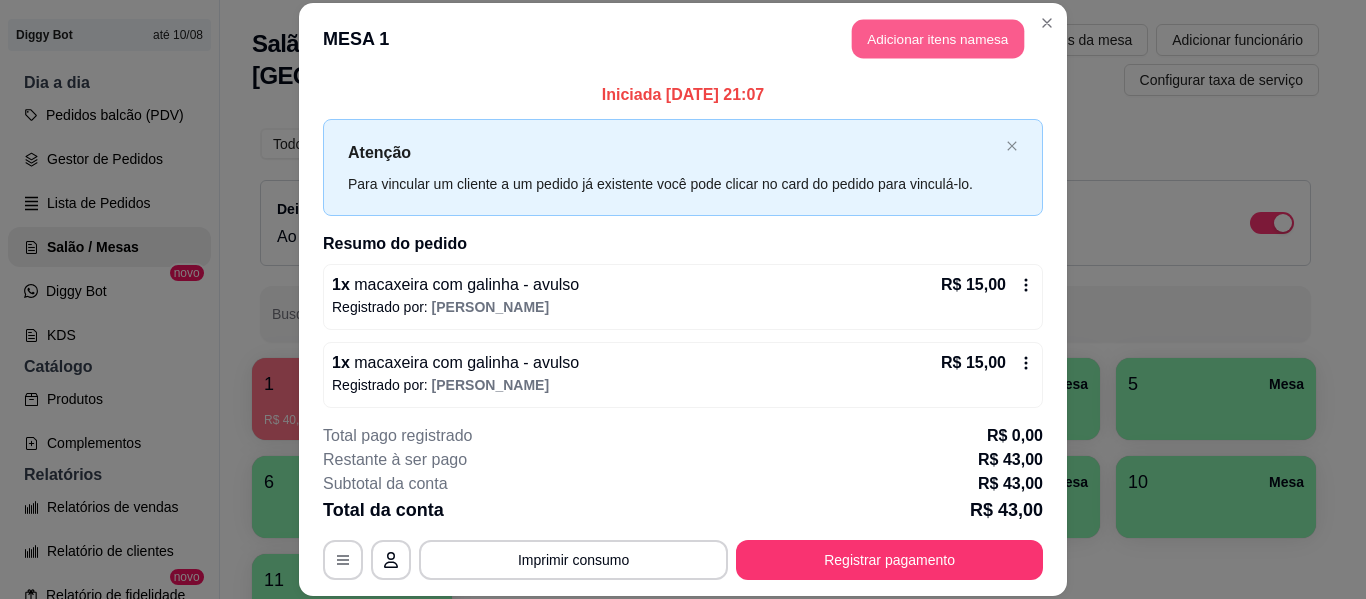click on "Adicionar itens na  mesa" at bounding box center [938, 39] 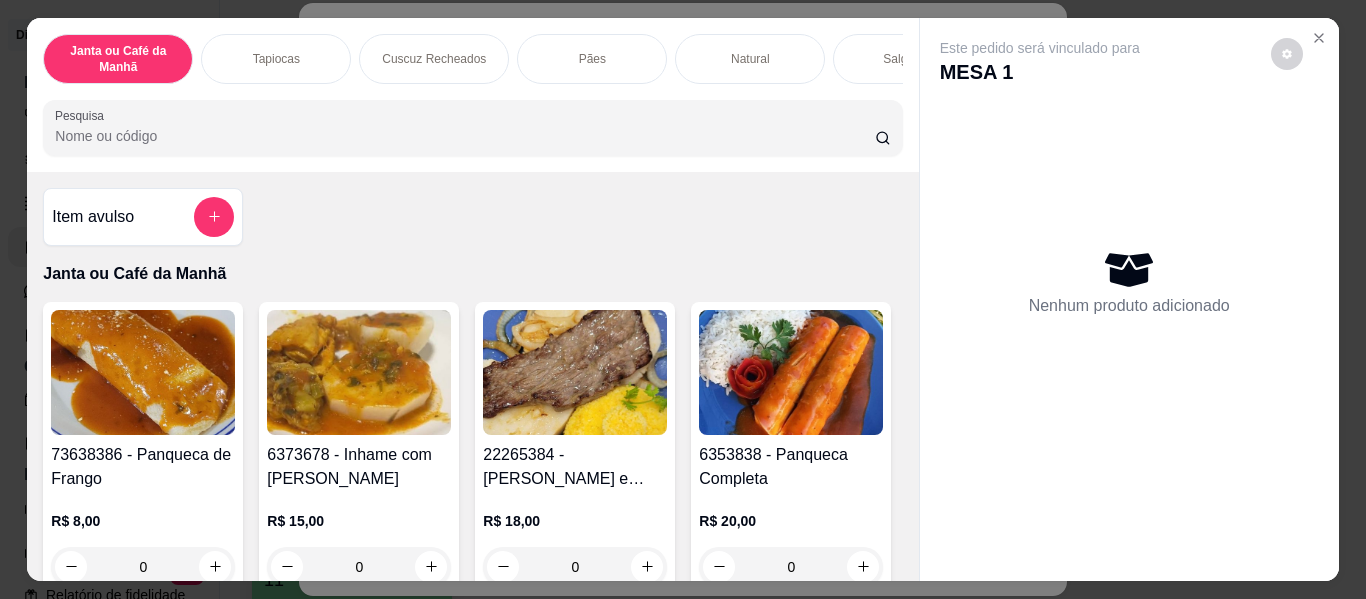click on "Janta ou Café da Manhã  Tapiocas Cuscuz Recheados Pães  Natural Salgados Tapiocas Doces Bebidas Sucos Sopas  Hambúrguer  Café  Crepioca Adcionais Pesquisa" at bounding box center [472, 95] 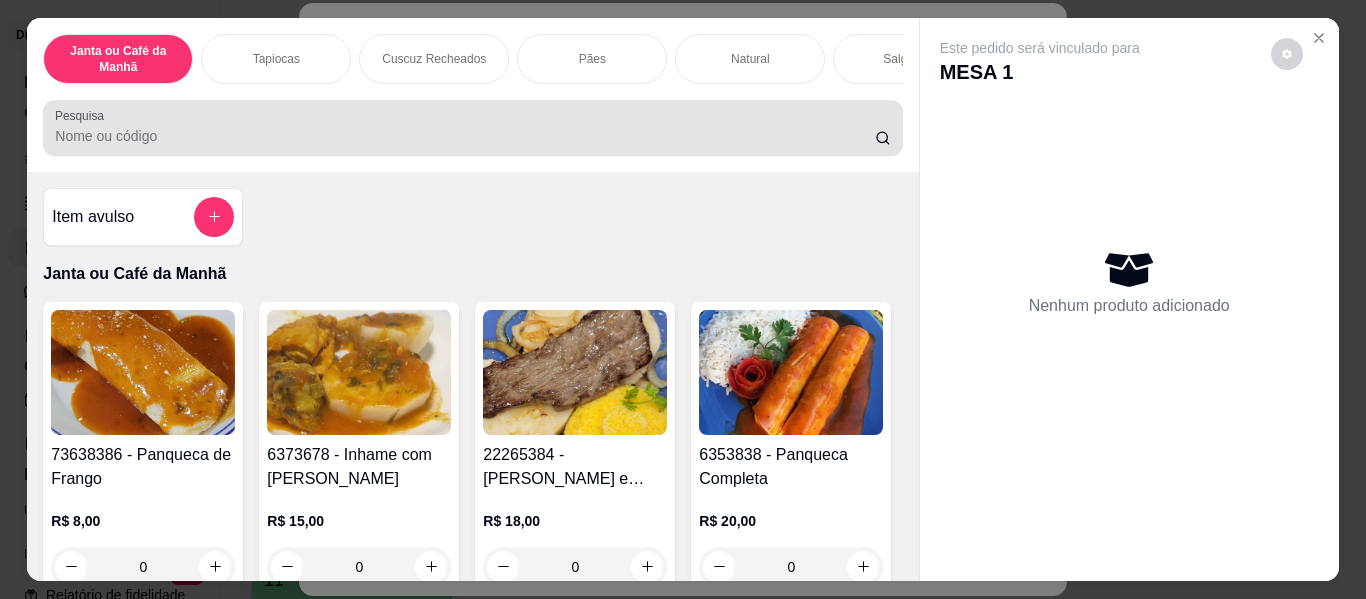click on "Pesquisa" at bounding box center [465, 136] 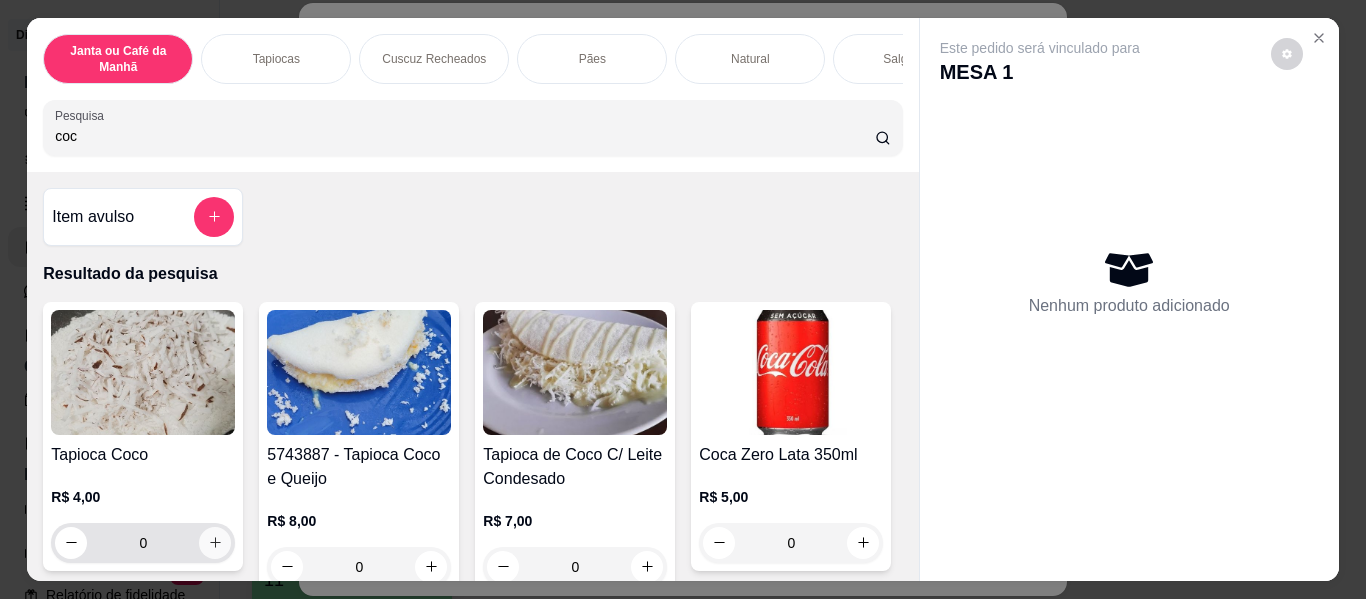 type on "coc" 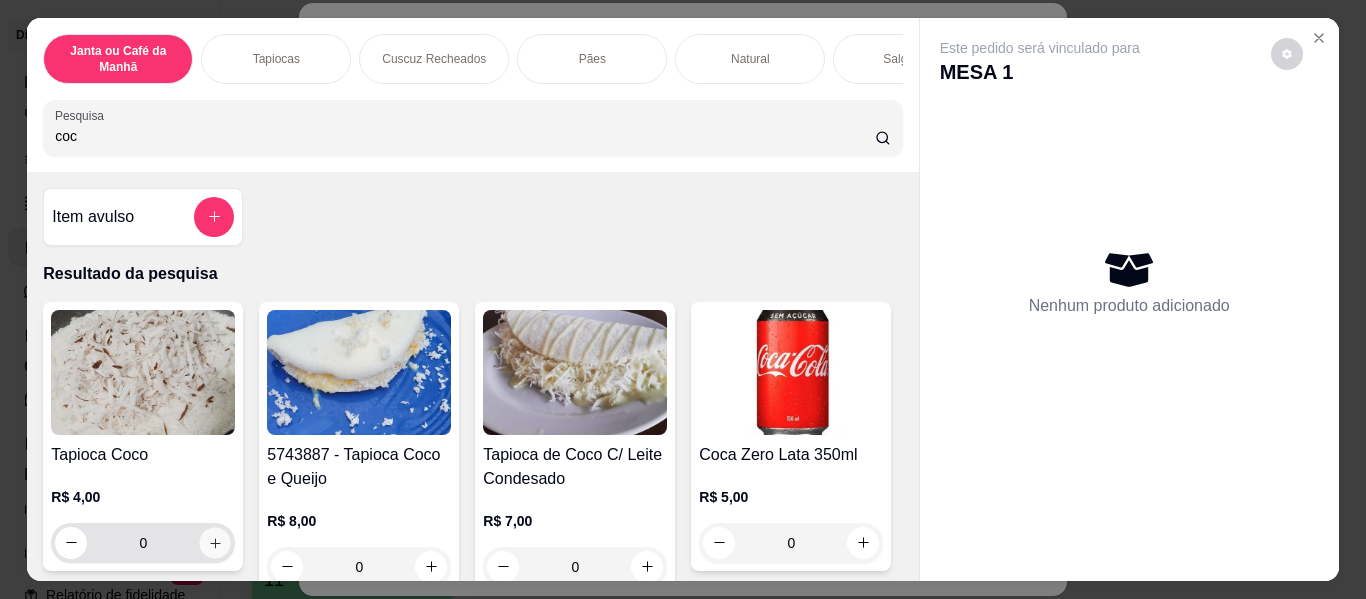click 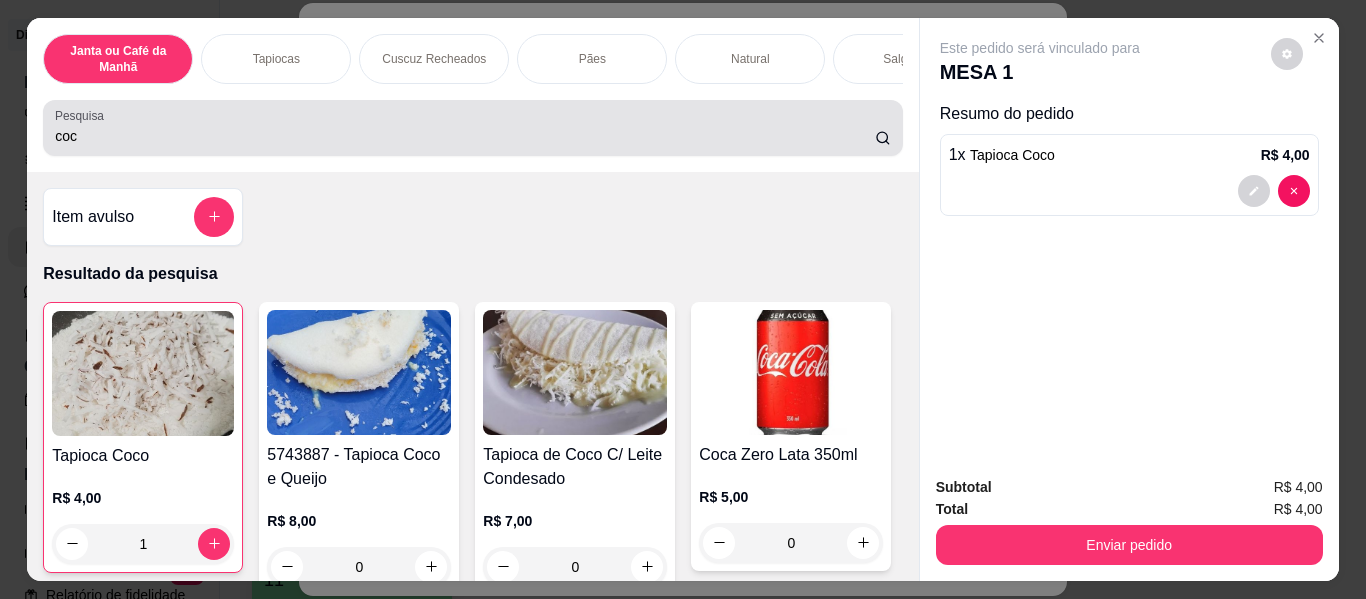 click on "Pesquisa coc" at bounding box center [472, 128] 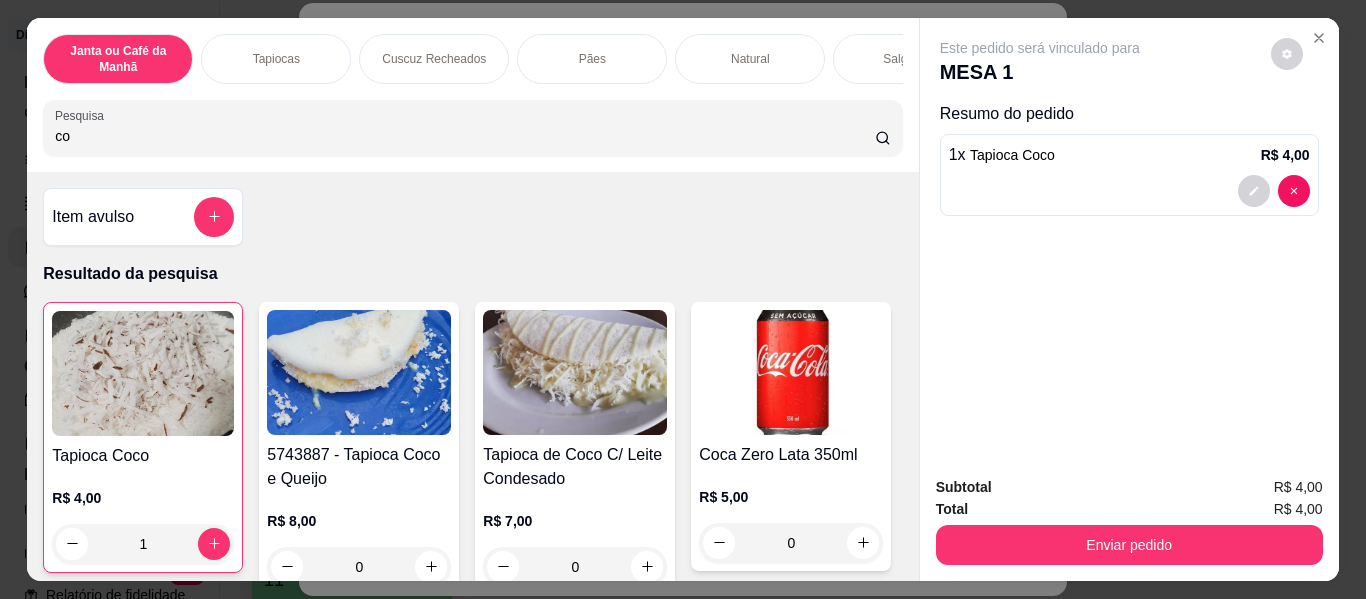 type on "c" 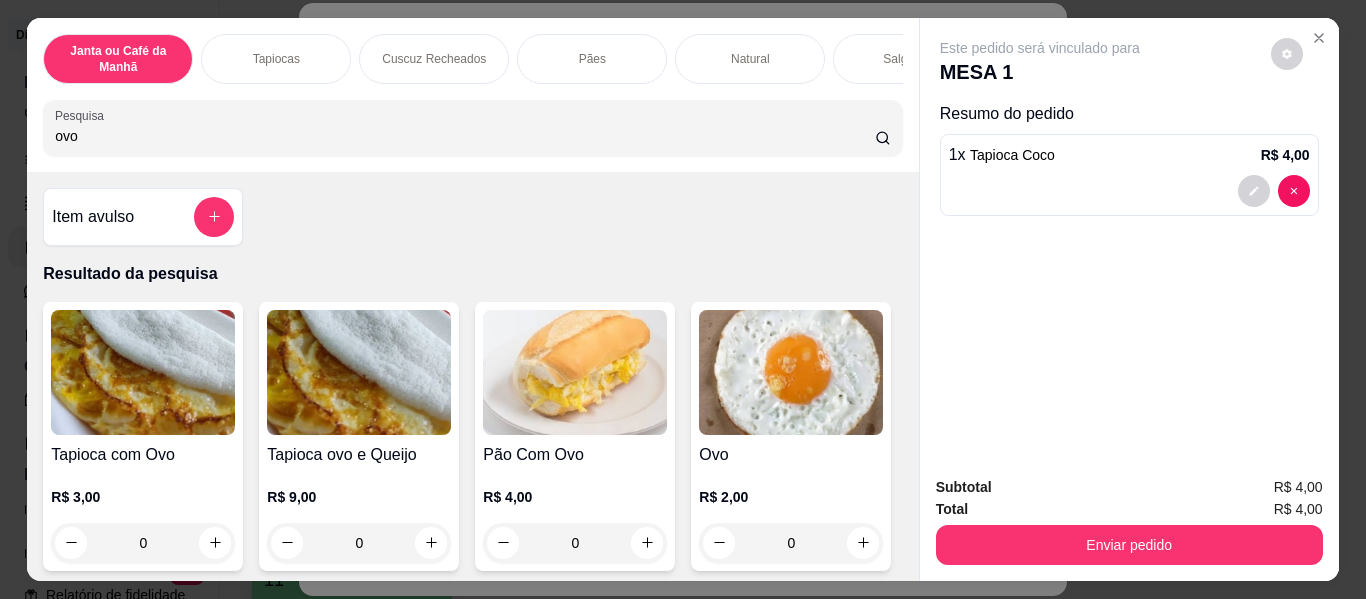 scroll, scrollTop: 500, scrollLeft: 0, axis: vertical 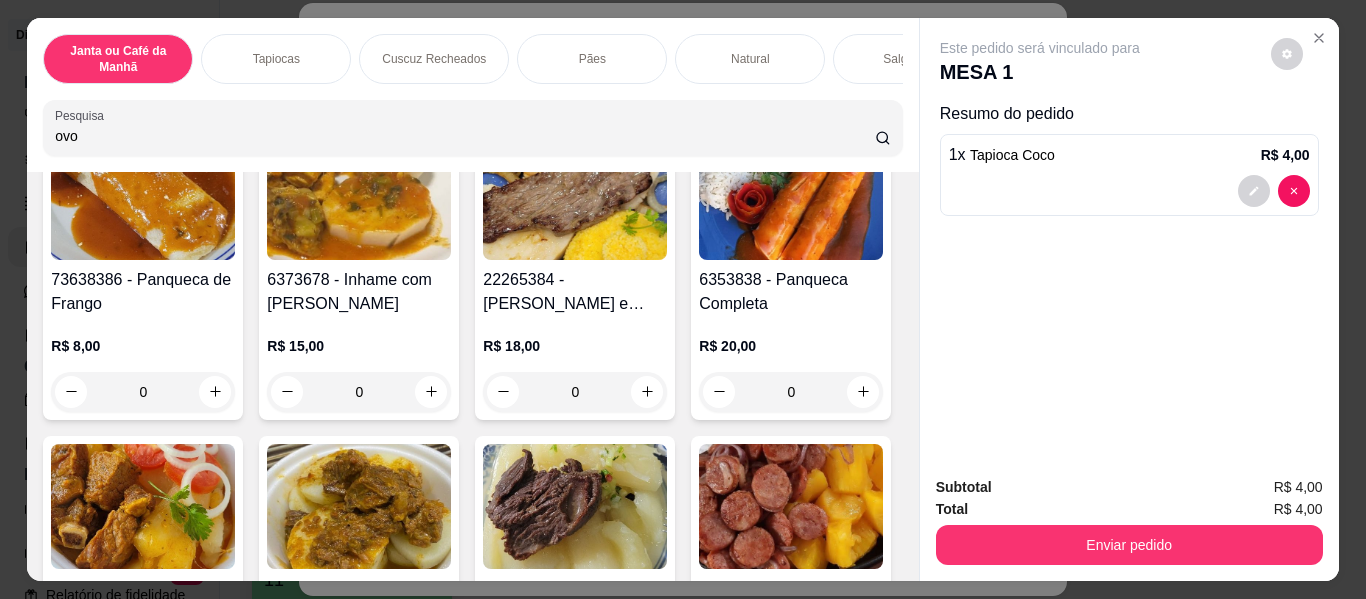 type on "ovo" 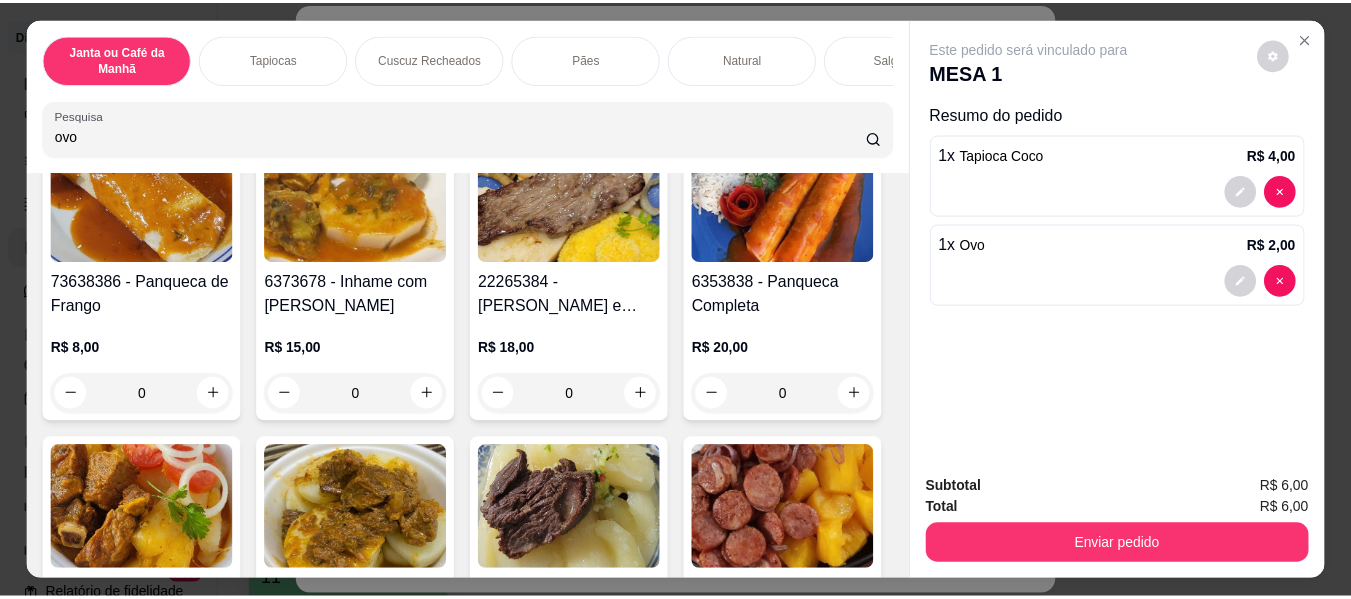 scroll, scrollTop: 501, scrollLeft: 0, axis: vertical 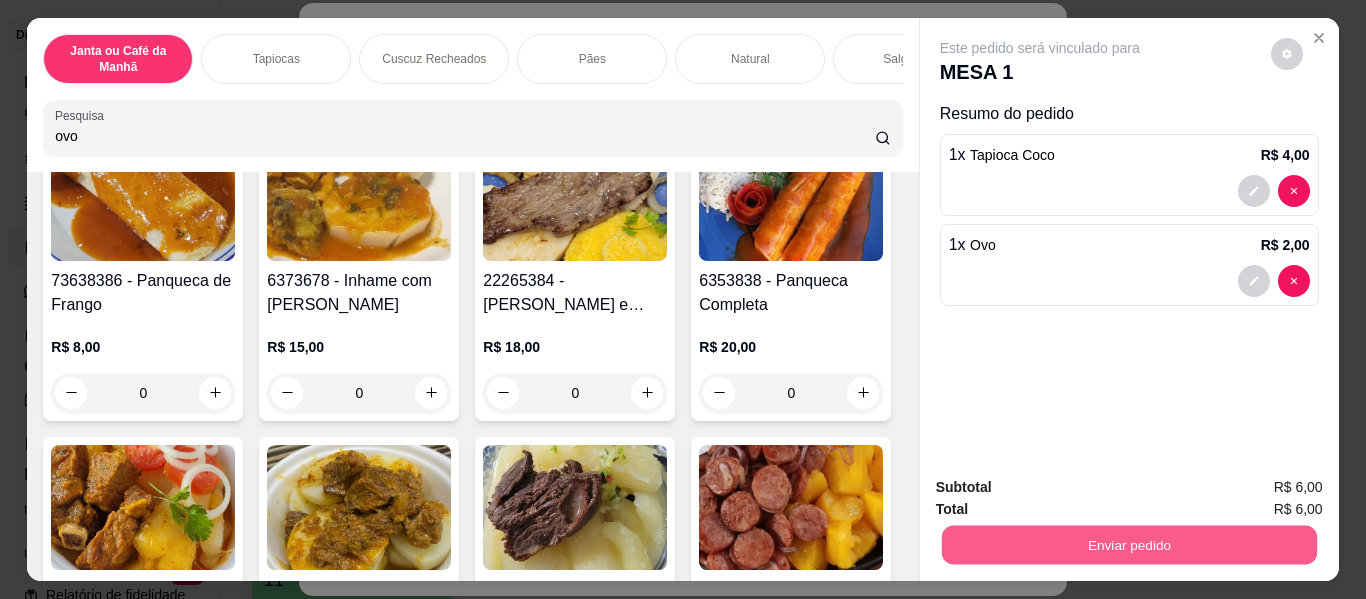 click on "Enviar pedido" at bounding box center [1128, 545] 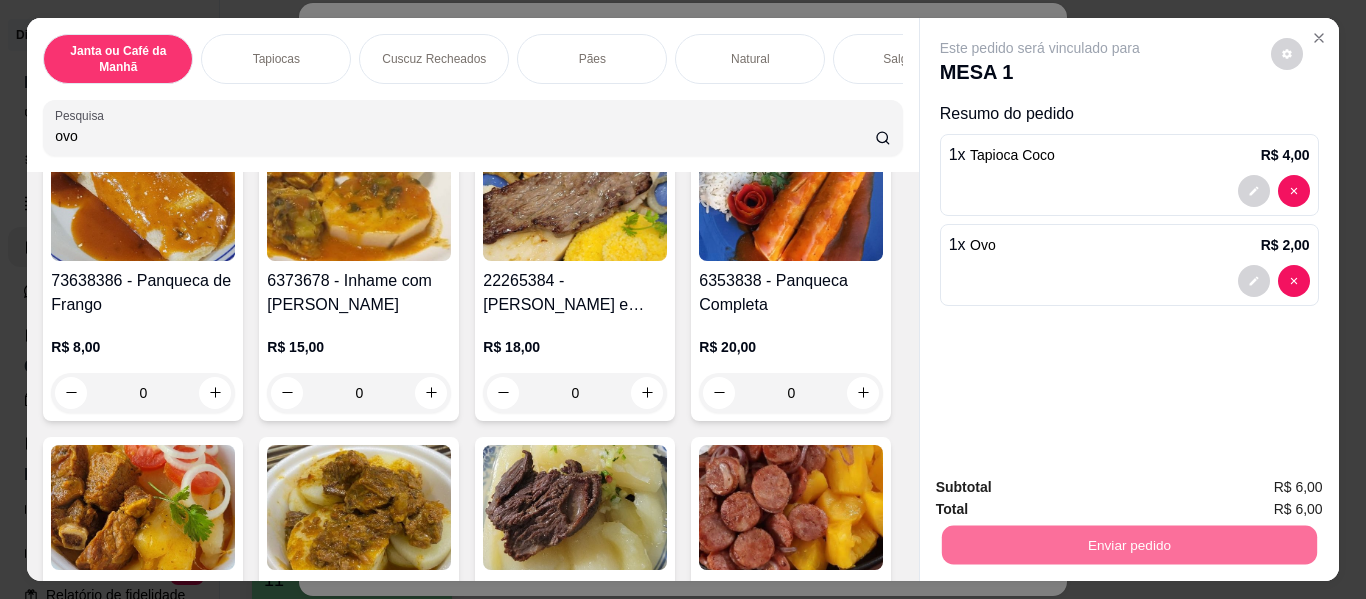 click on "Não registrar e enviar pedido" at bounding box center [1063, 488] 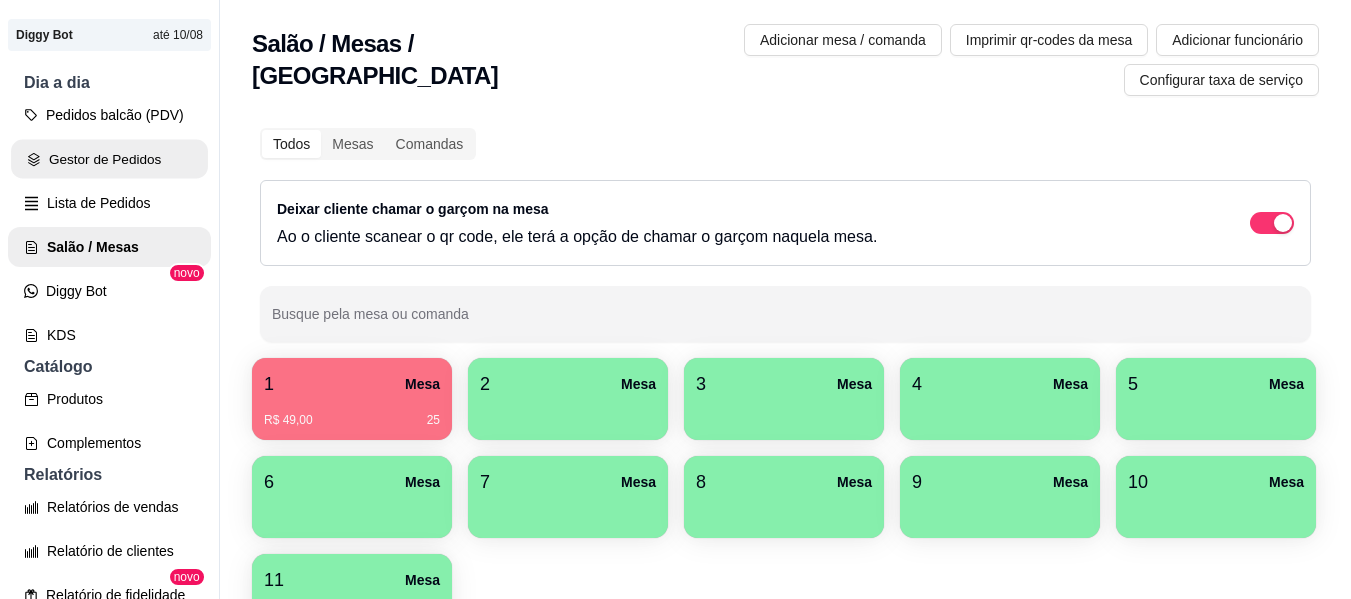 click on "Gestor de Pedidos" at bounding box center (109, 159) 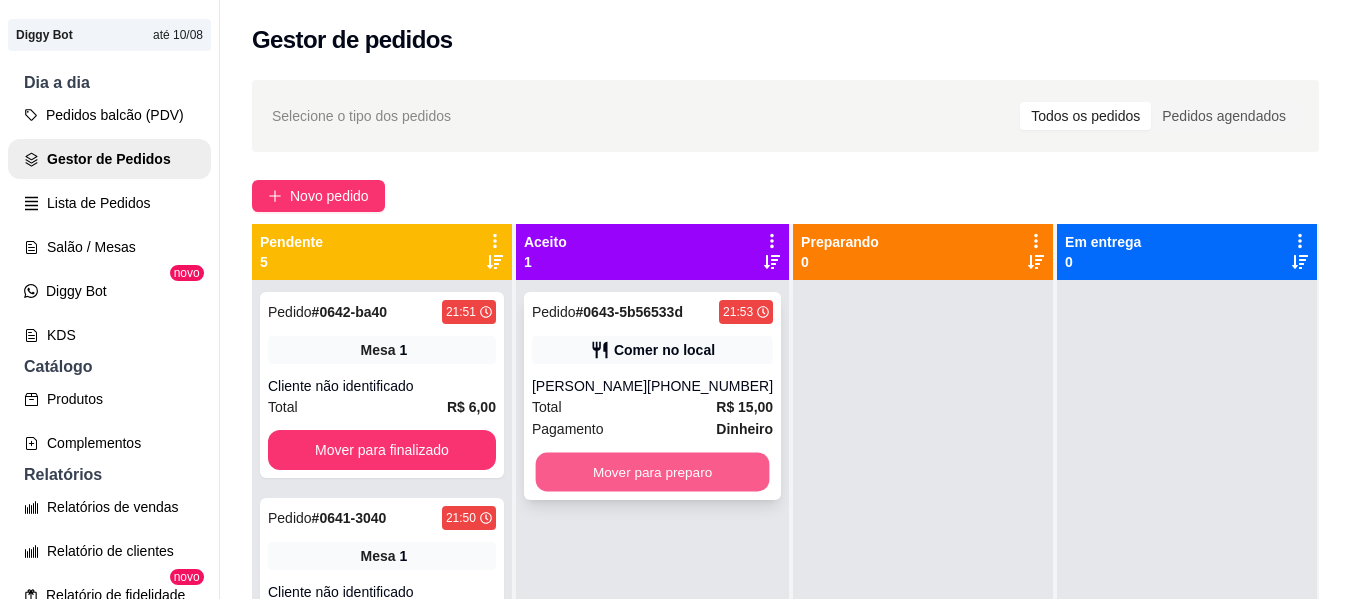 click on "Mover para preparo" at bounding box center (653, 472) 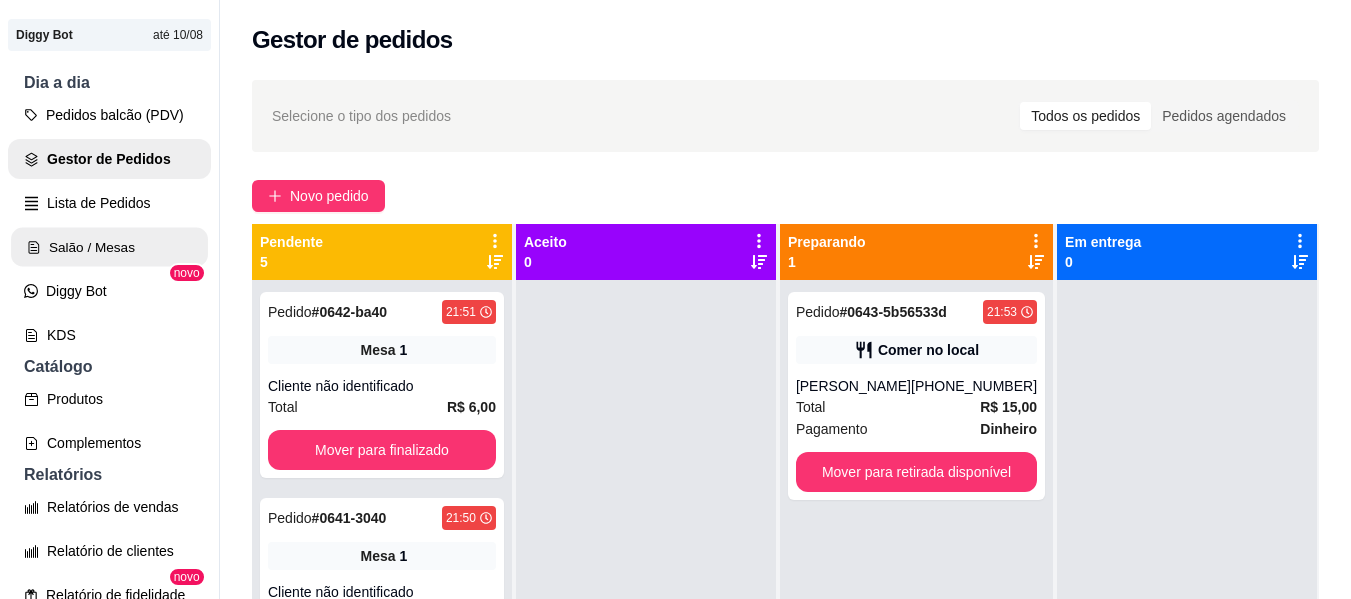 click on "Salão / Mesas" at bounding box center [109, 247] 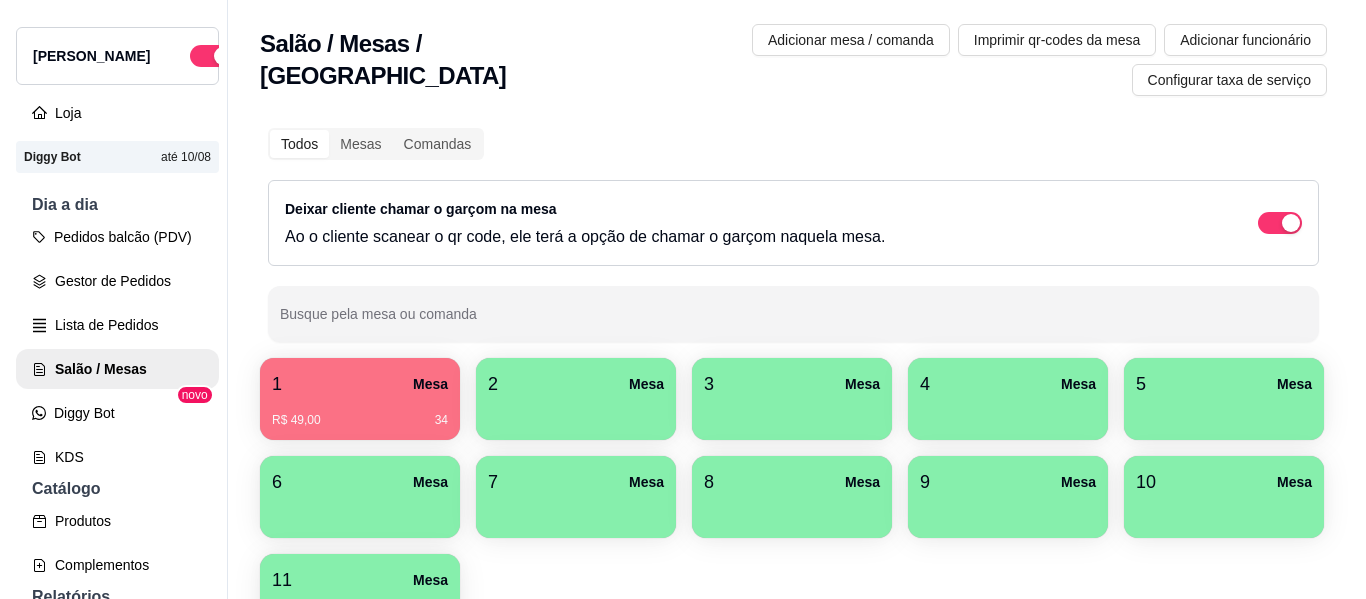 scroll, scrollTop: 0, scrollLeft: 0, axis: both 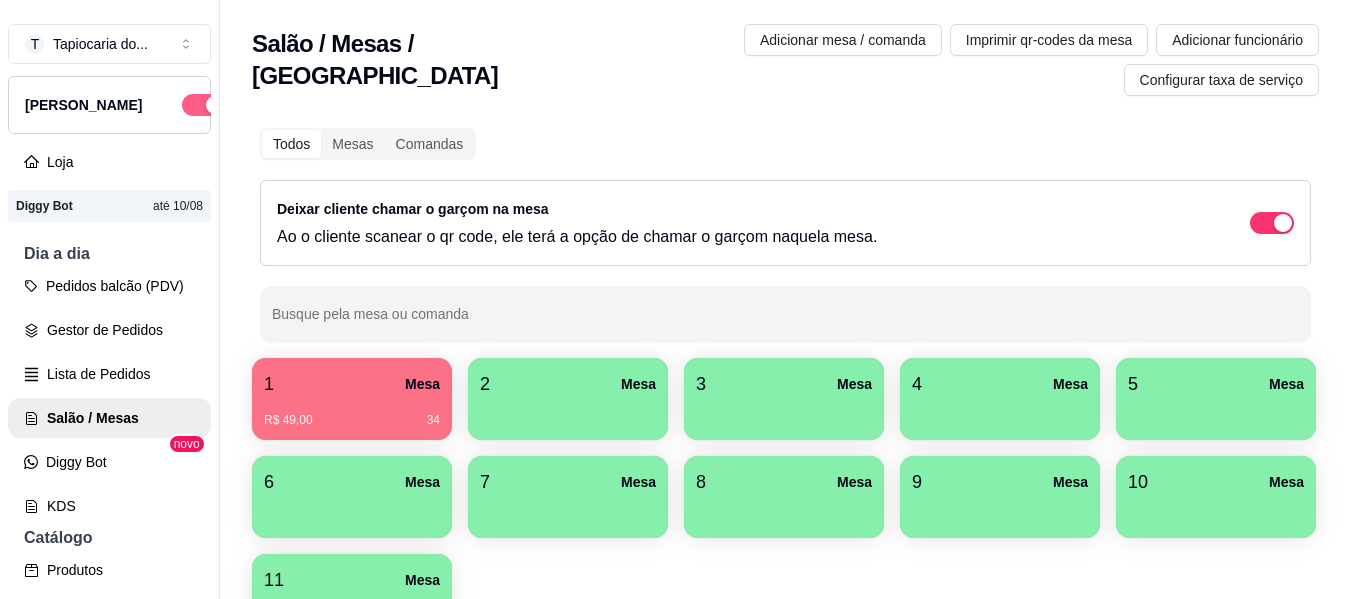 click at bounding box center (204, 105) 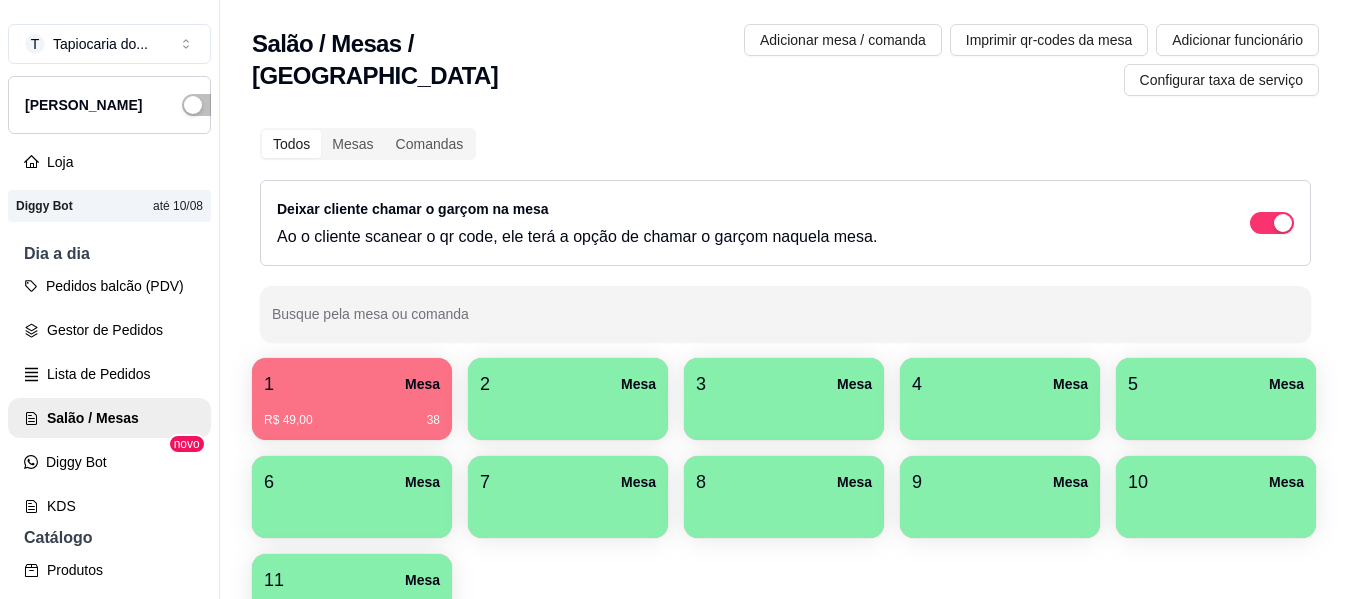 click on "1 Mesa R$ 49,00 38 2 Mesa 3 Mesa 4 Mesa 5 Mesa 6 Mesa 7 Mesa 8 Mesa 9 Mesa 10 Mesa 11 Mesa" at bounding box center (785, 497) 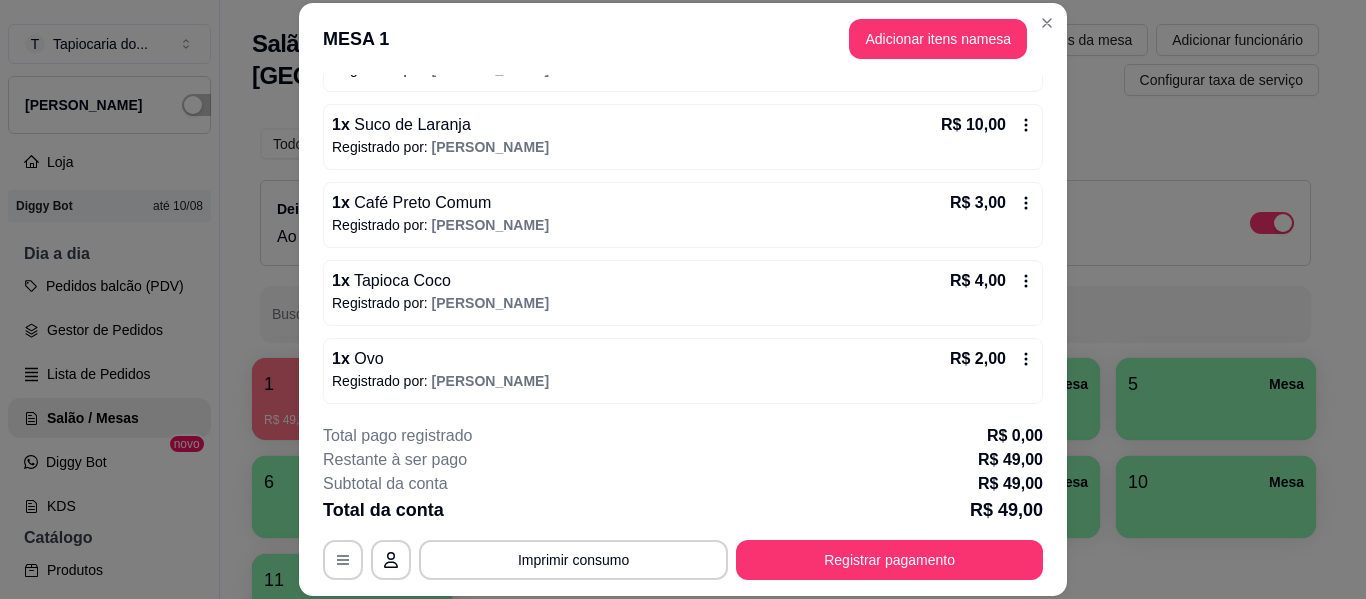 scroll, scrollTop: 320, scrollLeft: 0, axis: vertical 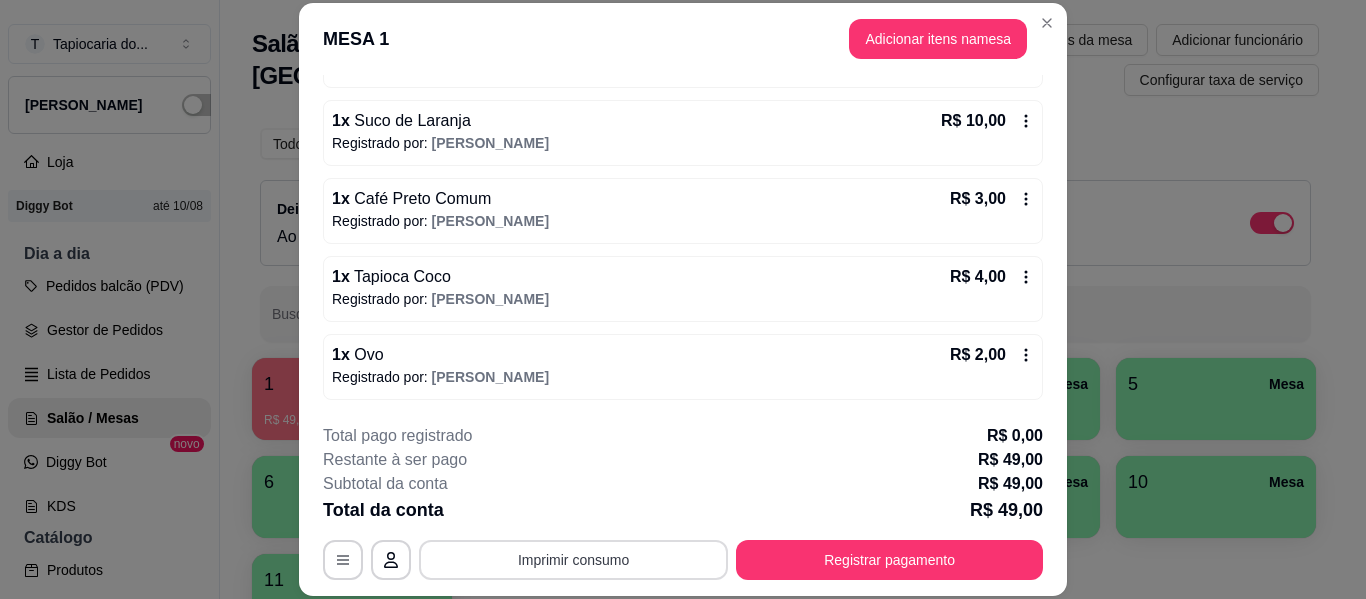 click on "Imprimir consumo" at bounding box center [573, 560] 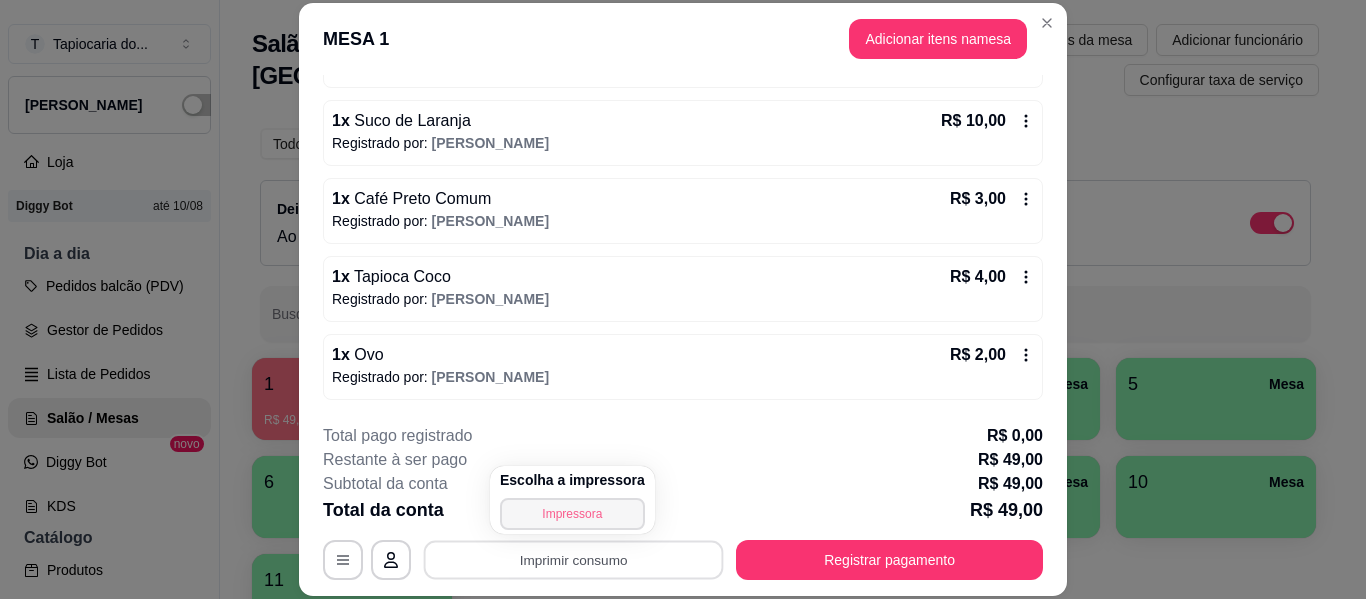 click on "Impressora" at bounding box center [572, 514] 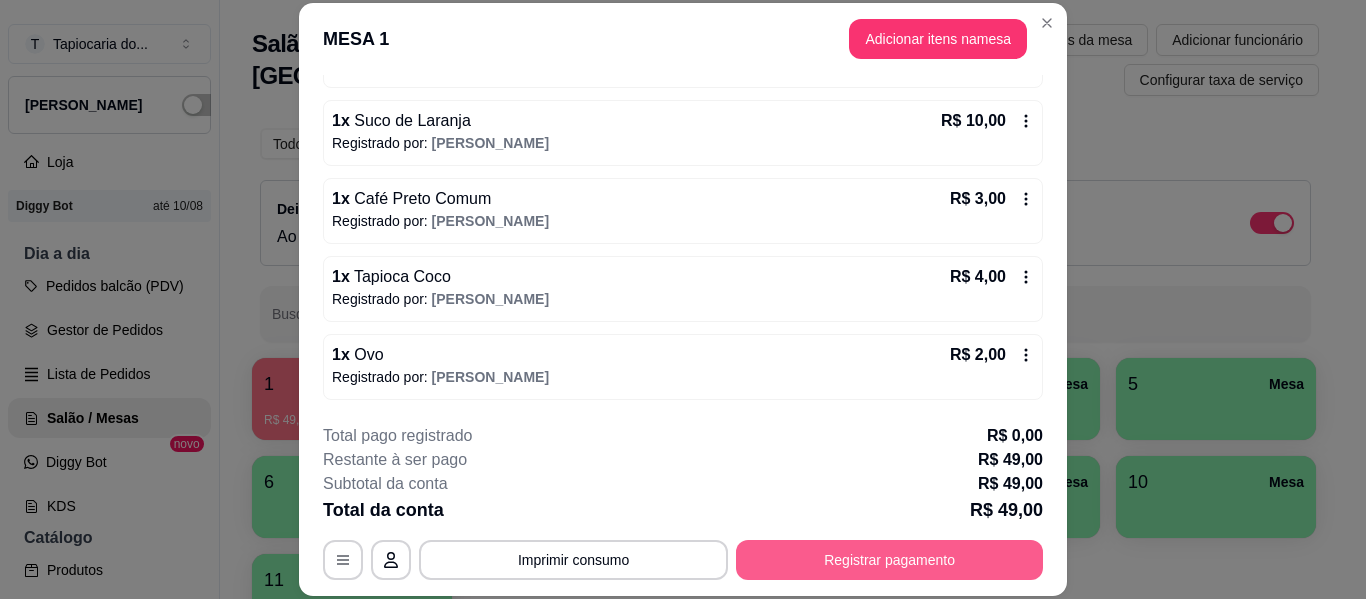 click on "Registrar pagamento" at bounding box center (889, 560) 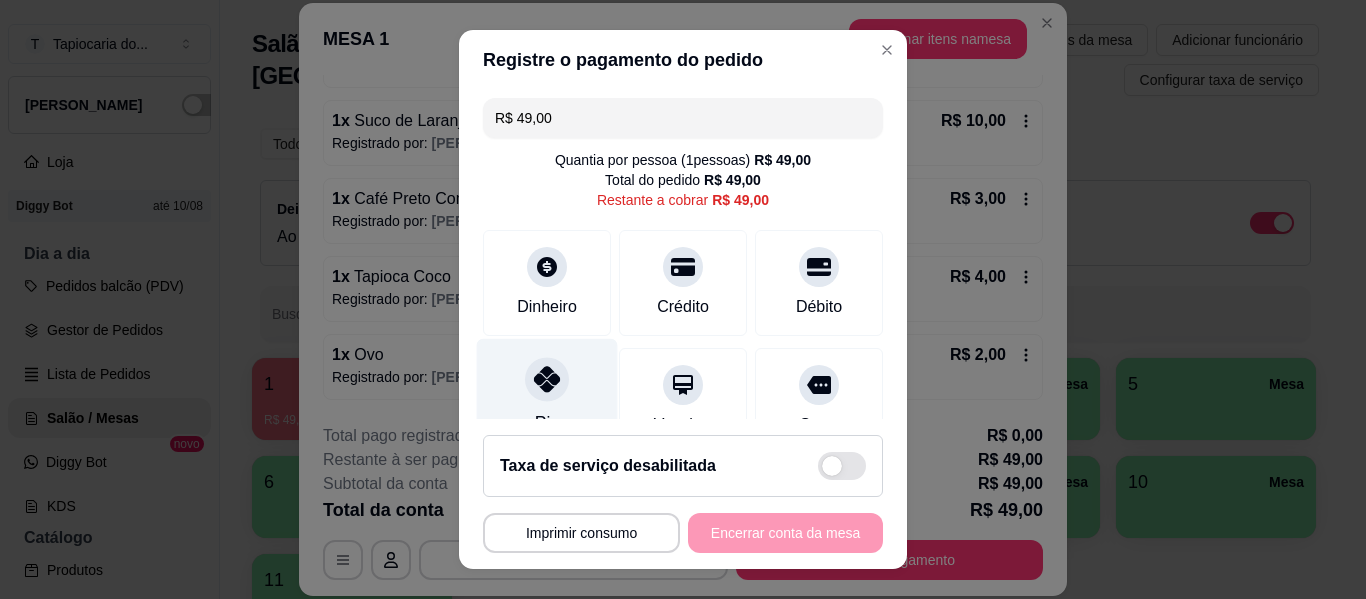 click 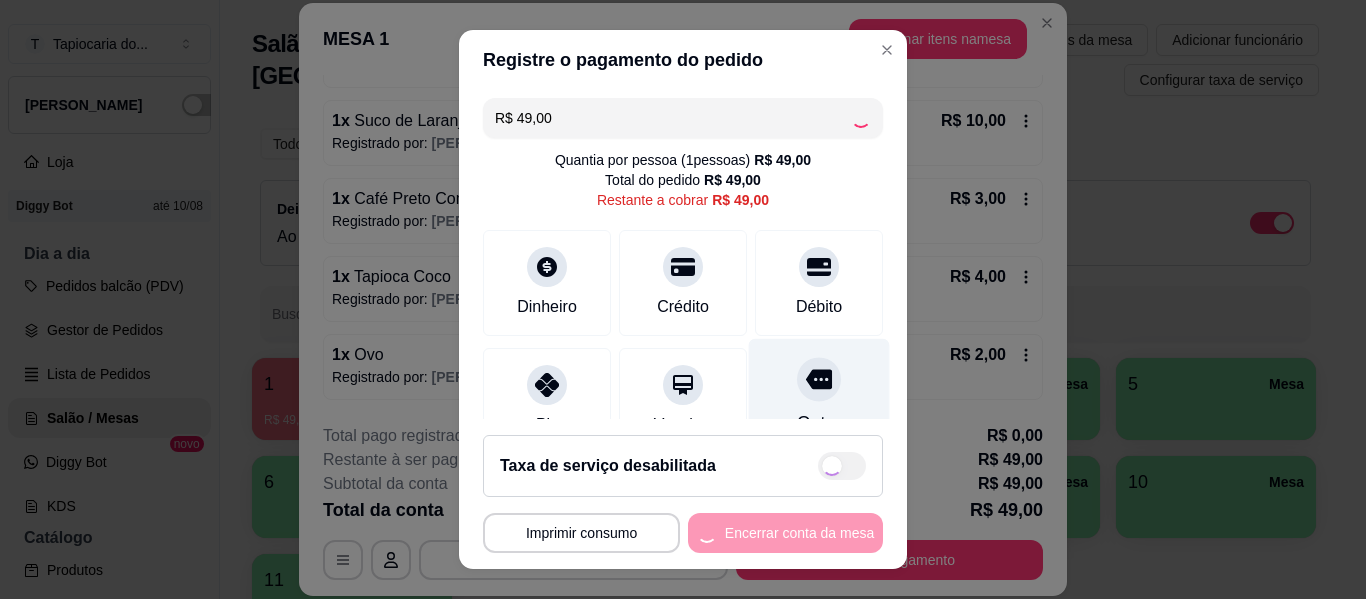 type on "R$ 0,00" 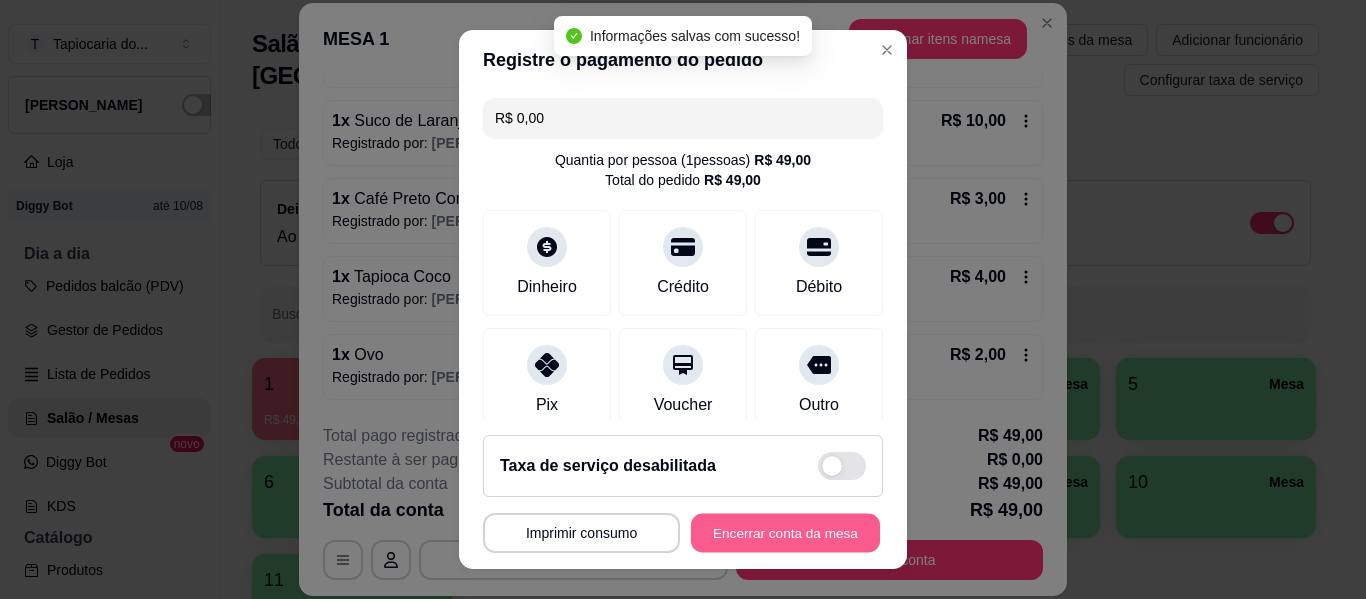 click on "Encerrar conta da mesa" at bounding box center (785, 533) 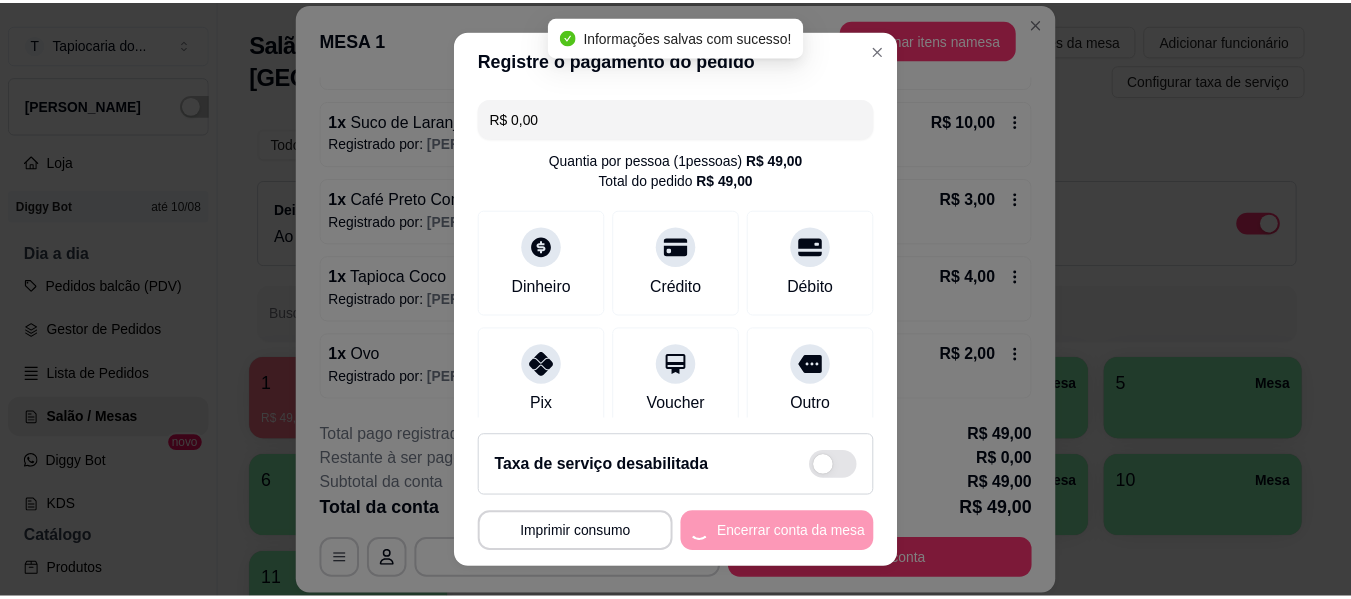 scroll, scrollTop: 0, scrollLeft: 0, axis: both 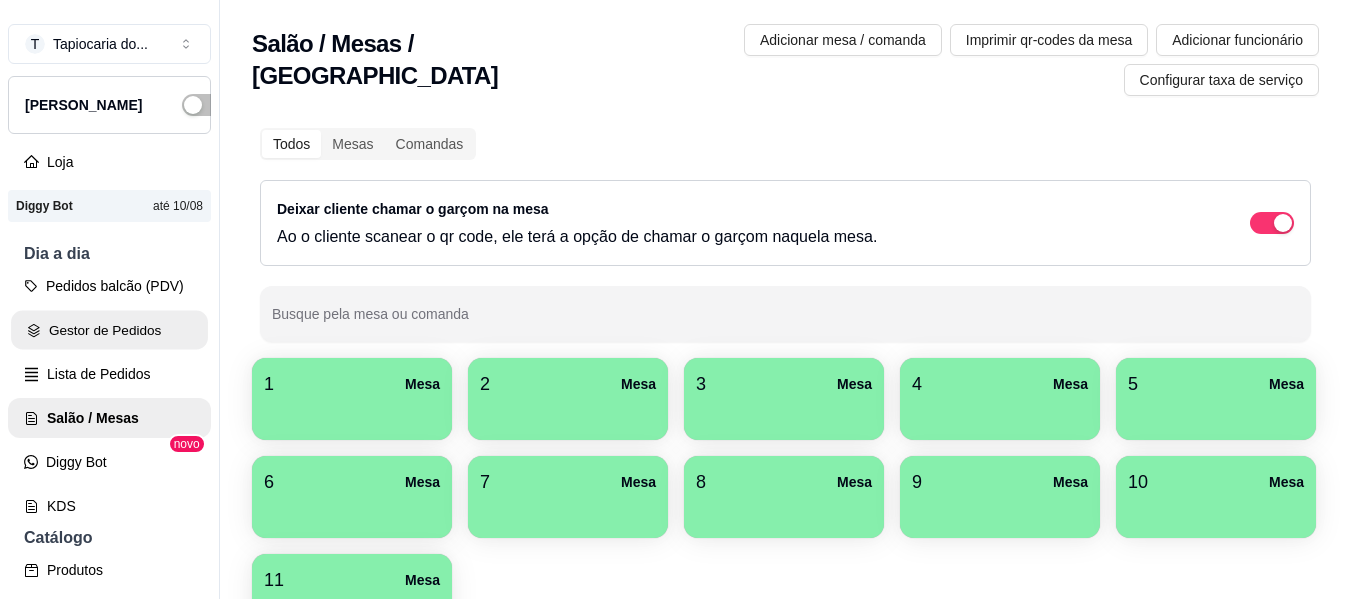 click on "Gestor de Pedidos" at bounding box center [109, 330] 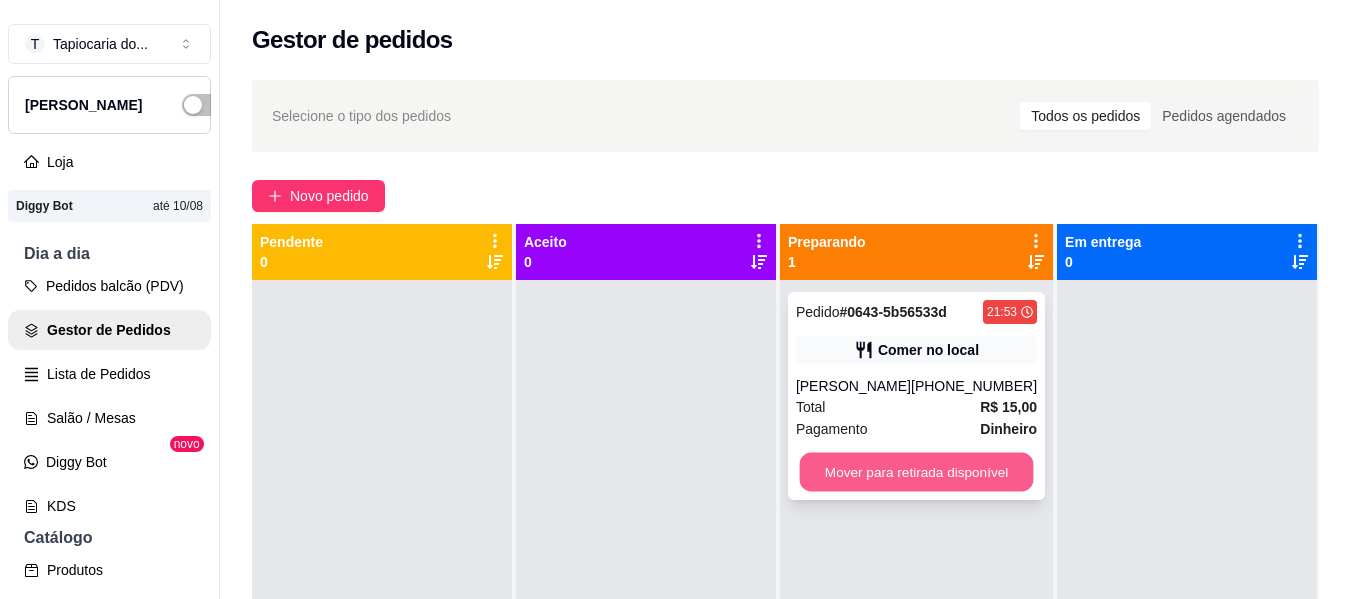 click on "Mover para retirada disponível" at bounding box center [916, 472] 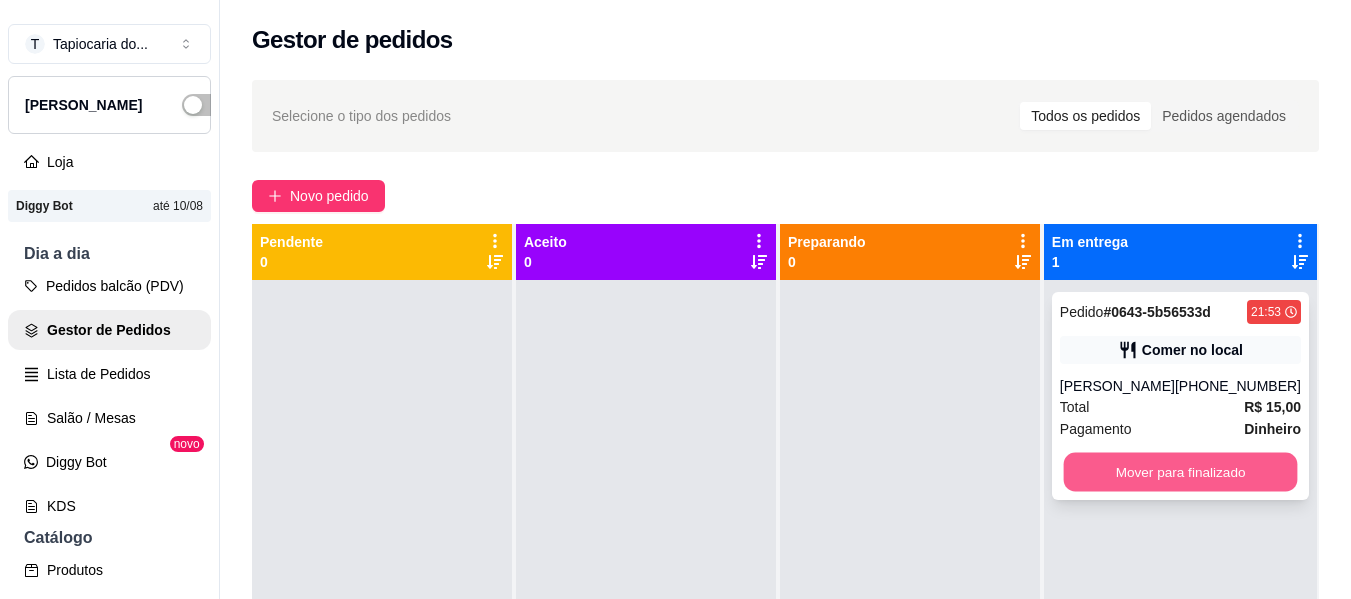 click on "Mover para finalizado" at bounding box center [1180, 472] 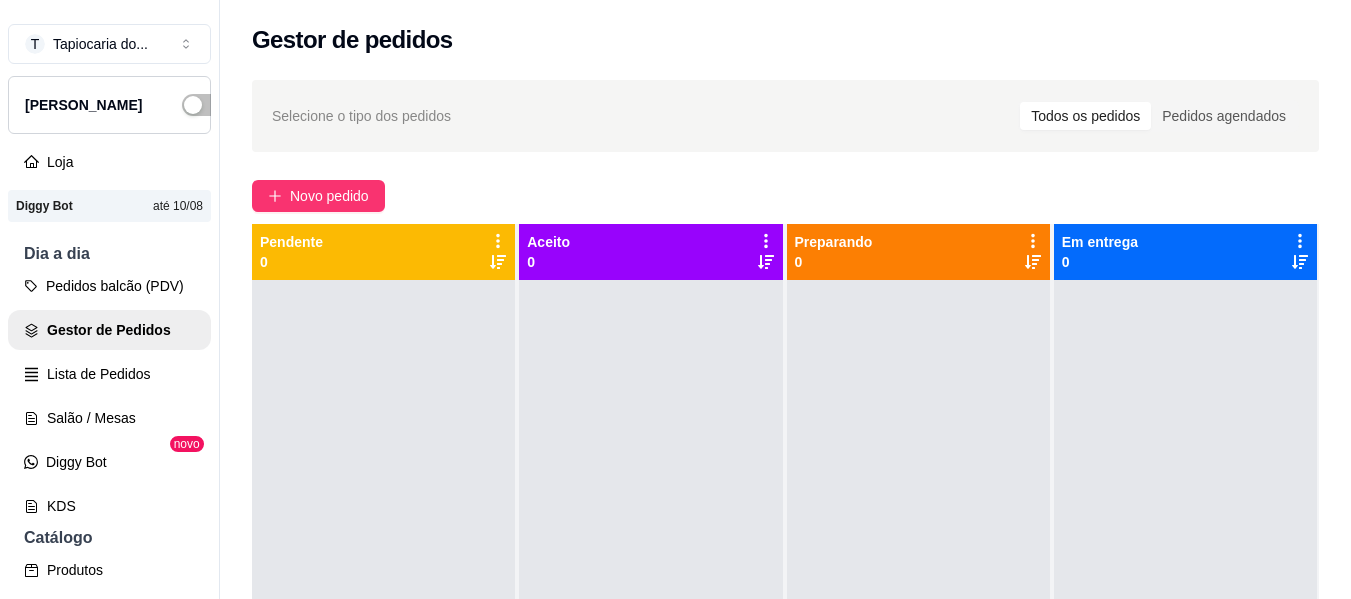 click on "Selecione o tipo dos pedidos Todos os pedidos Pedidos agendados Novo pedido Pendente 0 Aceito 0 Preparando 0 Em entrega 0" at bounding box center (785, 457) 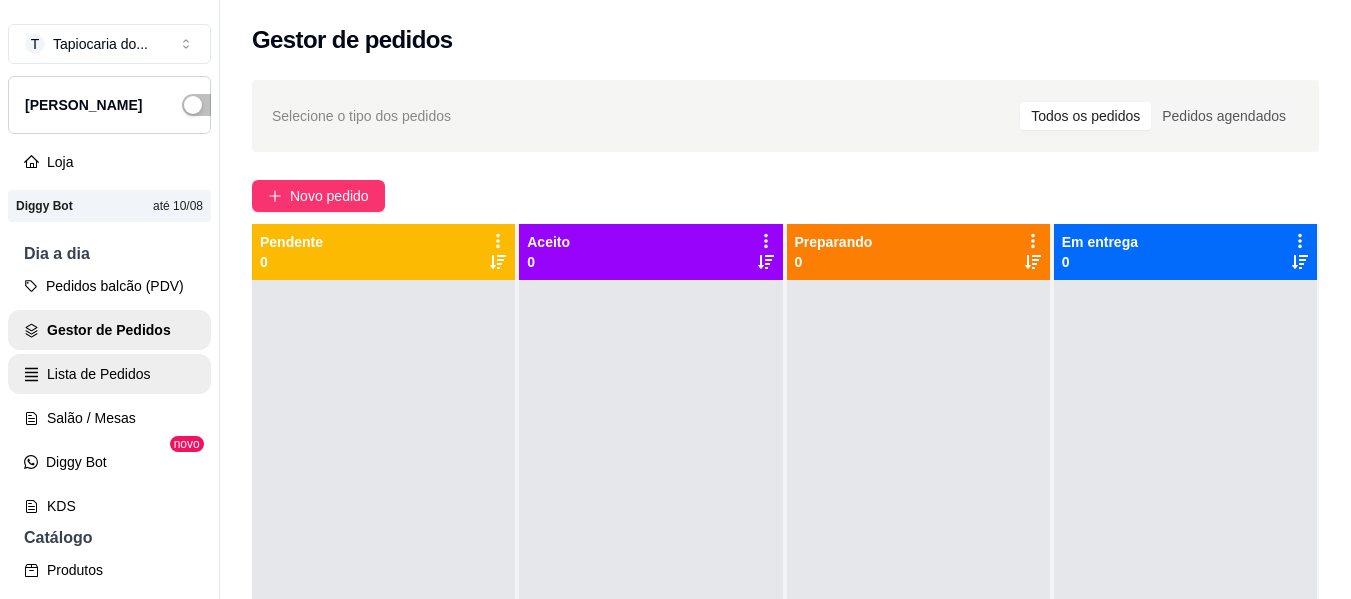 scroll, scrollTop: 400, scrollLeft: 0, axis: vertical 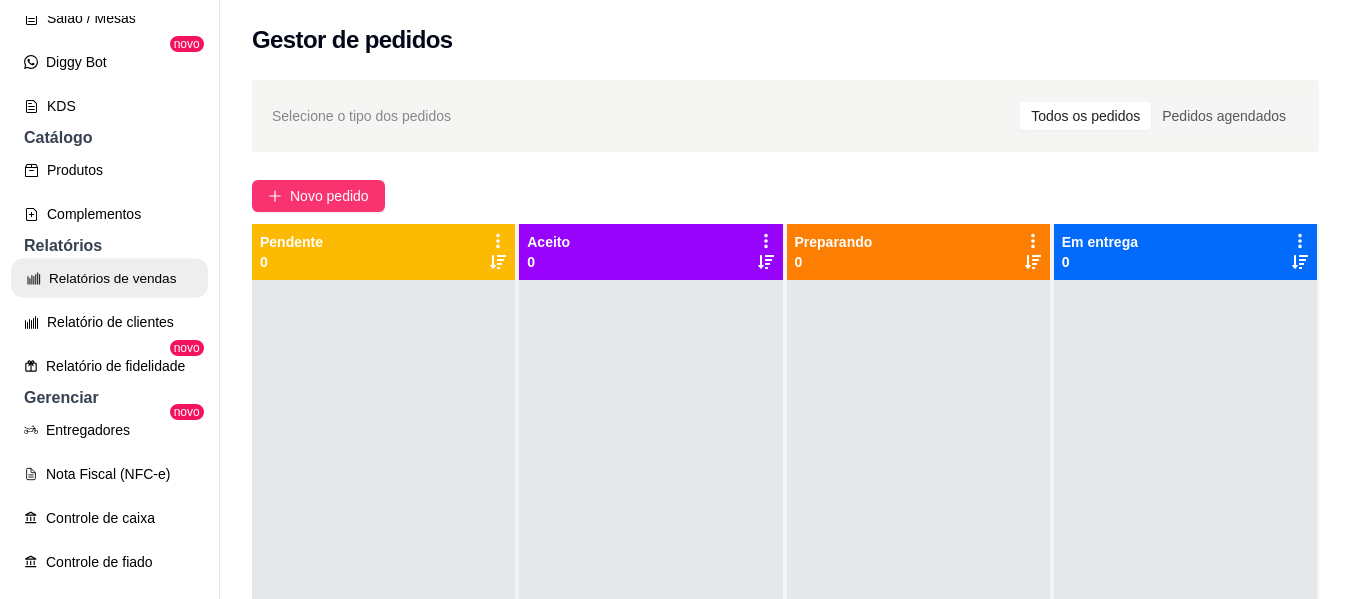 click on "Relatórios de vendas" at bounding box center (109, 278) 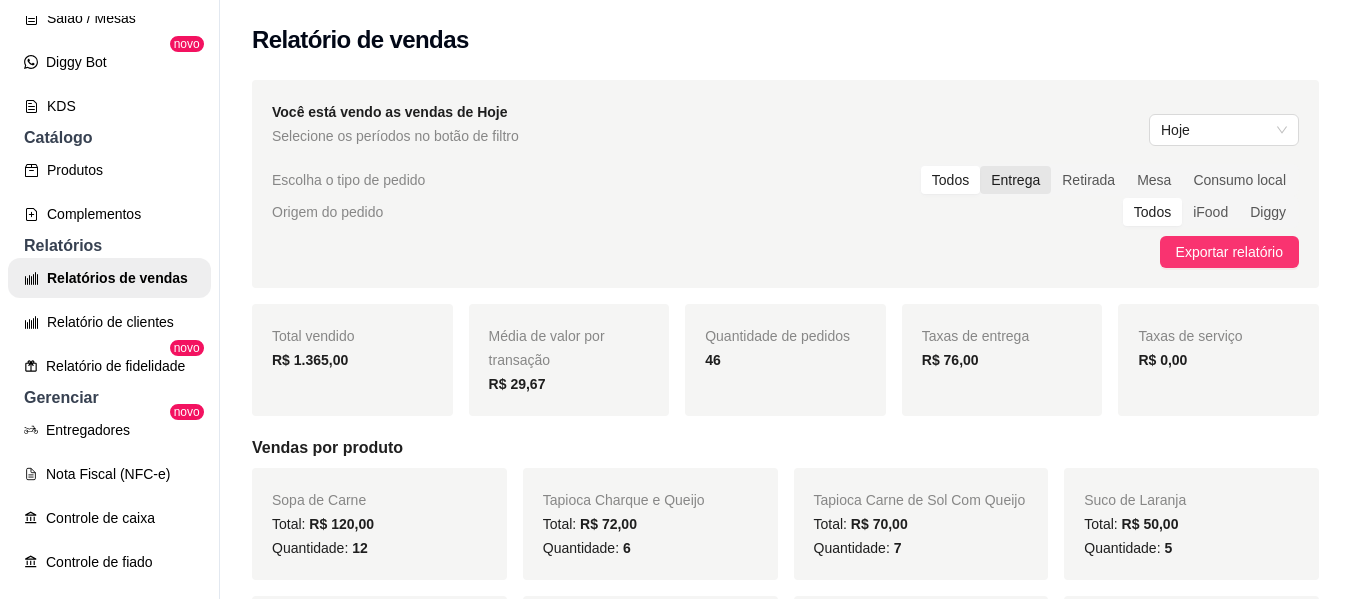 click on "Entrega" at bounding box center (1015, 180) 